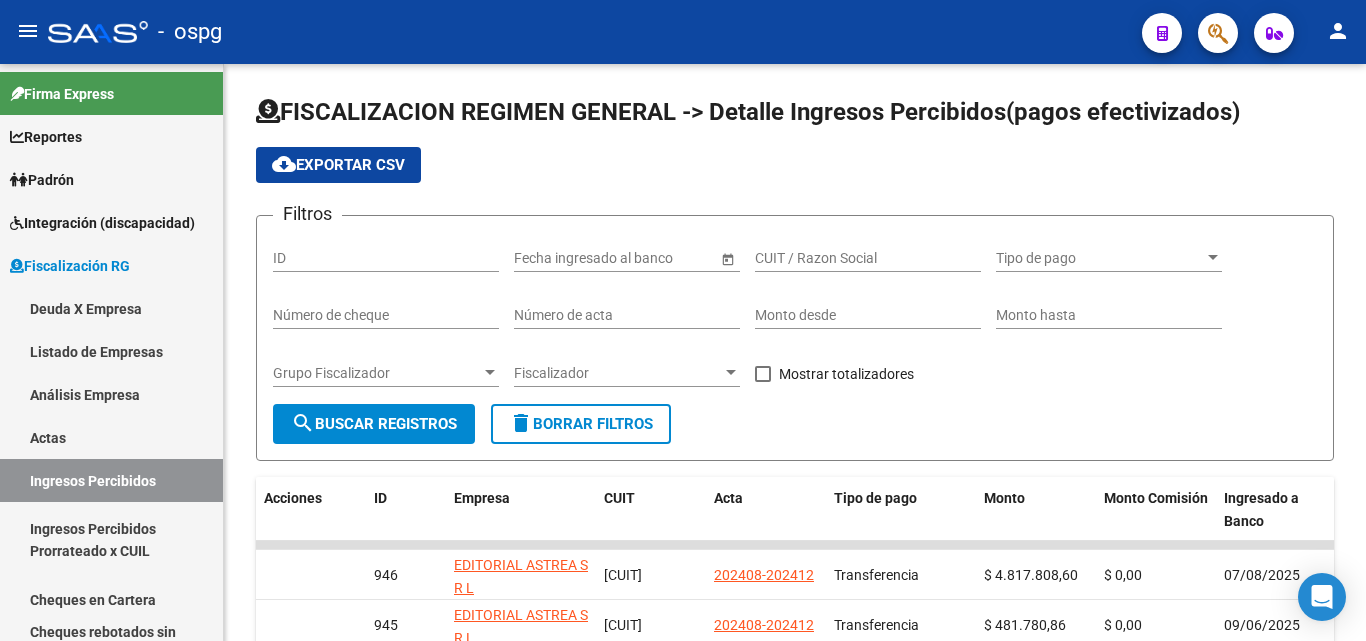 scroll, scrollTop: 0, scrollLeft: 0, axis: both 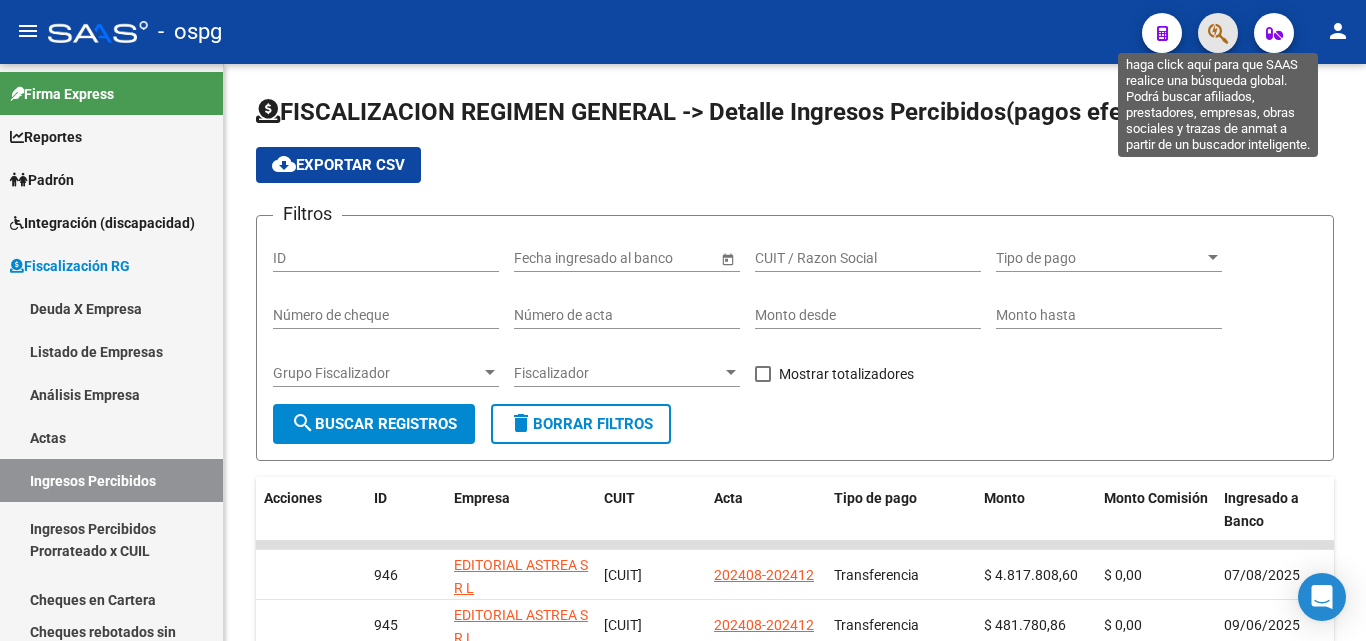click 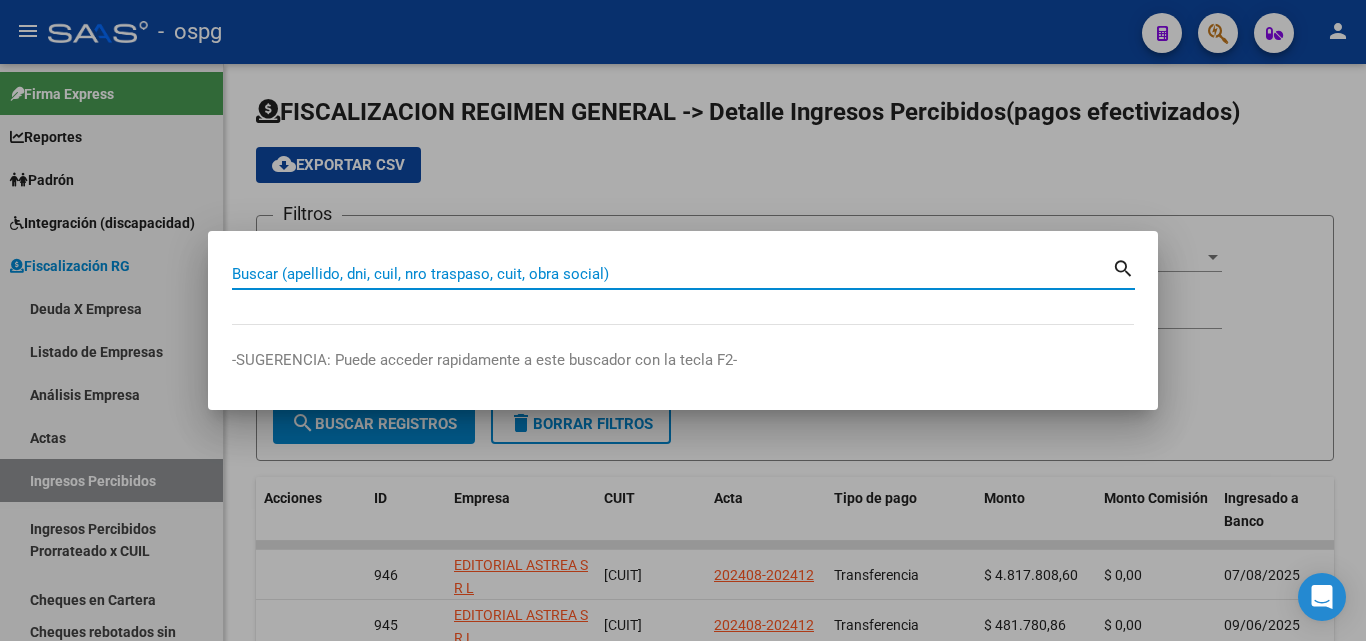 click on "Buscar (apellido, dni, cuil, nro traspaso, cuit, obra social)" at bounding box center [672, 274] 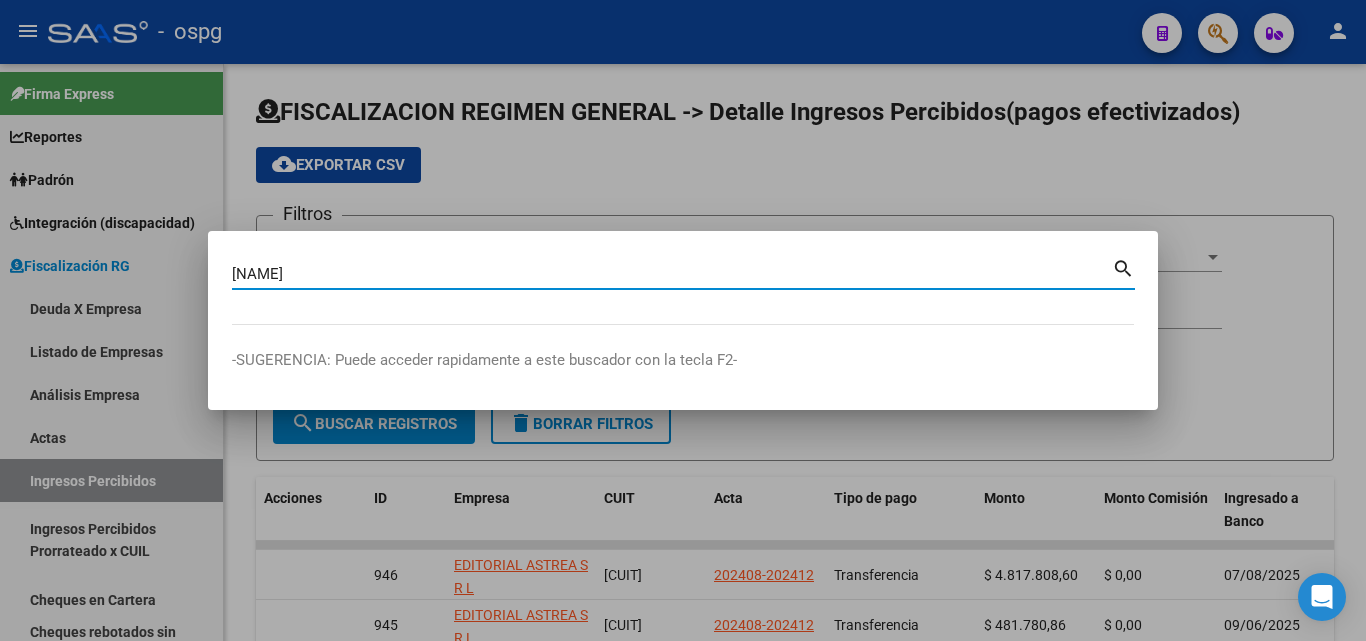 type on "stan  grafica" 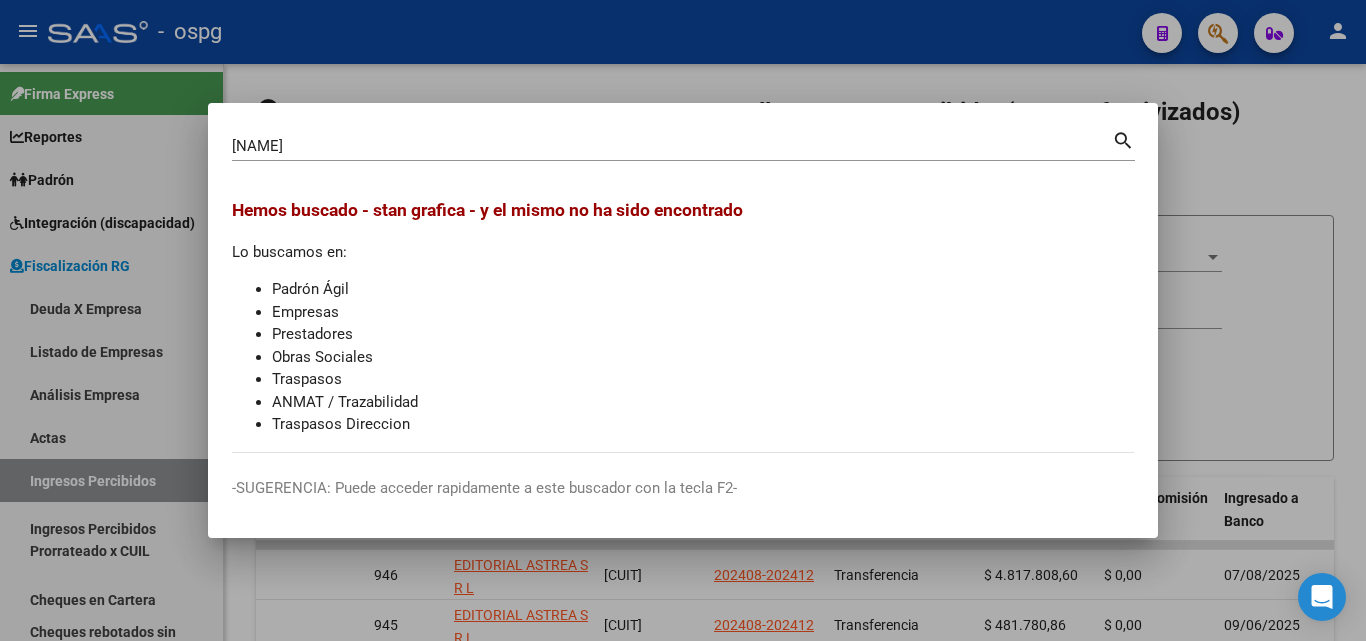 click at bounding box center (683, 320) 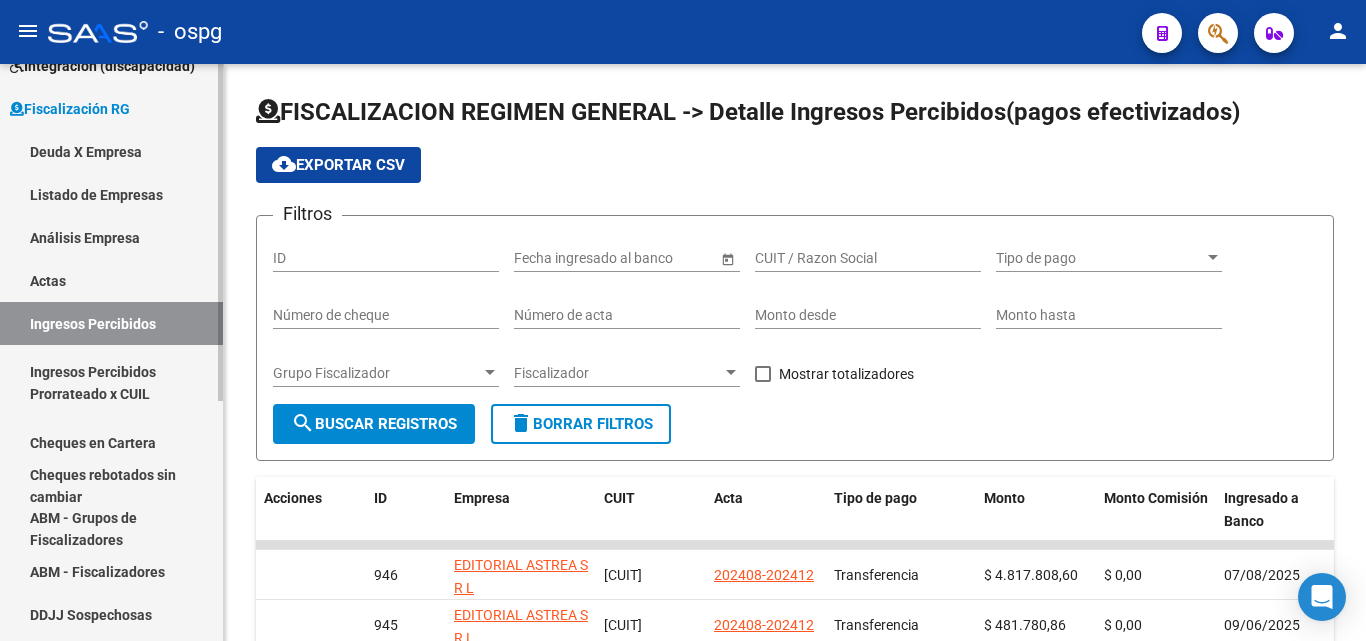 scroll, scrollTop: 200, scrollLeft: 0, axis: vertical 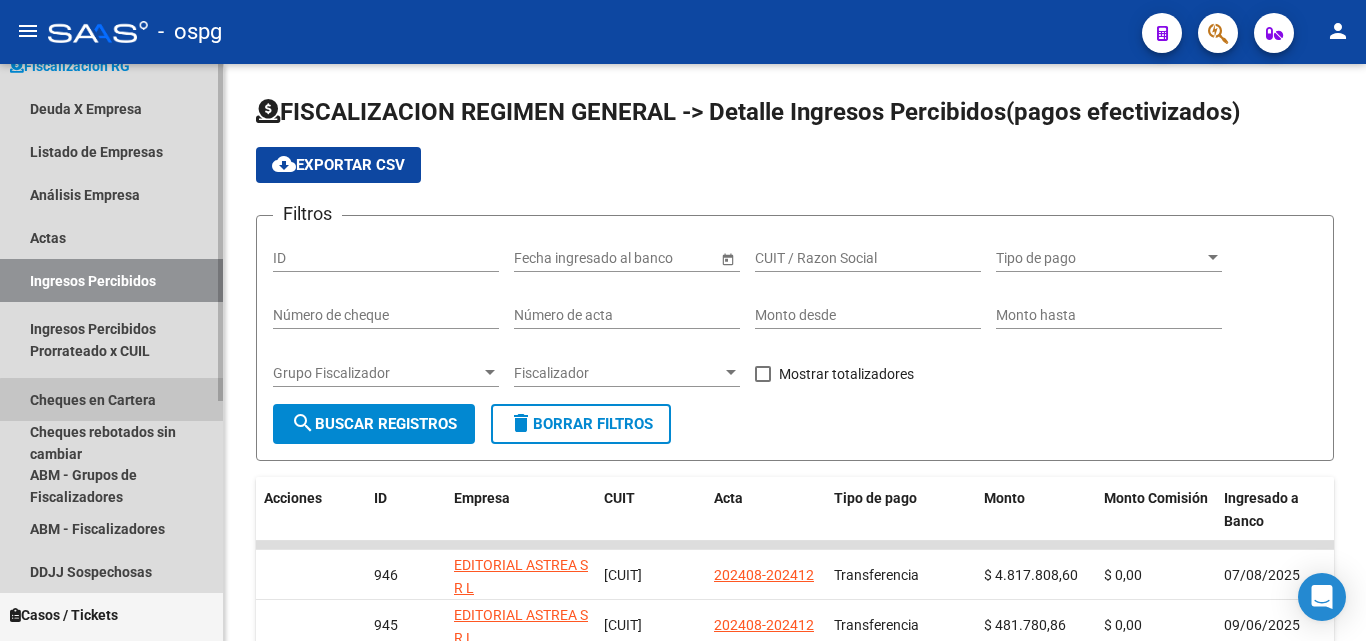 click on "Cheques en Cartera" at bounding box center (111, 399) 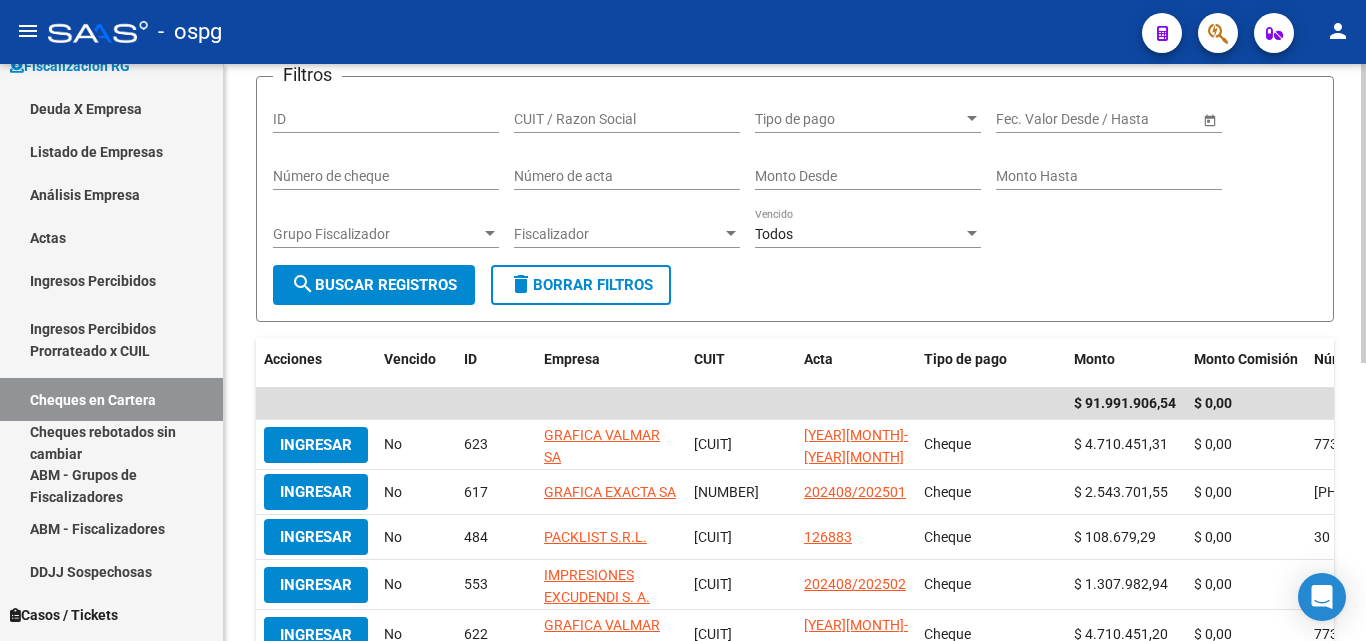 scroll, scrollTop: 500, scrollLeft: 0, axis: vertical 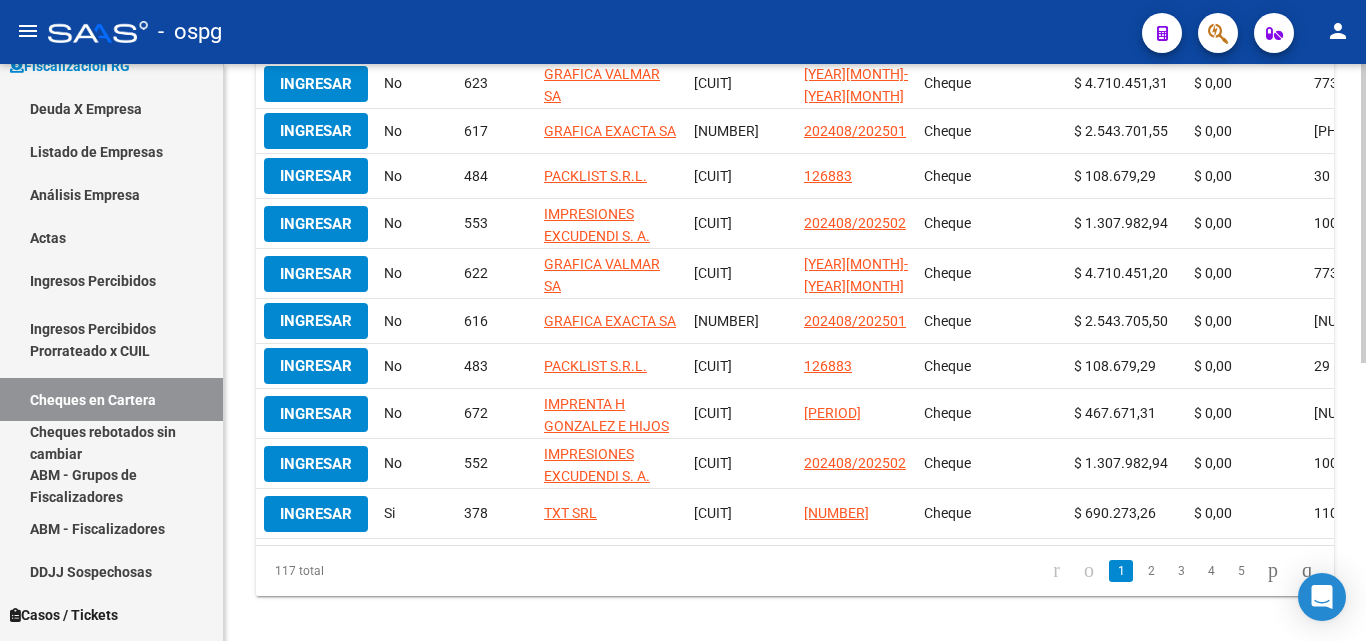 drag, startPoint x: 844, startPoint y: 545, endPoint x: 1047, endPoint y: 553, distance: 203.15758 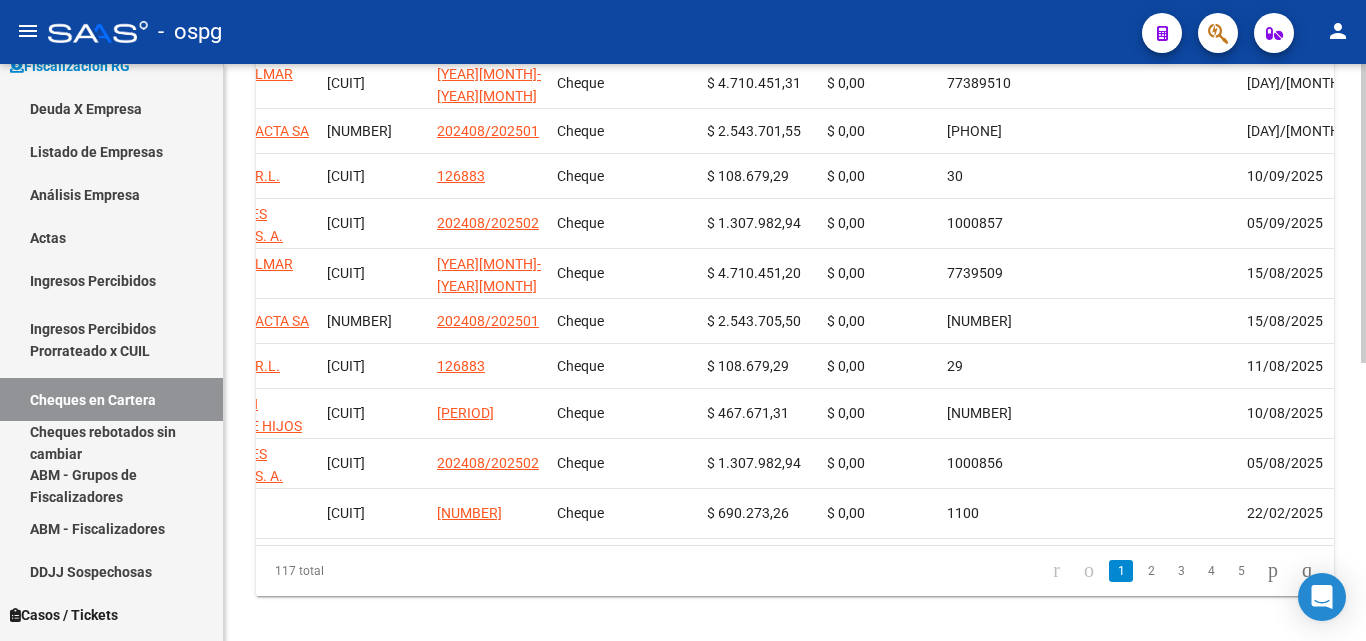 scroll, scrollTop: 0, scrollLeft: 579, axis: horizontal 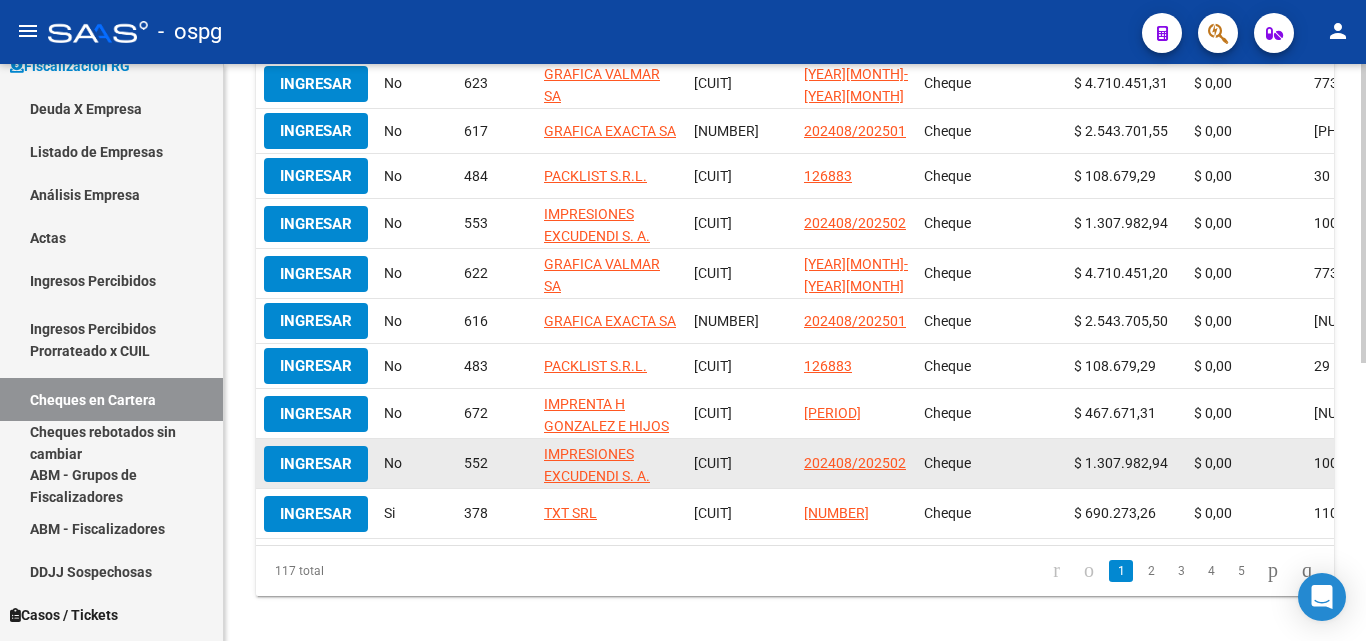 click on "Ingresar" 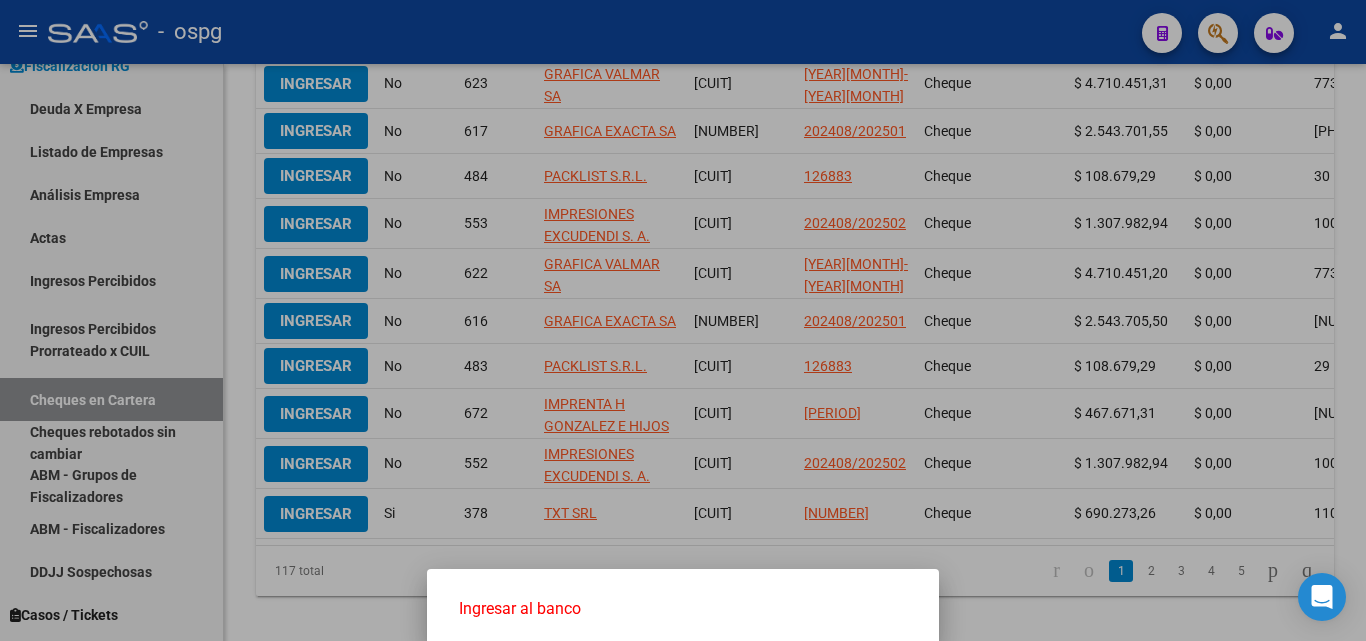 click on "Ingresar al banco" at bounding box center [683, 609] 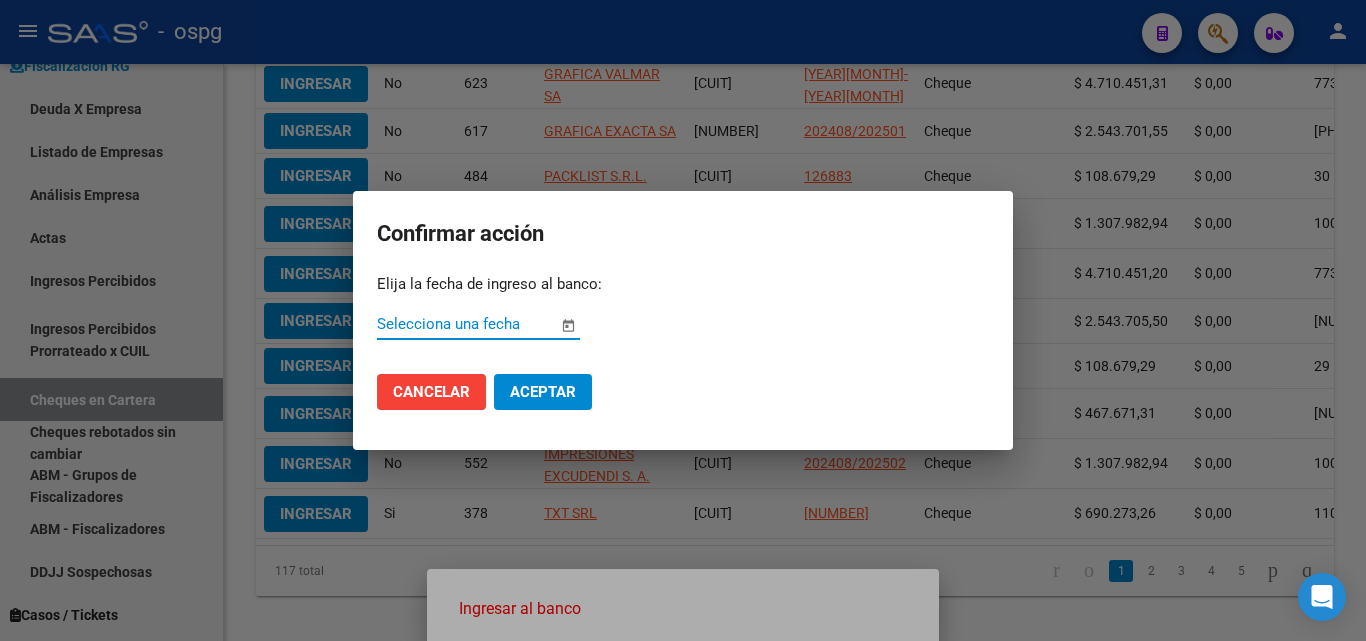 click at bounding box center [568, 325] 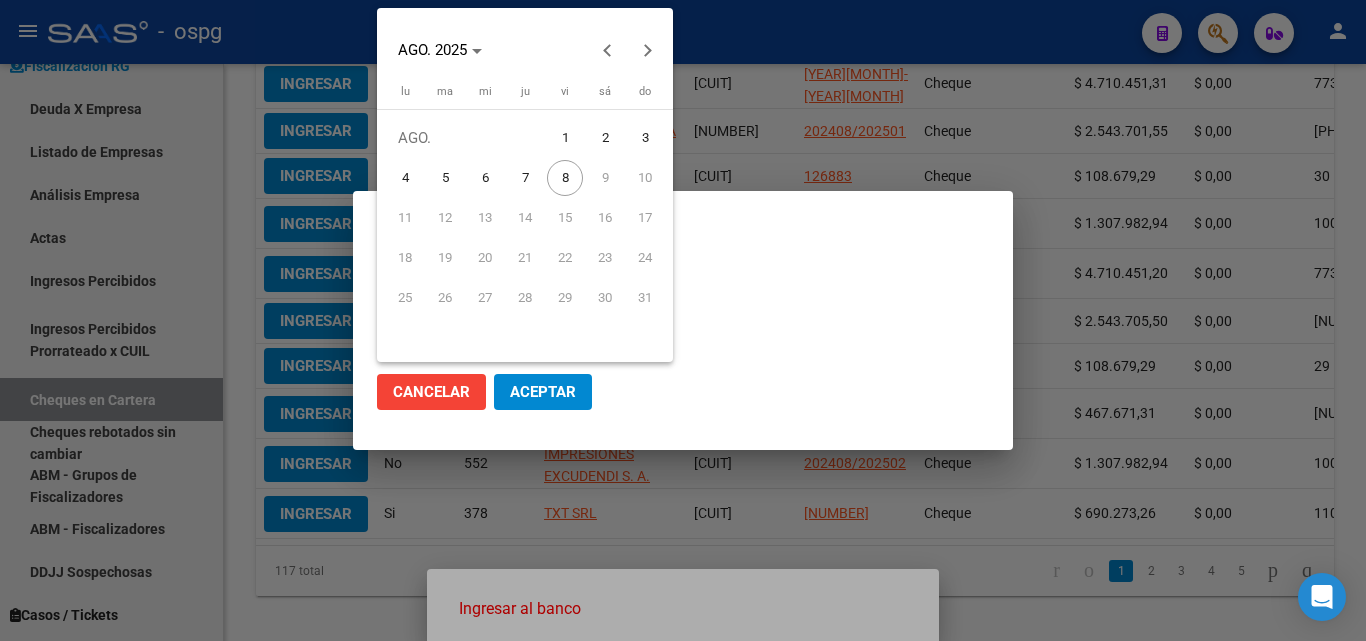 click on "5" at bounding box center (445, 178) 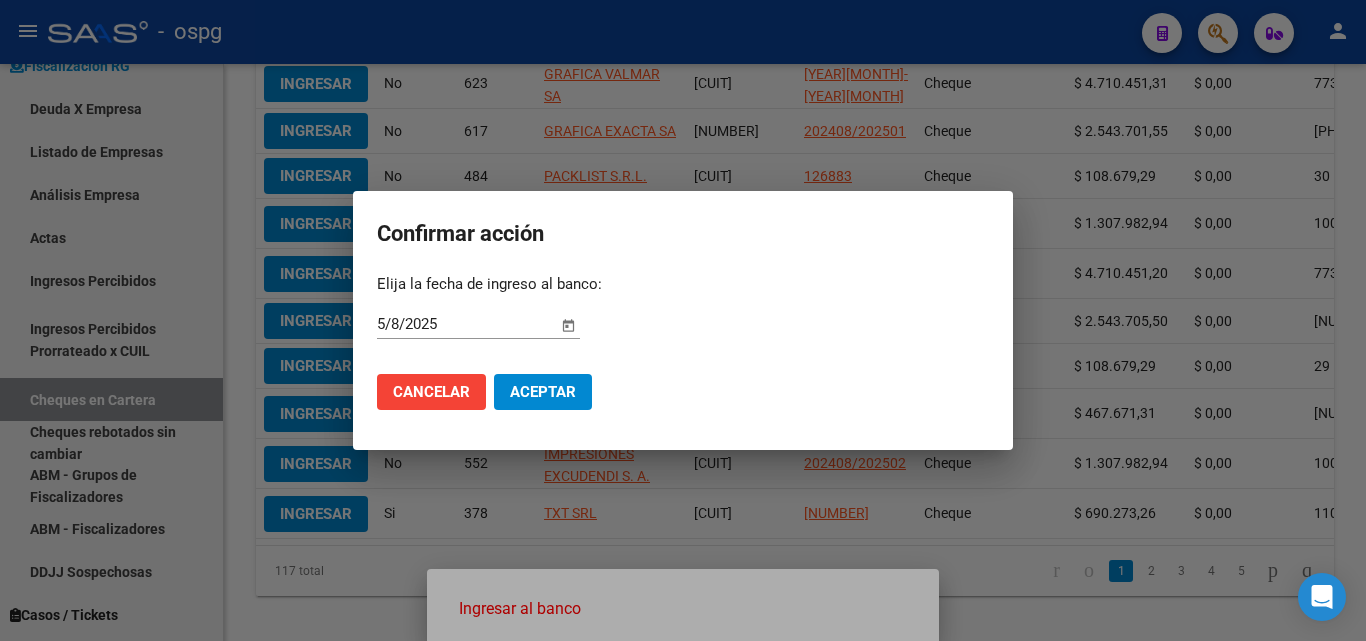 click on "Aceptar" 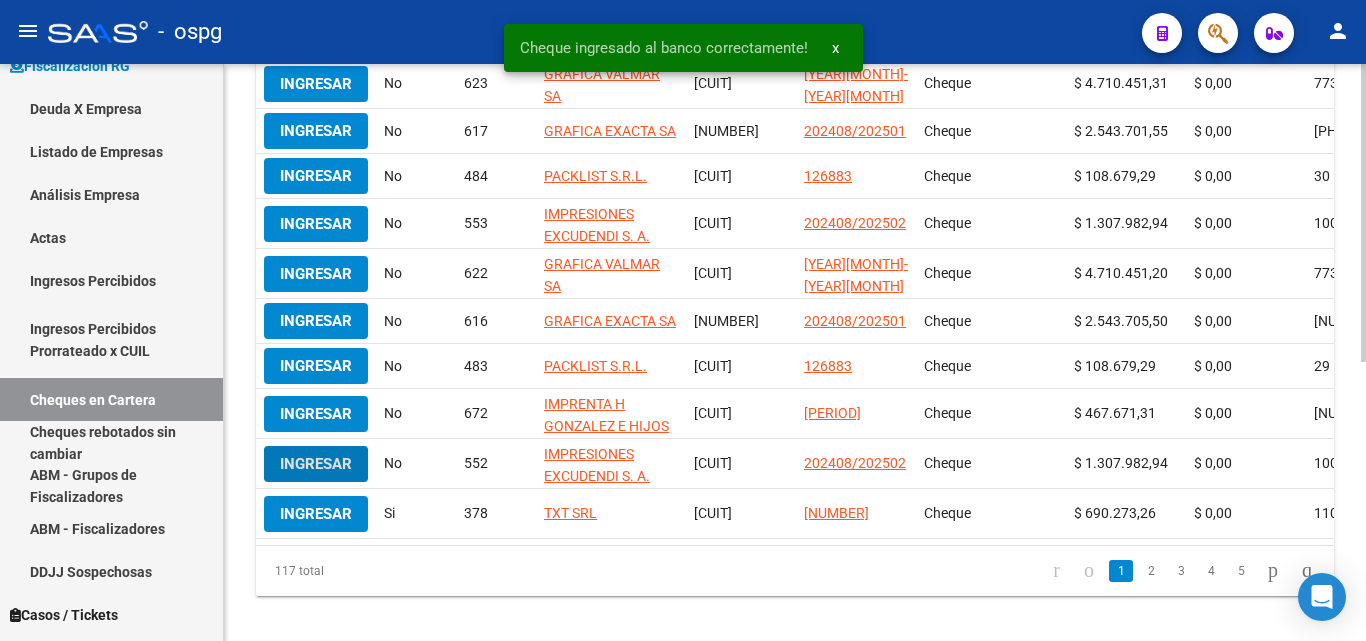 scroll, scrollTop: 500, scrollLeft: 0, axis: vertical 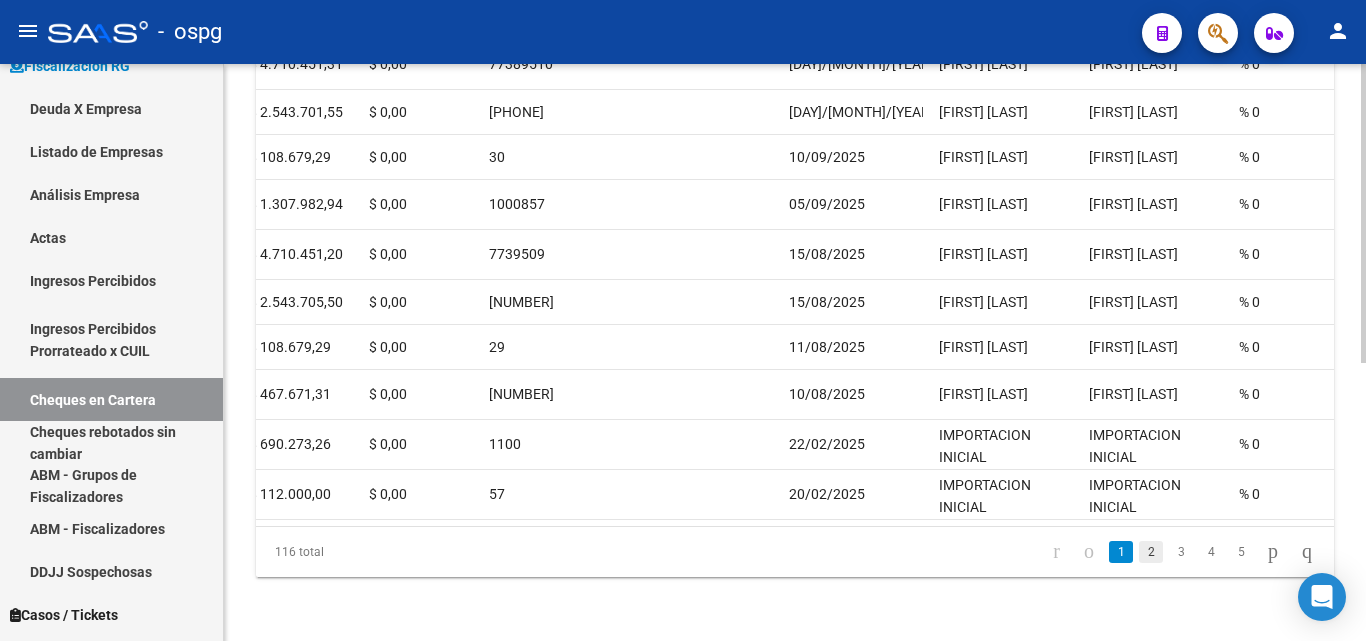 click on "2" 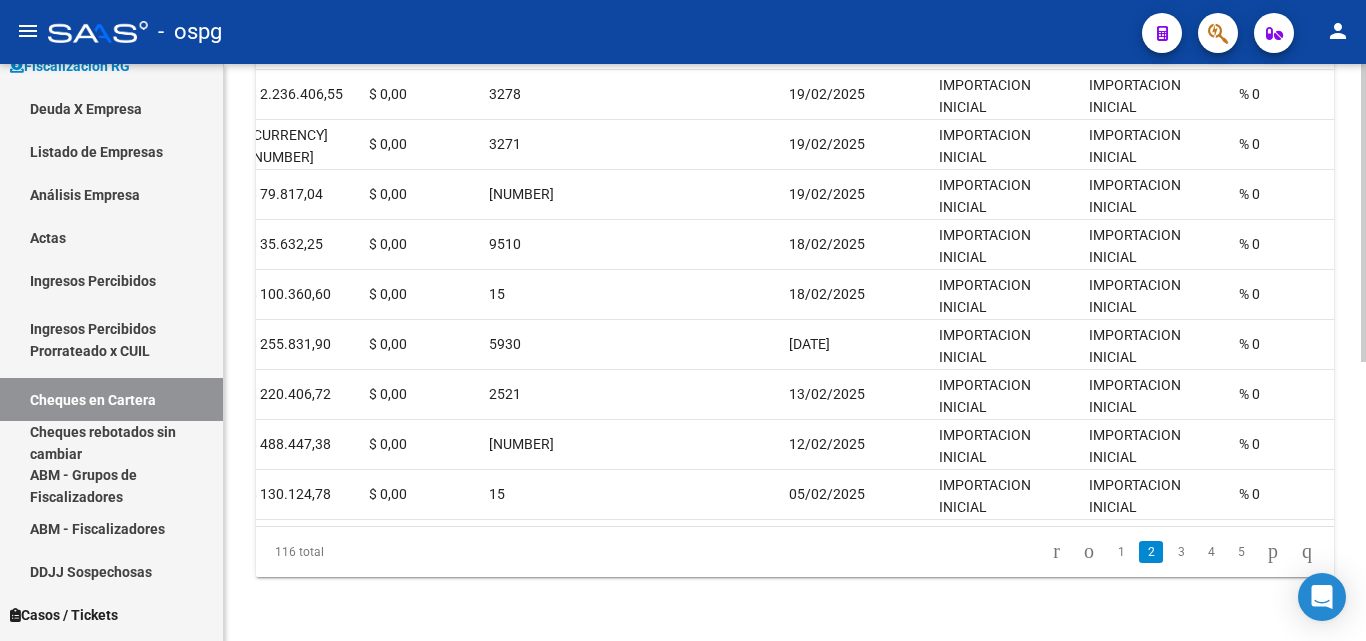 scroll, scrollTop: 535, scrollLeft: 0, axis: vertical 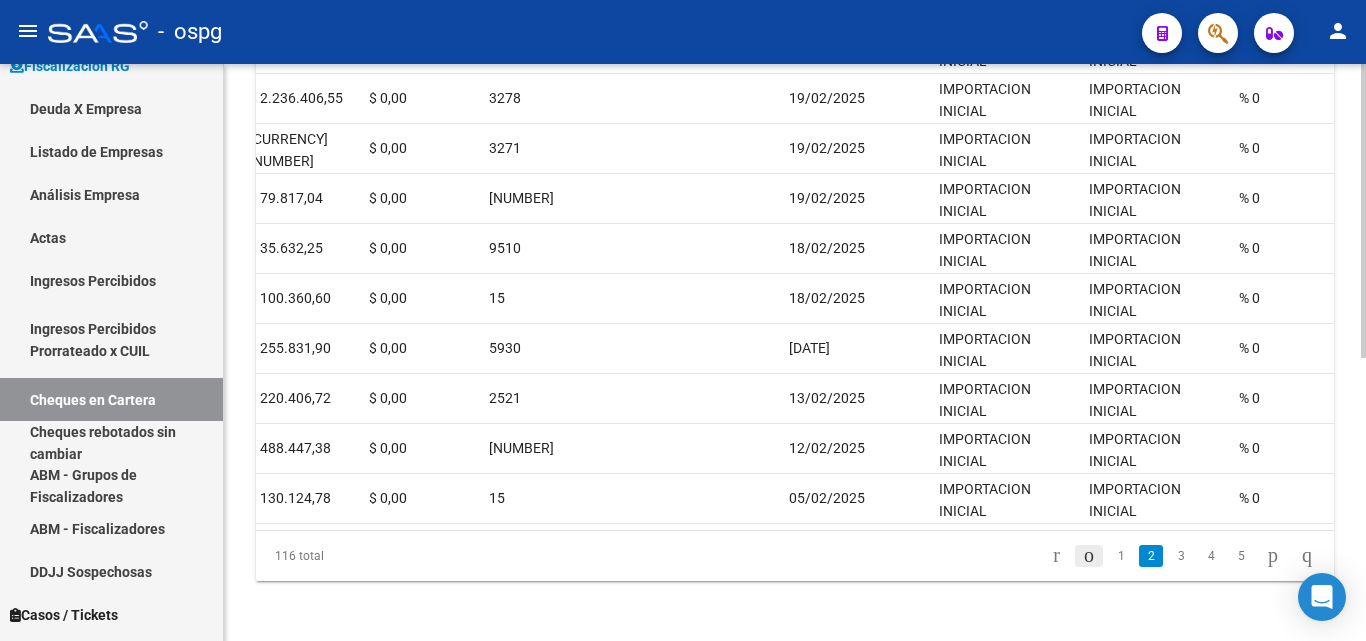 click 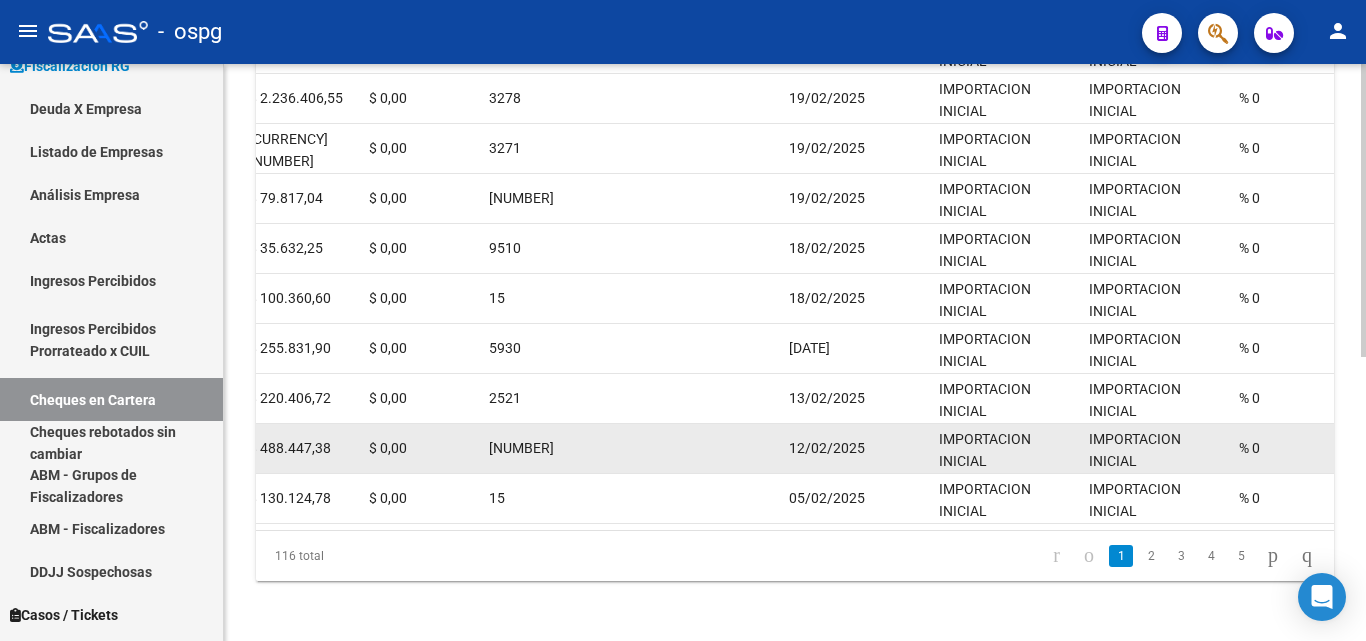scroll, scrollTop: 535, scrollLeft: 0, axis: vertical 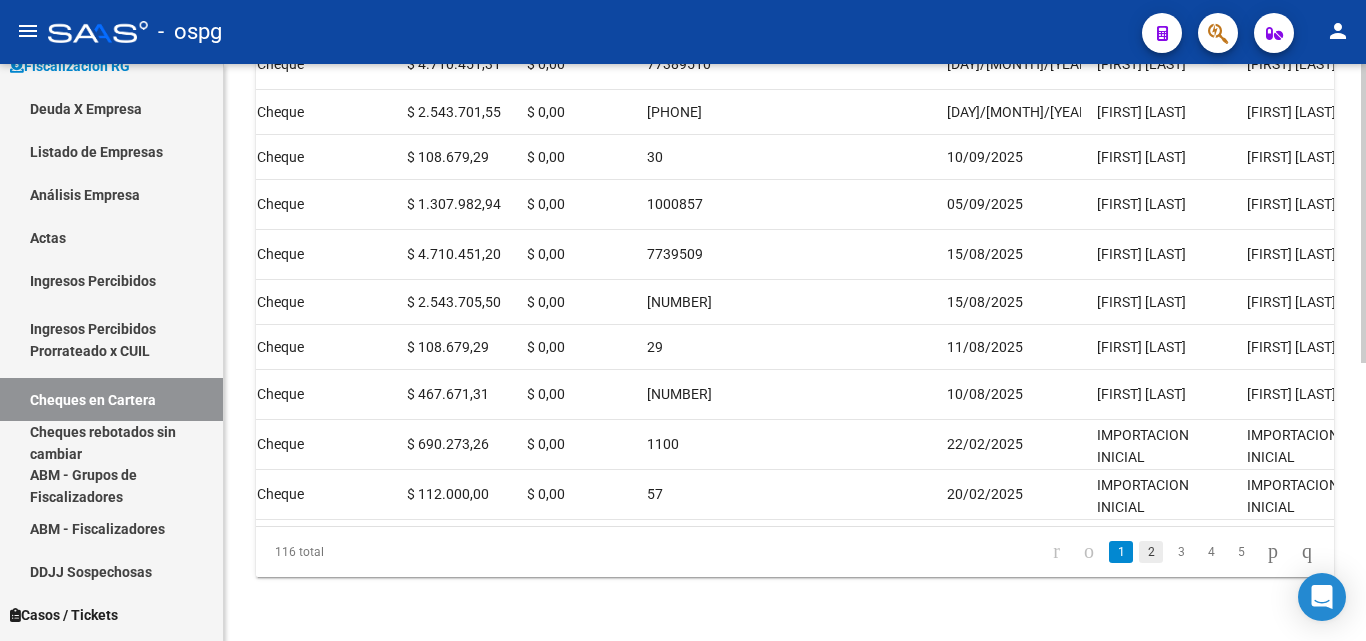 click on "2" 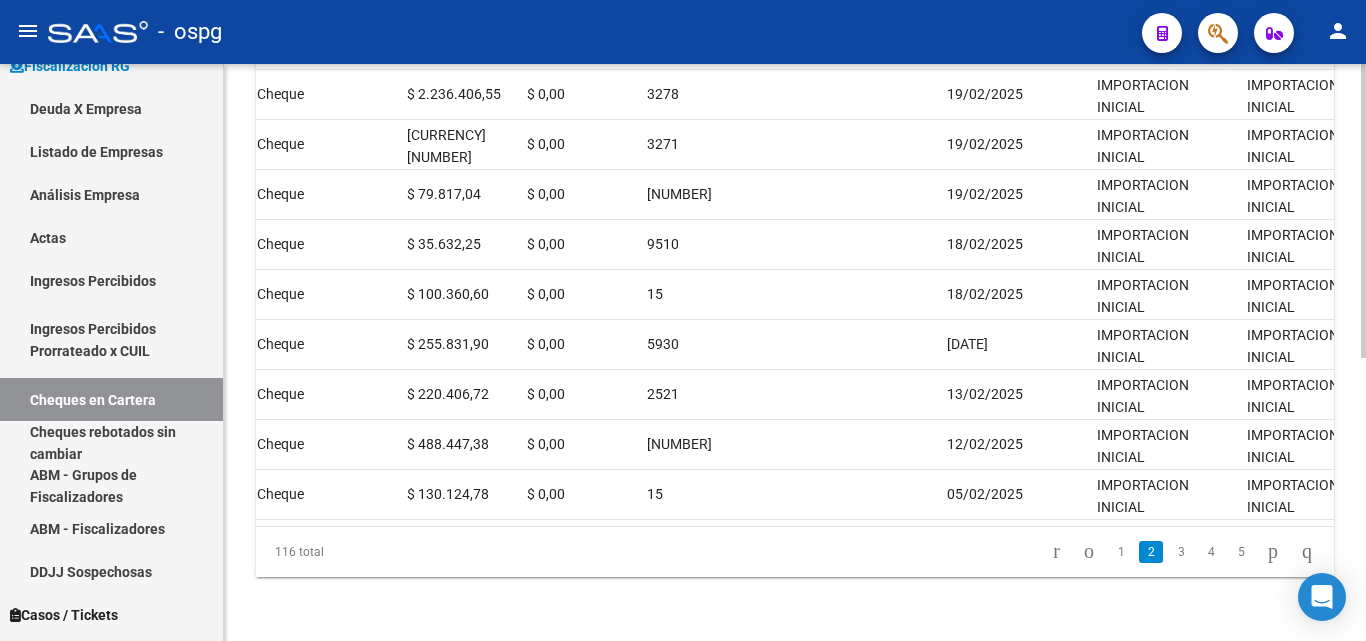 scroll, scrollTop: 535, scrollLeft: 0, axis: vertical 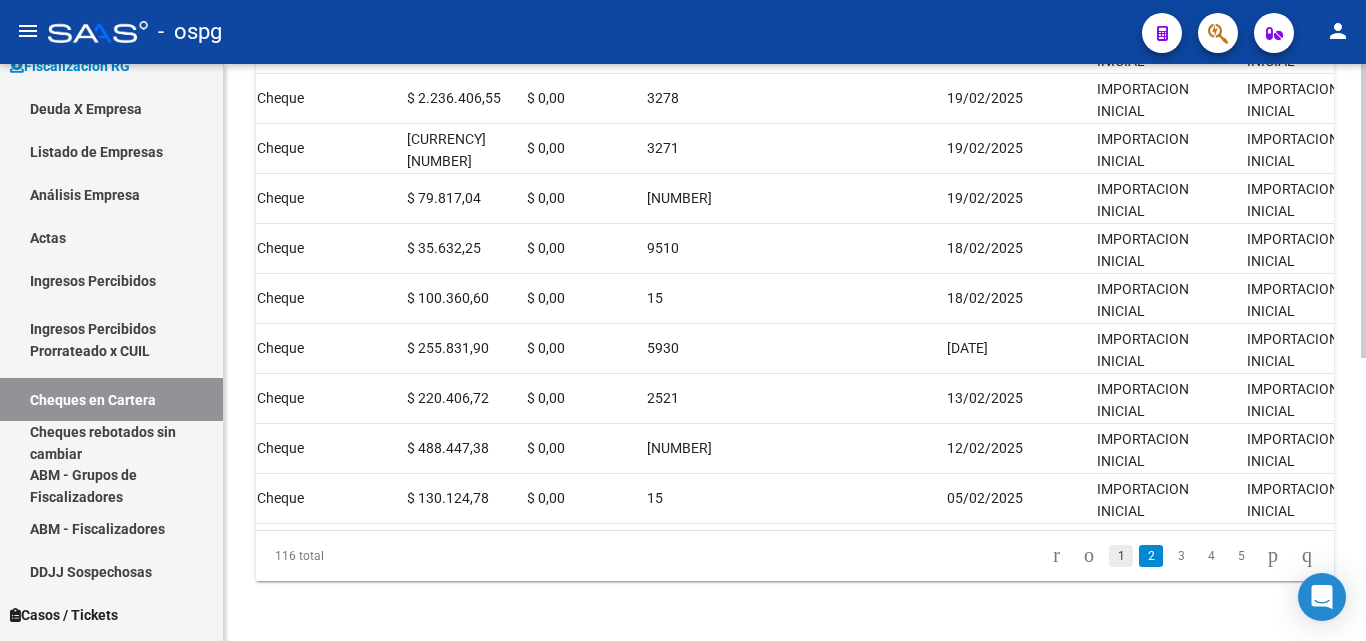 click on "1" 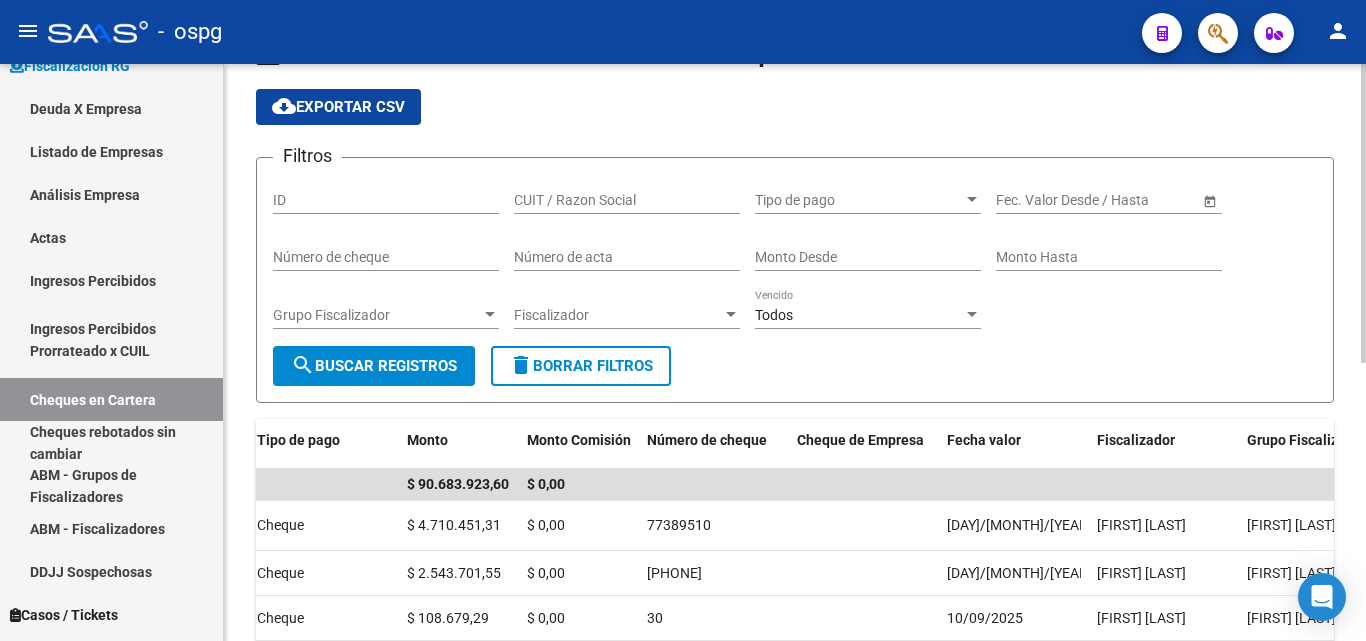 scroll, scrollTop: 100, scrollLeft: 0, axis: vertical 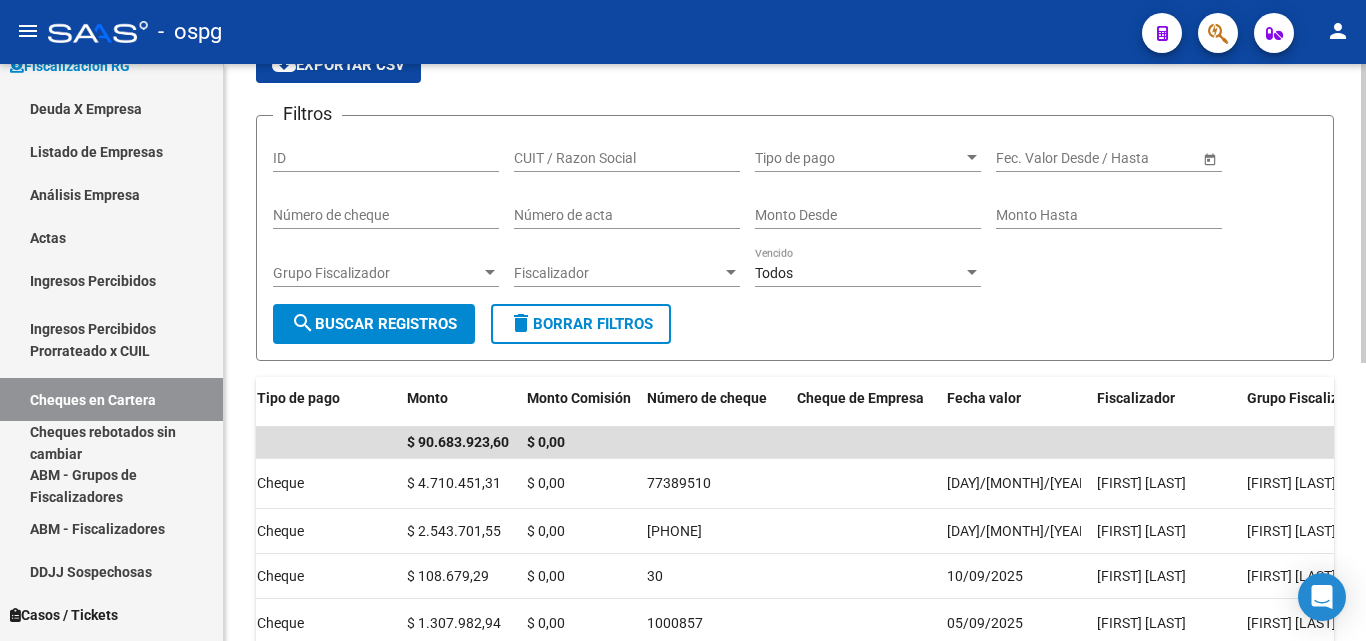 click at bounding box center (490, 272) 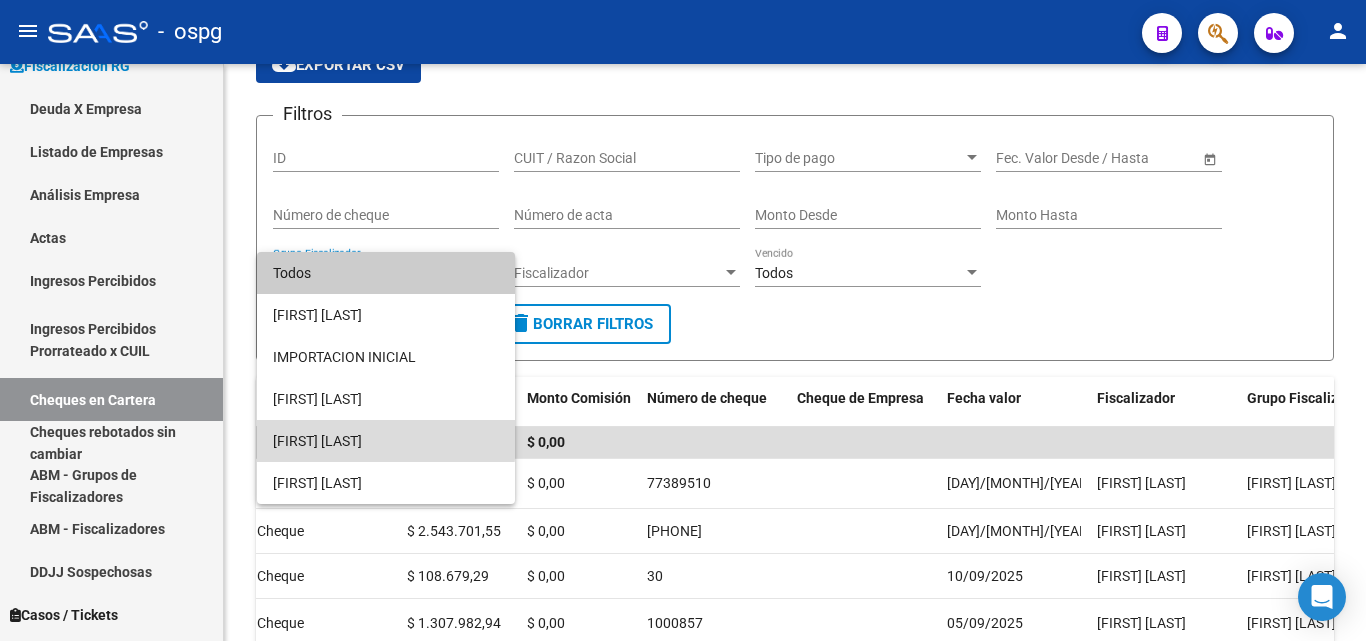 click on "[FIRST] [LAST]" at bounding box center (386, 441) 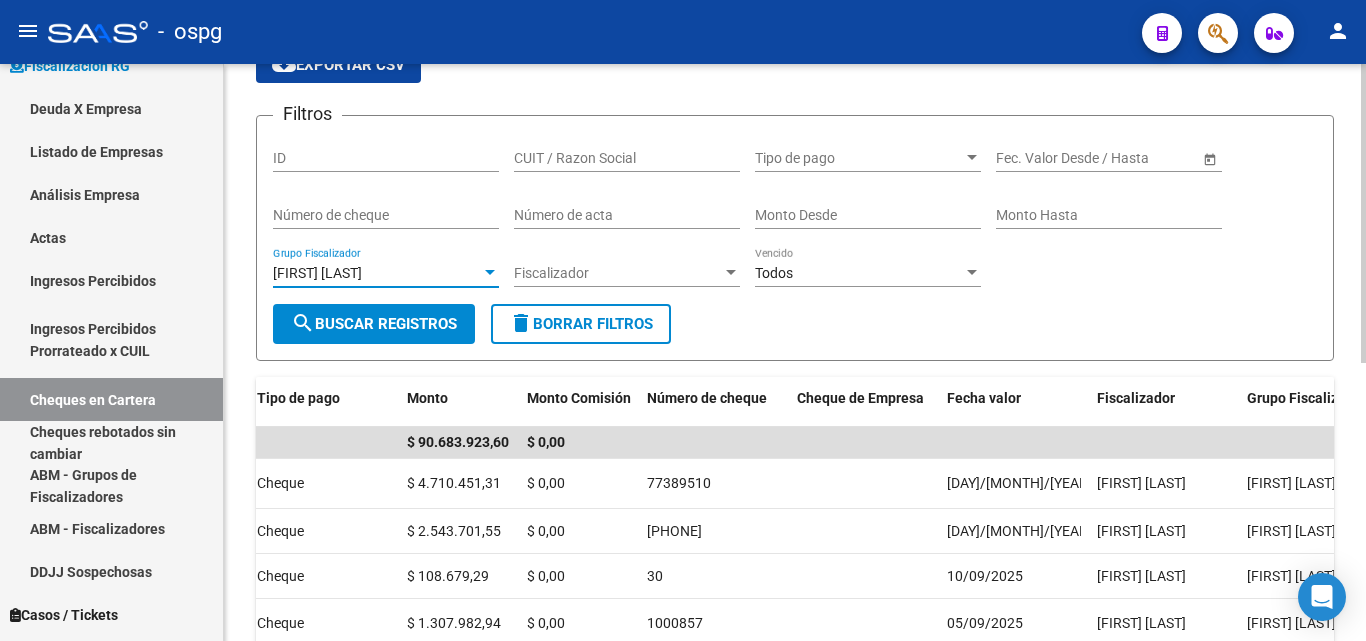 click on "search  Buscar Registros" 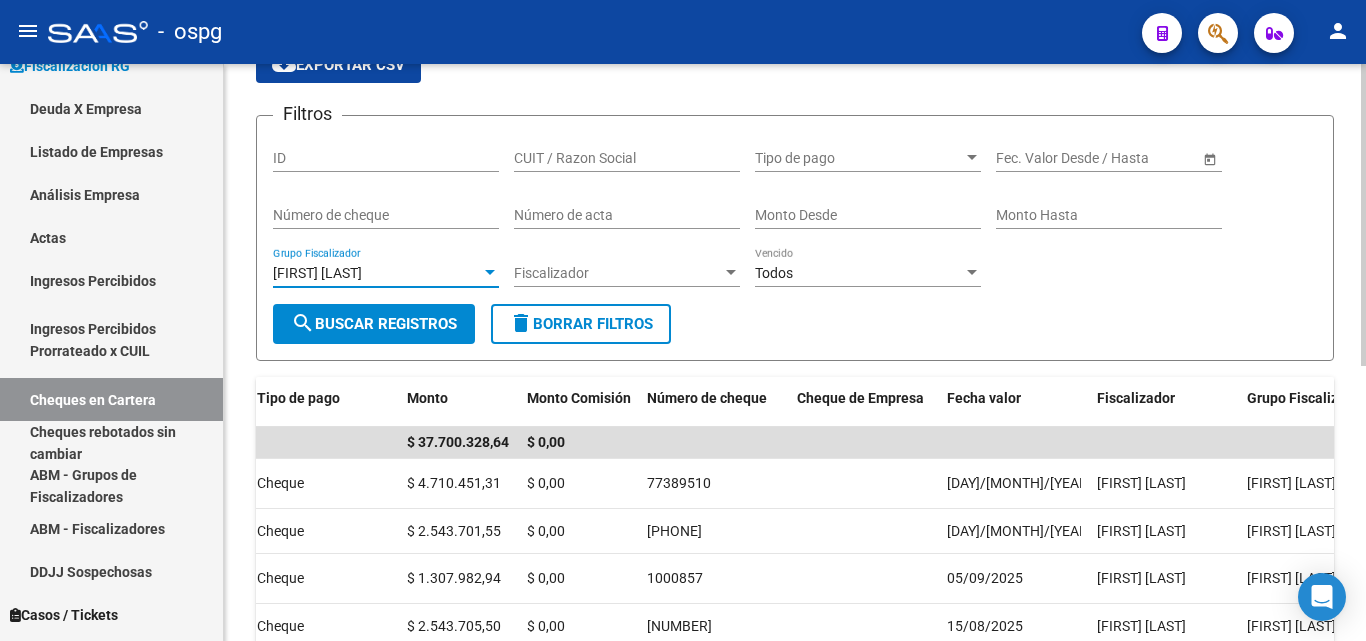 click at bounding box center [490, 272] 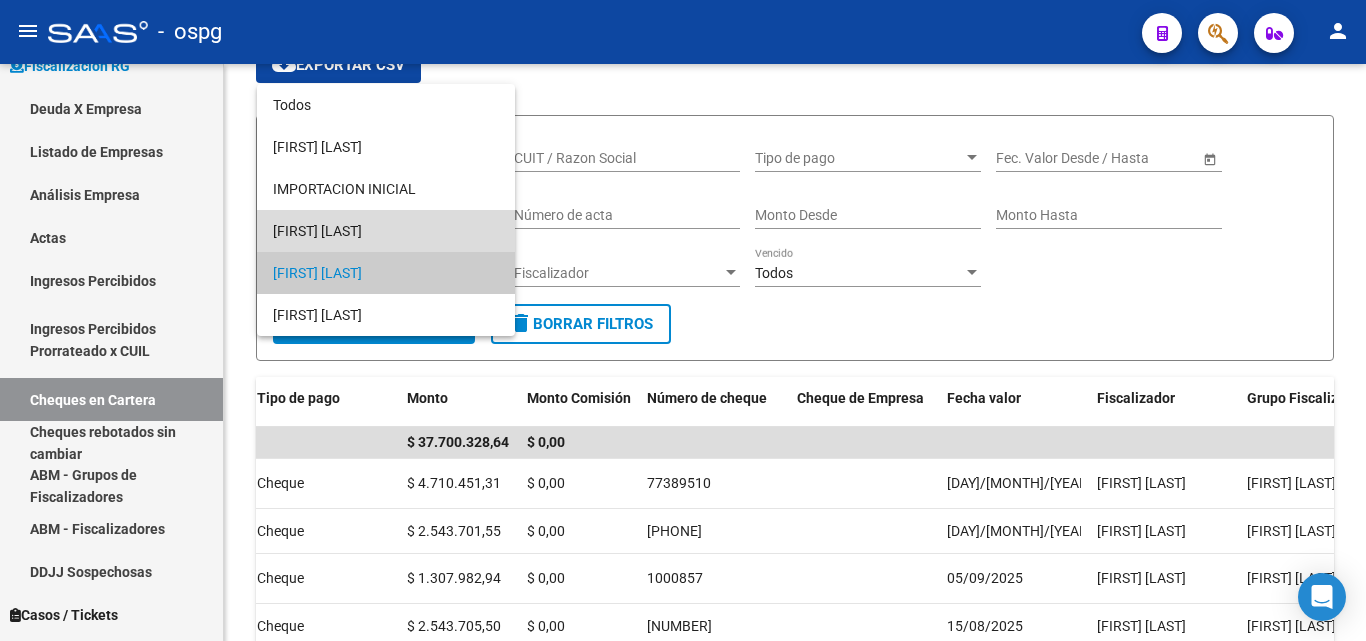 click on "LORENA MORA" at bounding box center (386, 231) 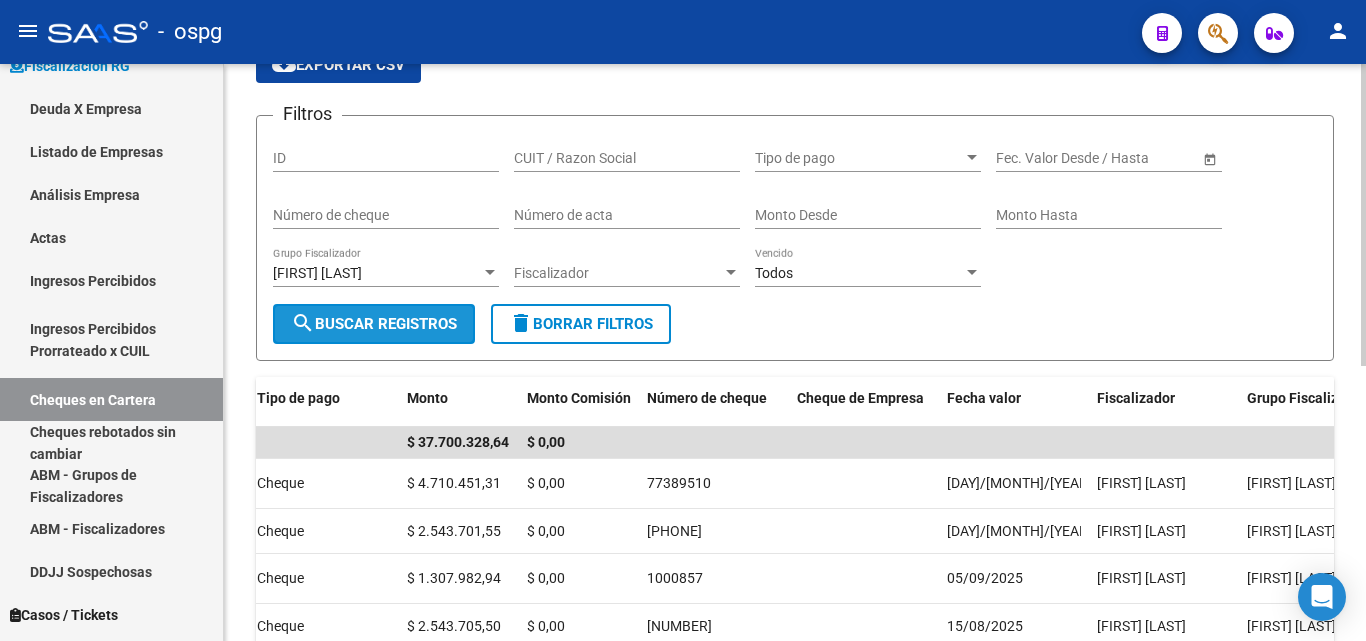 click on "search  Buscar Registros" 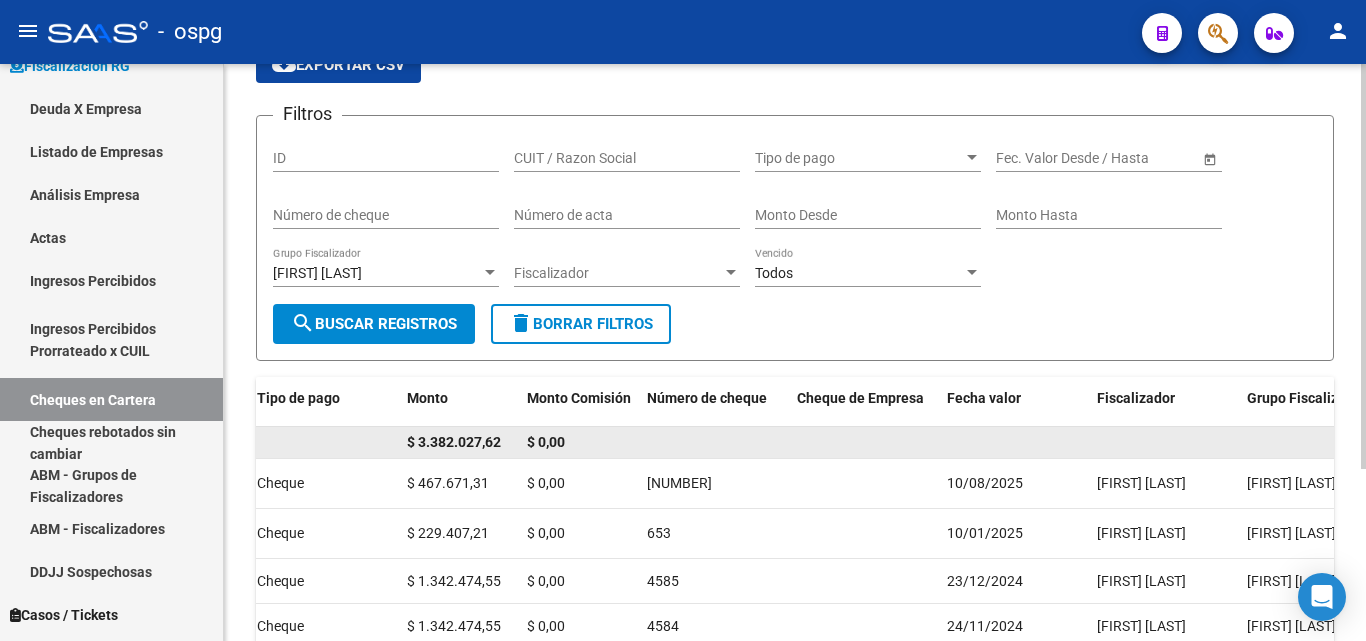 scroll, scrollTop: 245, scrollLeft: 0, axis: vertical 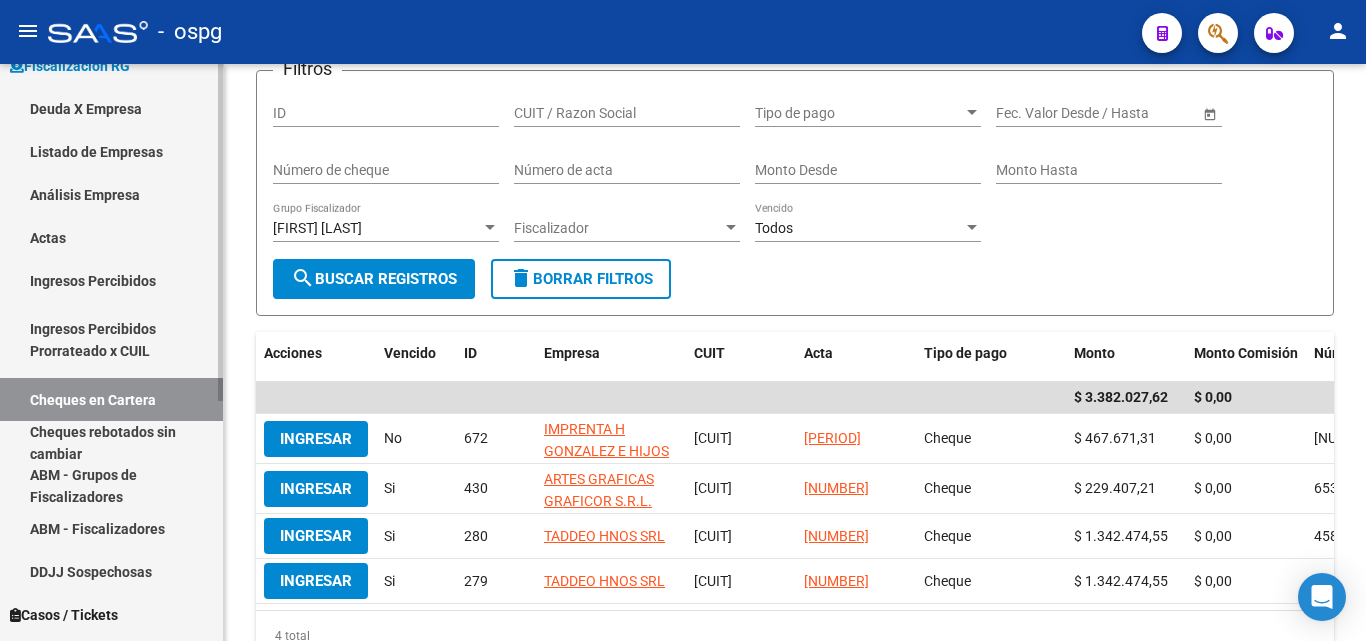 click on "Cheques en Cartera" at bounding box center [111, 399] 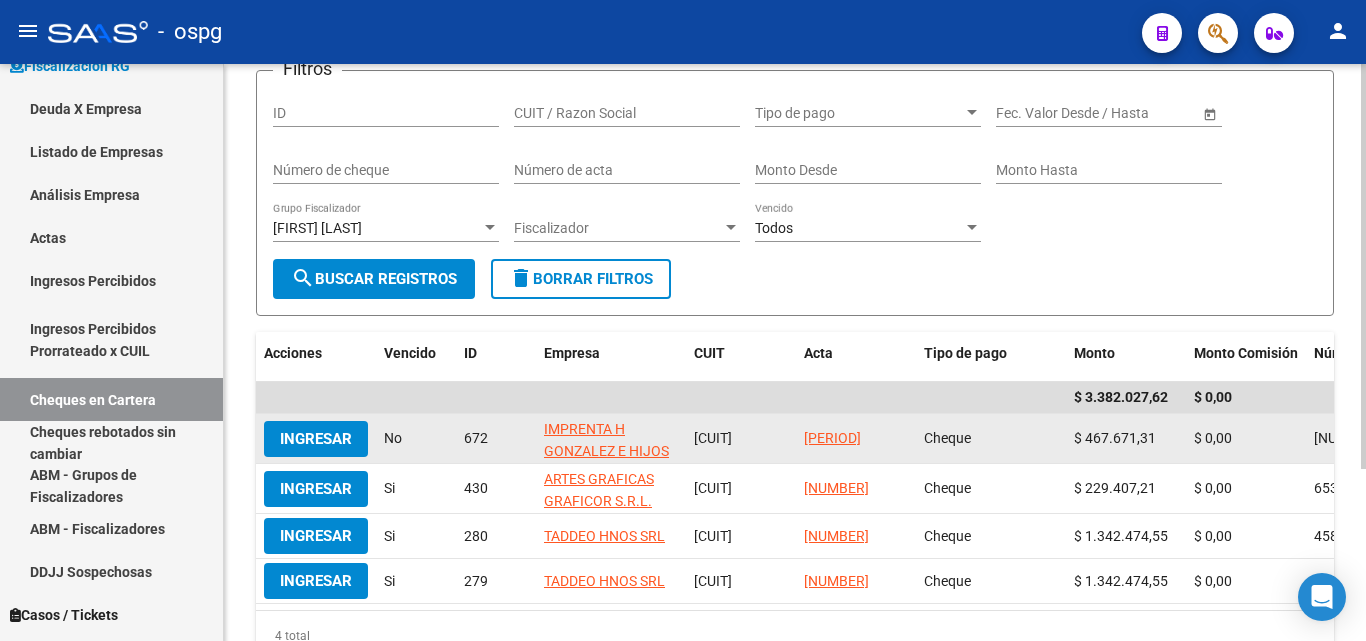 scroll, scrollTop: 245, scrollLeft: 0, axis: vertical 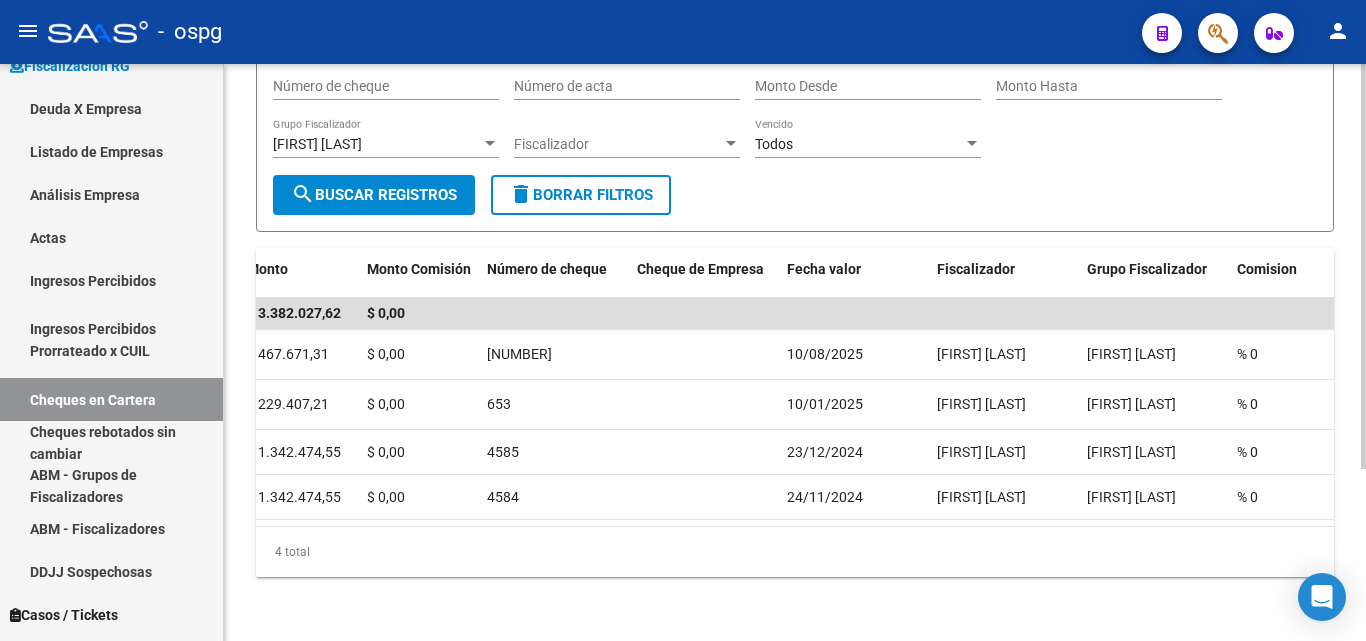 click on "FISCALIZACION REGIMEN GENERAL -> Cheques en Cartera cloud_download  Exportar CSV  Filtros ID CUIT / Razon Social Tipo de pago Tipo de pago Start date – End date Fec. Valor Desde / Hasta Número de cheque Número de acta Monto Desde Monto Hasta LORENA MORA Grupo Fiscalizador Fiscalizador Fiscalizador Todos Vencido search  Buscar Registros  delete  Borrar Filtros  Acciones Vencido ID Empresa CUIT Acta Tipo de pago Monto Monto Comisión Número de cheque Cheque de Empresa Fecha valor Fiscalizador Grupo Fiscalizador Comision $ 3.382.027,62 $ 0,00  Ingresar  No 672 IMPRENTA H GONZALEZ E HIJOS SOCIEDAD DE RESPONSABILIDAD LIMITADA 30582840705 202411-202502 Cheque $ 467.671,31 $ 0,00 10669132 10/08/2025 LORENA  MORA LORENA MORA % 0  Ingresar  Si 430 ARTES GRAFICAS GRAFICOR S.R.L. 30707937943 127028 Cheque $ 229.407,21 $ 0,00 653 10/01/2025 LORENA  MORA LORENA MORA % 0  Ingresar  Si 280 TADDEO HNOS  SRL 30711971781 126654 Cheque $ 1.342.474,55 $ 0,00 4585 23/12/2024 LORENA  MORA LORENA MORA % 0  Ingresar" 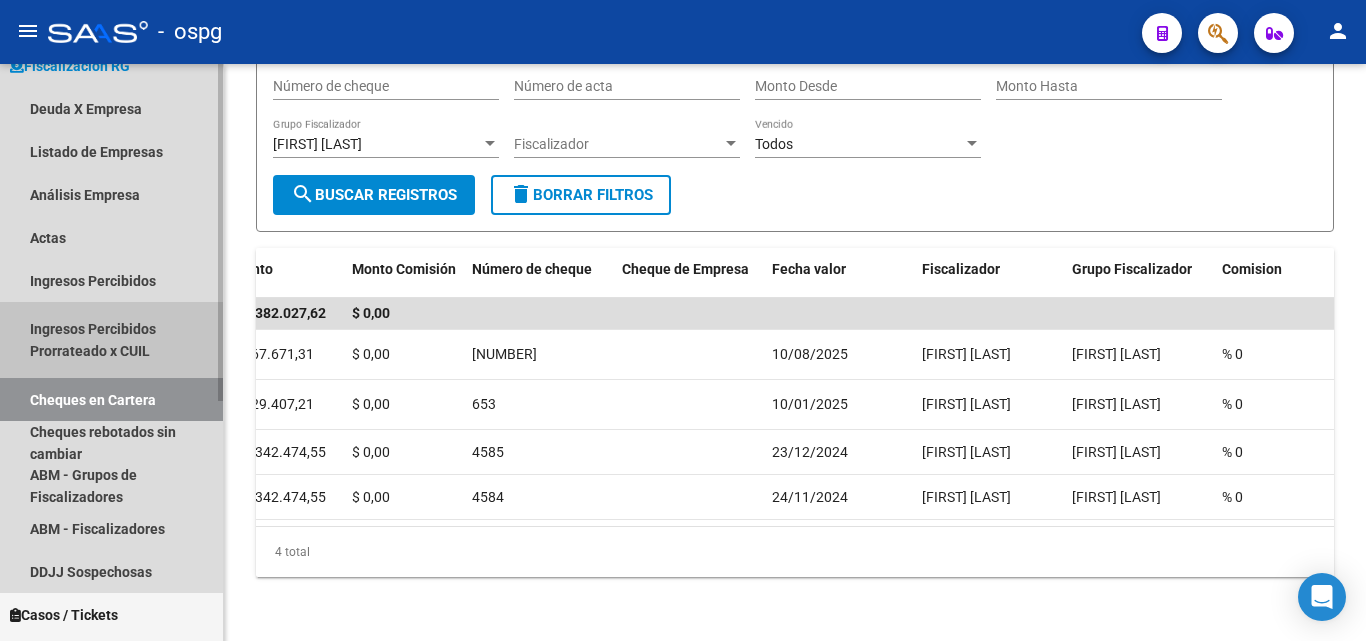 click on "Ingresos Percibidos Prorrateado x CUIL" at bounding box center [111, 340] 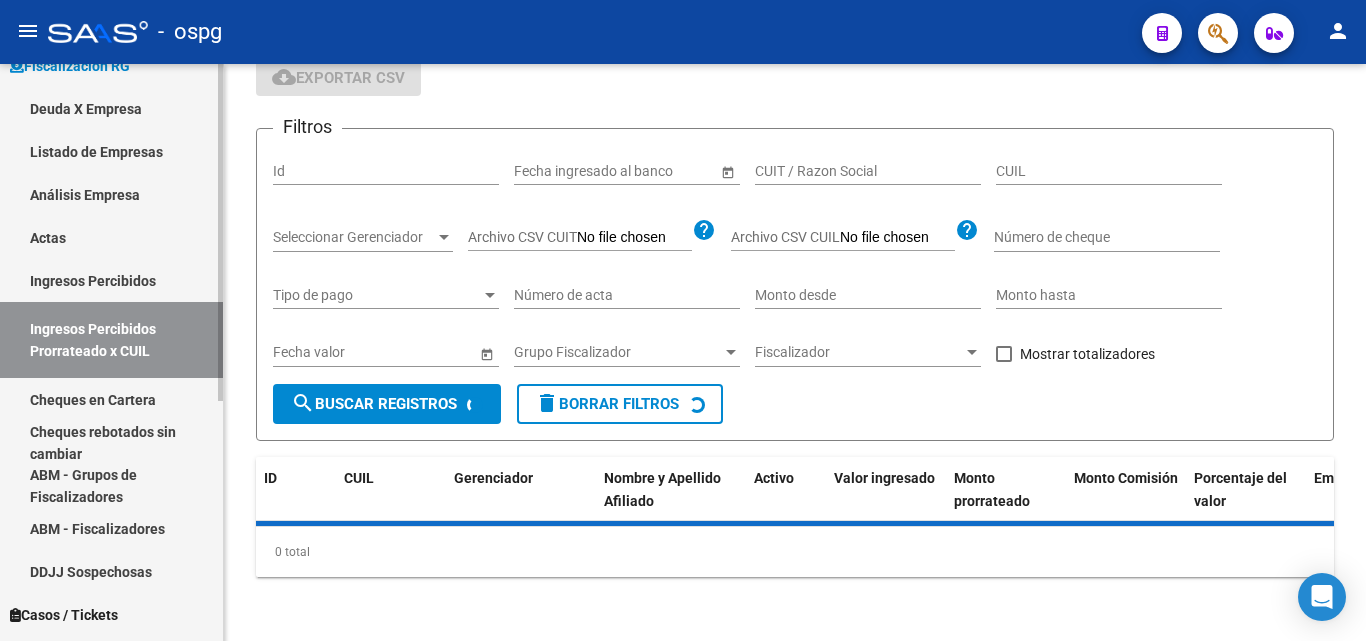 scroll, scrollTop: 0, scrollLeft: 0, axis: both 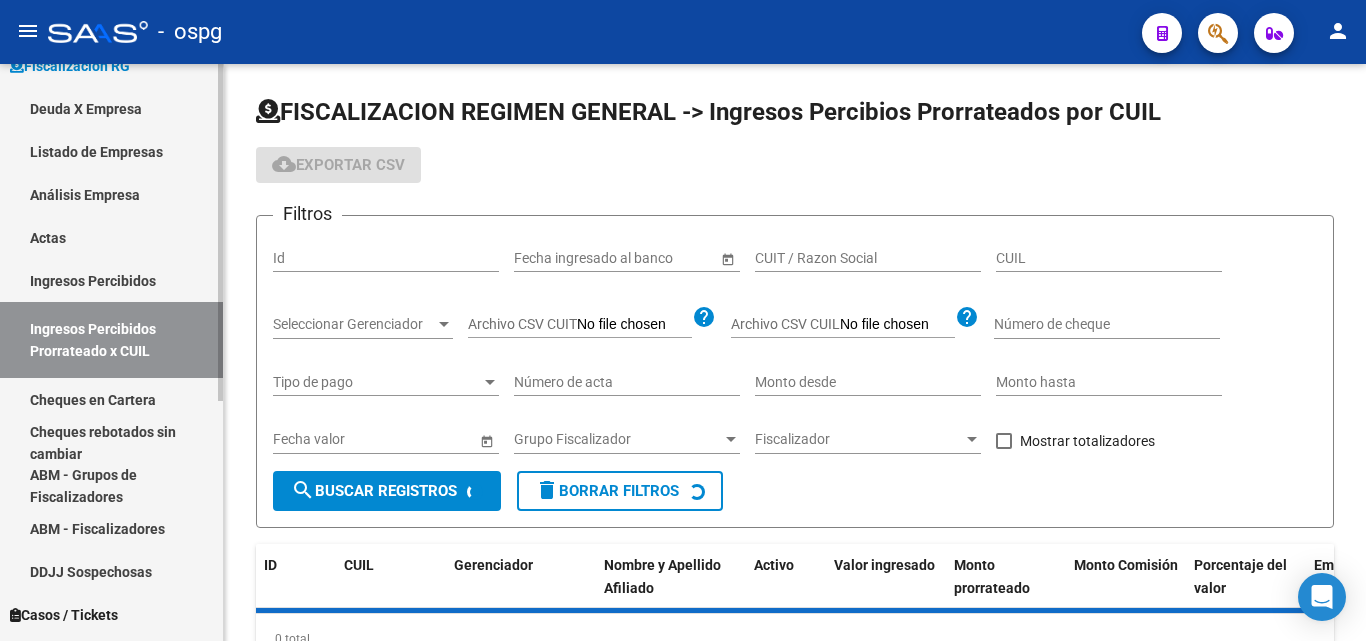 click on "Cheques en Cartera" at bounding box center (111, 399) 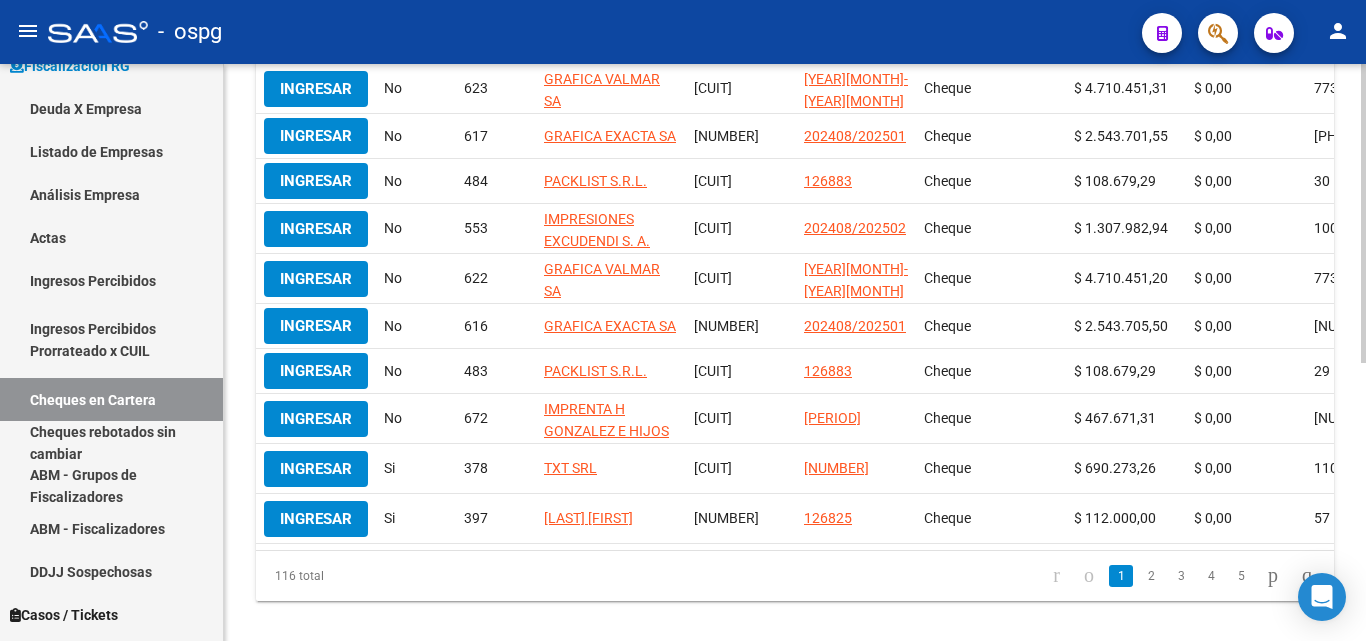 scroll, scrollTop: 500, scrollLeft: 0, axis: vertical 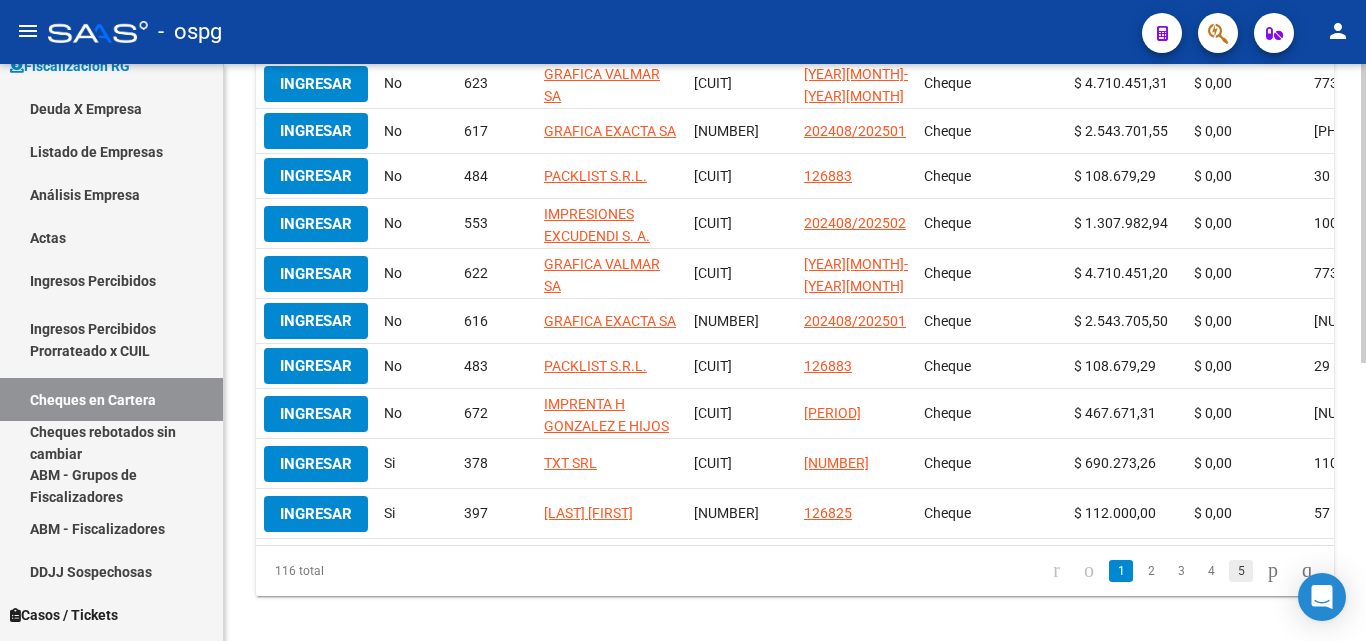 click on "5" 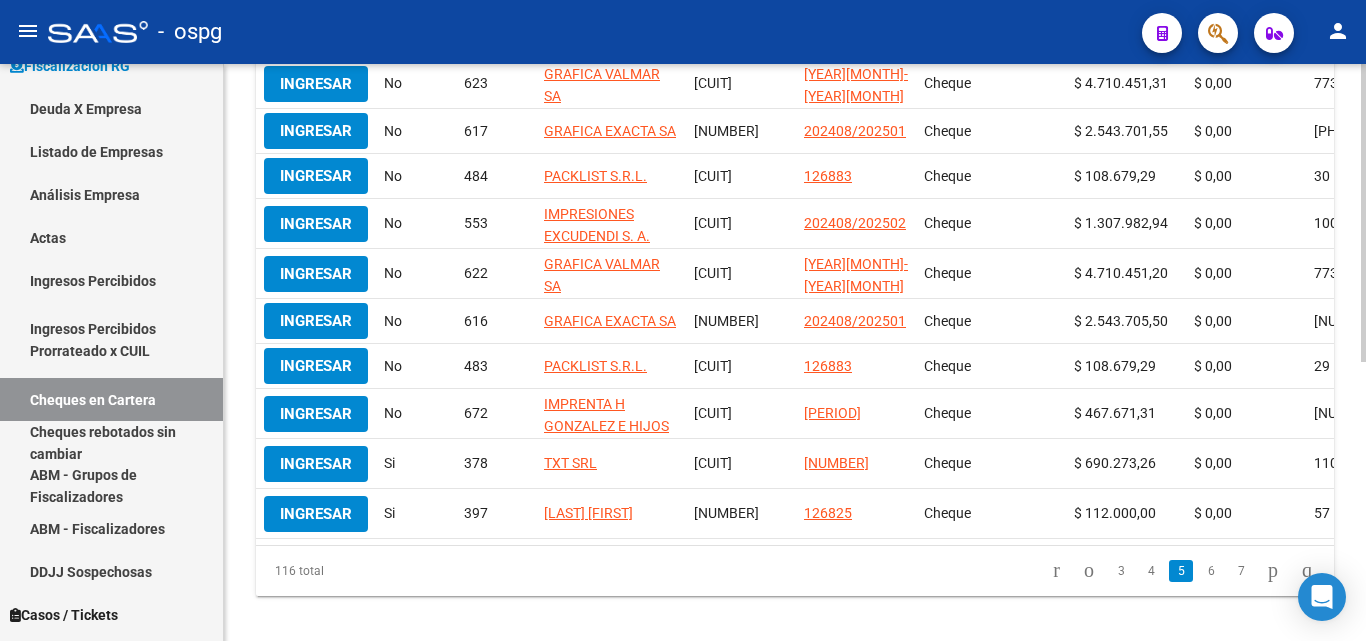scroll, scrollTop: 500, scrollLeft: 0, axis: vertical 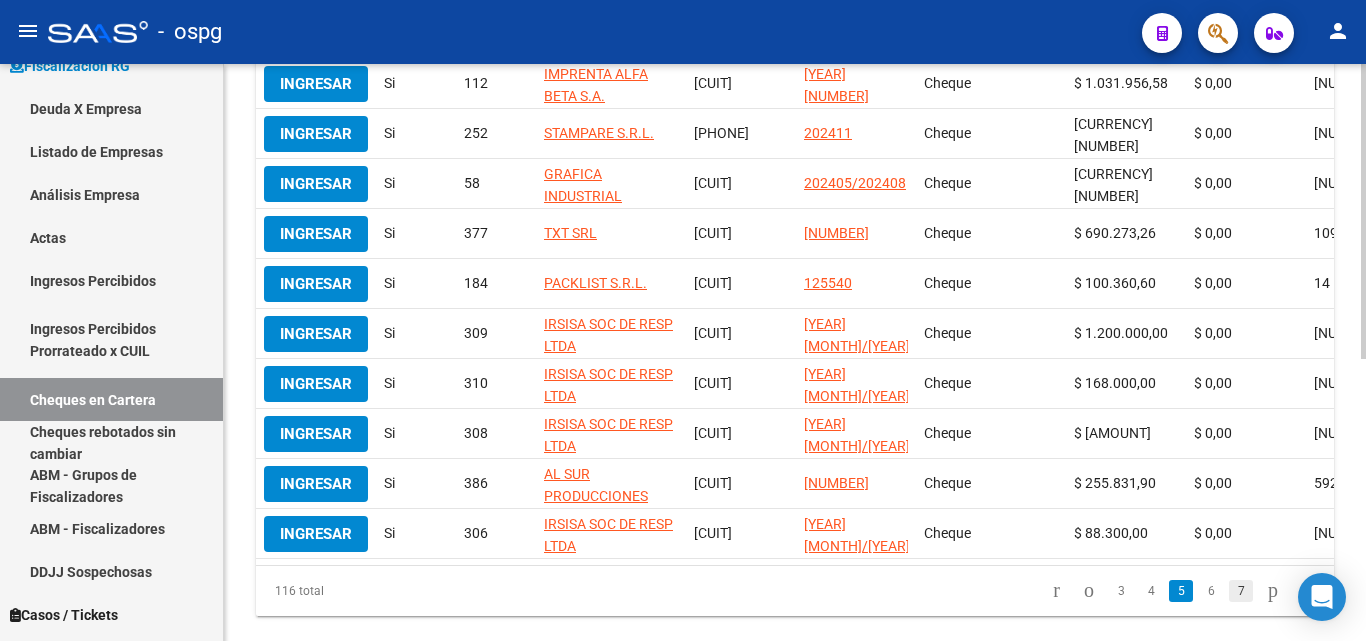 click on "7" 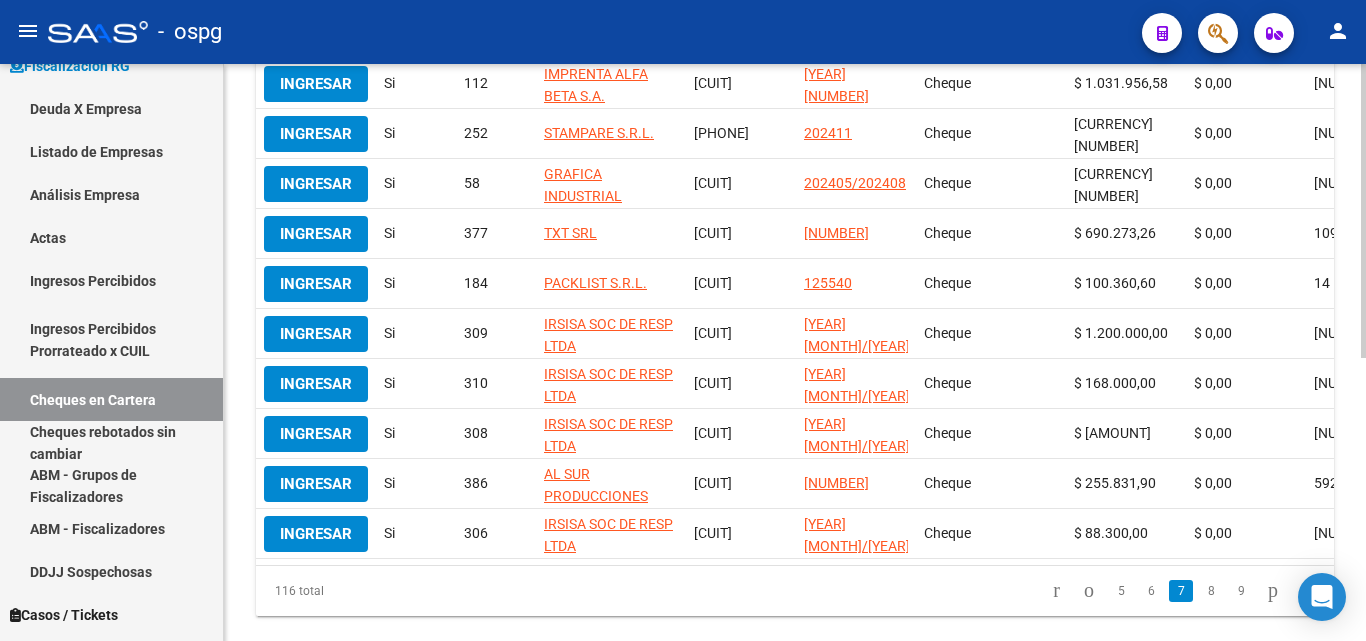 scroll, scrollTop: 497, scrollLeft: 0, axis: vertical 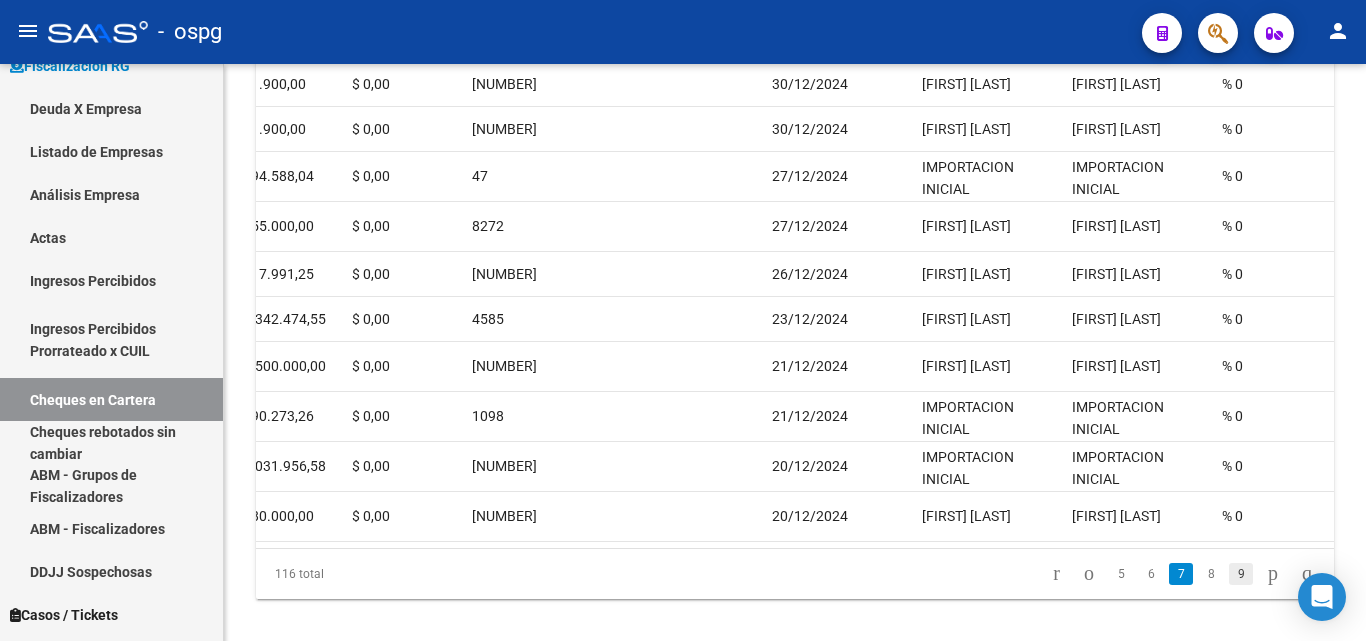 click on "9" 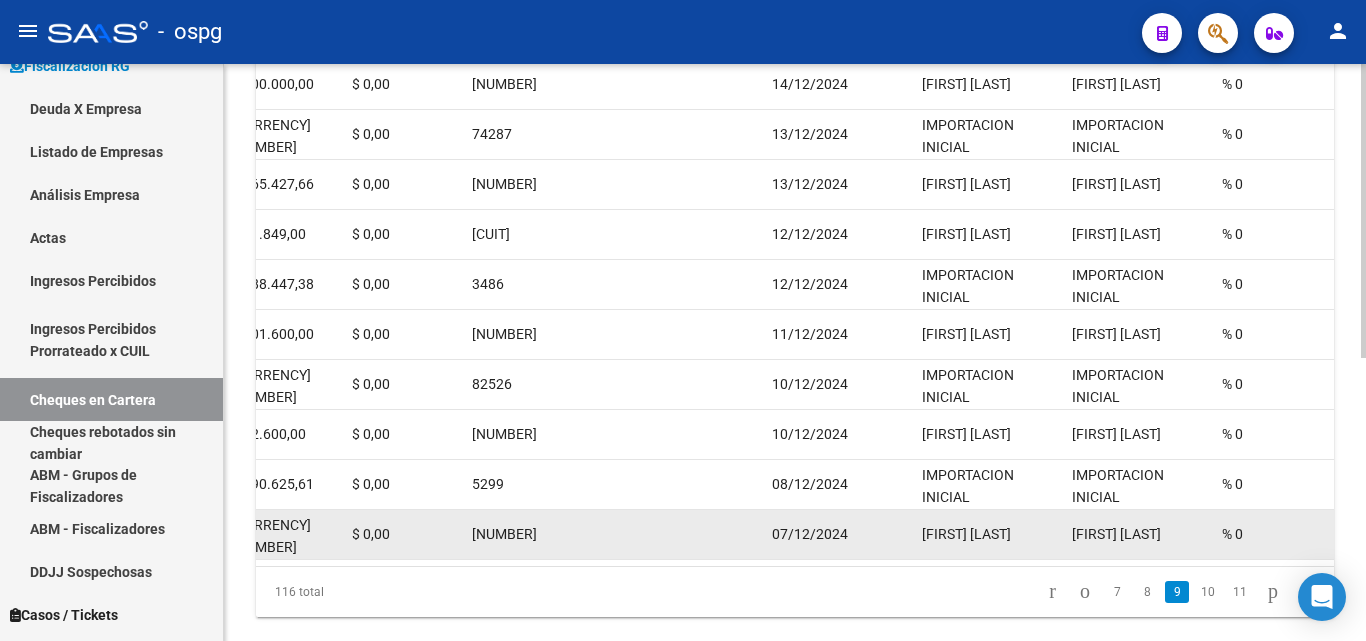 scroll, scrollTop: 555, scrollLeft: 0, axis: vertical 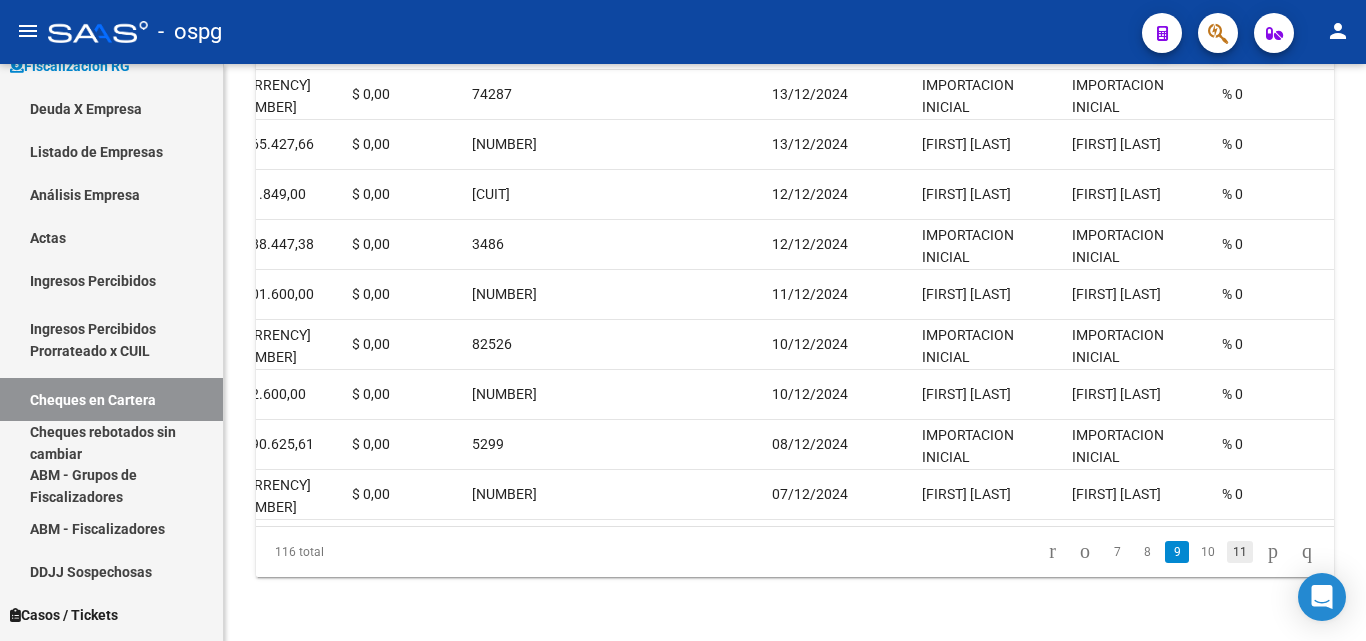 click on "11" 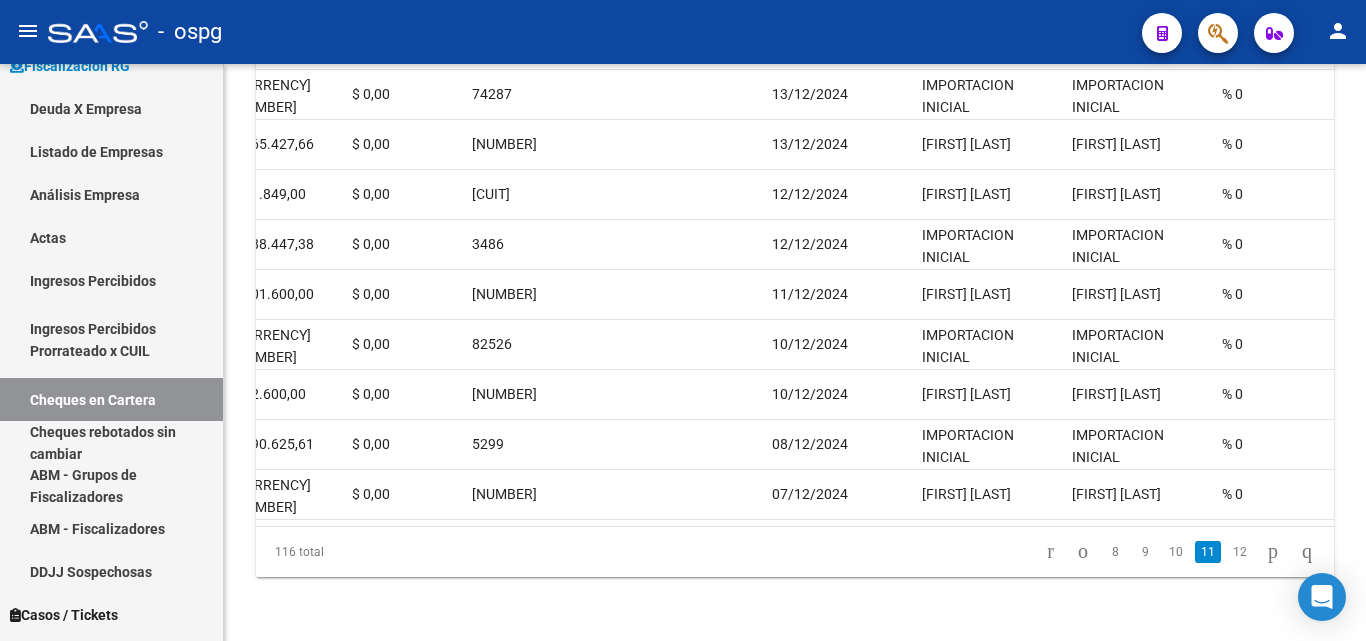 scroll, scrollTop: 555, scrollLeft: 0, axis: vertical 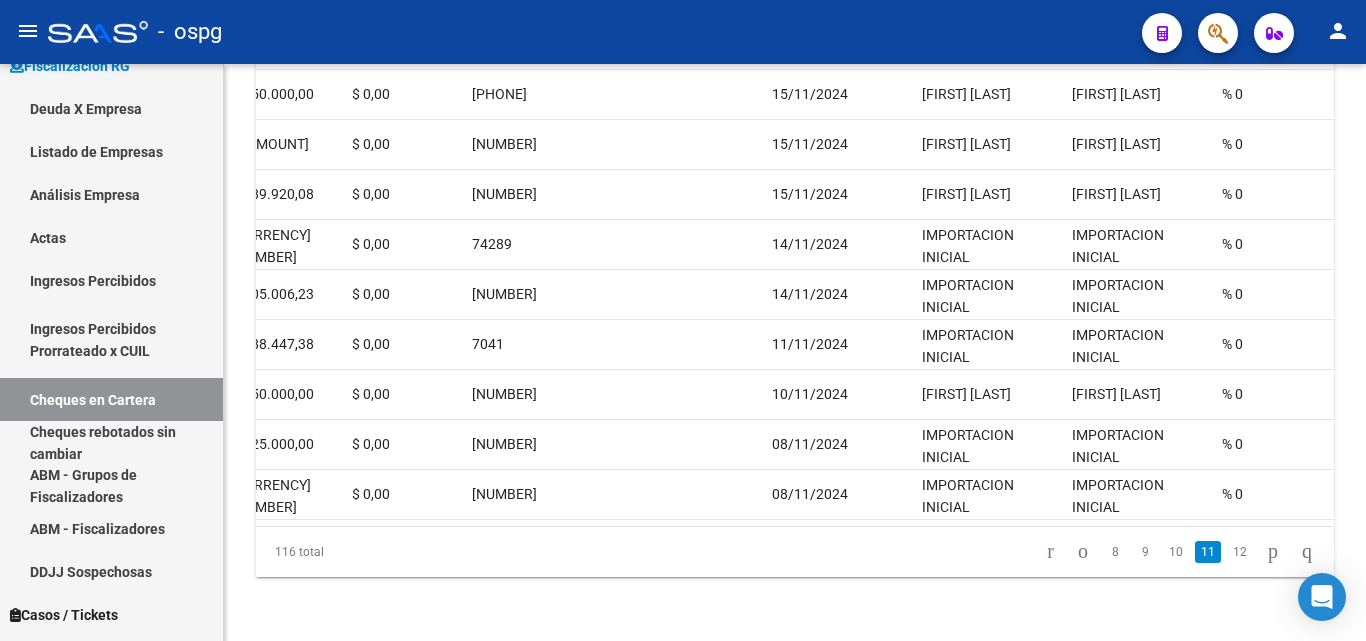 click on "12" 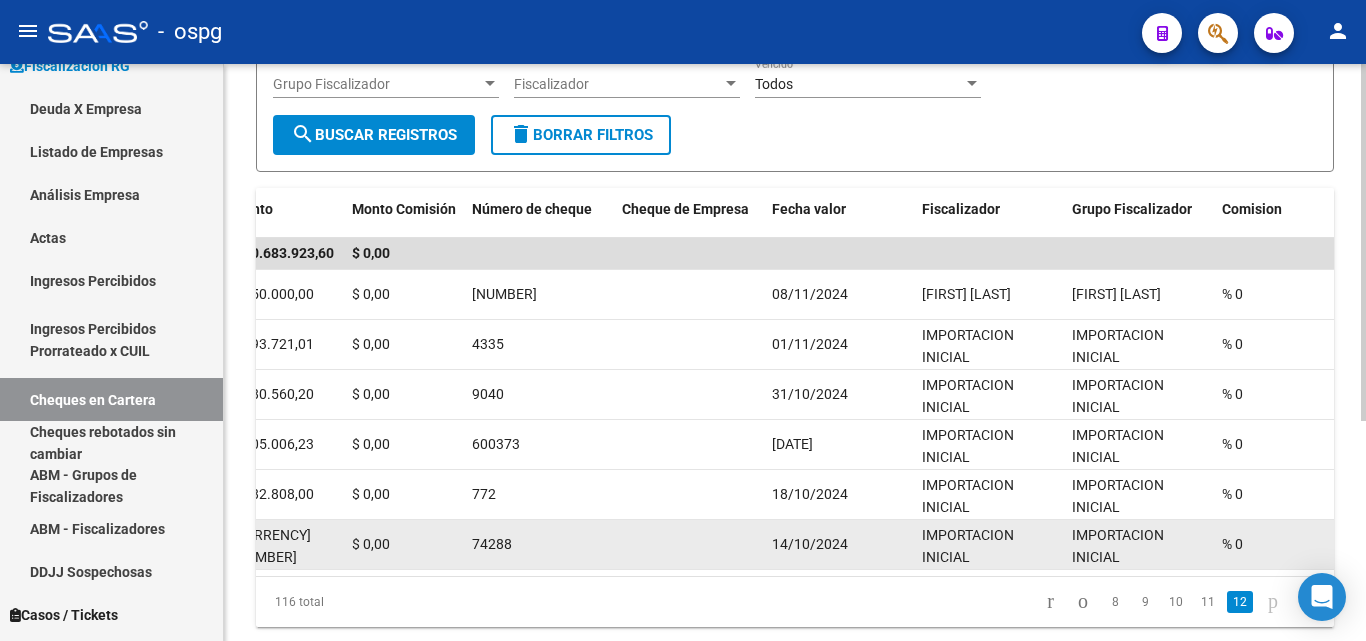 scroll, scrollTop: 255, scrollLeft: 0, axis: vertical 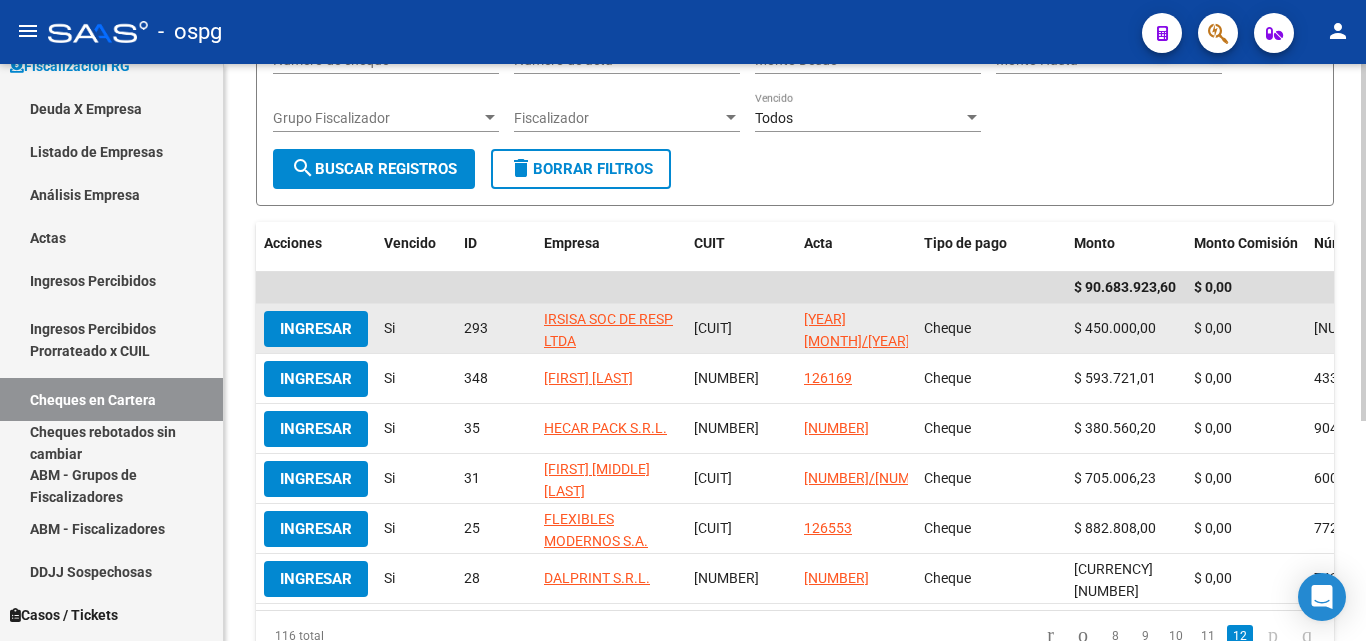click on "Ingresar" 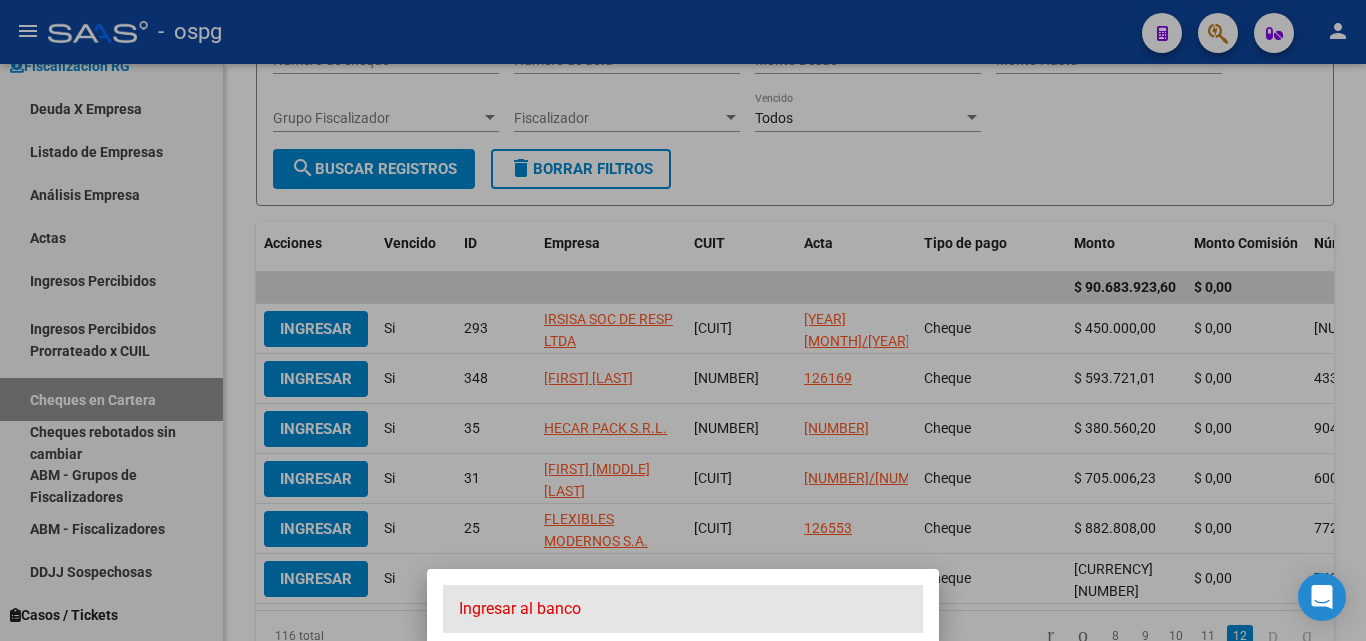 click on "Ingresar al banco" at bounding box center (683, 609) 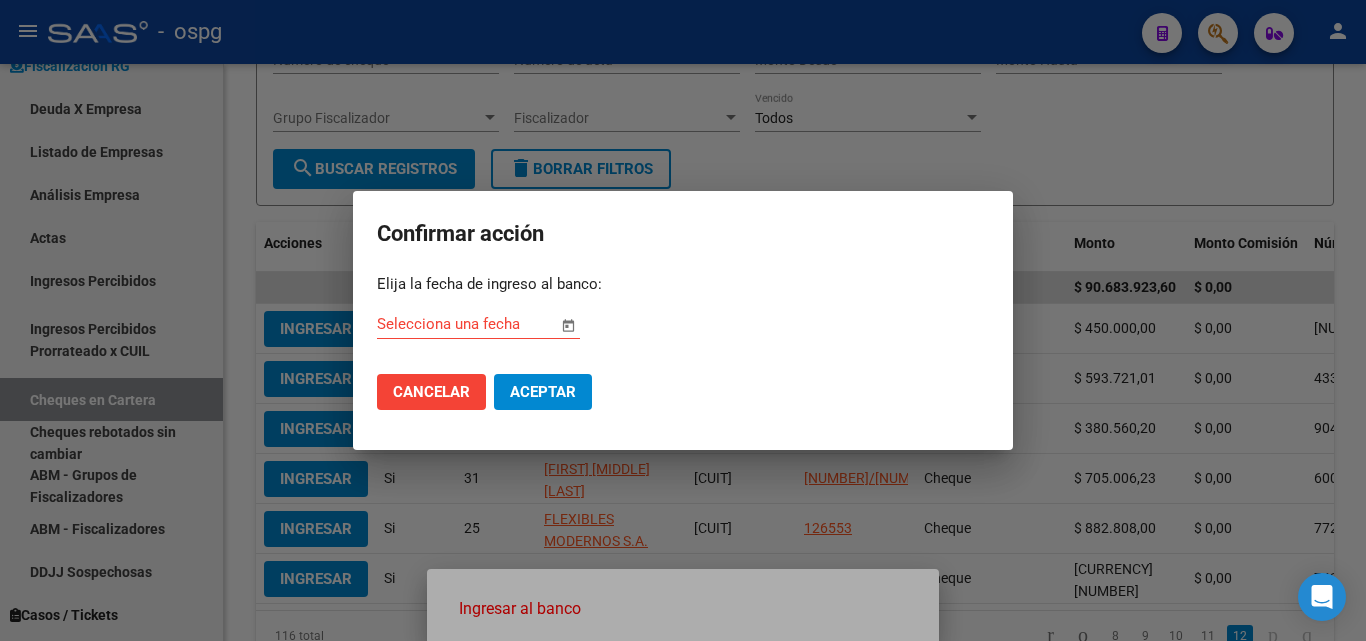 click at bounding box center [568, 325] 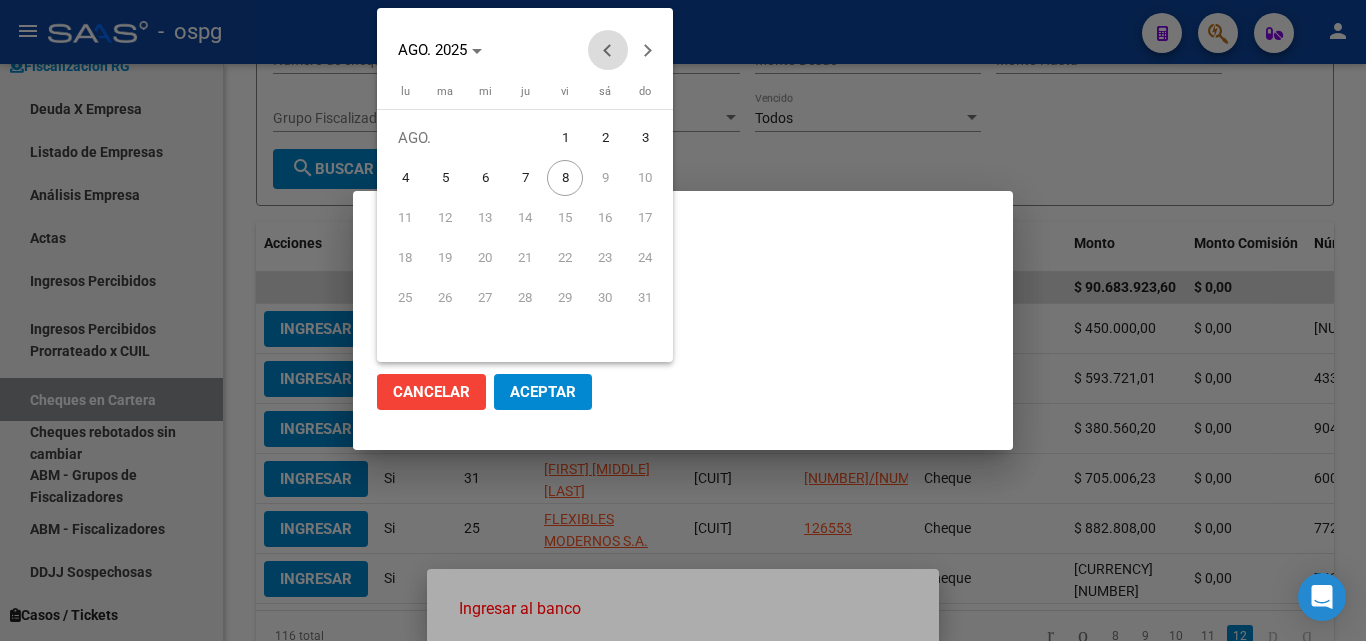 click at bounding box center [608, 50] 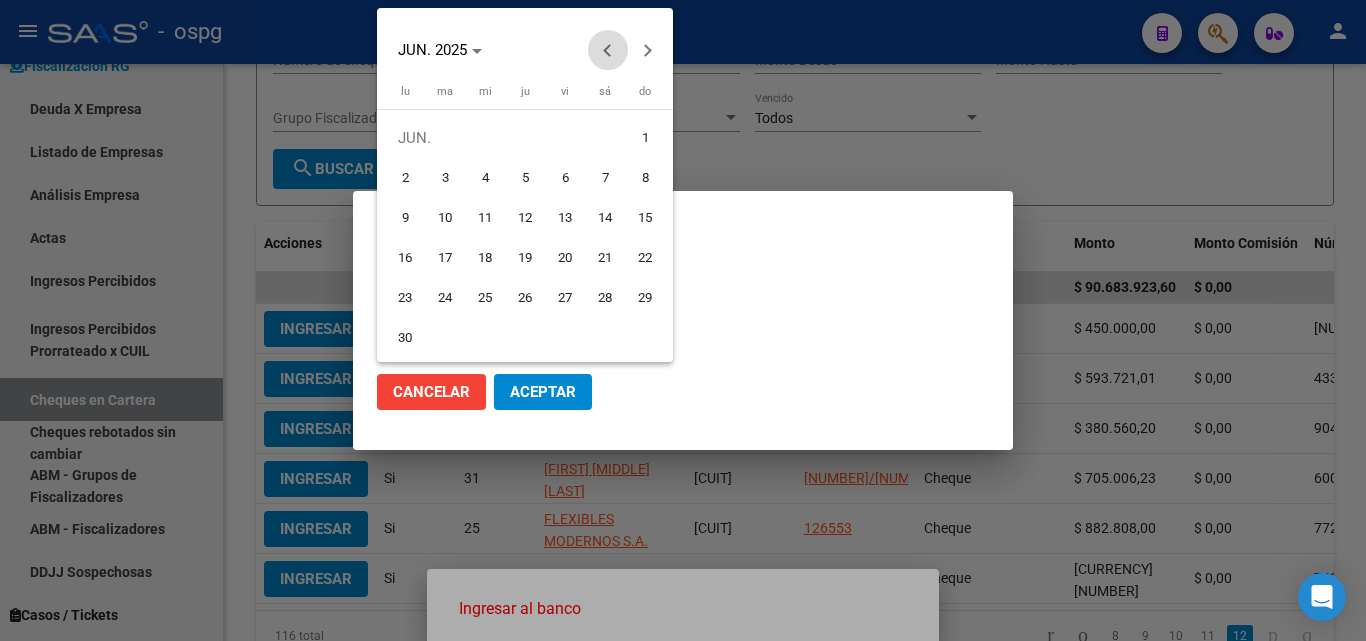 click at bounding box center (608, 50) 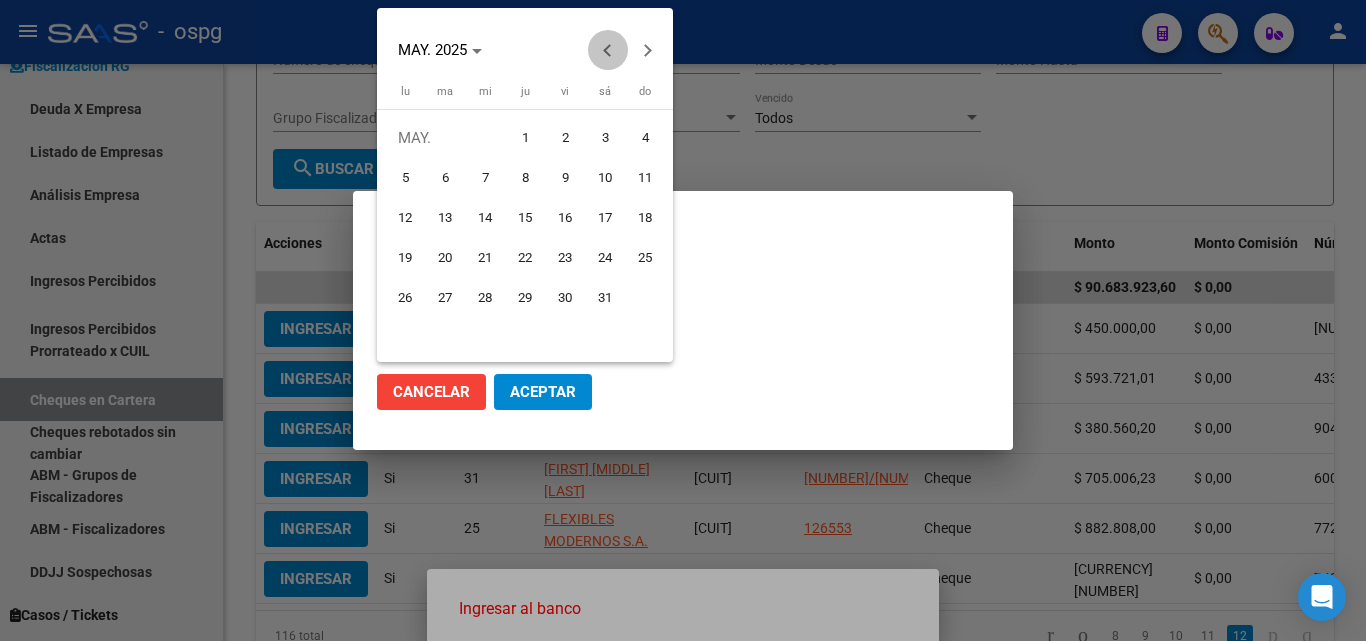 click at bounding box center [608, 50] 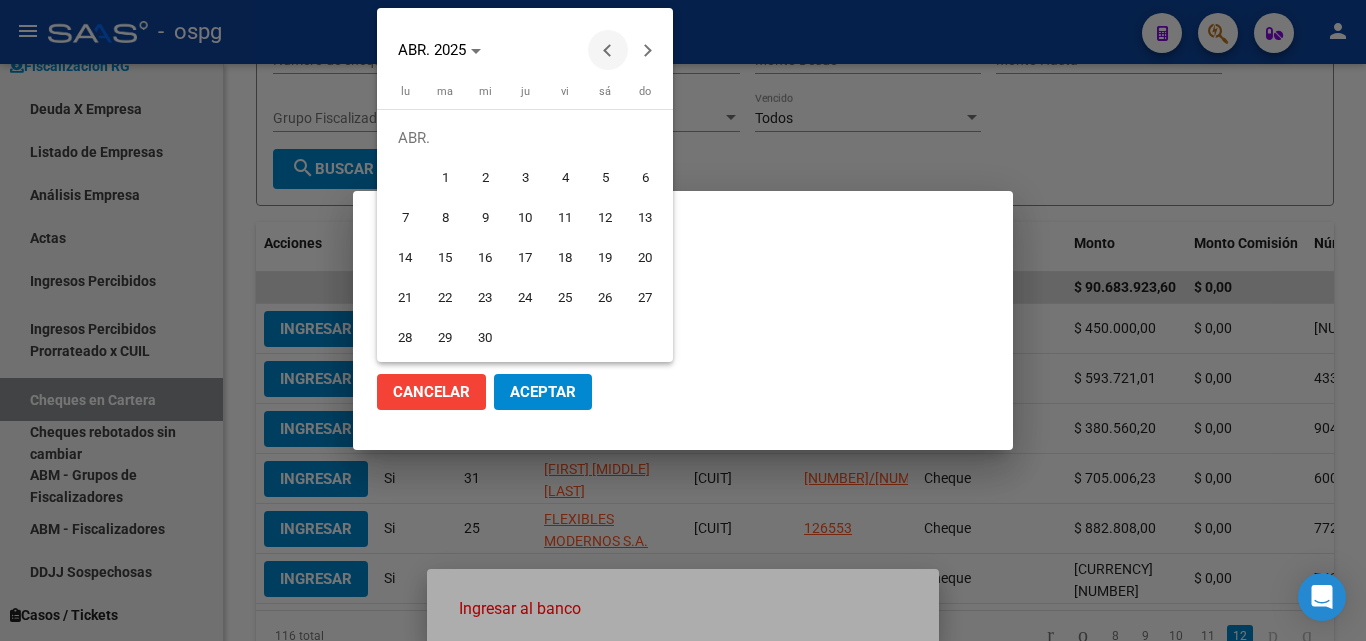 click at bounding box center [608, 50] 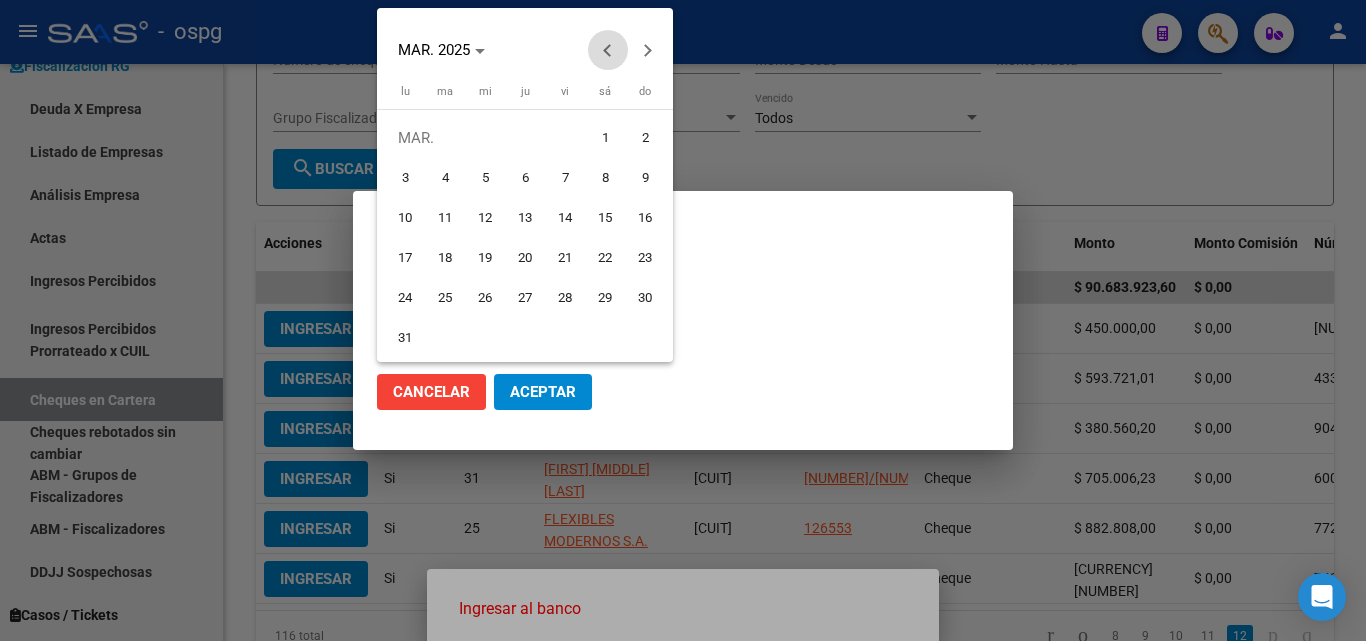 click at bounding box center [608, 50] 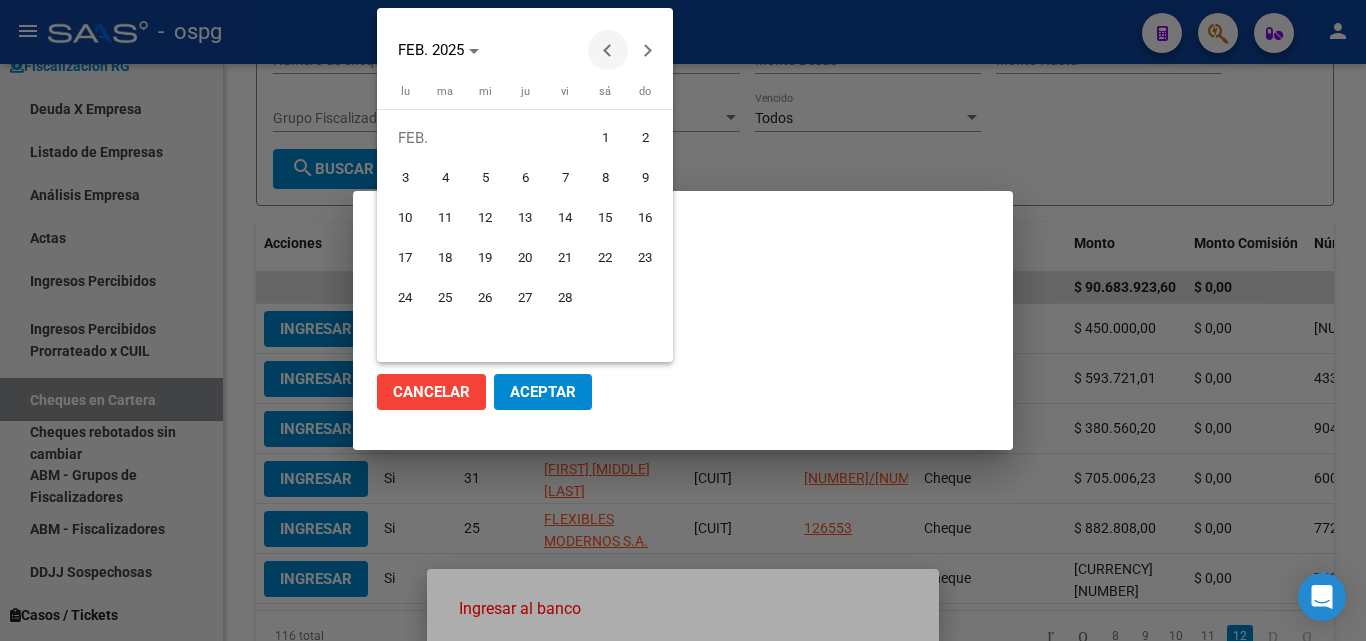 click at bounding box center (608, 50) 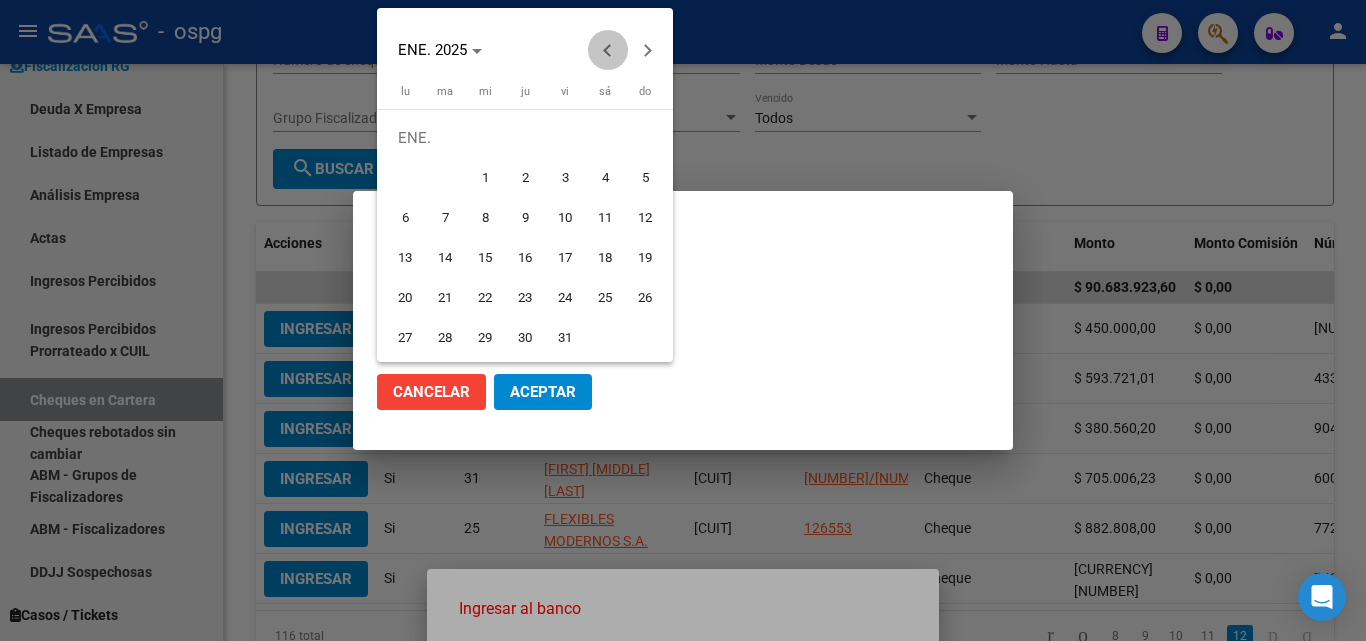click at bounding box center (608, 50) 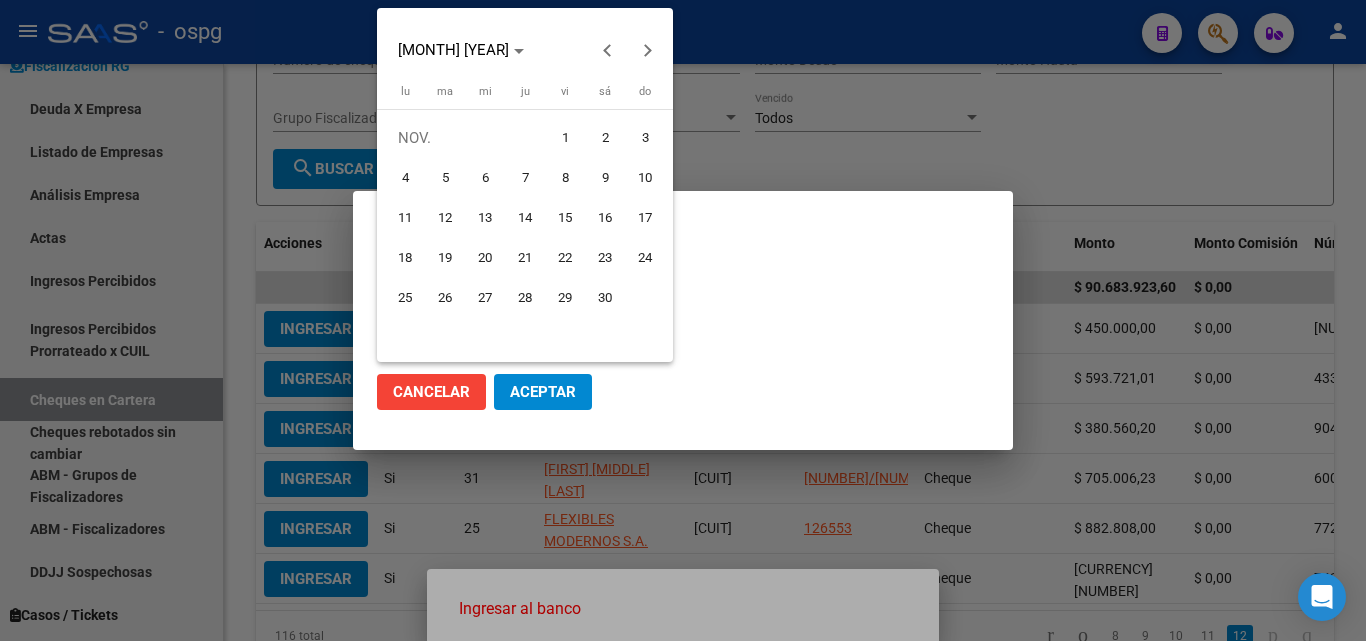 click on "8" at bounding box center (565, 178) 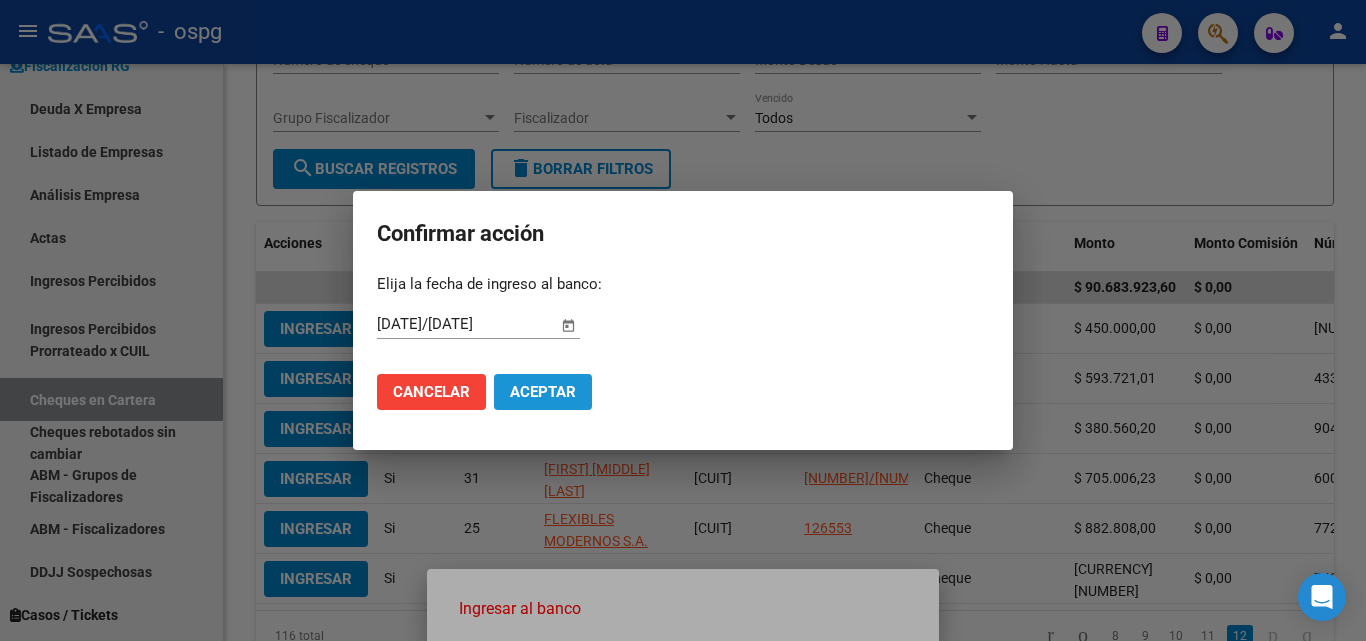 click on "Aceptar" 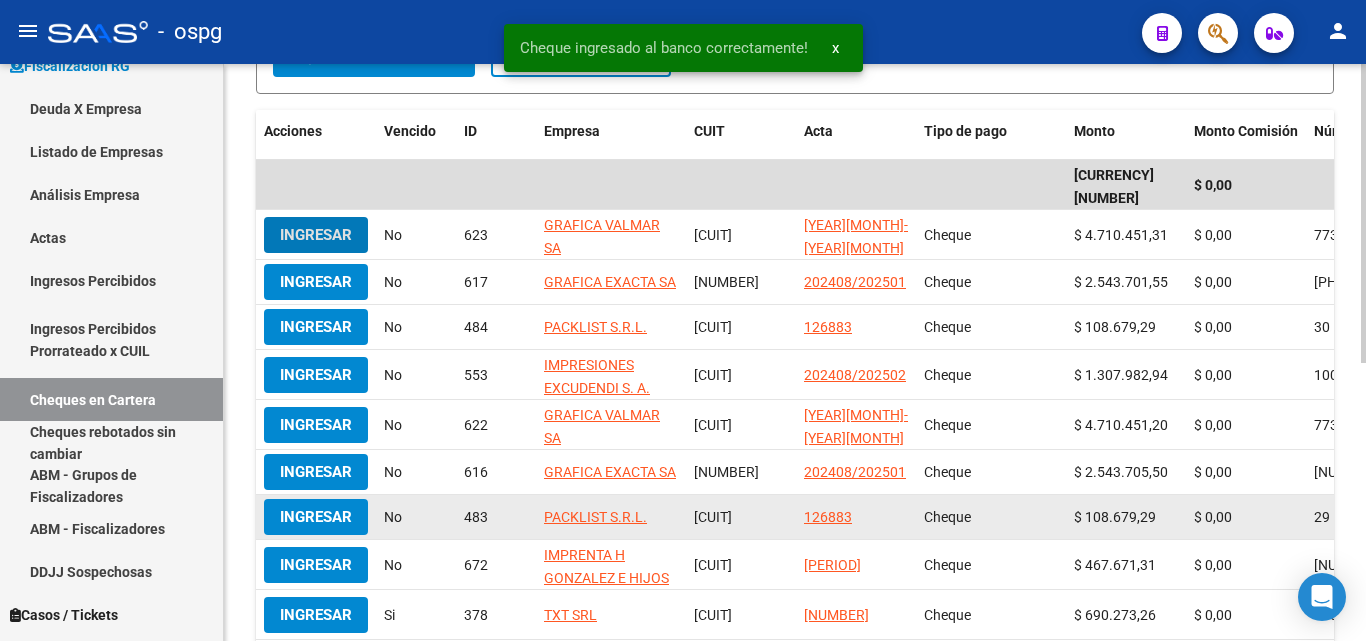 scroll, scrollTop: 535, scrollLeft: 0, axis: vertical 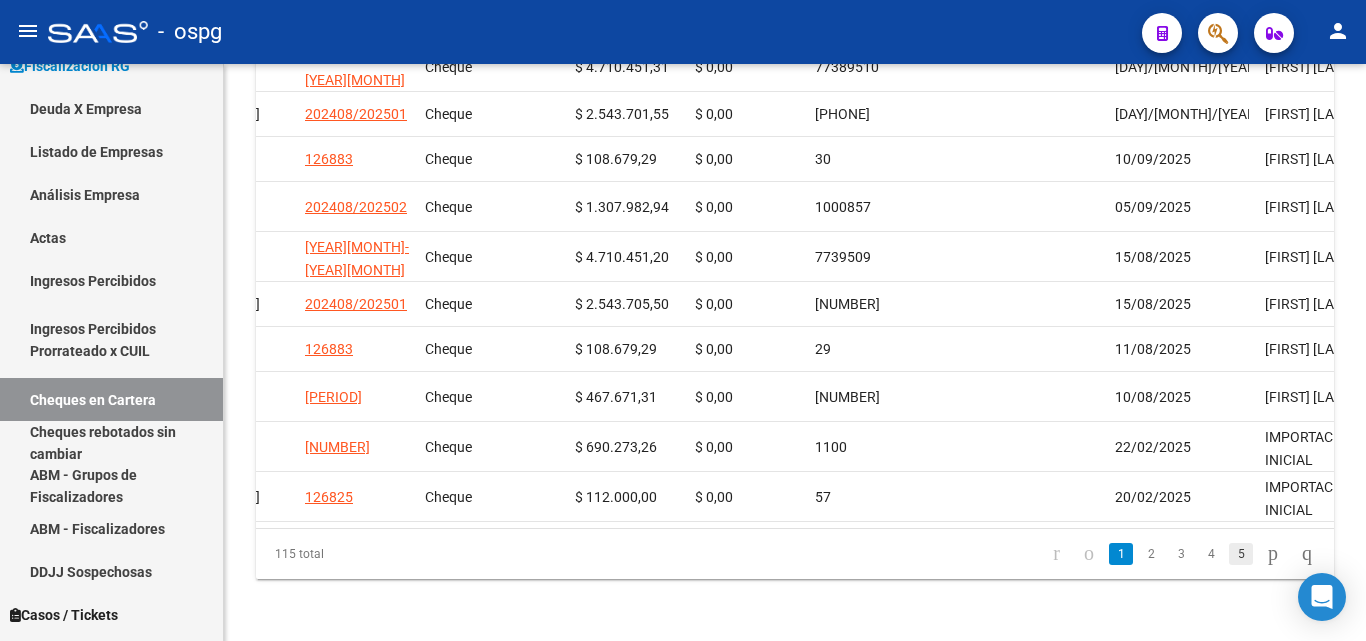 click on "5" 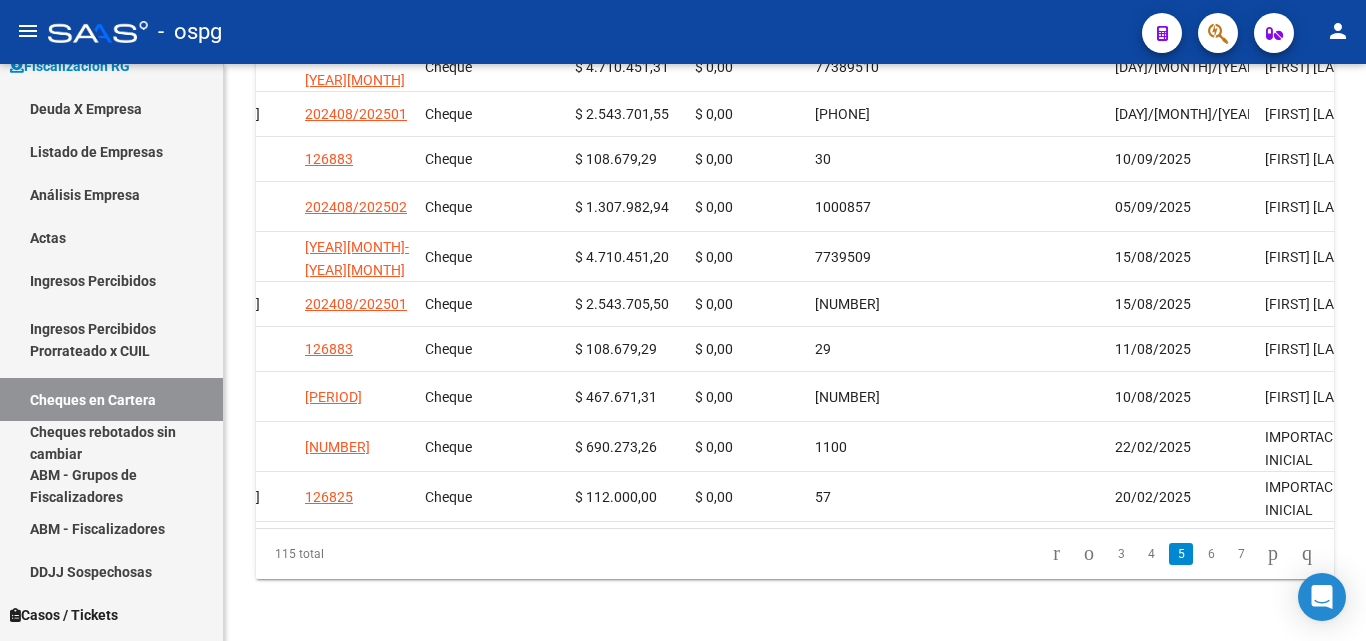 scroll, scrollTop: 535, scrollLeft: 0, axis: vertical 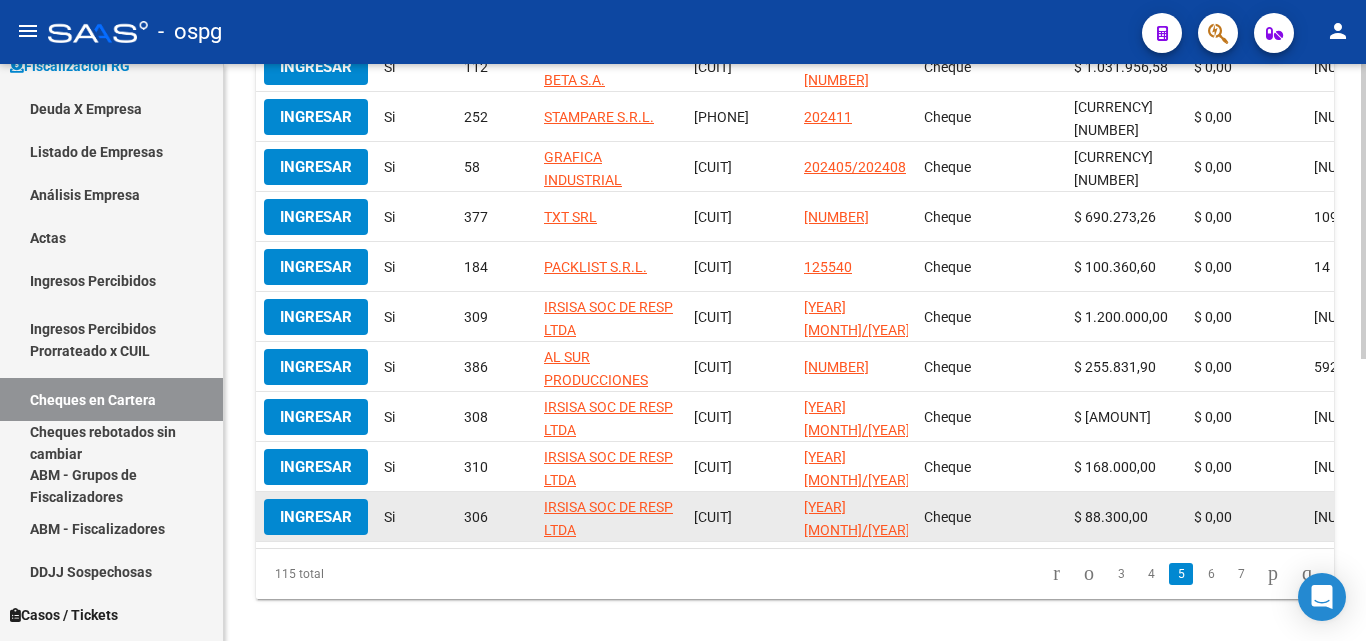click on "Ingresar" 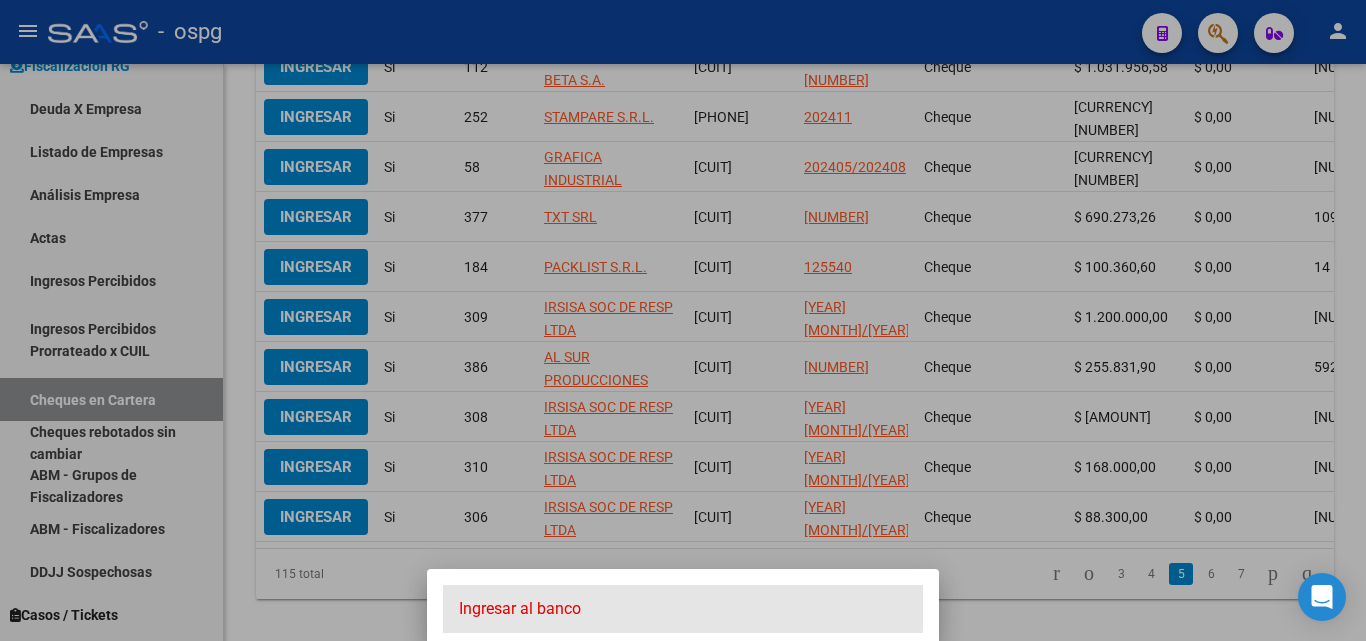 click on "Ingresar al banco" at bounding box center [683, 609] 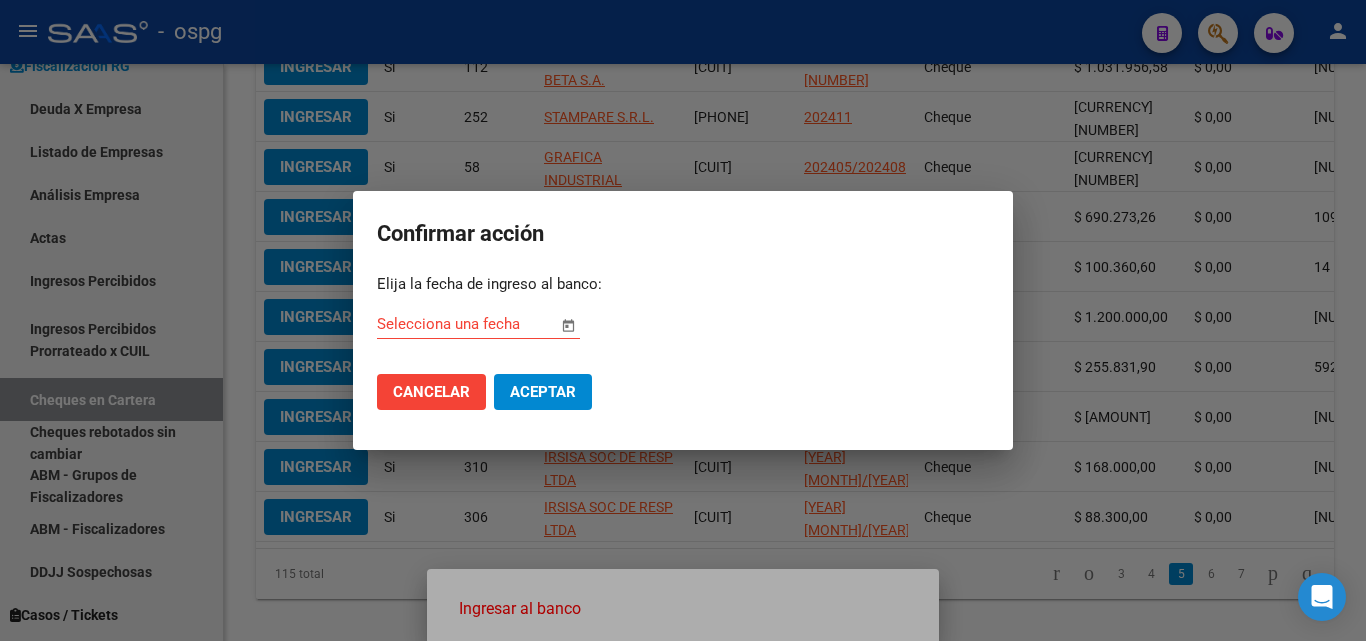 click at bounding box center [568, 325] 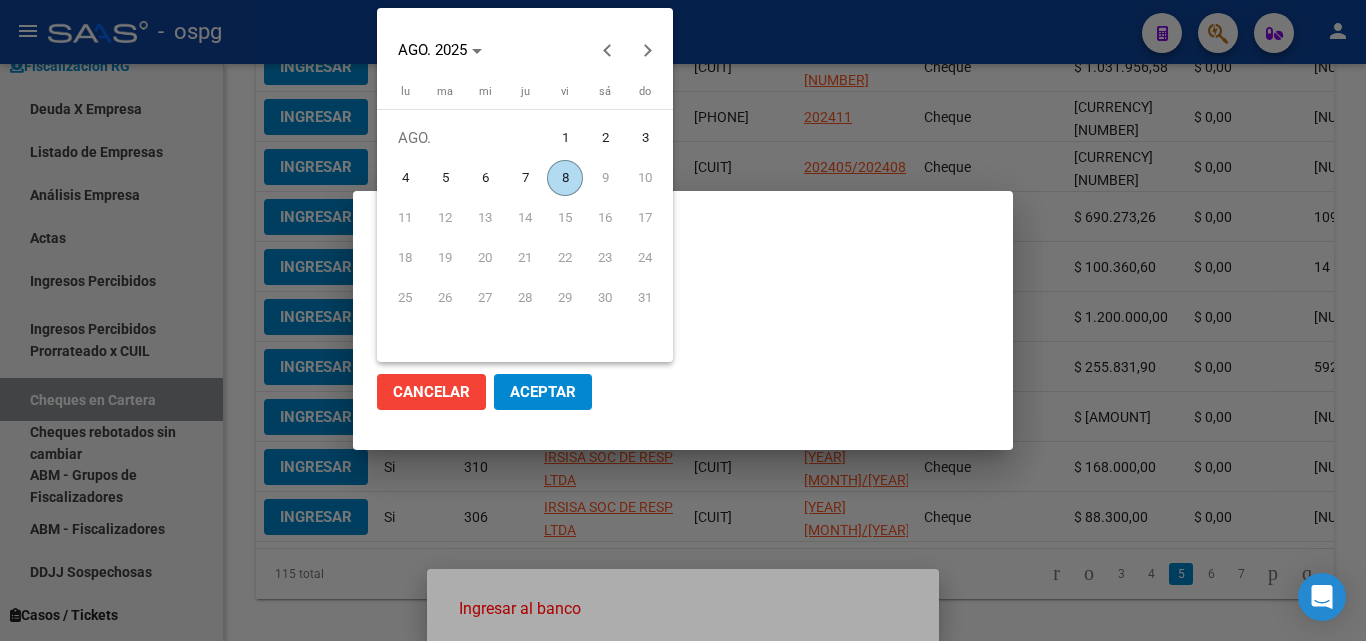 click on "AGO. 2025" at bounding box center (525, 50) 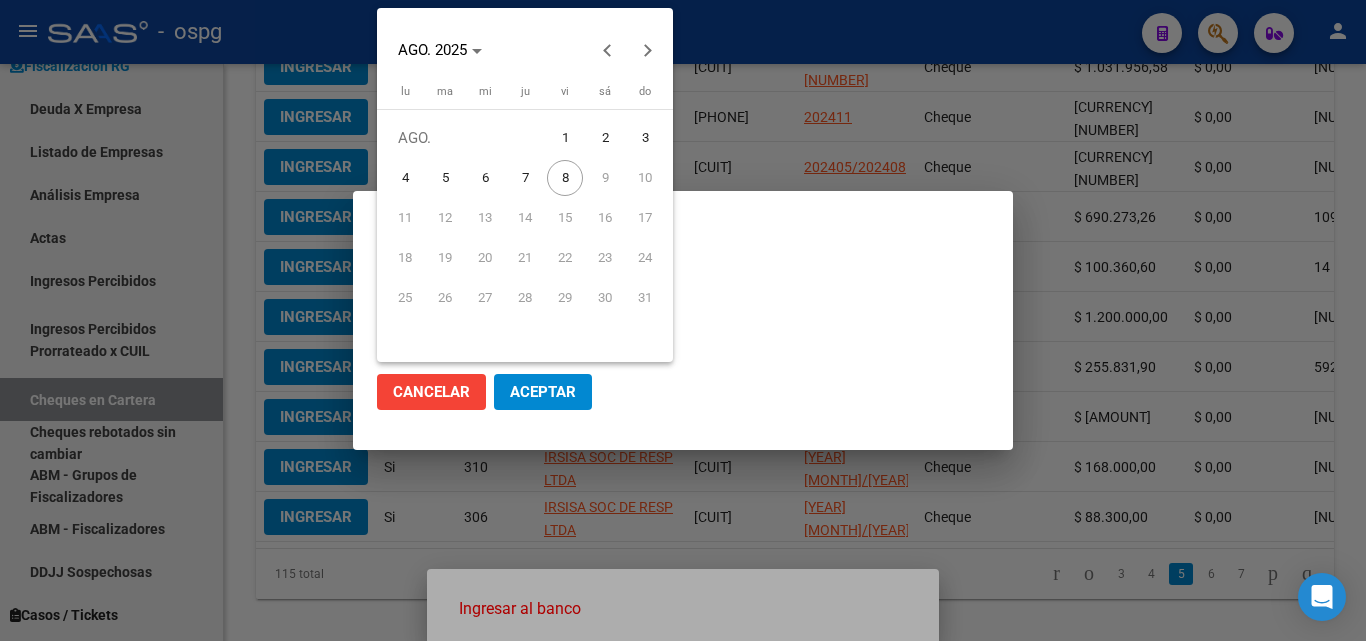 click on "AGO. 2025" at bounding box center (525, 50) 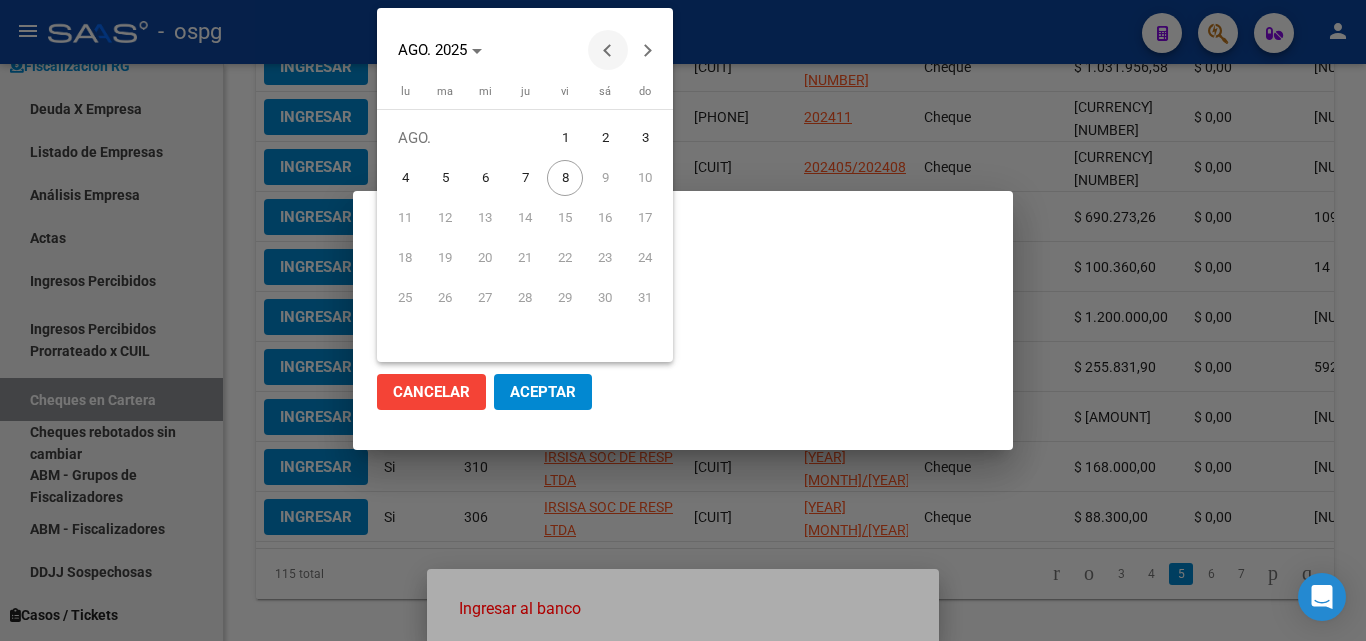 click at bounding box center (608, 50) 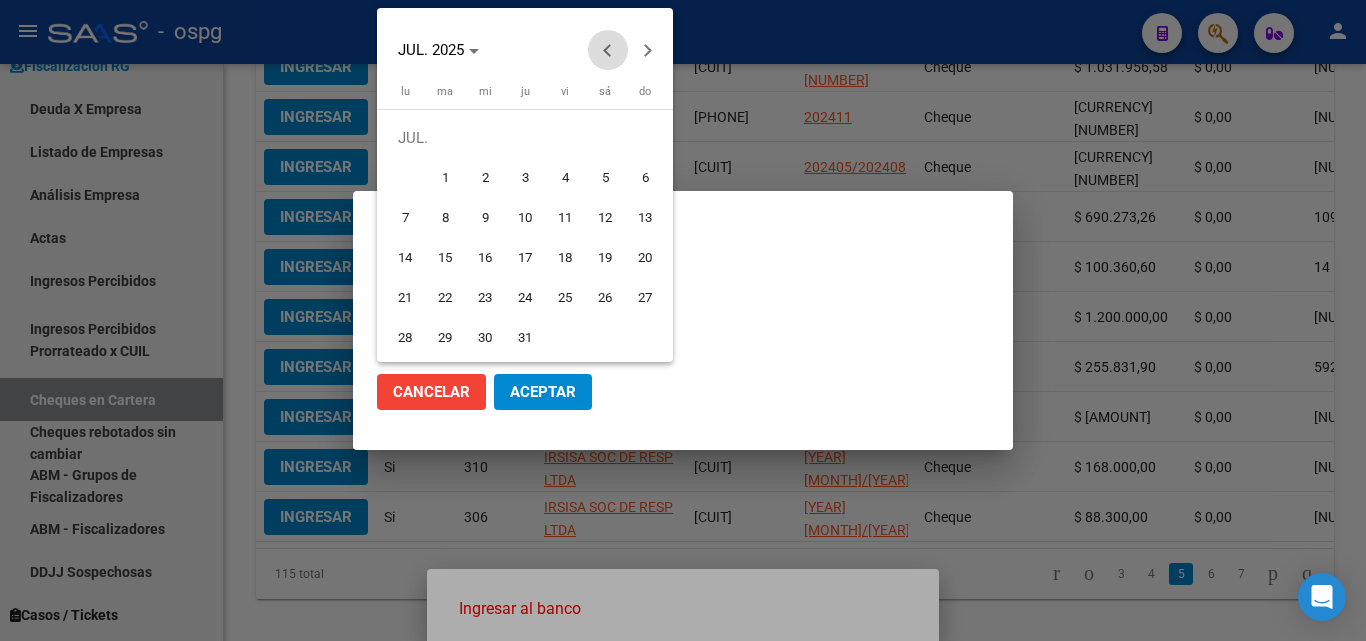 click at bounding box center [608, 50] 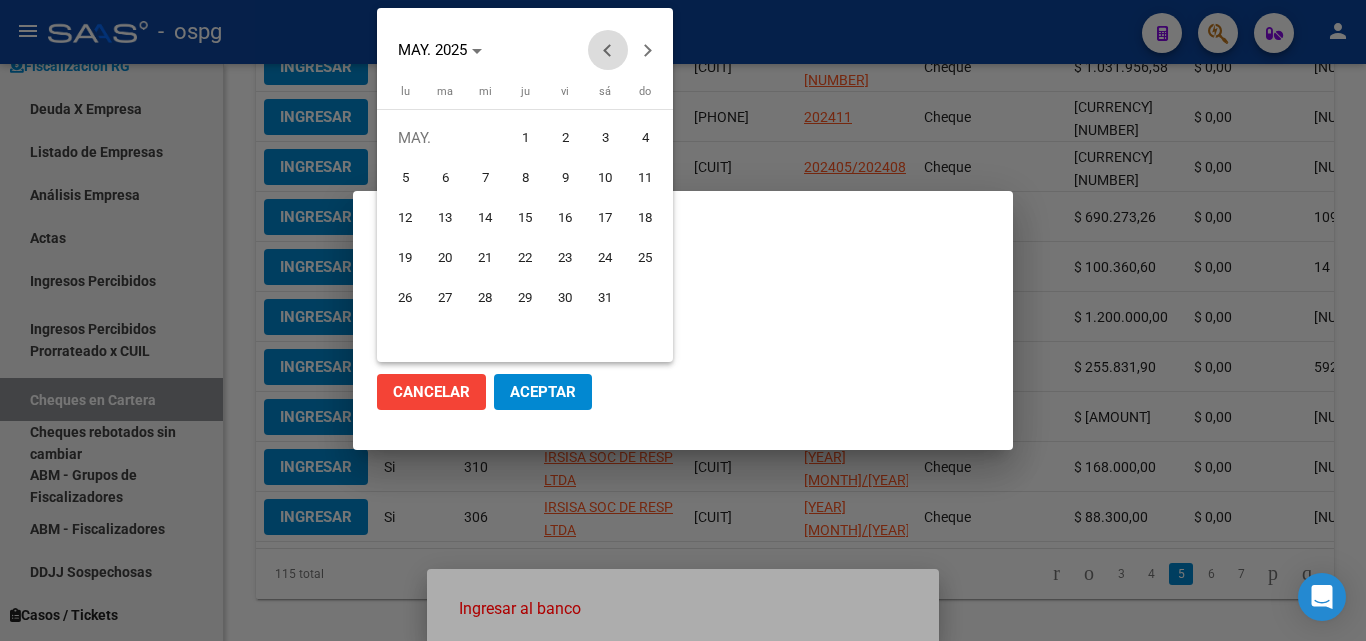 click at bounding box center (608, 50) 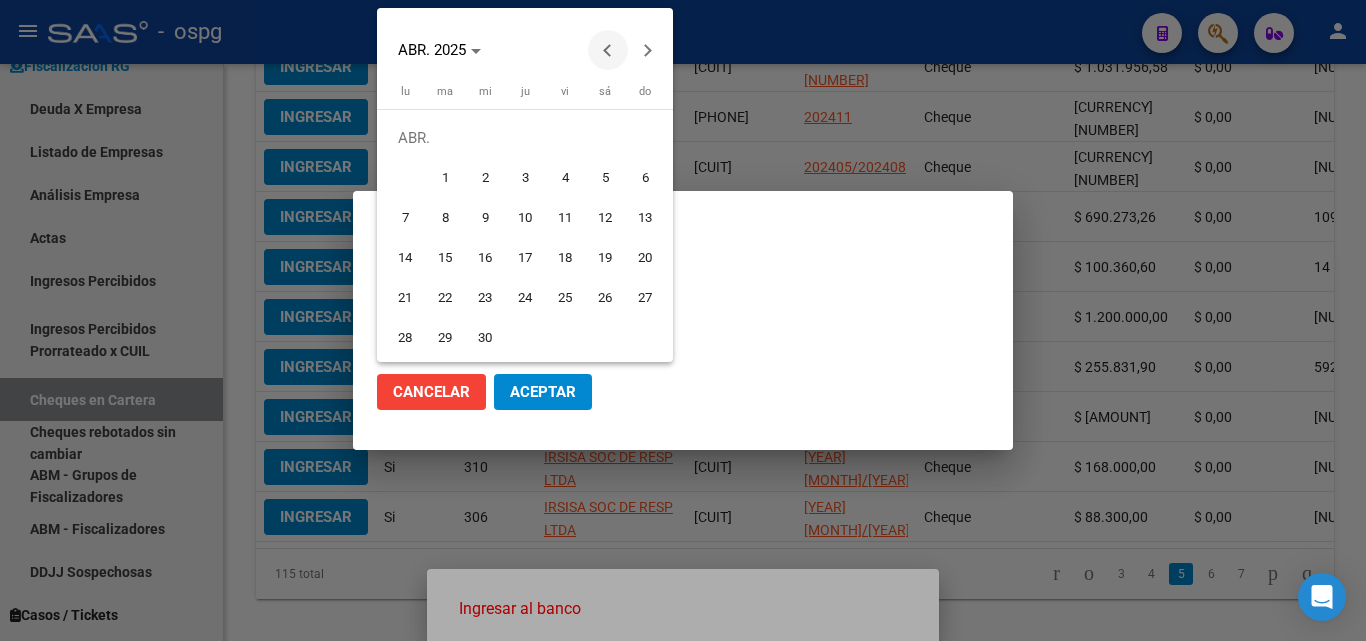 click at bounding box center [608, 50] 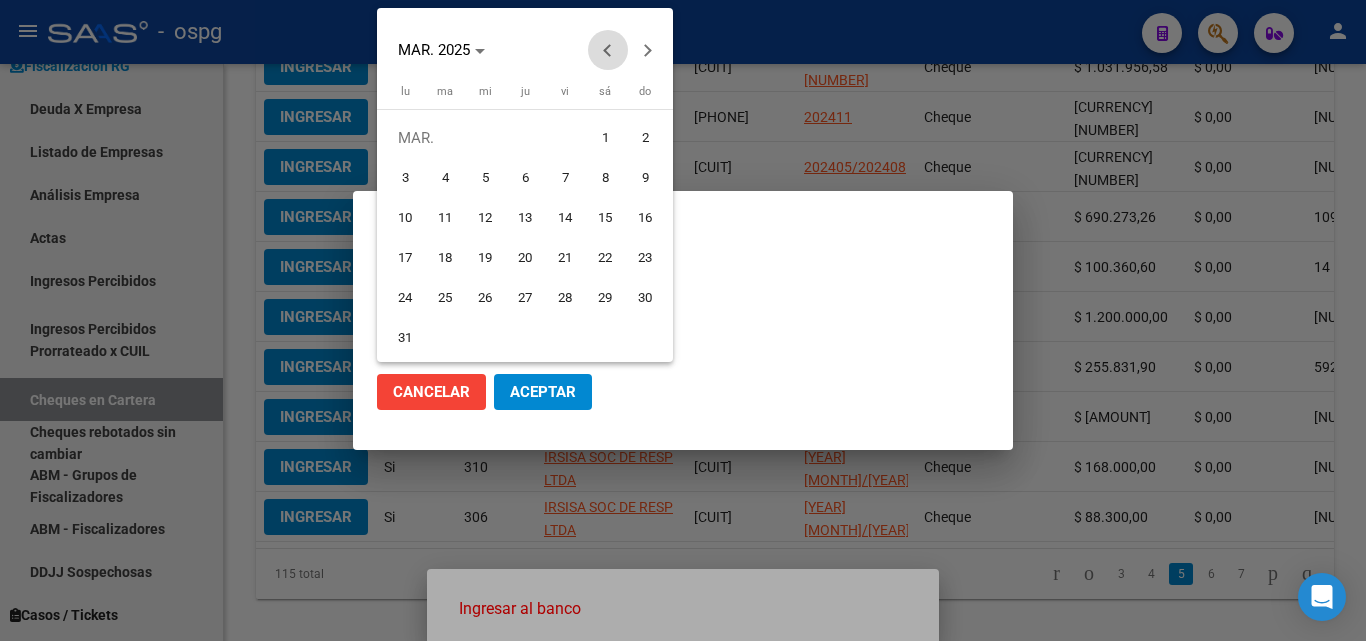 click at bounding box center (608, 50) 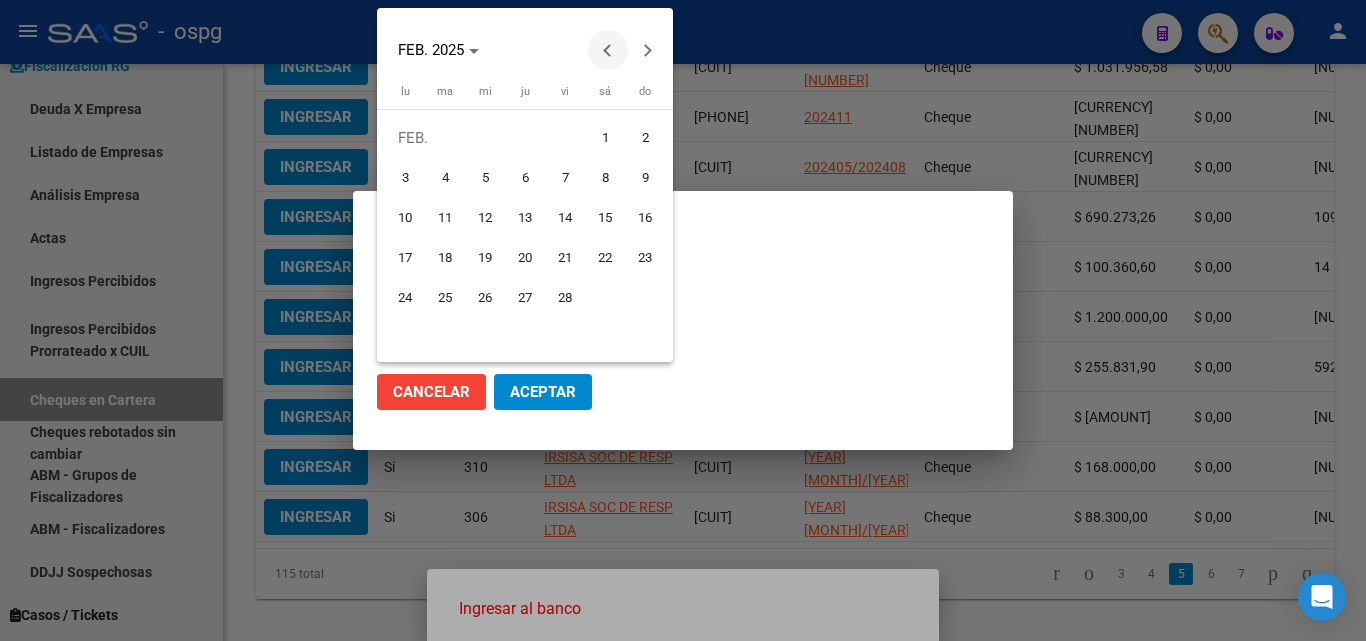 click at bounding box center [608, 50] 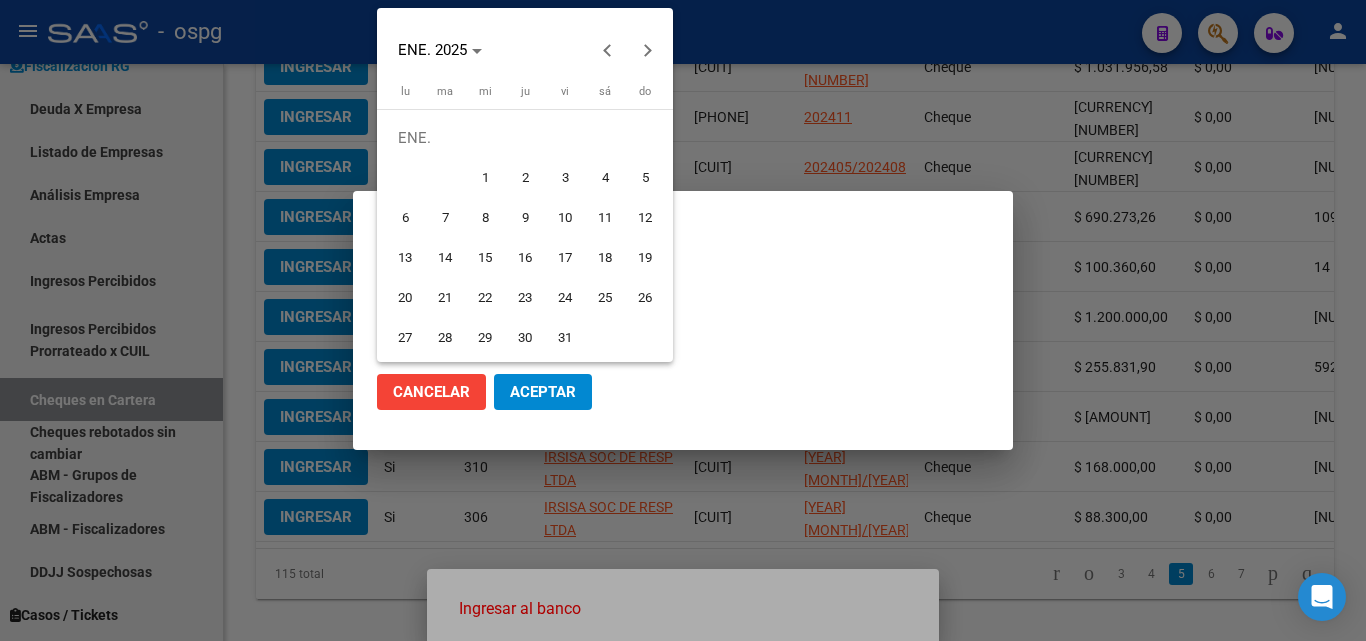 click on "14" at bounding box center (445, 258) 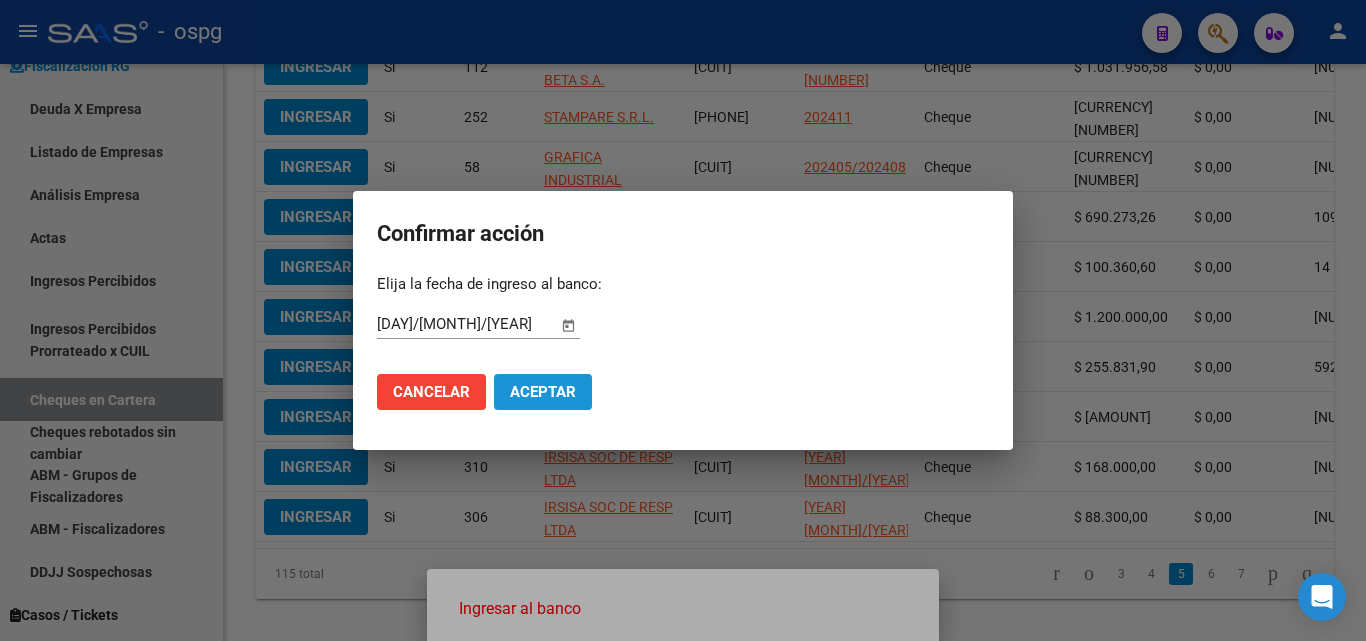 click on "Aceptar" 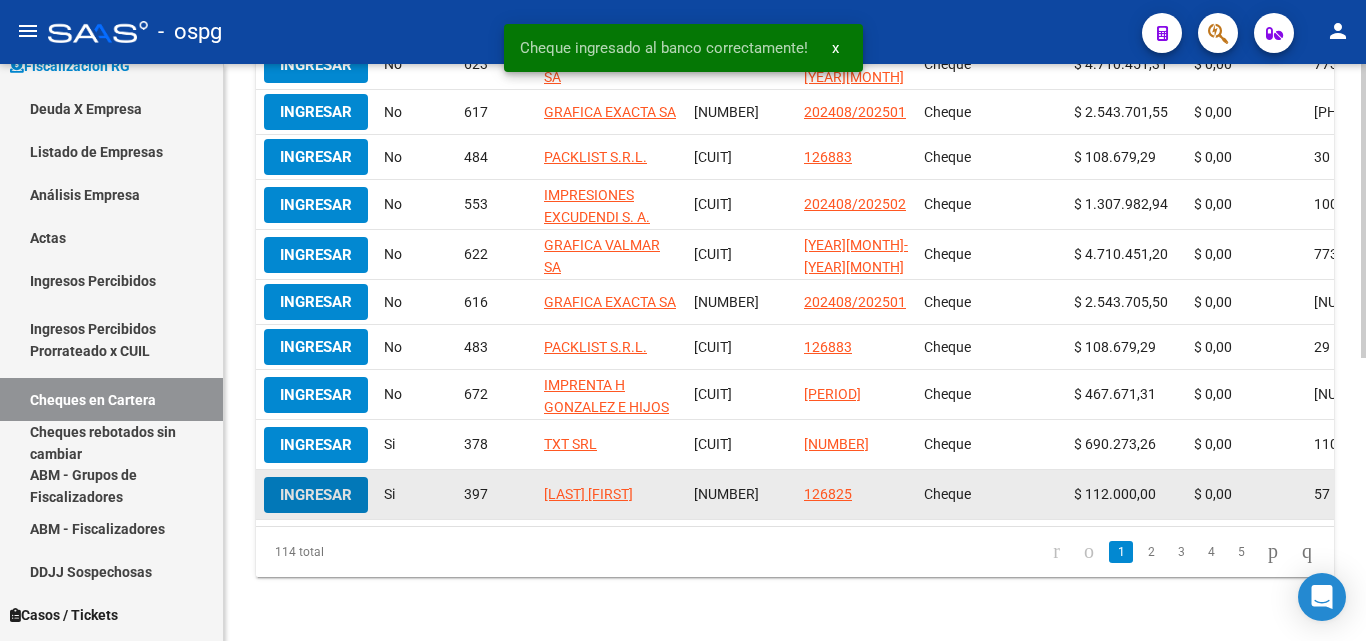 scroll, scrollTop: 535, scrollLeft: 0, axis: vertical 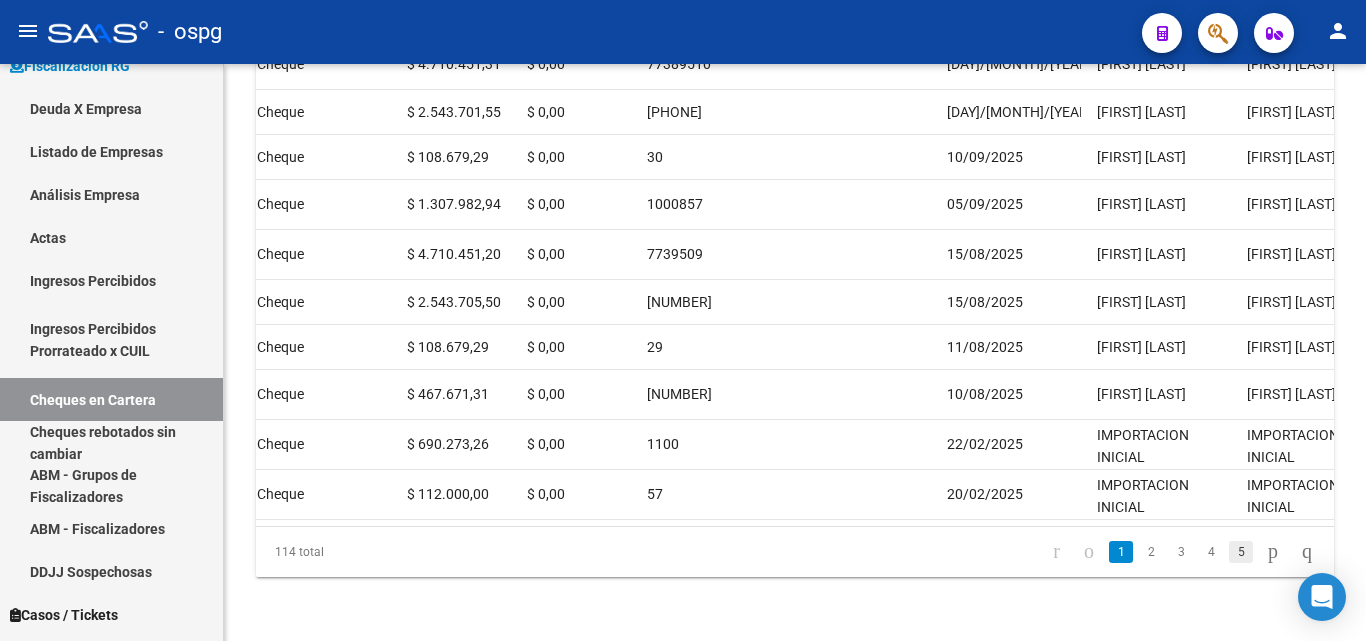 click on "5" 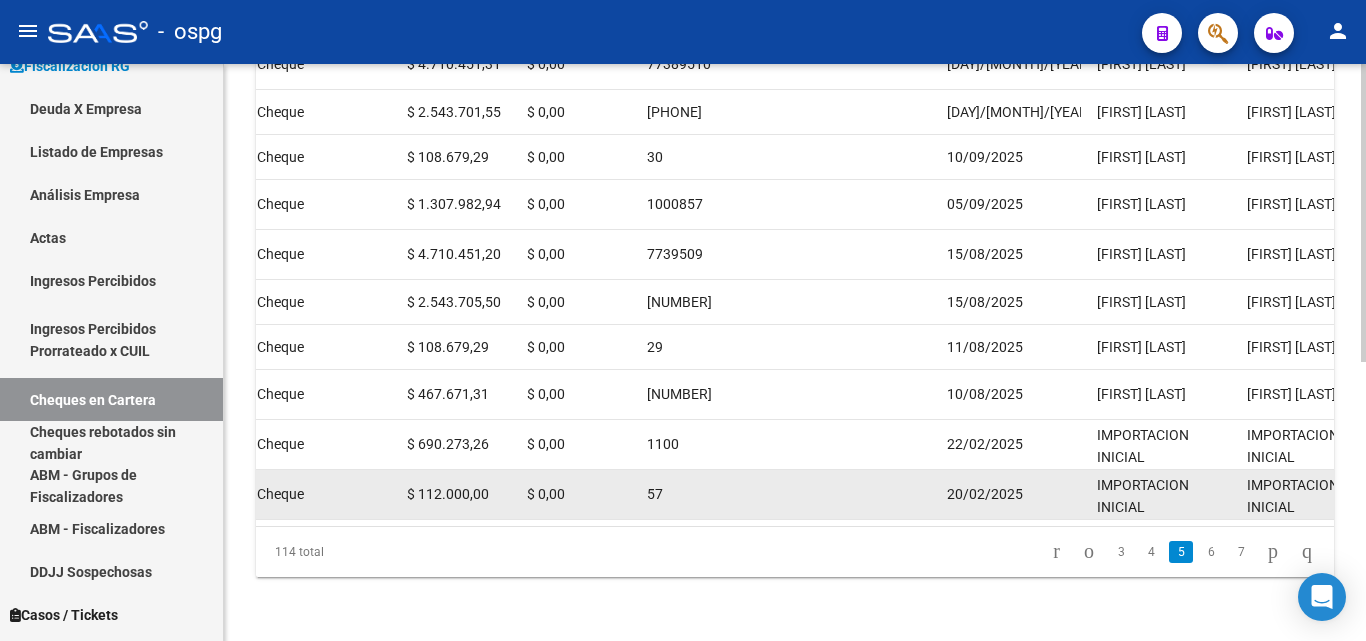 scroll, scrollTop: 535, scrollLeft: 0, axis: vertical 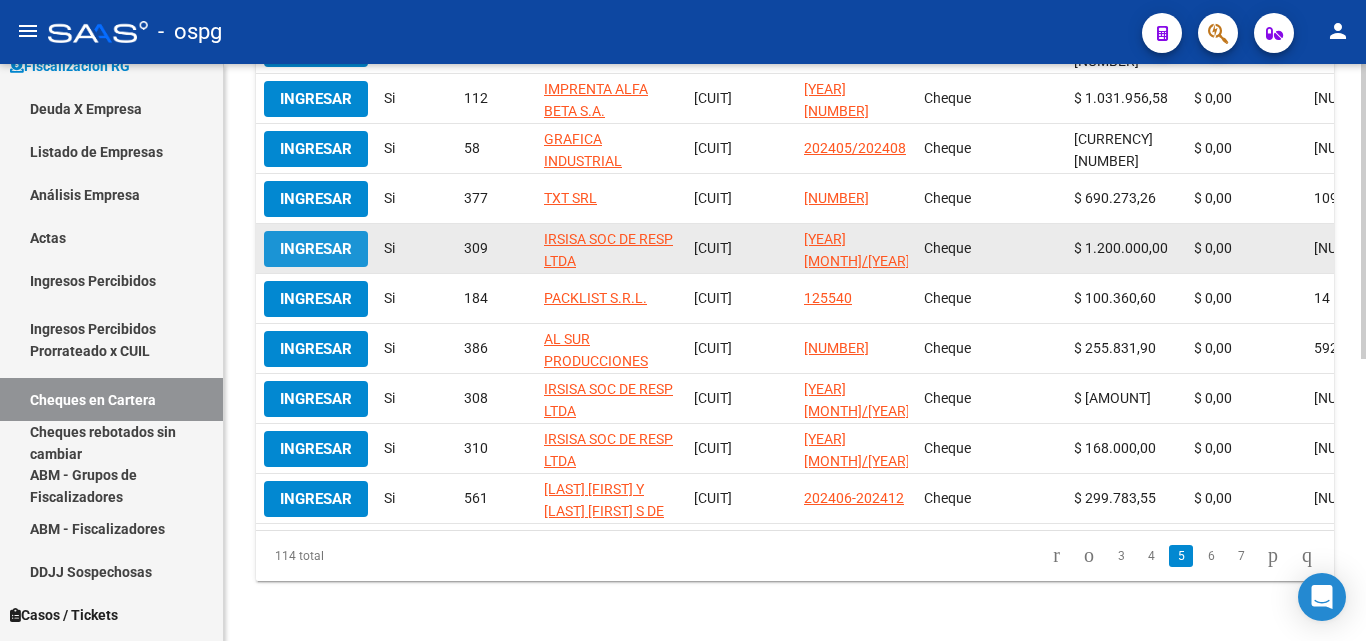 click on "Ingresar" 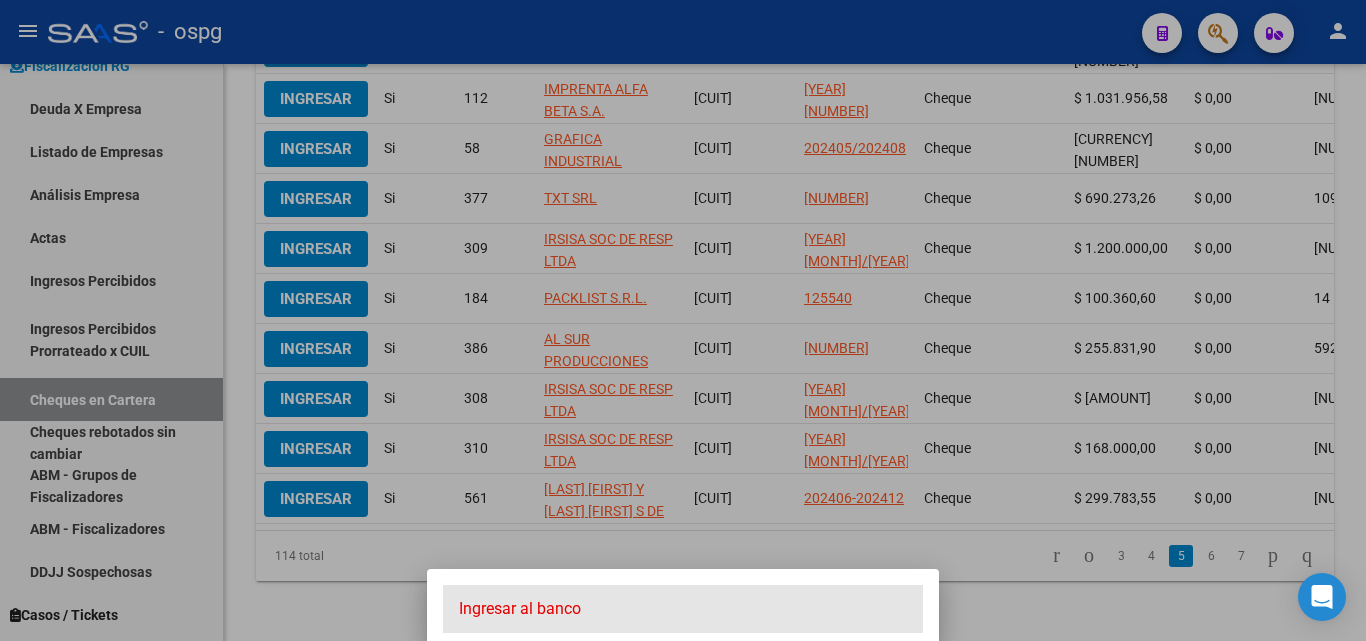 click on "Ingresar al banco" at bounding box center (683, 609) 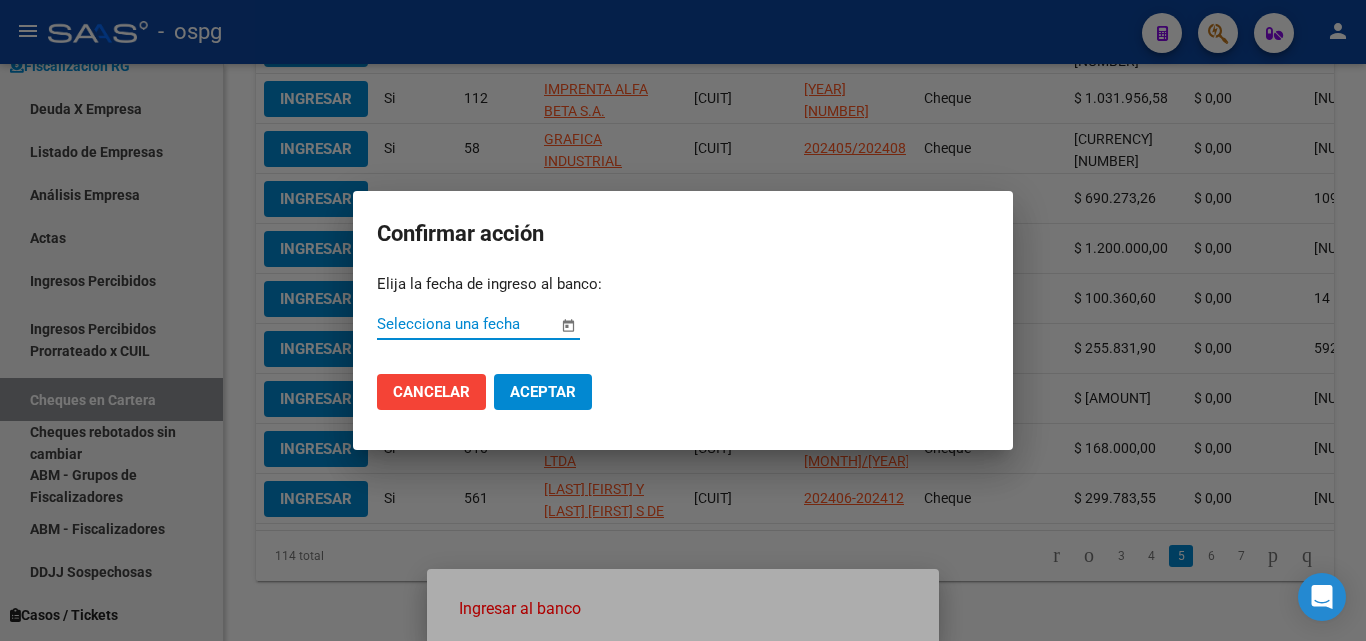 click at bounding box center (568, 325) 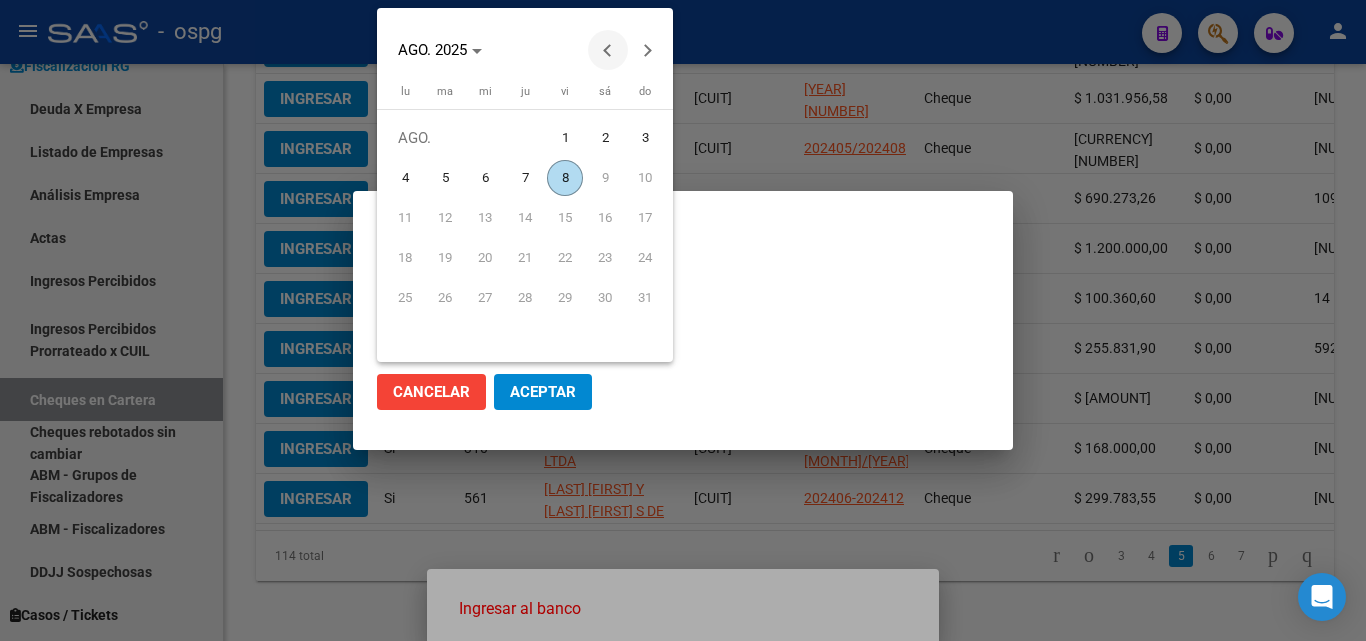 click at bounding box center (608, 50) 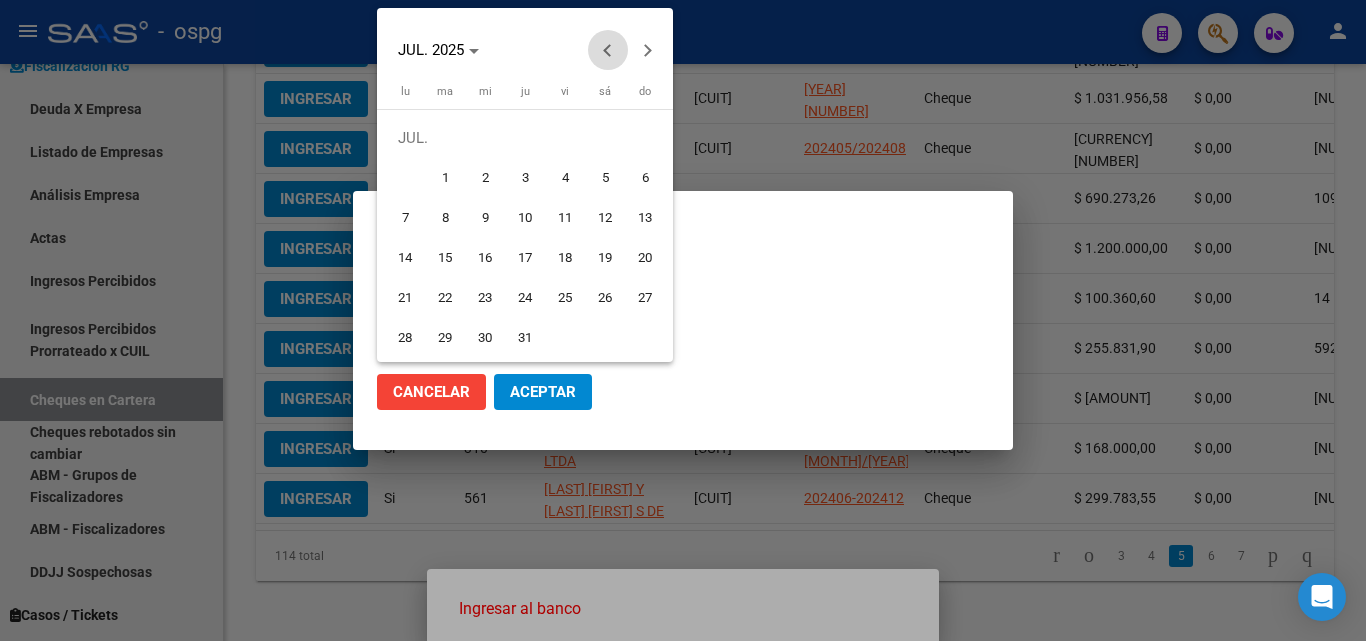 click at bounding box center (608, 50) 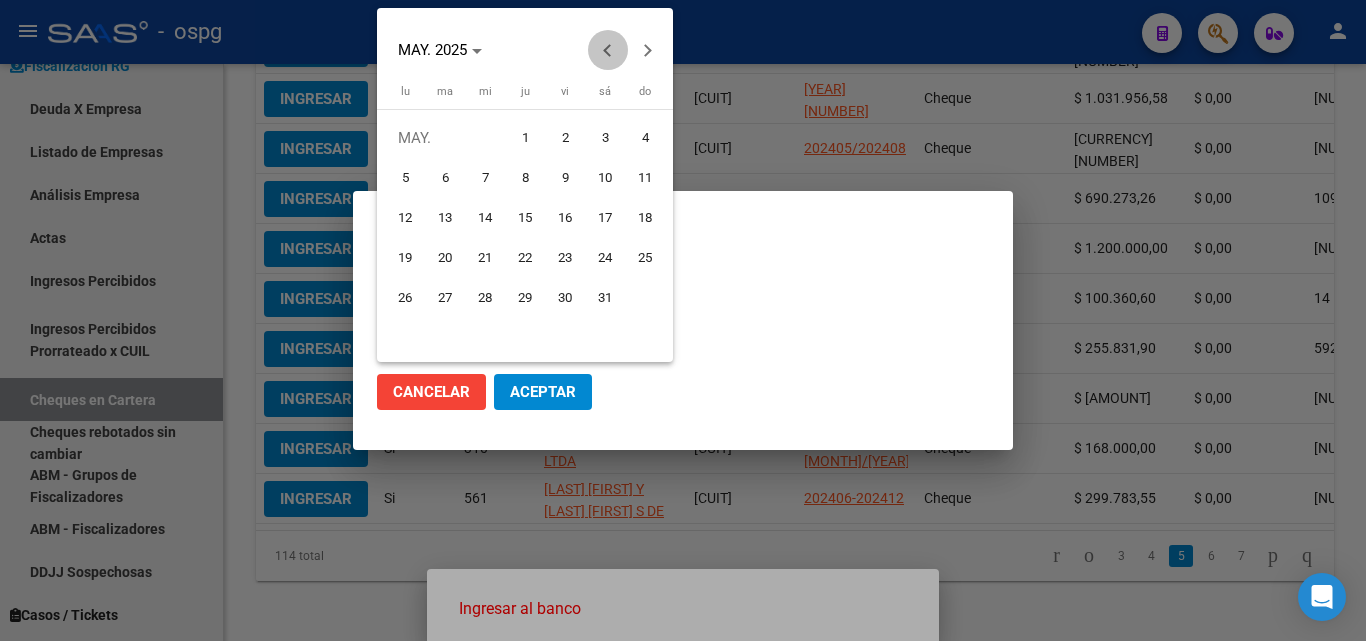click at bounding box center (608, 50) 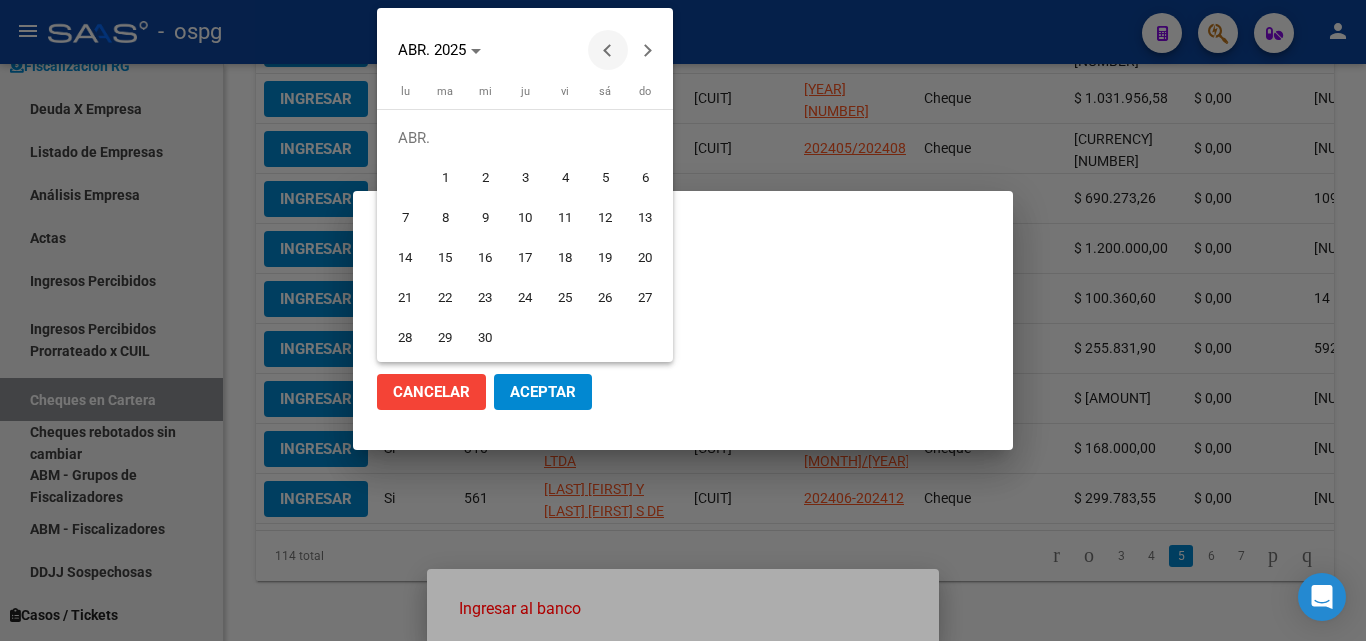 click at bounding box center [608, 50] 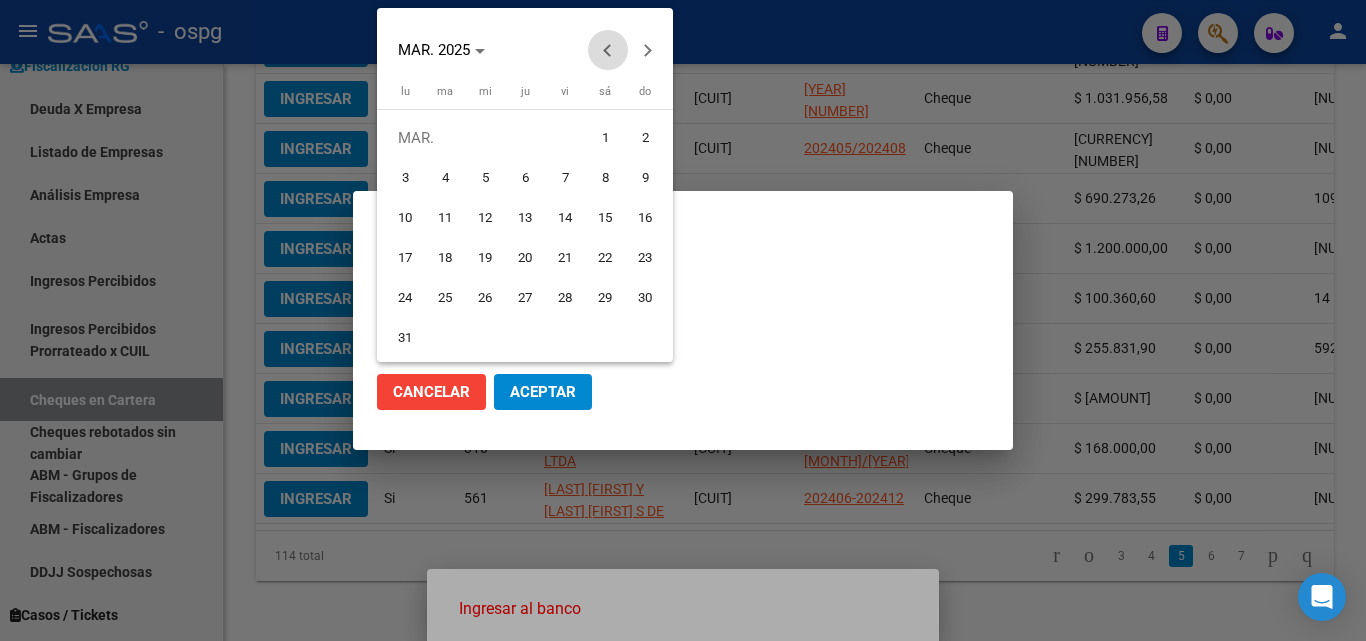 click at bounding box center [608, 50] 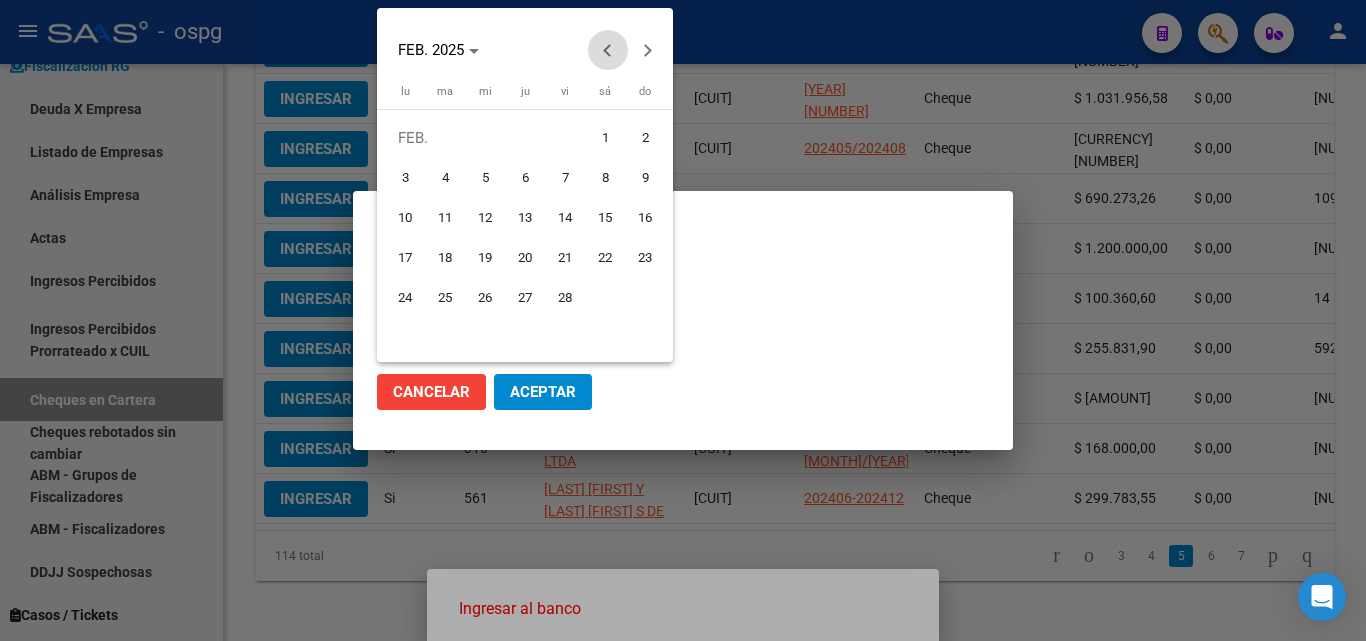 click at bounding box center [608, 50] 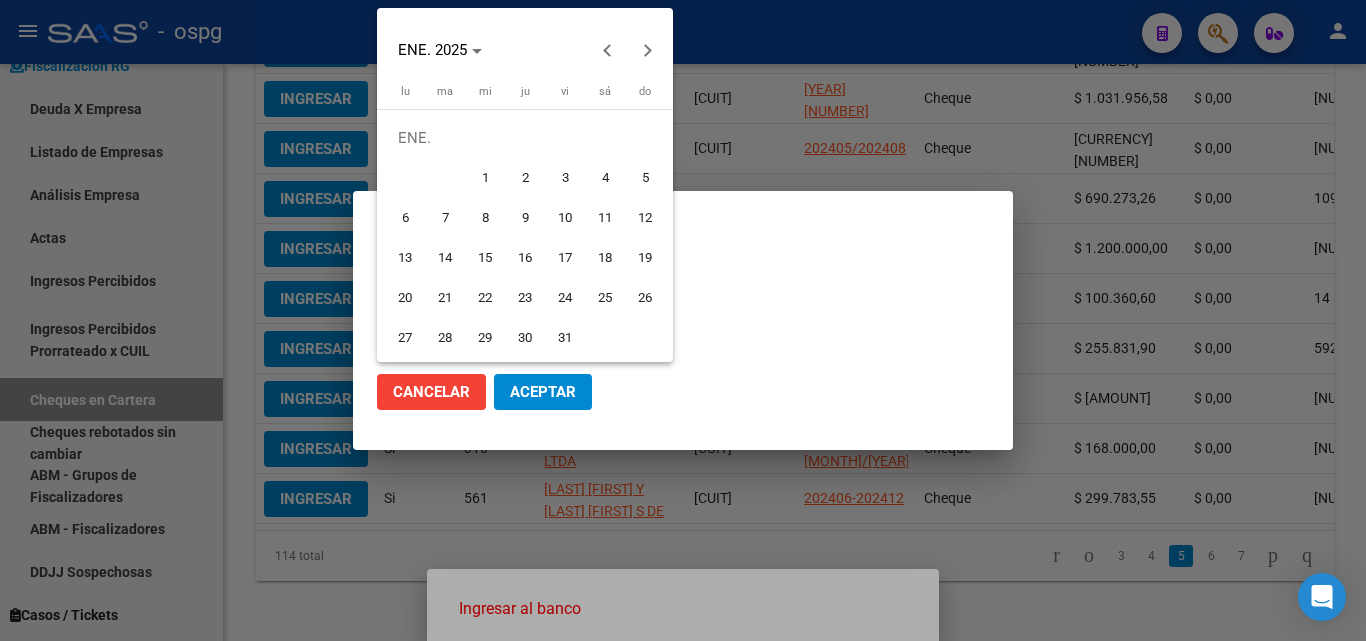 click on "17" at bounding box center [565, 258] 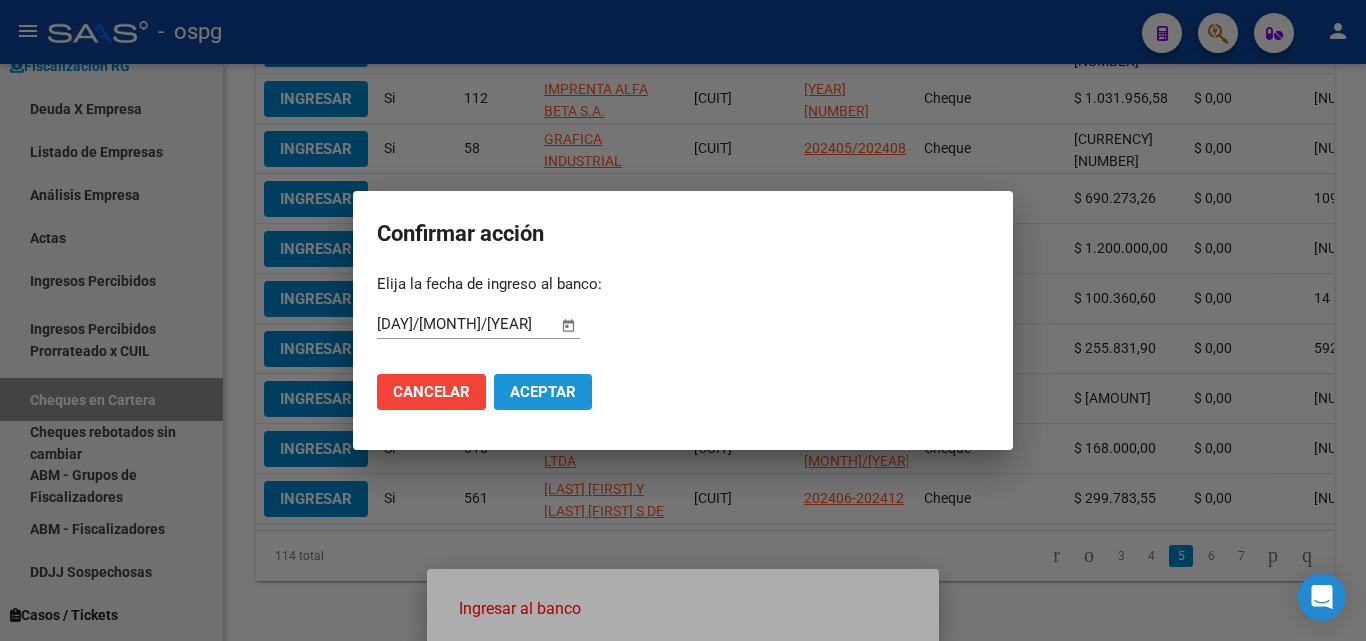 click on "Aceptar" 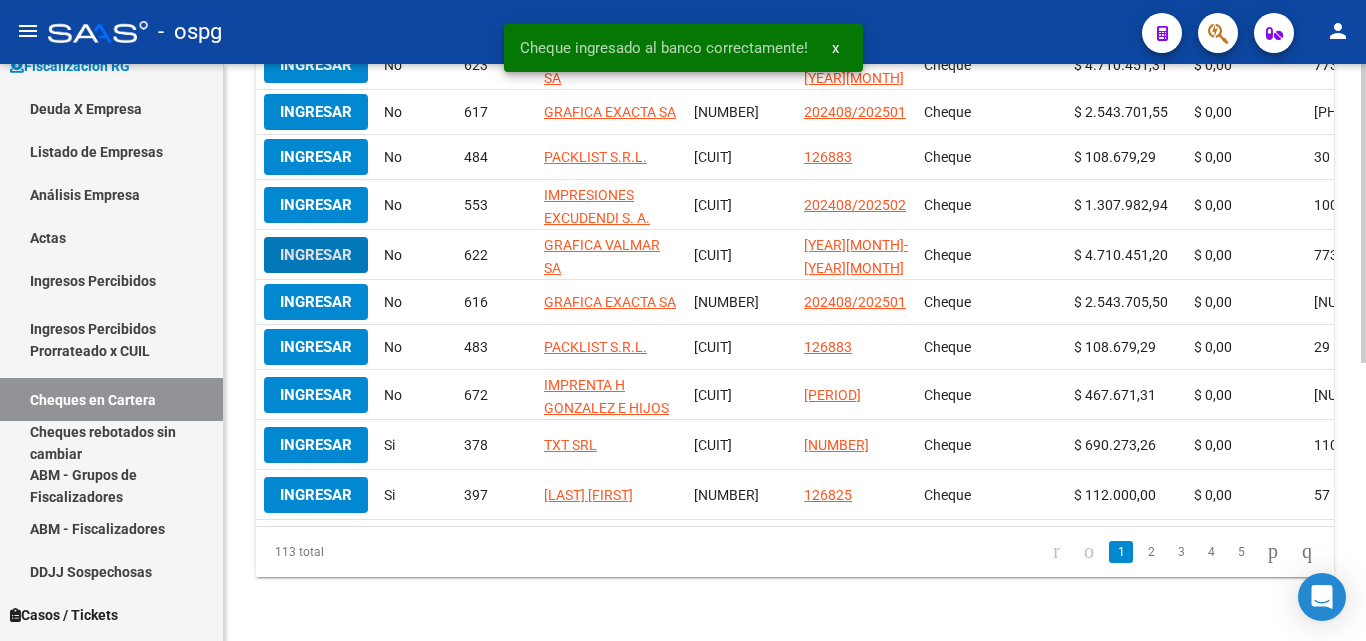 scroll, scrollTop: 535, scrollLeft: 0, axis: vertical 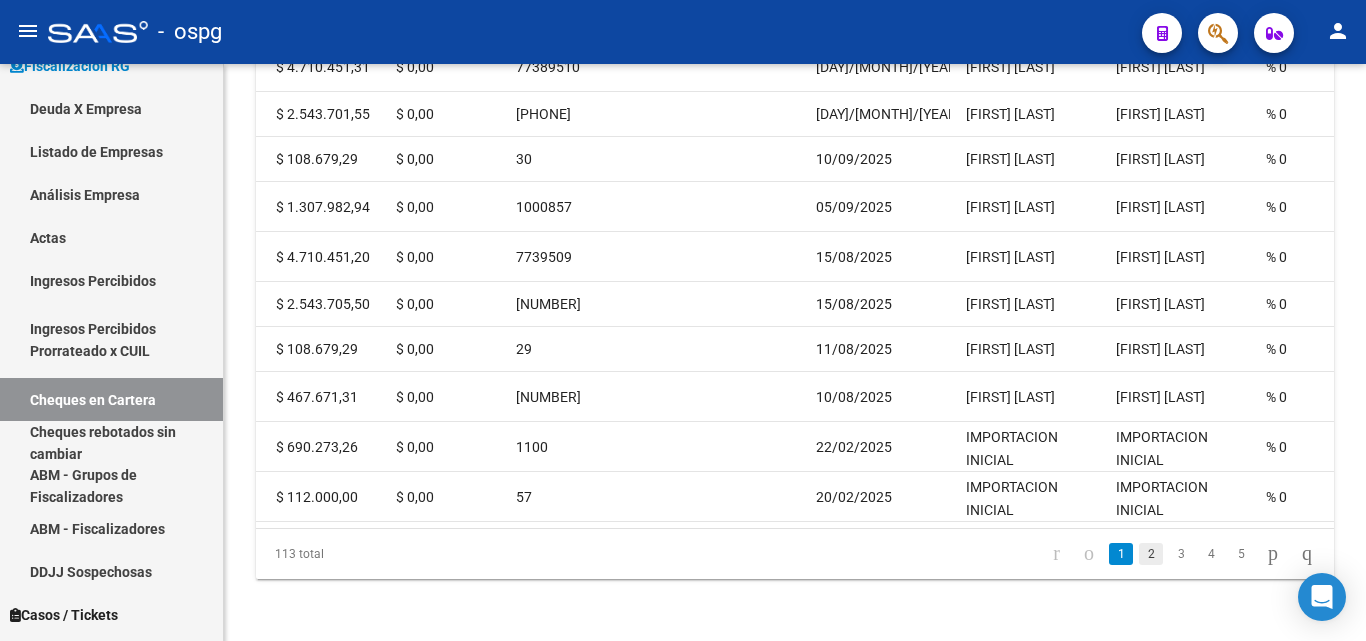 click on "2" 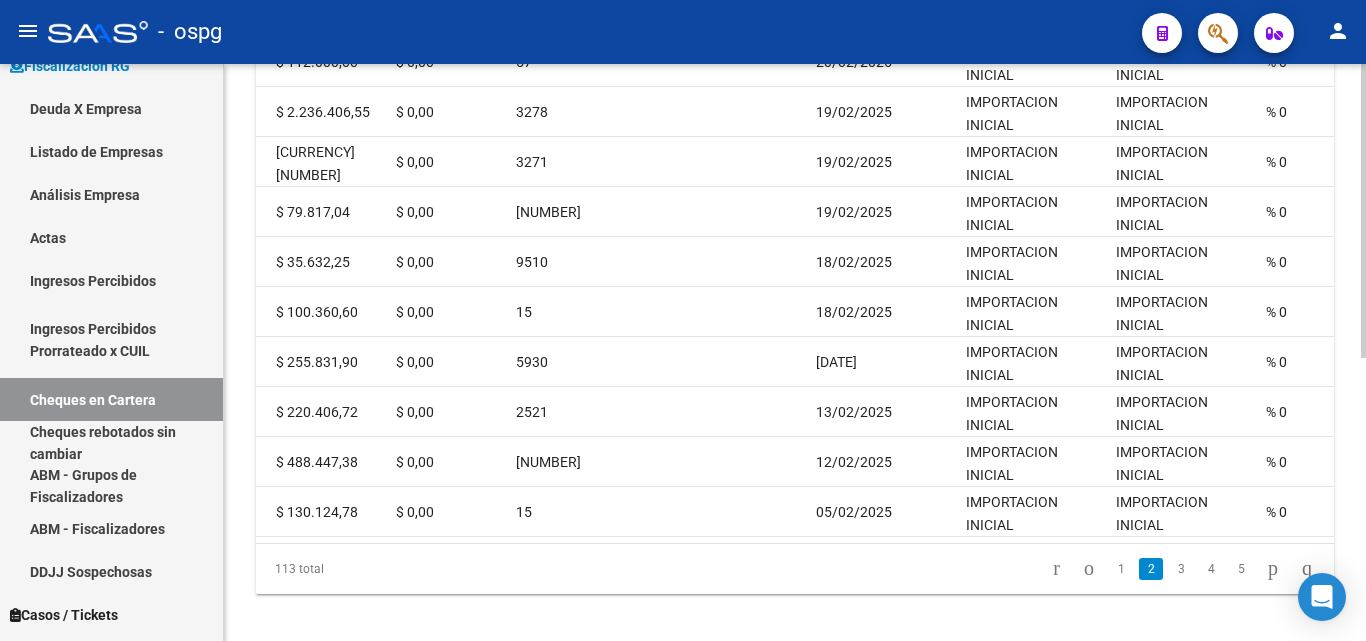 scroll, scrollTop: 535, scrollLeft: 0, axis: vertical 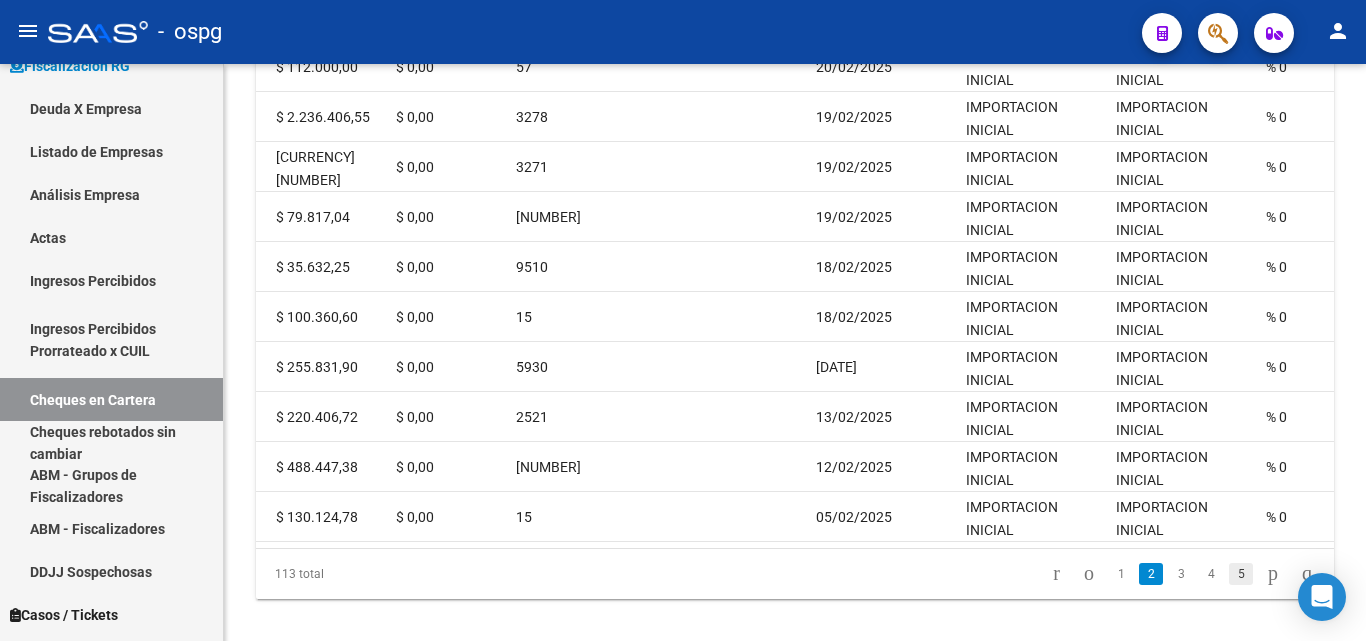 click on "5" 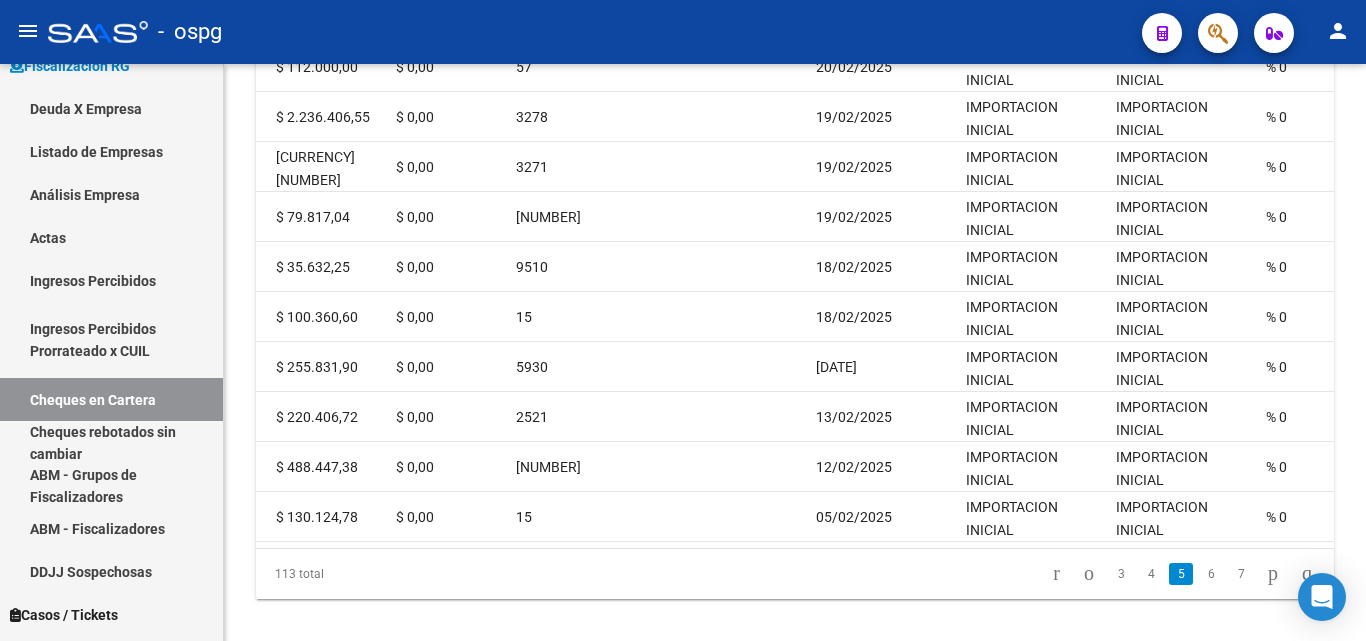 scroll, scrollTop: 535, scrollLeft: 0, axis: vertical 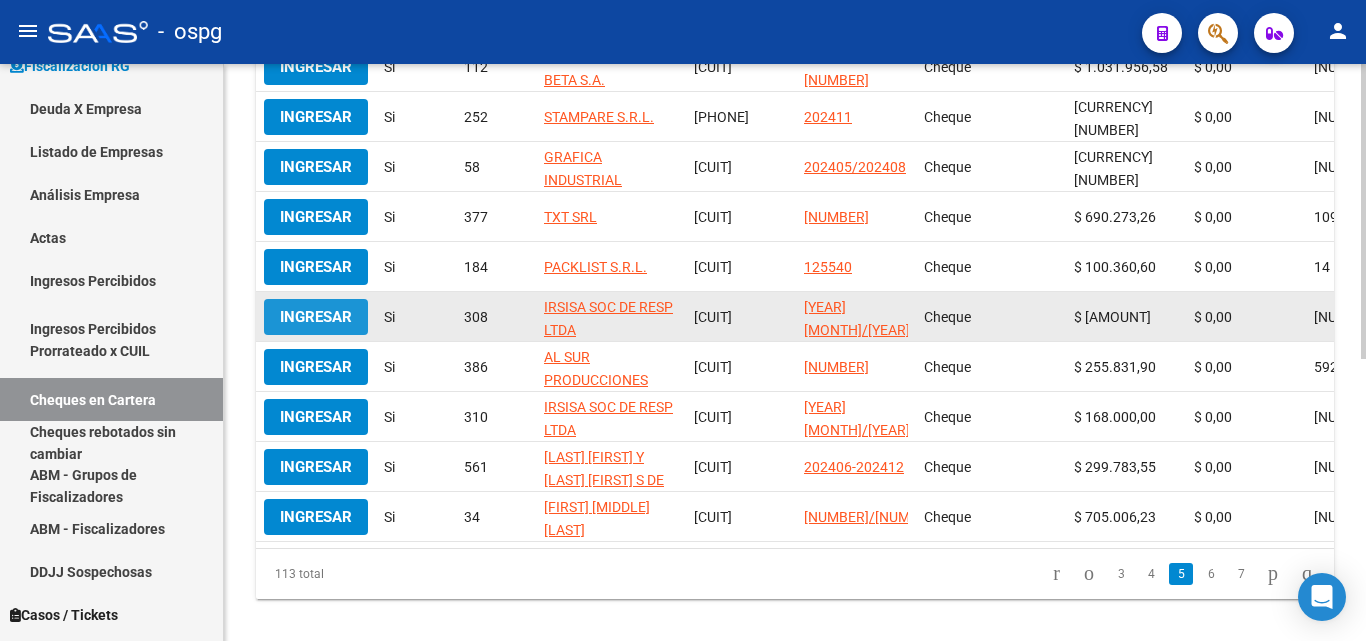click on "Ingresar" 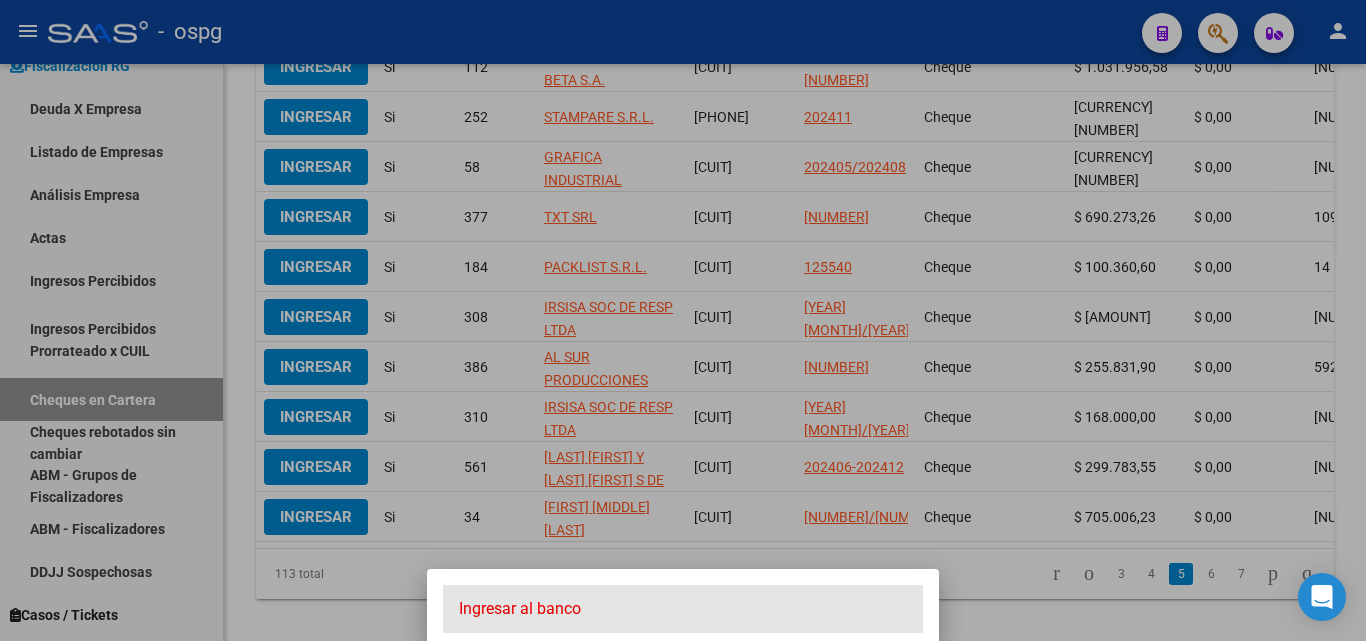 click on "Ingresar al banco" at bounding box center (683, 609) 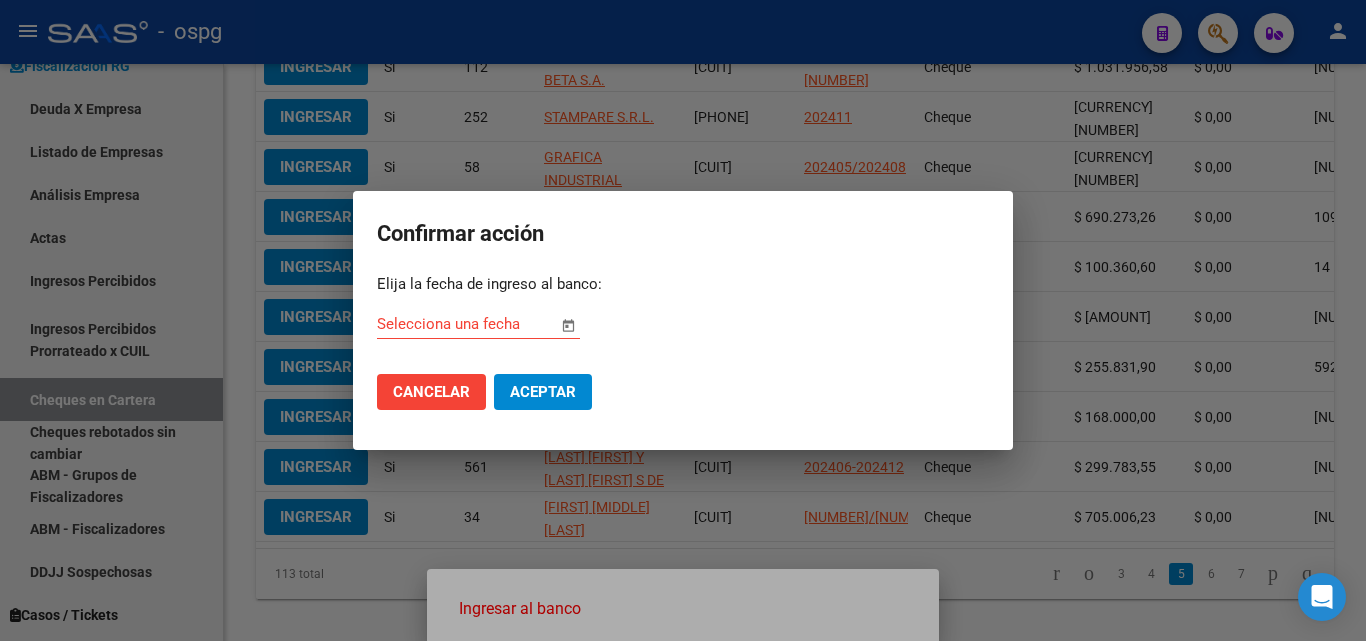 click at bounding box center (568, 325) 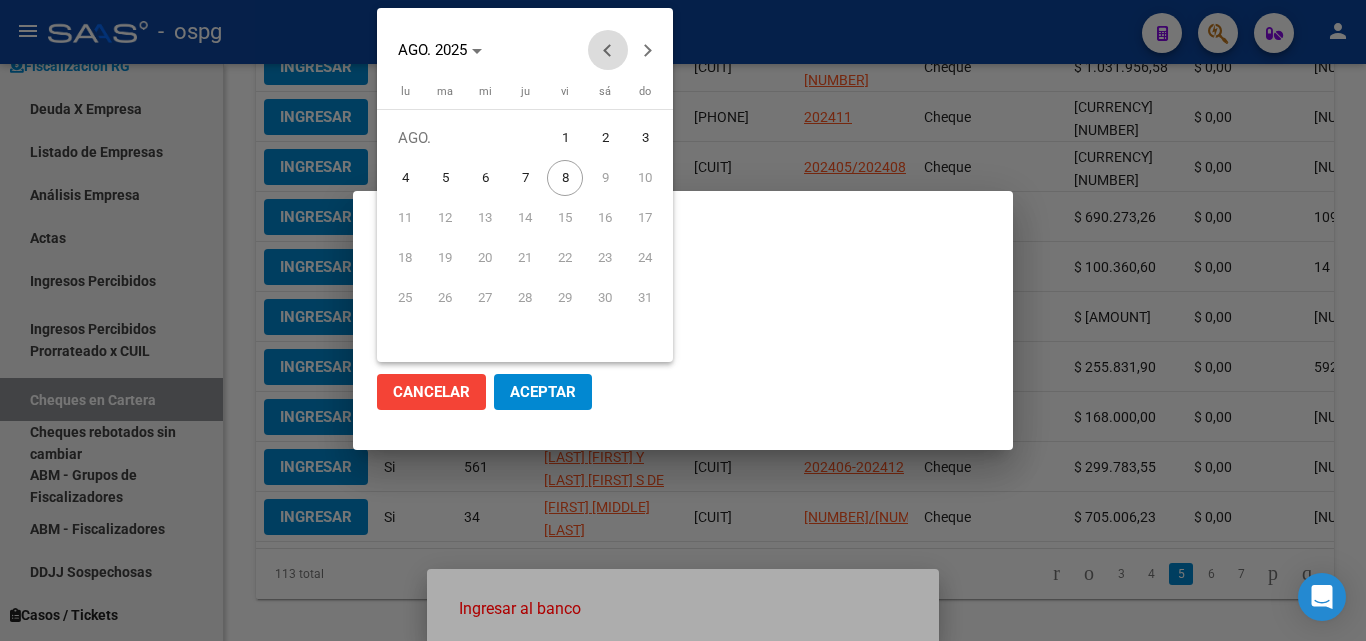 click at bounding box center (608, 50) 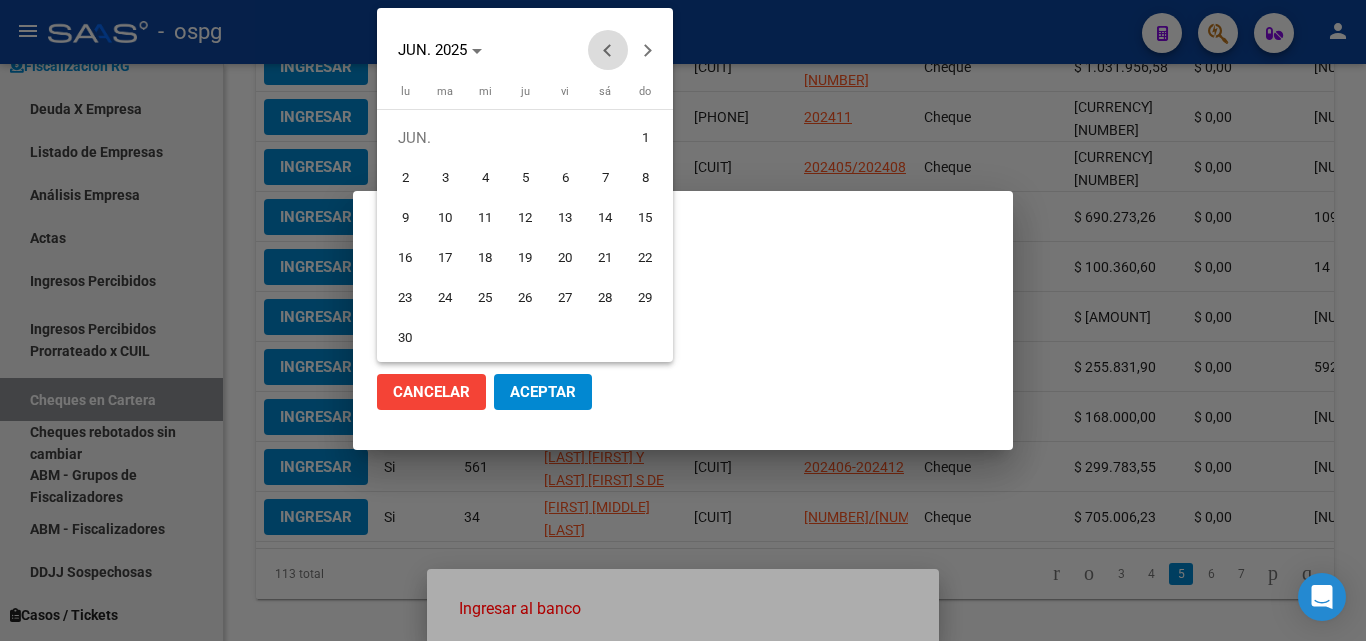 click at bounding box center (608, 50) 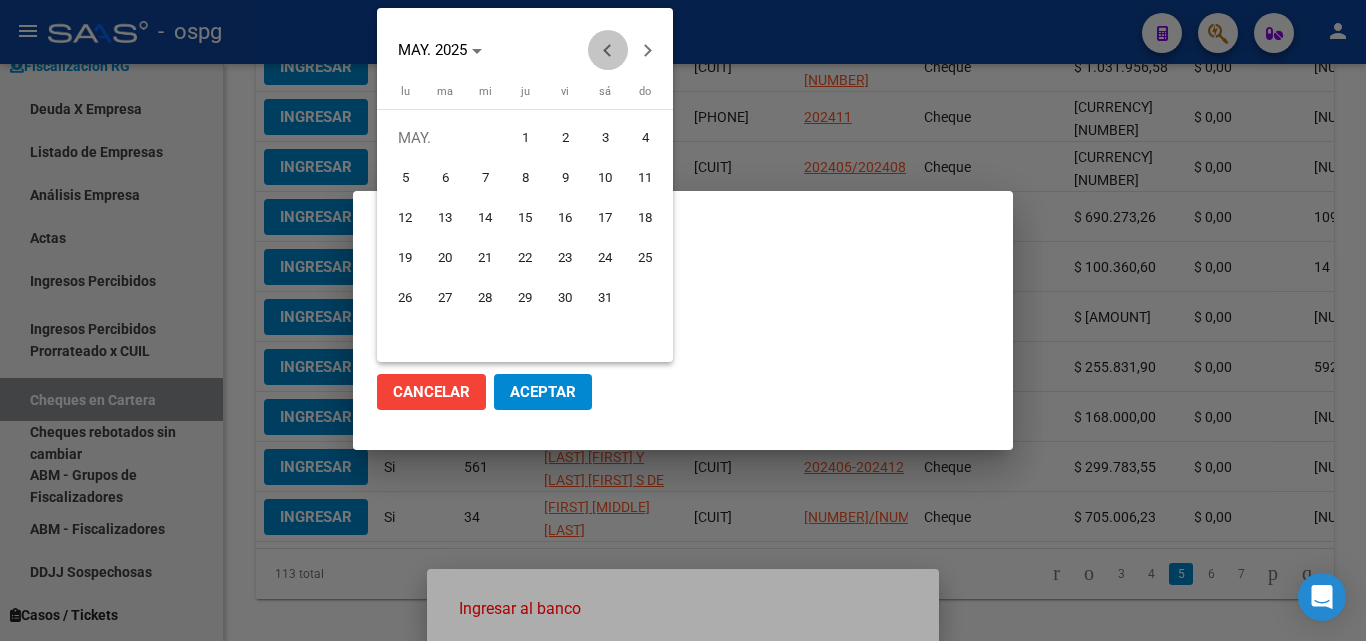 click at bounding box center [608, 50] 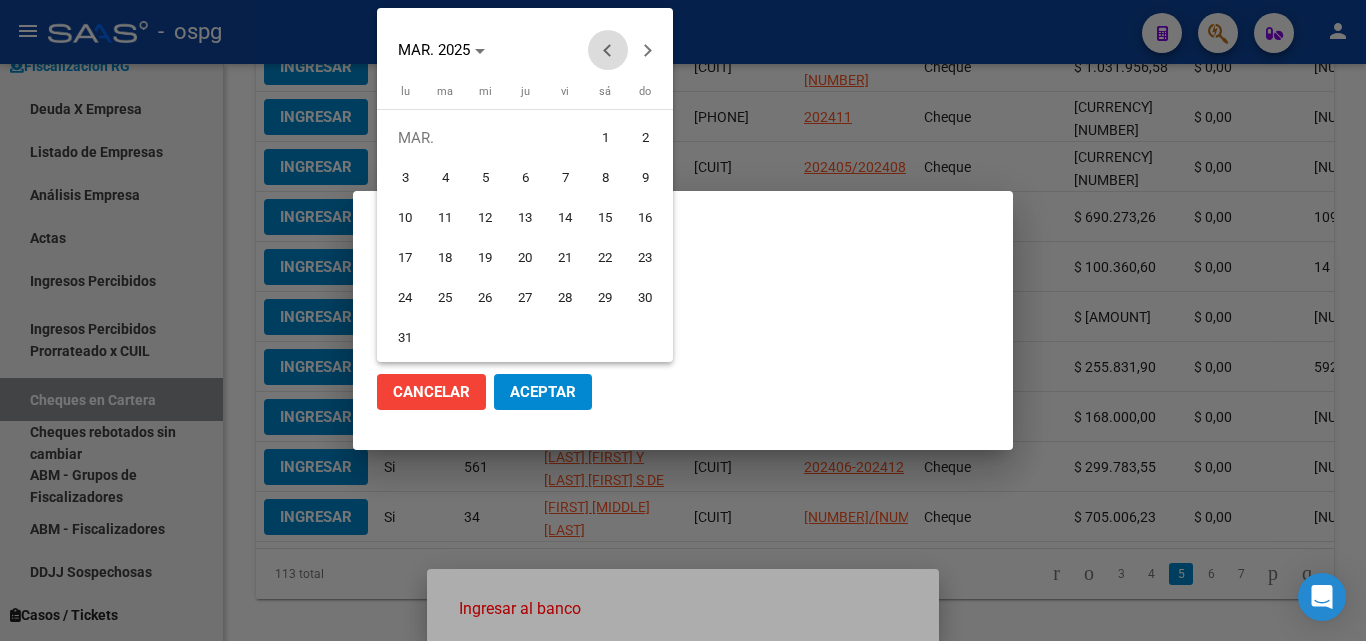 click at bounding box center [608, 50] 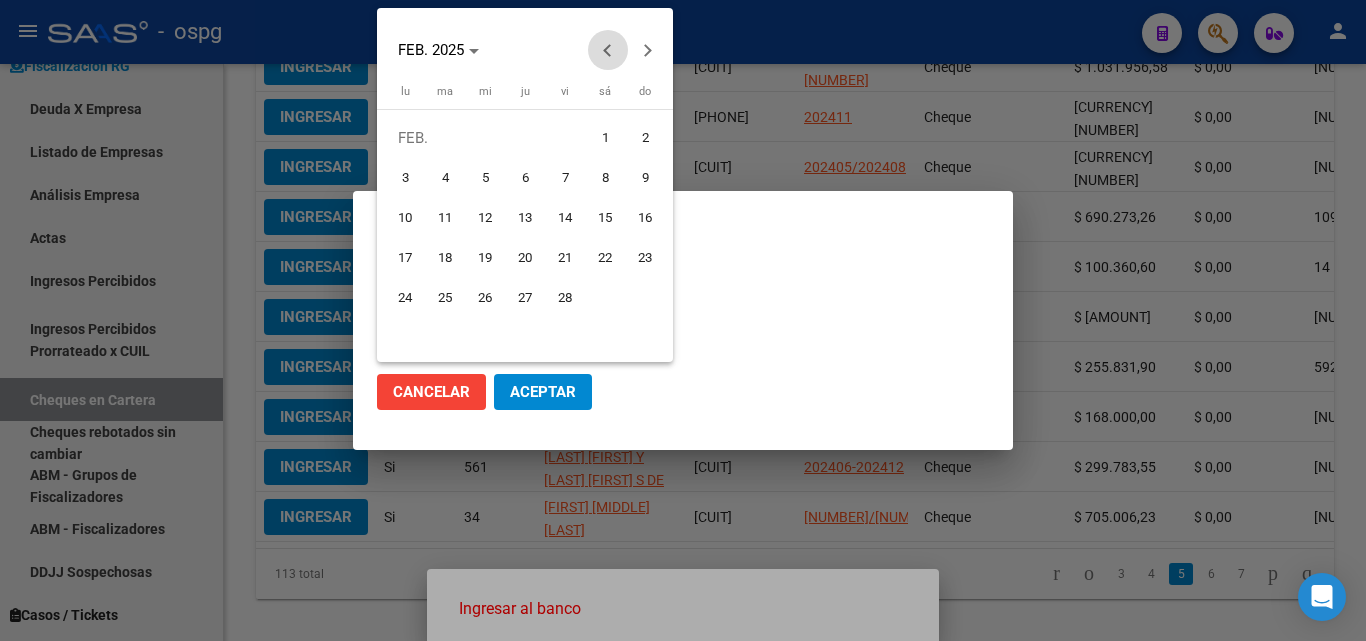 click at bounding box center [608, 50] 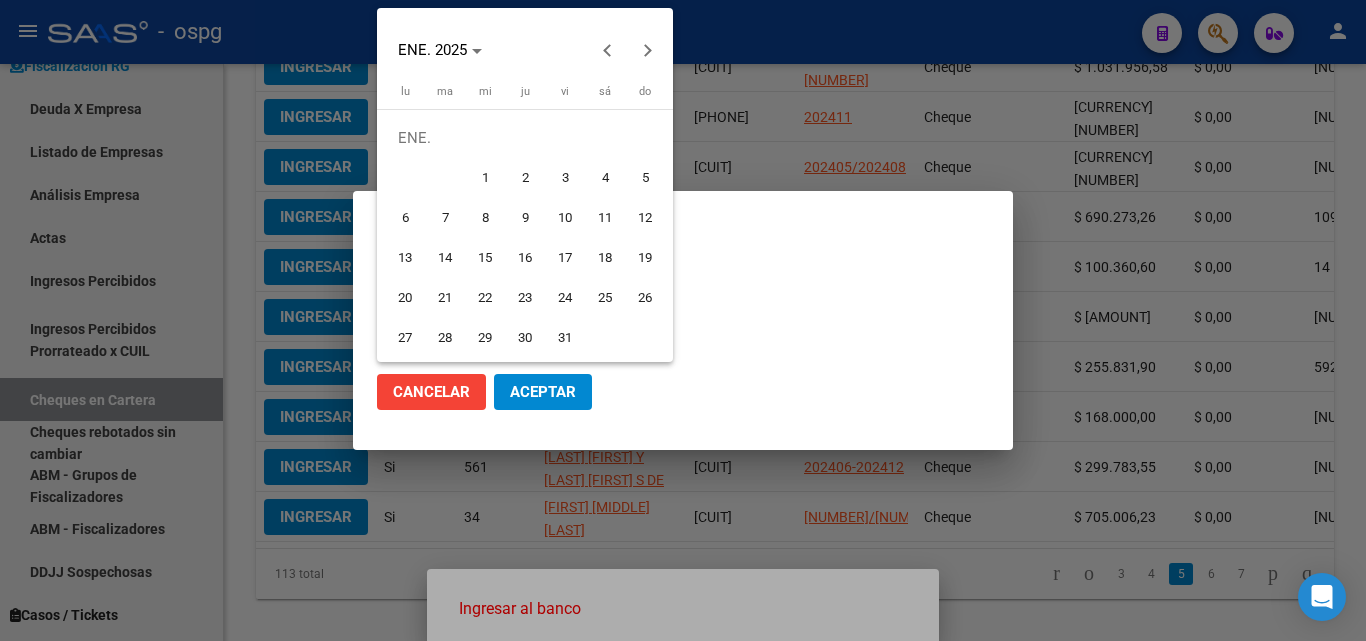 click on "15" at bounding box center (485, 258) 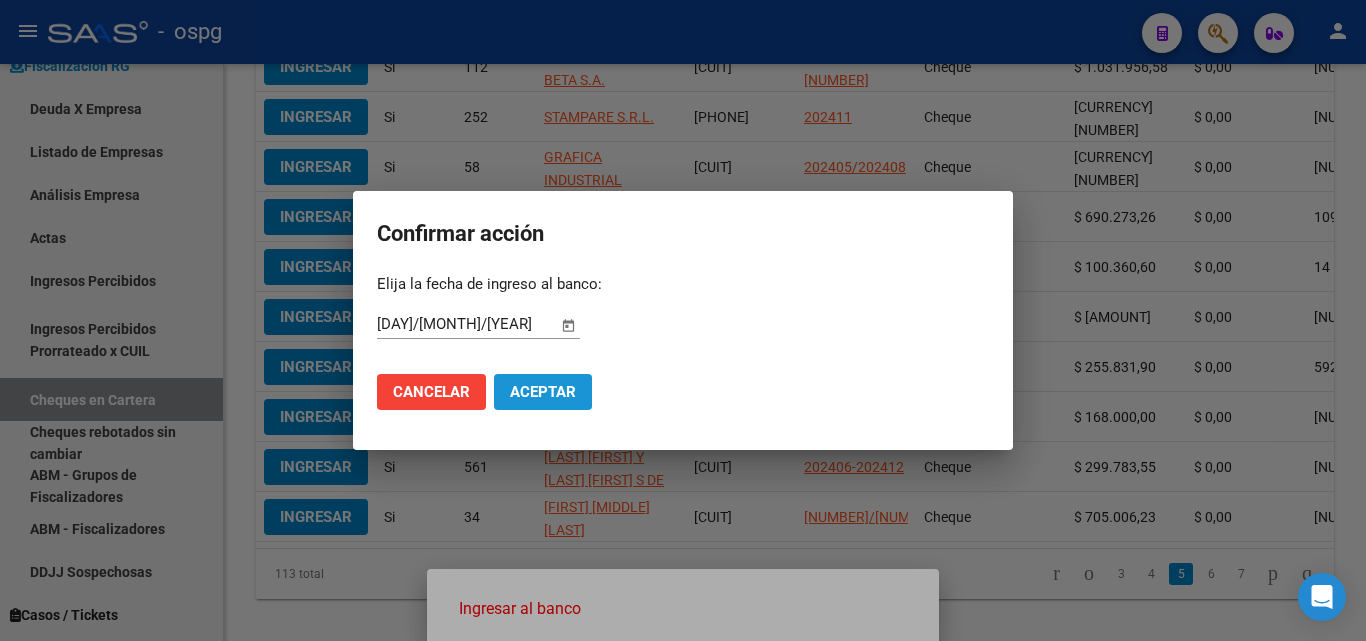 click on "Aceptar" 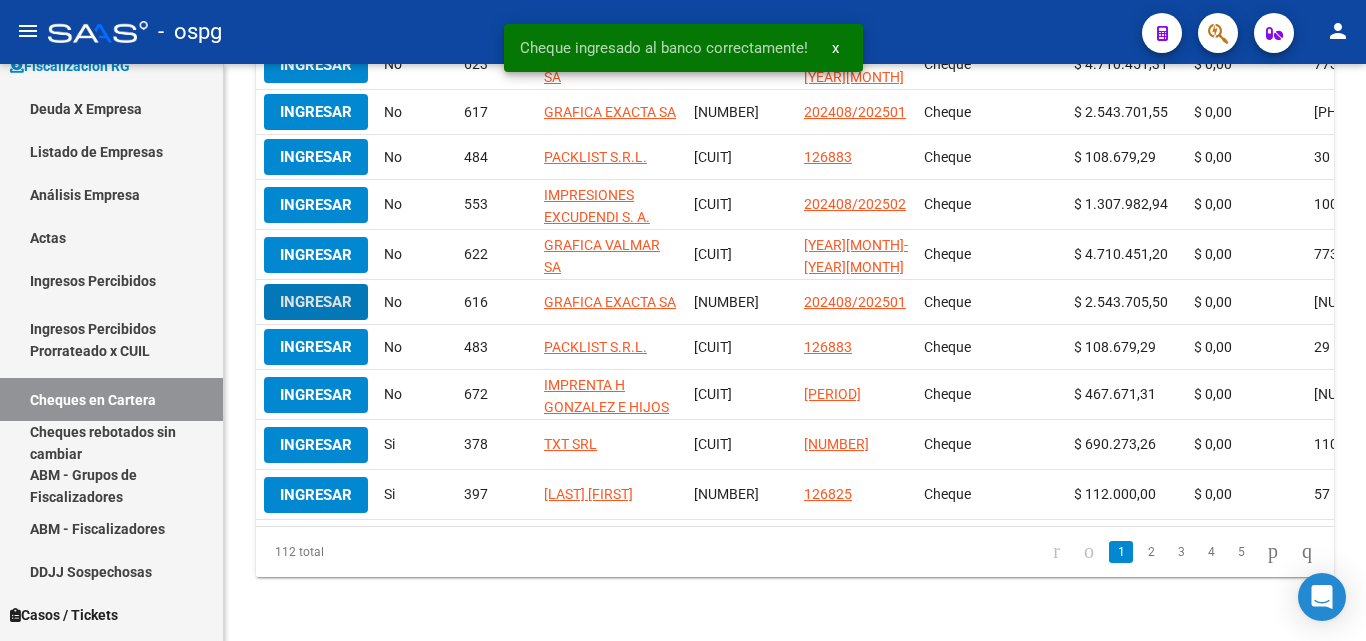 scroll, scrollTop: 535, scrollLeft: 0, axis: vertical 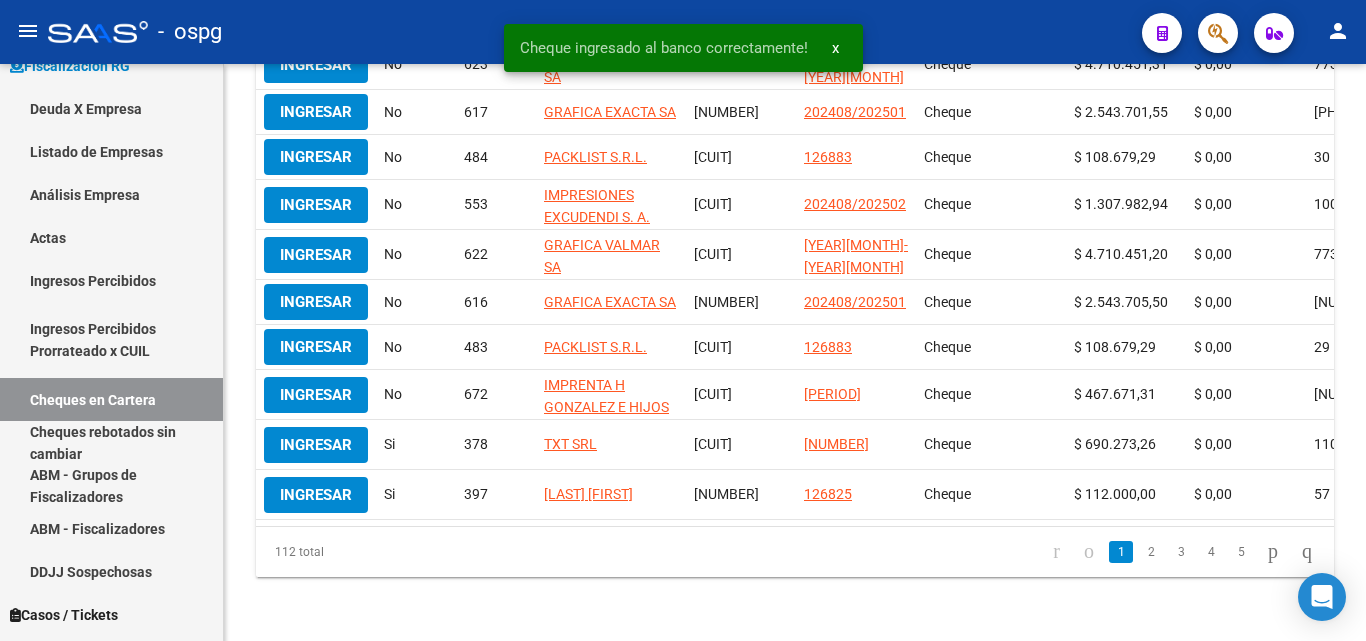 drag, startPoint x: 769, startPoint y: 540, endPoint x: 1049, endPoint y: 551, distance: 280.21597 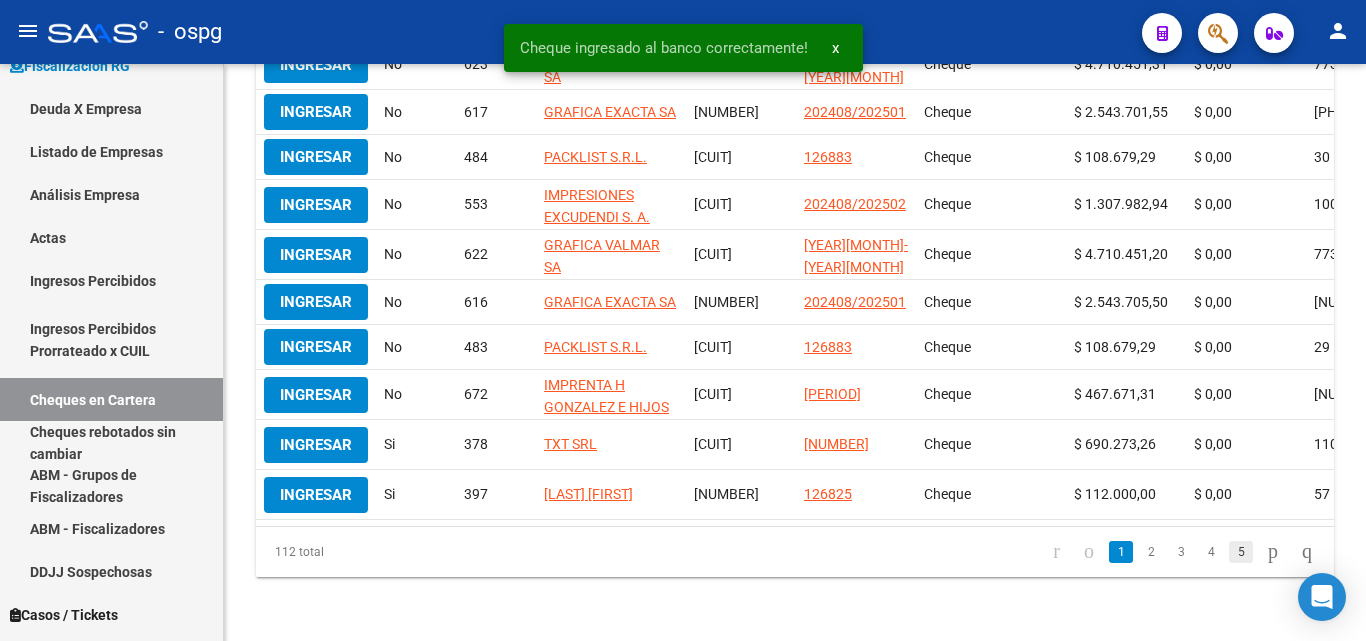 click on "5" 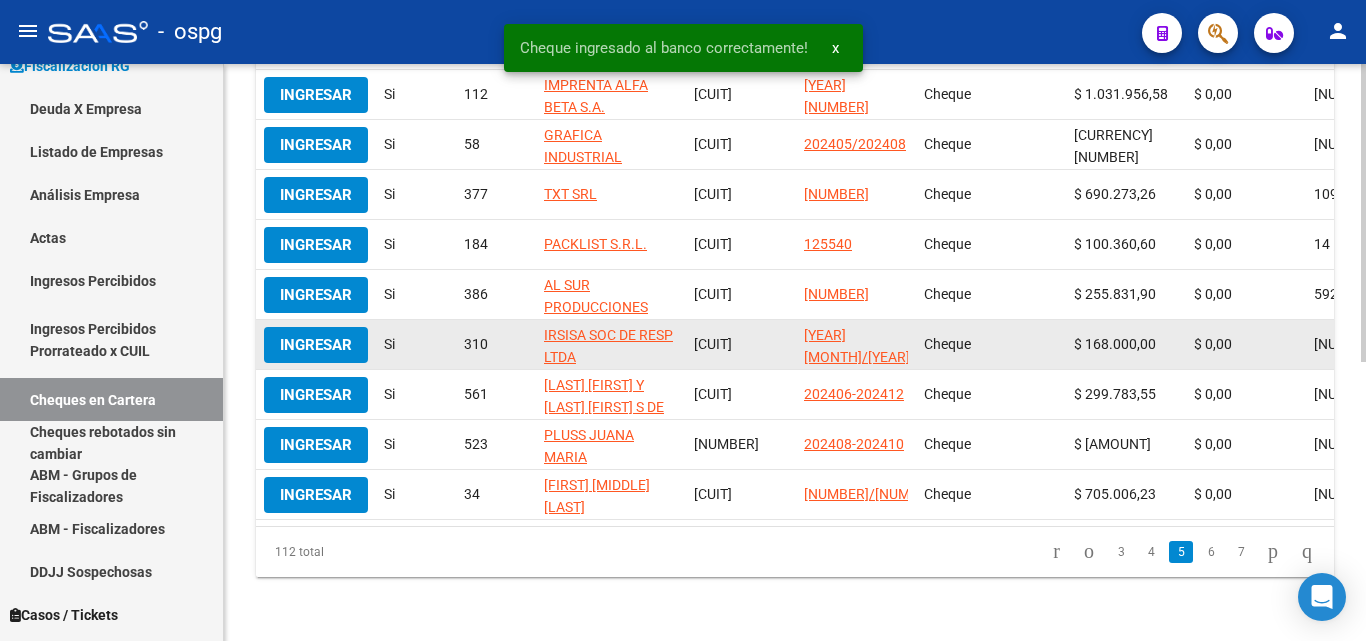 scroll, scrollTop: 532, scrollLeft: 0, axis: vertical 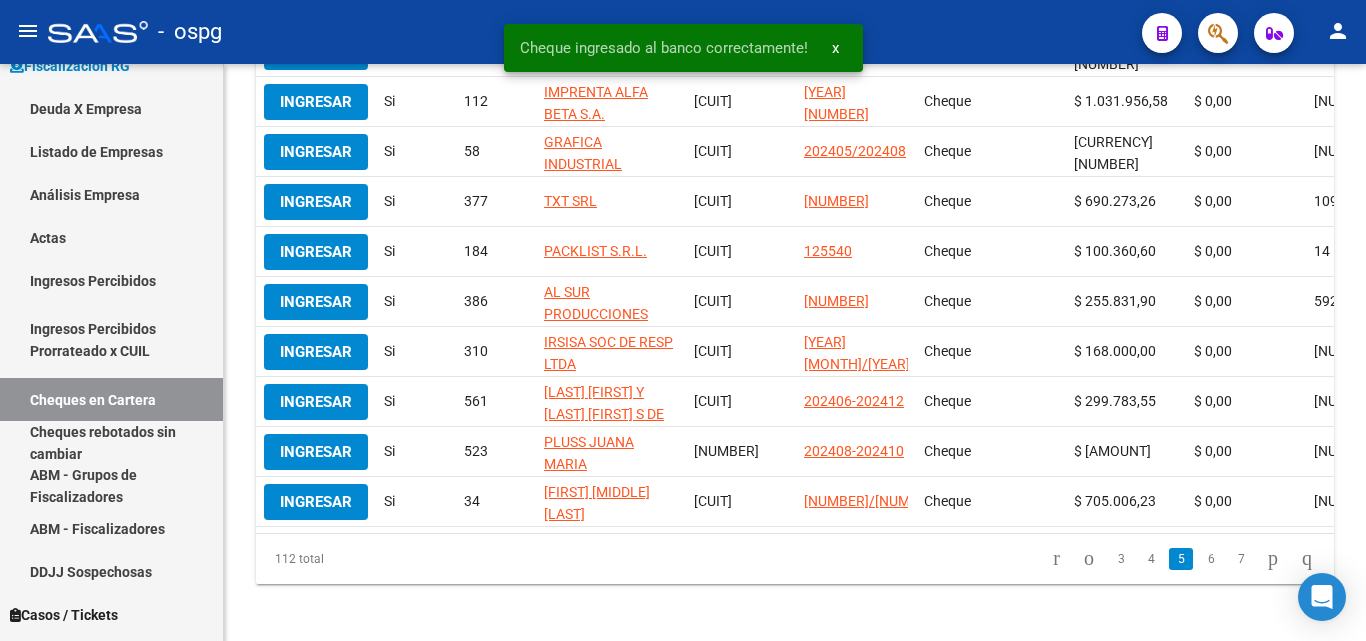 drag, startPoint x: 1222, startPoint y: 569, endPoint x: 1111, endPoint y: 568, distance: 111.0045 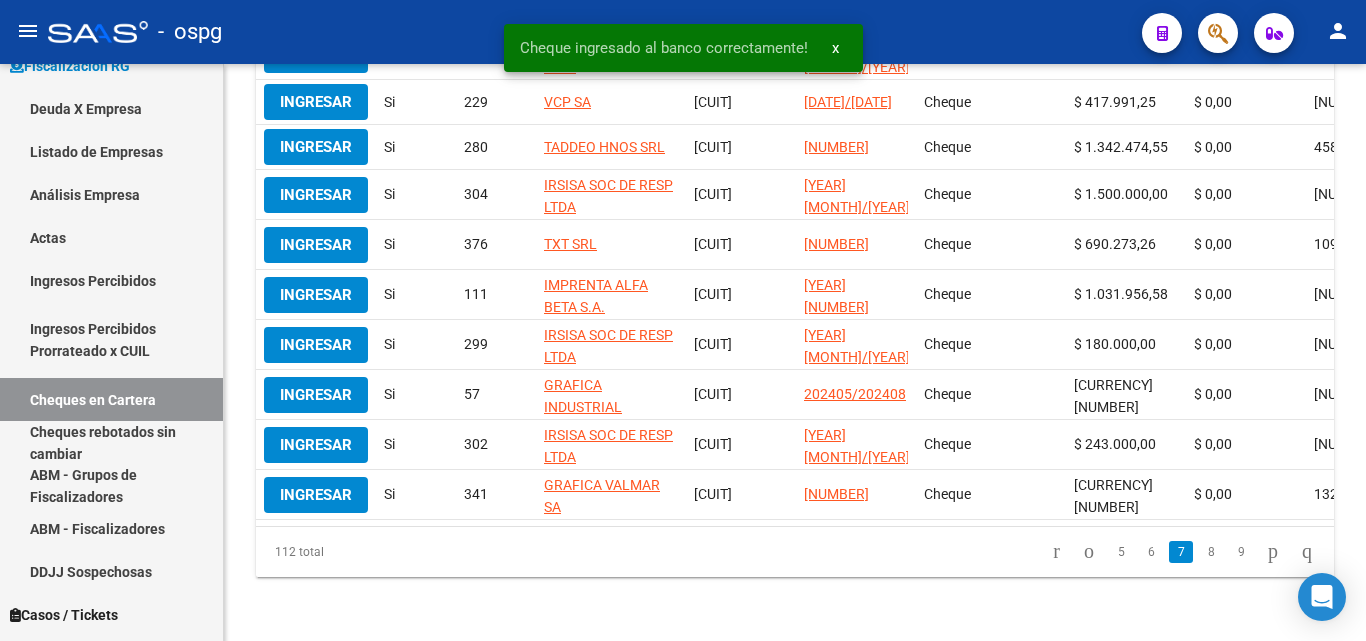 scroll, scrollTop: 535, scrollLeft: 0, axis: vertical 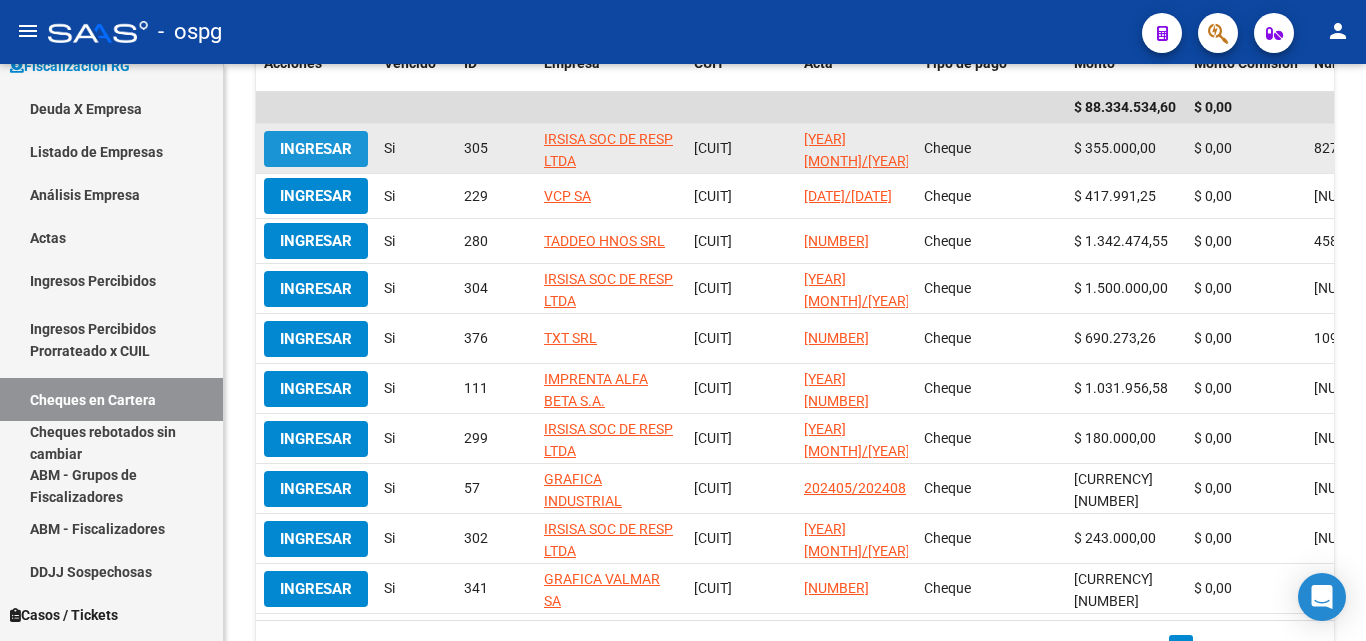 click on "Ingresar" 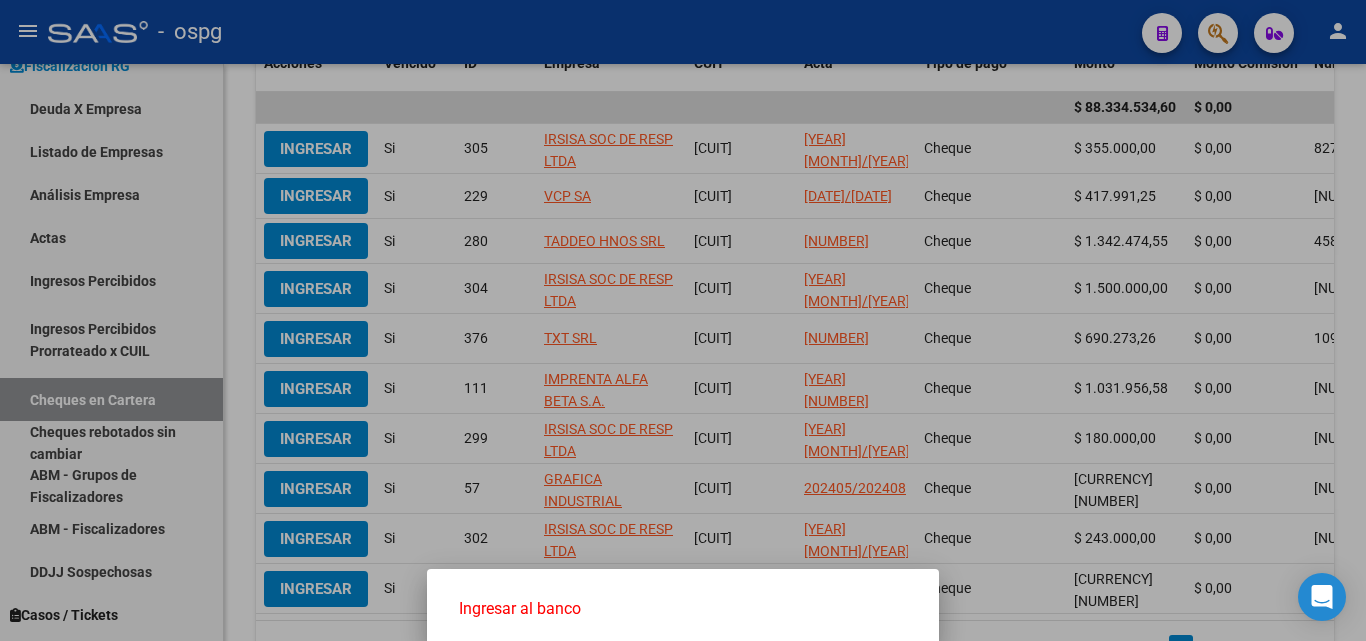 click on "Ingresar al banco" at bounding box center (683, 609) 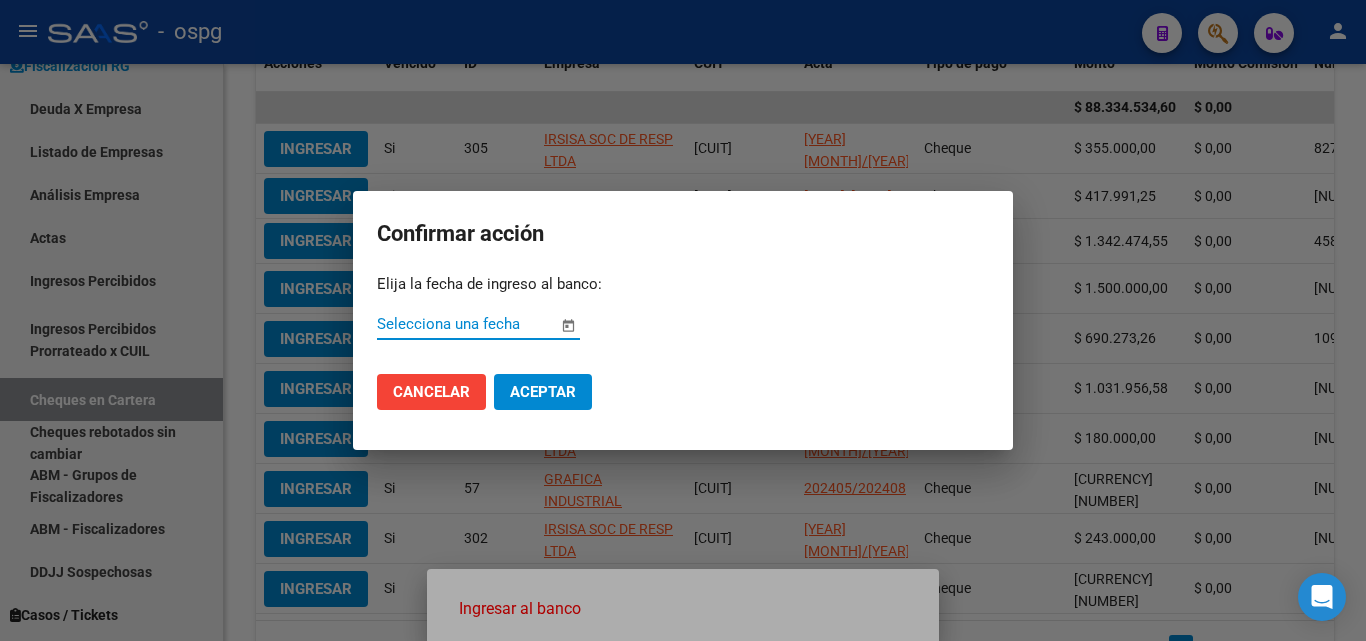 click at bounding box center [568, 325] 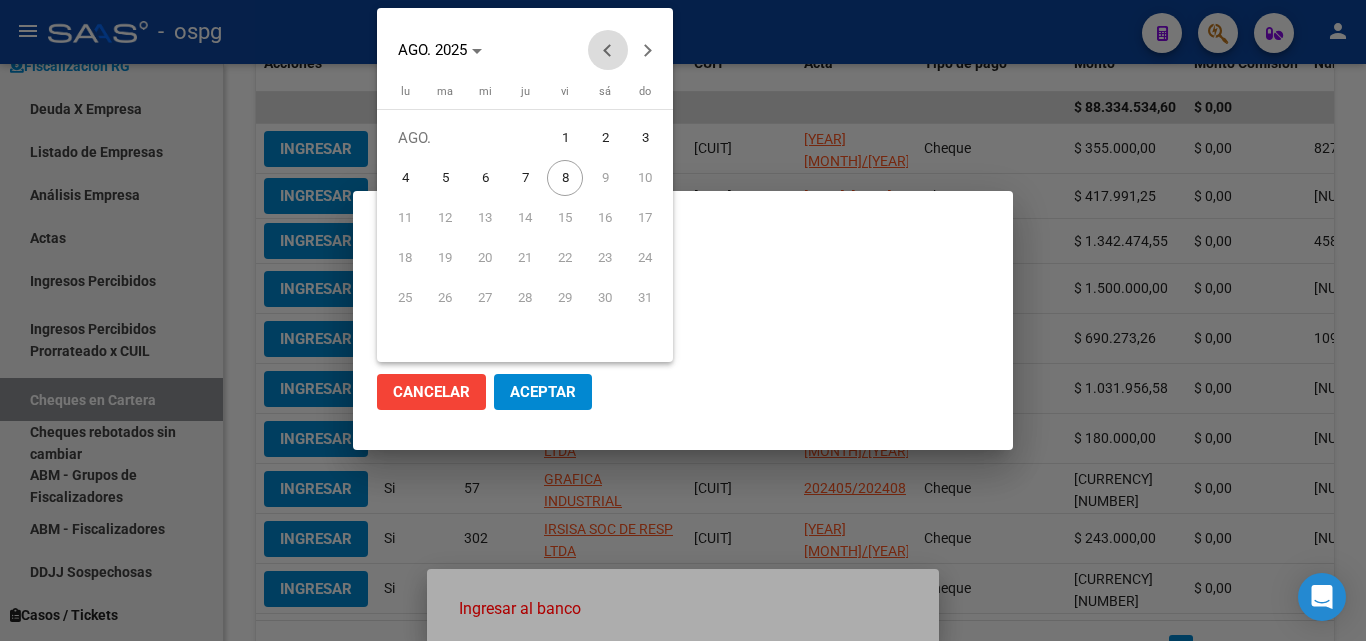 click at bounding box center [608, 50] 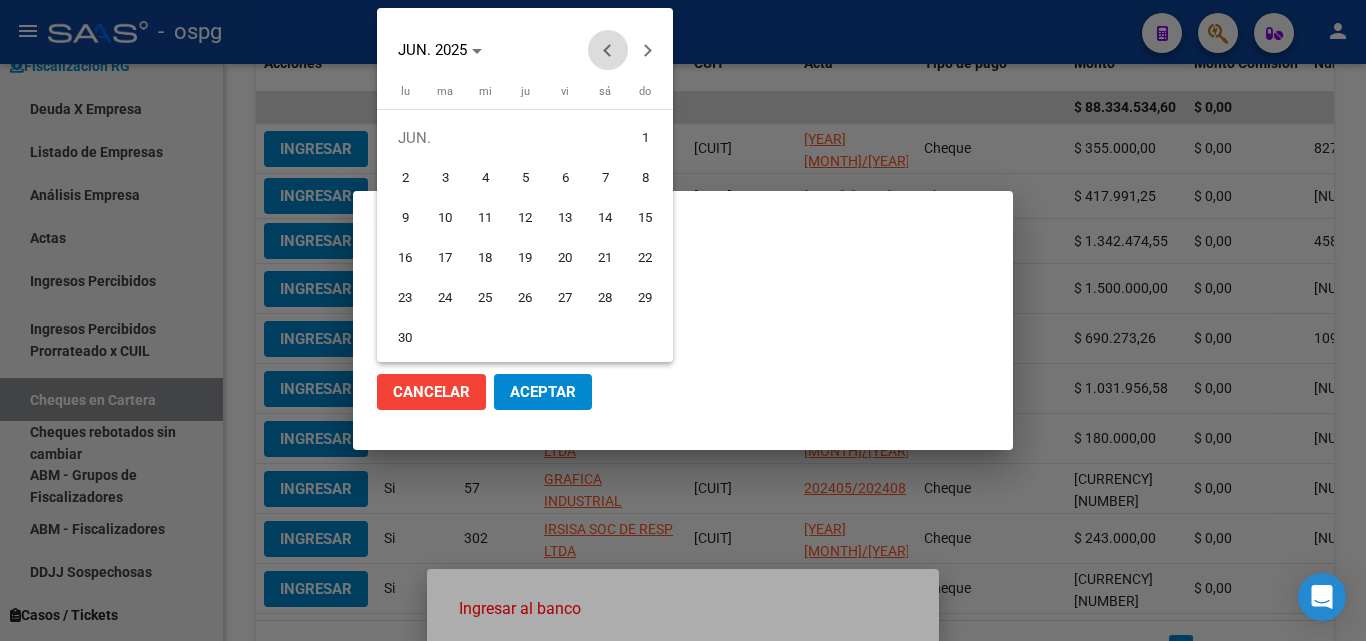 click at bounding box center (608, 50) 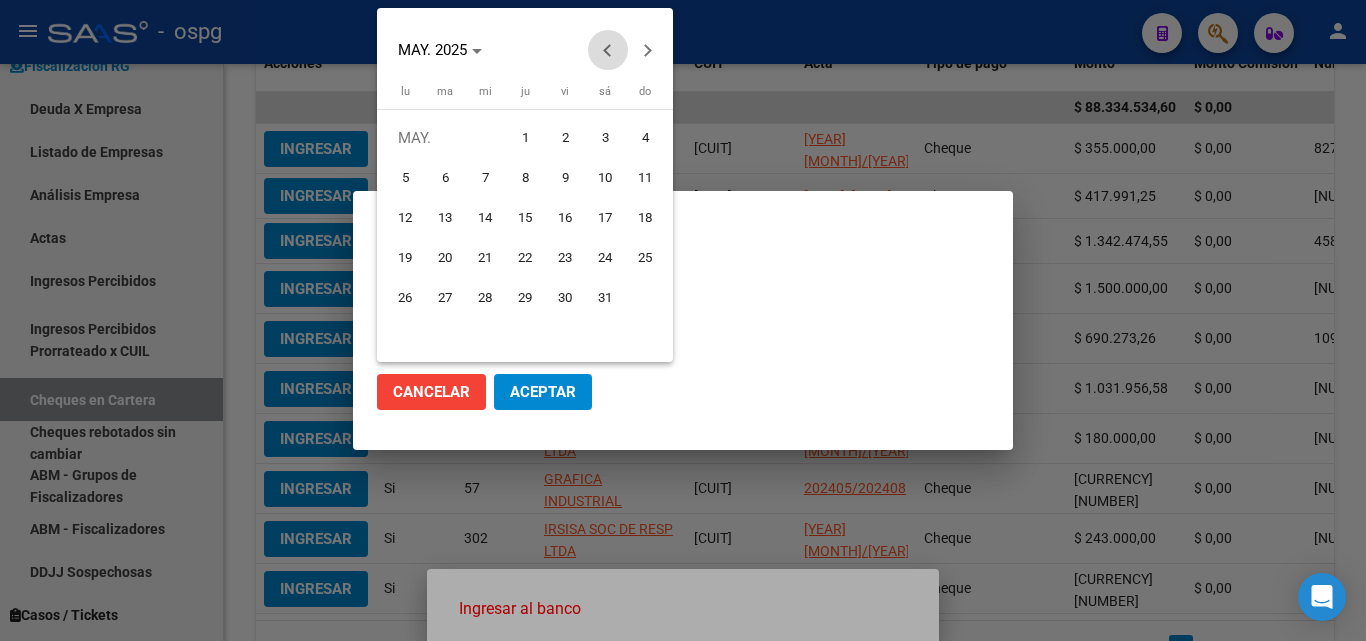 click at bounding box center (608, 50) 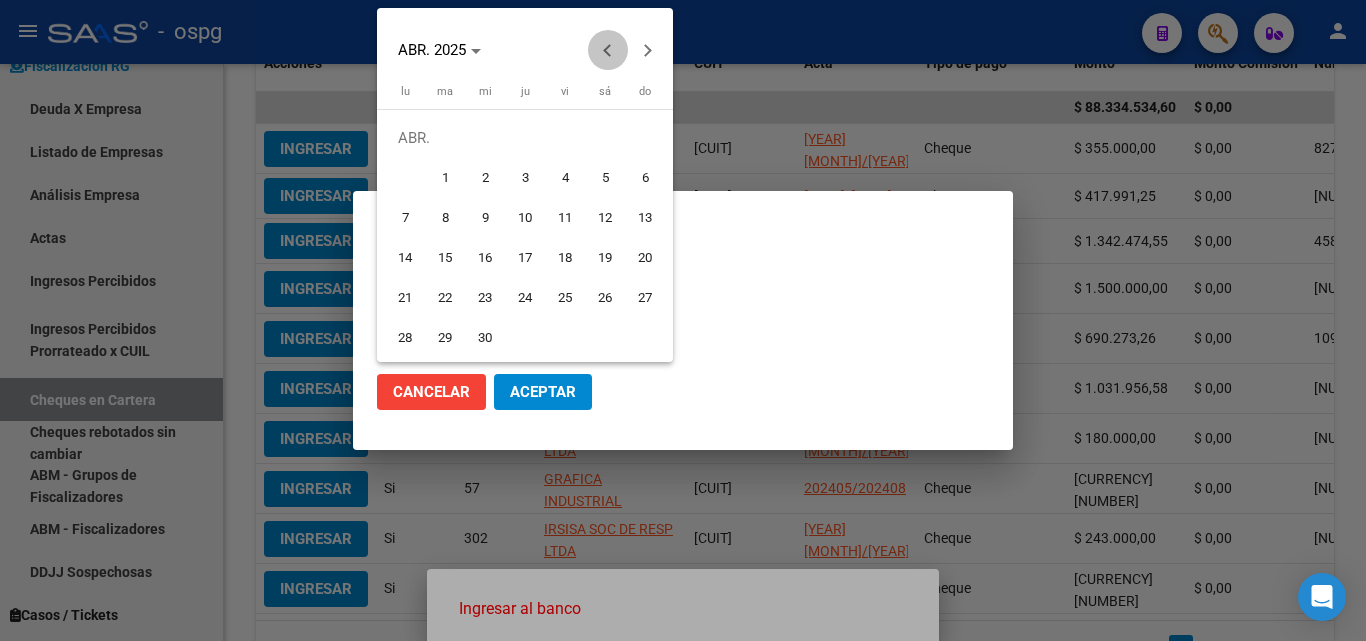 click at bounding box center [608, 50] 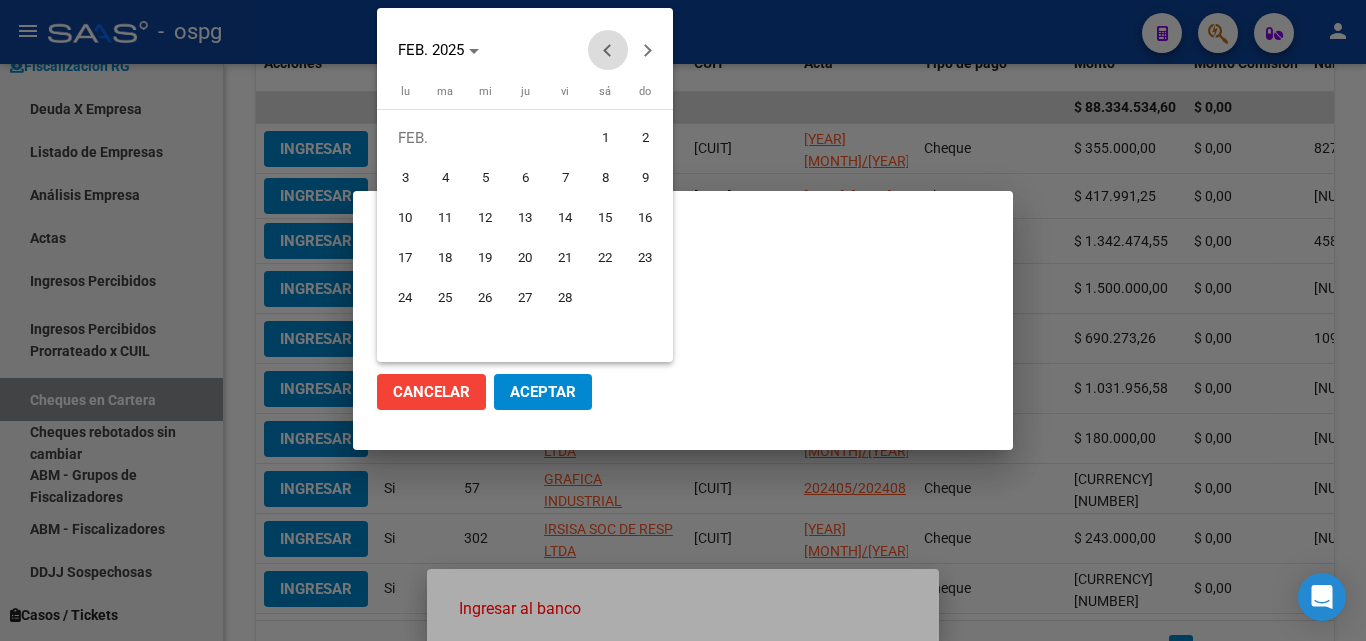click at bounding box center (608, 50) 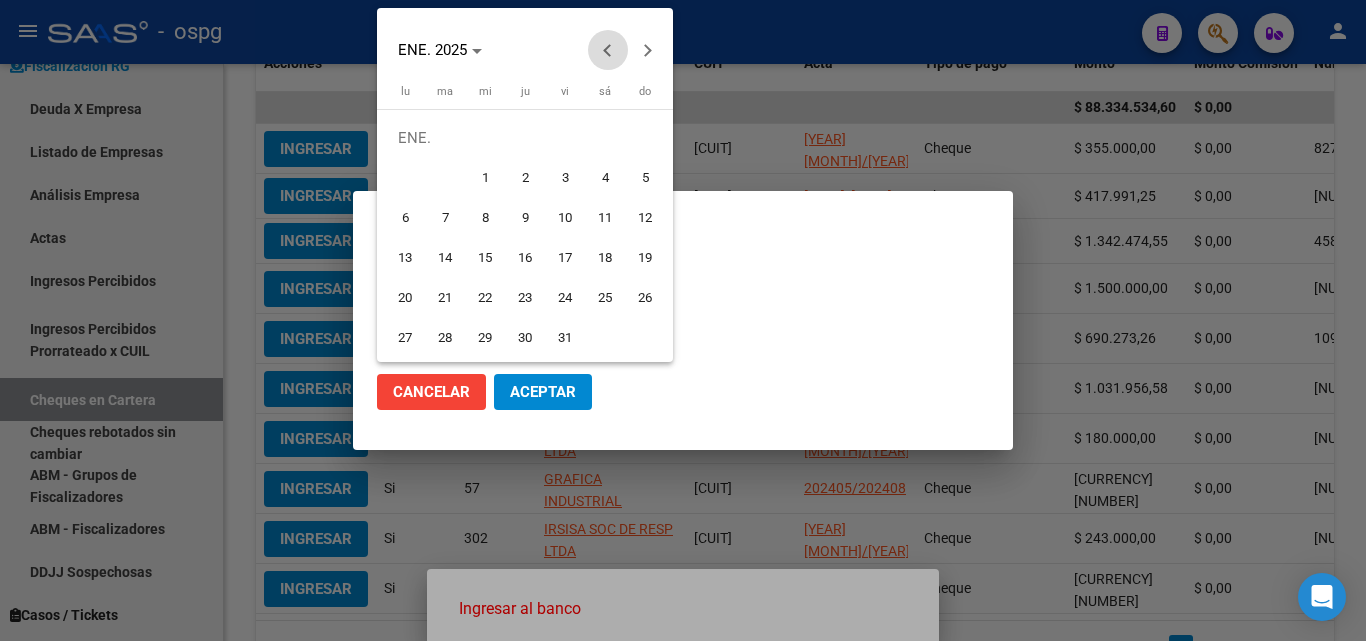 click at bounding box center [608, 50] 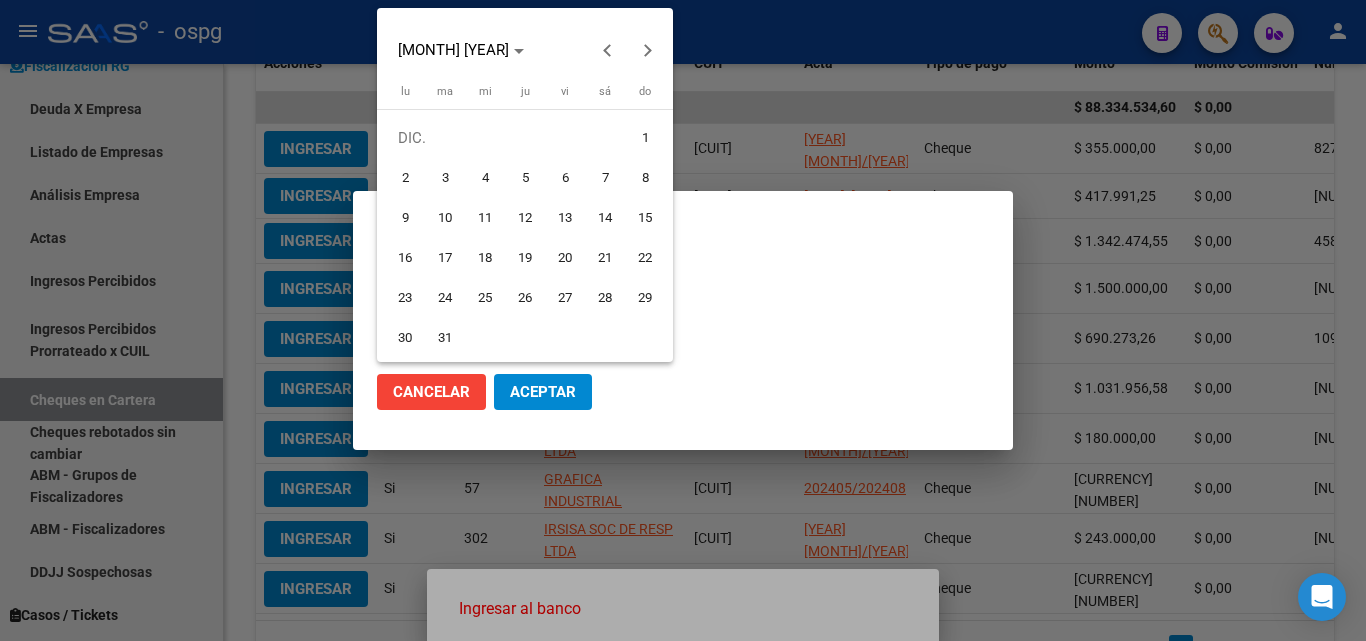 click on "27" at bounding box center (565, 298) 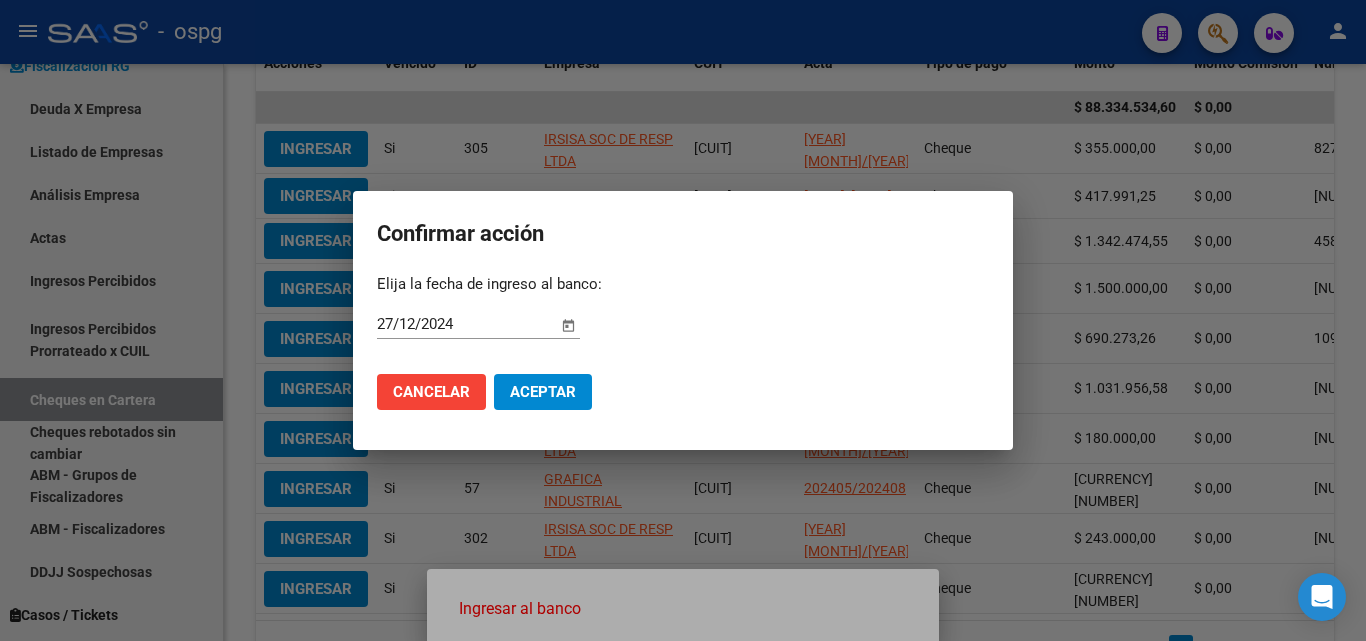 click on "Aceptar" 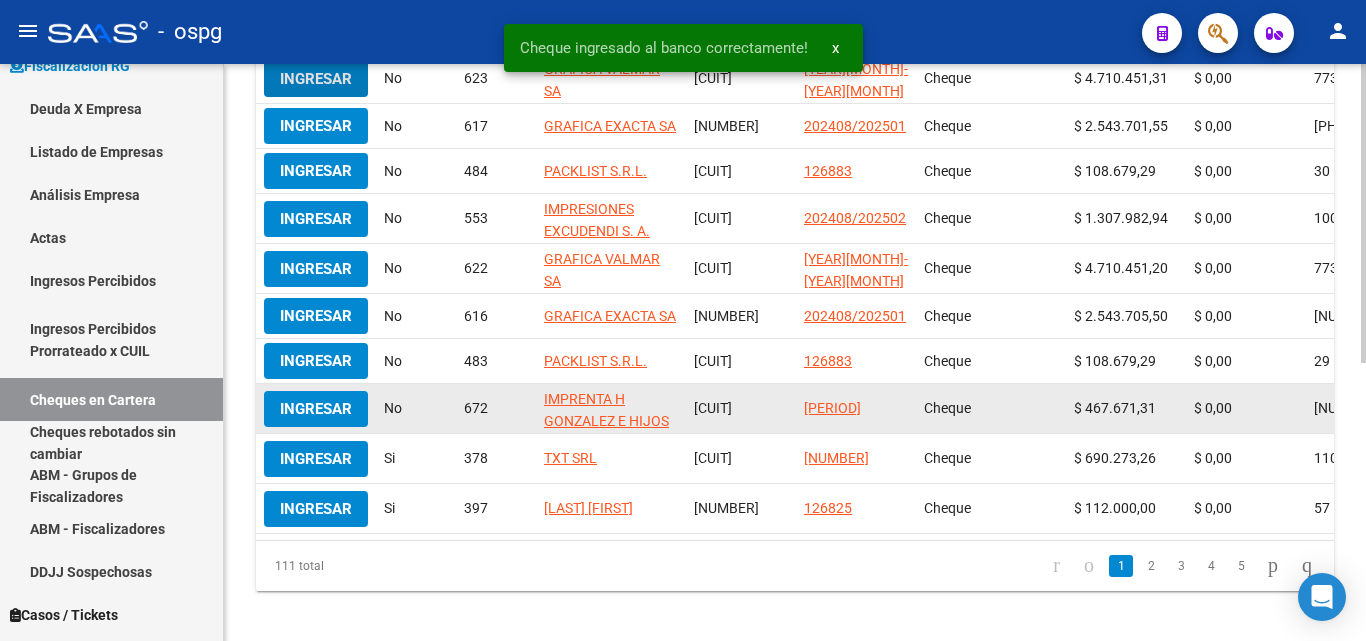 scroll, scrollTop: 535, scrollLeft: 0, axis: vertical 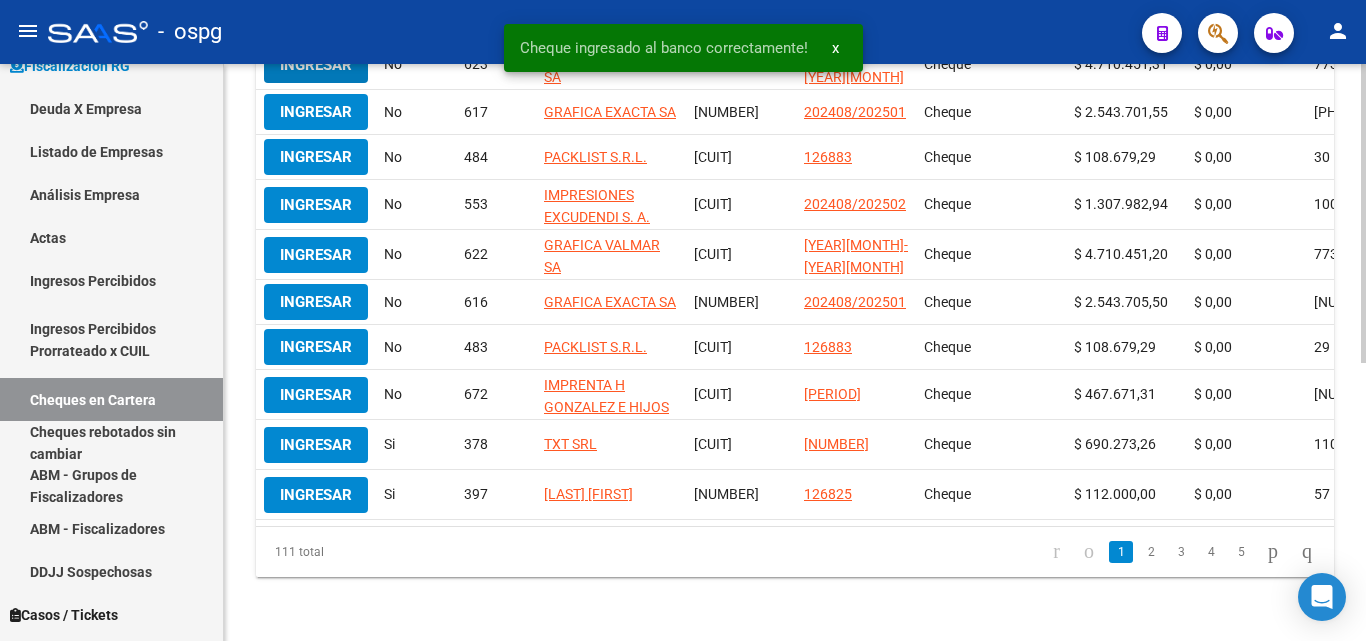 click on "1   2   3   4   5" 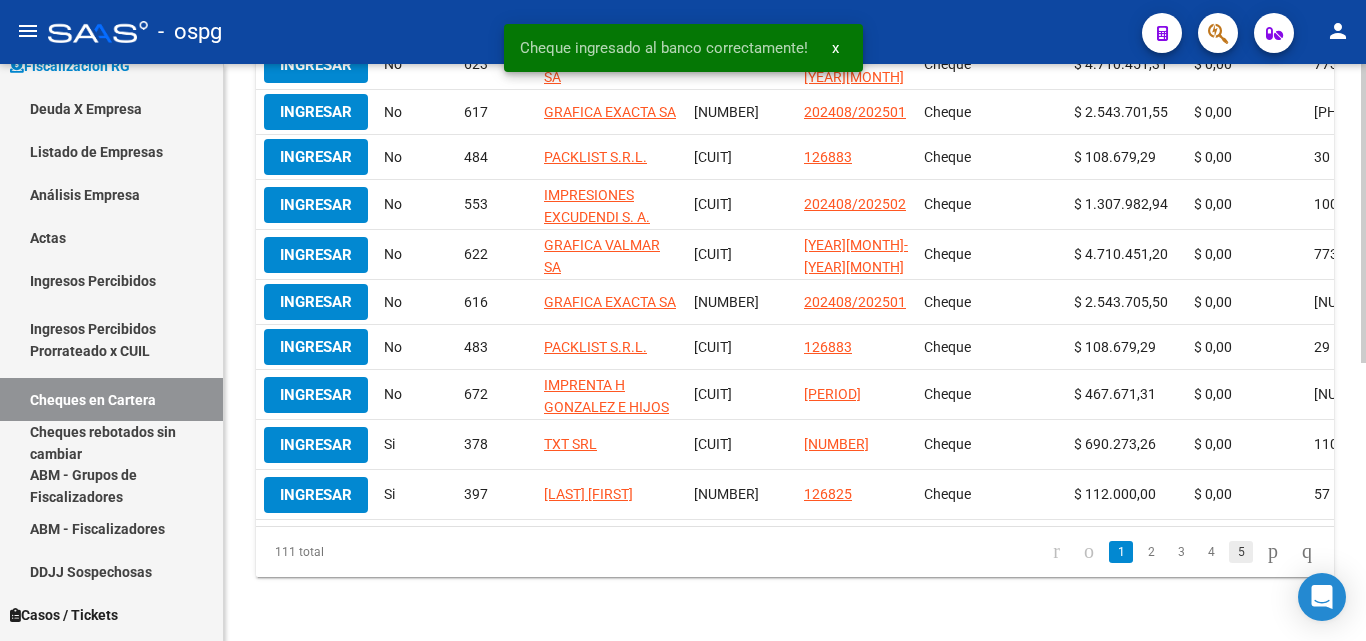 click on "5" 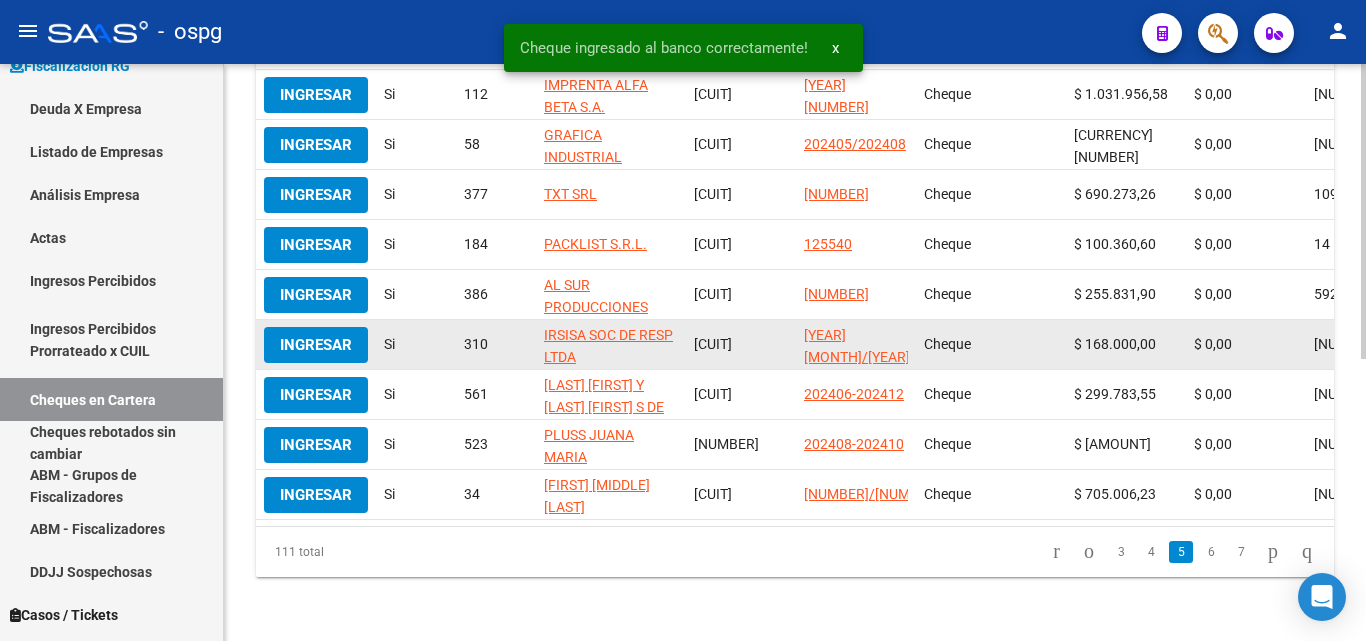 scroll, scrollTop: 532, scrollLeft: 0, axis: vertical 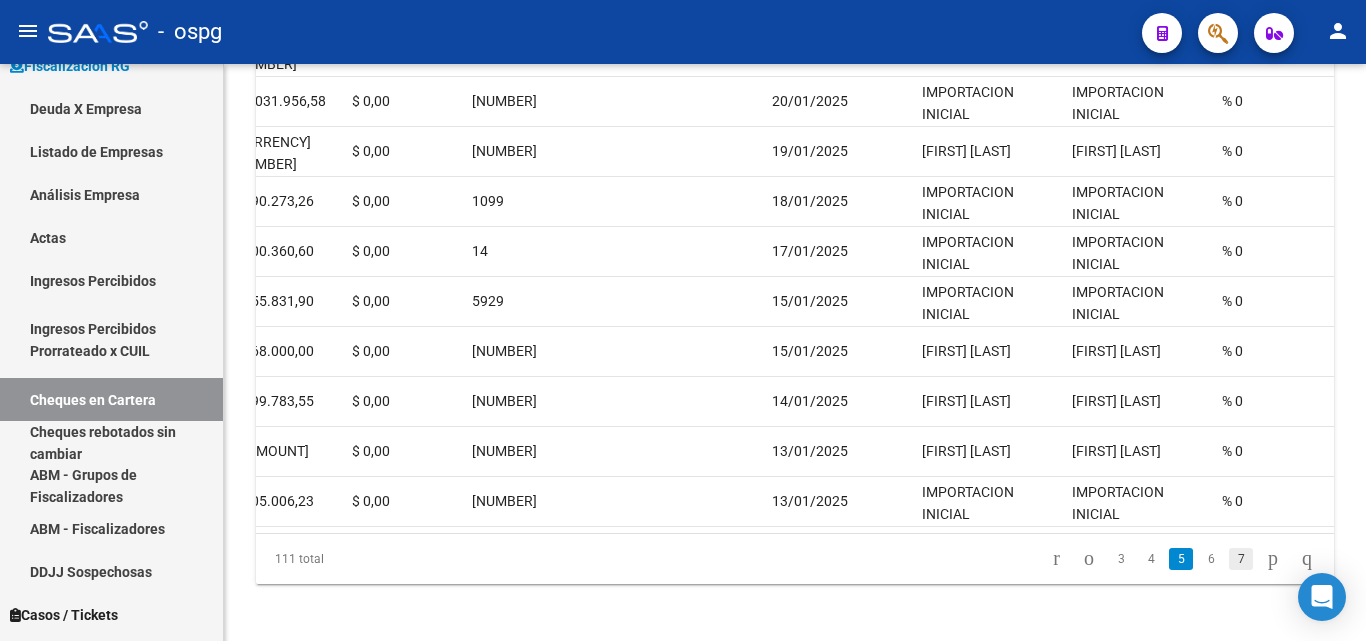 click on "7" 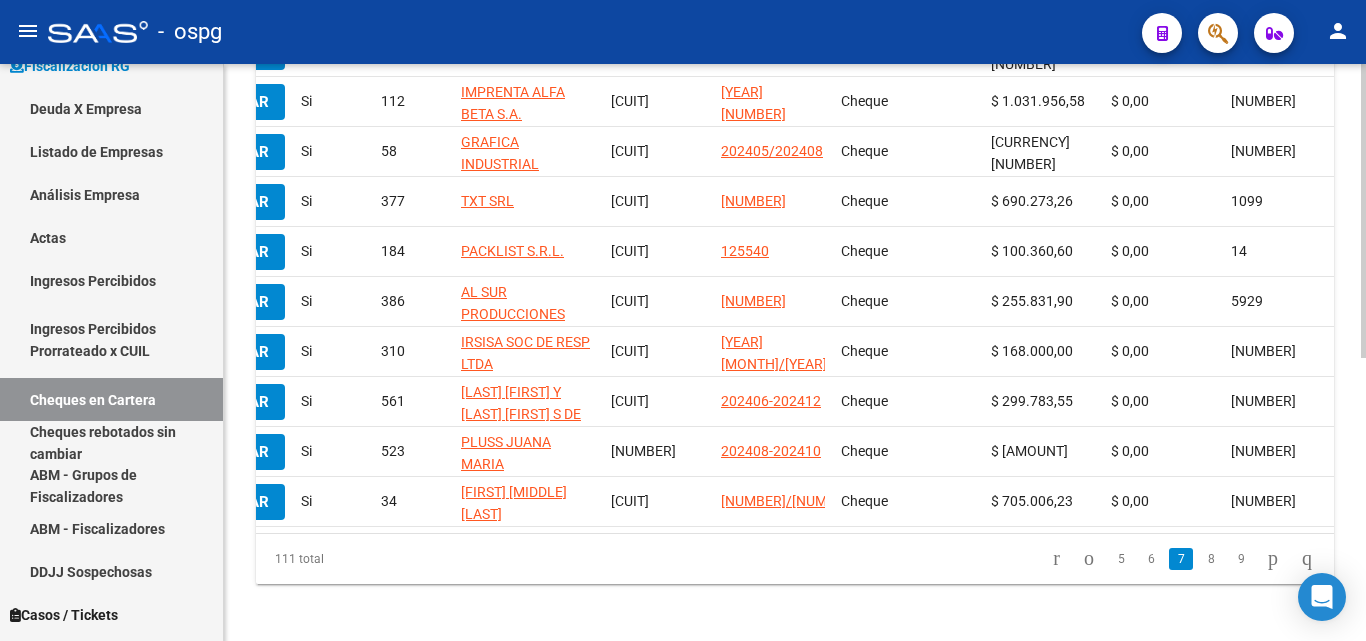 scroll, scrollTop: 0, scrollLeft: 0, axis: both 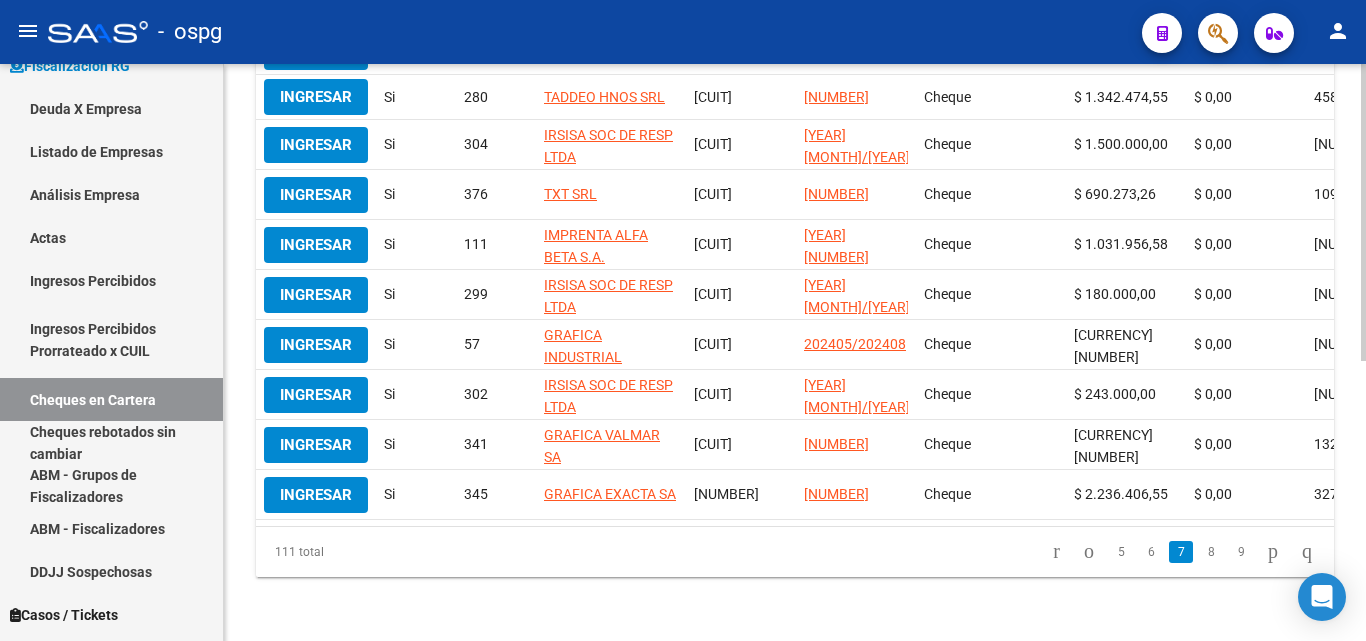 drag, startPoint x: 334, startPoint y: 340, endPoint x: 664, endPoint y: 531, distance: 381.2886 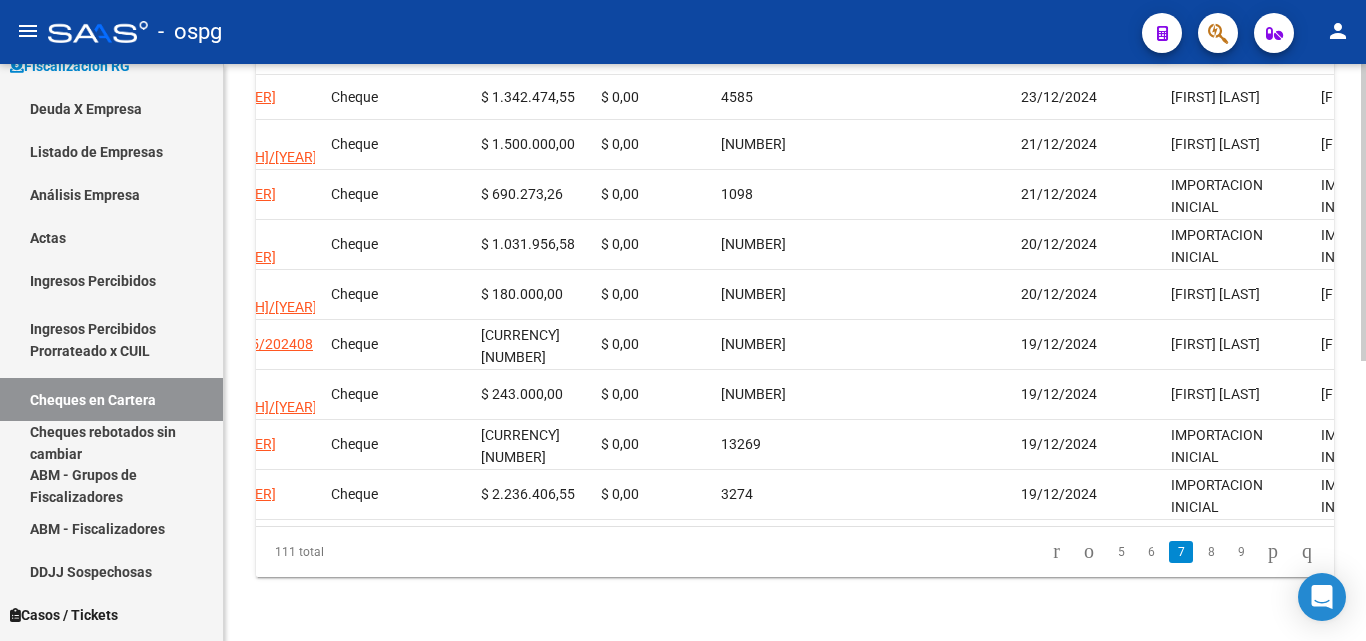 scroll, scrollTop: 0, scrollLeft: 0, axis: both 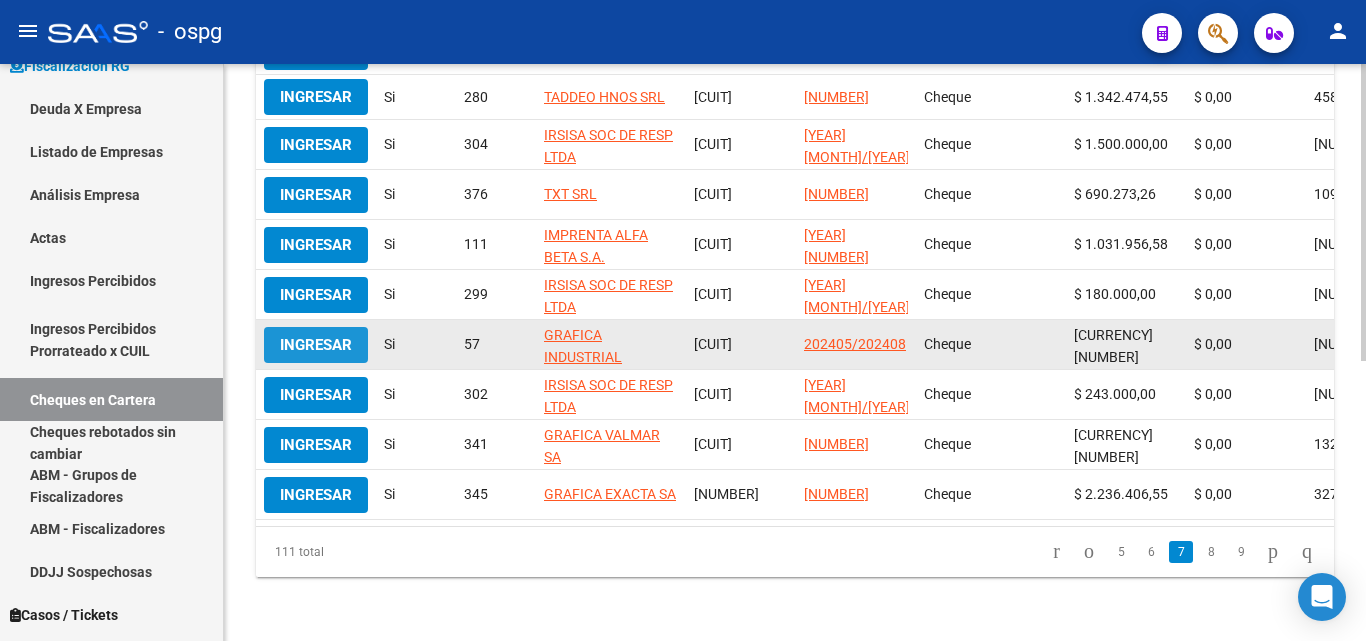 click on "Ingresar" 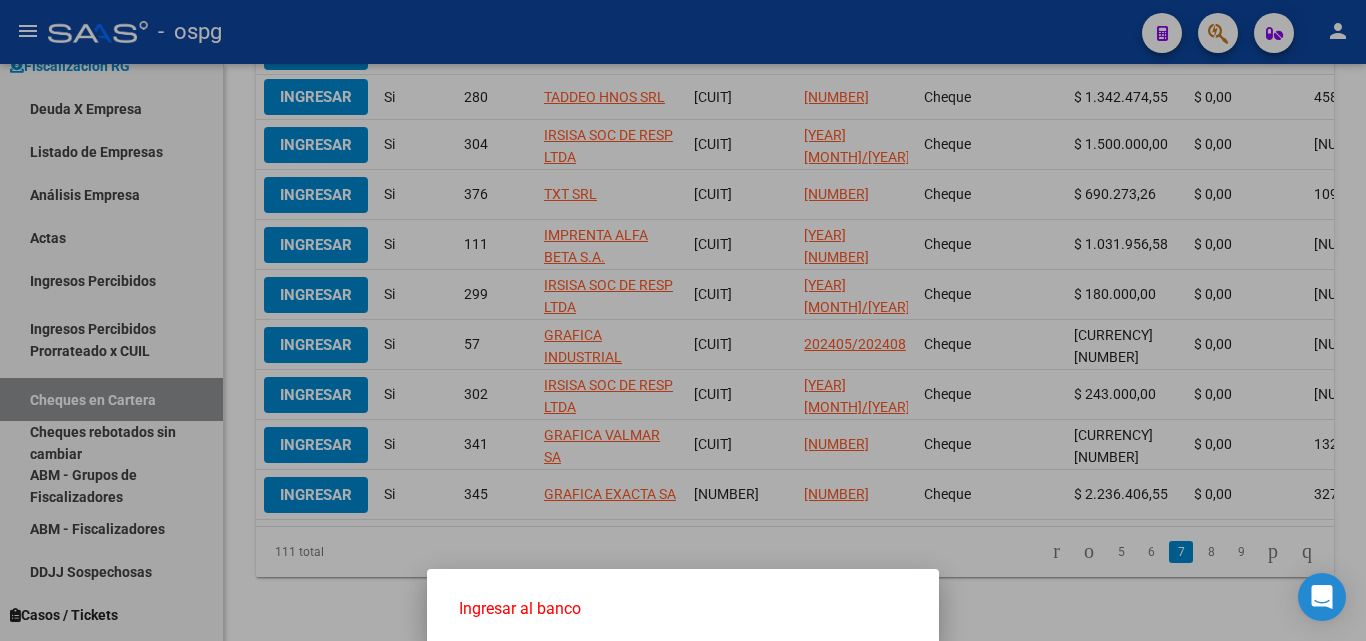 click on "Ingresar al banco" at bounding box center (683, 609) 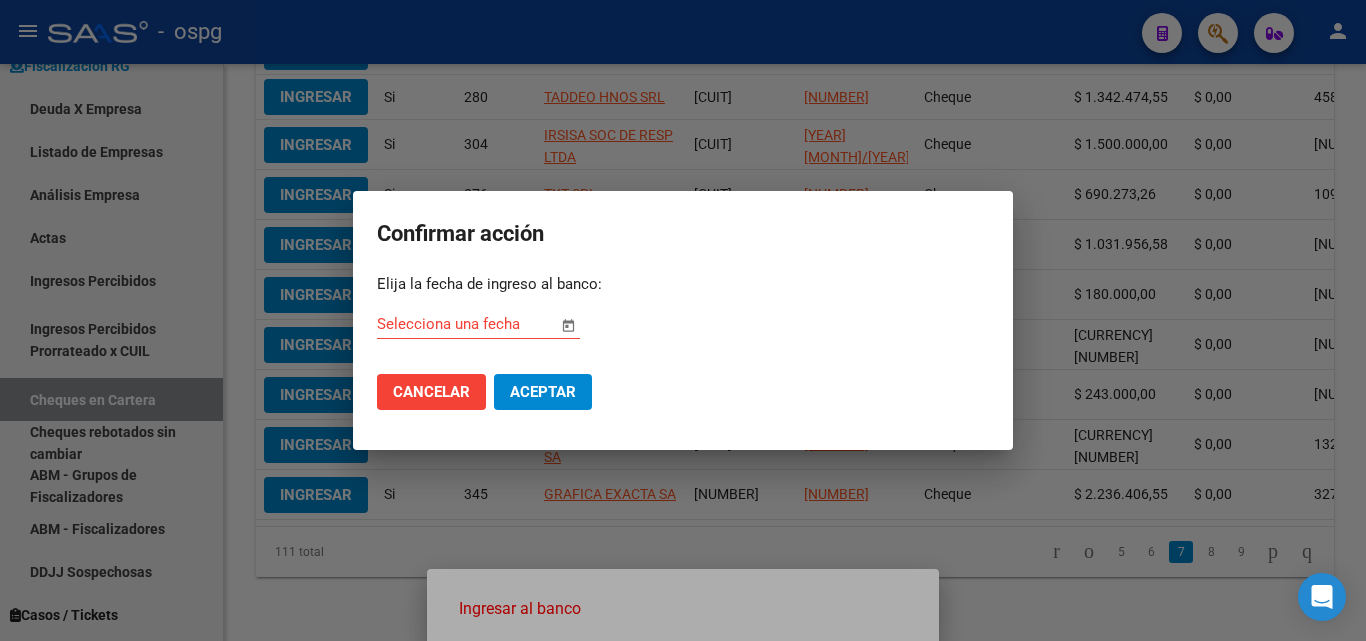 click at bounding box center [568, 325] 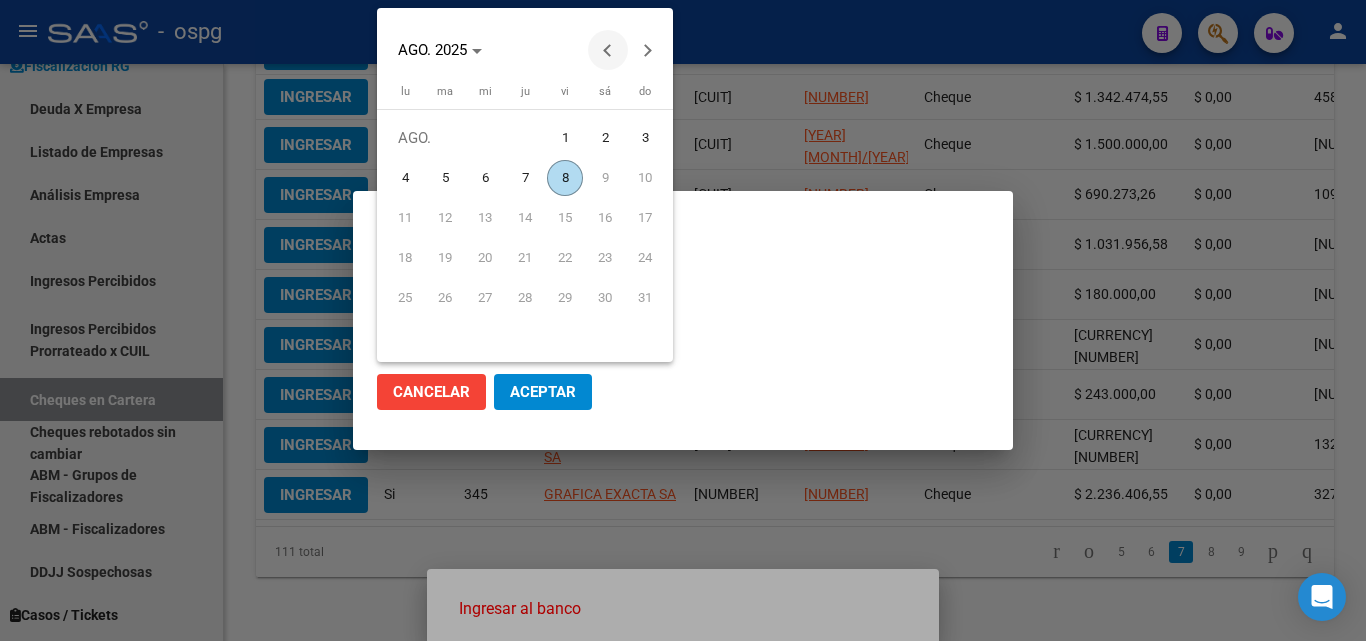 click at bounding box center [608, 50] 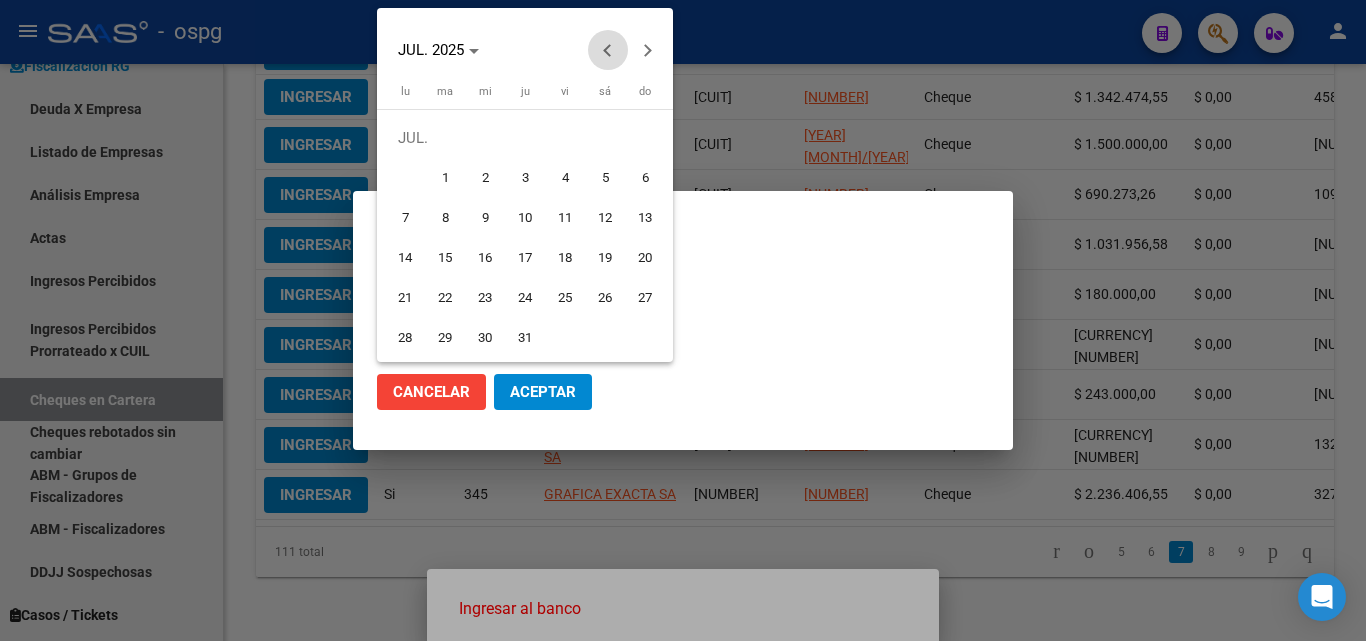 click at bounding box center [608, 50] 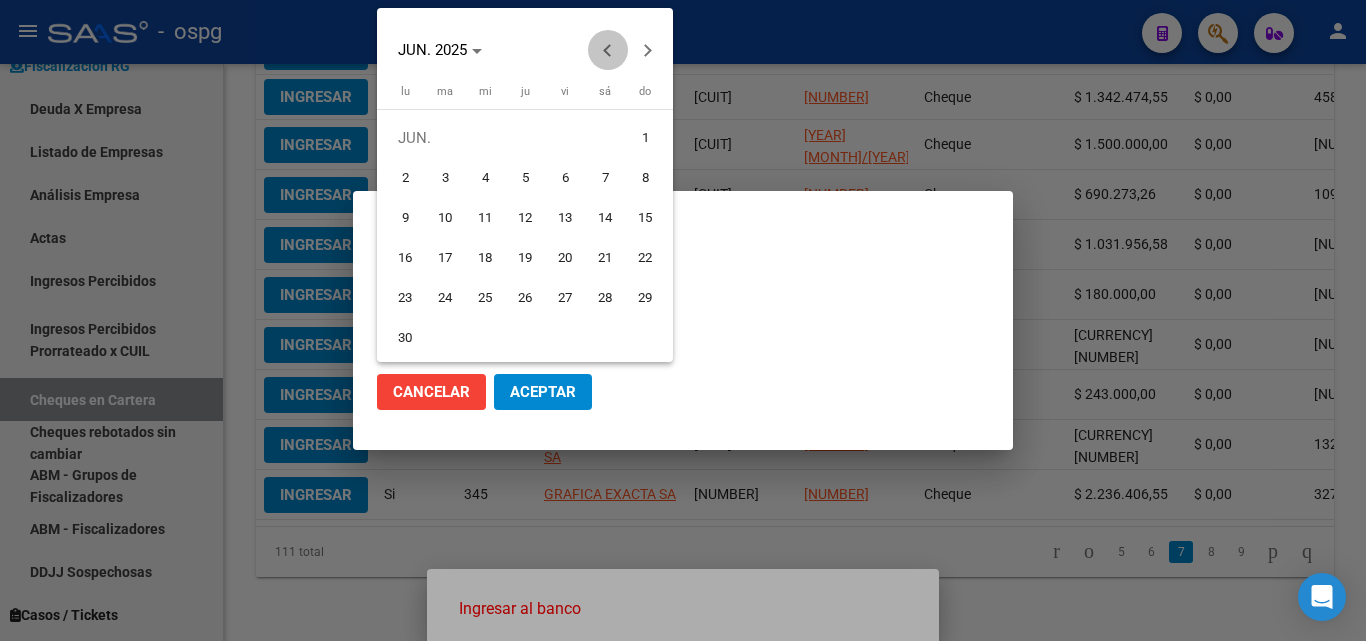 click at bounding box center [608, 50] 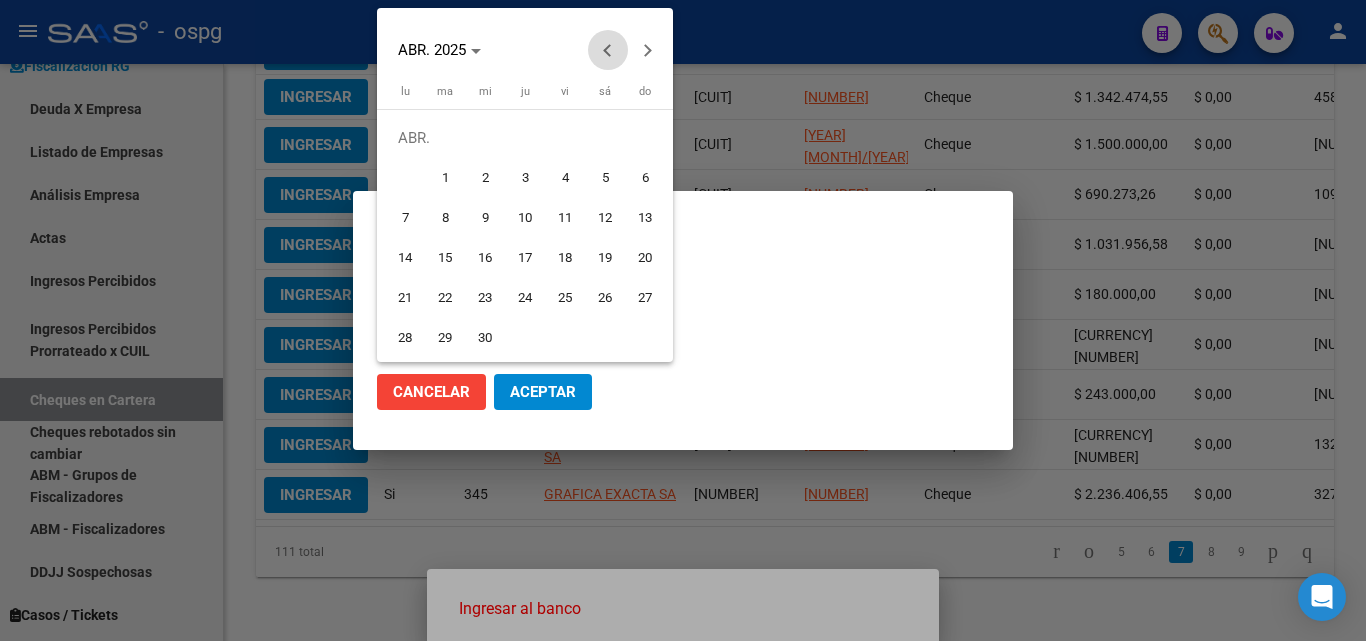 click at bounding box center [608, 50] 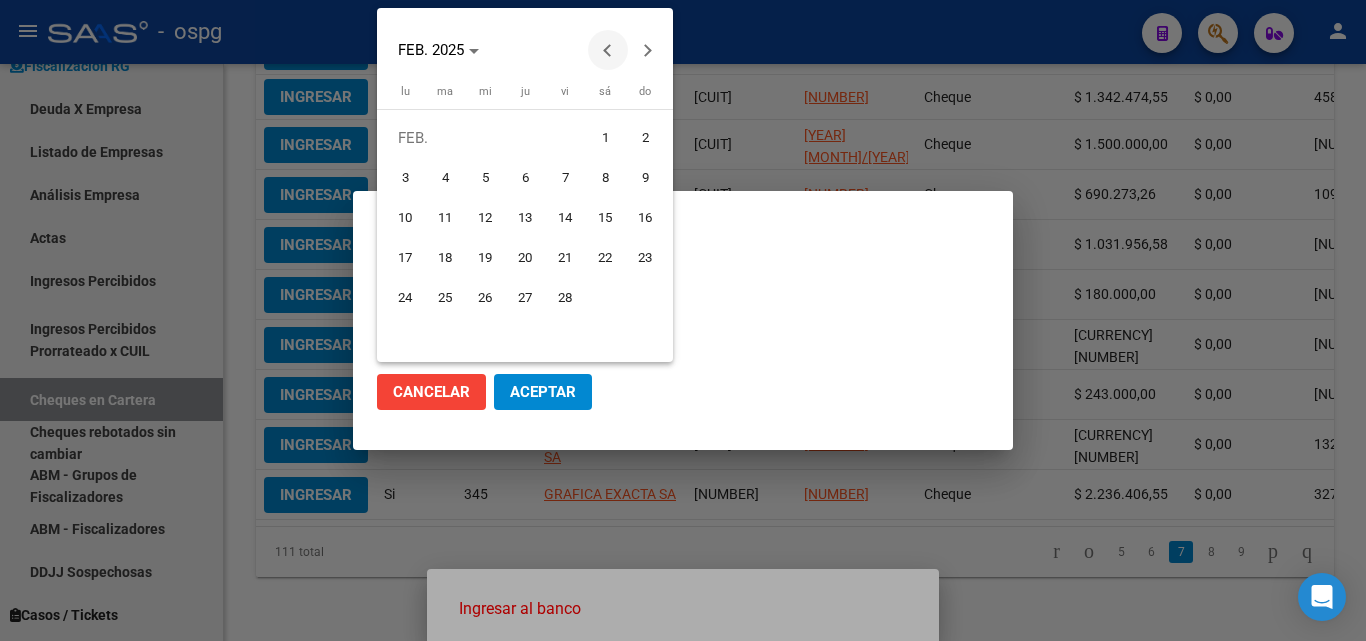 click at bounding box center [608, 50] 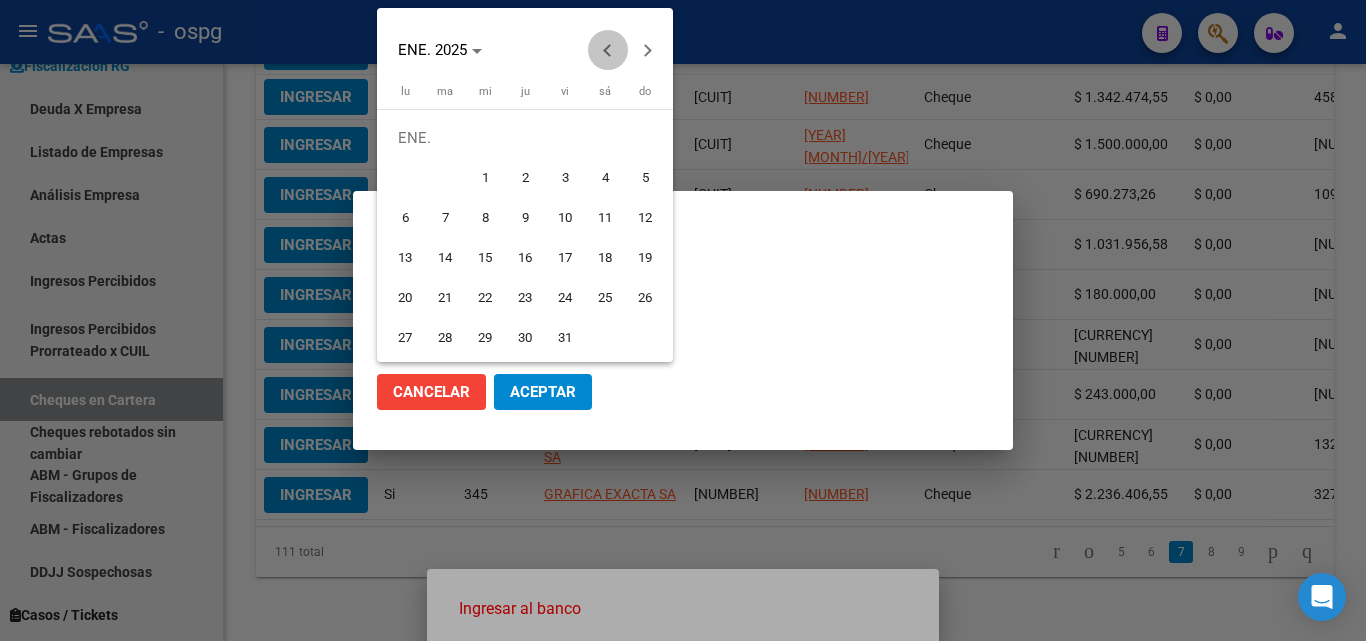 click at bounding box center (608, 50) 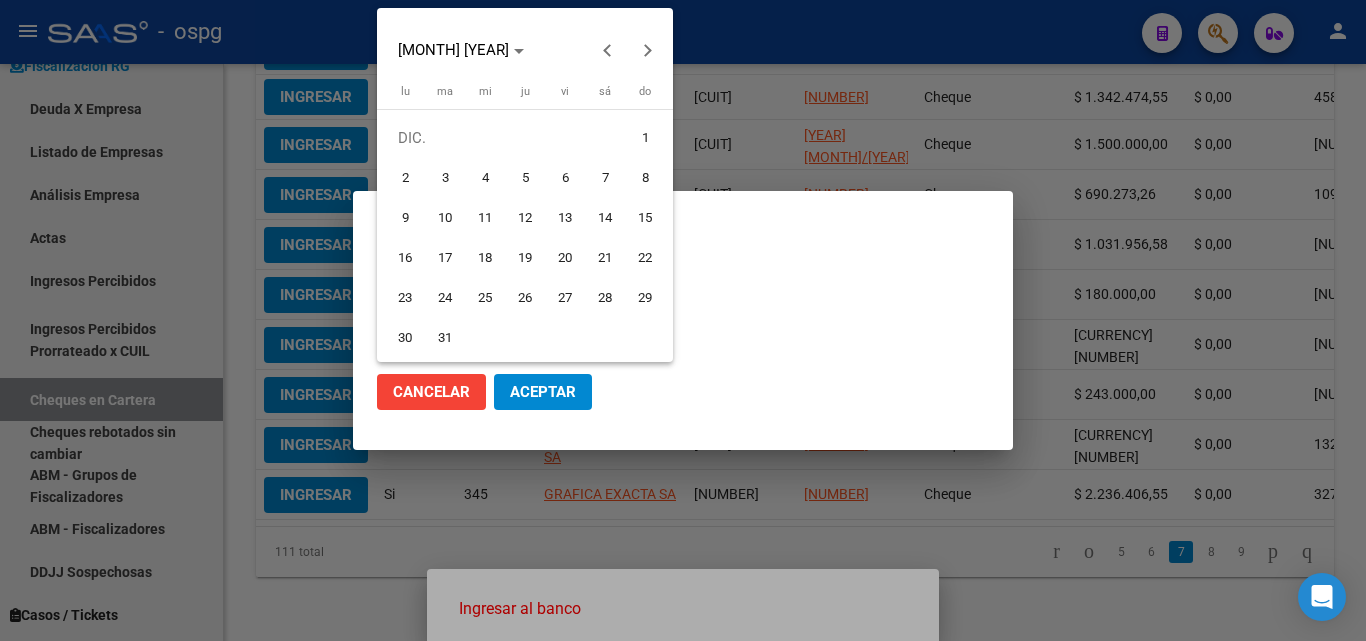 click on "19" at bounding box center [525, 258] 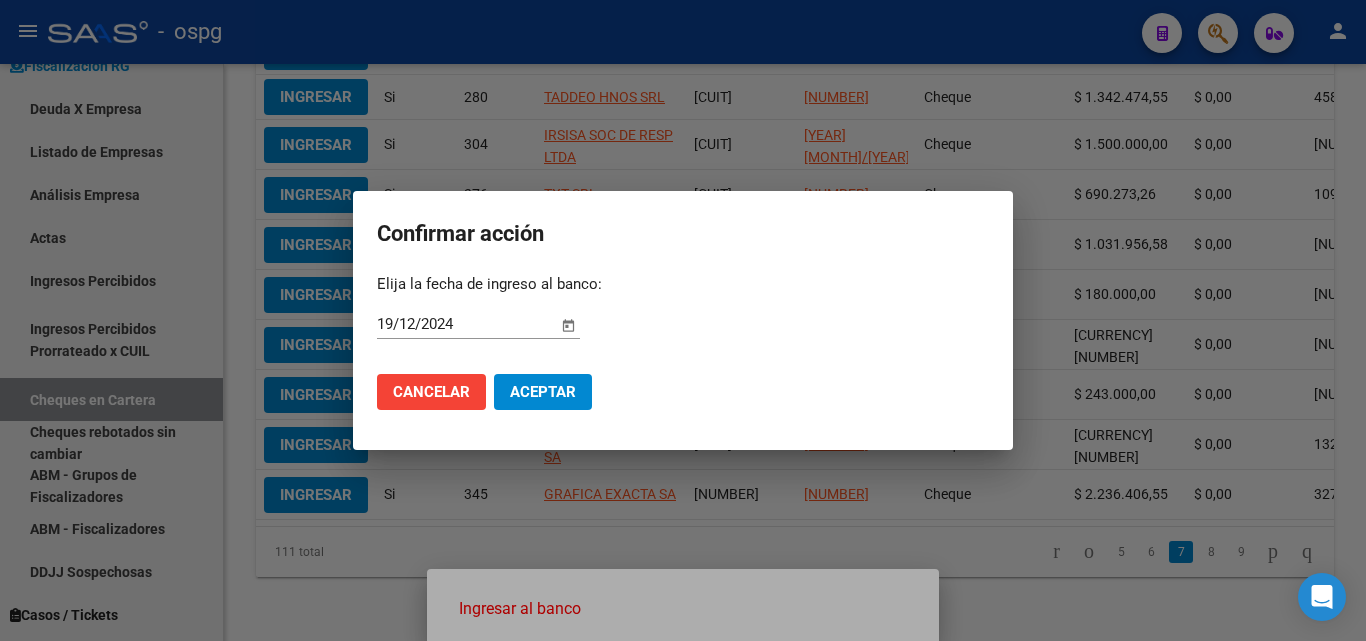 click on "Aceptar" 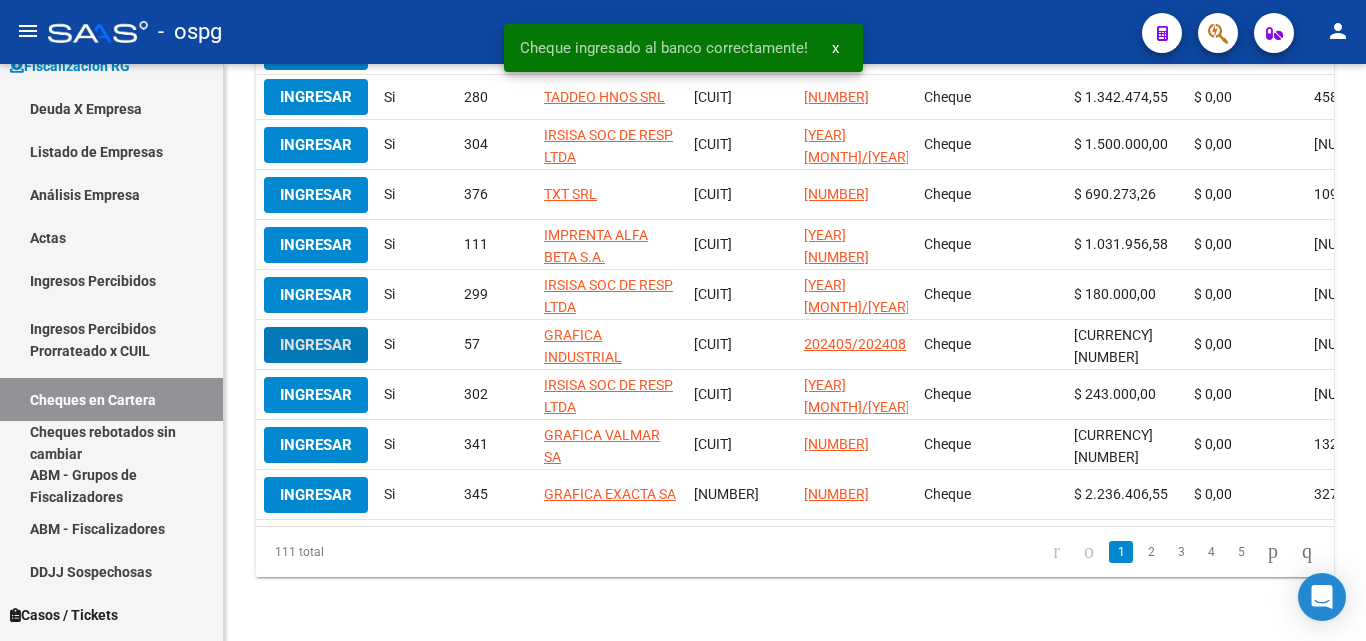scroll, scrollTop: 532, scrollLeft: 0, axis: vertical 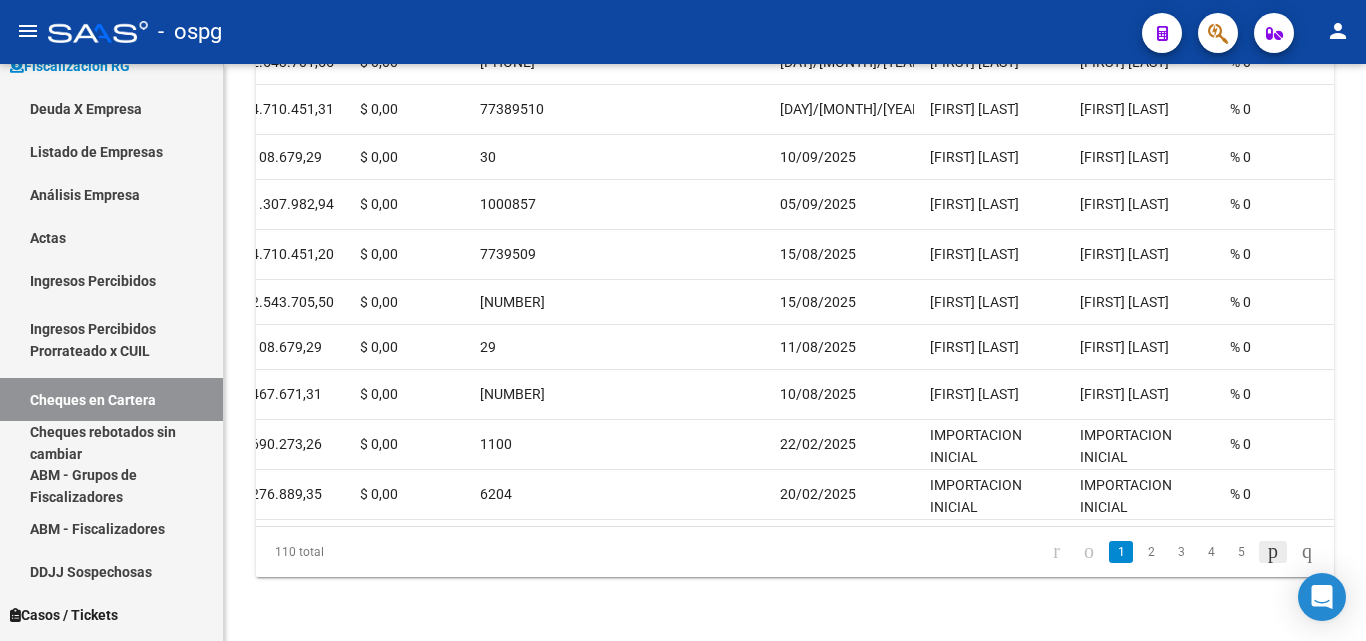 click 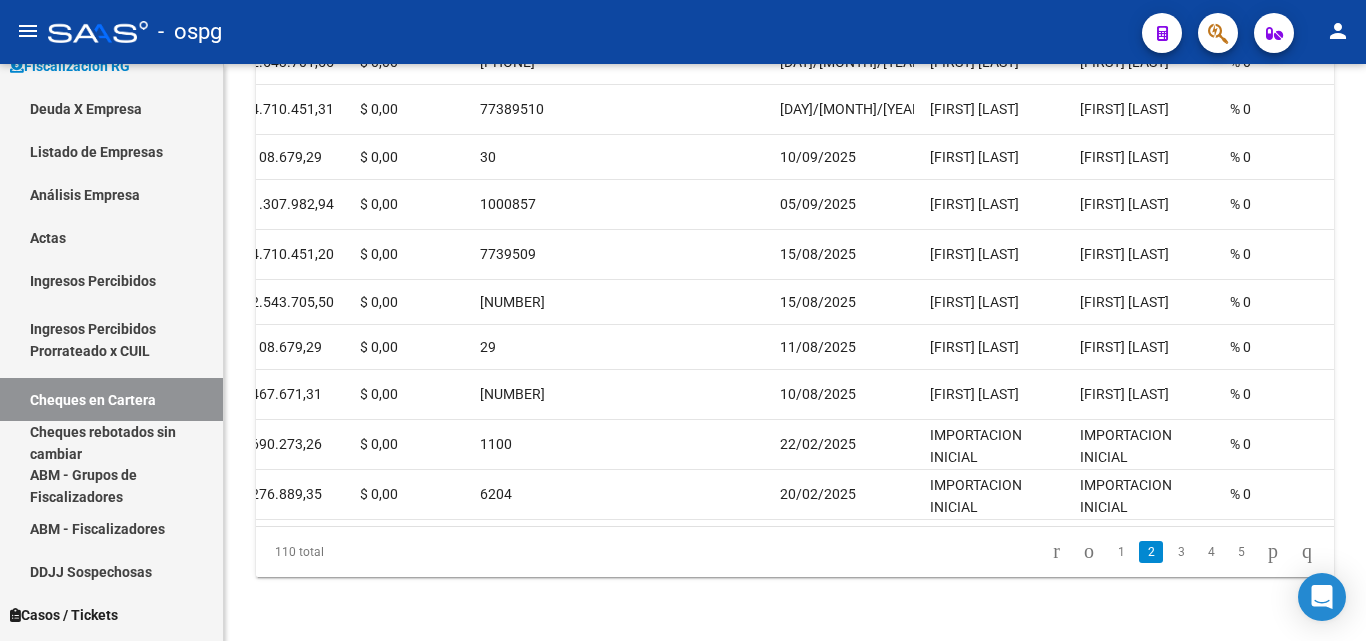 scroll, scrollTop: 532, scrollLeft: 0, axis: vertical 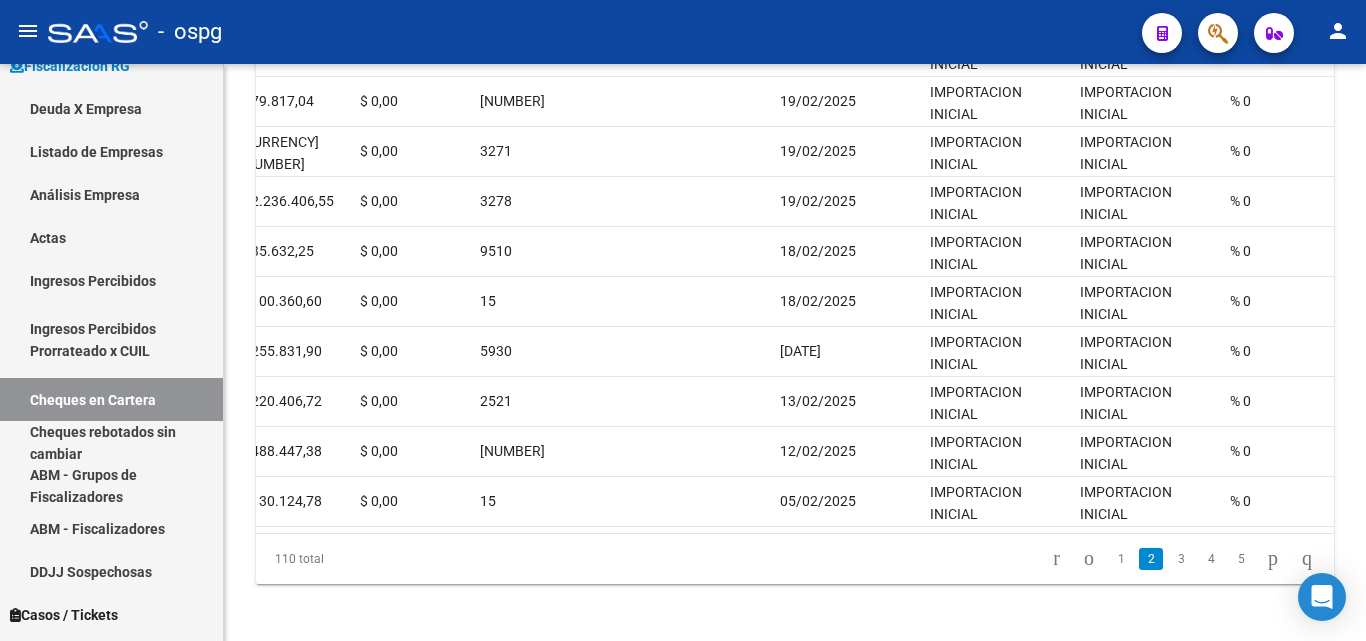 click on "110 total   1   2   3   4   5" 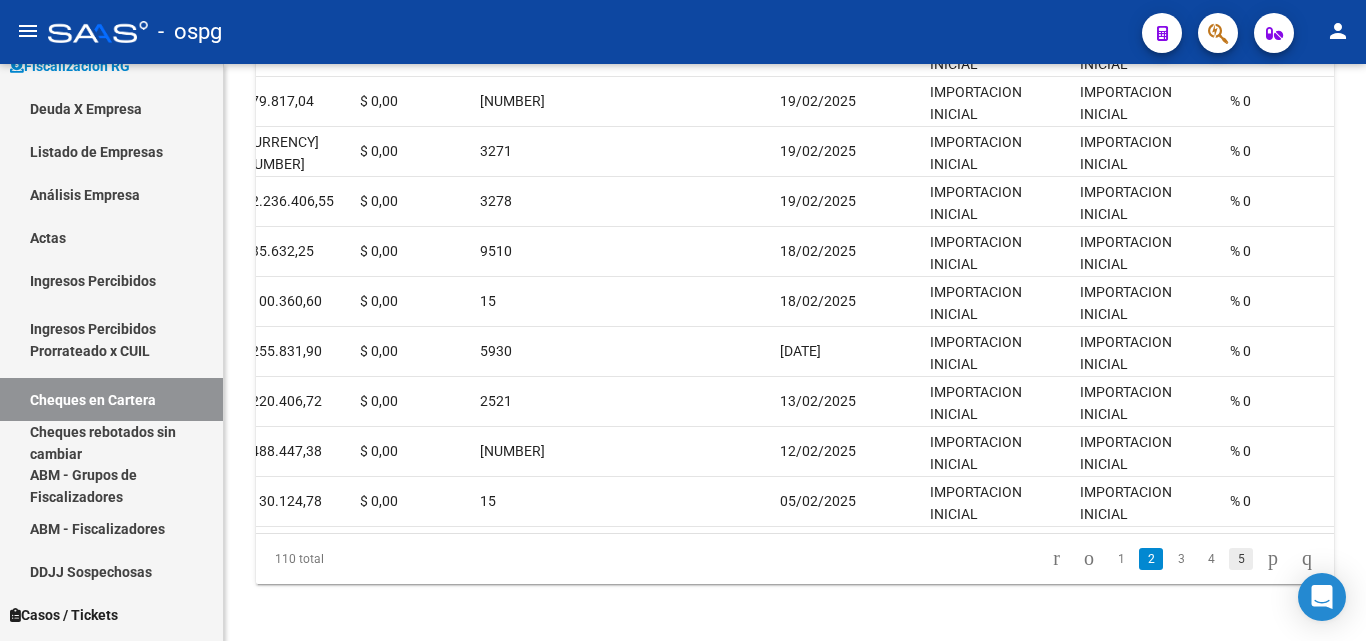 click on "5" 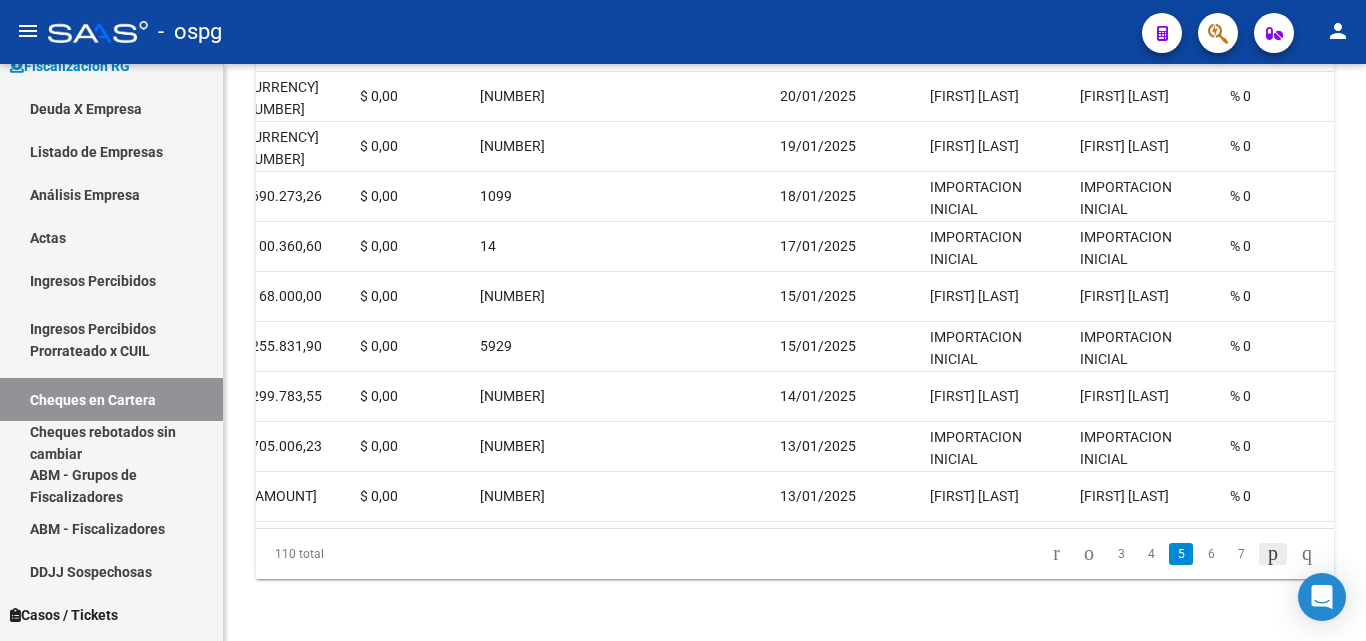 scroll, scrollTop: 532, scrollLeft: 0, axis: vertical 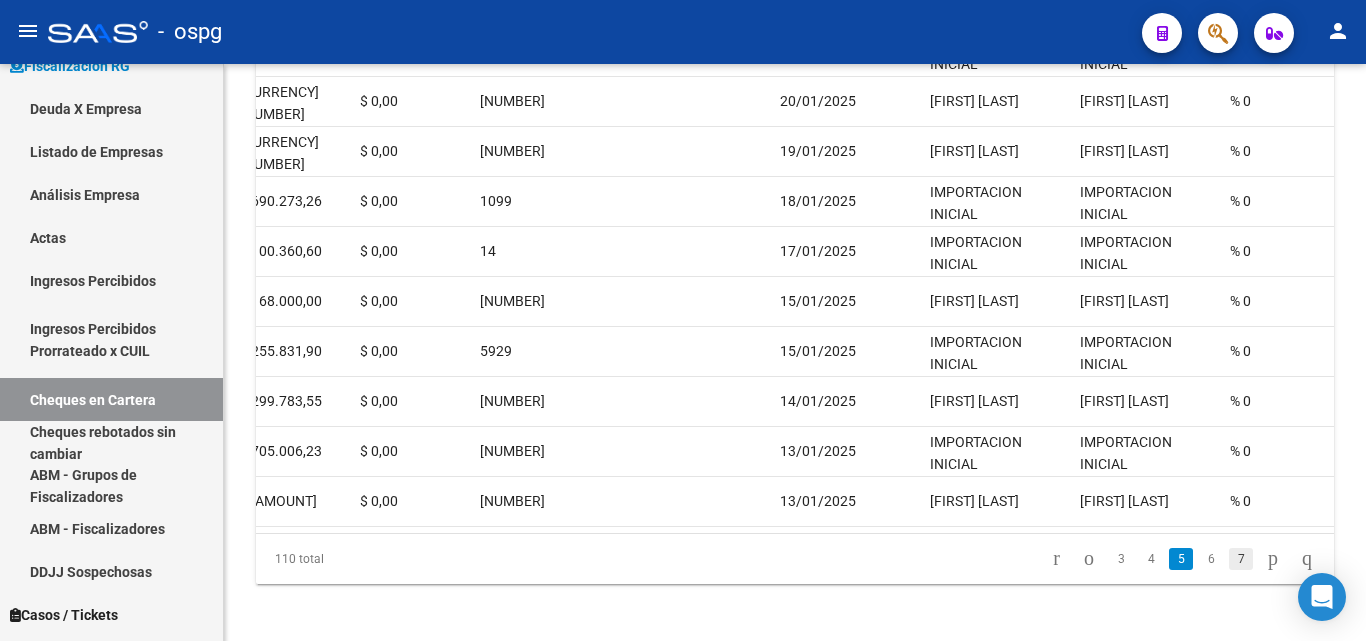 click on "7" 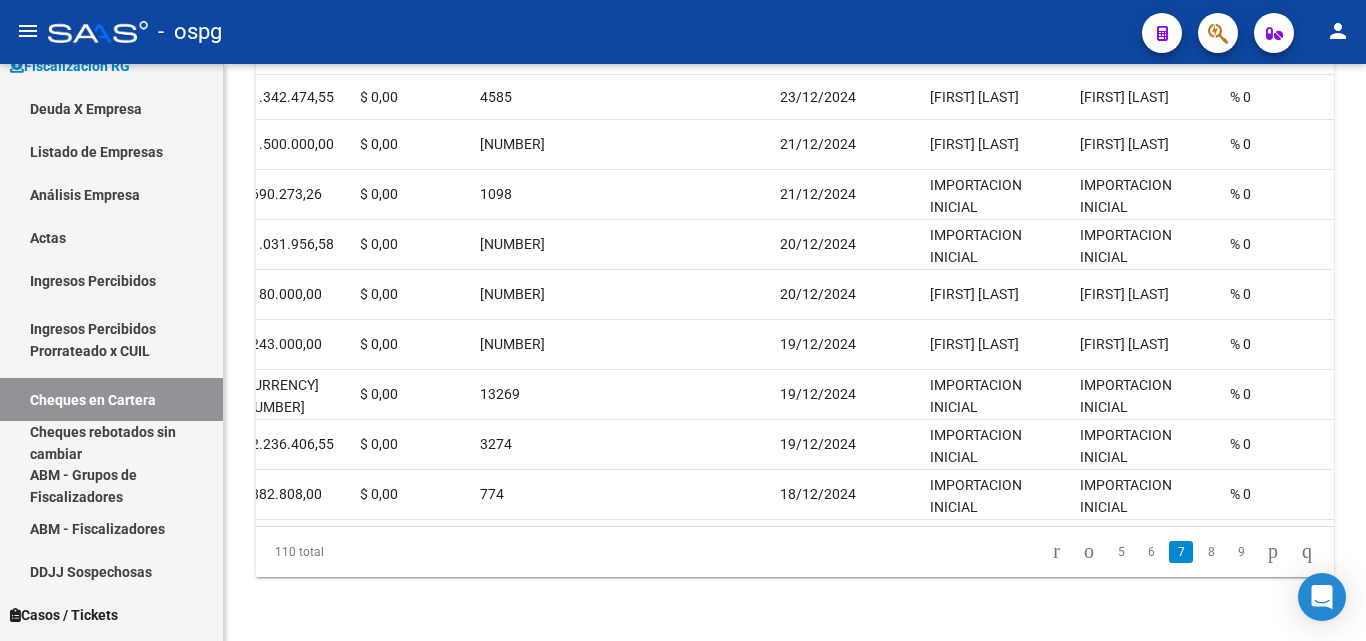 scroll, scrollTop: 532, scrollLeft: 0, axis: vertical 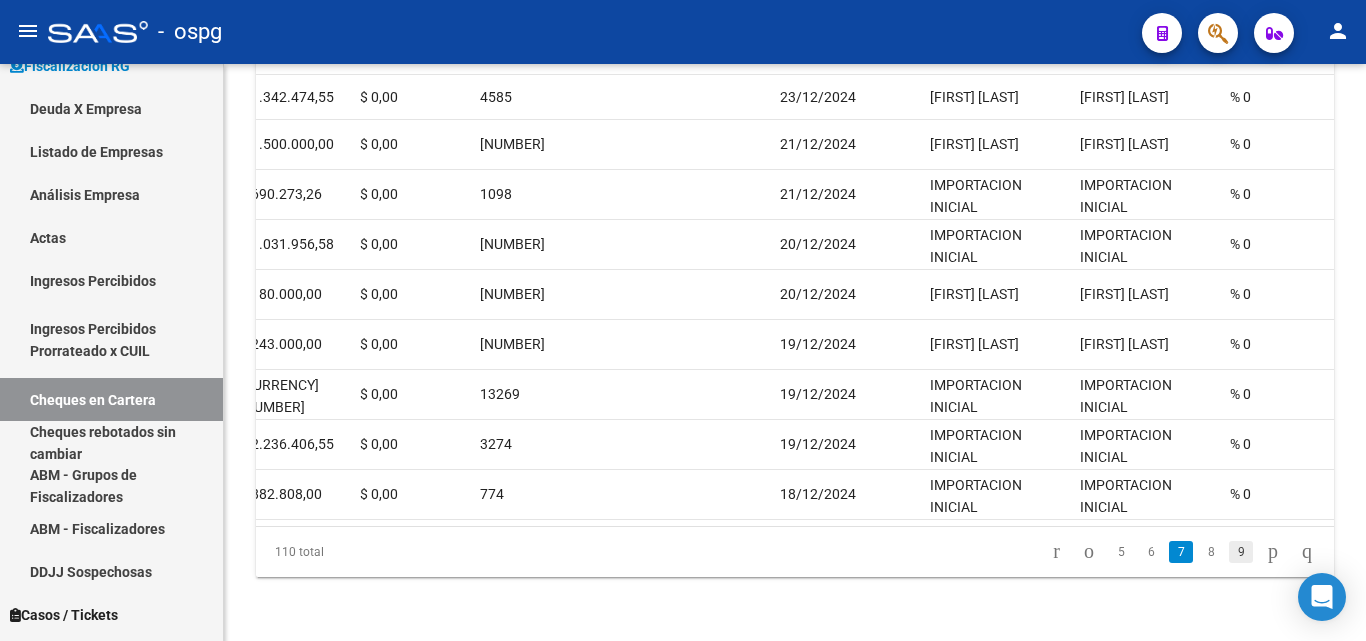 click on "9" 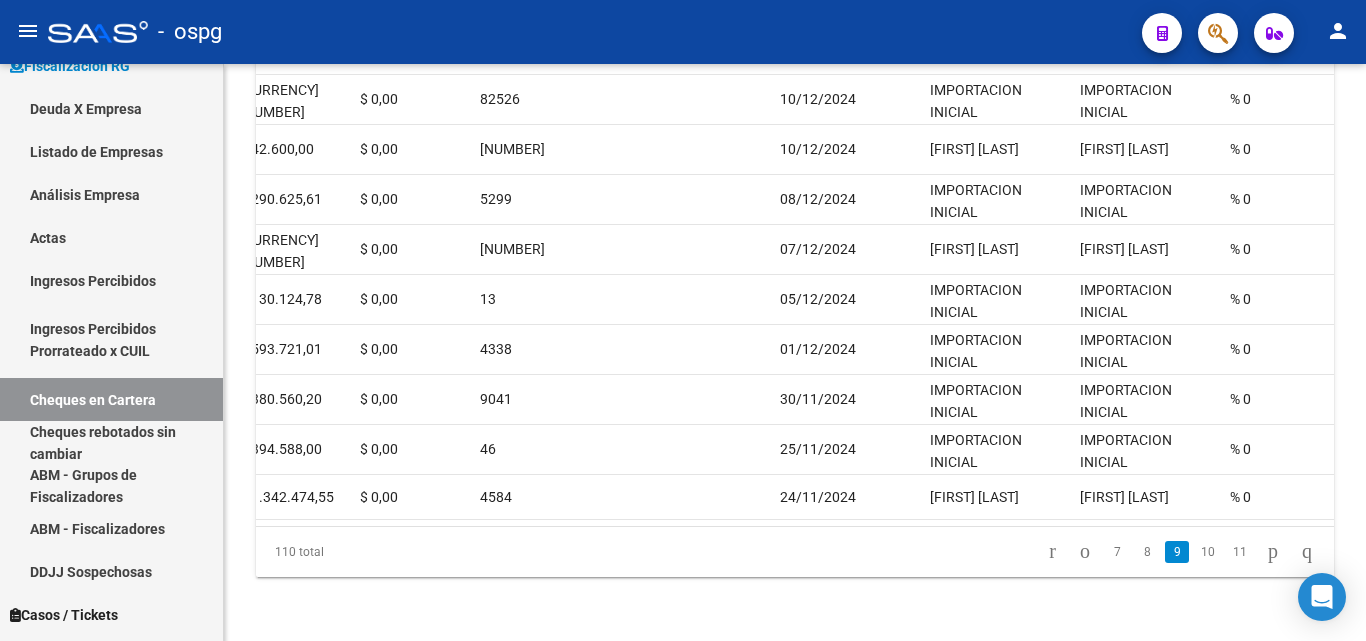 scroll, scrollTop: 532, scrollLeft: 0, axis: vertical 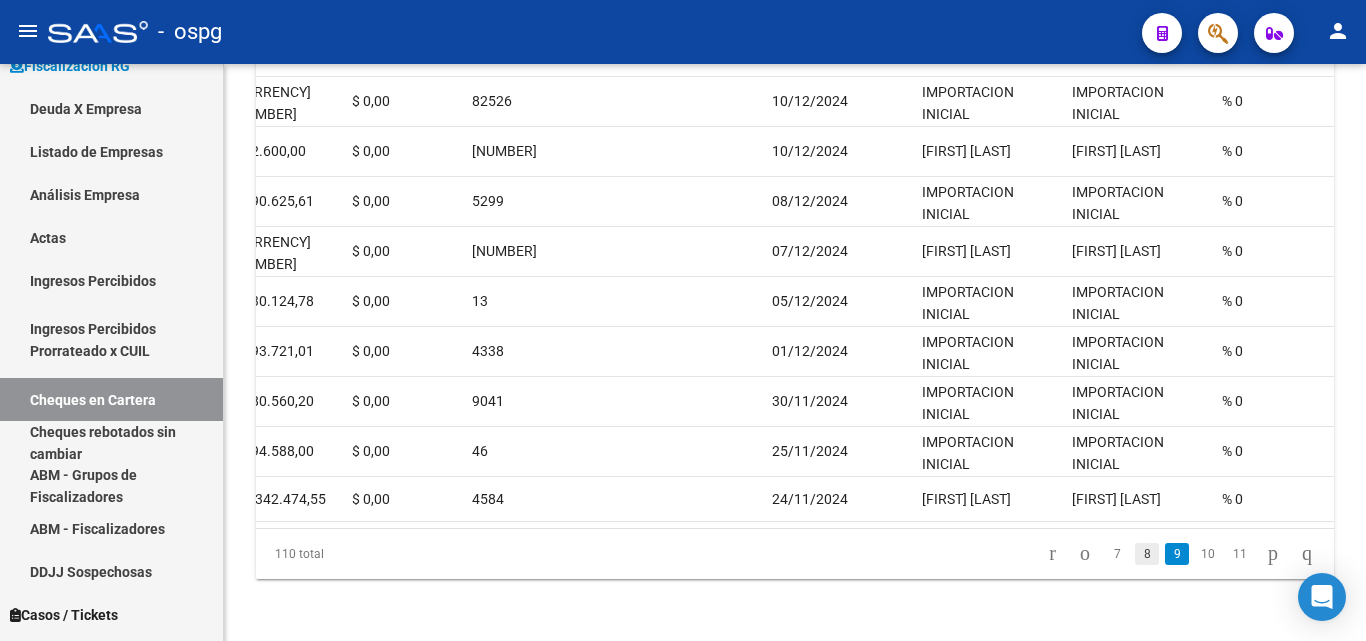 click on "8" 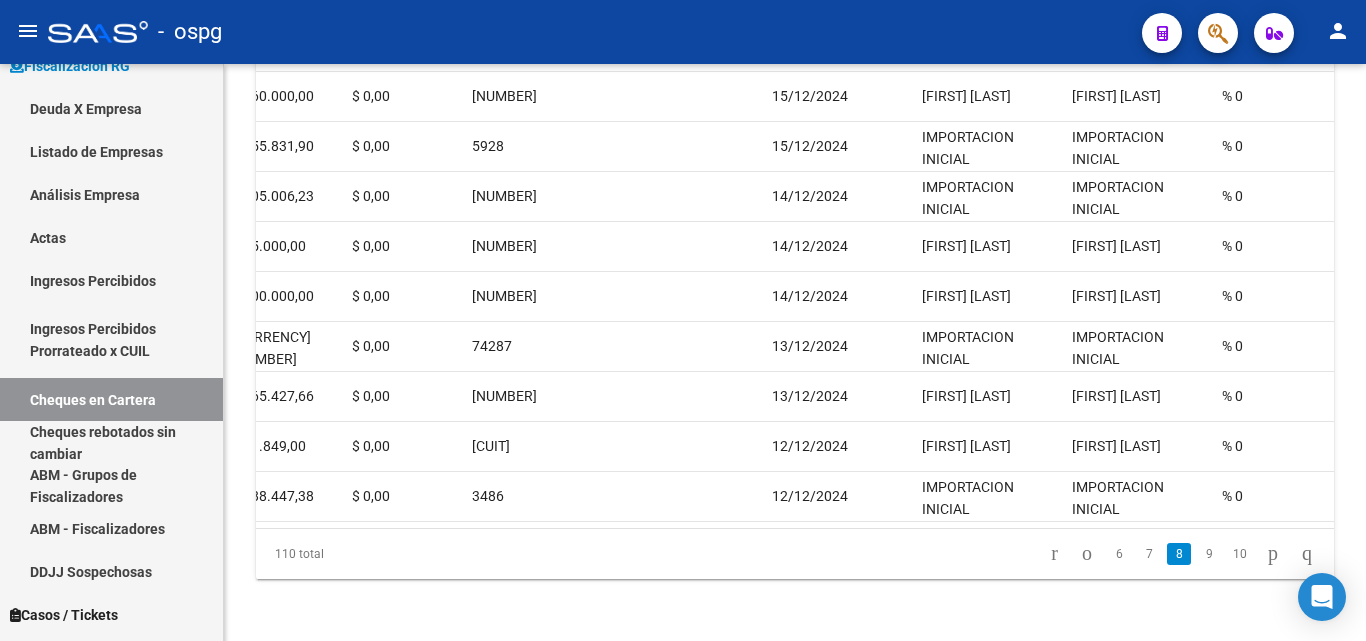 scroll, scrollTop: 532, scrollLeft: 0, axis: vertical 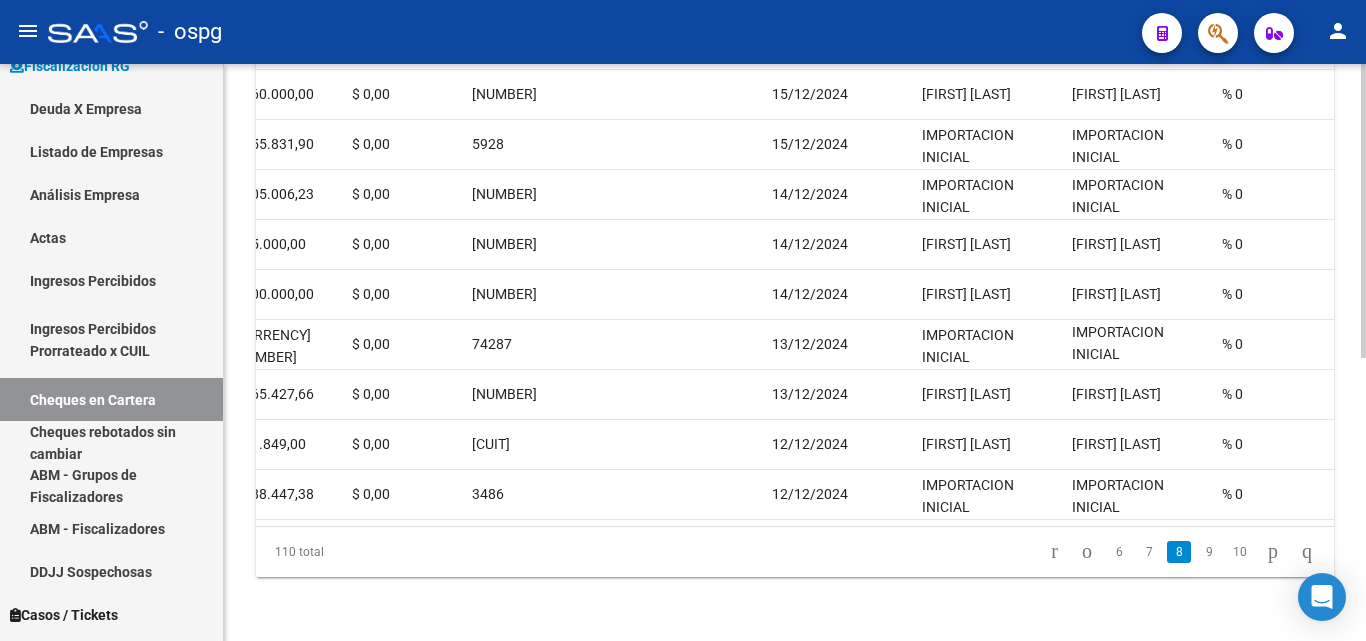 click 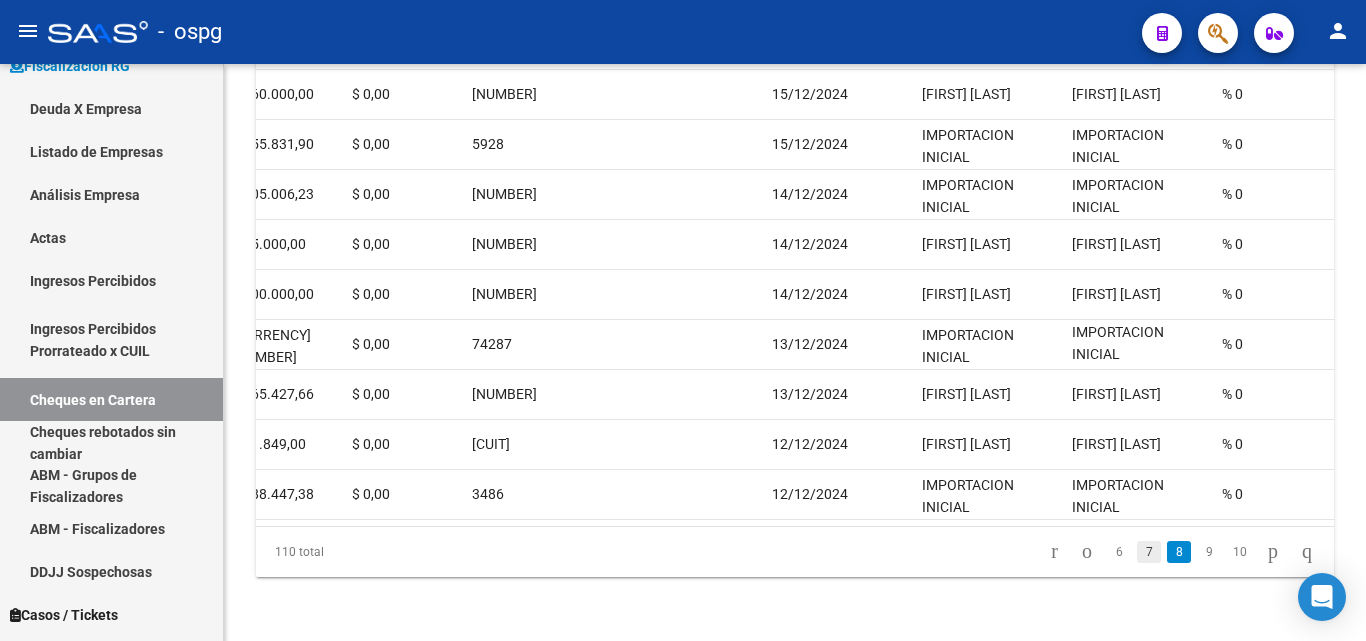 click on "7" 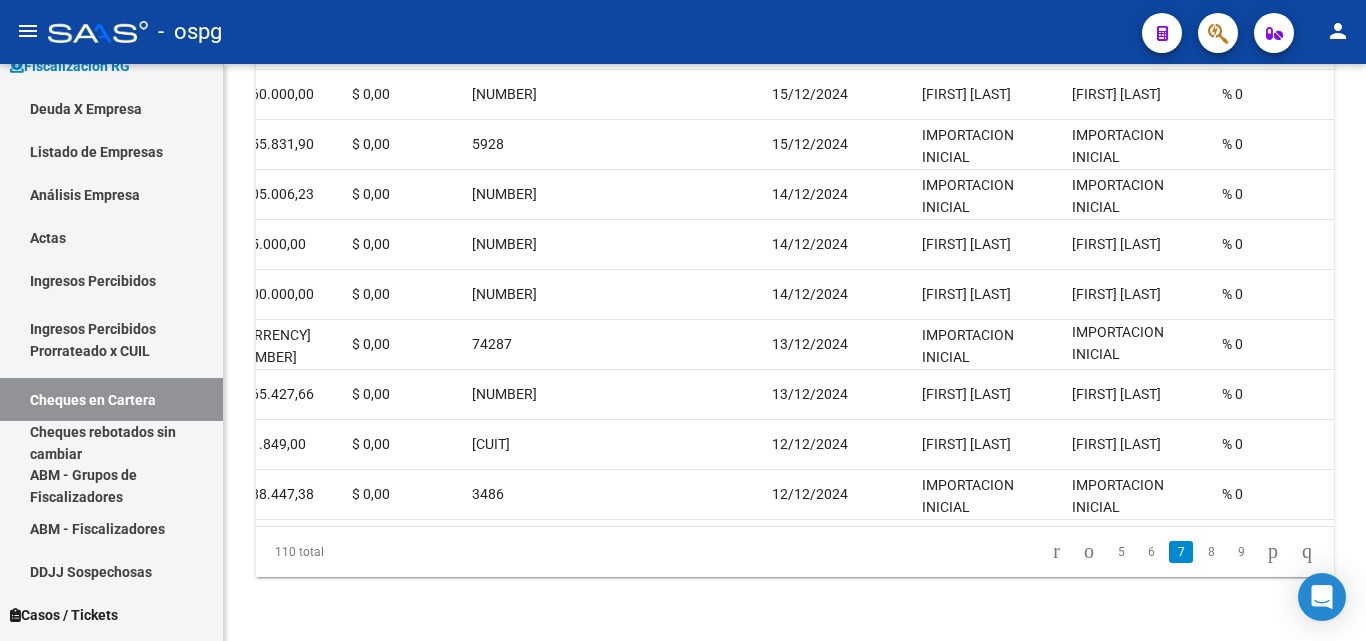 scroll, scrollTop: 560, scrollLeft: 0, axis: vertical 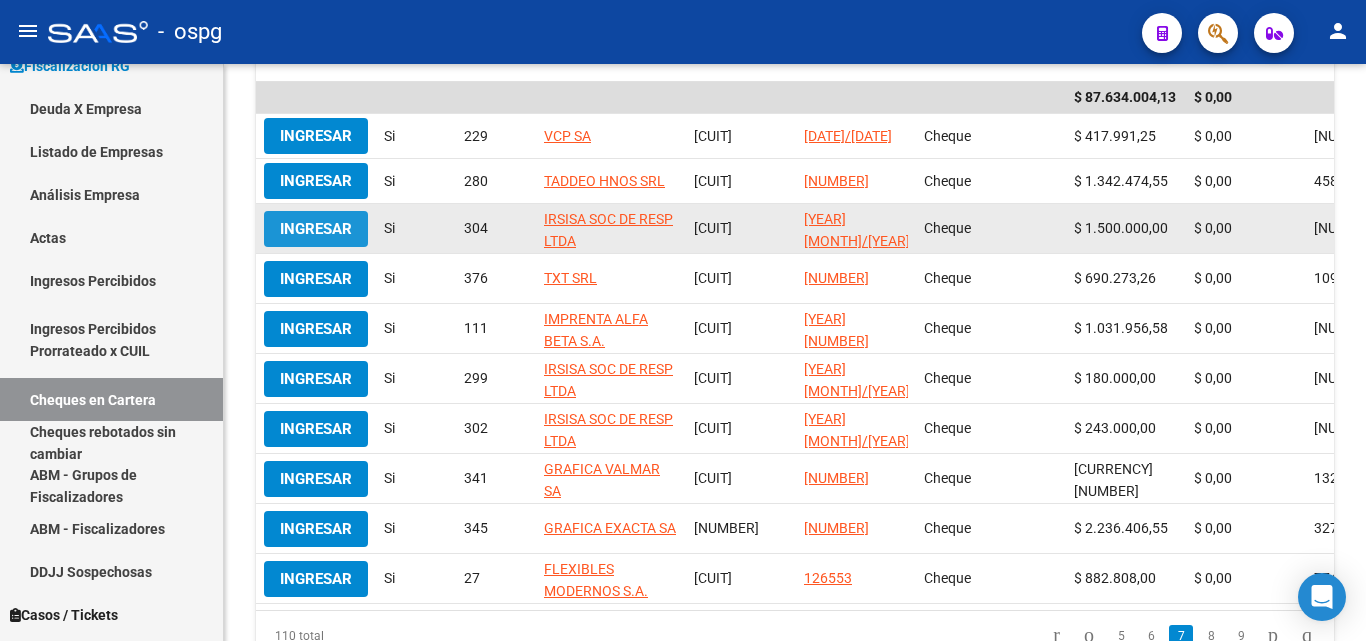 click on "Ingresar" 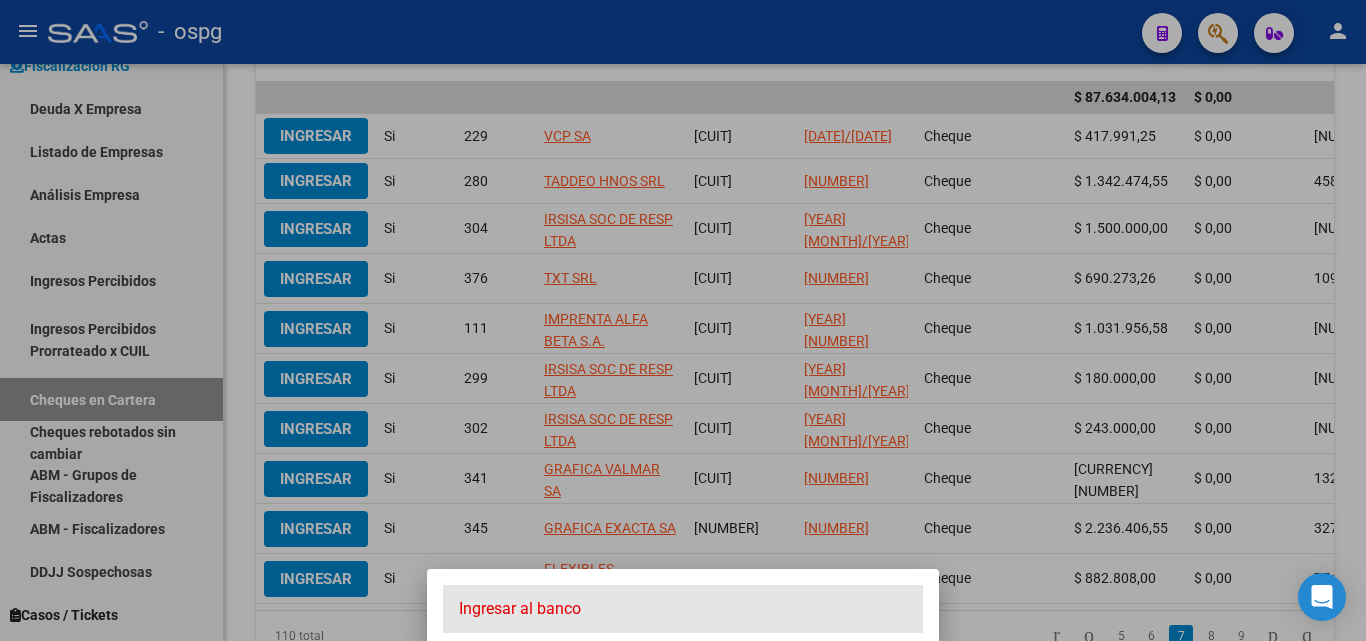 click on "Ingresar al banco" at bounding box center [683, 609] 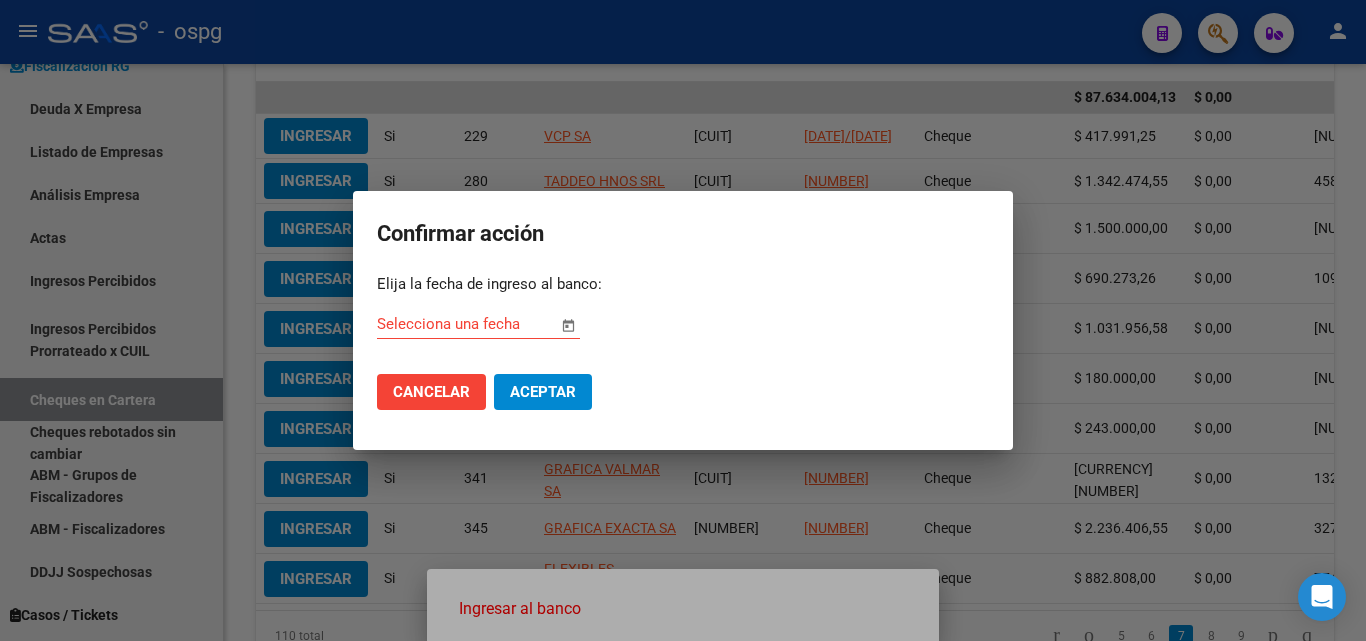 click at bounding box center (568, 325) 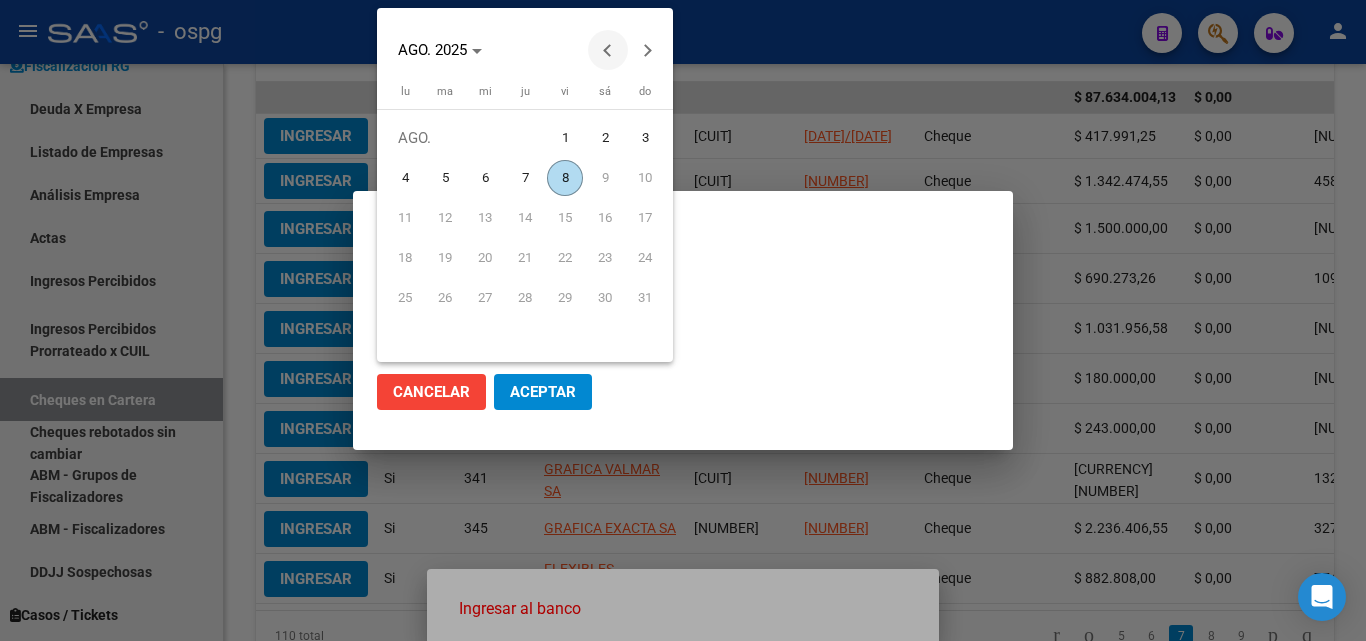 click at bounding box center (608, 50) 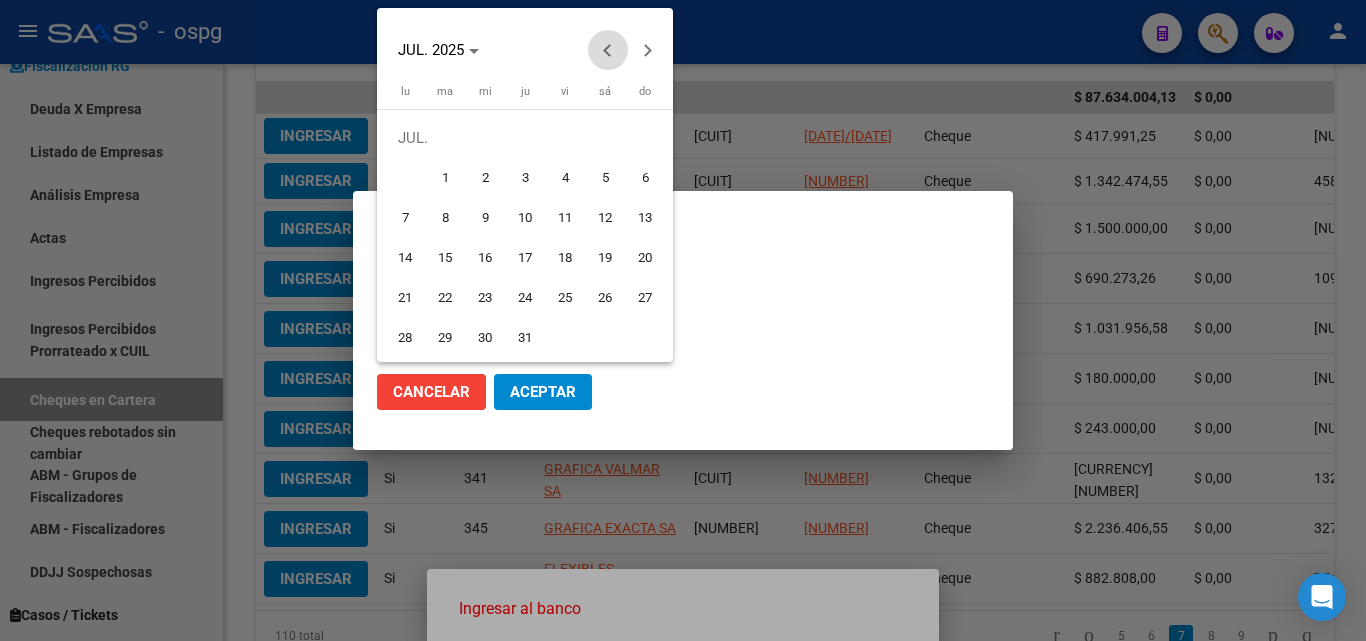 click at bounding box center [608, 50] 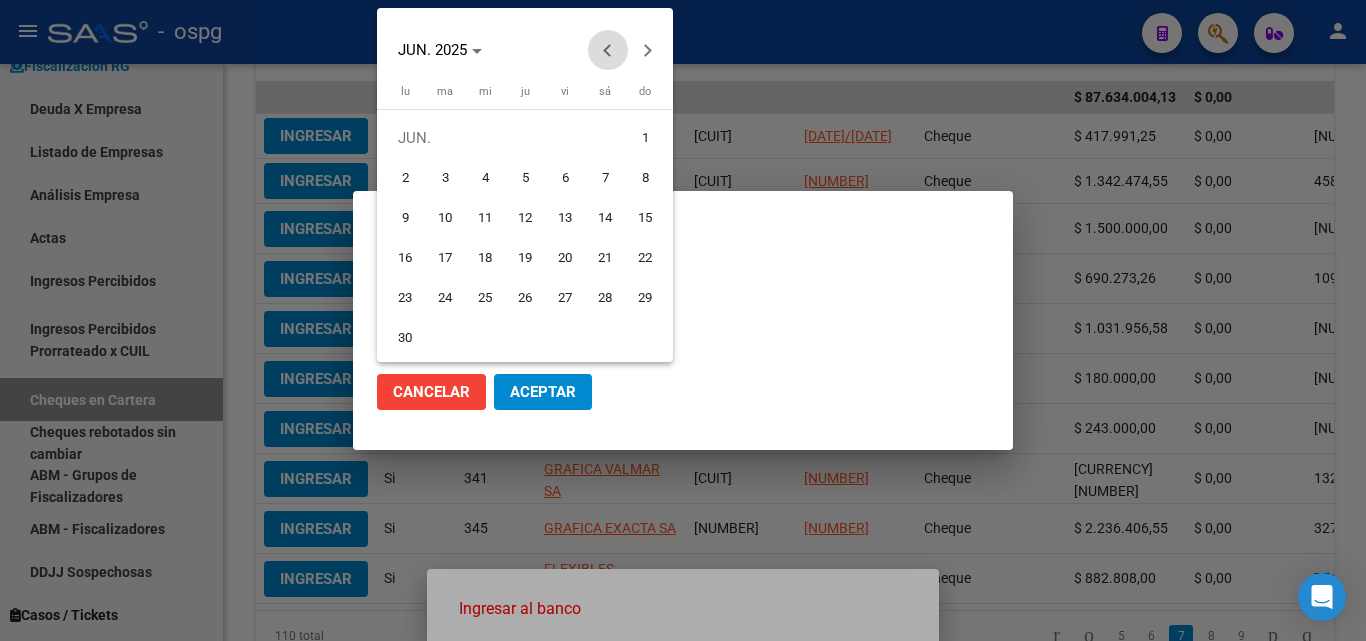 click at bounding box center [608, 50] 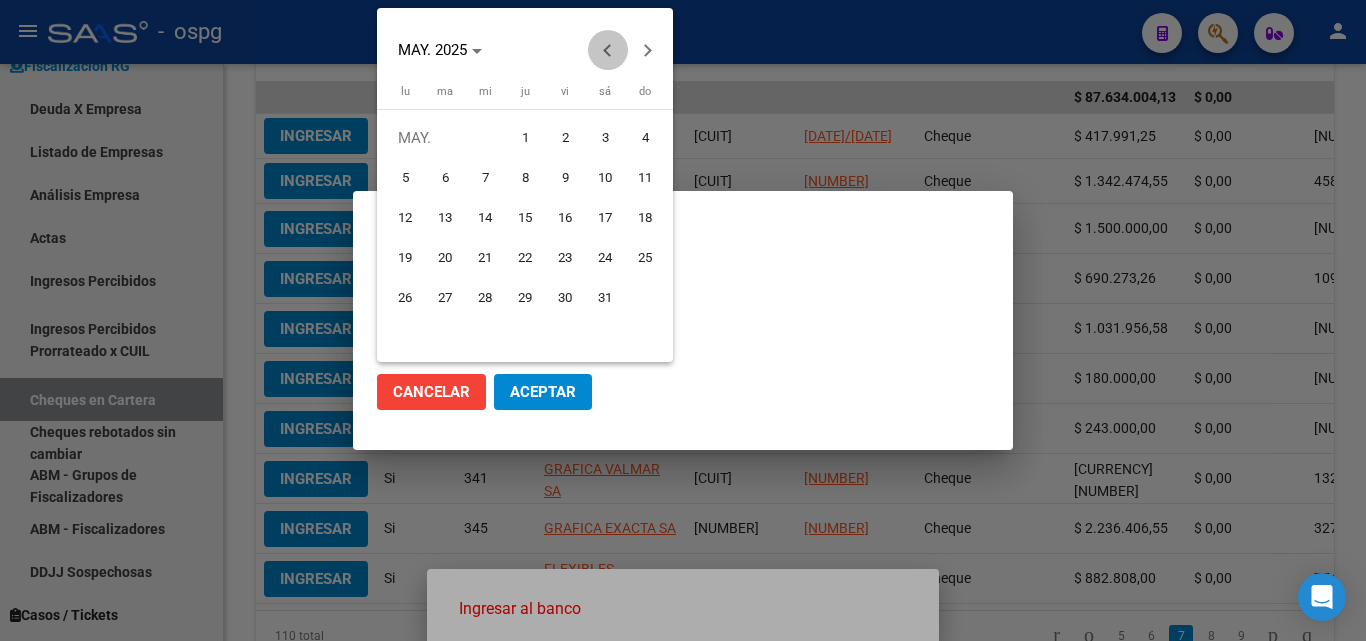 click at bounding box center [608, 50] 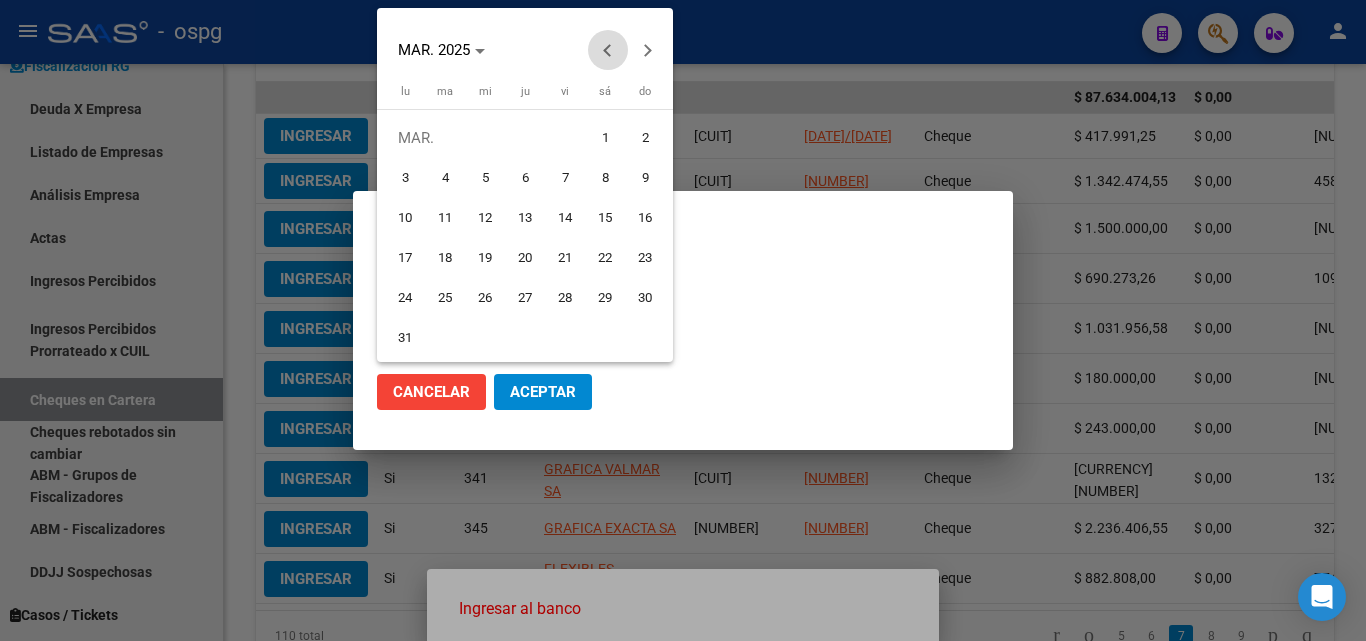 click at bounding box center [608, 50] 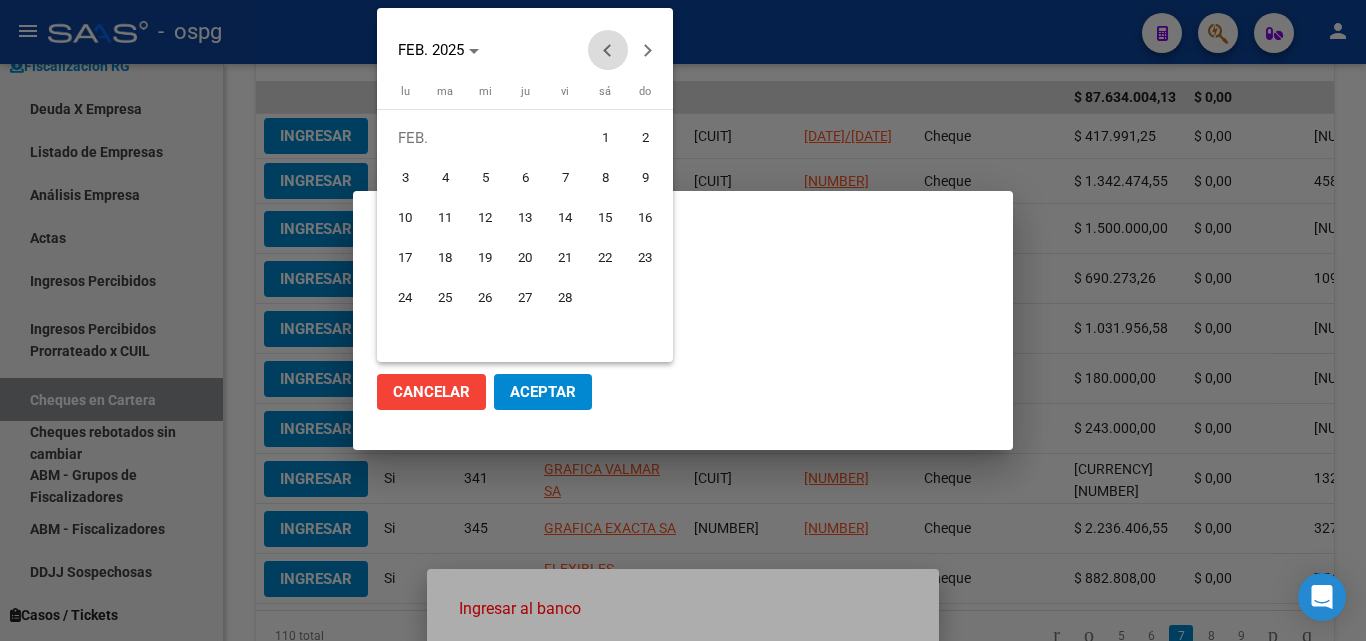 click at bounding box center [608, 50] 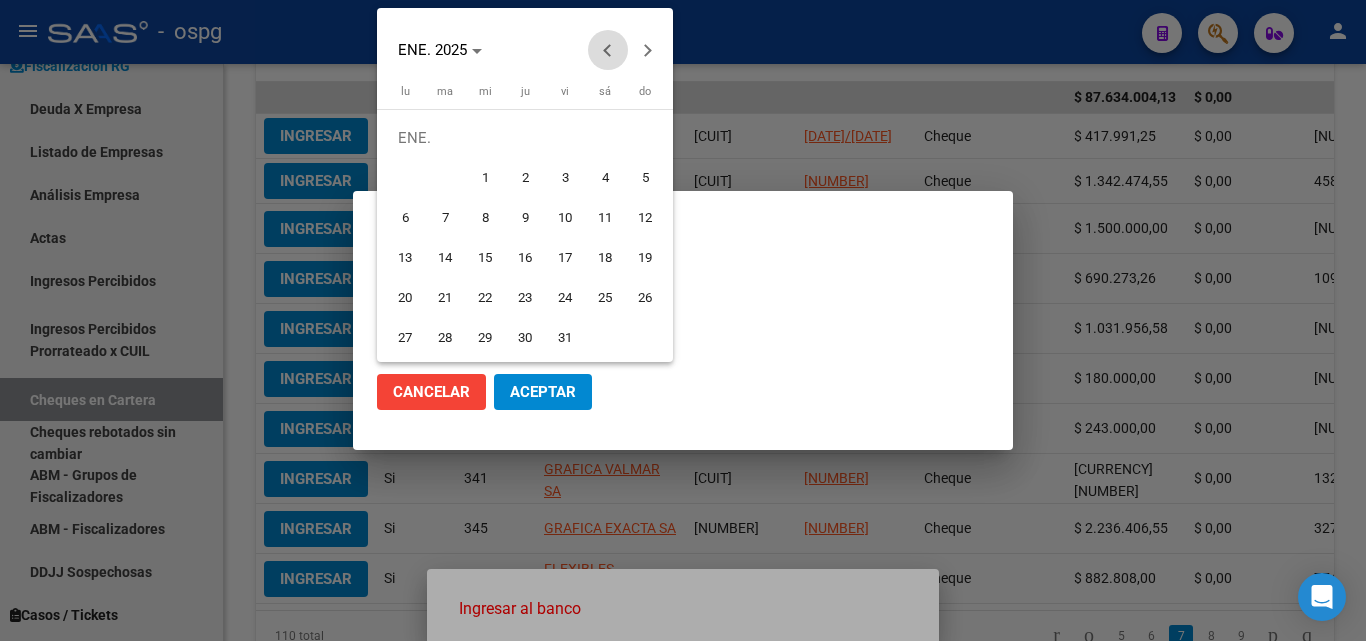 click at bounding box center [608, 50] 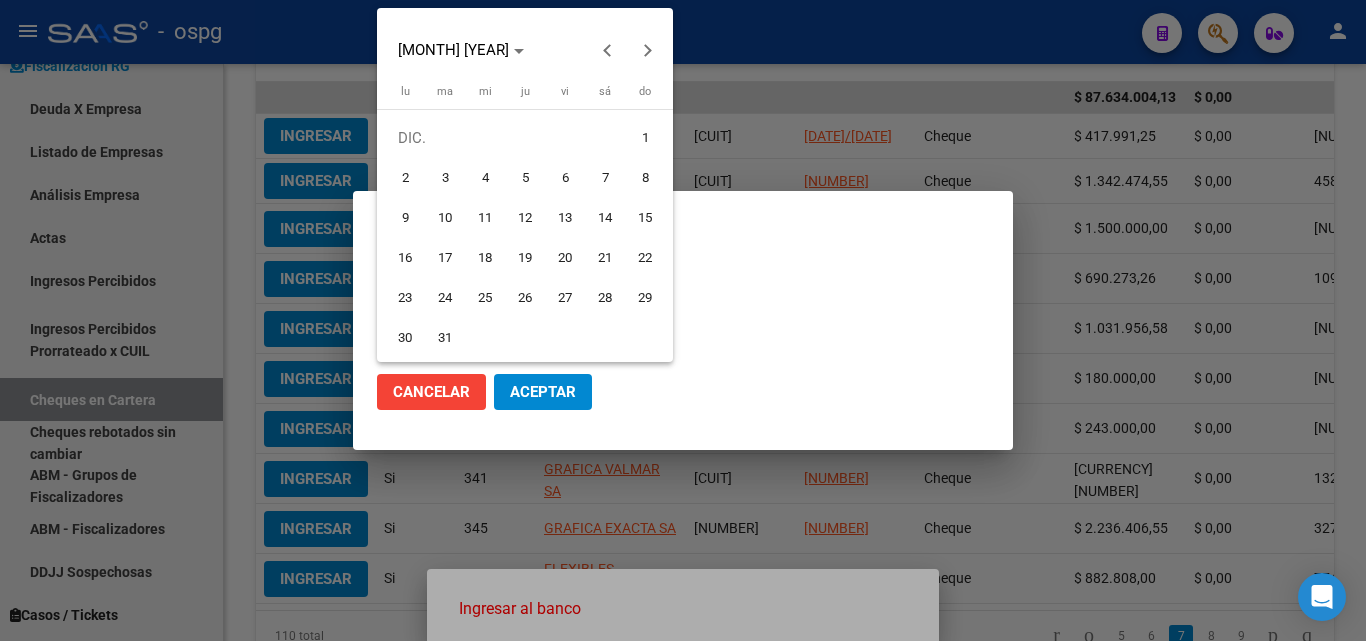 click on "21" at bounding box center (605, 258) 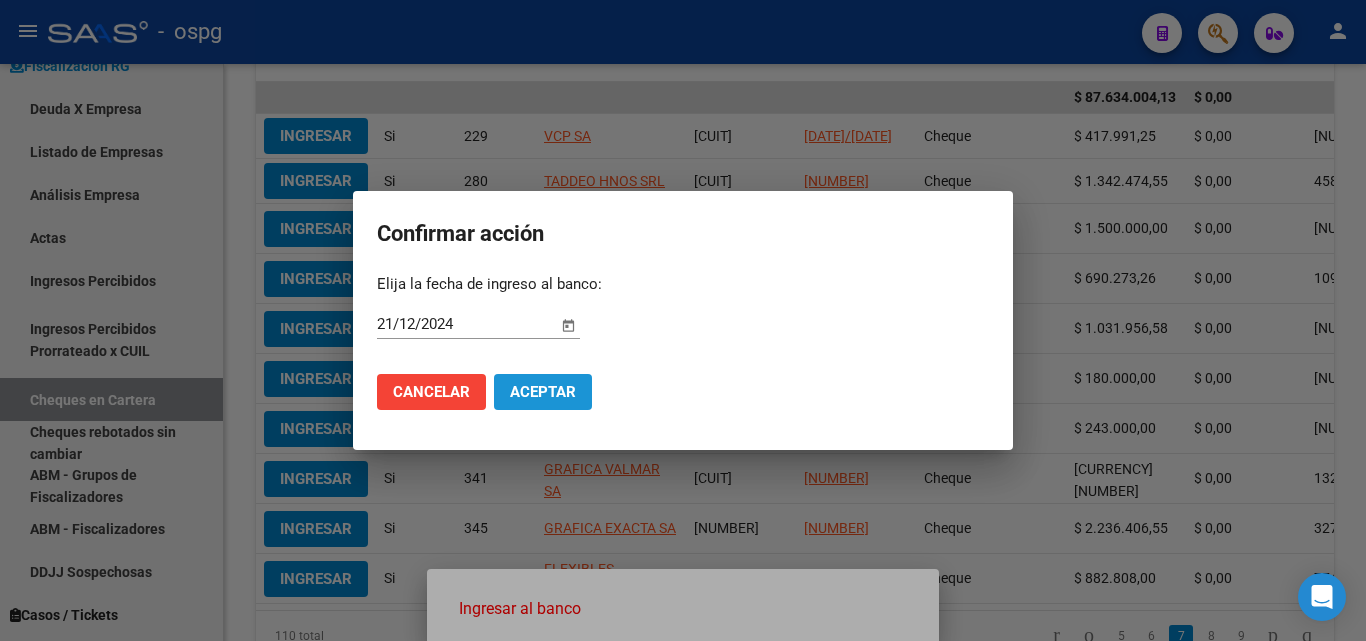 click on "Aceptar" 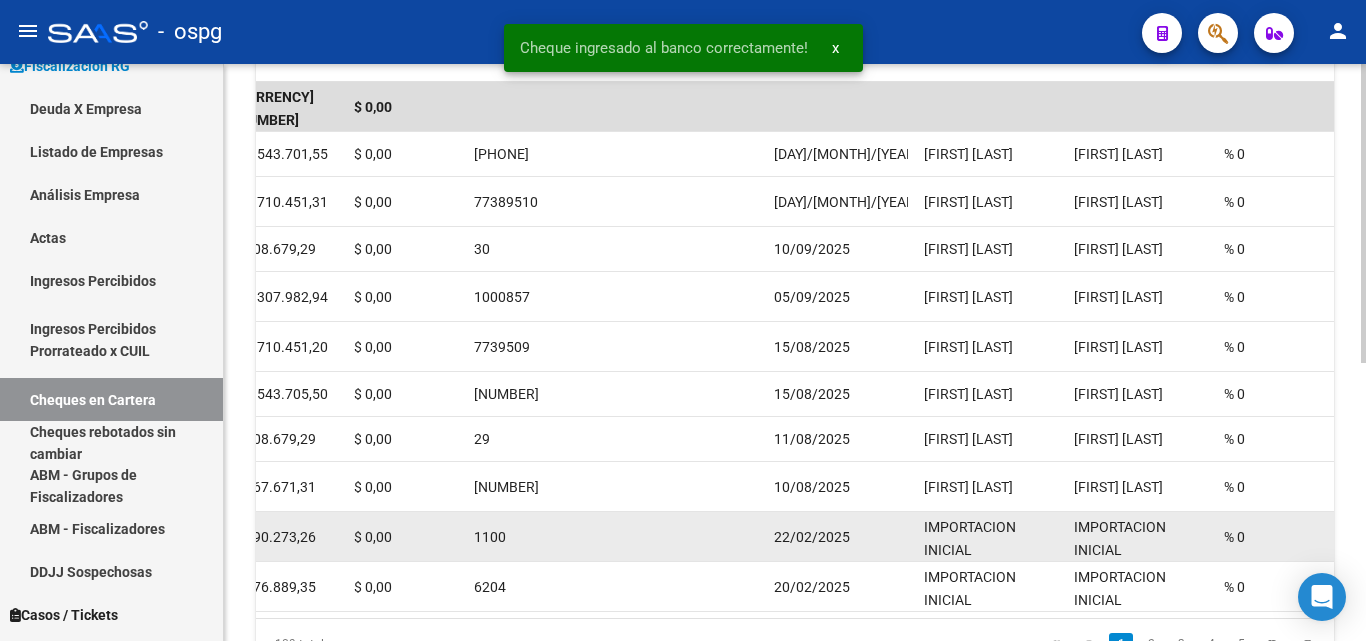 scroll, scrollTop: 0, scrollLeft: 836, axis: horizontal 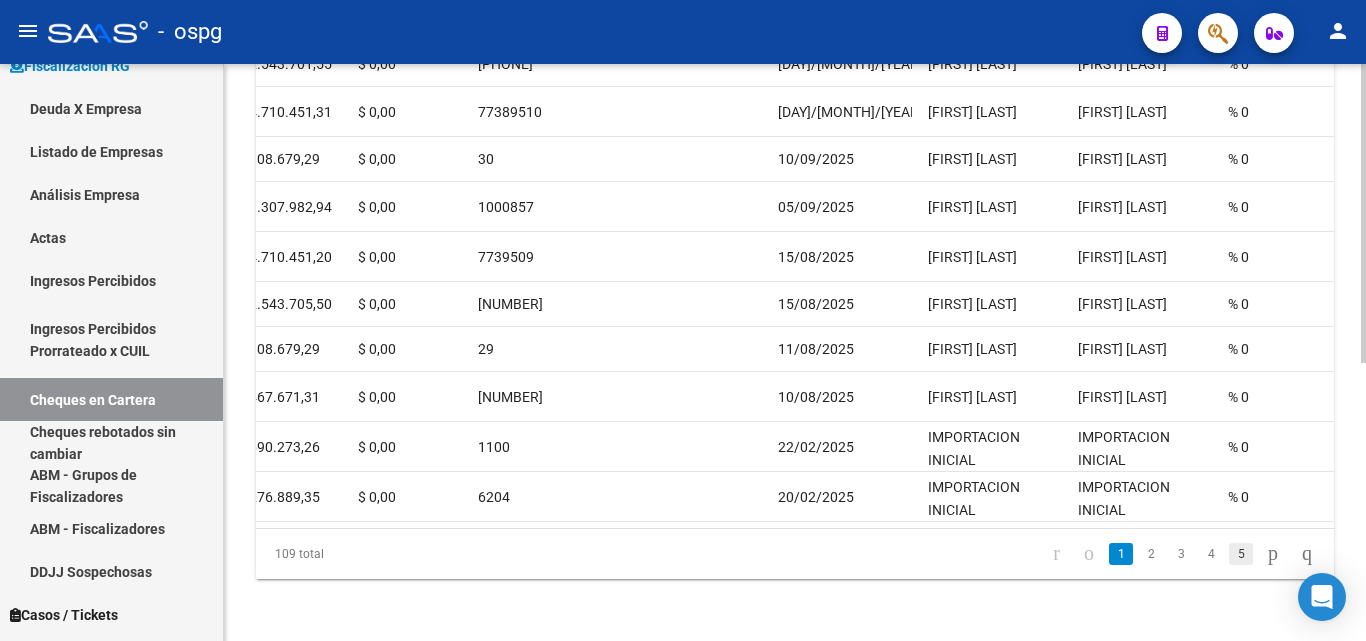 click on "5" 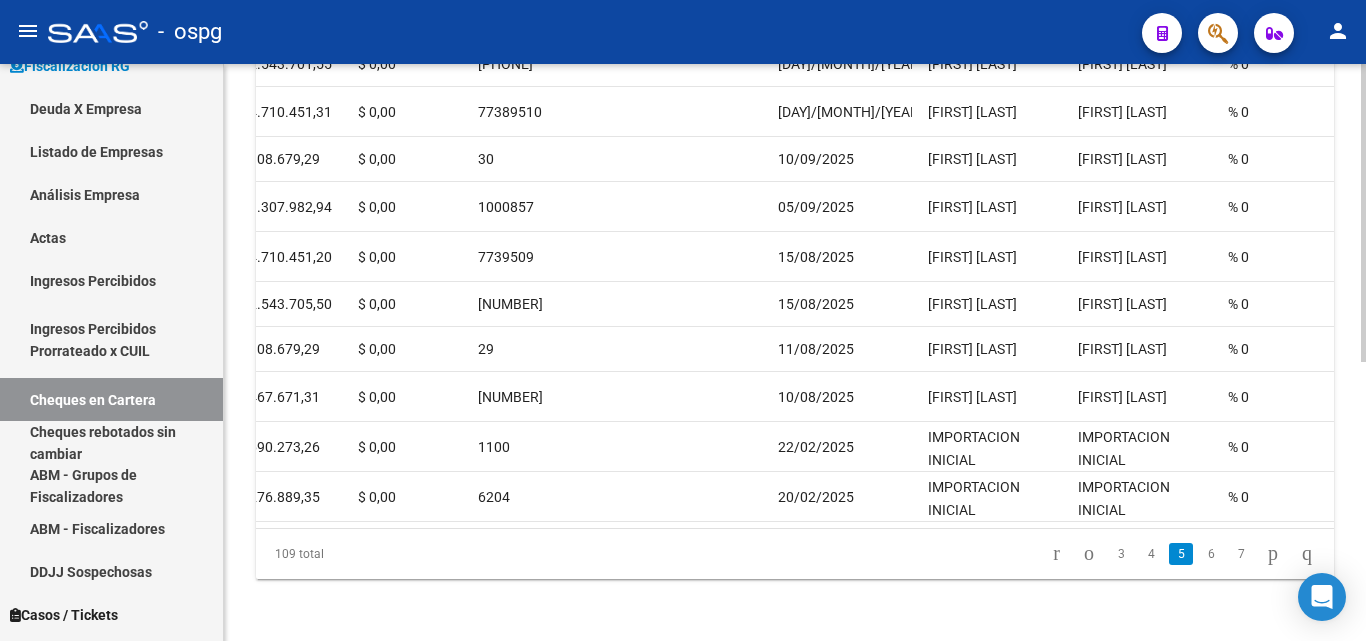 scroll, scrollTop: 535, scrollLeft: 0, axis: vertical 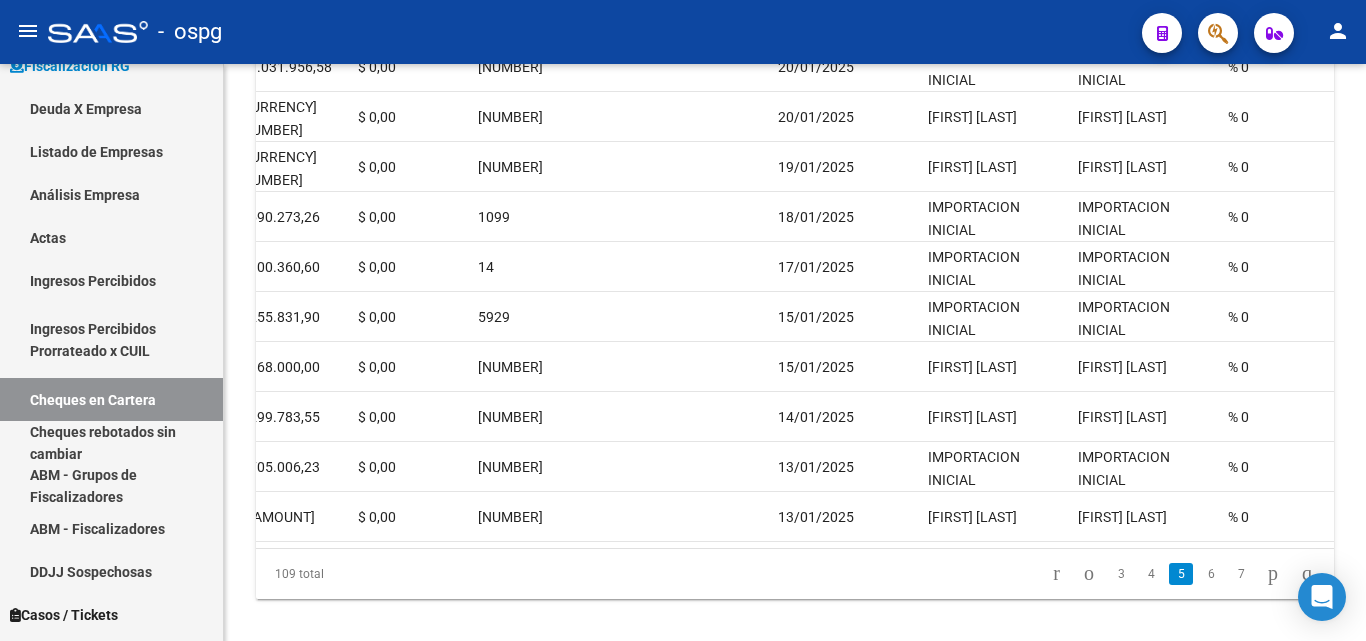 click on "6" 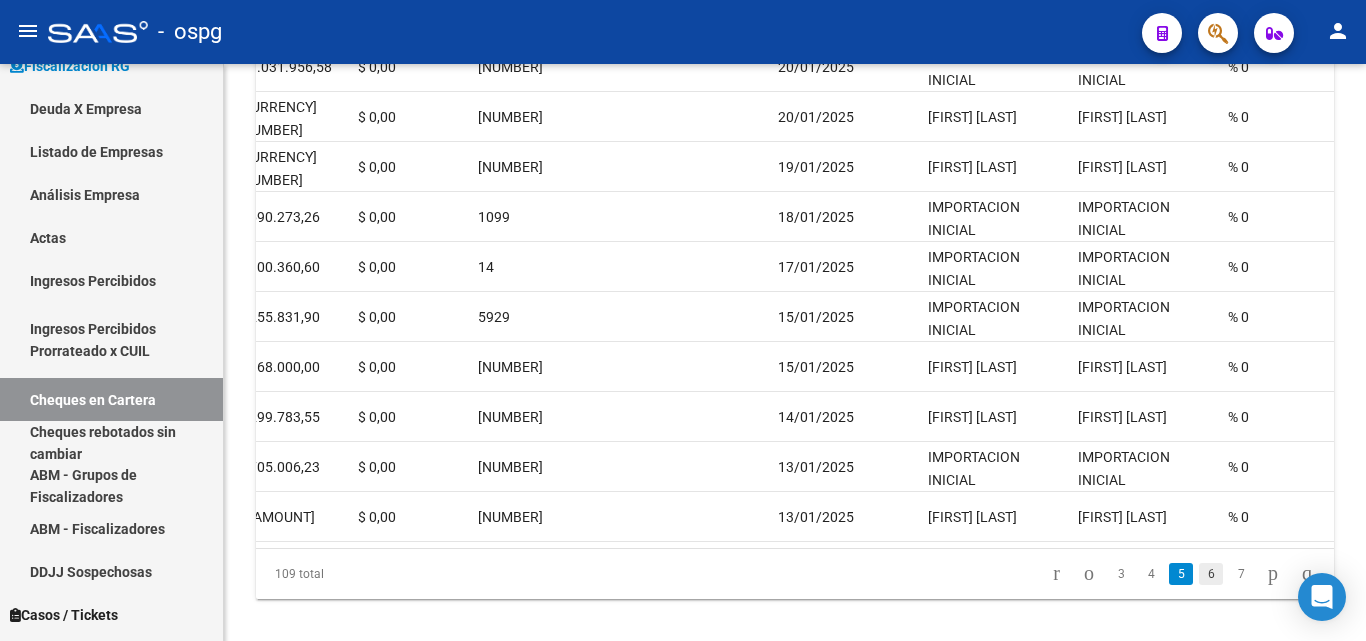 click on "6" 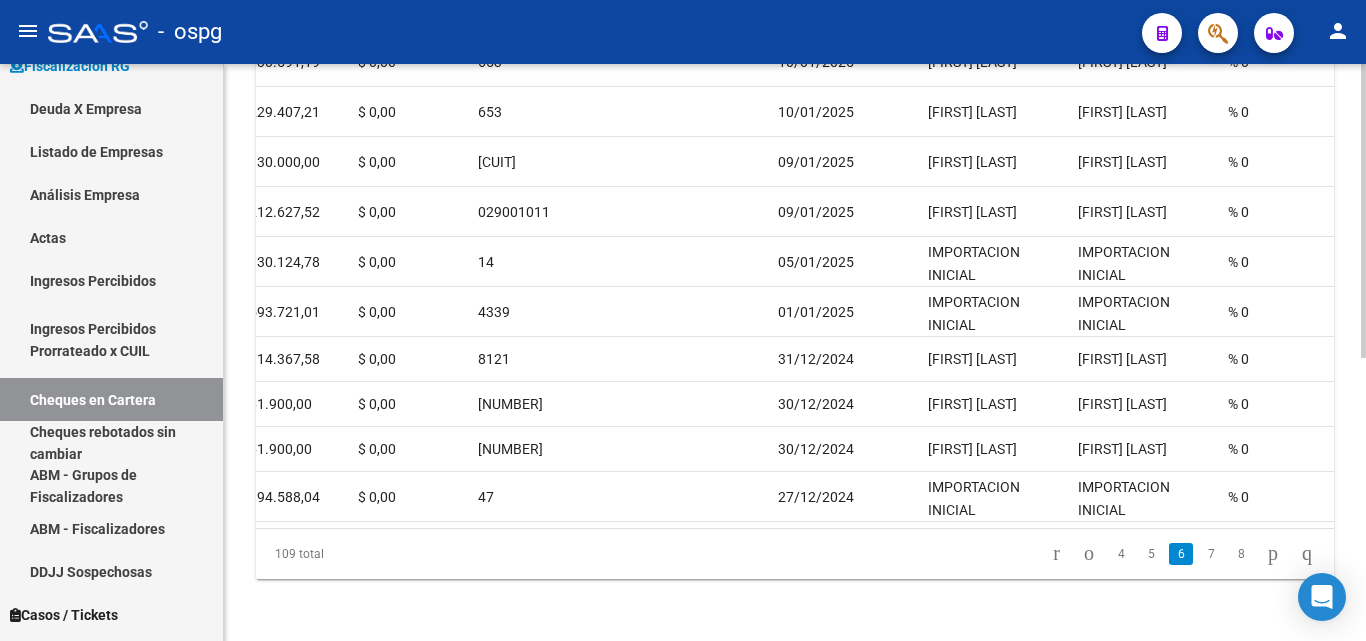 scroll, scrollTop: 535, scrollLeft: 0, axis: vertical 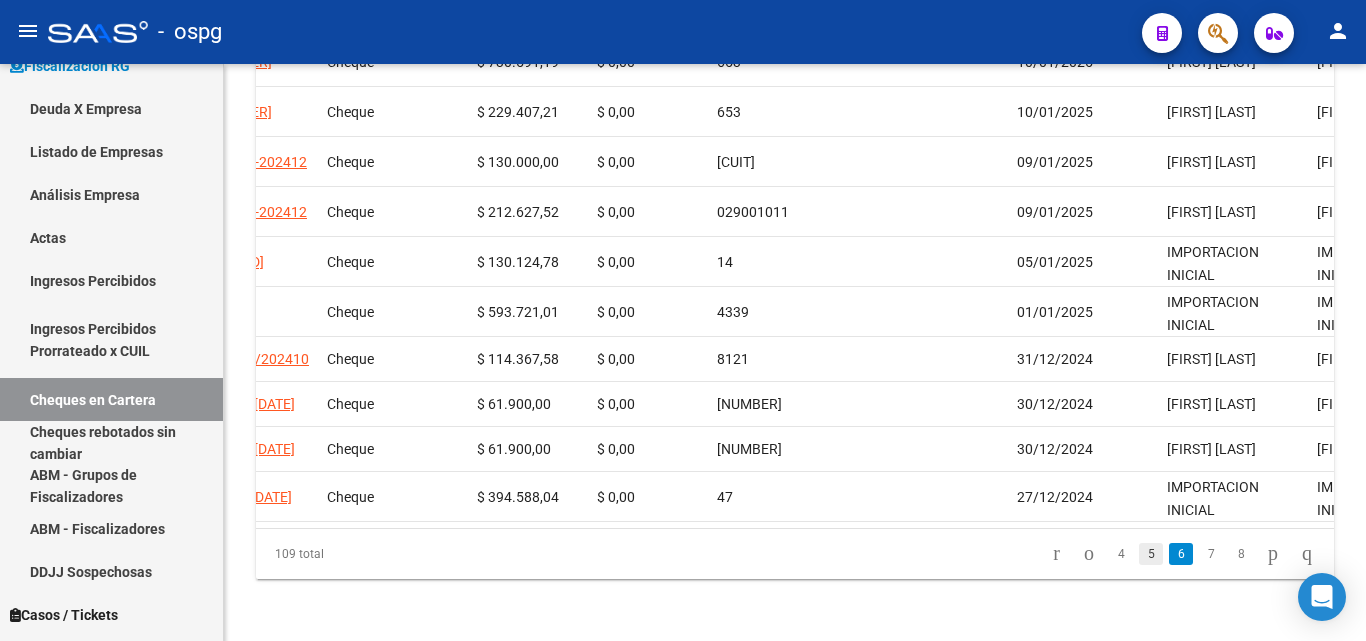 click on "5" 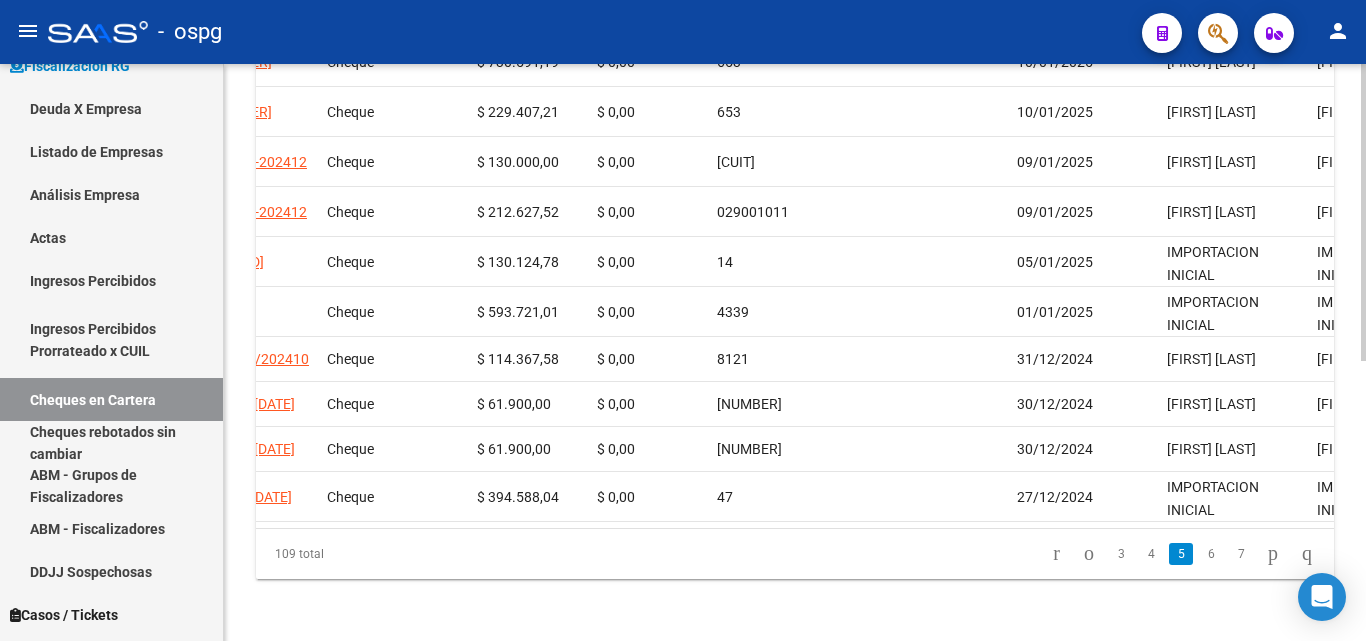 scroll, scrollTop: 540, scrollLeft: 0, axis: vertical 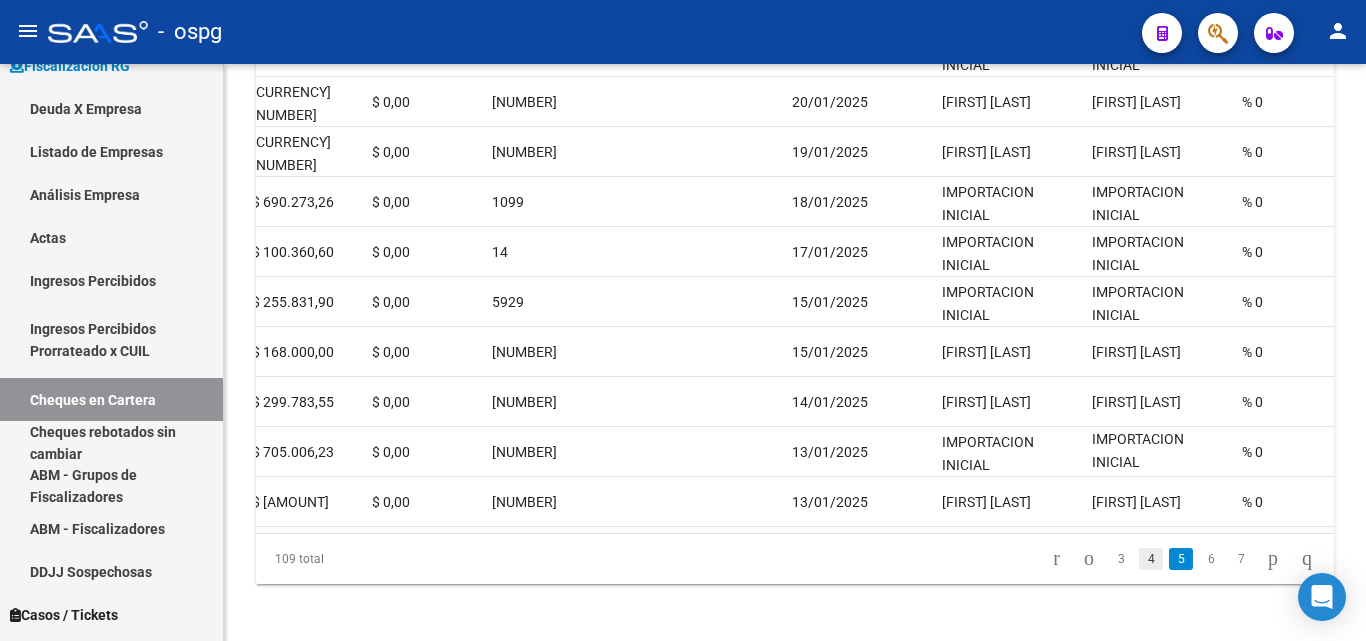 click on "4" 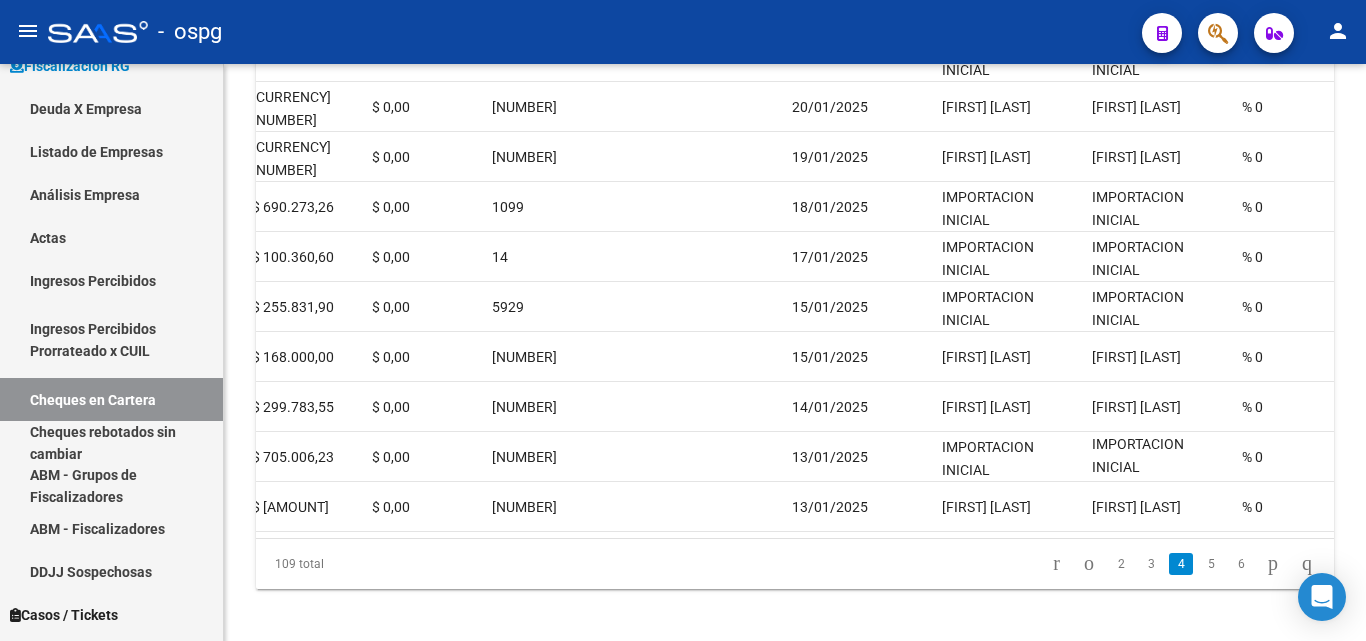 scroll, scrollTop: 555, scrollLeft: 0, axis: vertical 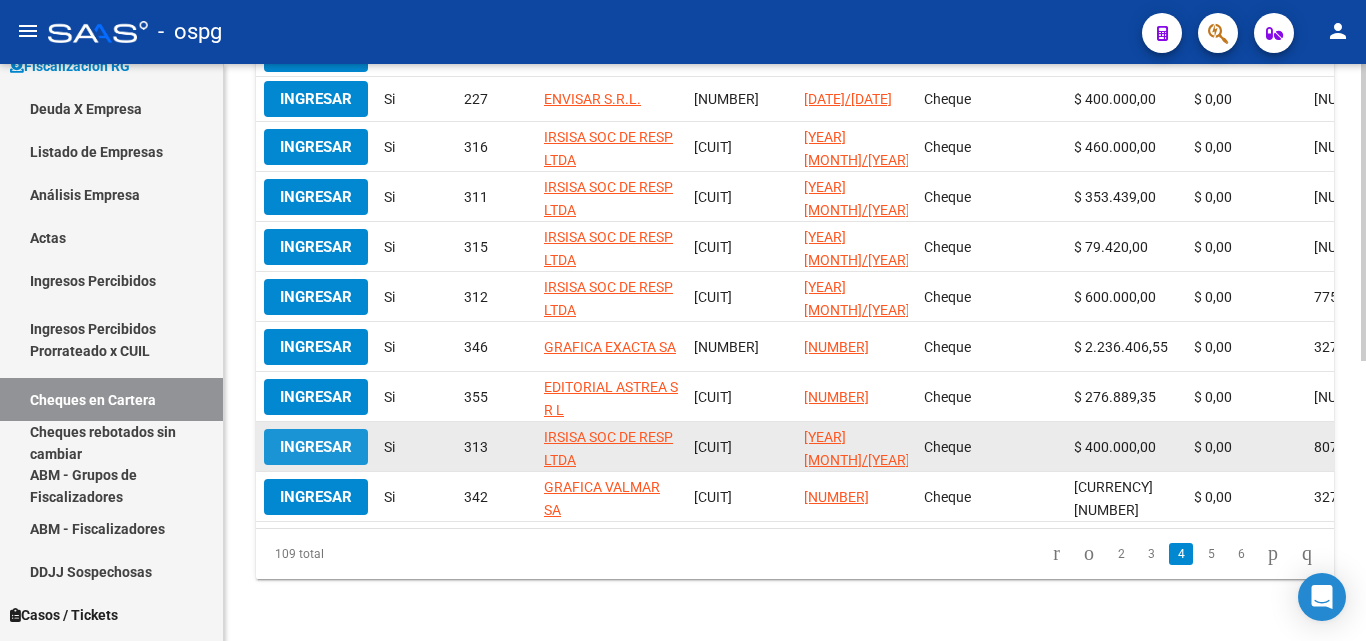 click on "Ingresar" 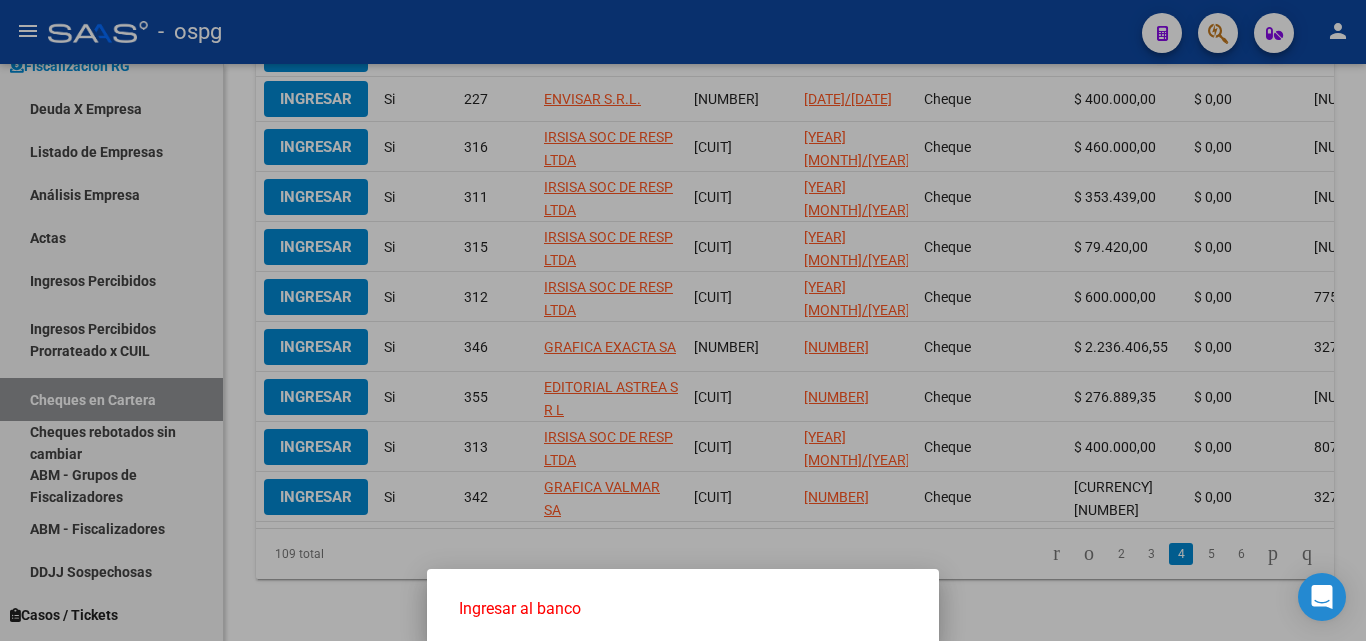 click on "Ingresar al banco" at bounding box center [683, 609] 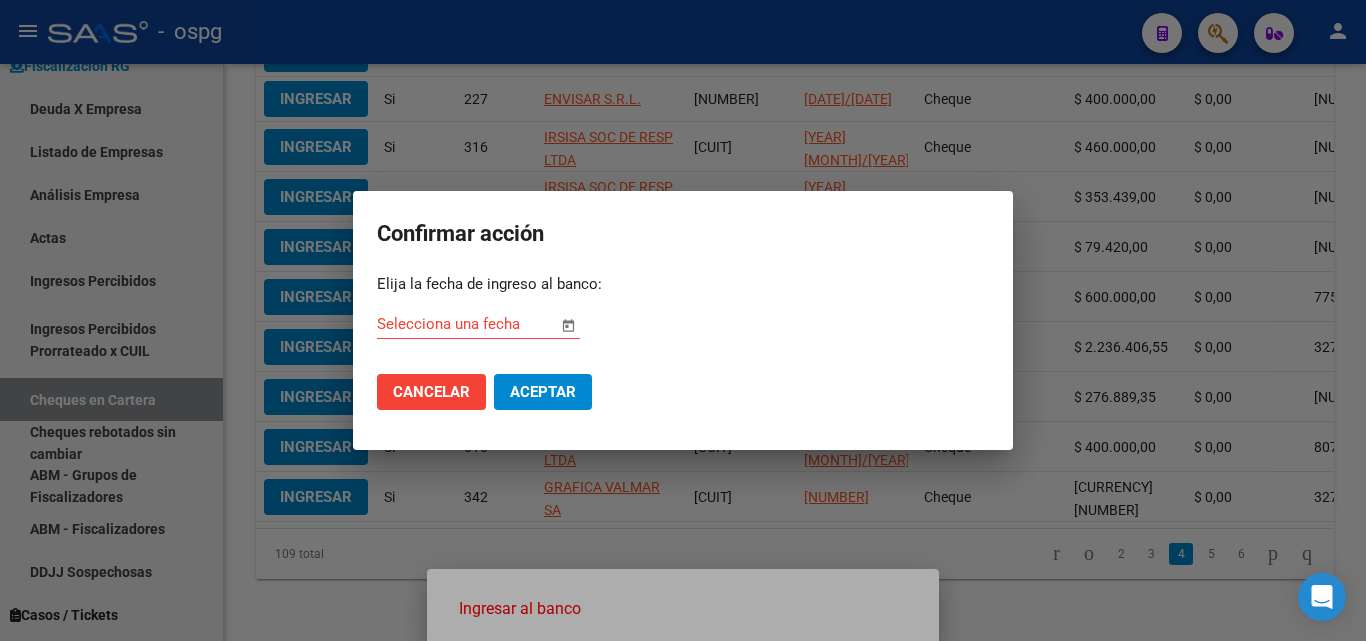 click at bounding box center [568, 325] 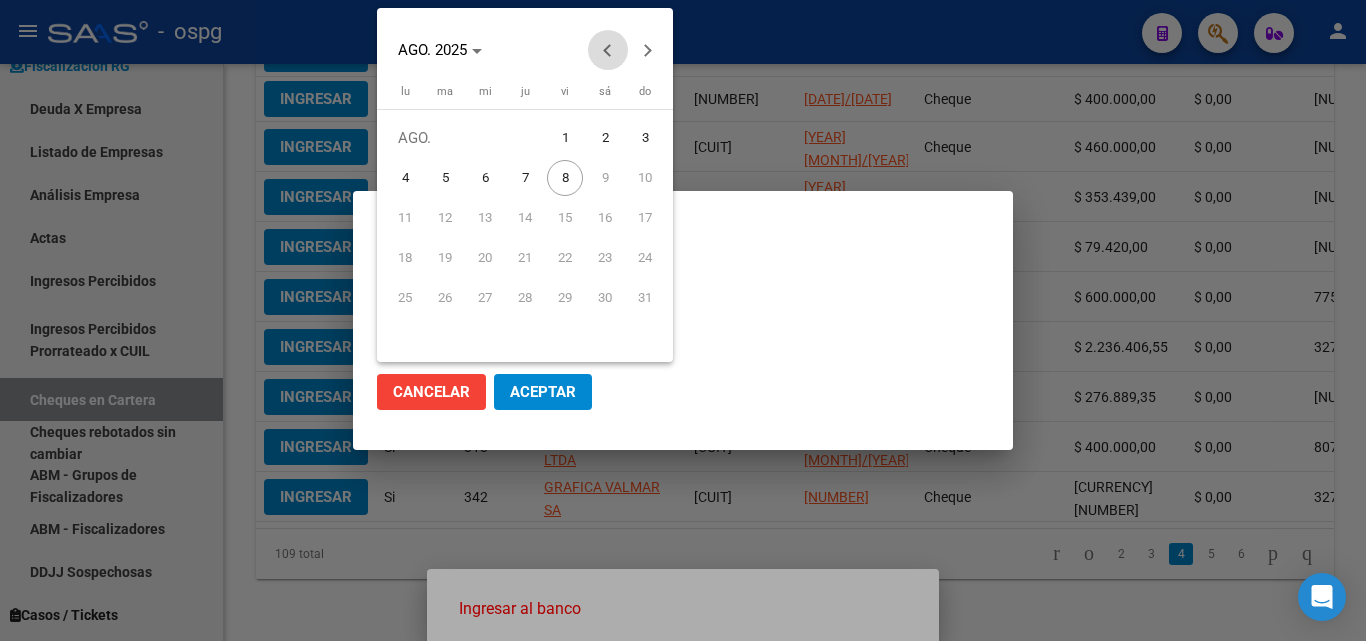 click at bounding box center [608, 50] 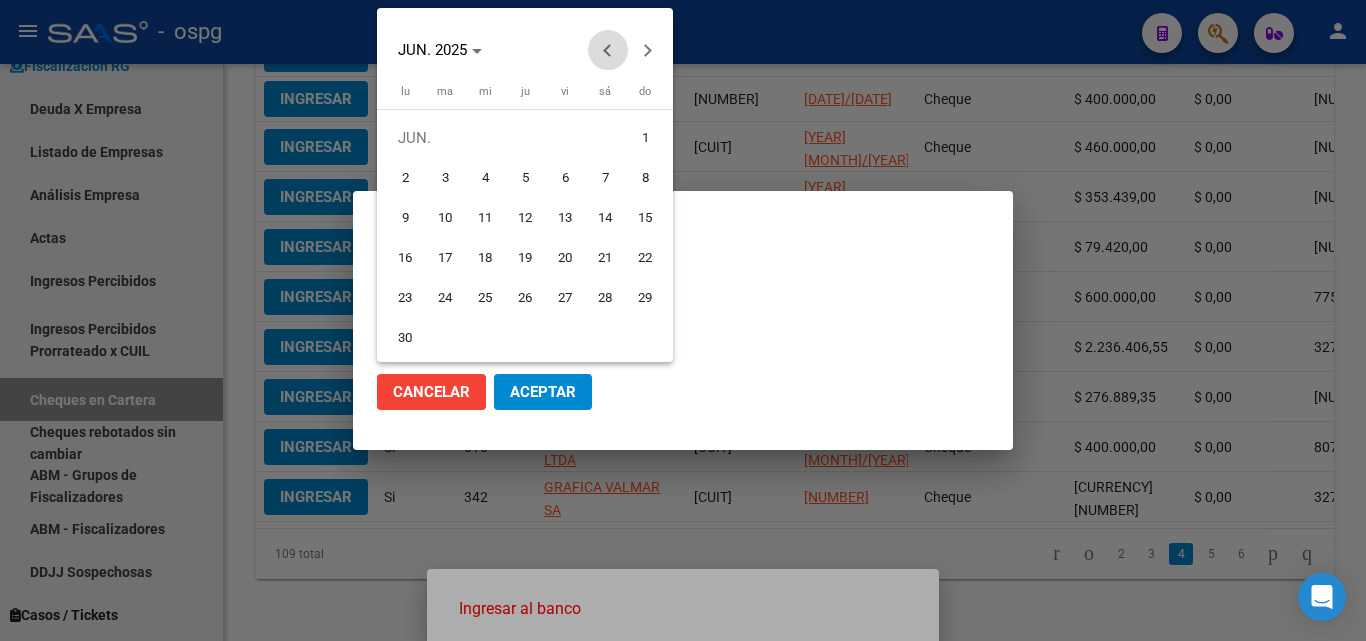 click at bounding box center (608, 50) 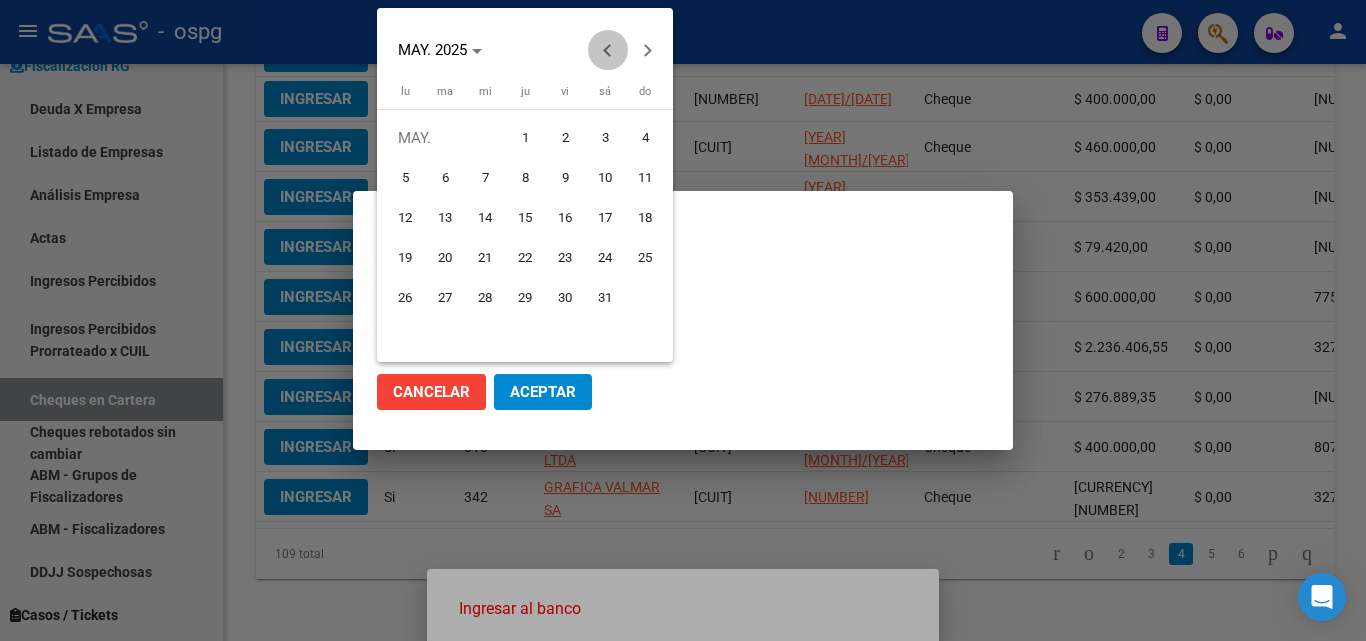 click at bounding box center [608, 50] 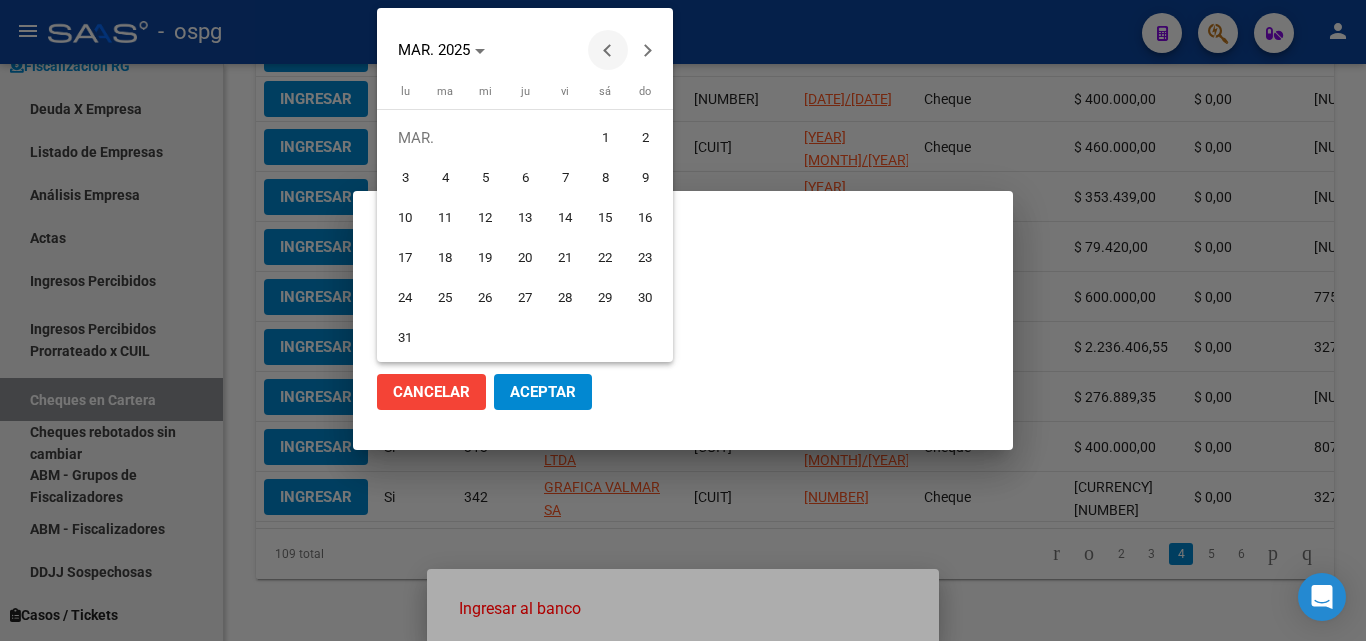 click at bounding box center (608, 50) 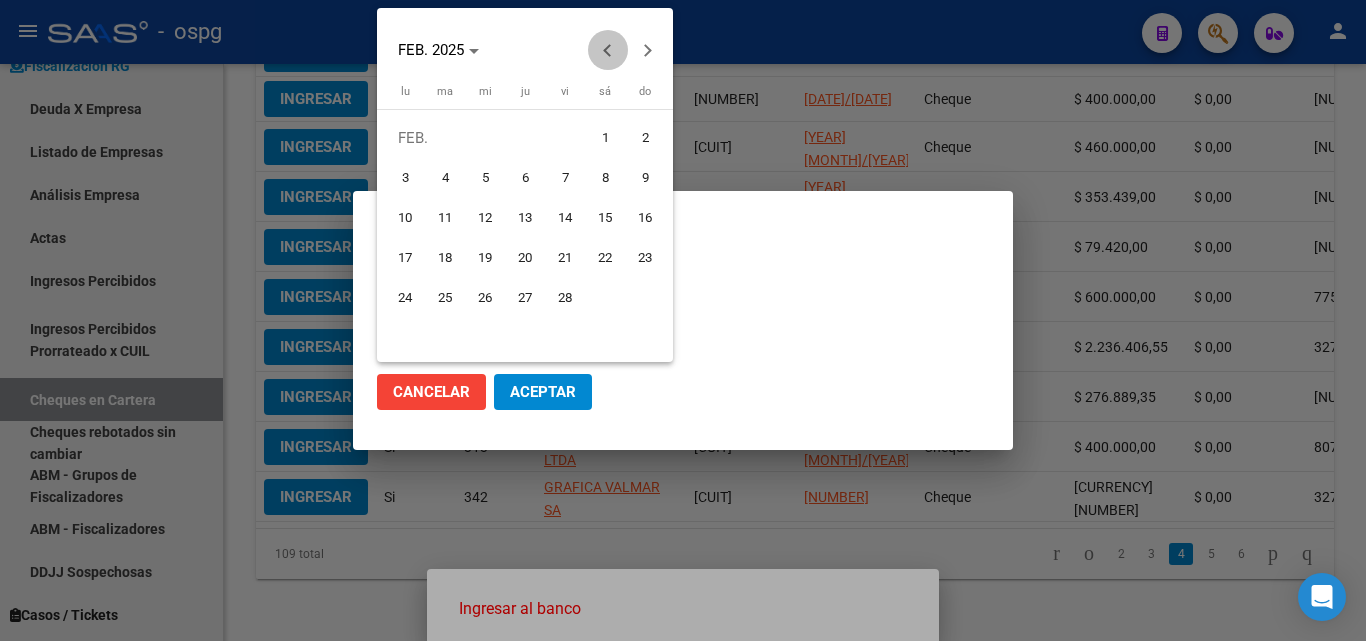 click at bounding box center (608, 50) 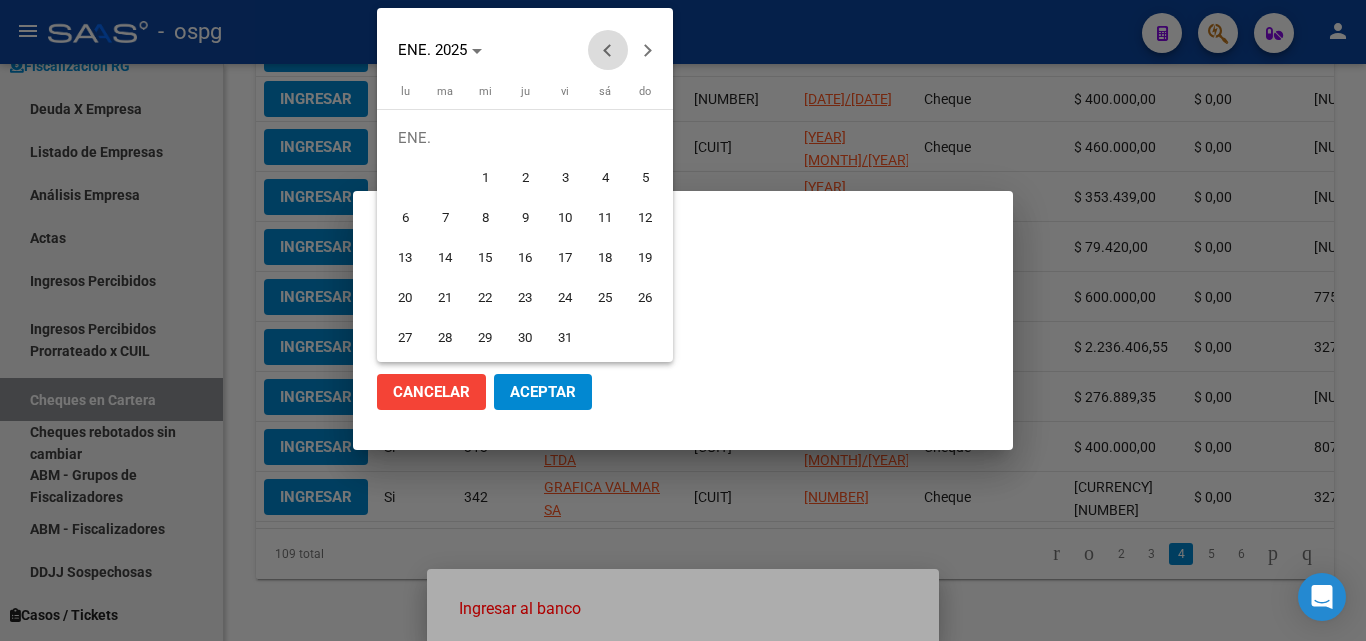 click at bounding box center (608, 50) 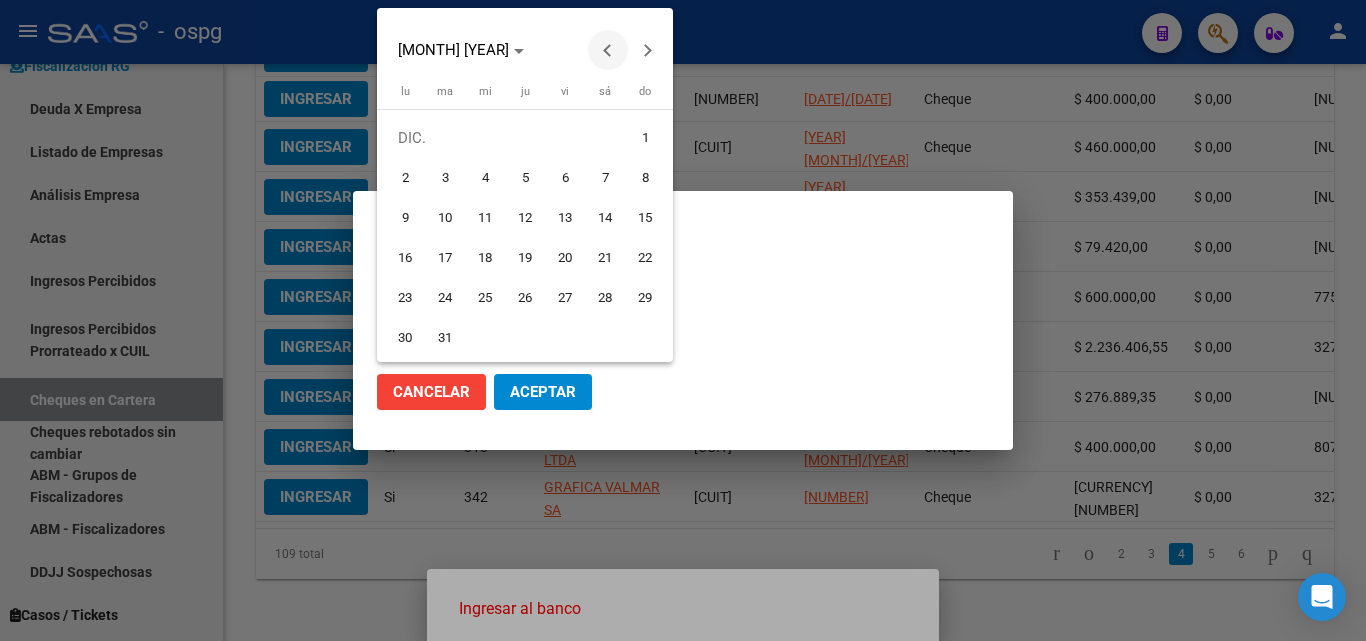 click at bounding box center (608, 50) 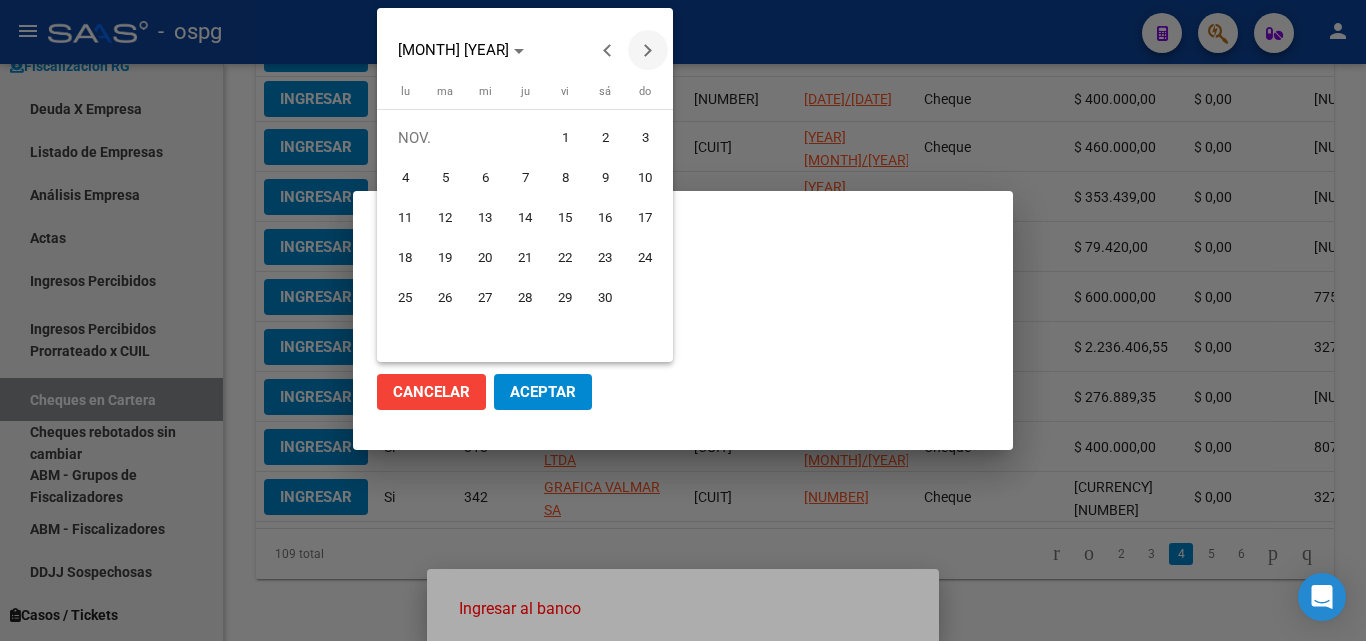 click at bounding box center [648, 50] 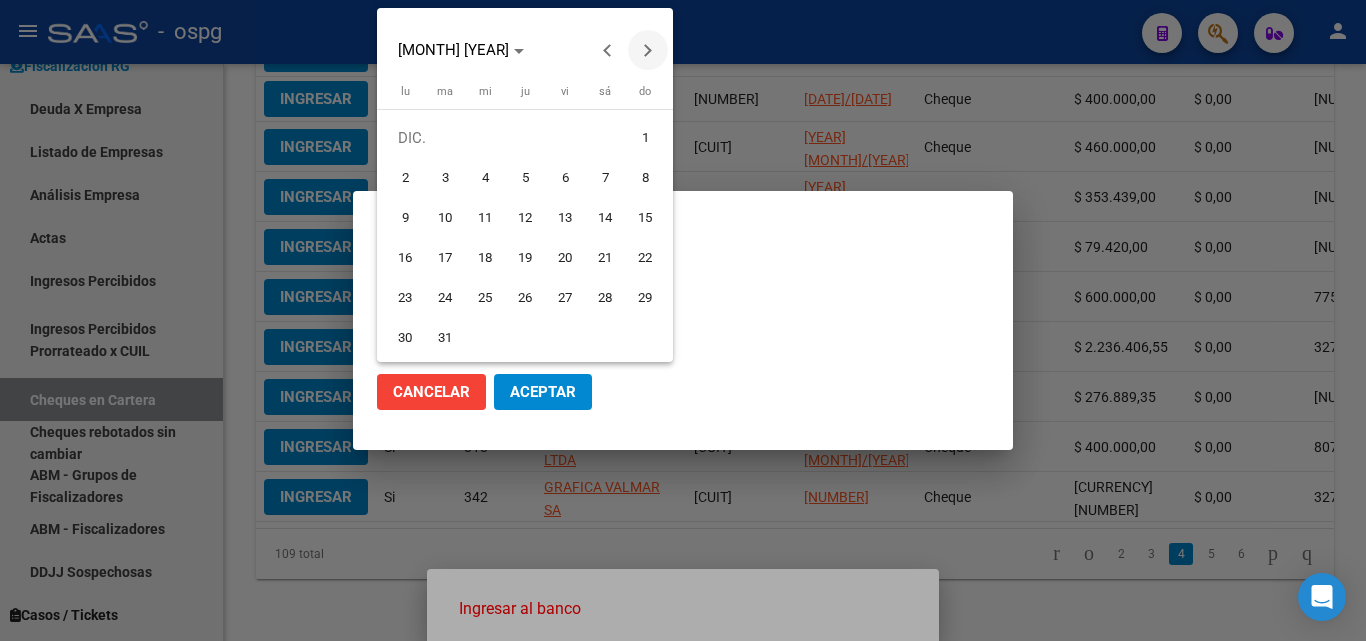 click at bounding box center [648, 50] 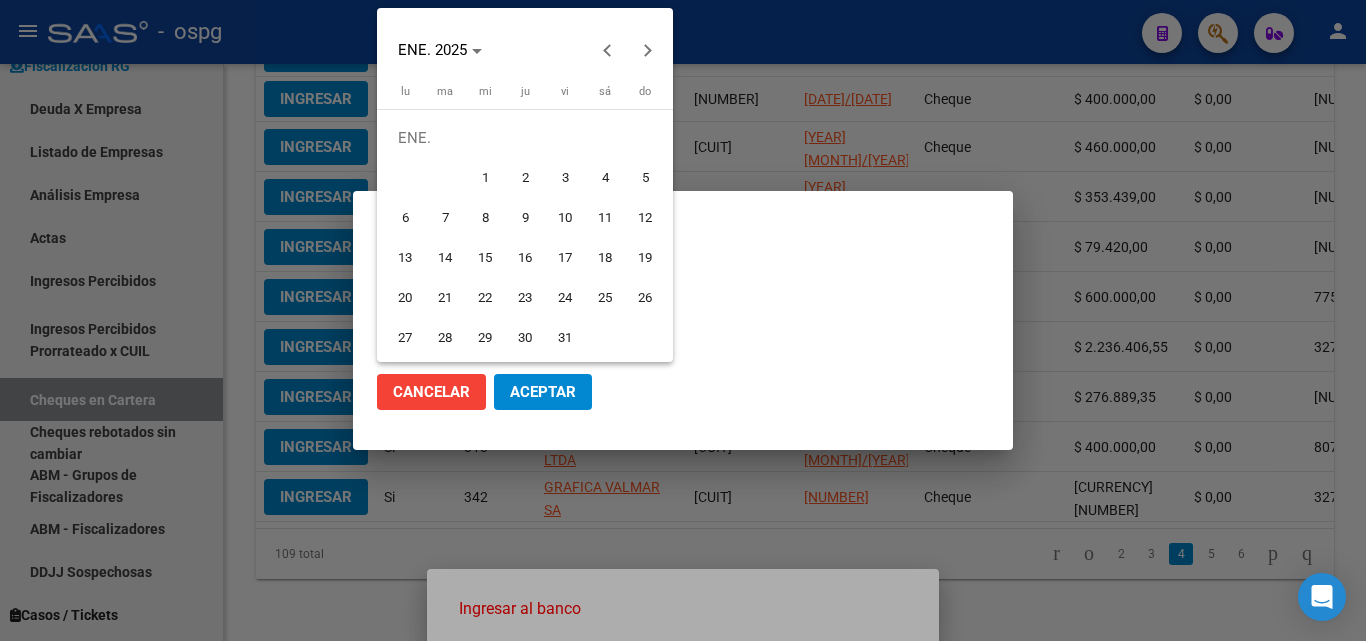 click on "20" at bounding box center (405, 298) 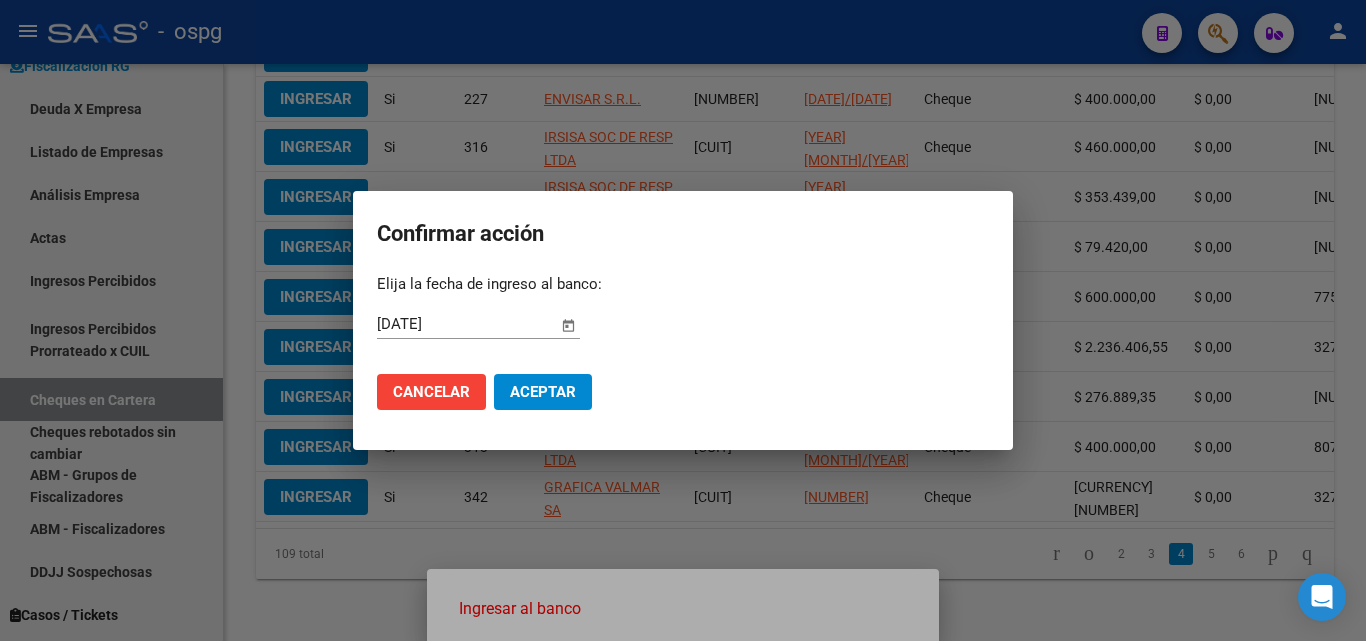 click at bounding box center [683, 320] 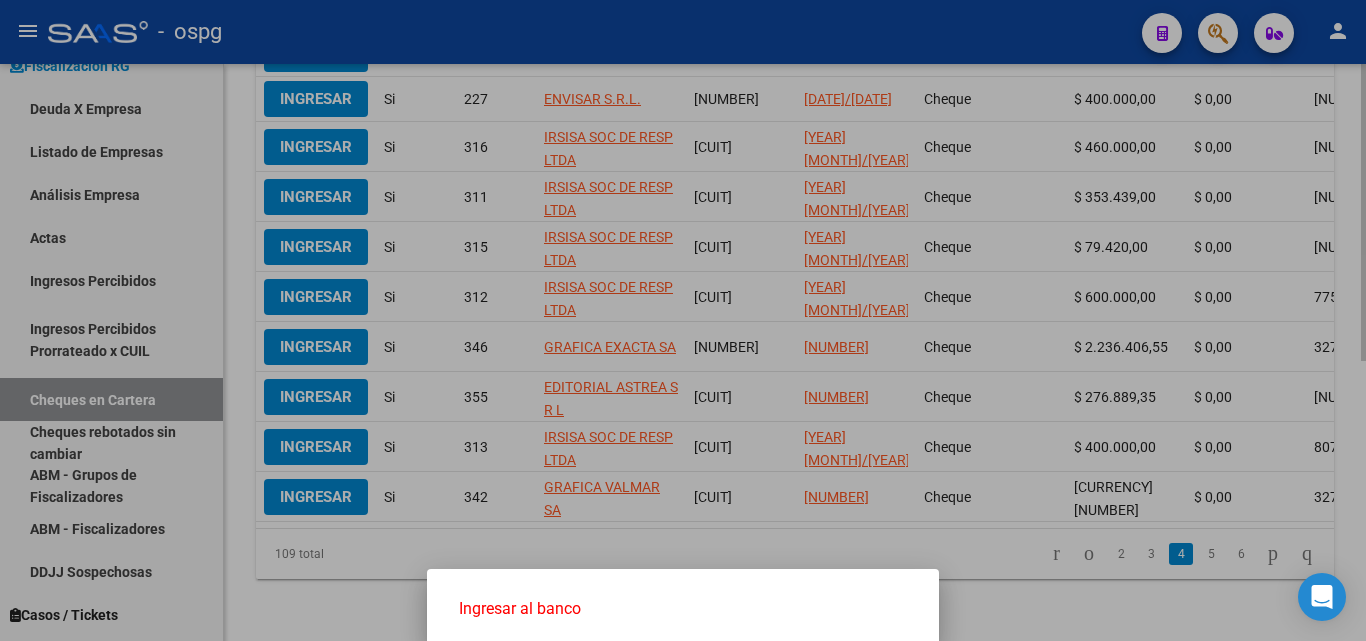 drag, startPoint x: 747, startPoint y: 517, endPoint x: 789, endPoint y: 522, distance: 42.296574 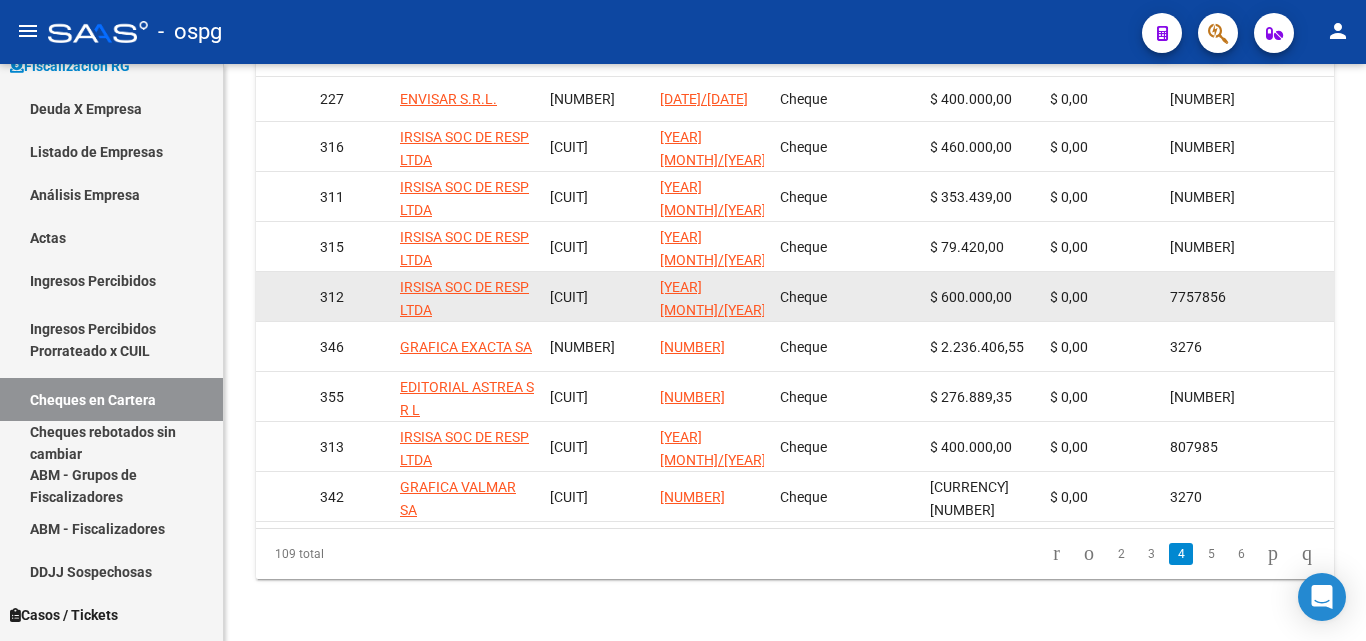 scroll, scrollTop: 0, scrollLeft: 138, axis: horizontal 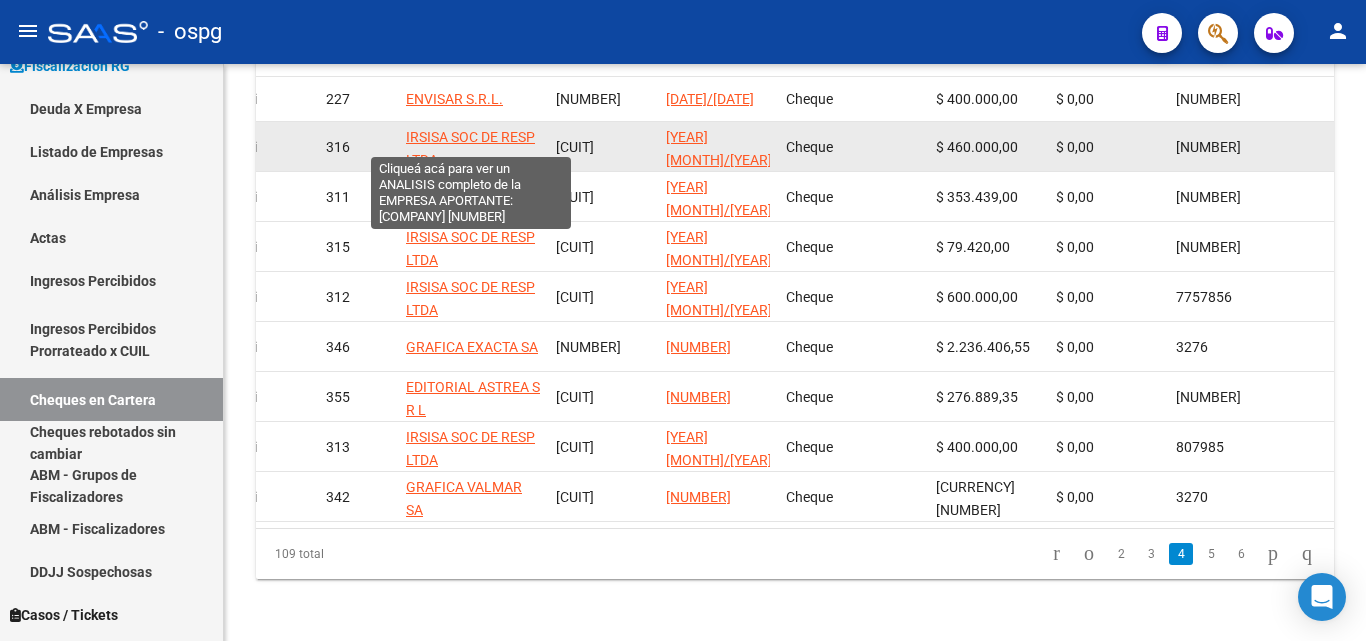 click on "IRSISA SOC DE RESP LTDA" 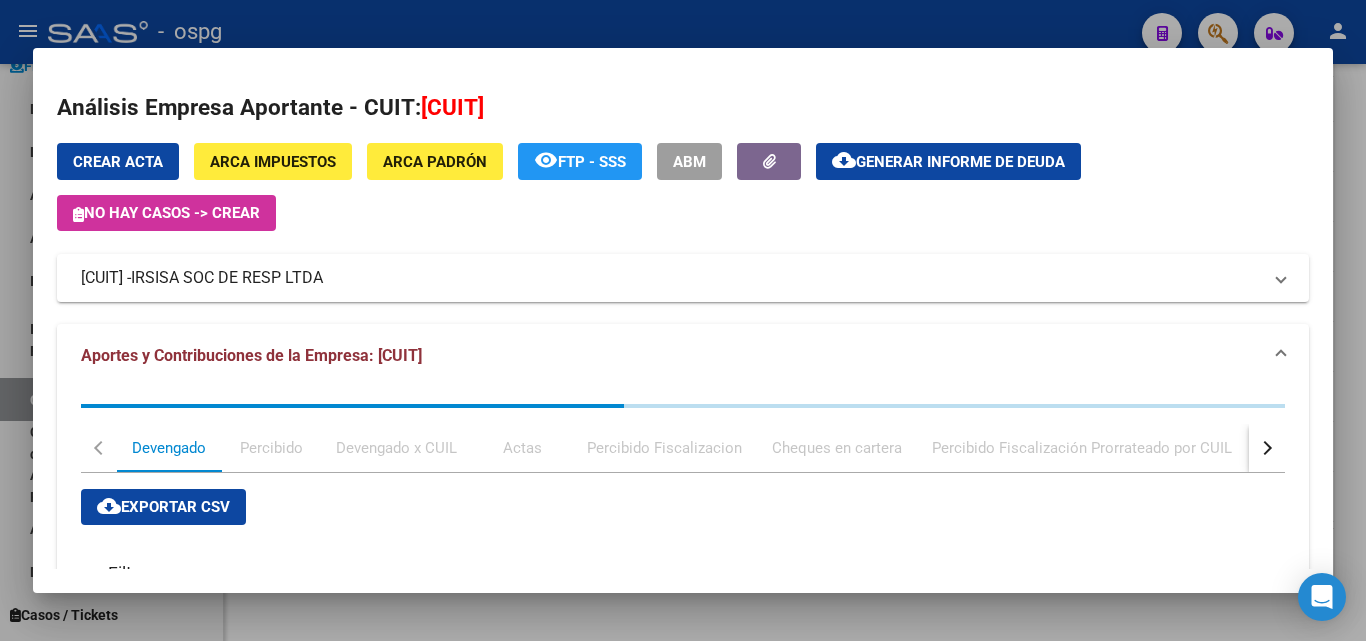 click at bounding box center [683, 320] 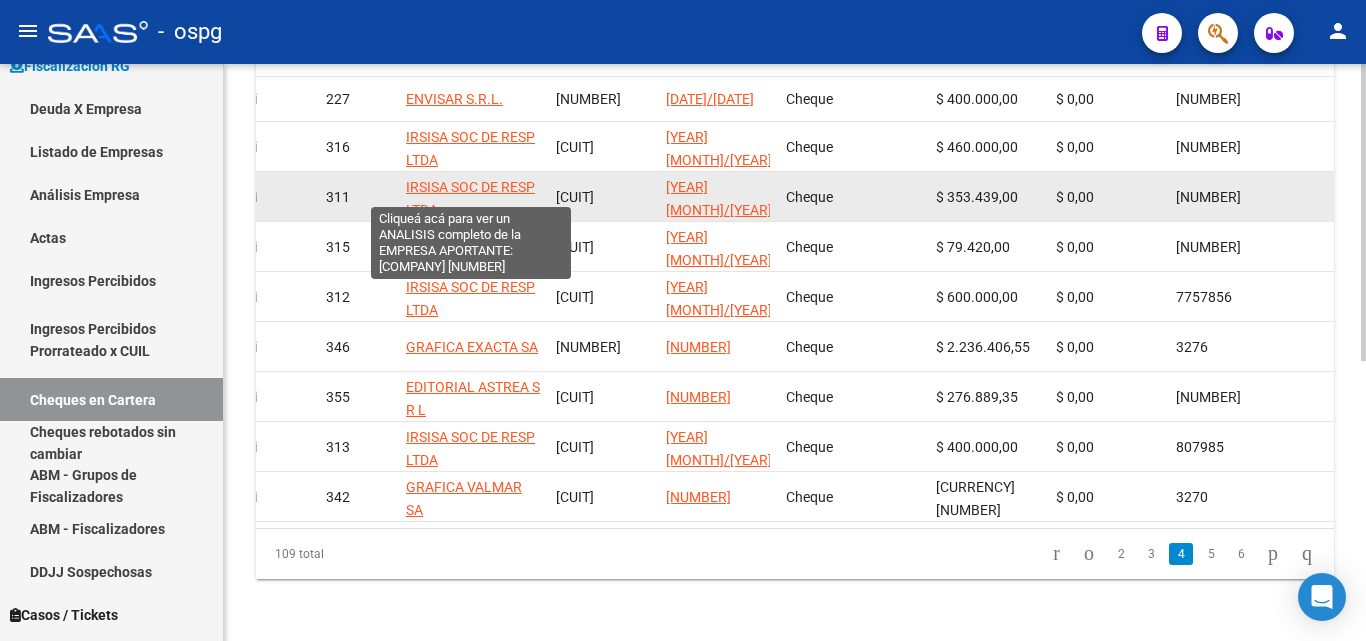 click on "IRSISA SOC DE RESP LTDA" 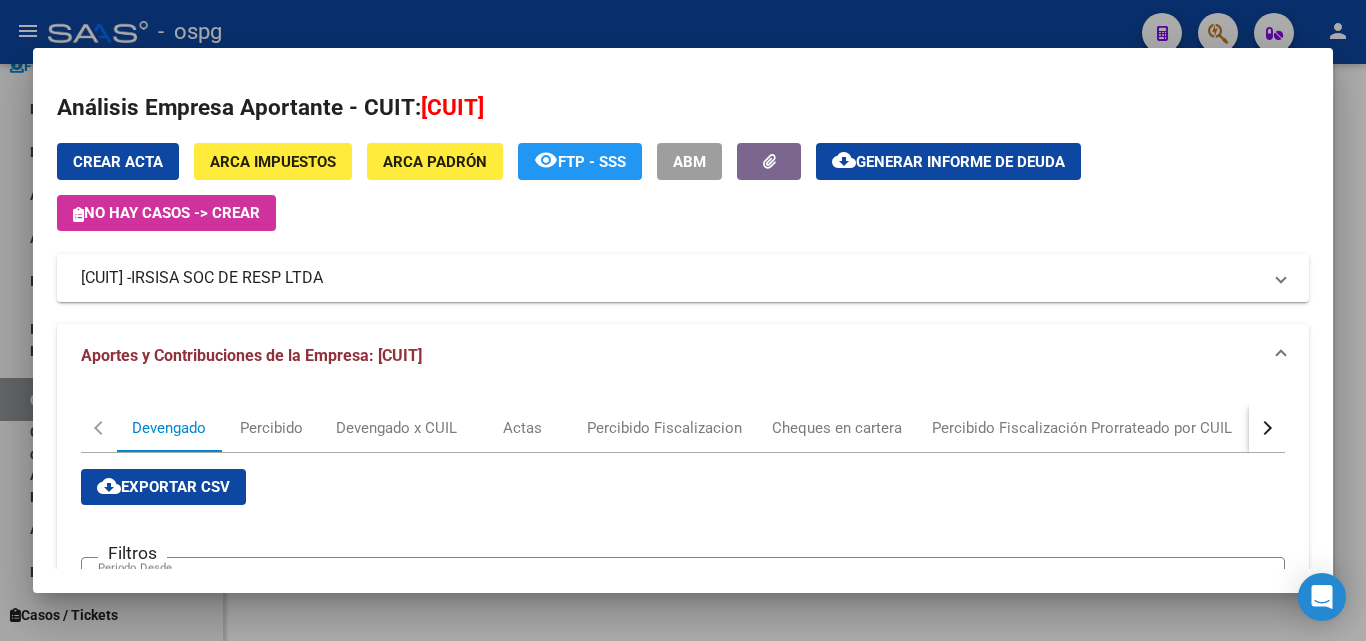click at bounding box center [683, 320] 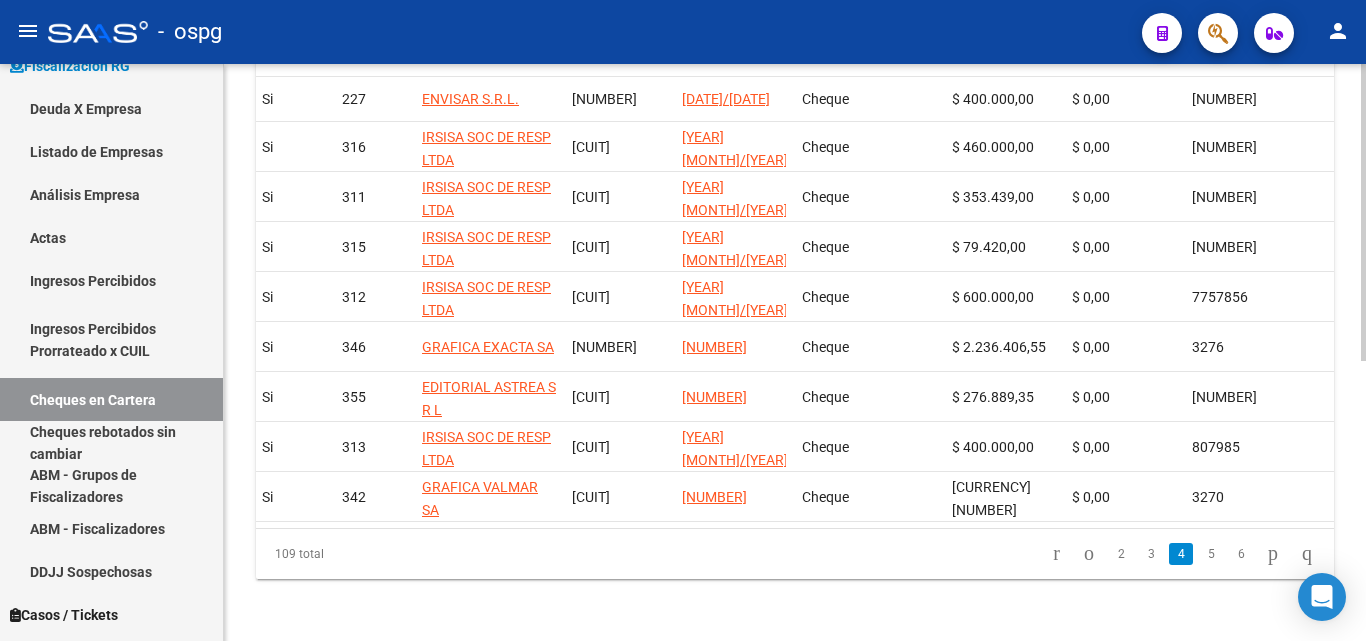 scroll, scrollTop: 0, scrollLeft: 4, axis: horizontal 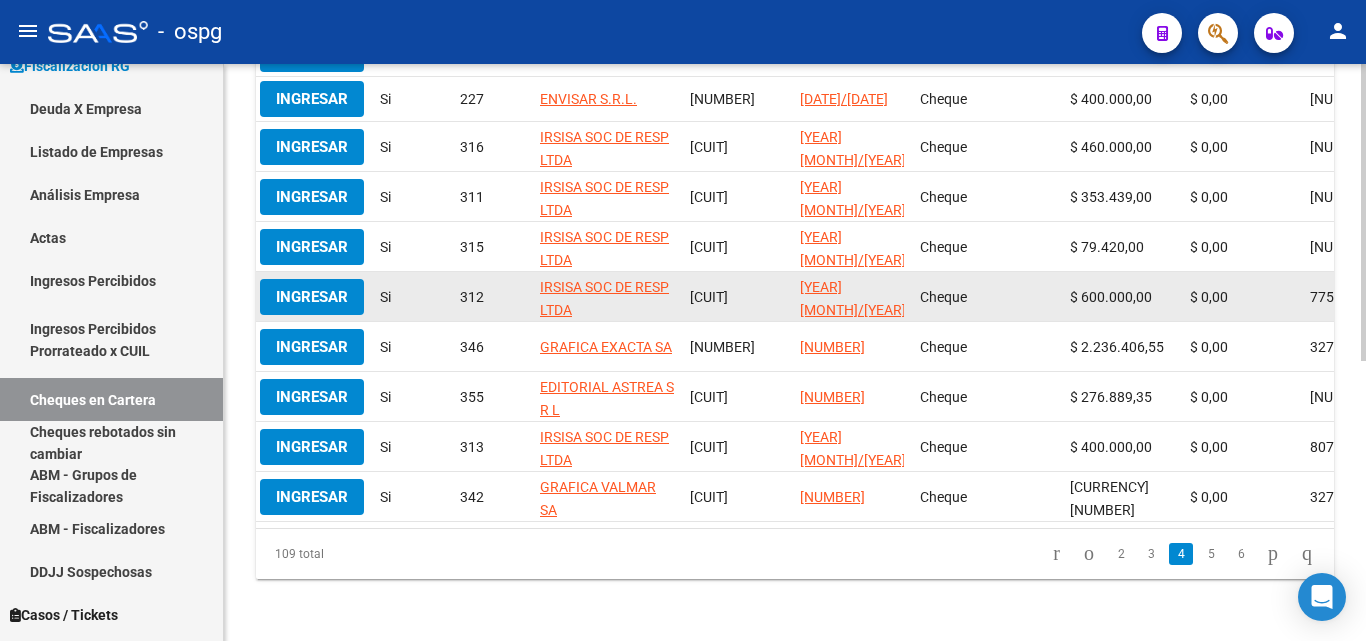 click on "Ingresar" 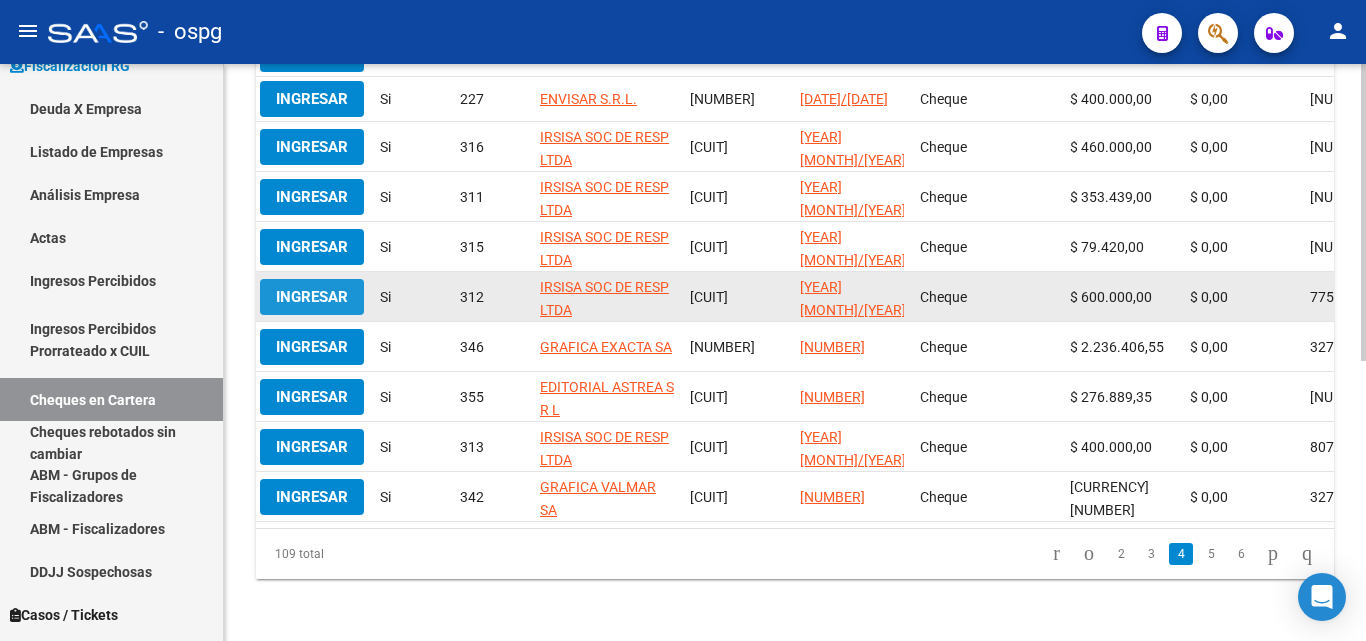 click on "Ingresar" 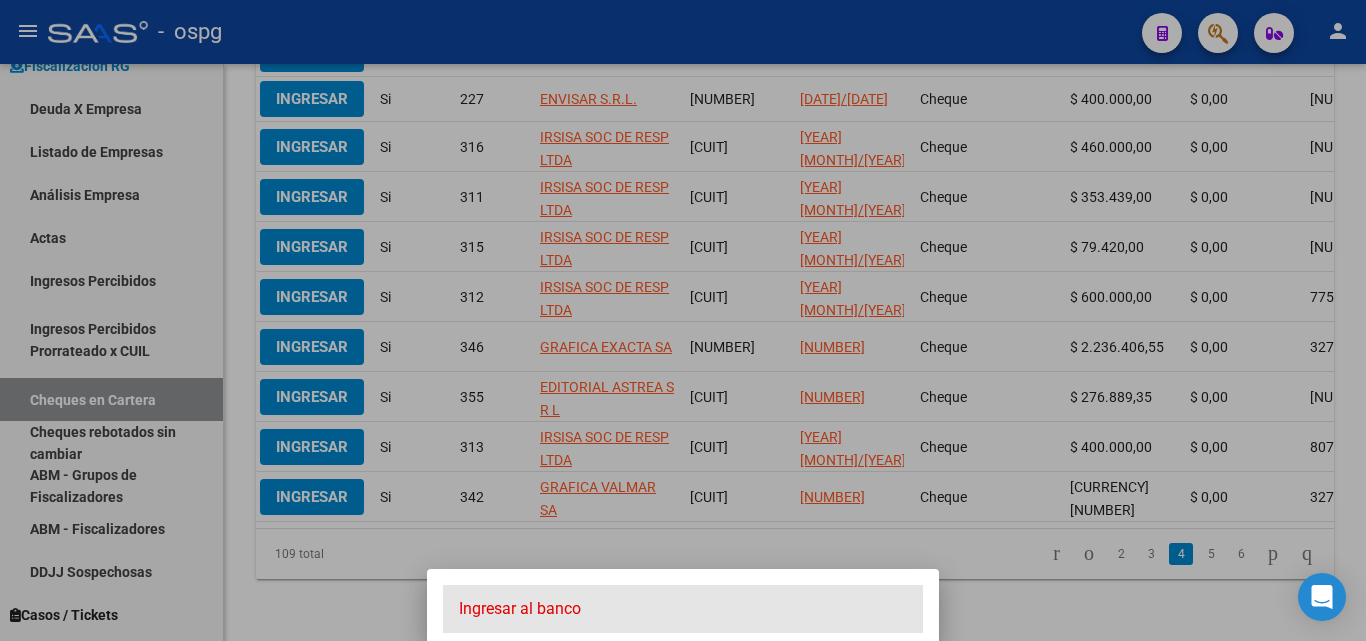 click on "Ingresar al banco" at bounding box center [683, 609] 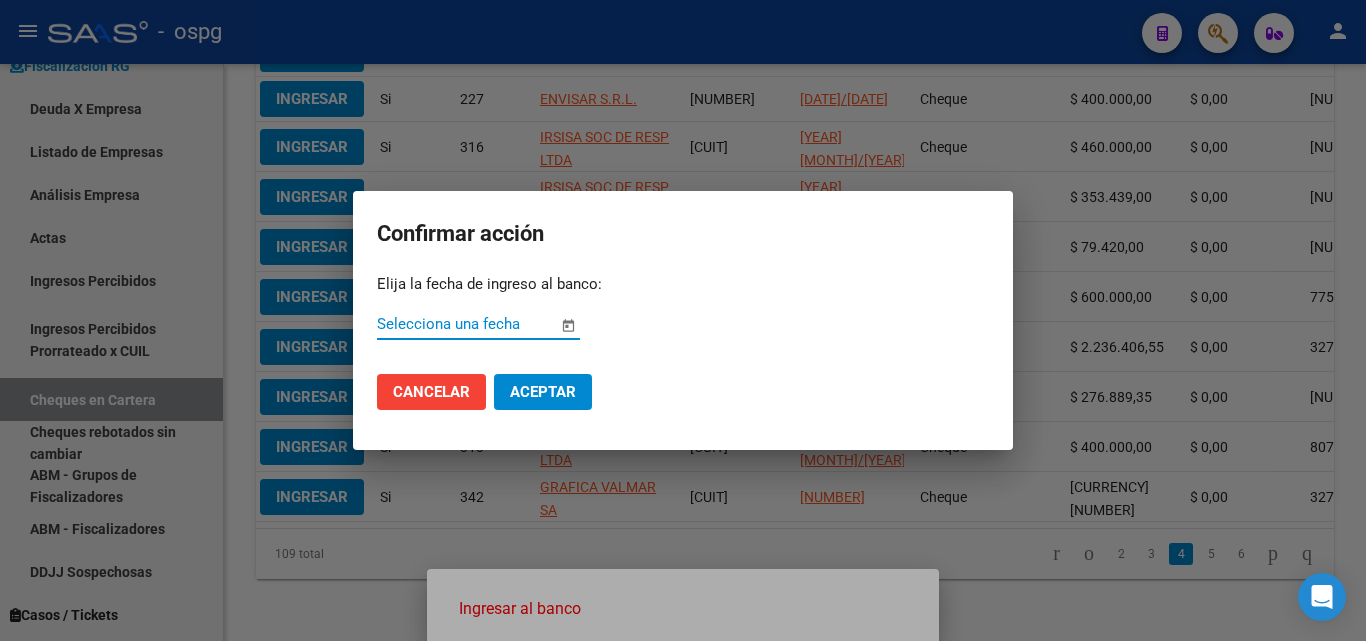 click at bounding box center [568, 325] 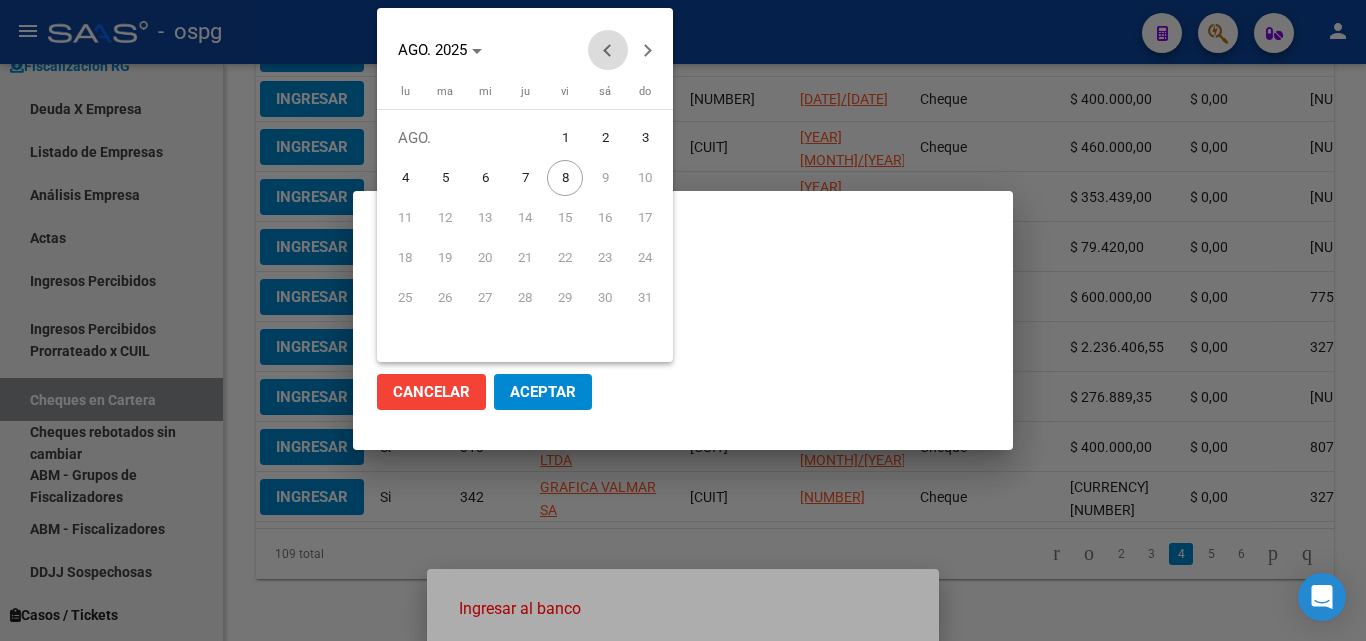 click at bounding box center (608, 50) 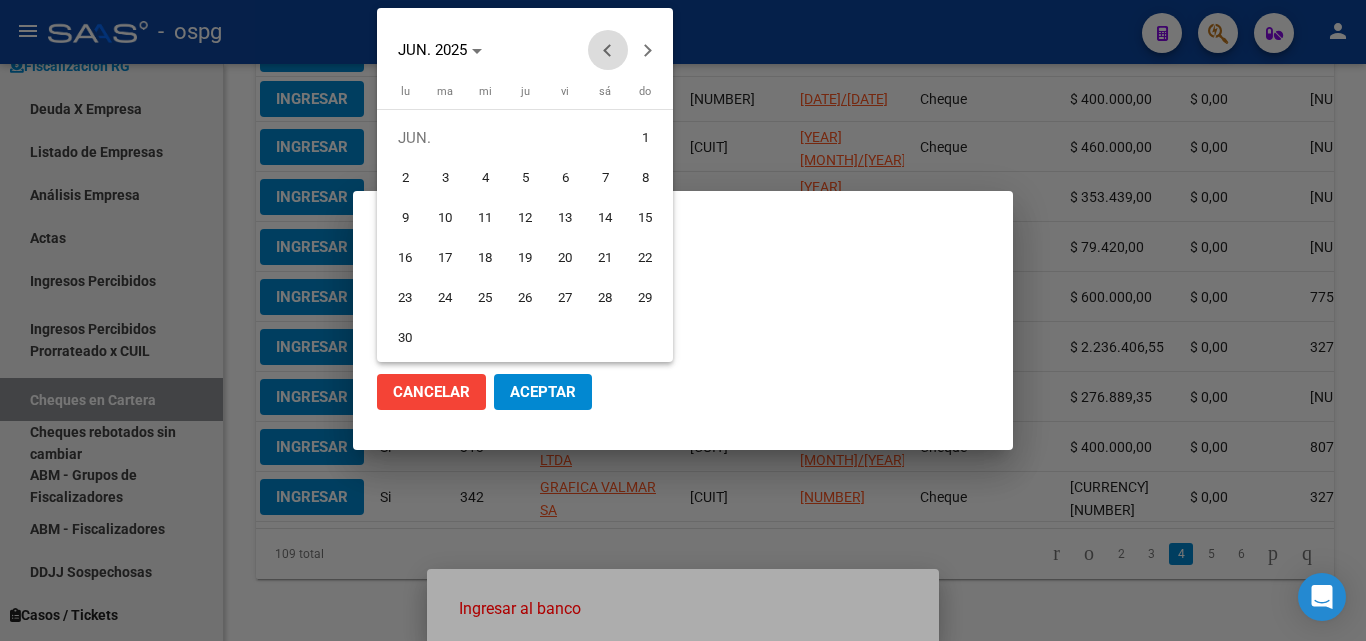click at bounding box center (608, 50) 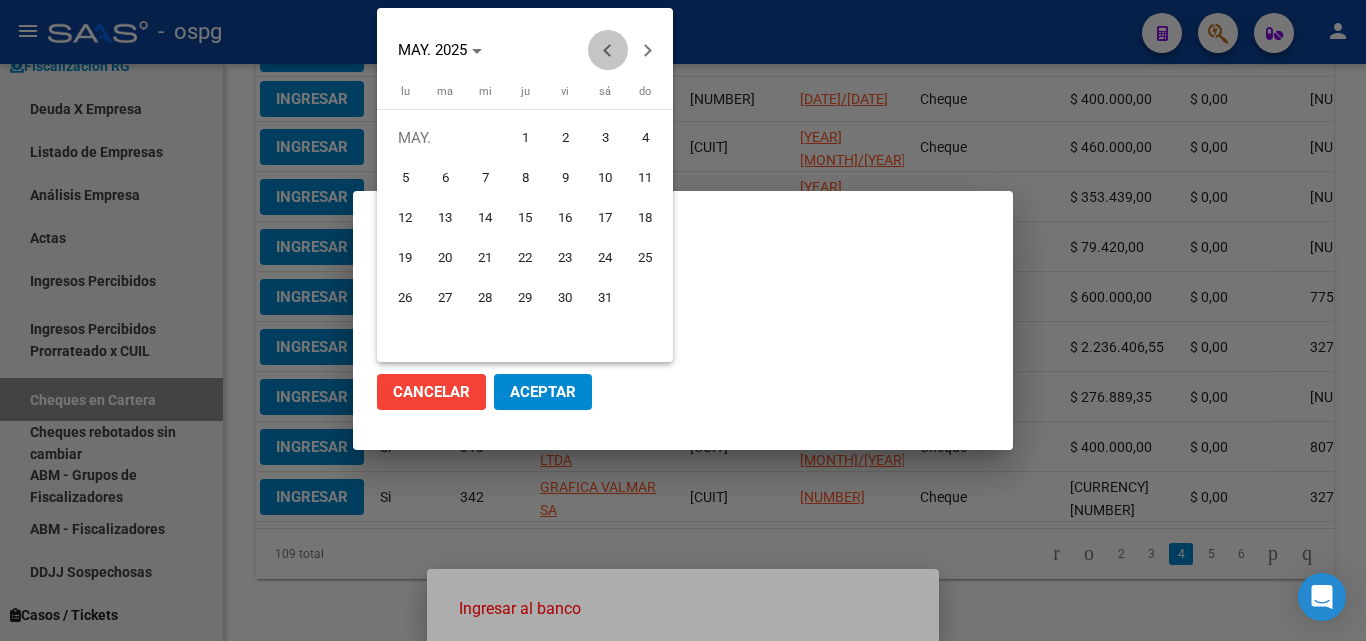 click at bounding box center [608, 50] 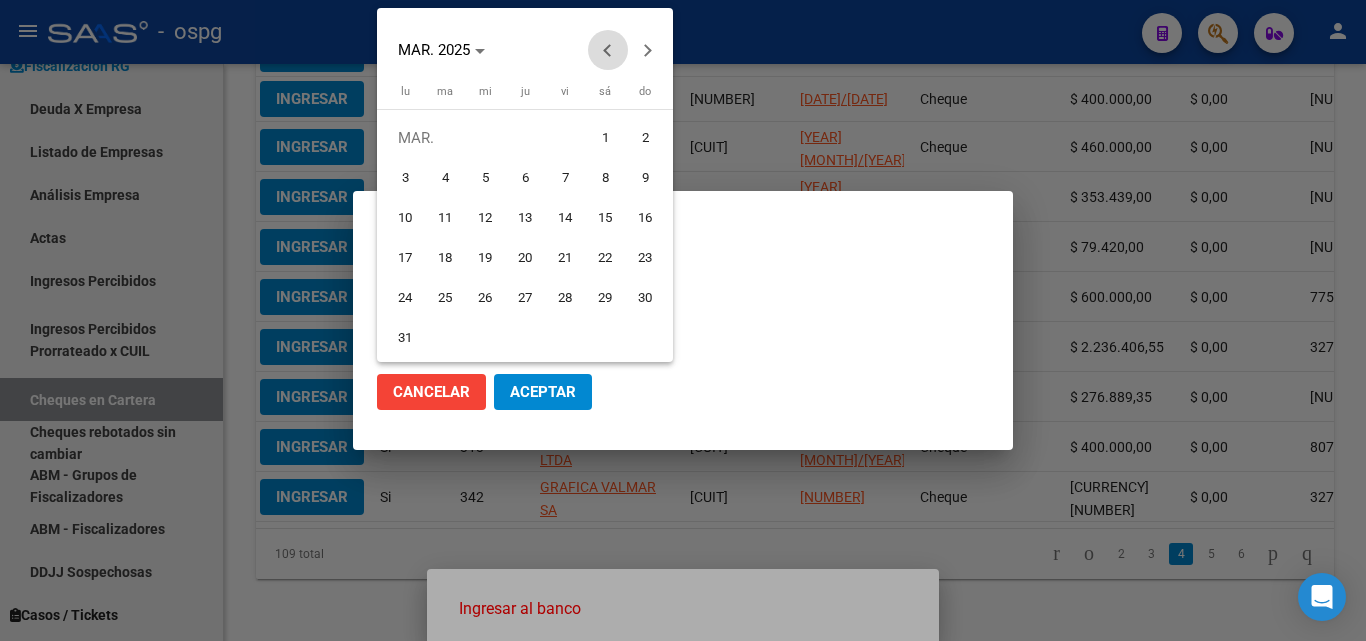 click at bounding box center (608, 50) 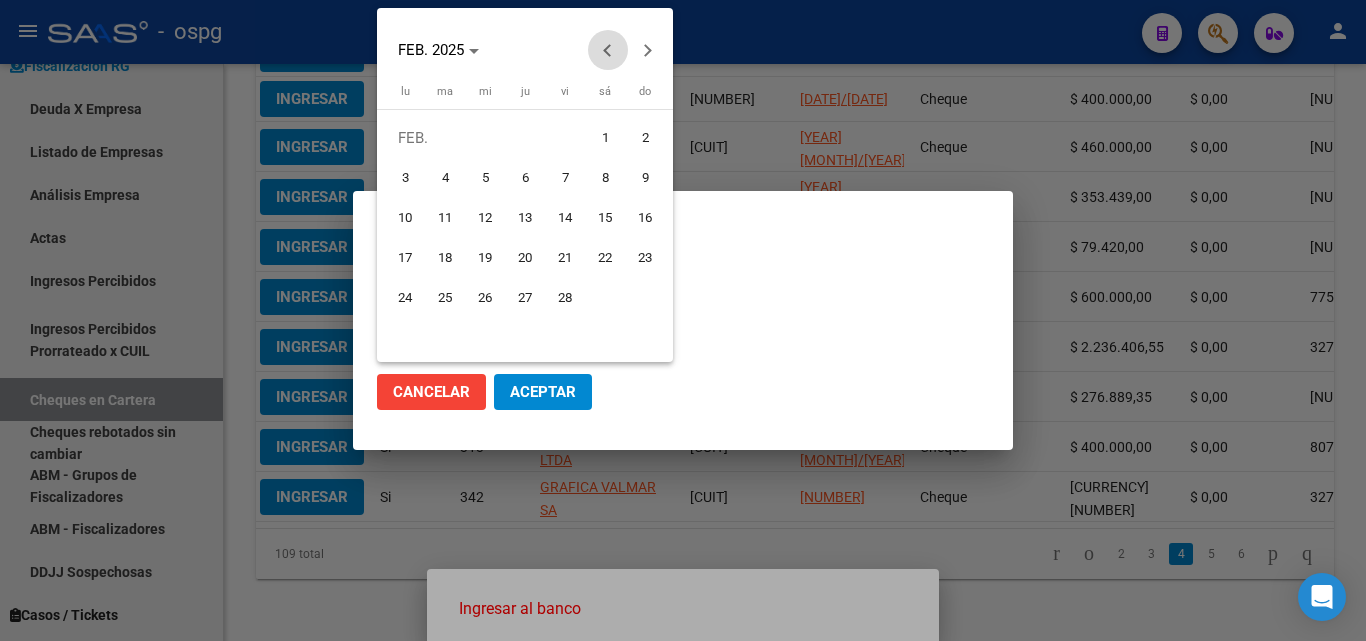 click at bounding box center (608, 50) 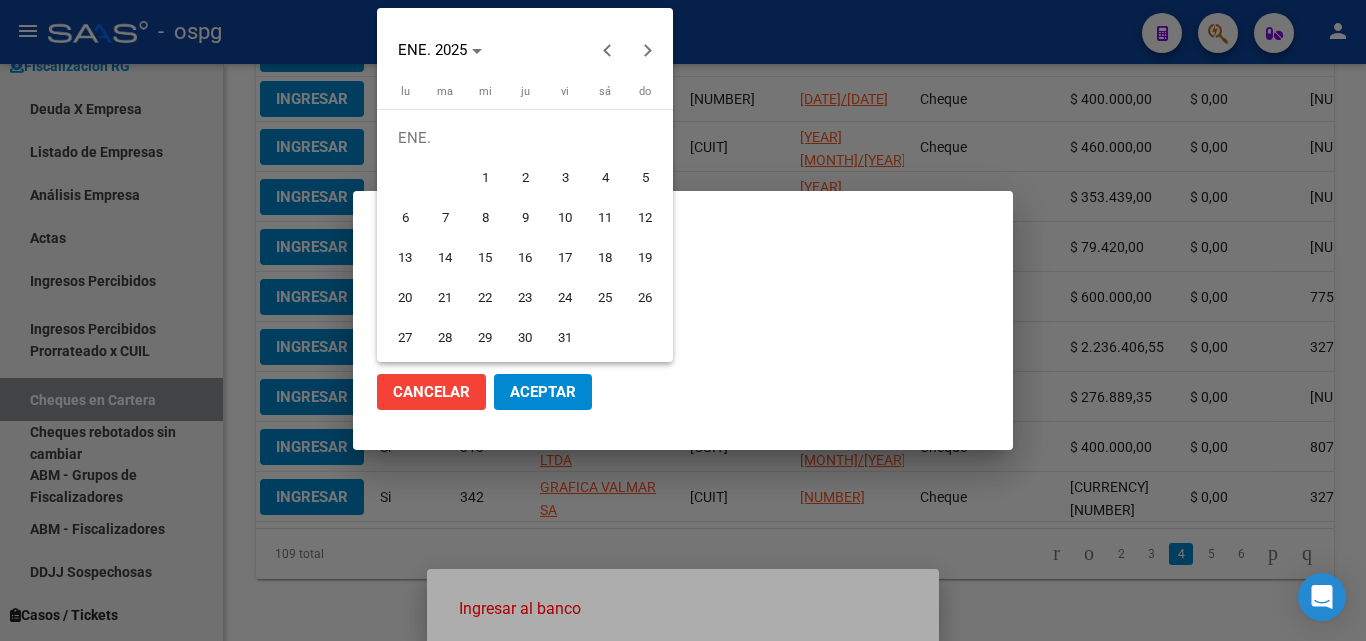 click on "20" at bounding box center [405, 298] 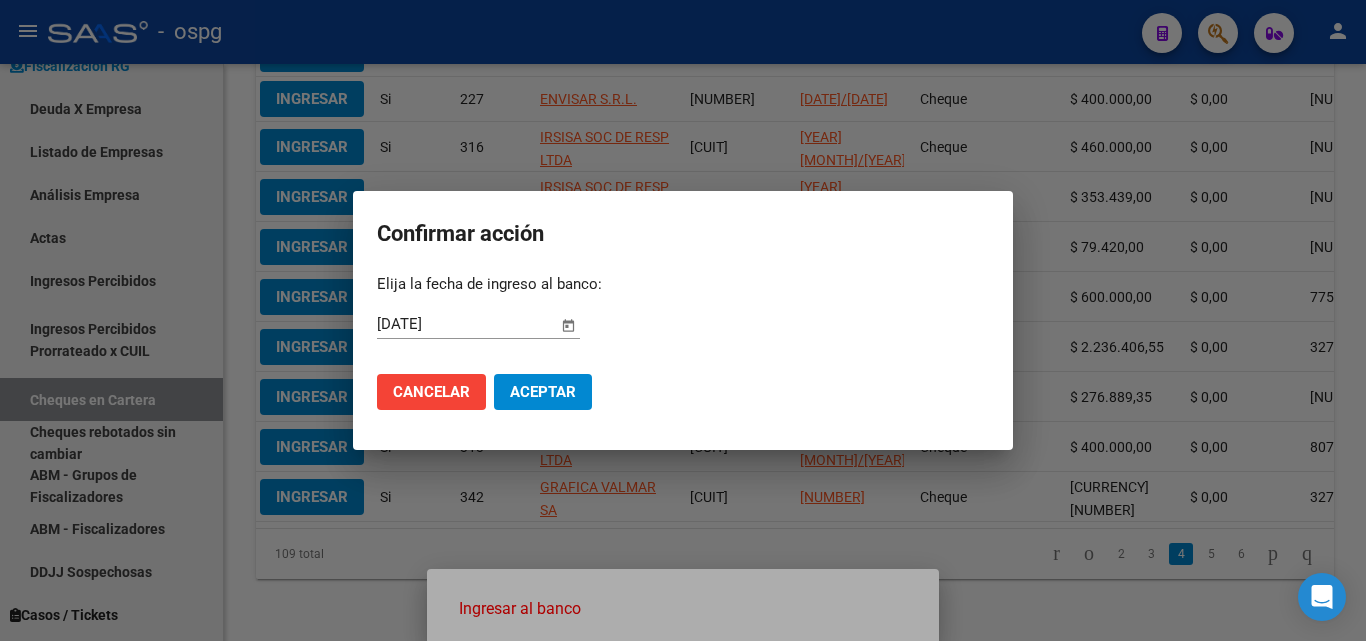 click on "Aceptar" 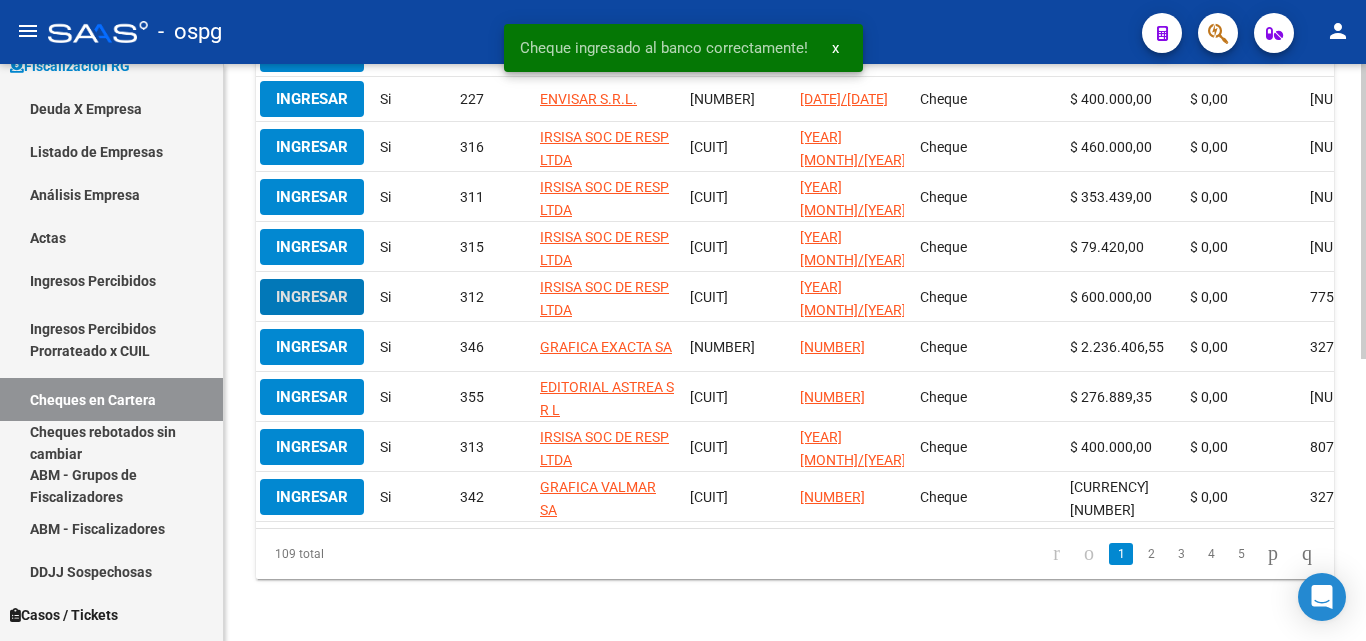 scroll, scrollTop: 535, scrollLeft: 0, axis: vertical 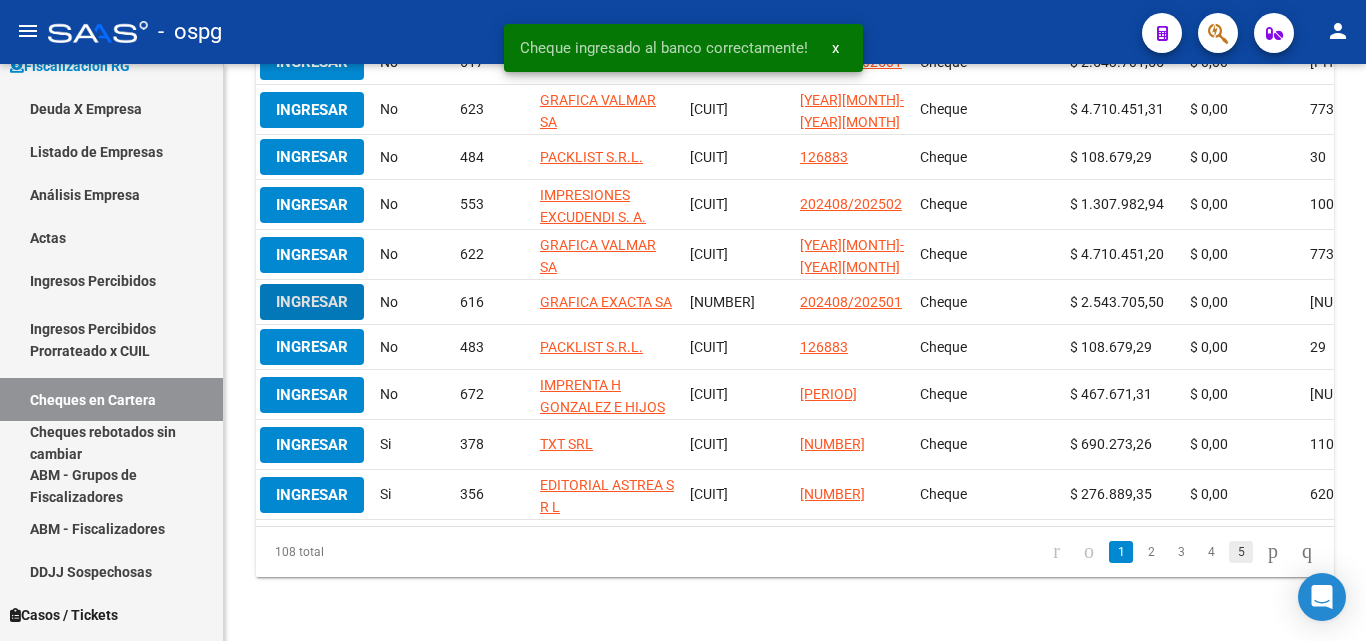 click on "5" 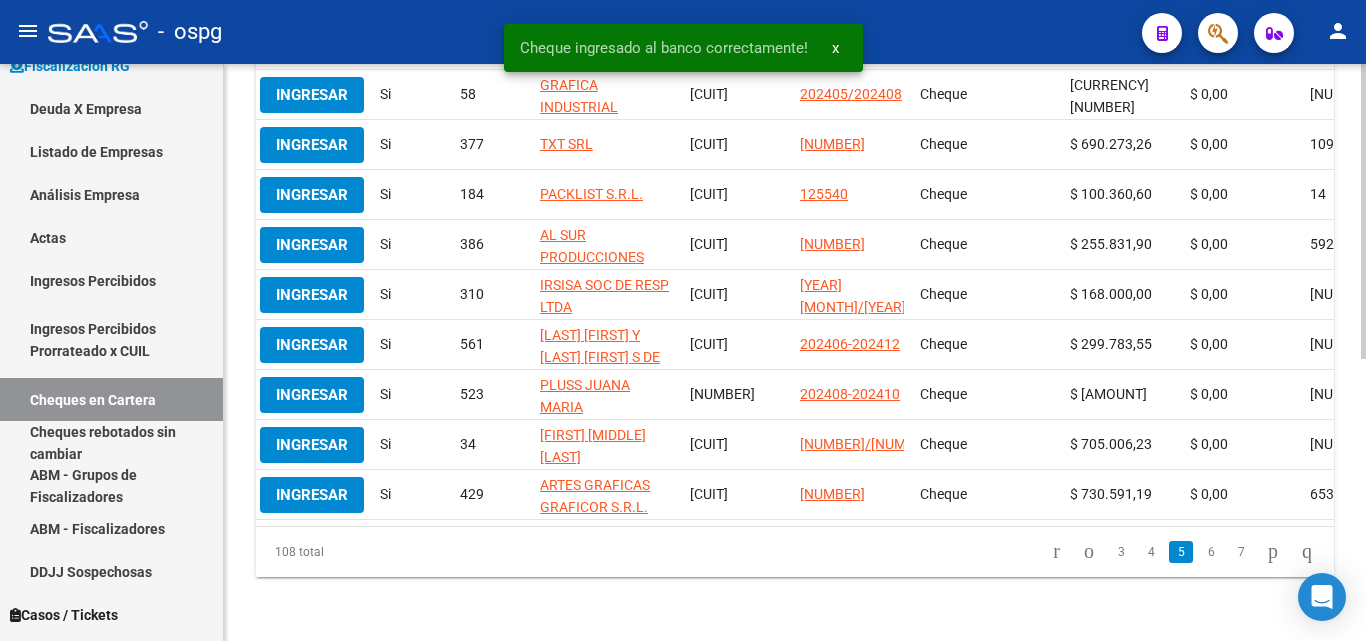 scroll, scrollTop: 535, scrollLeft: 0, axis: vertical 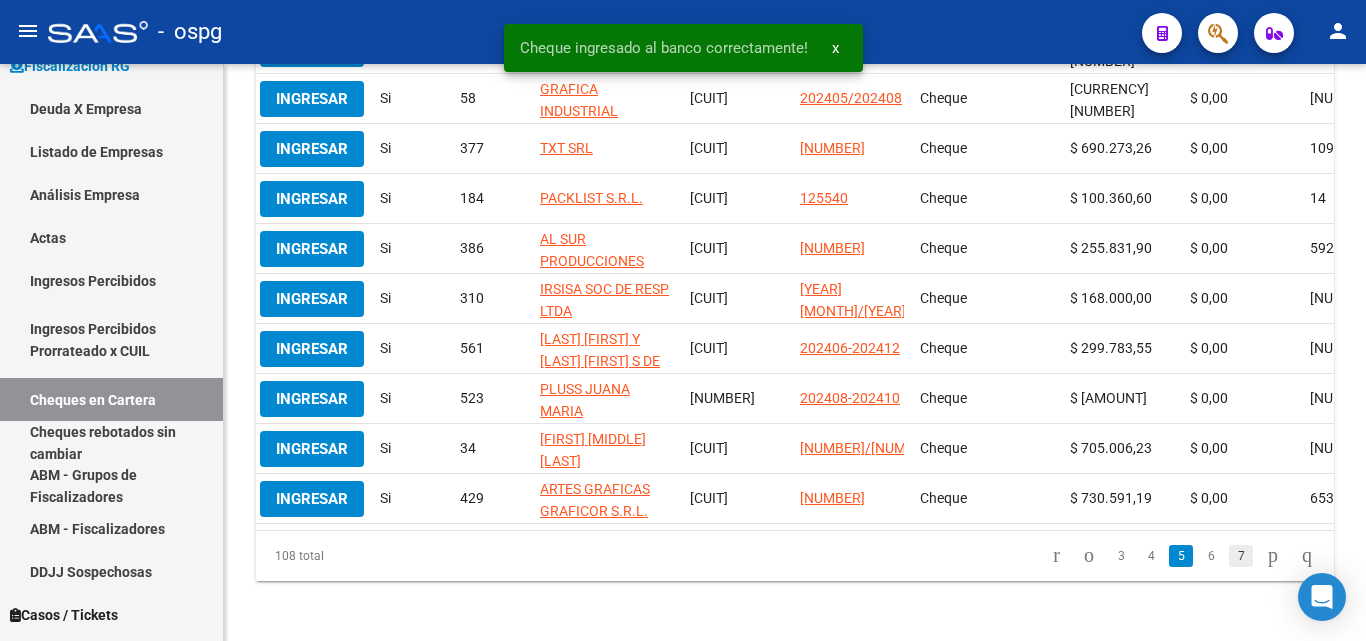click on "7" 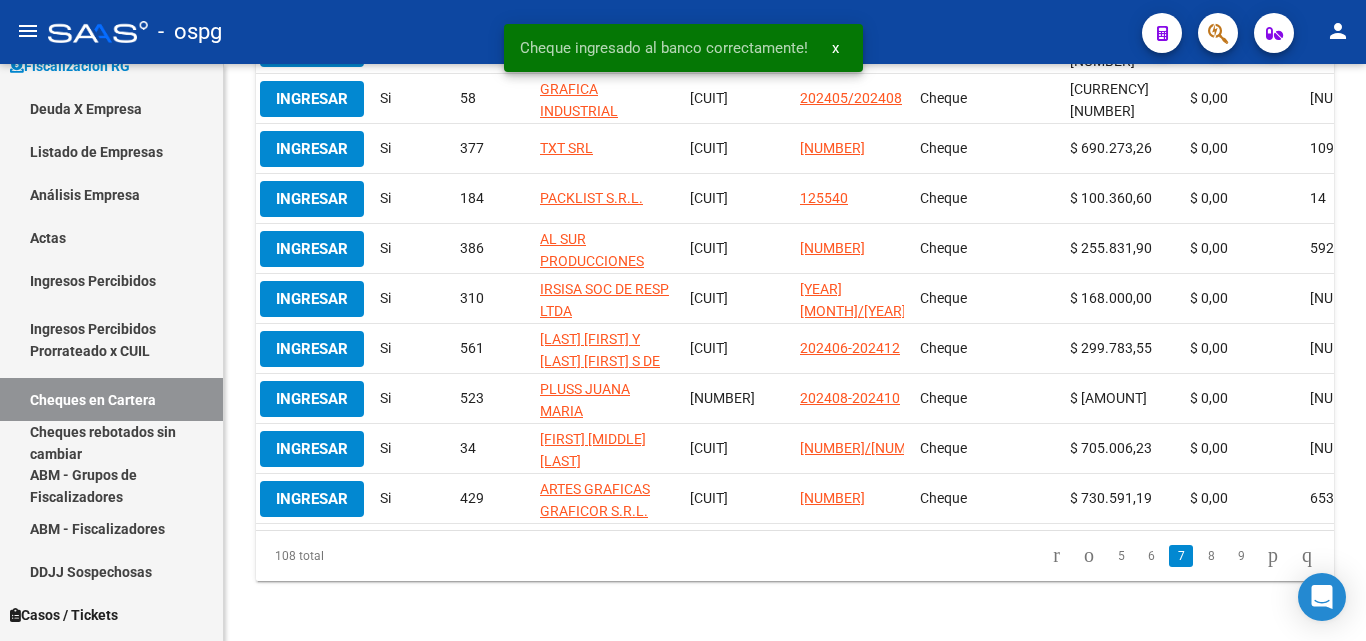 scroll, scrollTop: 535, scrollLeft: 0, axis: vertical 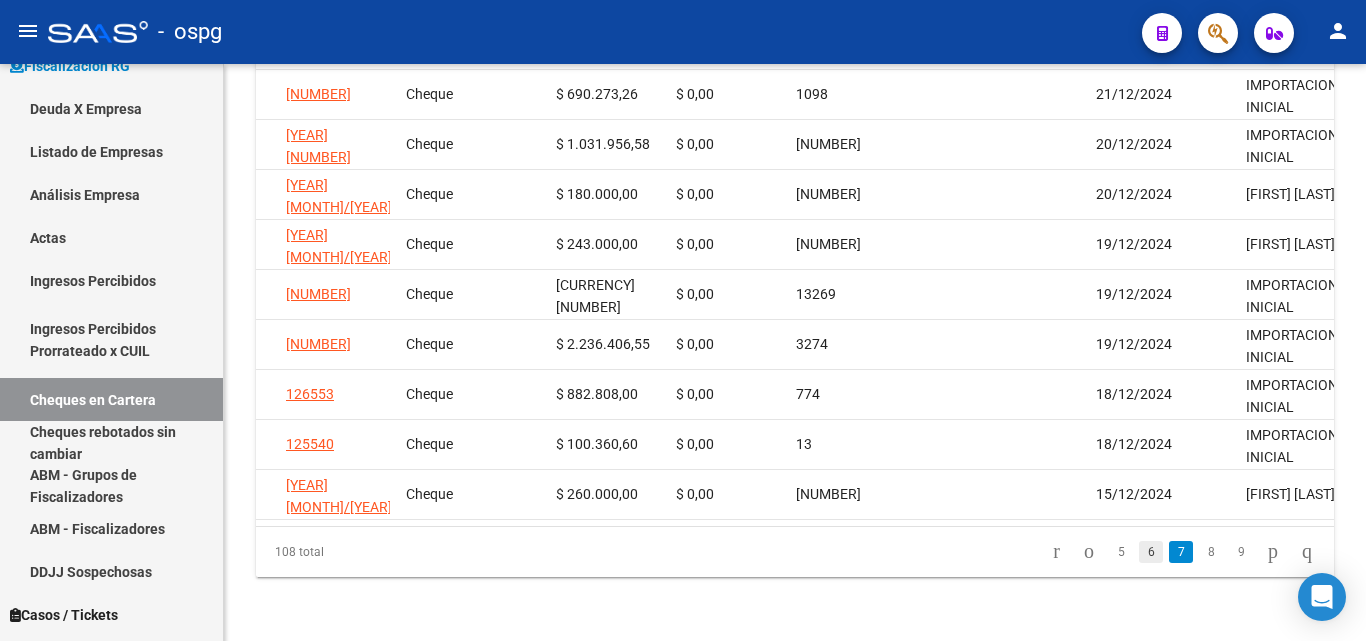 click on "6" 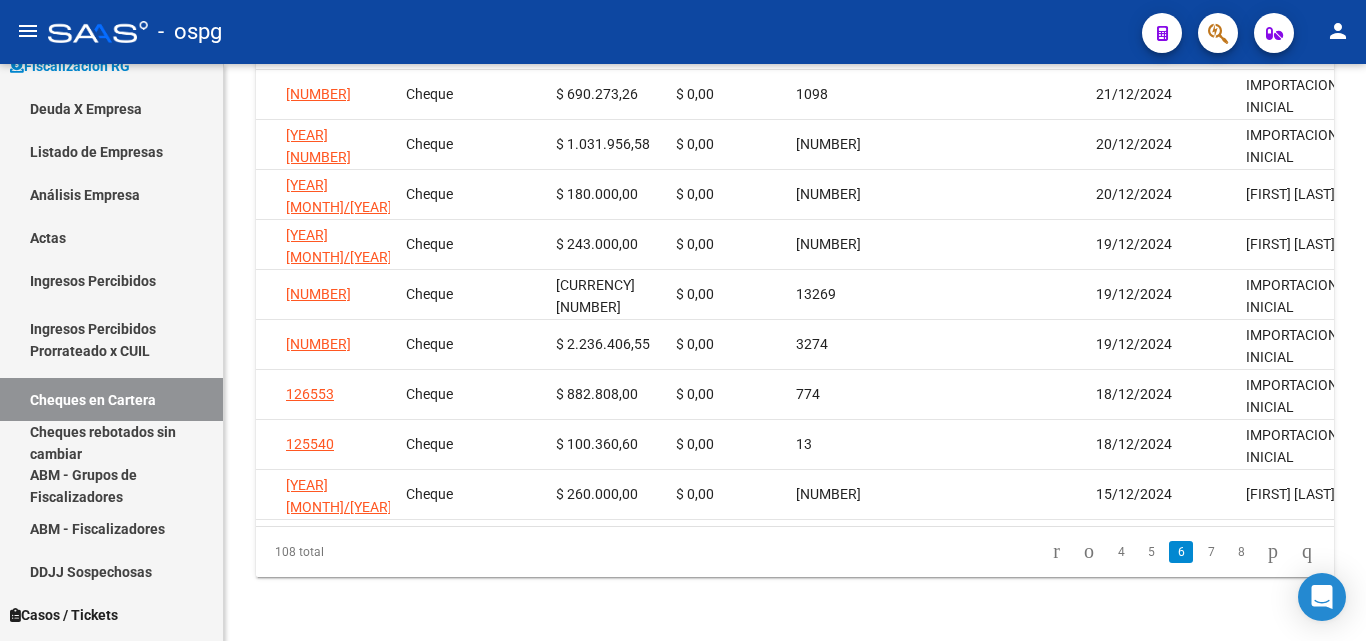 scroll, scrollTop: 535, scrollLeft: 0, axis: vertical 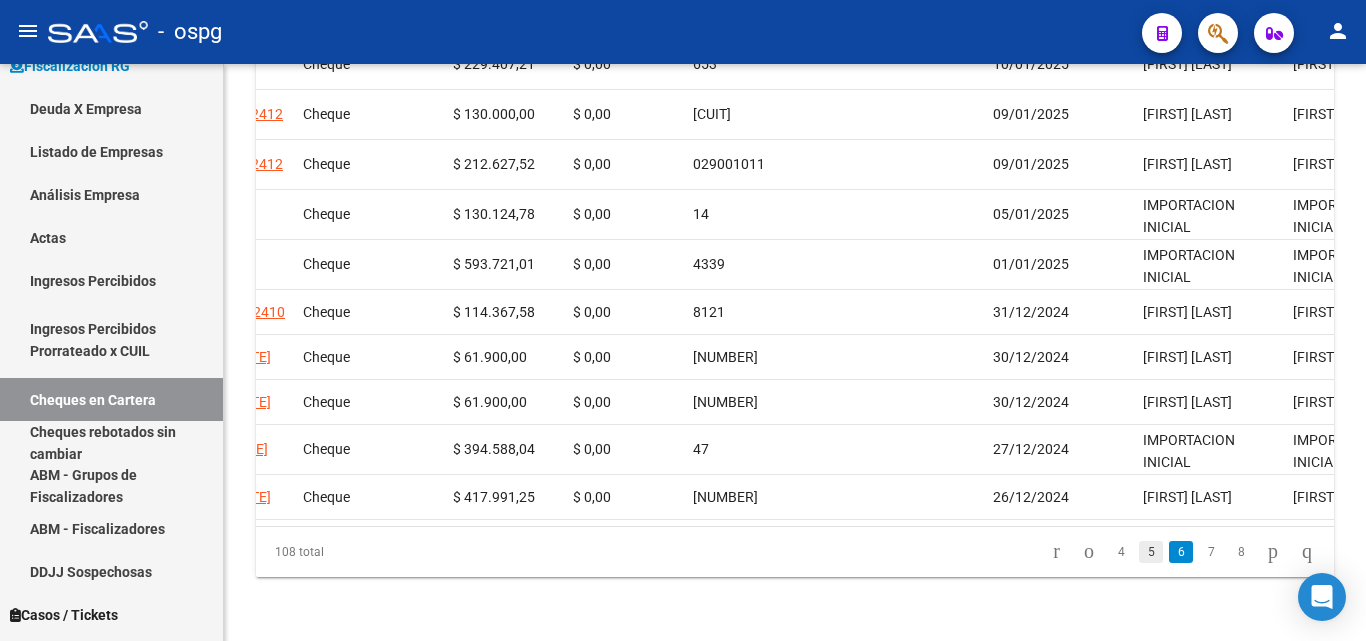click on "5" 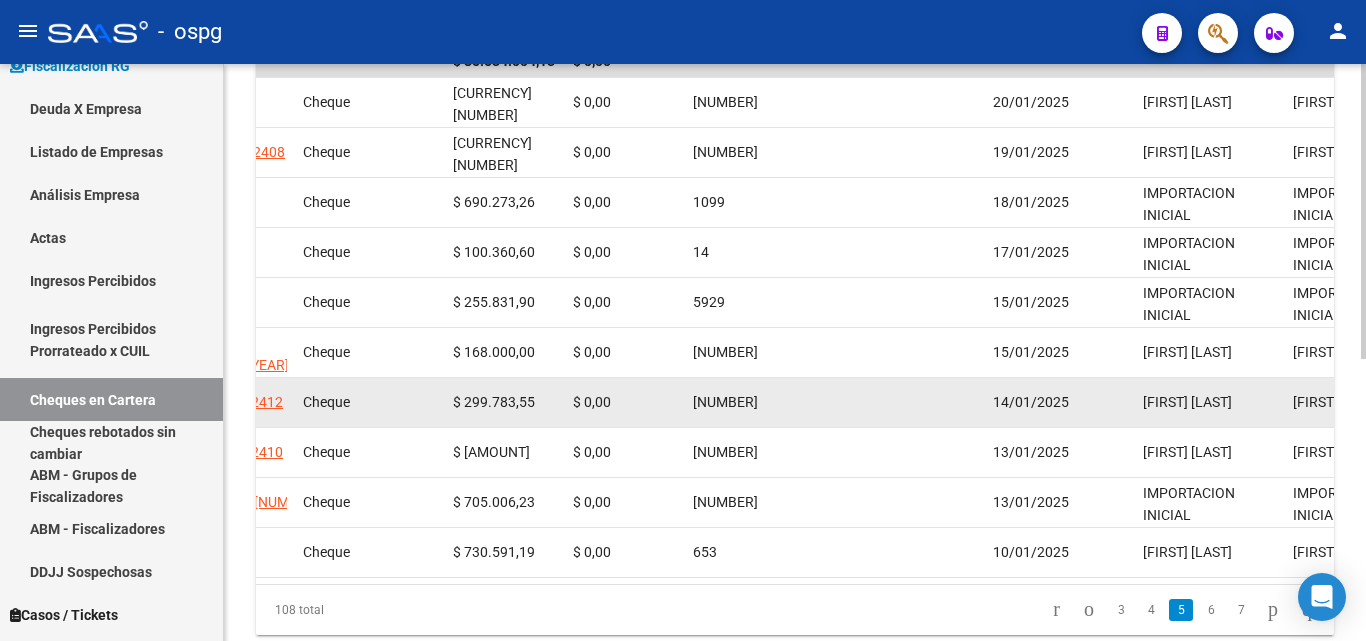 scroll, scrollTop: 435, scrollLeft: 0, axis: vertical 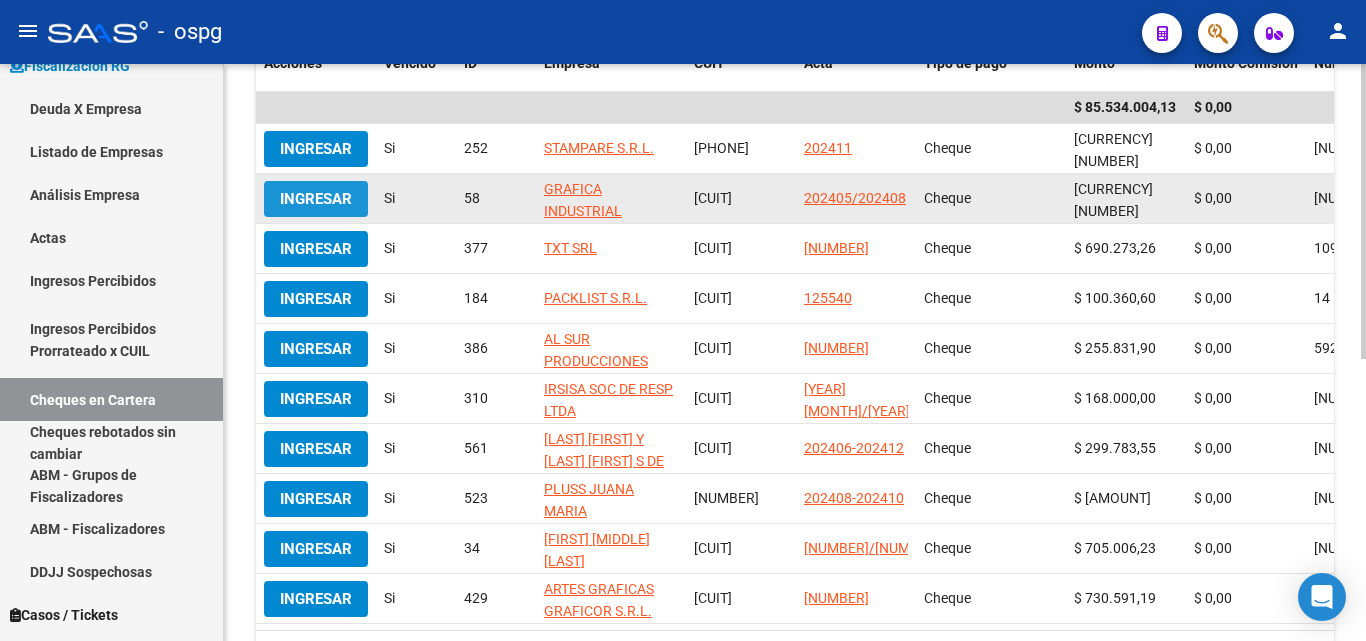 click on "Ingresar" 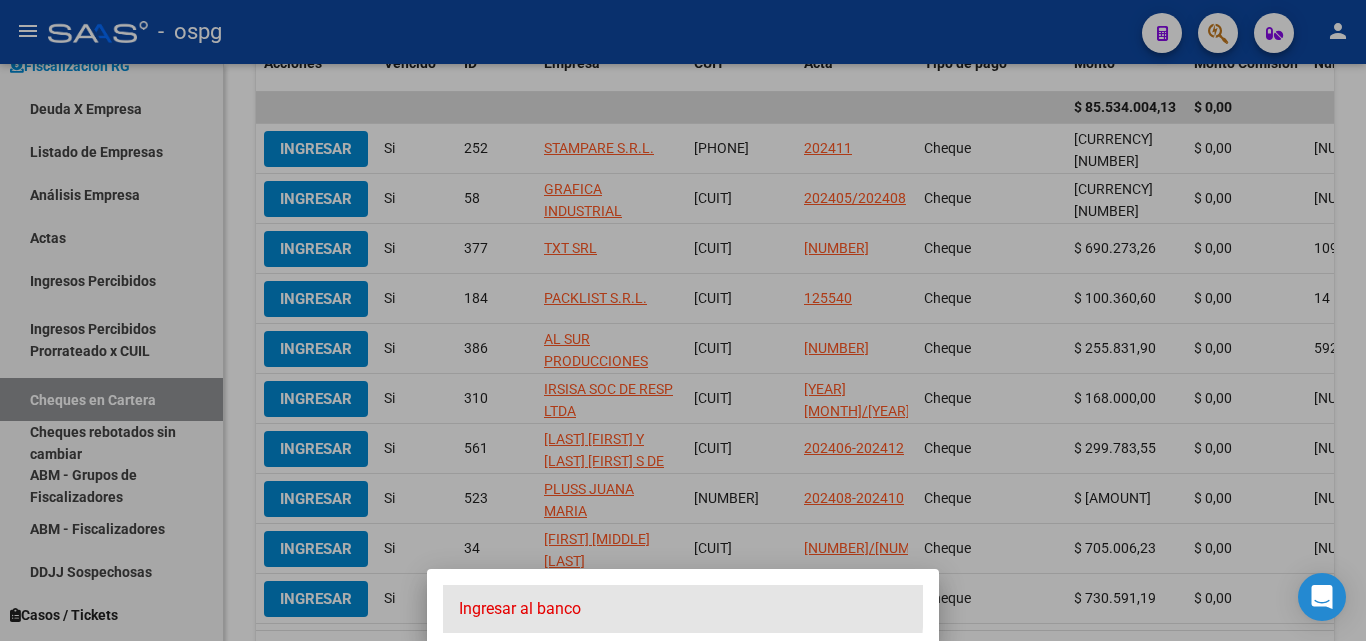 click on "Ingresar al banco" at bounding box center (683, 609) 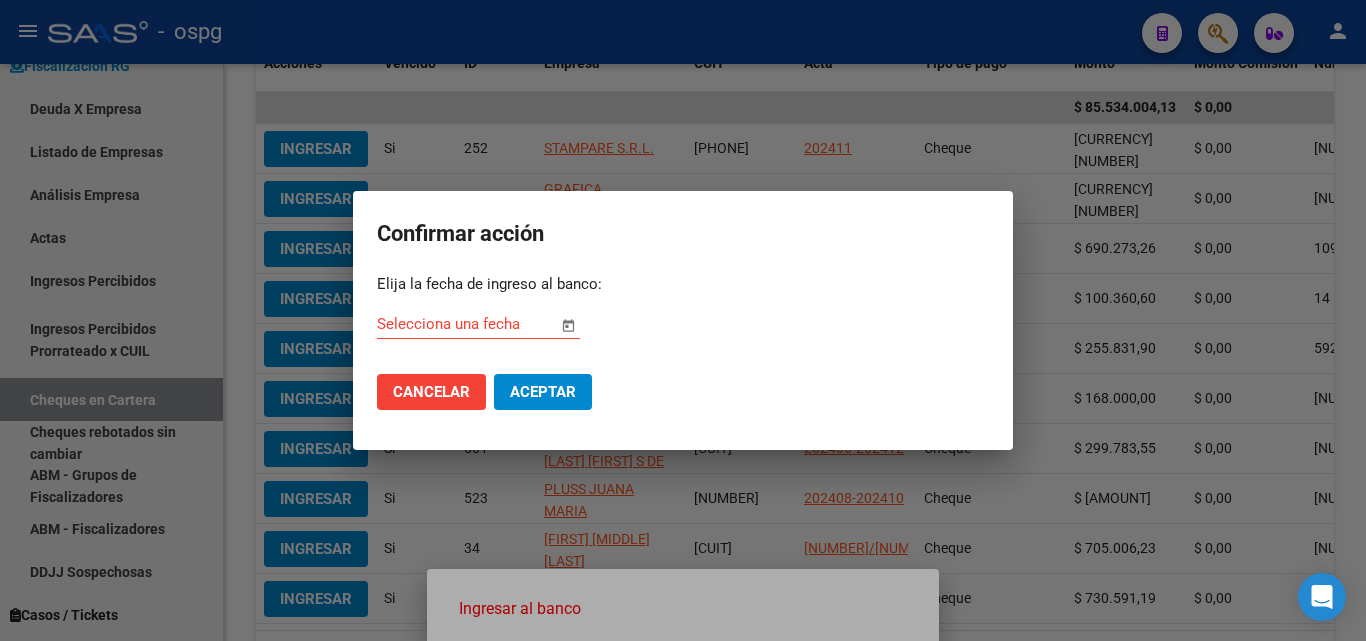 click at bounding box center [568, 325] 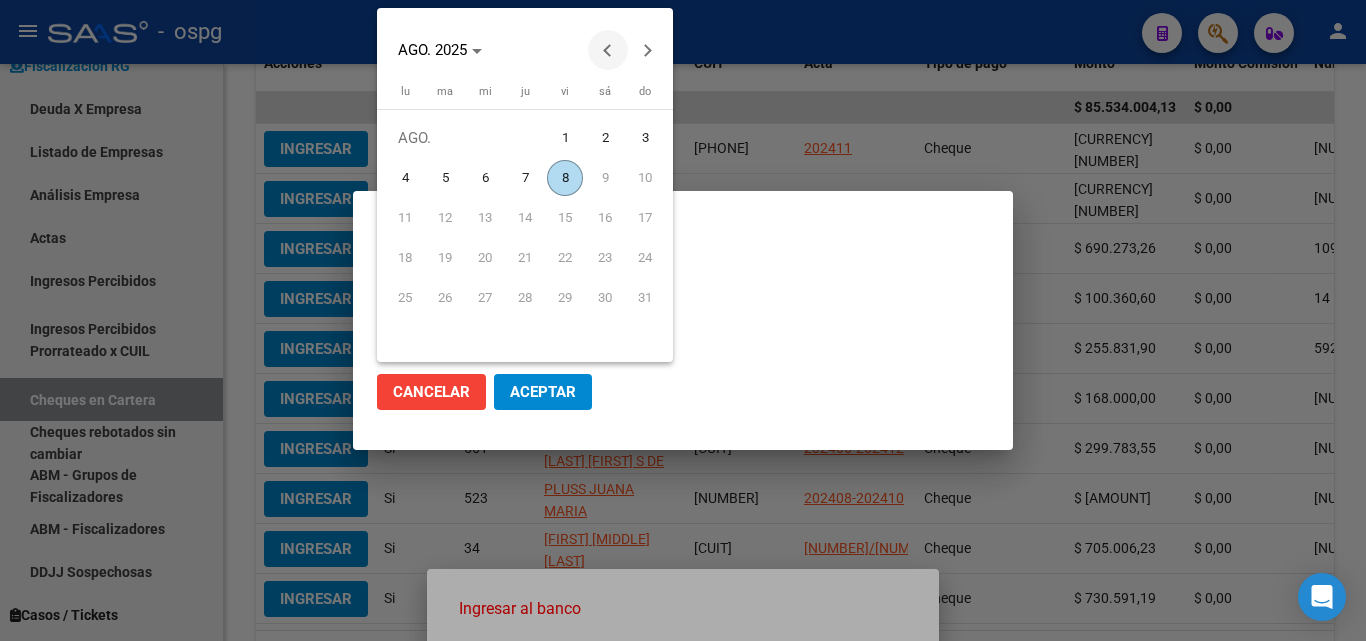 click at bounding box center [608, 50] 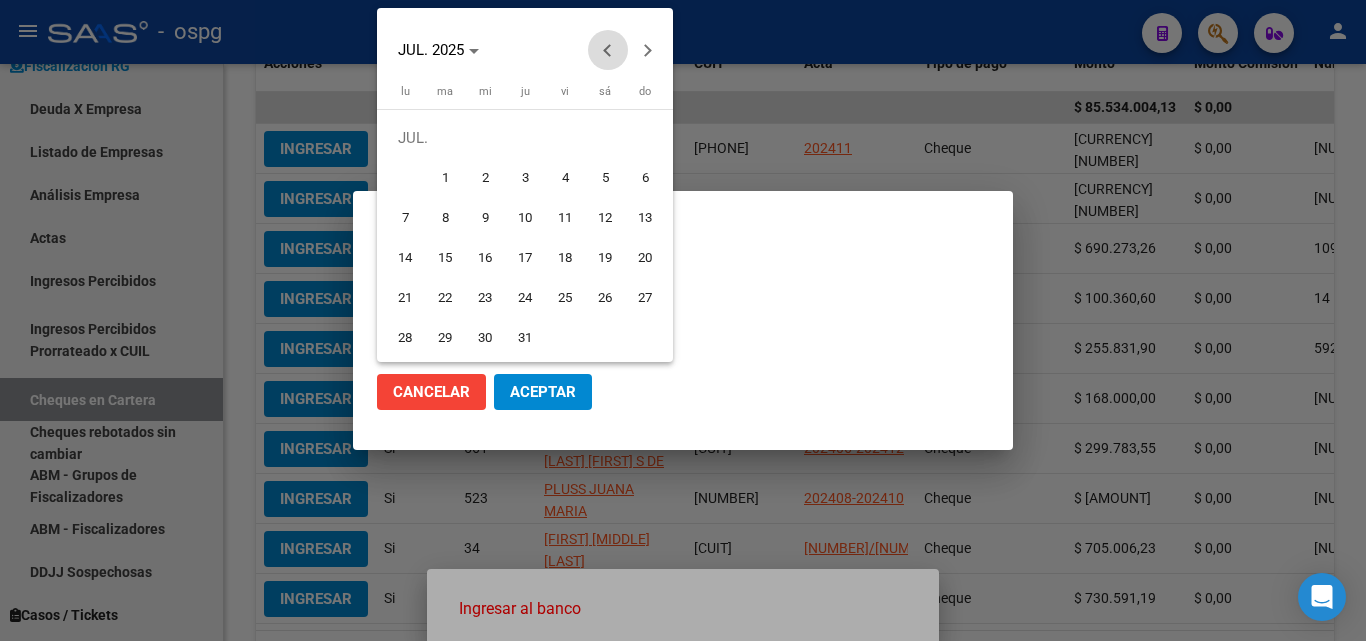 click at bounding box center (608, 50) 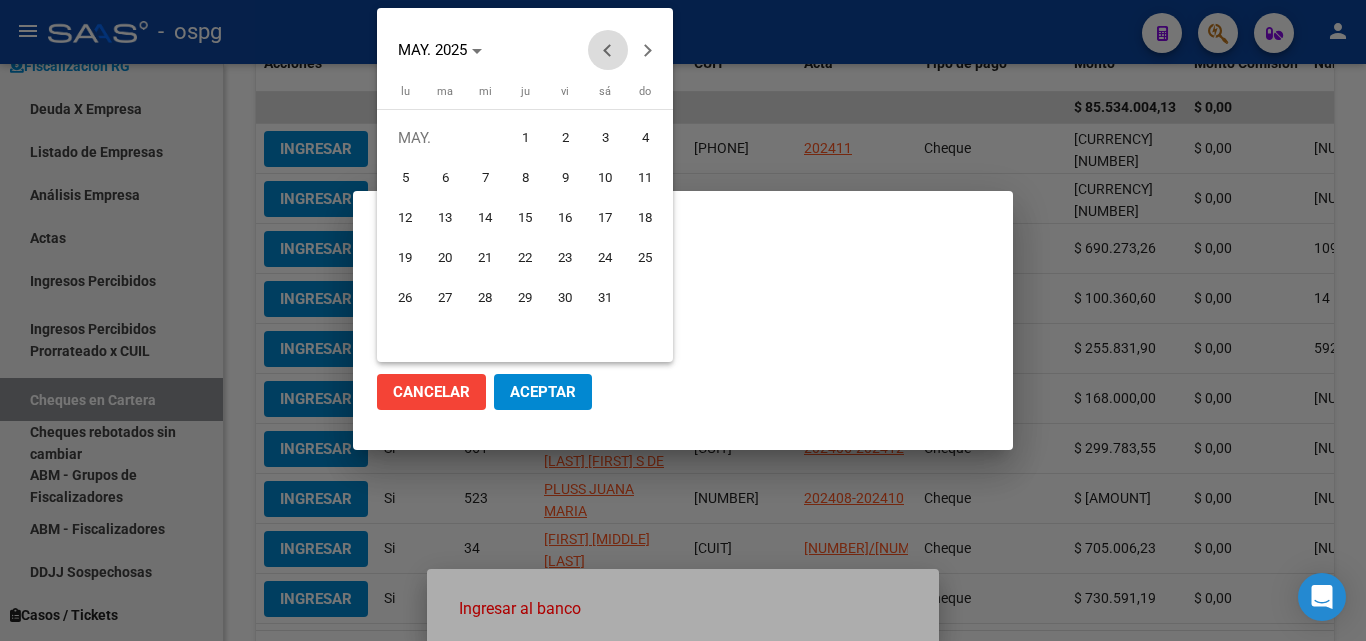 click at bounding box center [608, 50] 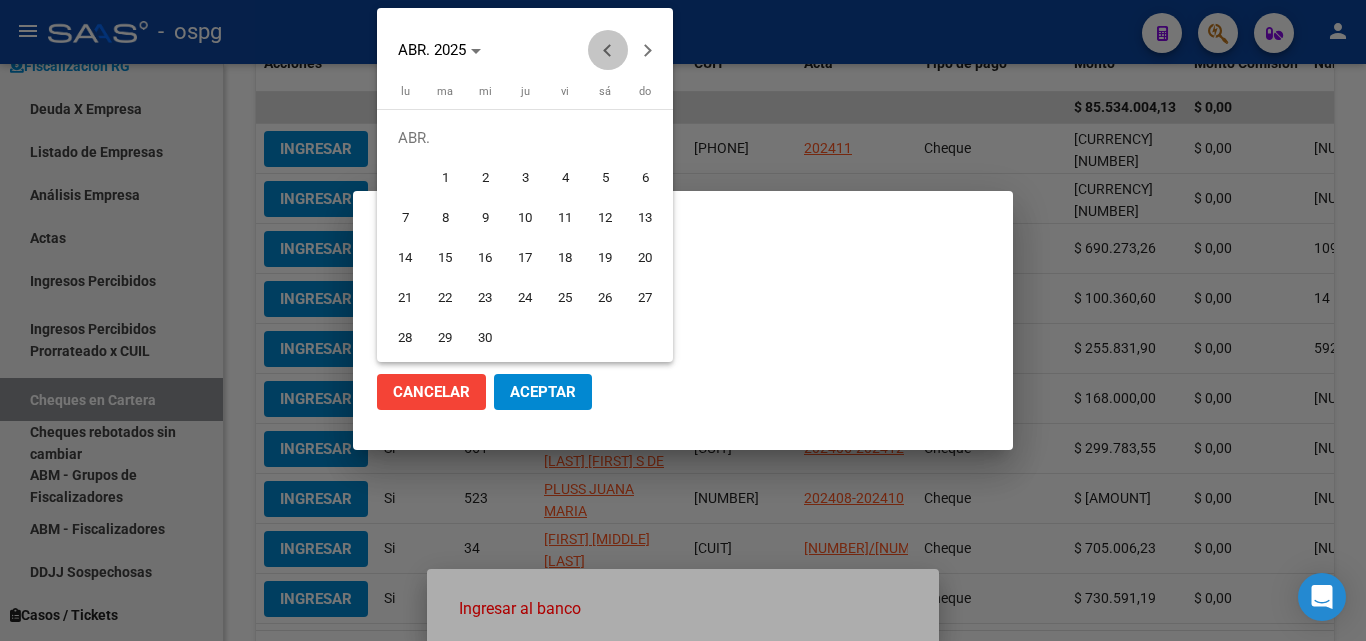 click at bounding box center [608, 50] 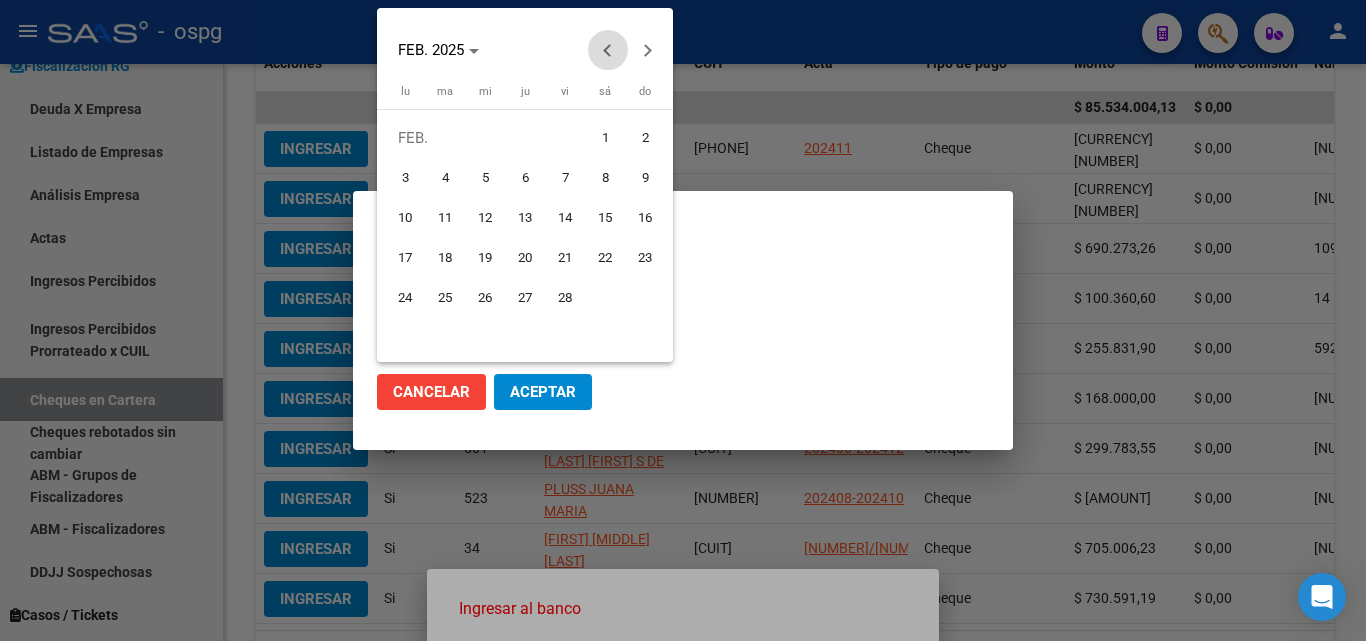 click at bounding box center [608, 50] 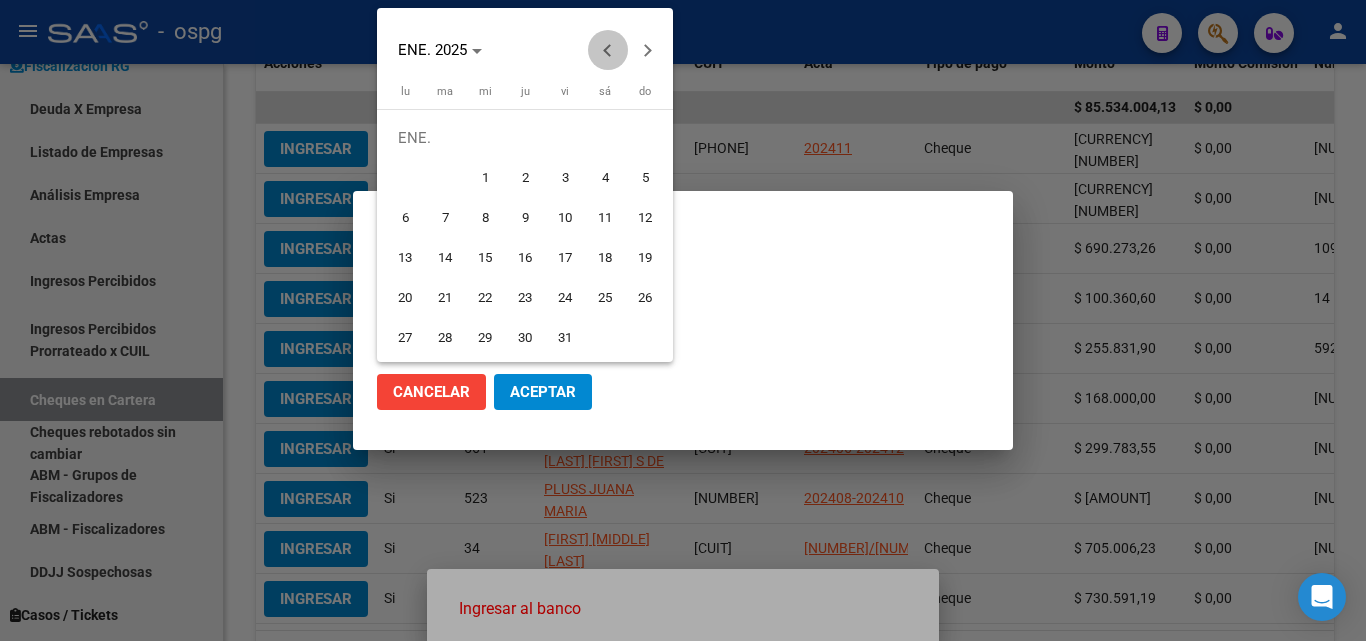 click at bounding box center [608, 50] 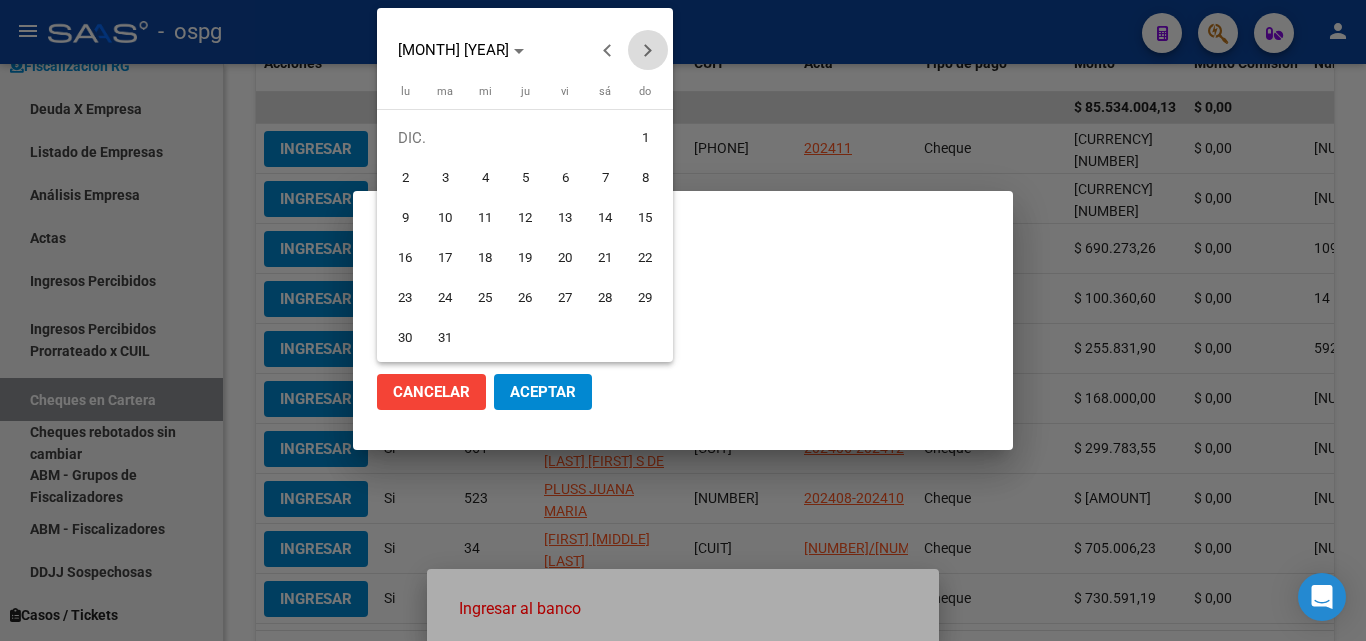 click at bounding box center [648, 50] 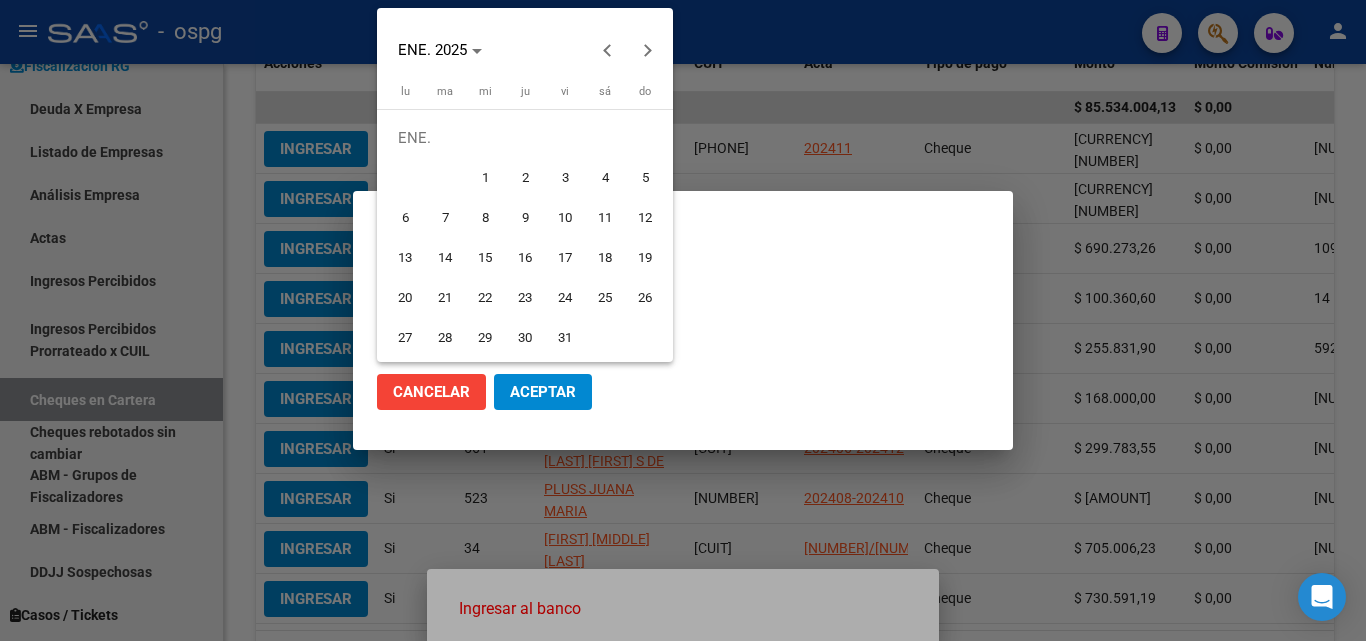 click on "19" at bounding box center [645, 258] 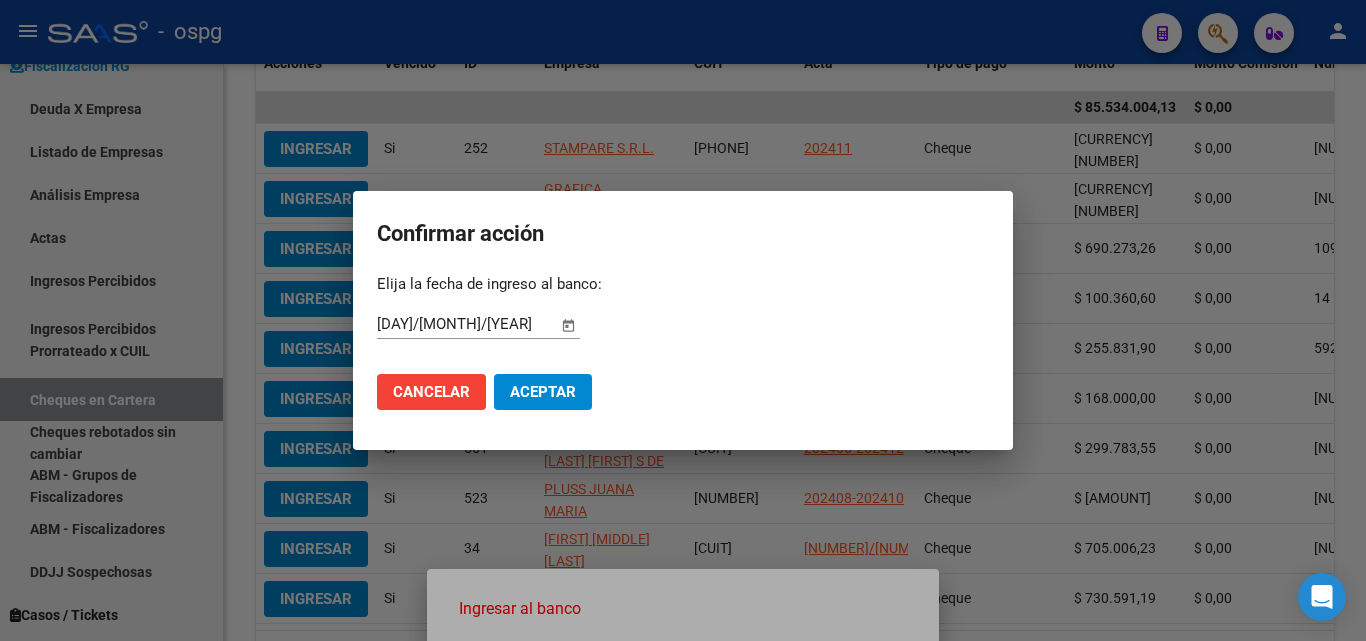 click on "Aceptar" 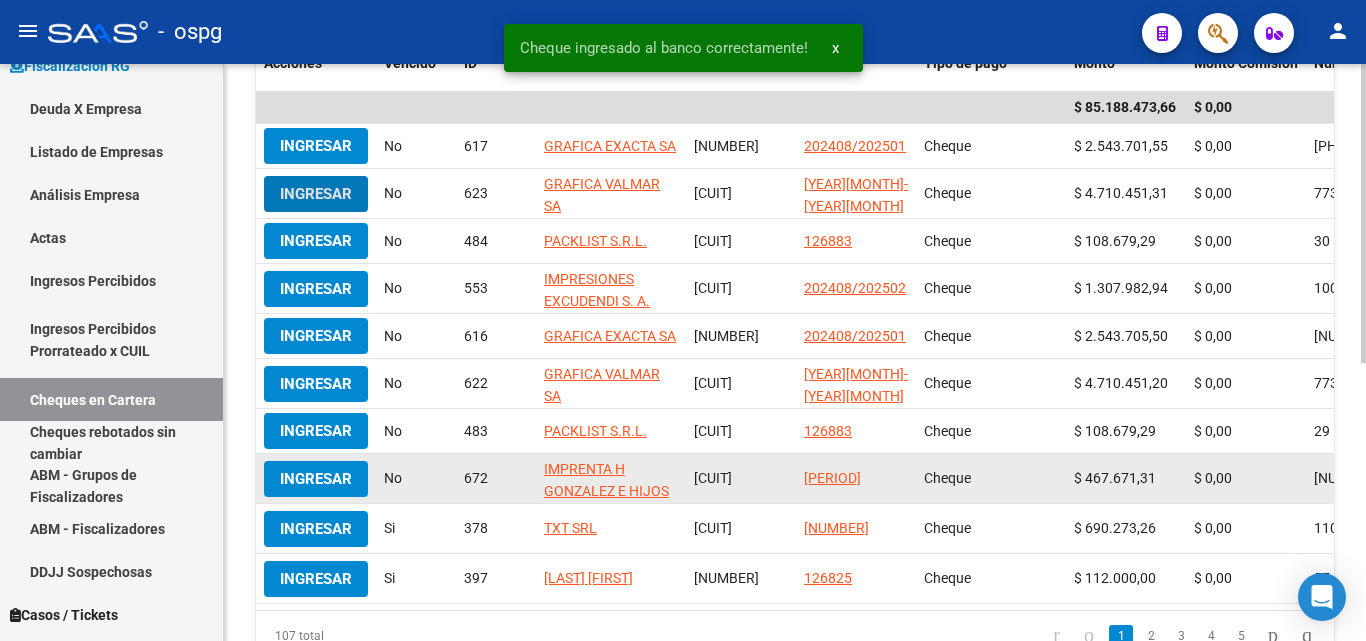 scroll, scrollTop: 535, scrollLeft: 0, axis: vertical 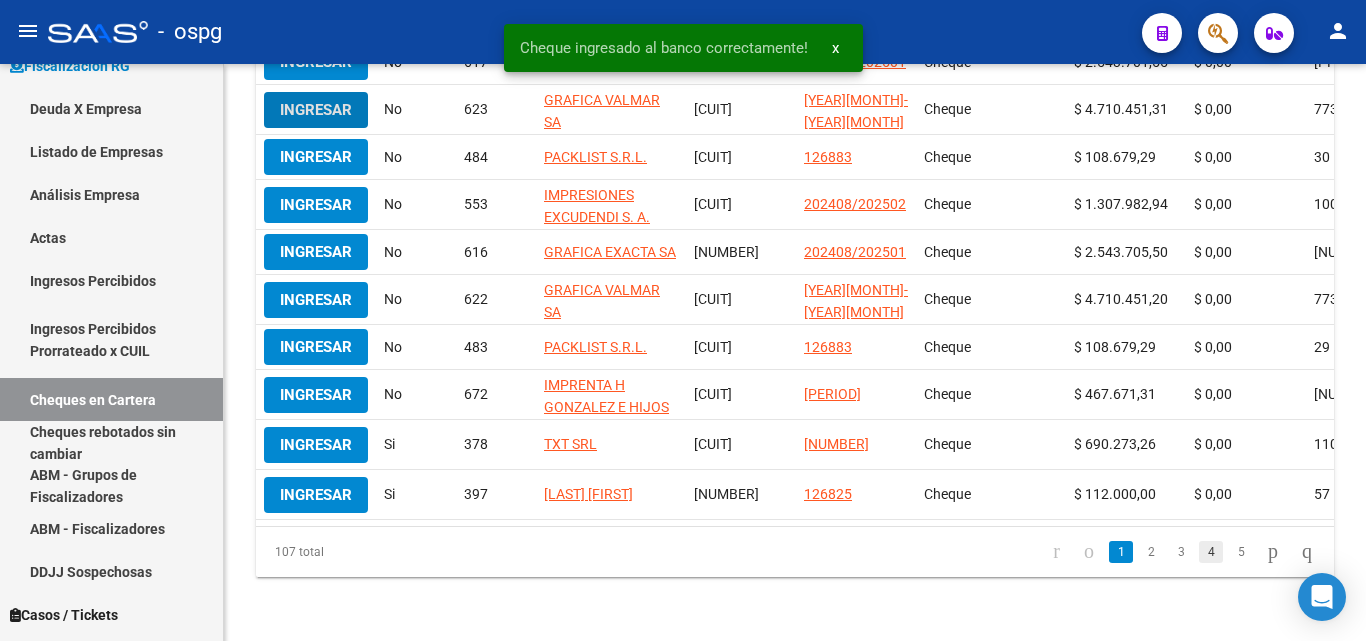click on "4" 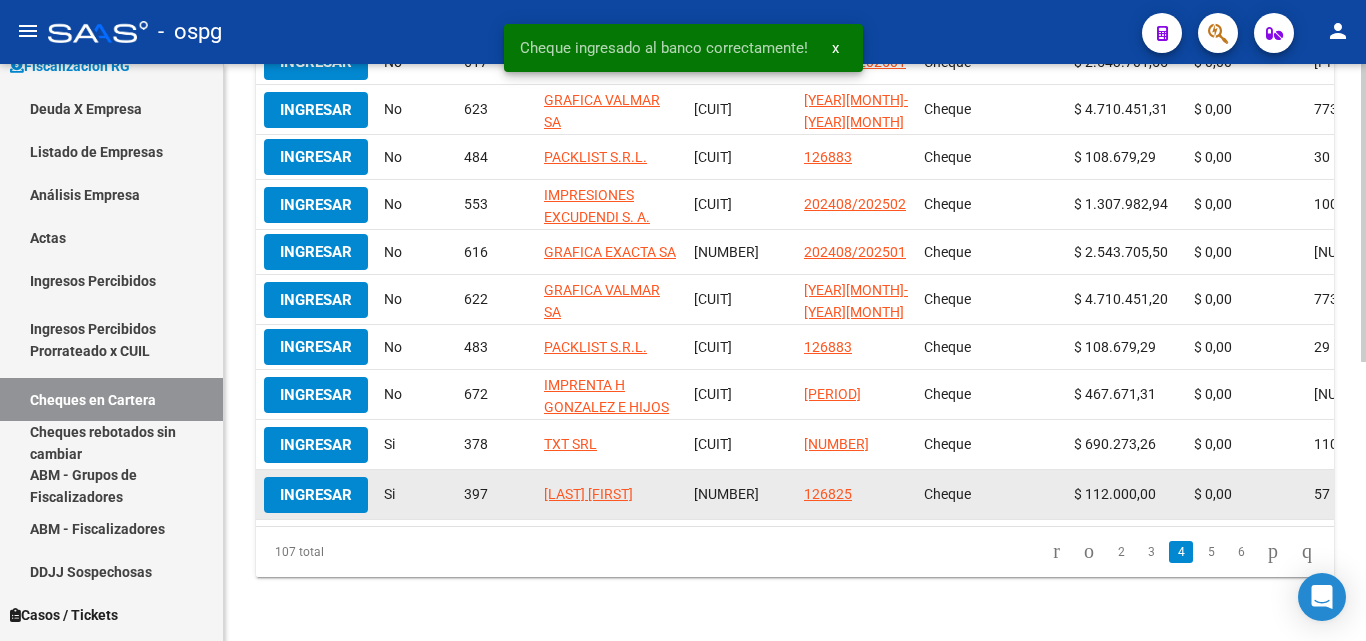 scroll, scrollTop: 538, scrollLeft: 0, axis: vertical 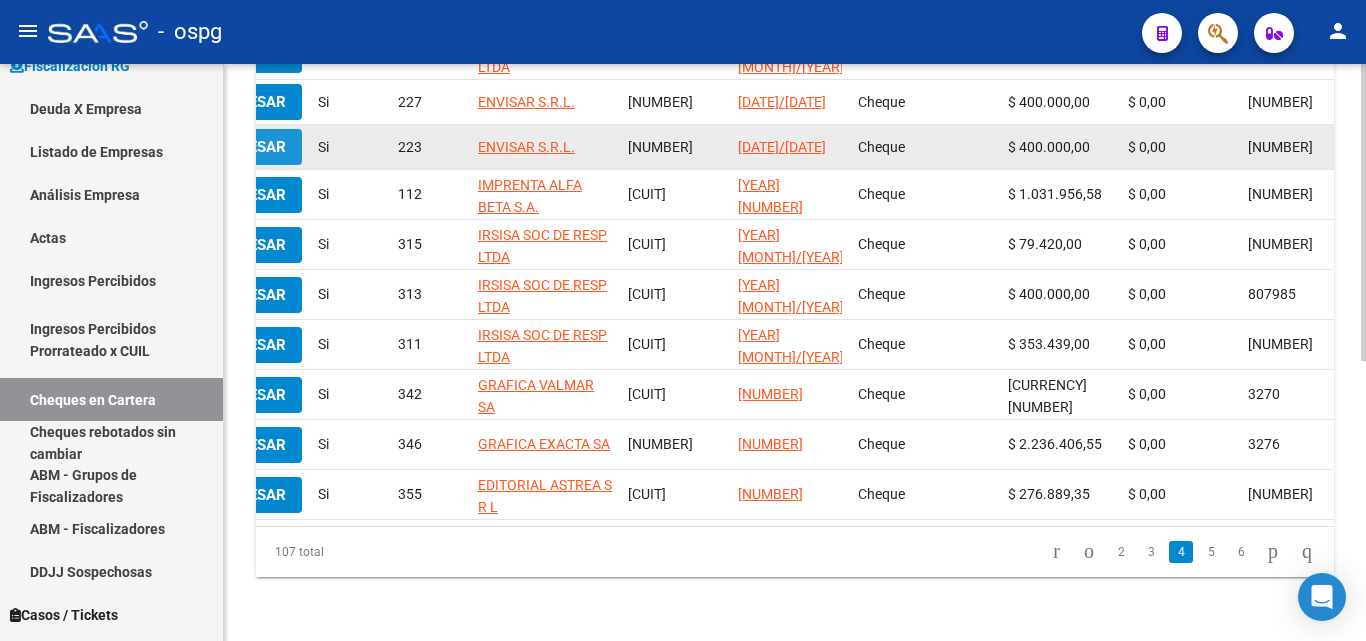 click on "Ingresar" 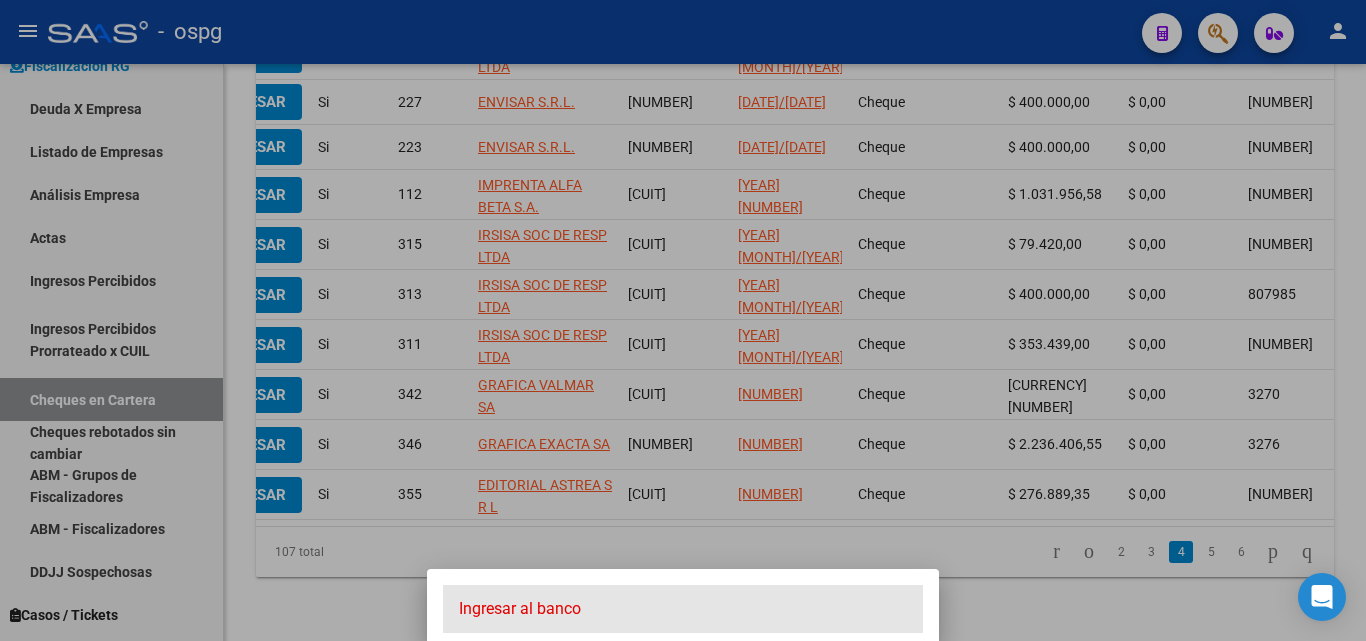 click on "Ingresar al banco" at bounding box center (683, 609) 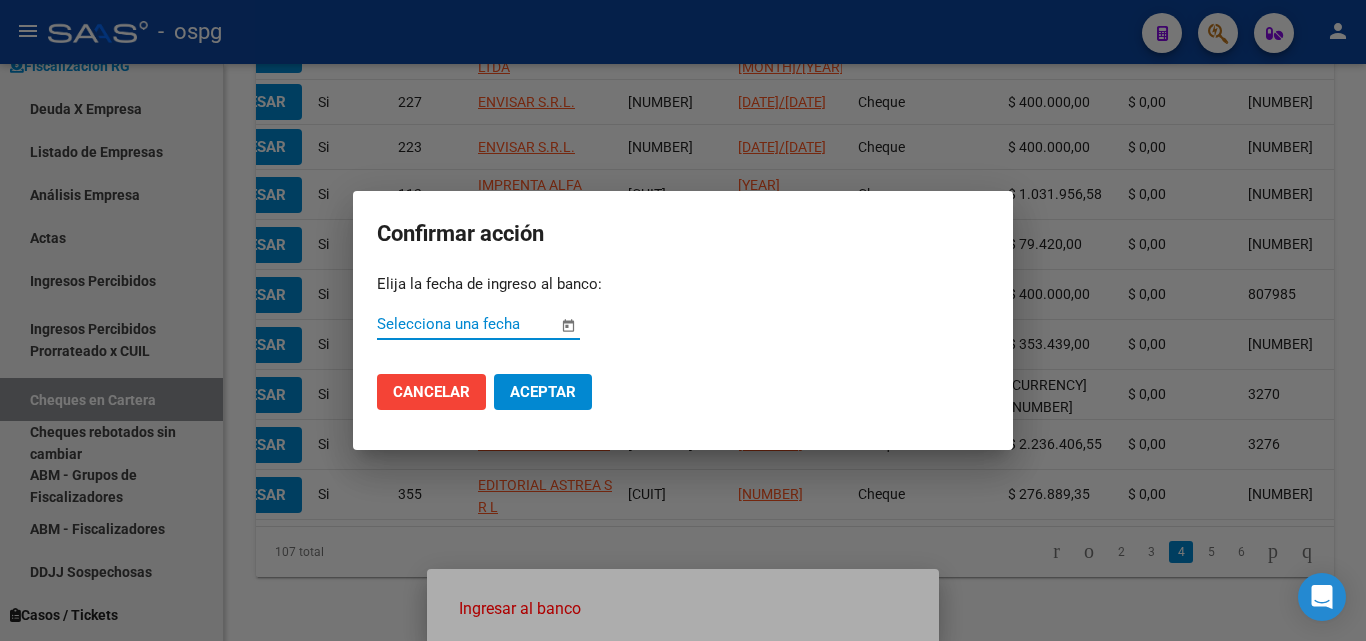 click at bounding box center [568, 325] 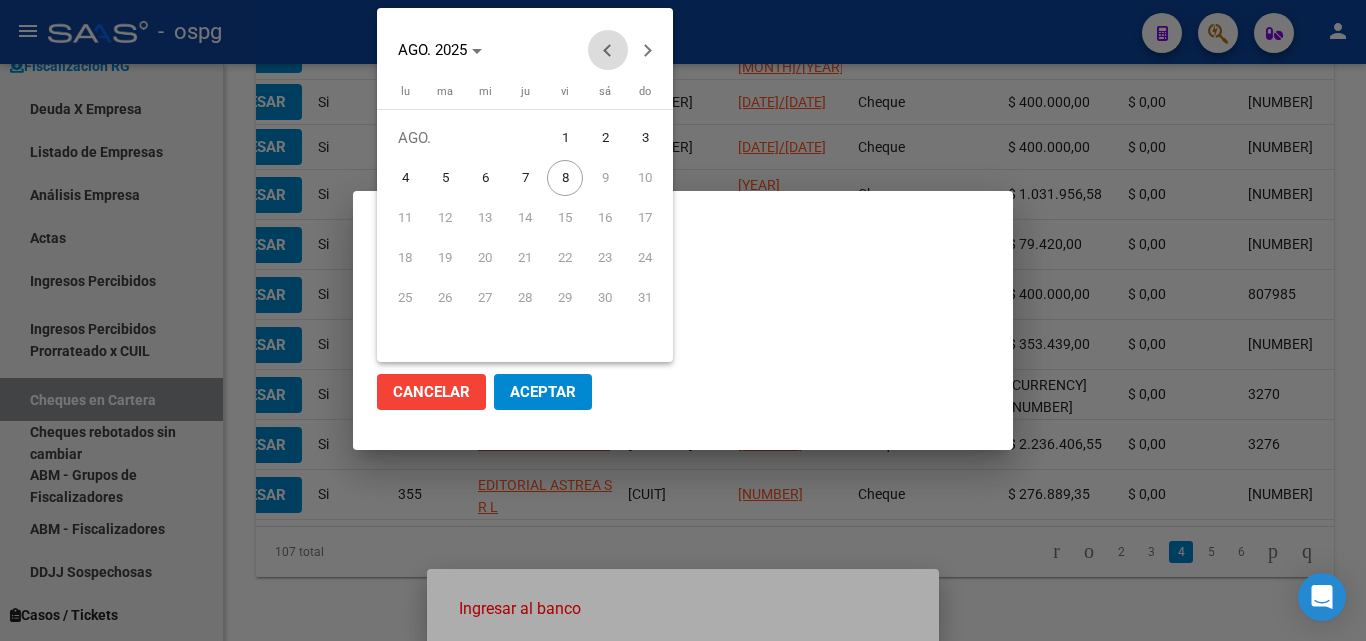 click at bounding box center [608, 50] 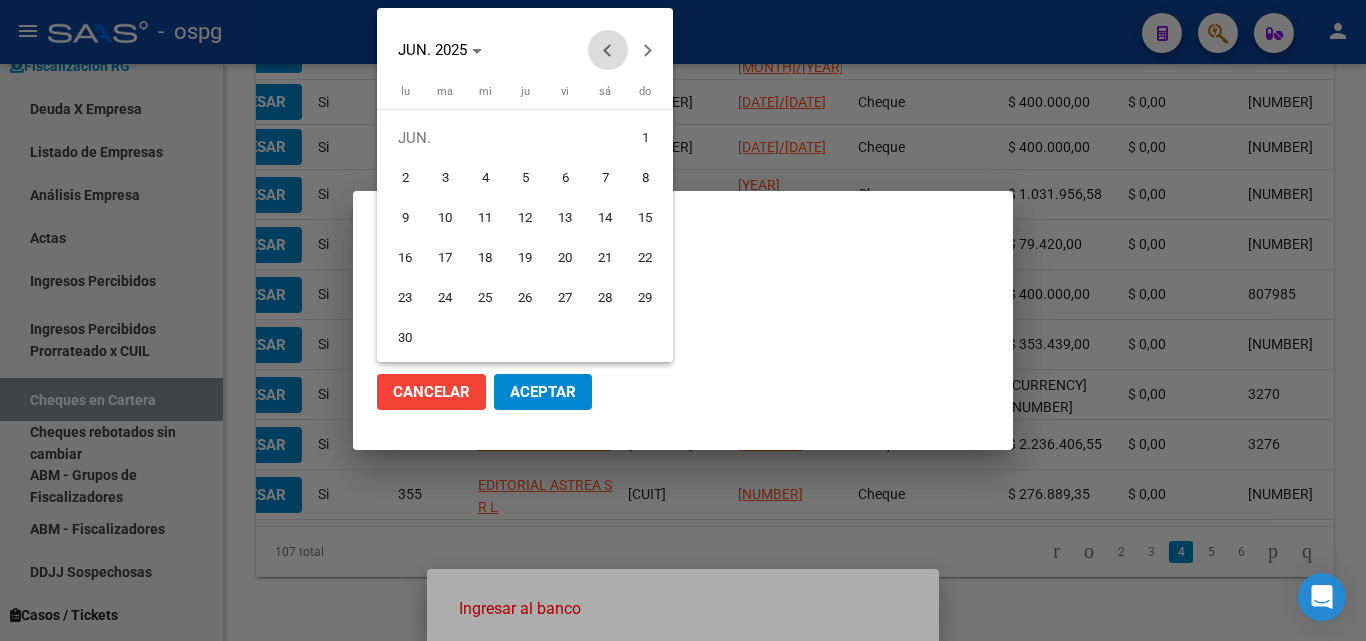 click at bounding box center [608, 50] 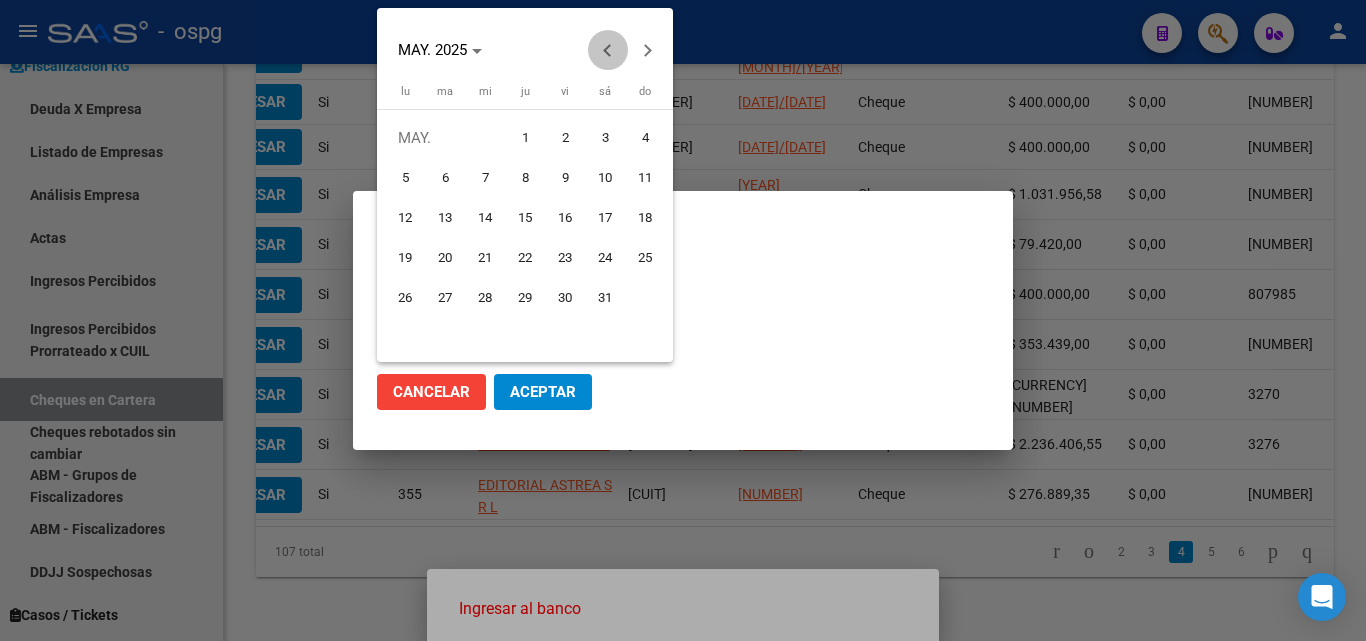 click at bounding box center [608, 50] 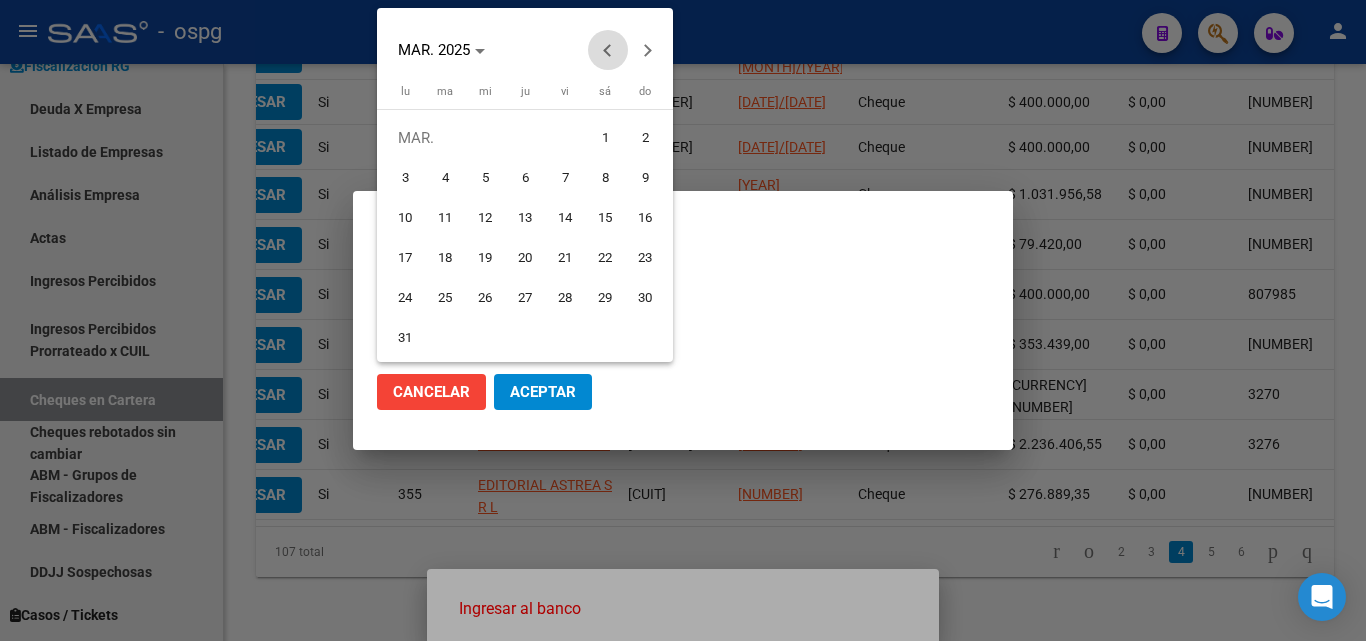 click at bounding box center [608, 50] 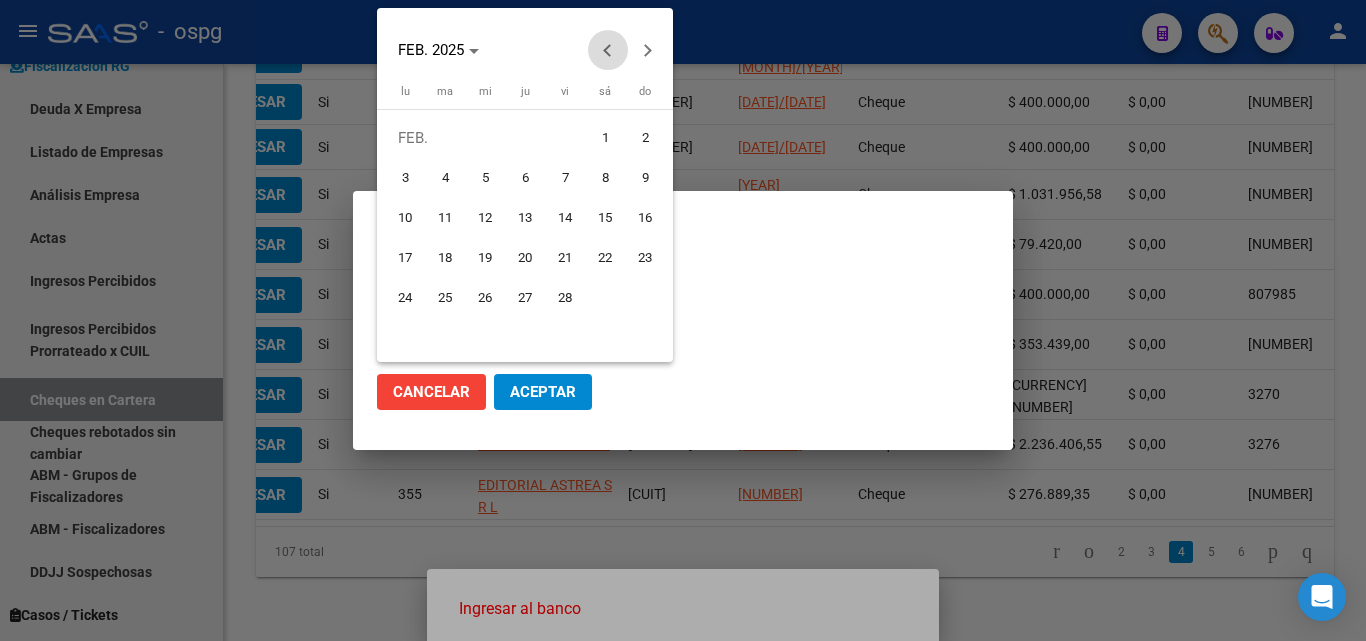 click at bounding box center (608, 50) 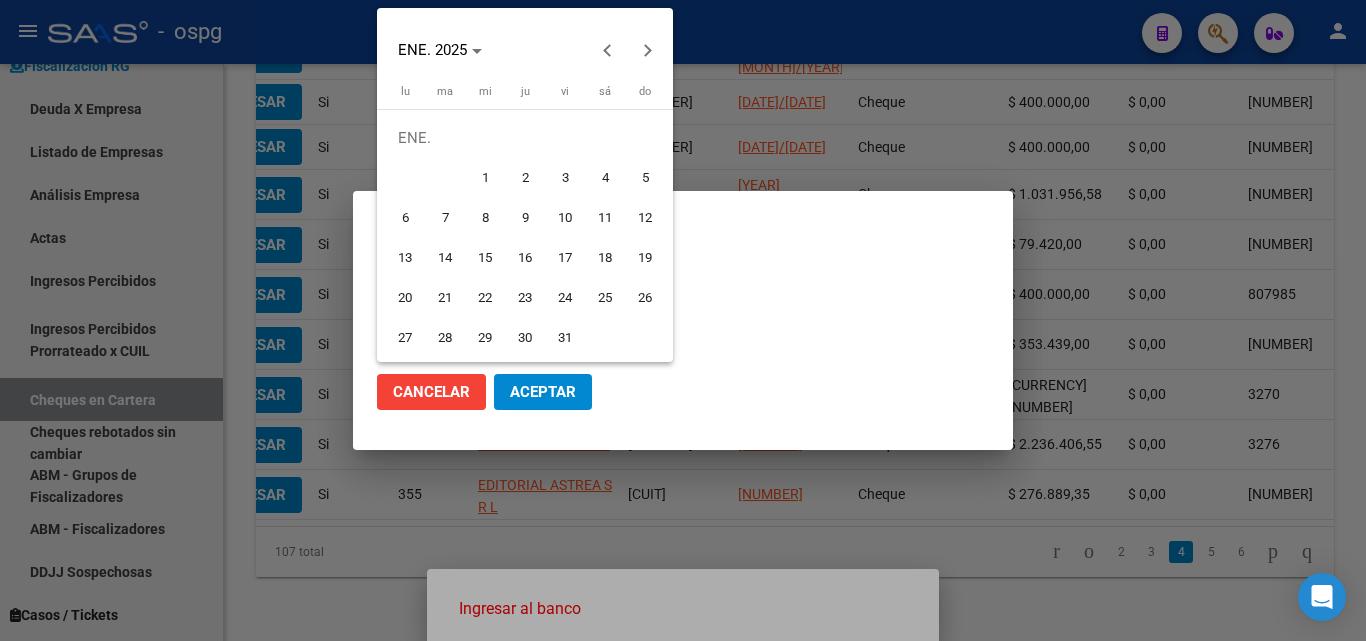 drag, startPoint x: 493, startPoint y: 293, endPoint x: 524, endPoint y: 354, distance: 68.42514 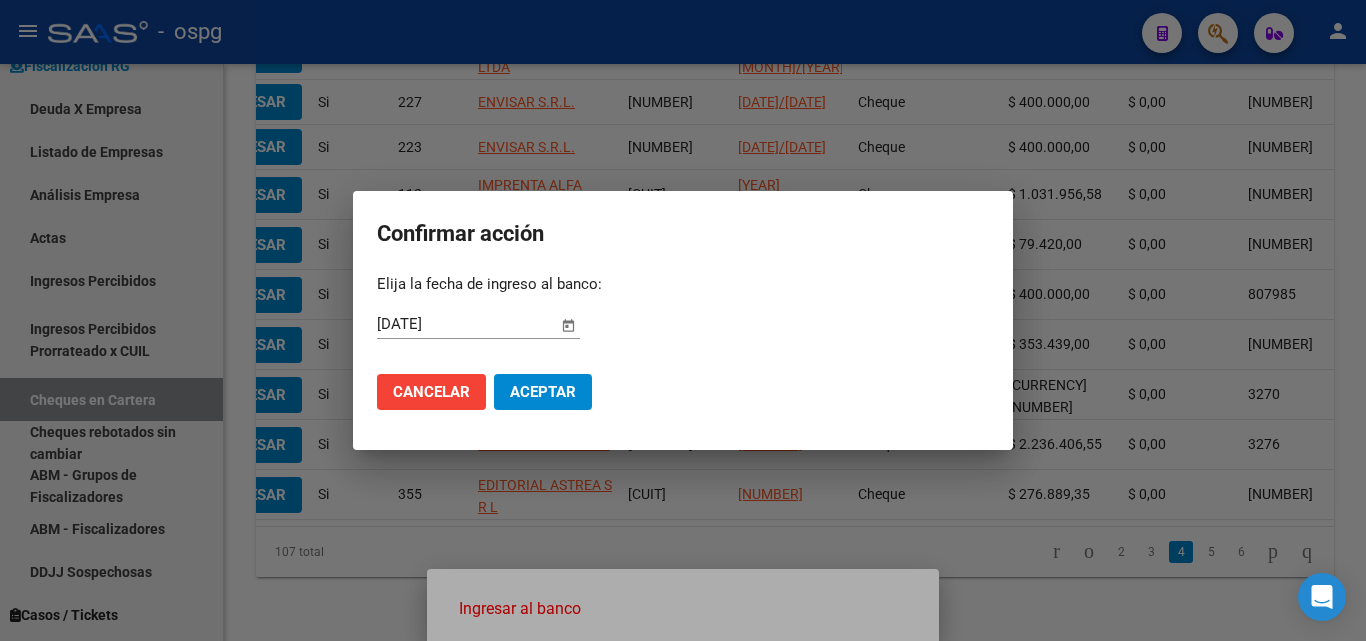 click on "Aceptar" 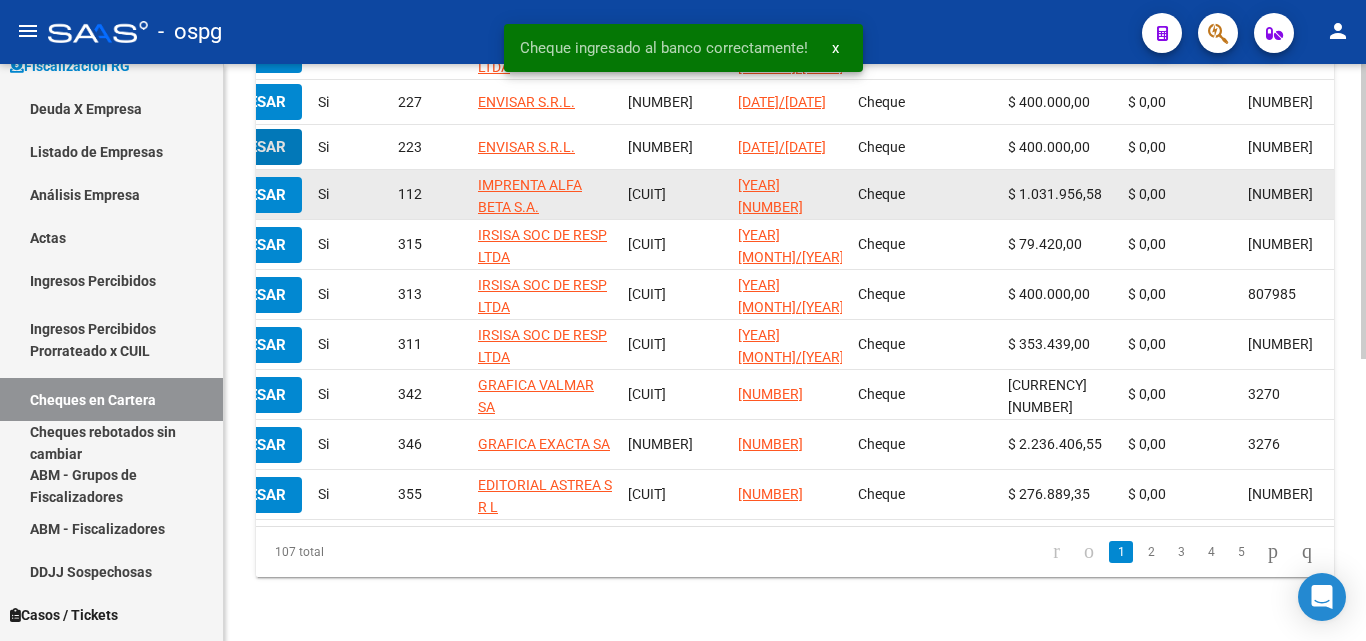 scroll, scrollTop: 535, scrollLeft: 0, axis: vertical 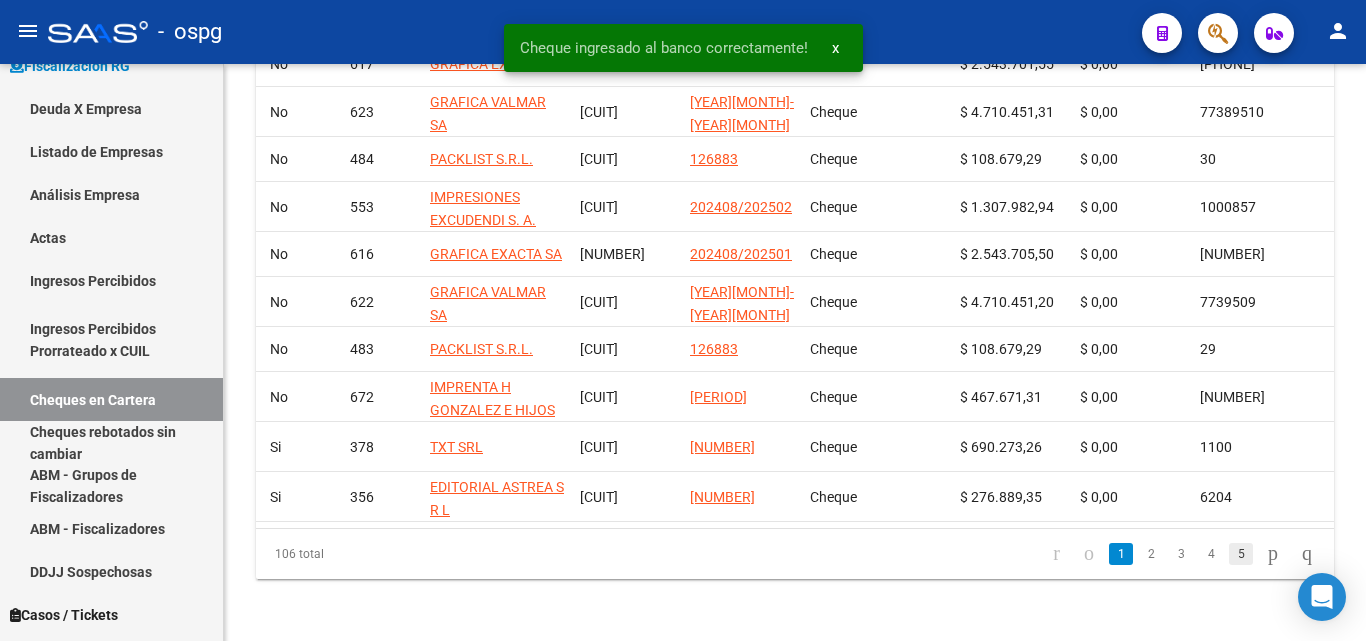 click on "5" 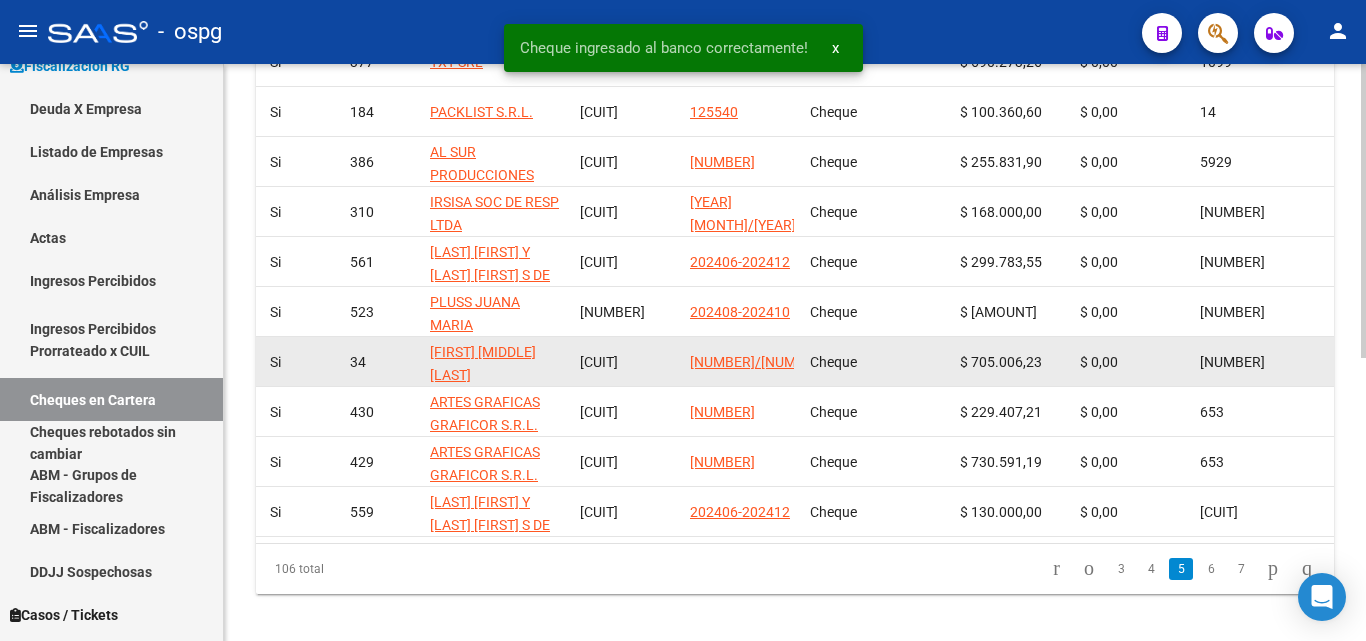 scroll, scrollTop: 538, scrollLeft: 0, axis: vertical 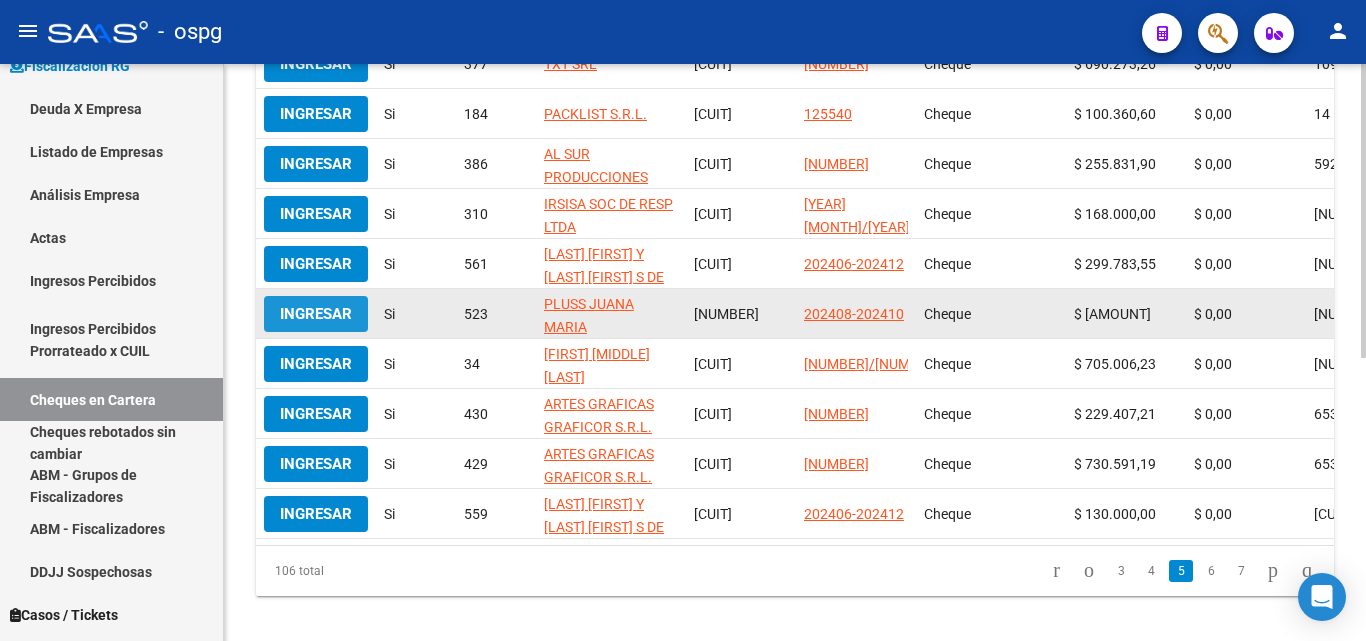 click on "Ingresar" 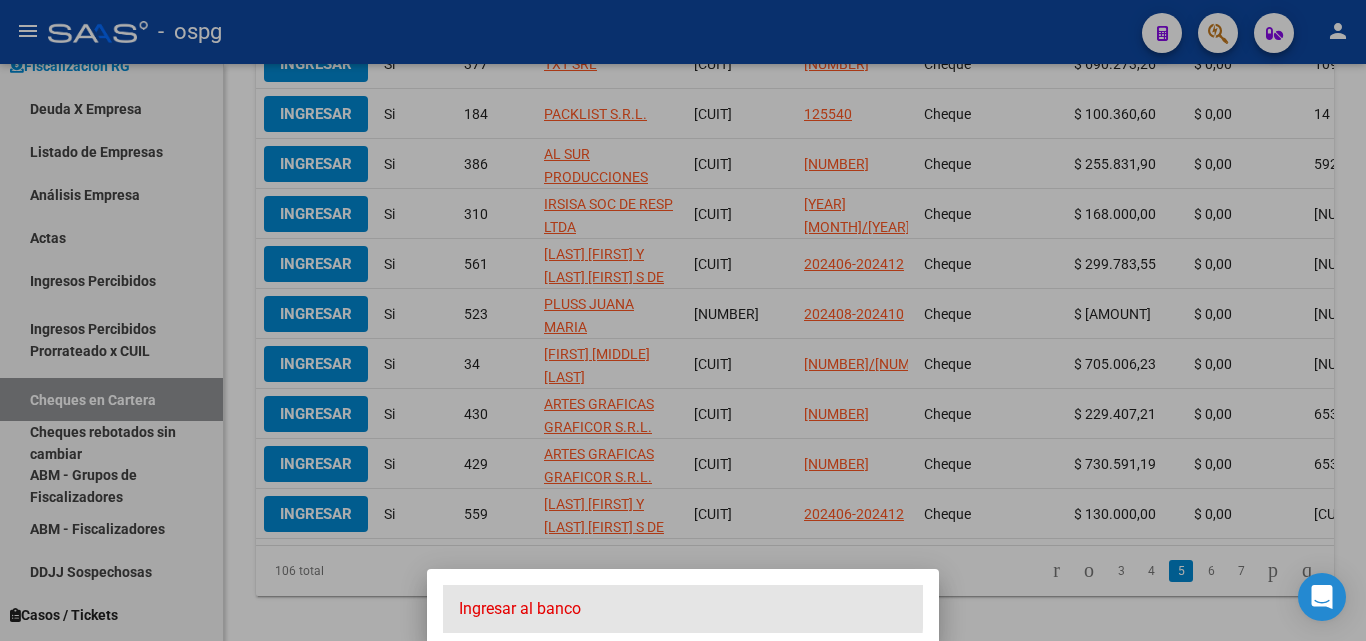 click on "Ingresar al banco" at bounding box center (683, 609) 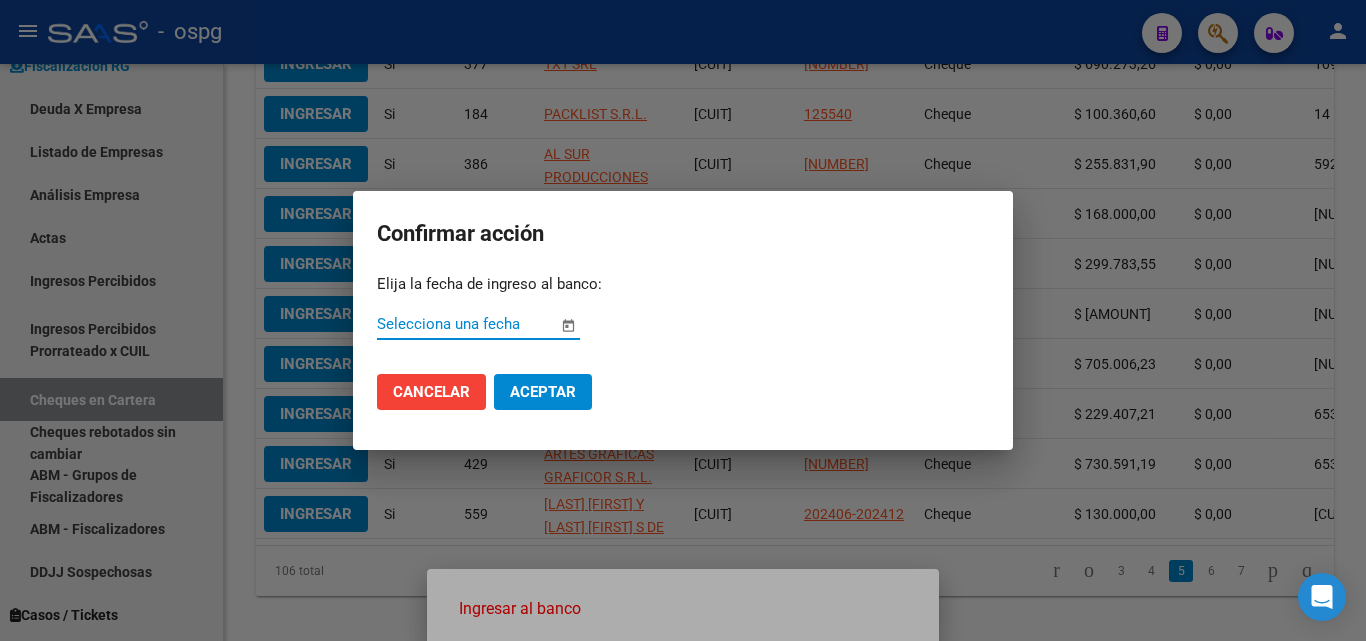 click at bounding box center (568, 325) 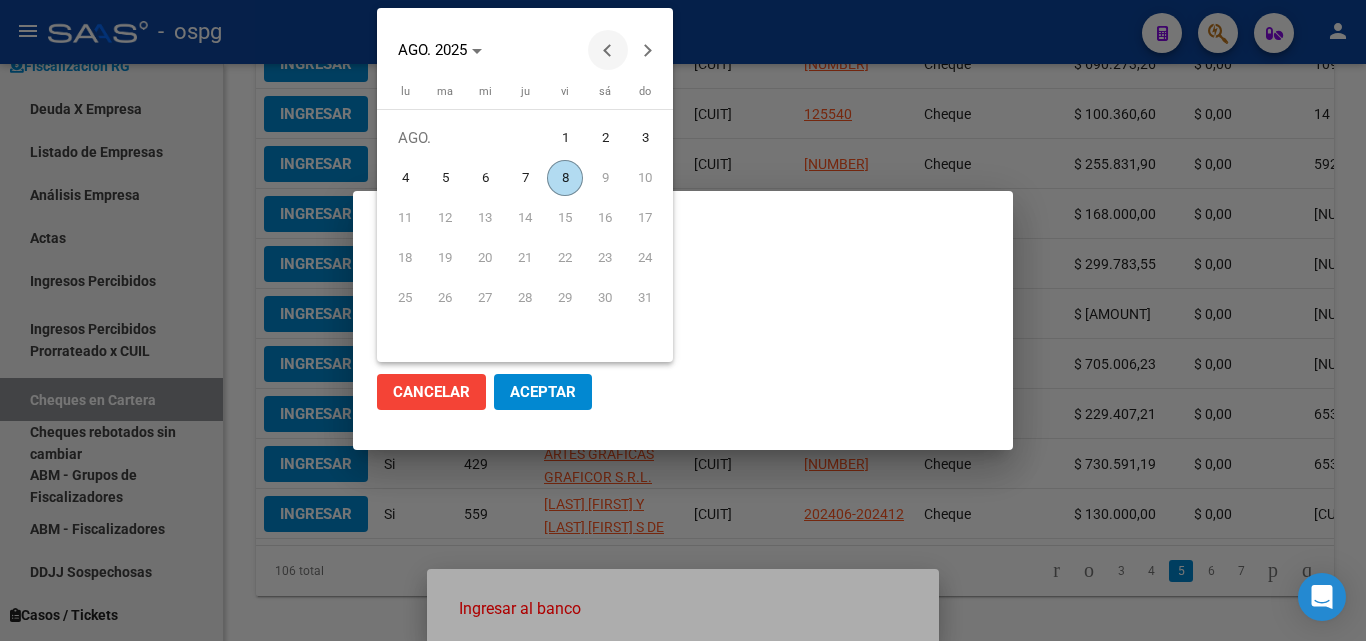 click at bounding box center [608, 50] 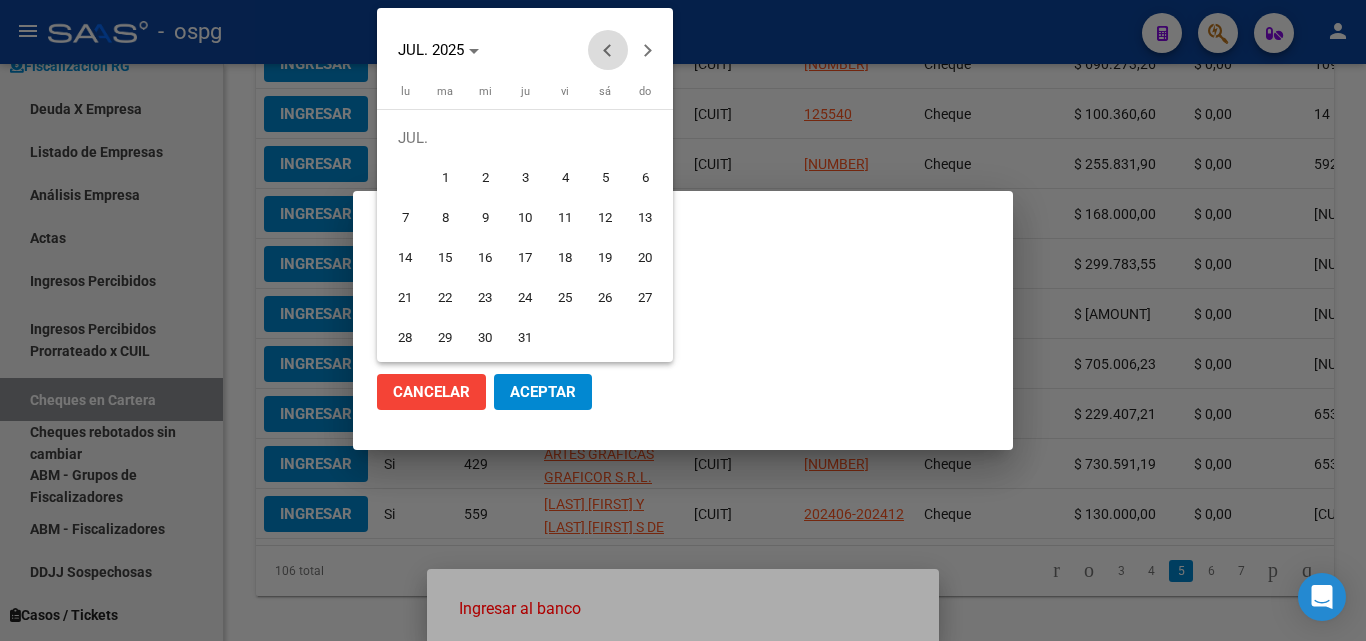 click at bounding box center (608, 50) 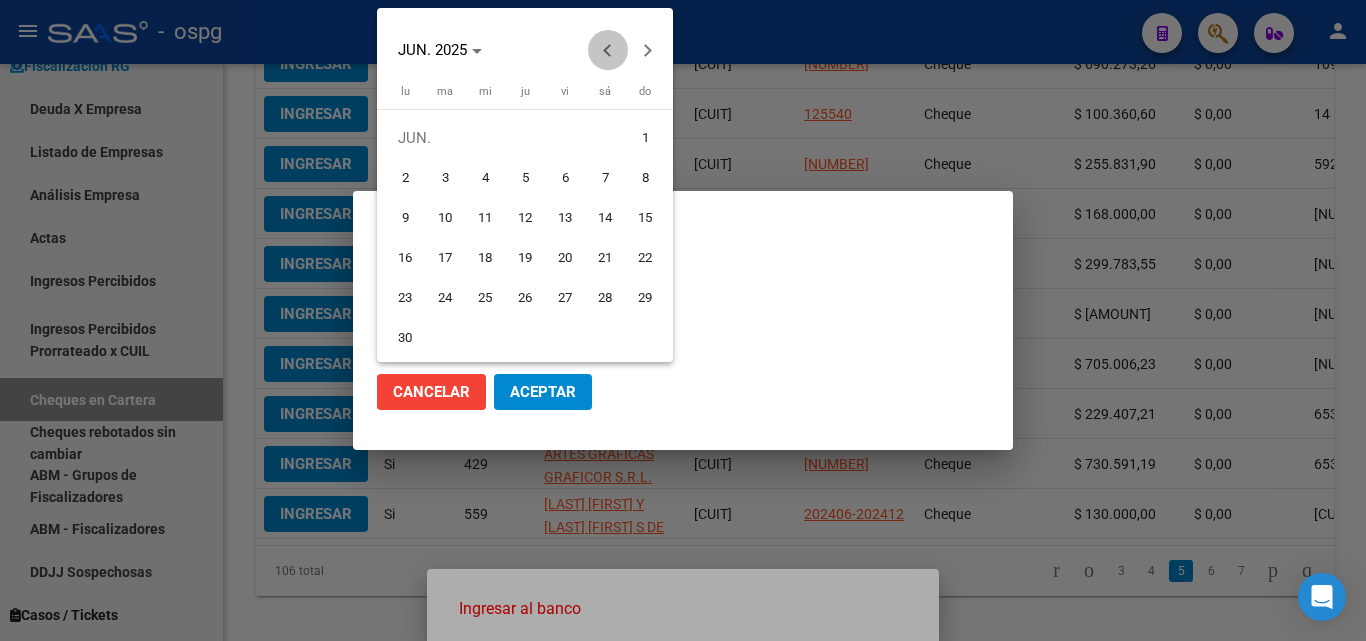click at bounding box center (608, 50) 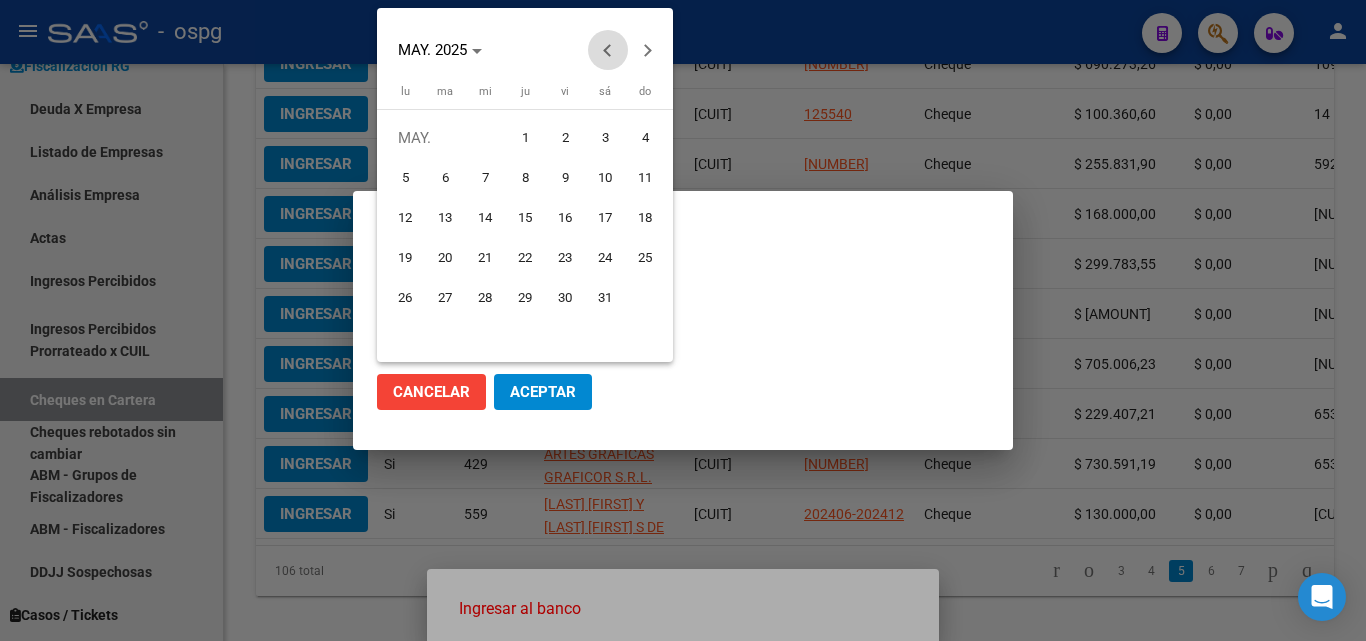 click at bounding box center [608, 50] 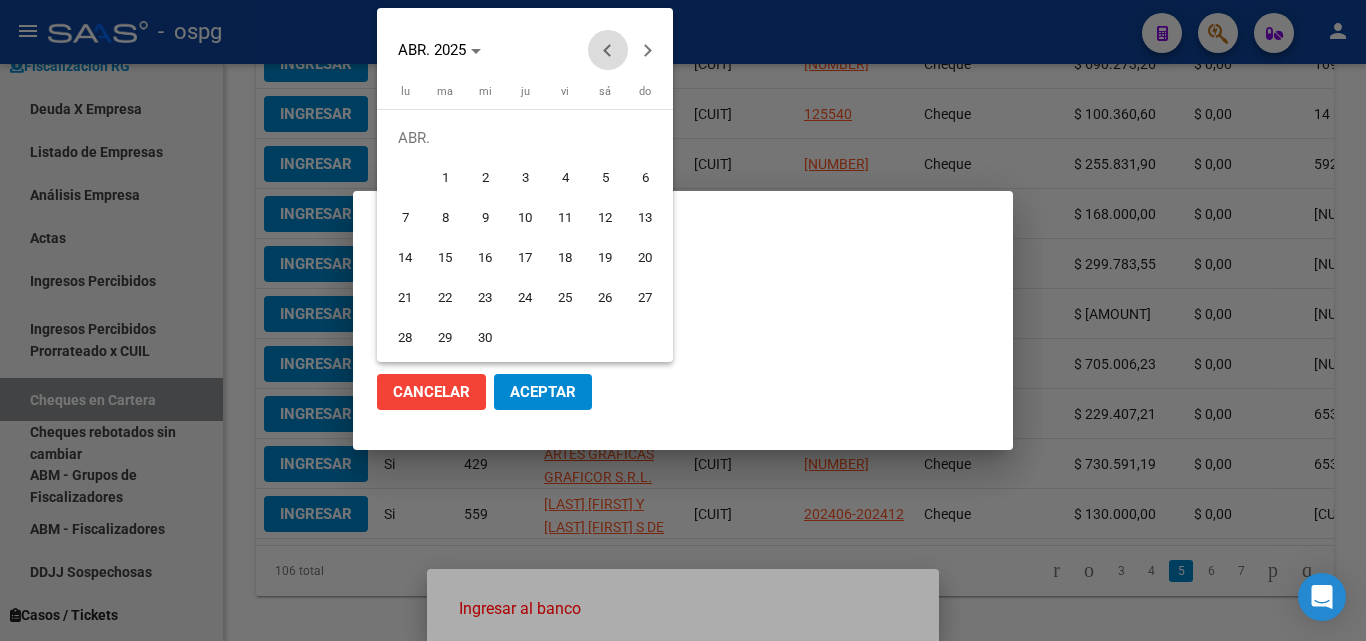 click at bounding box center [608, 50] 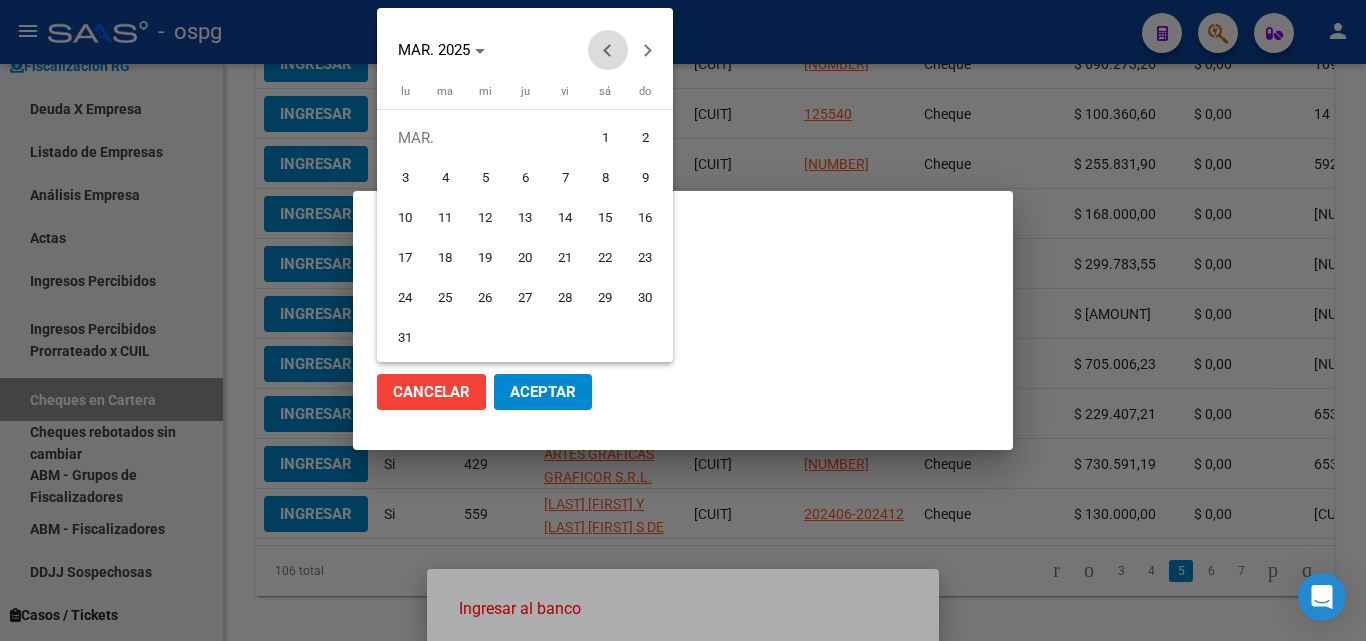 click at bounding box center [608, 50] 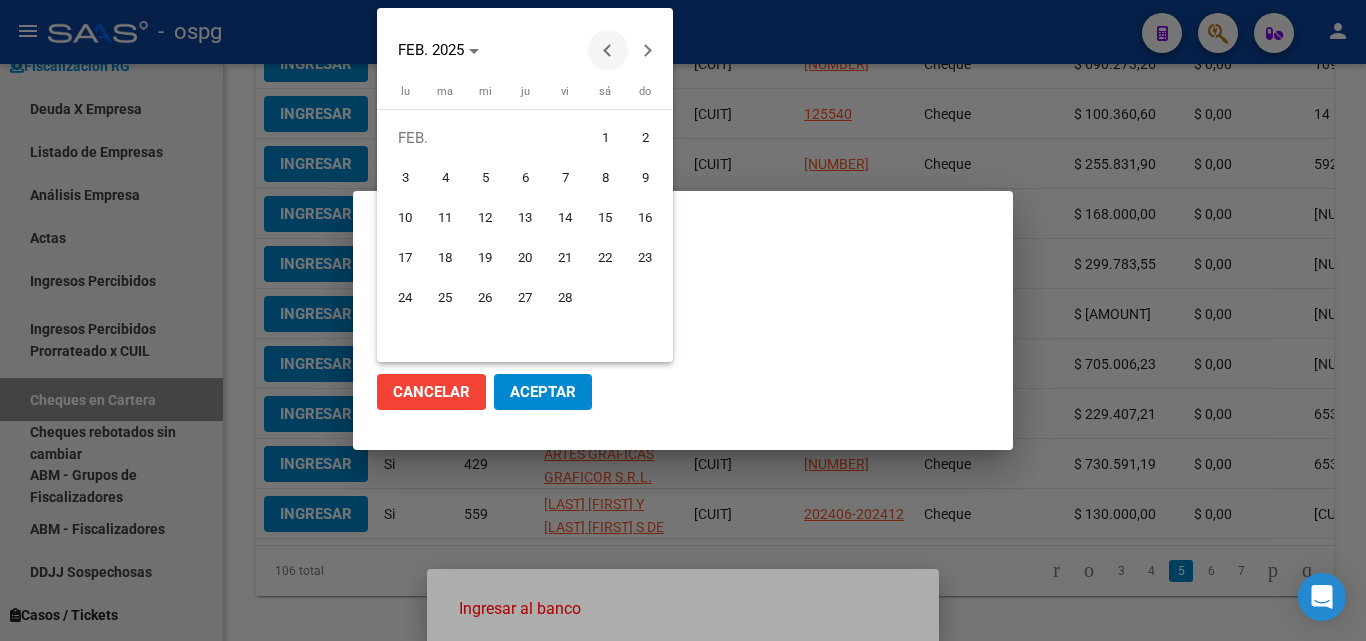 click at bounding box center [608, 50] 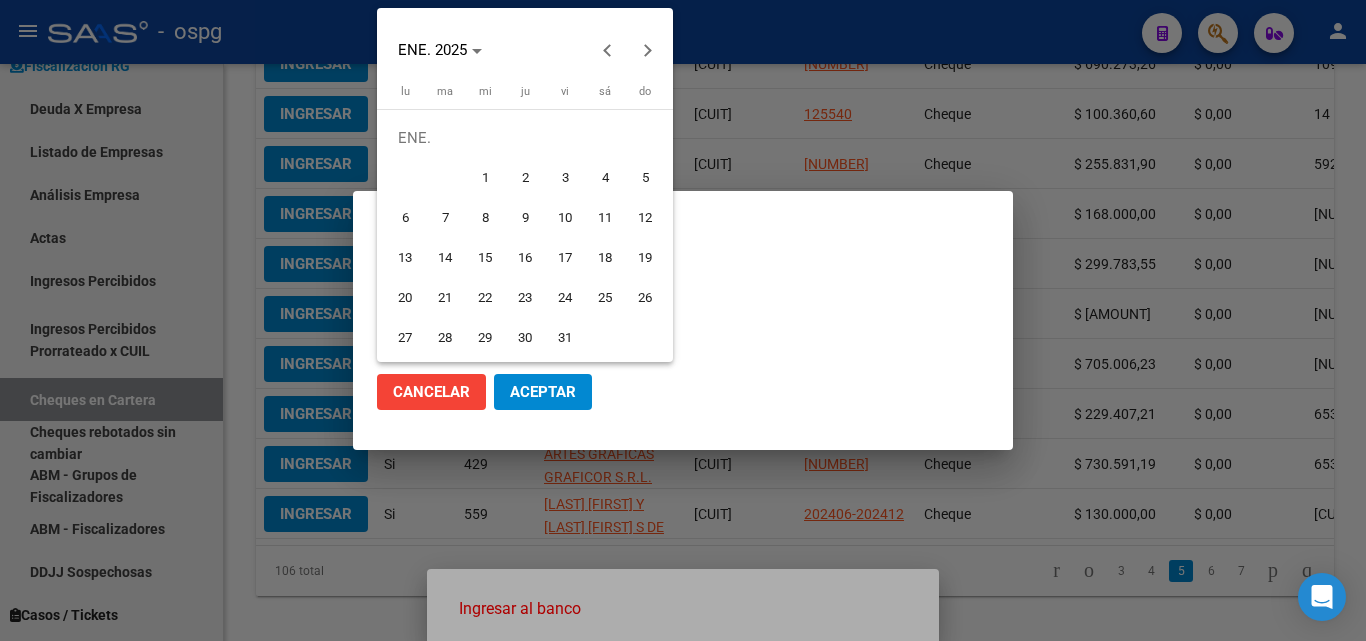 click on "13" at bounding box center [405, 258] 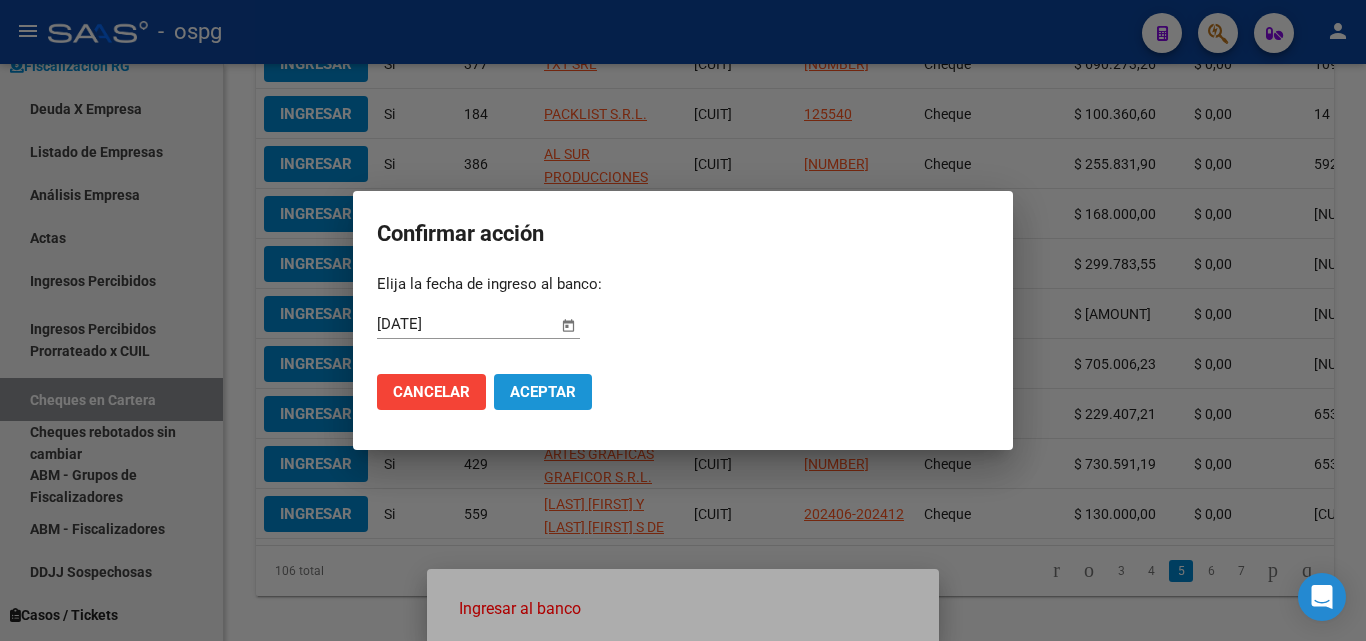 click on "Aceptar" 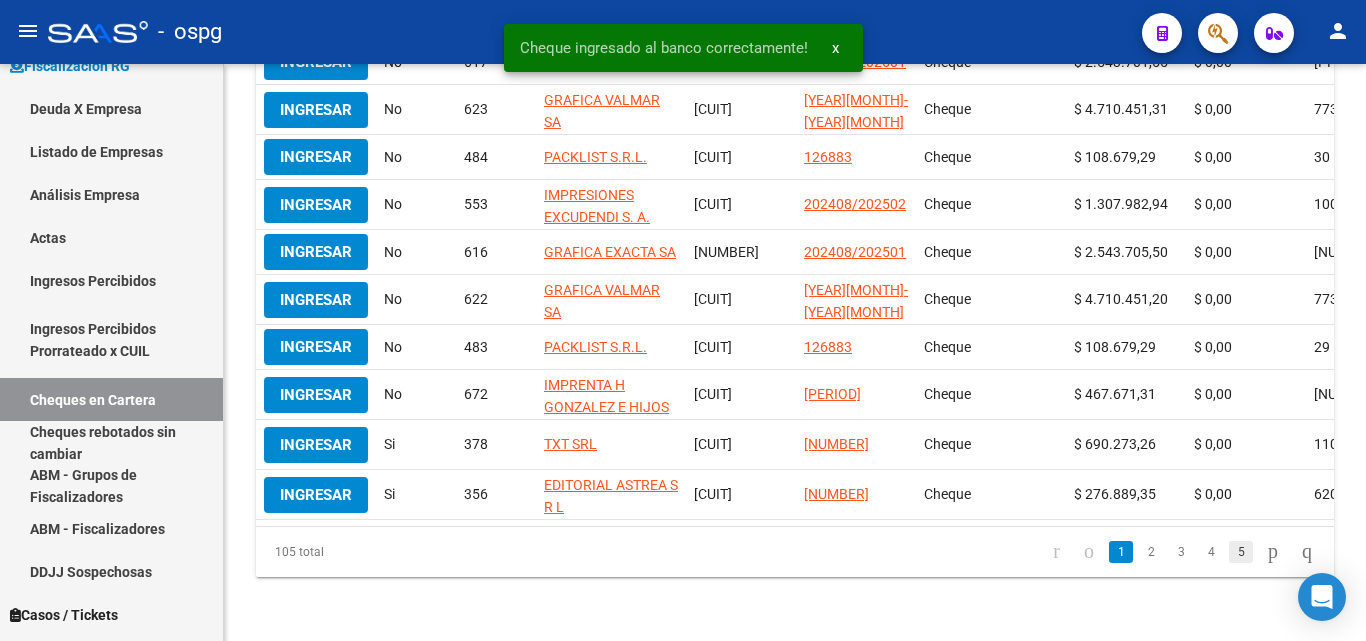 click on "5" 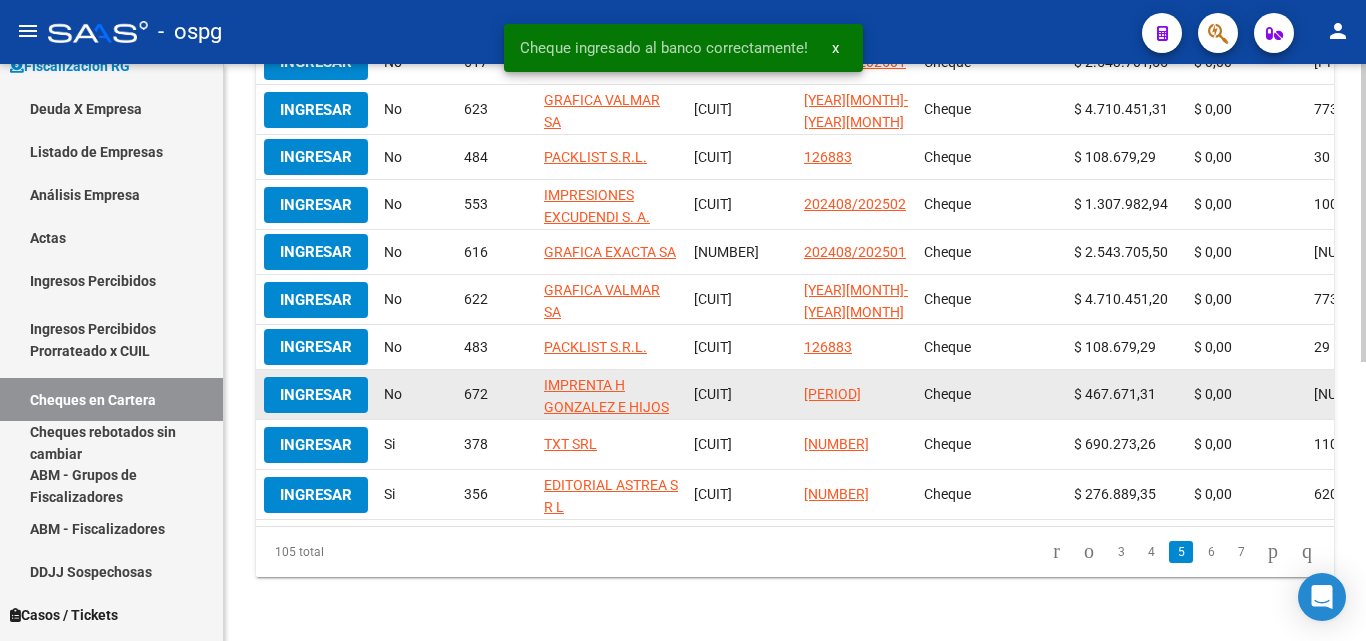 scroll, scrollTop: 538, scrollLeft: 0, axis: vertical 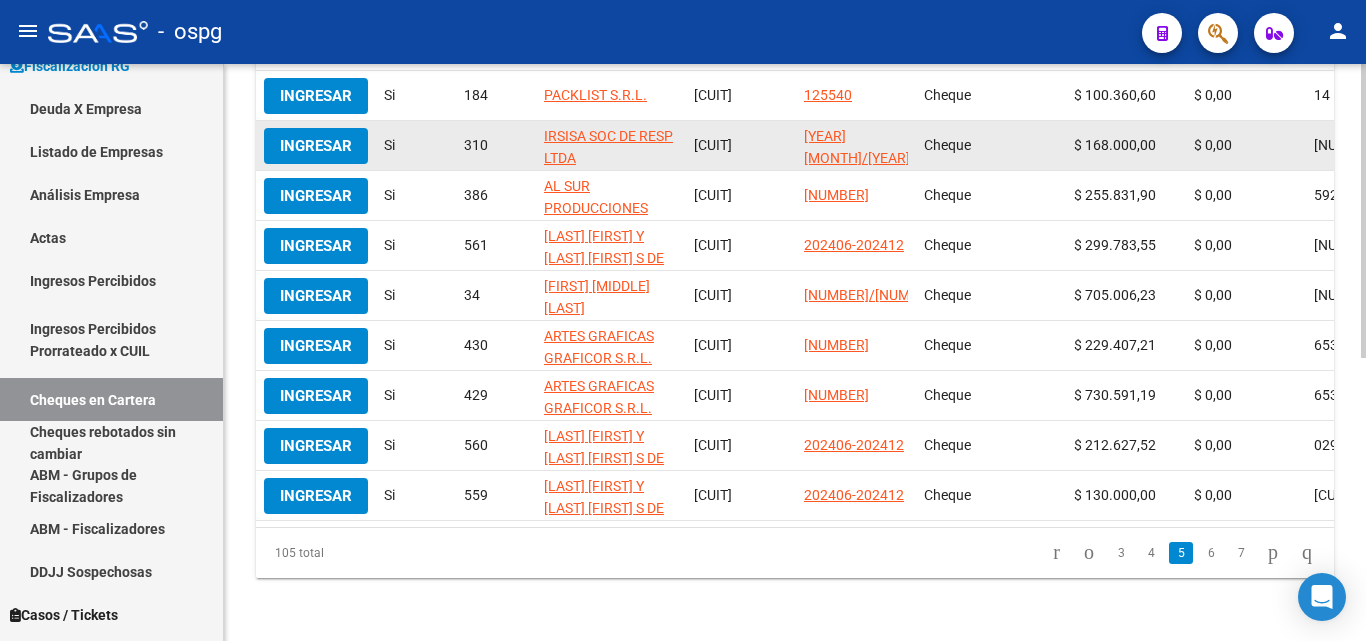 click on "Ingresar" 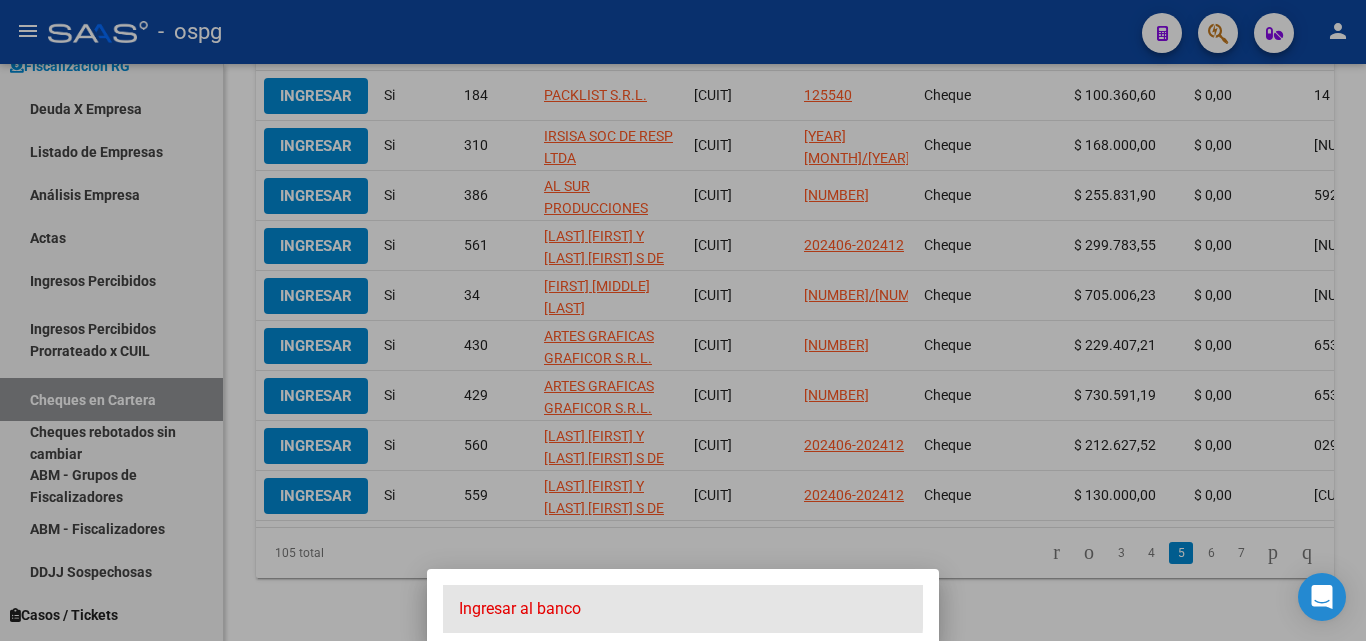 click on "Ingresar al banco" at bounding box center (683, 609) 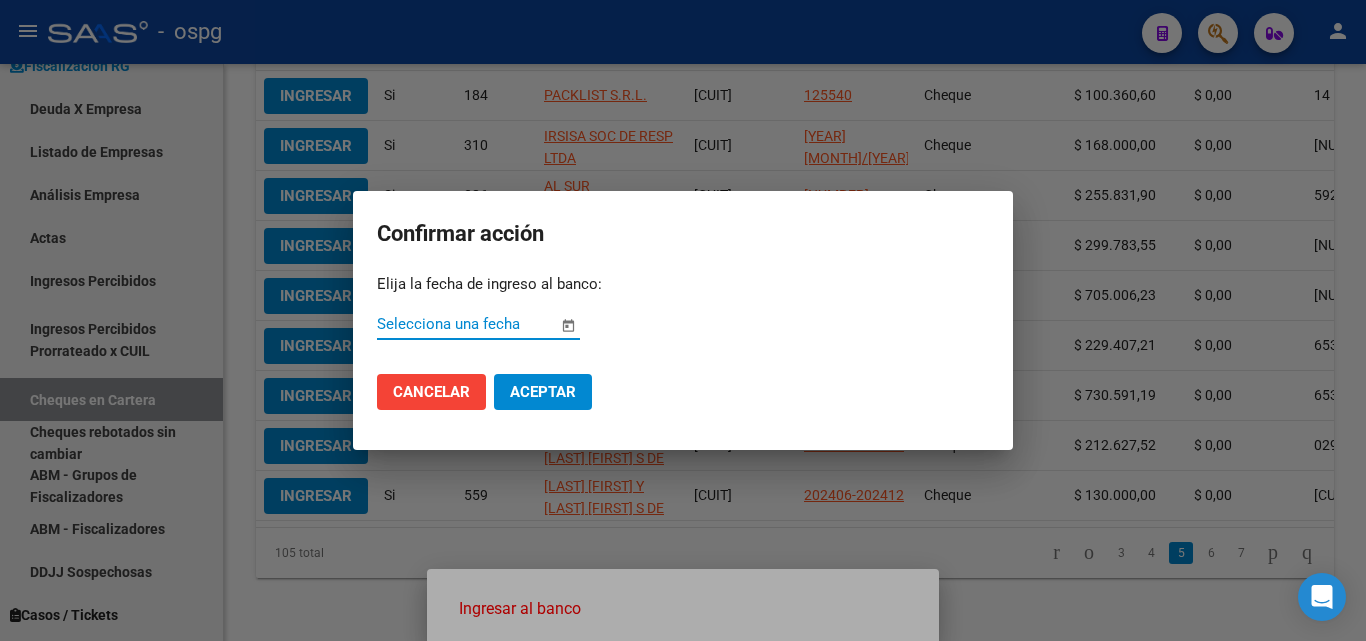 click at bounding box center [568, 325] 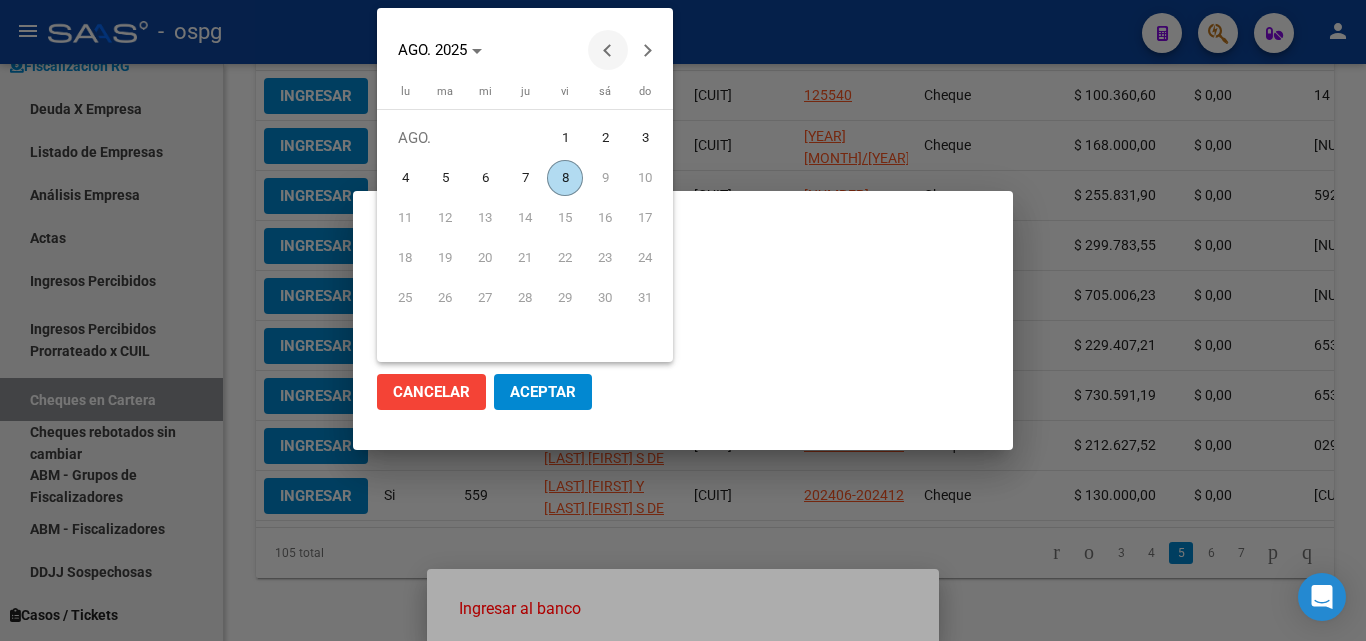 click at bounding box center [608, 50] 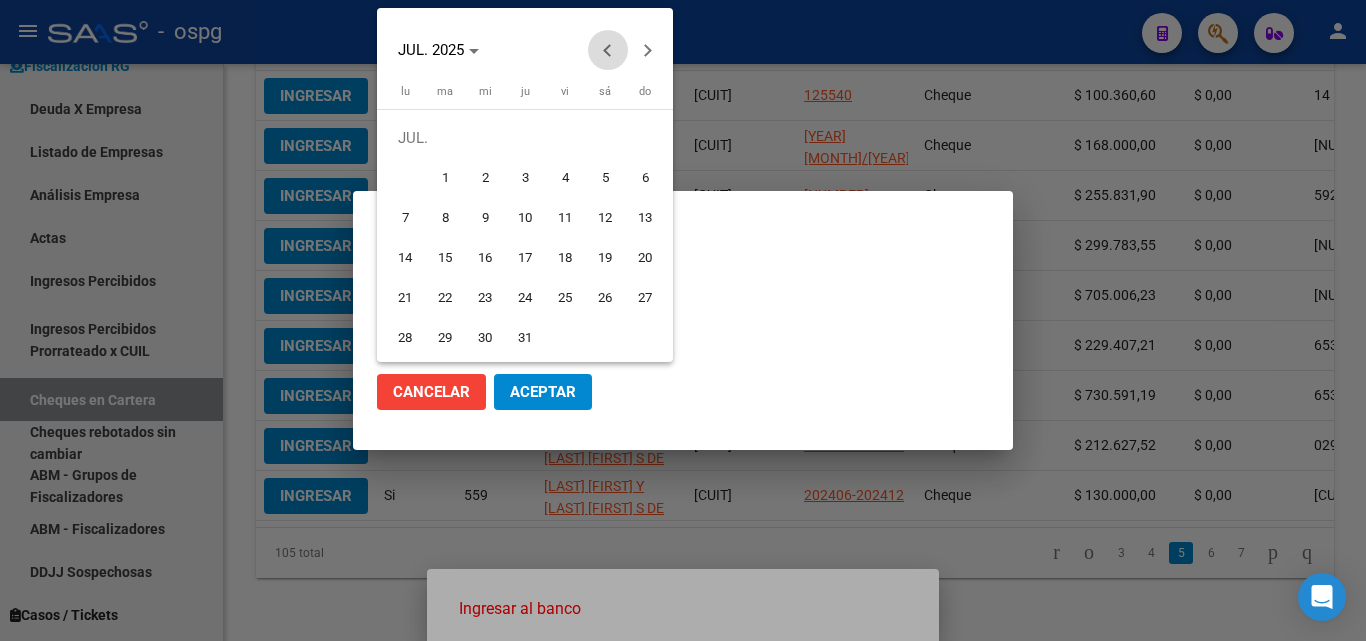 click at bounding box center (608, 50) 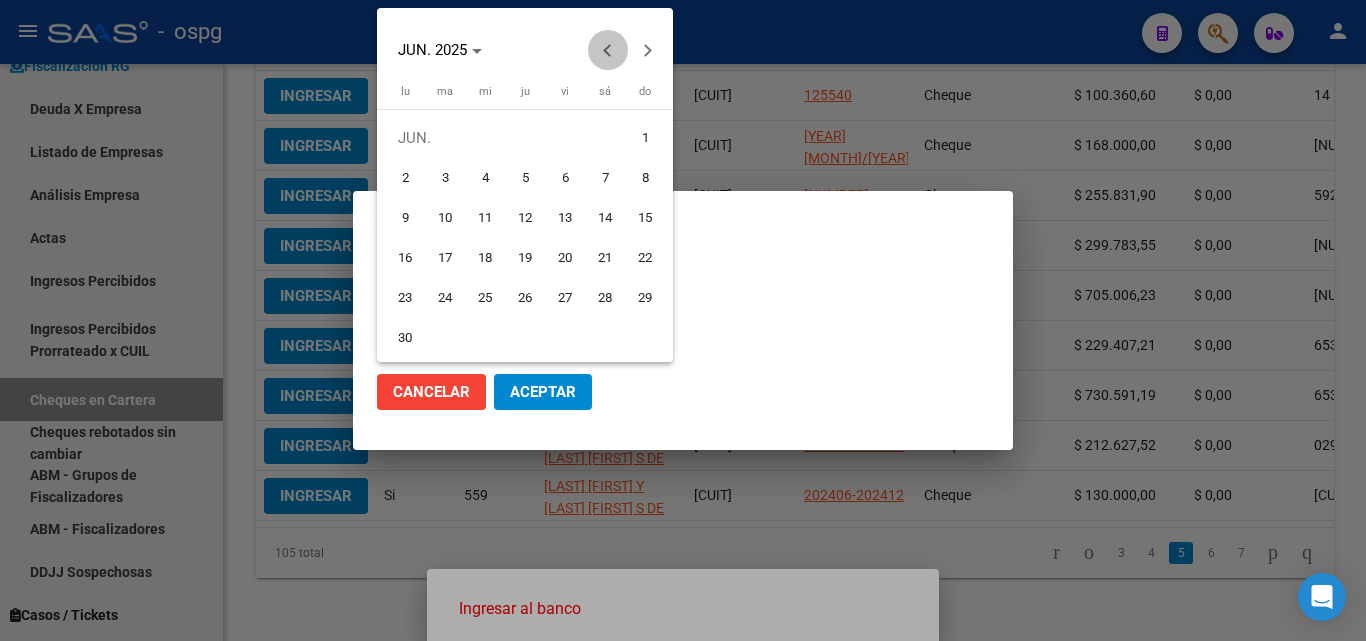 click at bounding box center [608, 50] 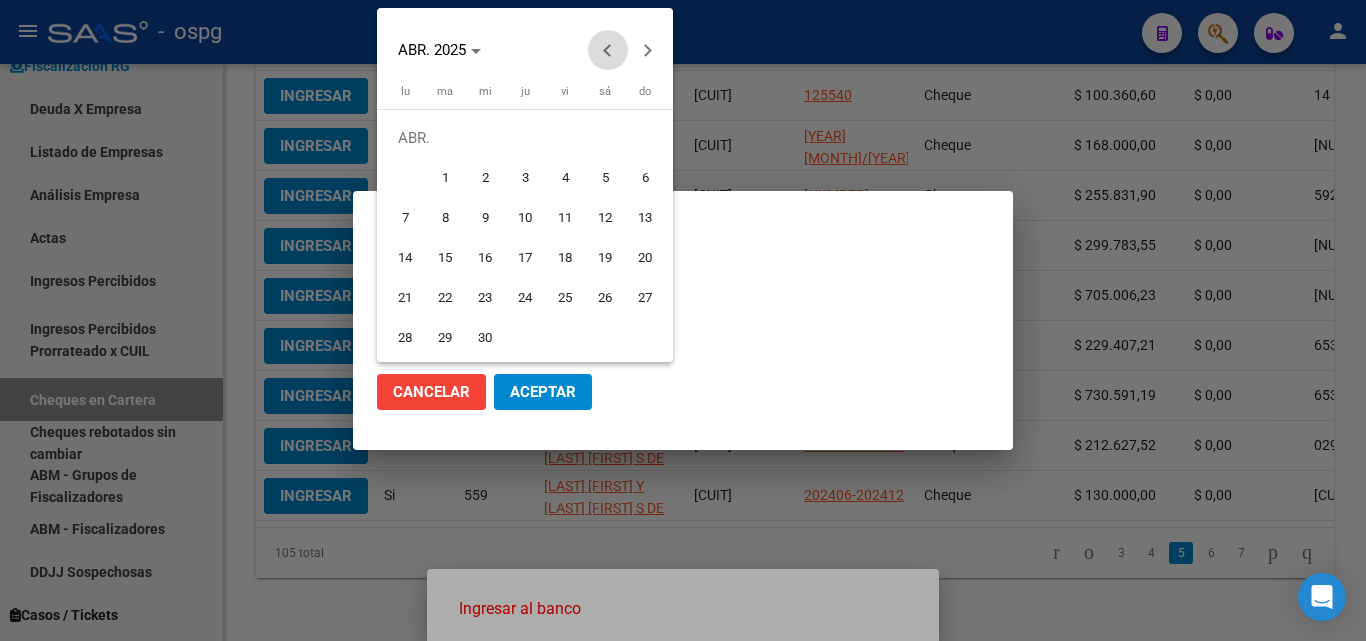 click at bounding box center (608, 50) 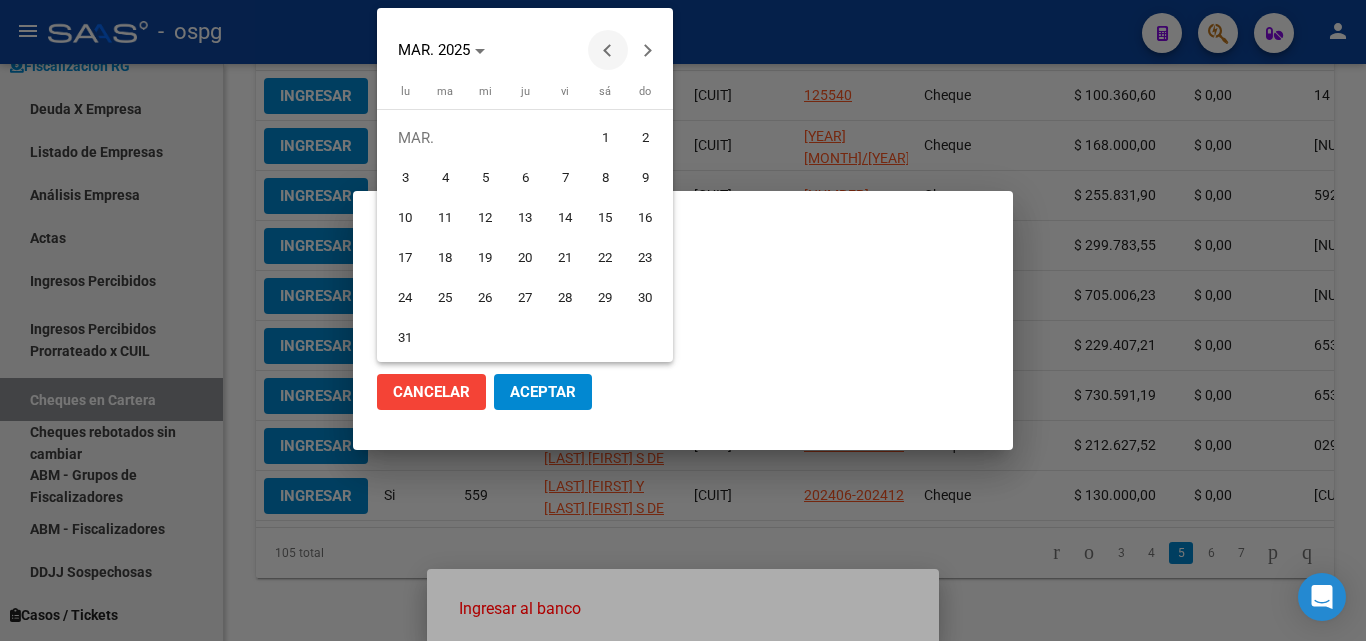 click at bounding box center [608, 50] 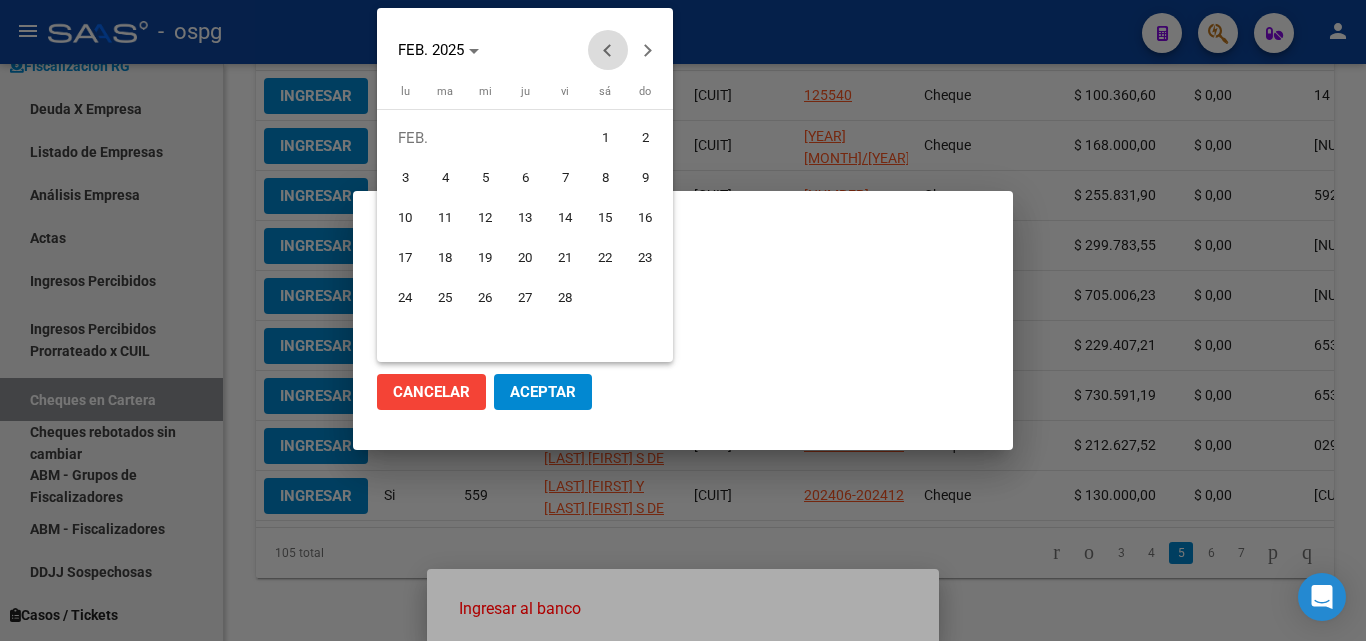 click at bounding box center [608, 50] 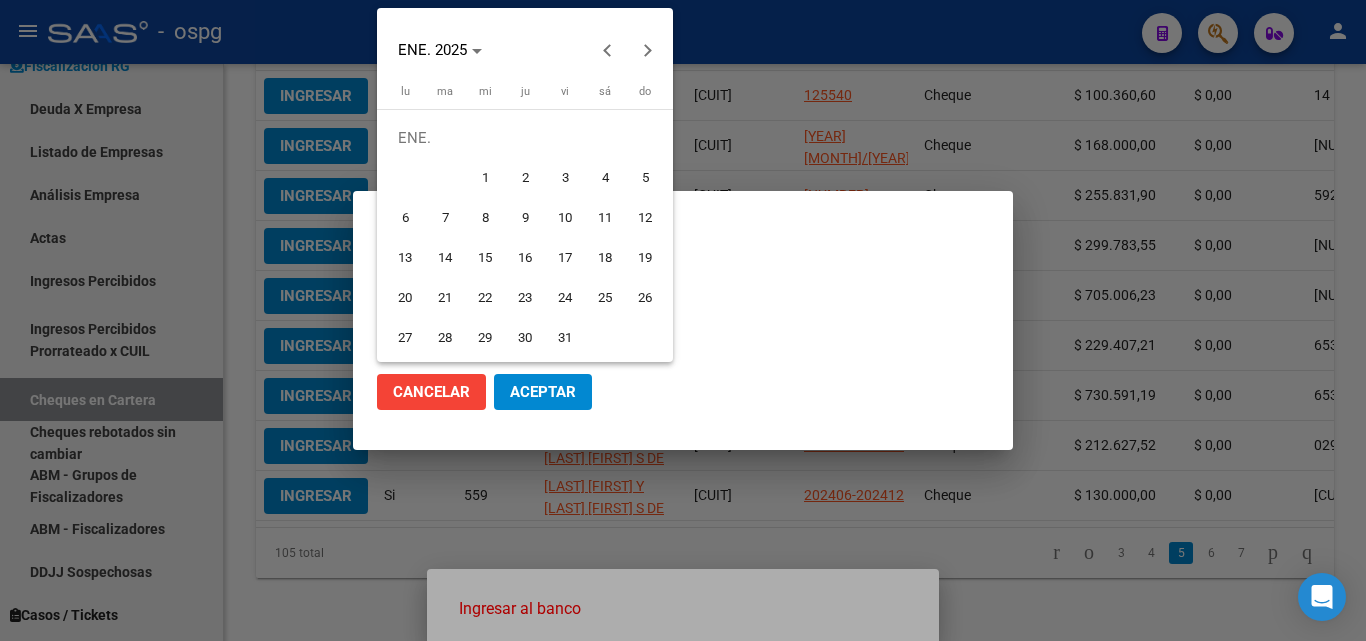 click on "15" at bounding box center (485, 258) 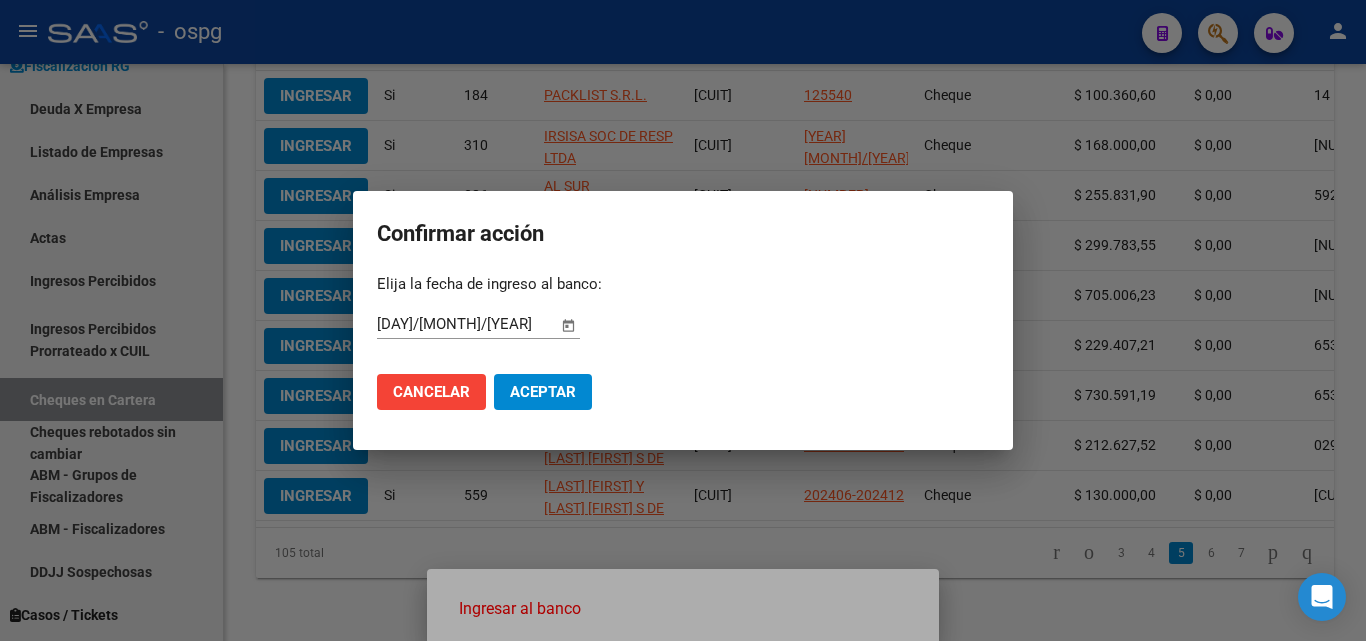 click on "Aceptar" 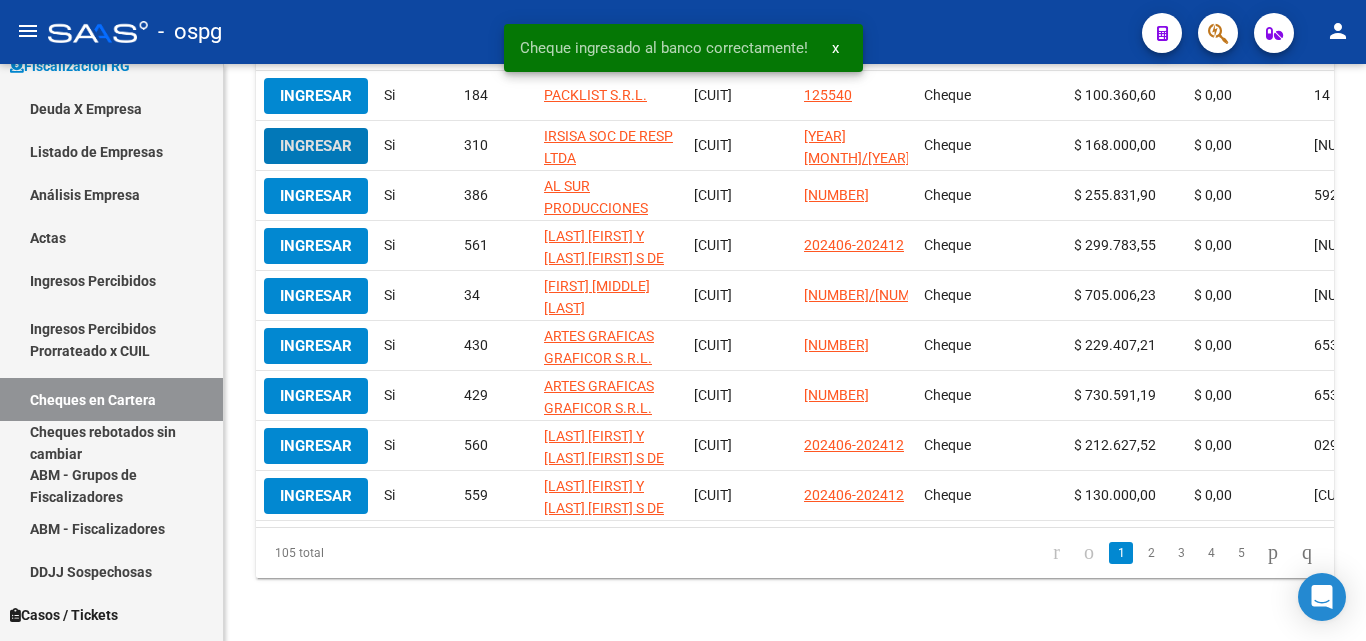 scroll, scrollTop: 535, scrollLeft: 0, axis: vertical 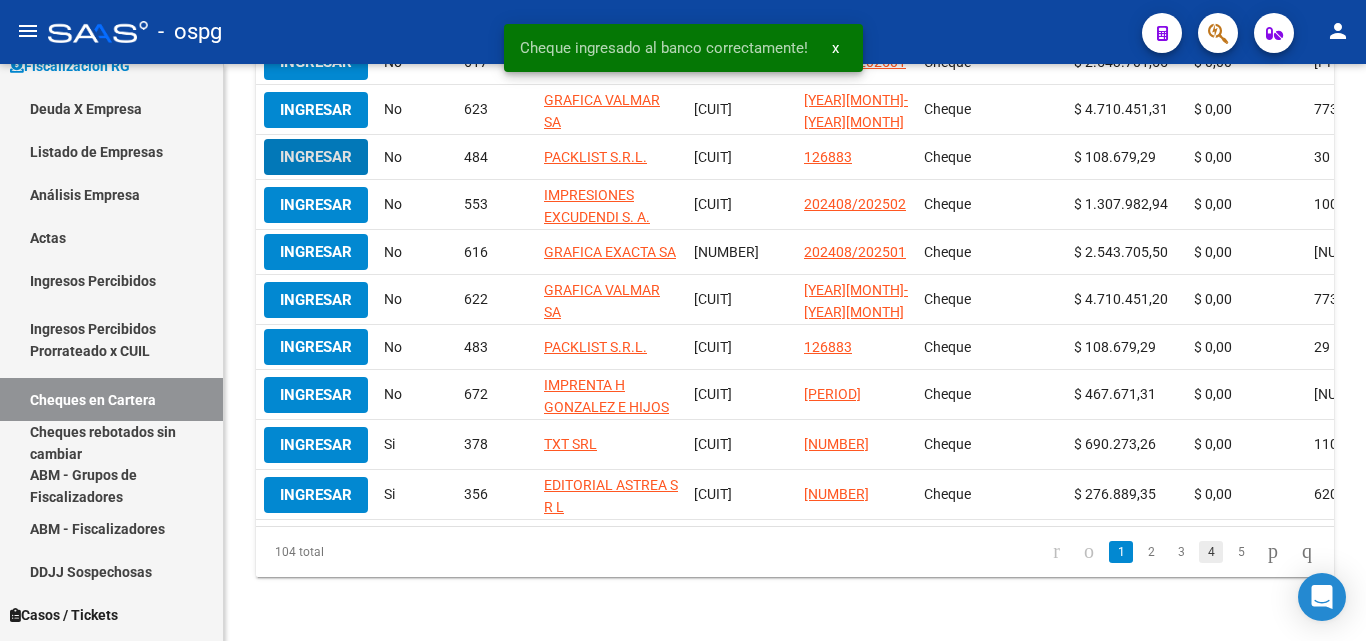 click on "4" 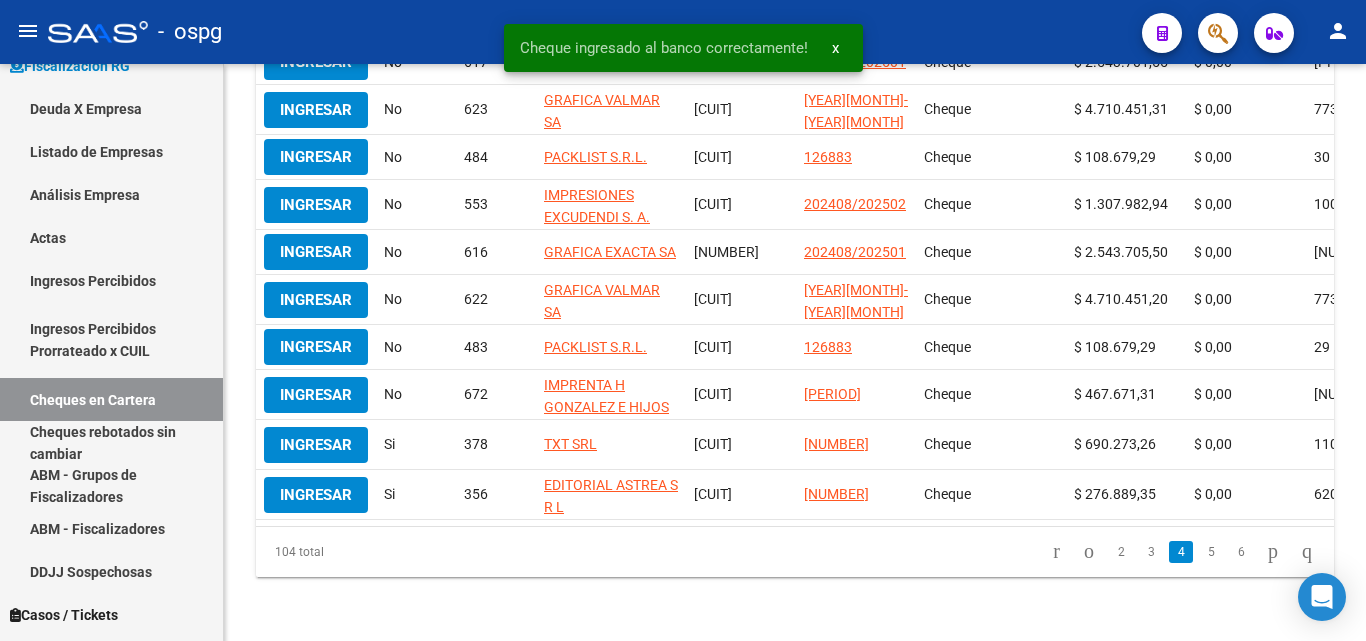 scroll, scrollTop: 535, scrollLeft: 0, axis: vertical 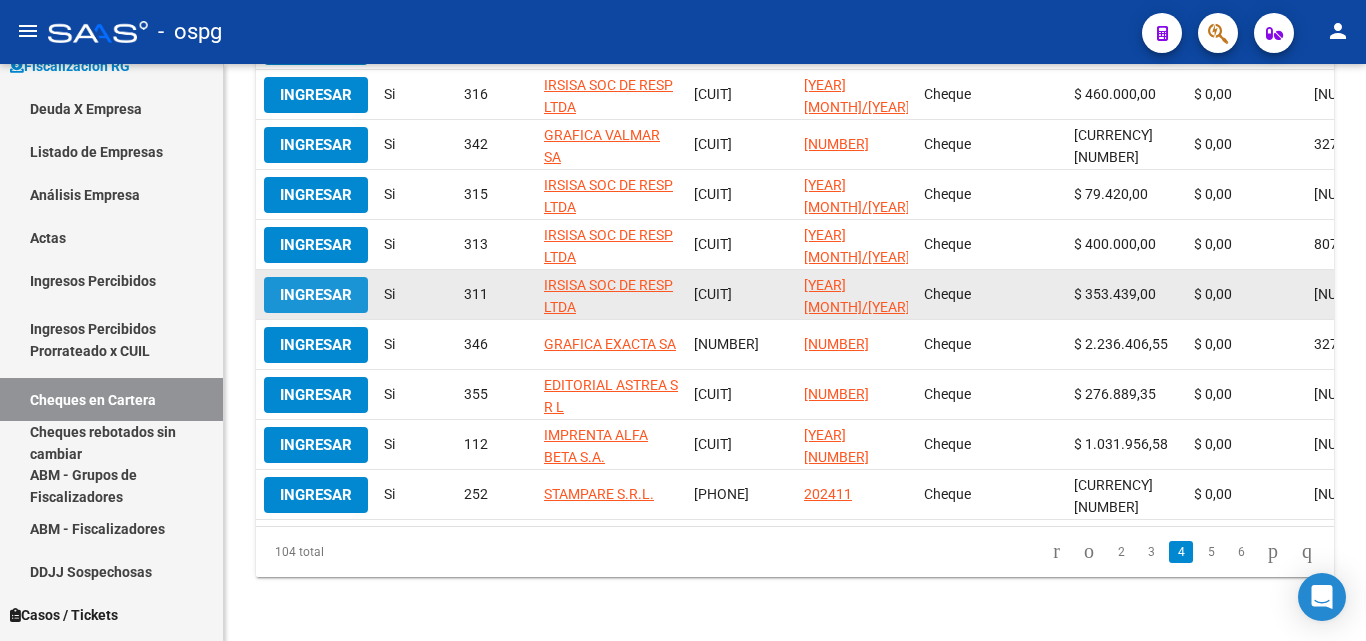 click on "Ingresar" 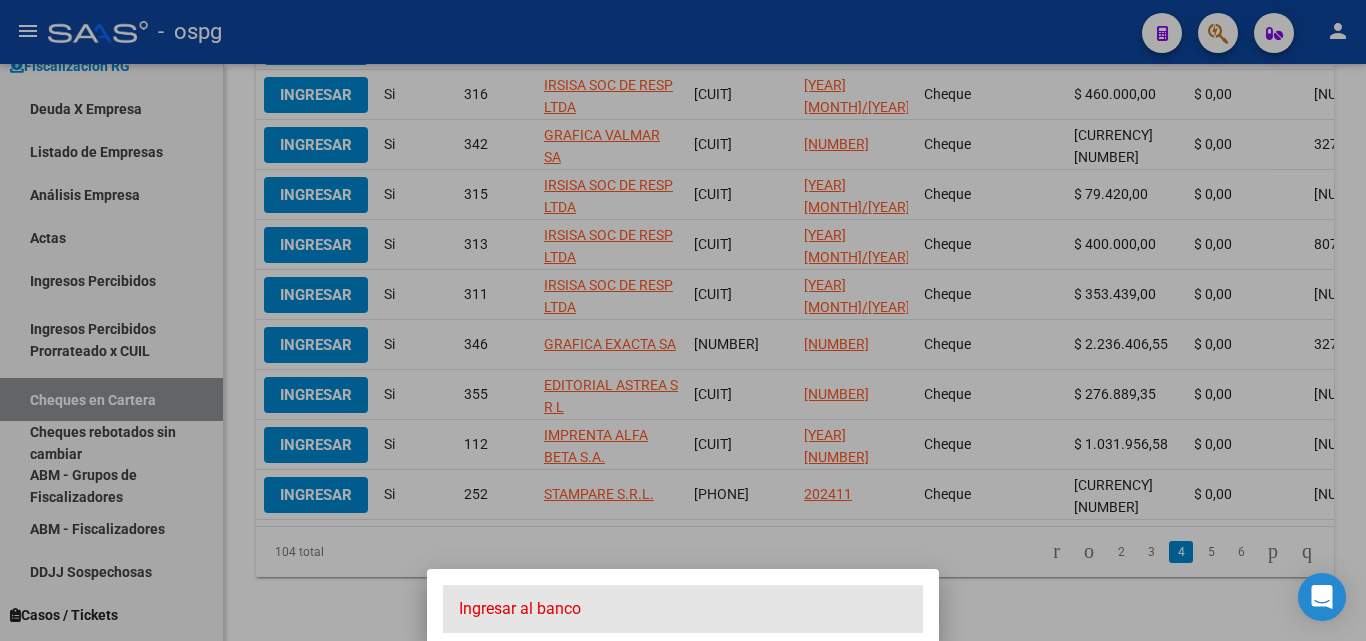 click on "Ingresar al banco" at bounding box center (683, 609) 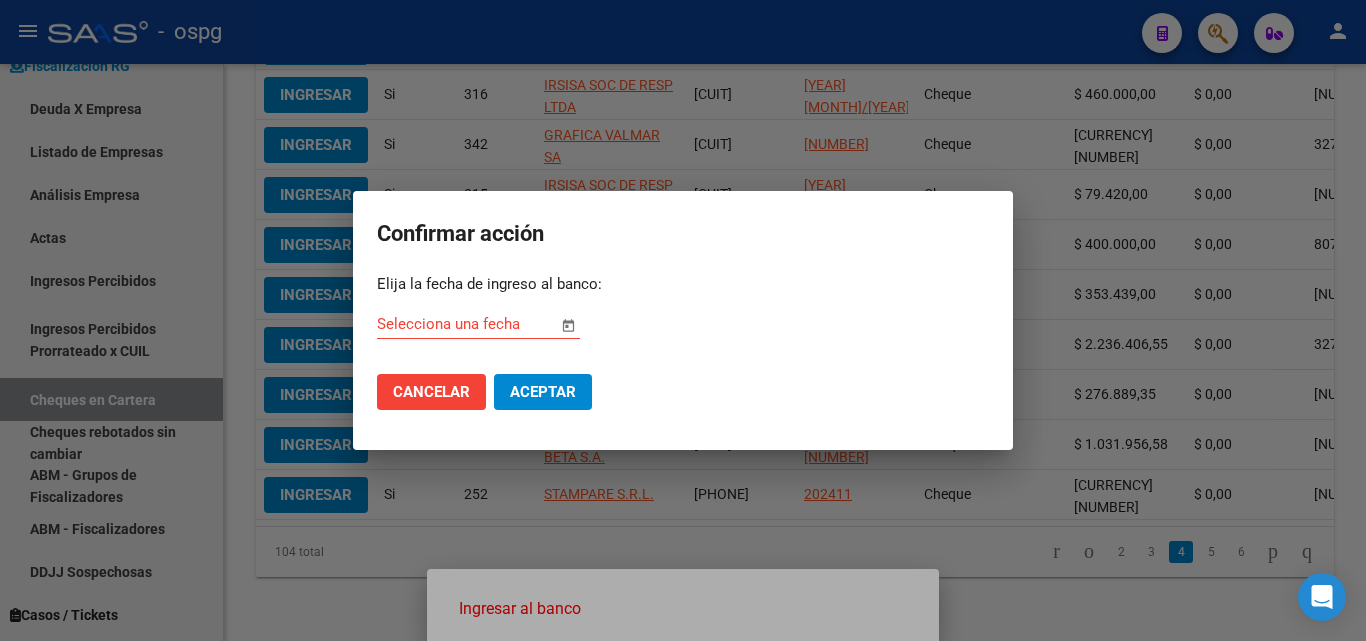click at bounding box center (568, 325) 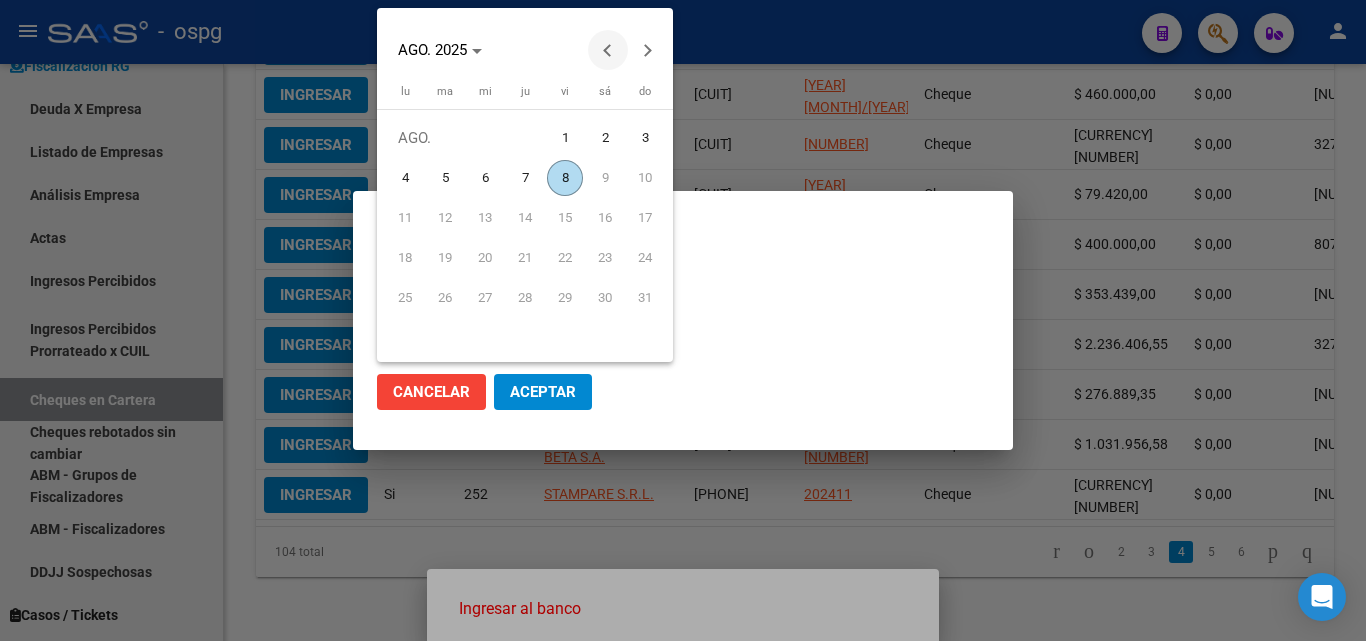click at bounding box center [608, 50] 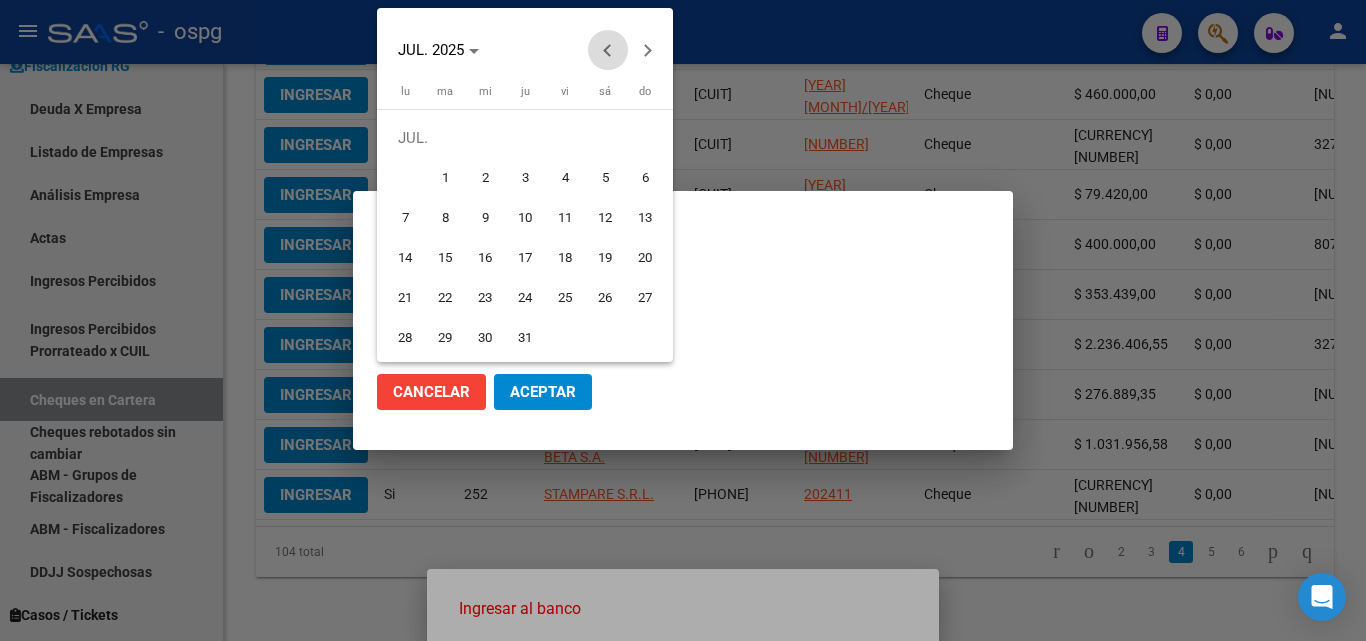click at bounding box center [608, 50] 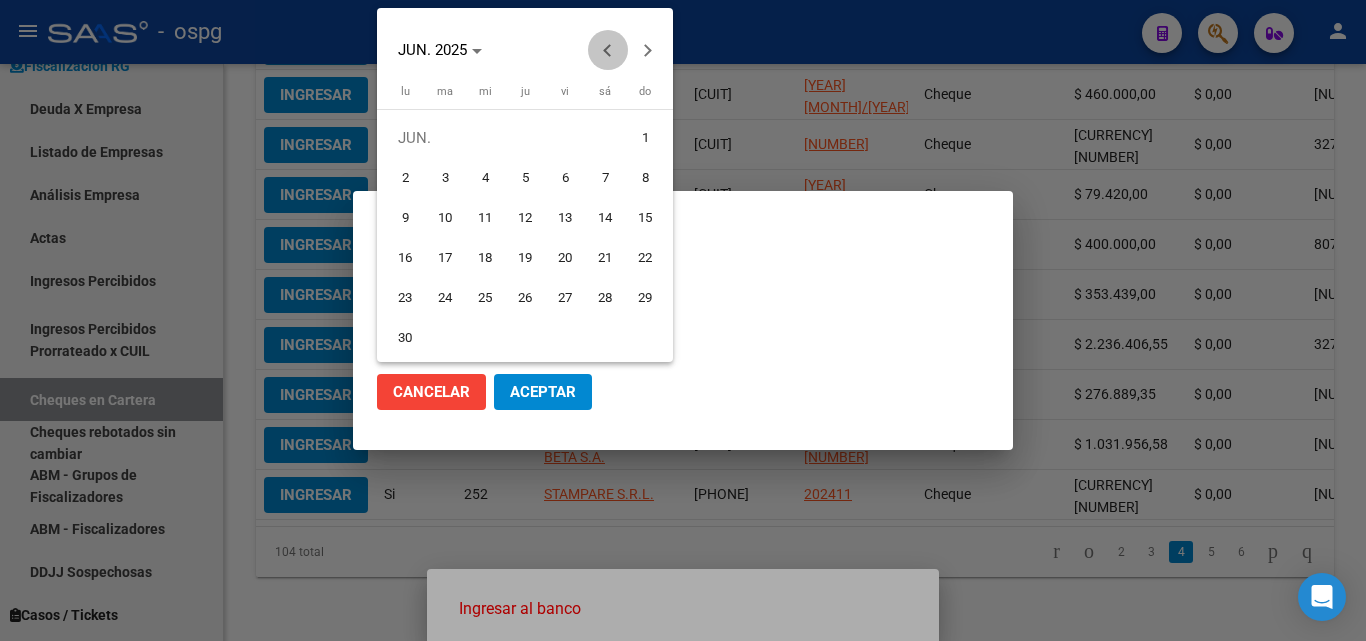 click at bounding box center [608, 50] 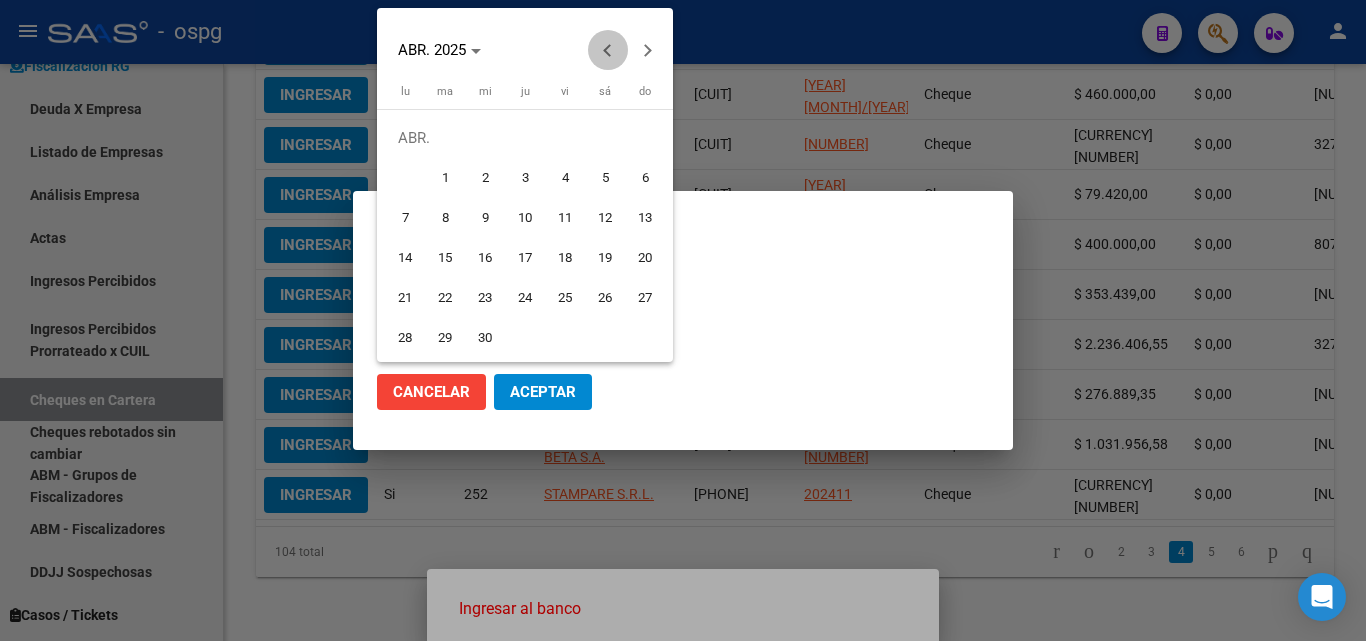 click at bounding box center [608, 50] 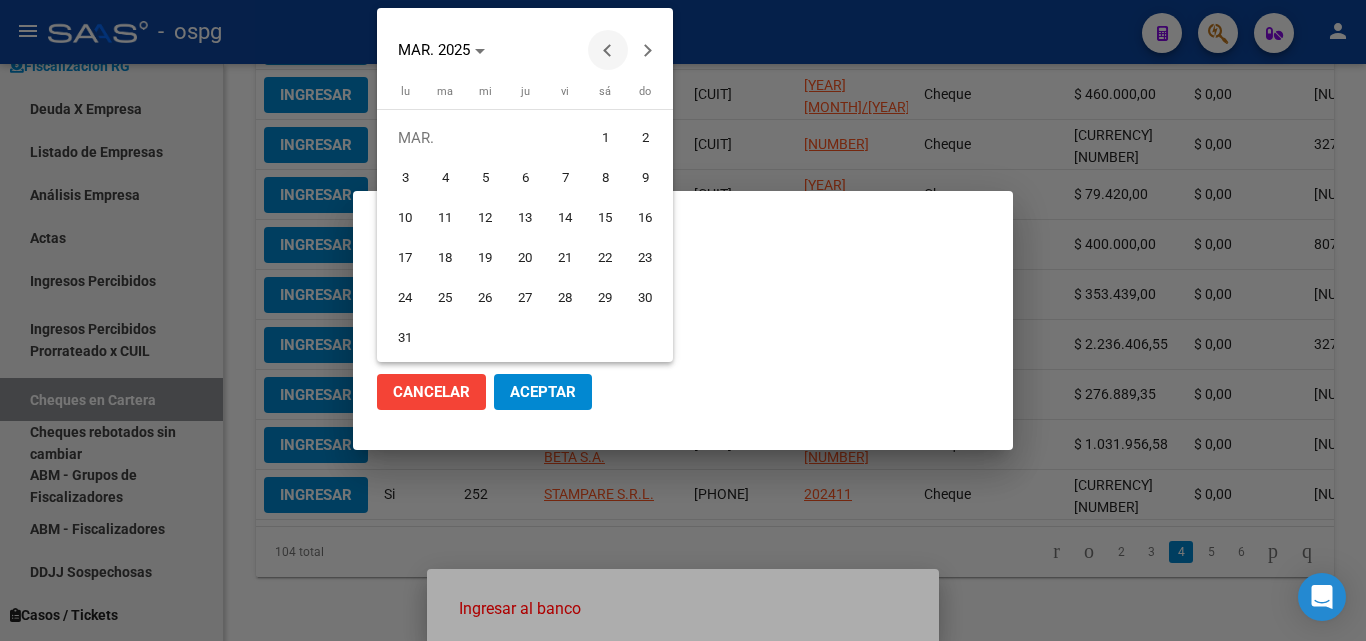 click at bounding box center [608, 50] 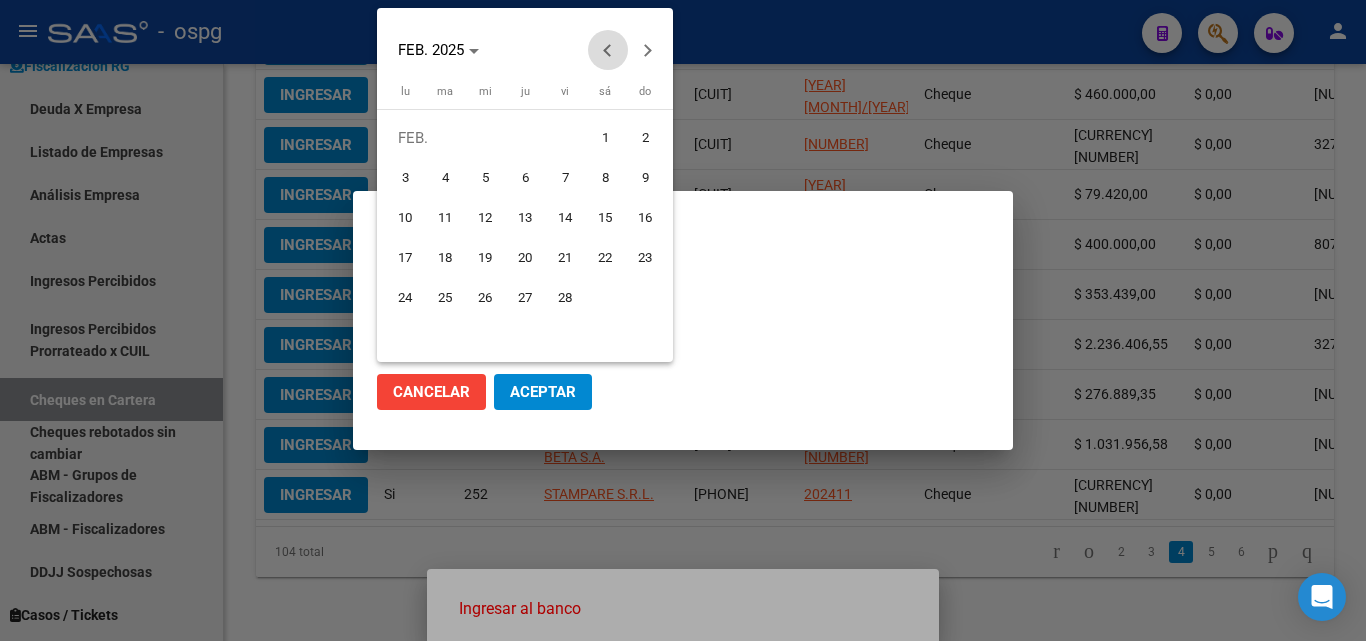 click at bounding box center [608, 50] 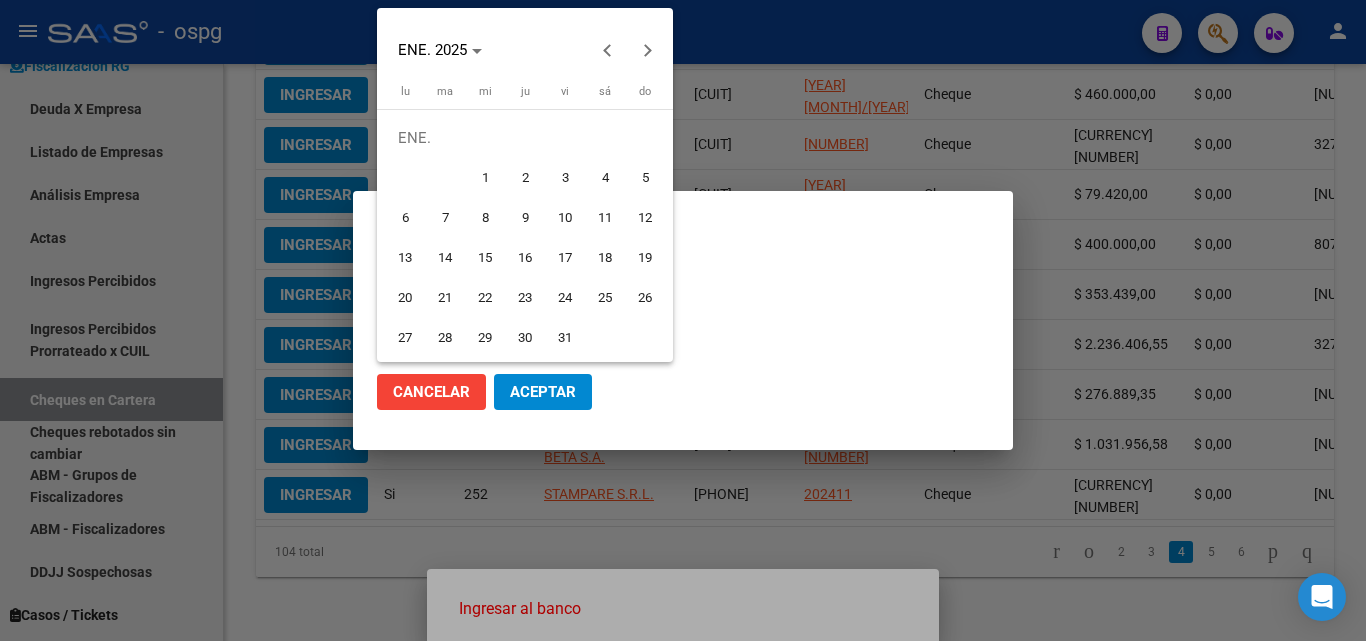 click on "20" at bounding box center (405, 298) 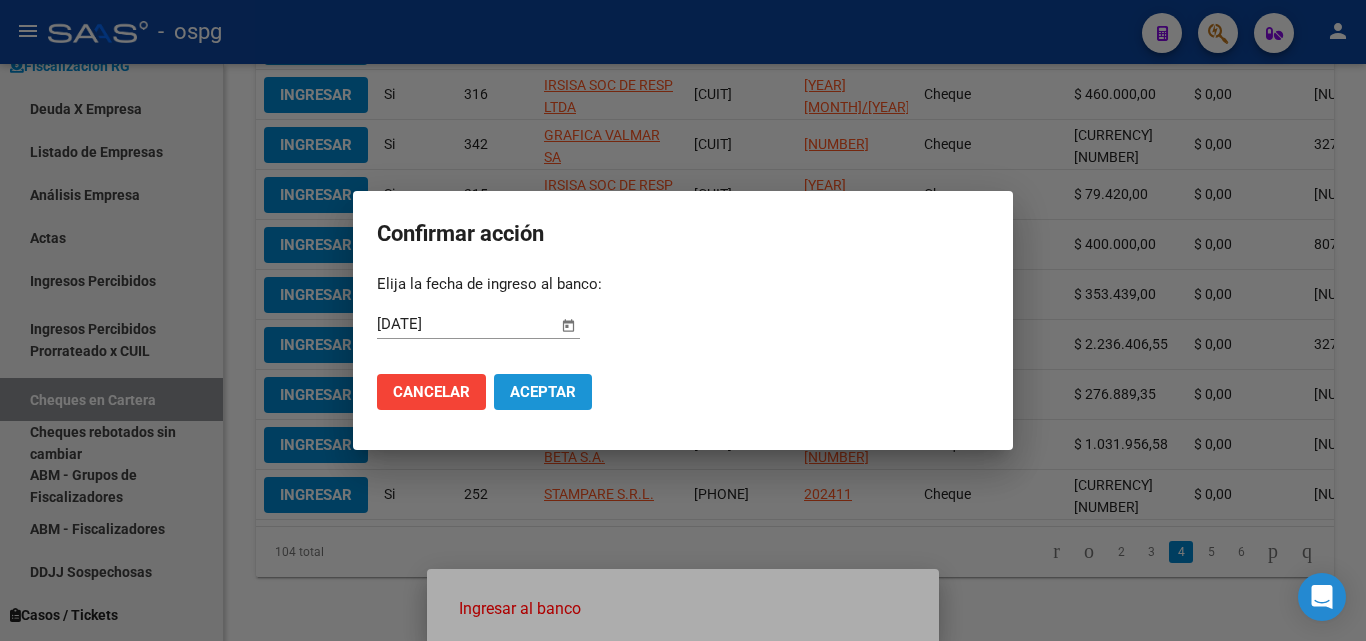 click on "Aceptar" 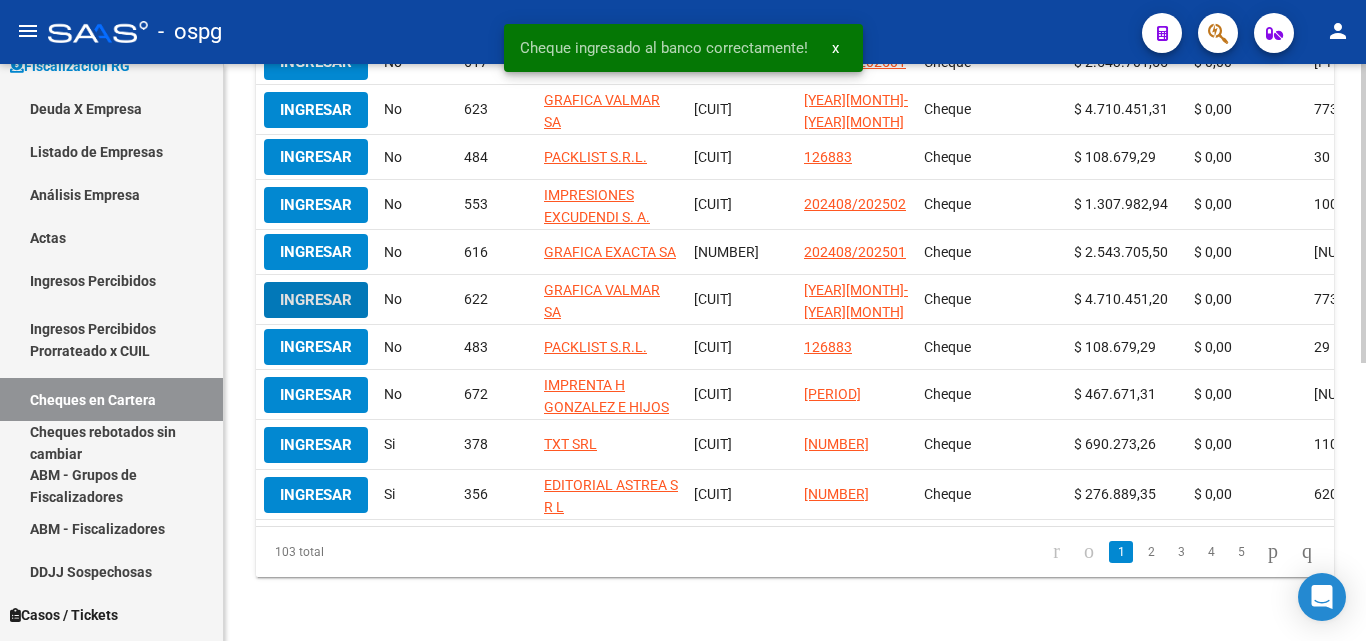 scroll, scrollTop: 535, scrollLeft: 0, axis: vertical 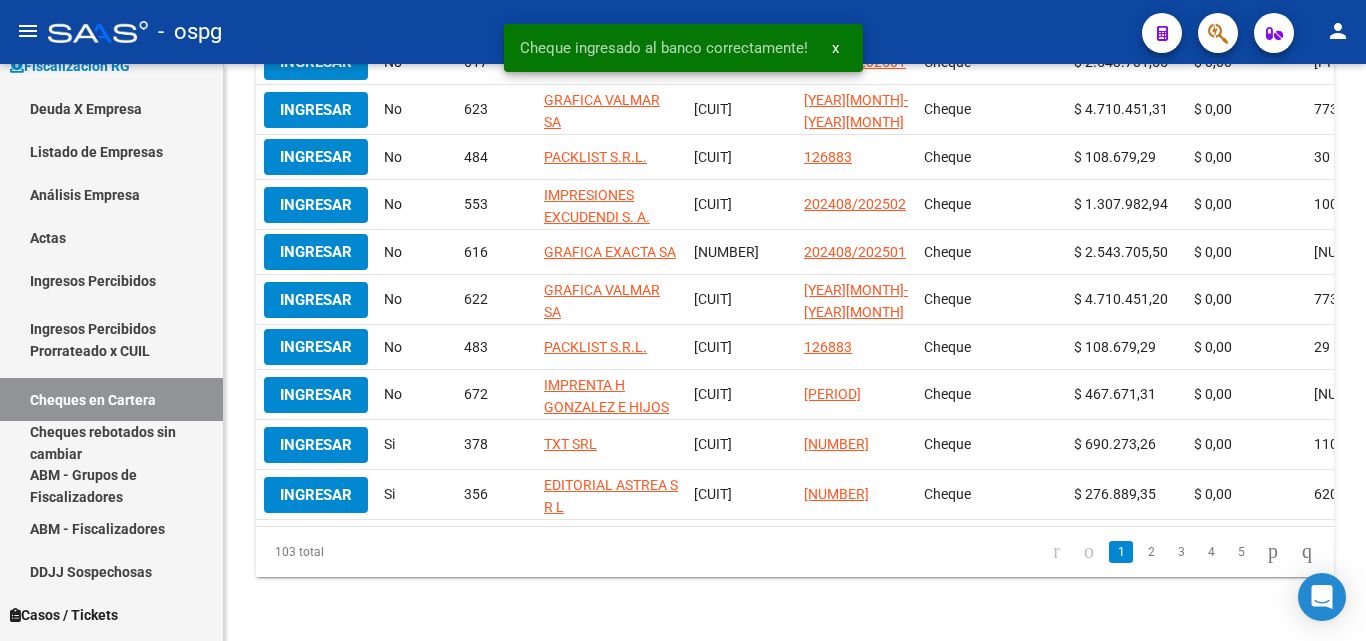 drag, startPoint x: 1190, startPoint y: 549, endPoint x: 1172, endPoint y: 554, distance: 18.681541 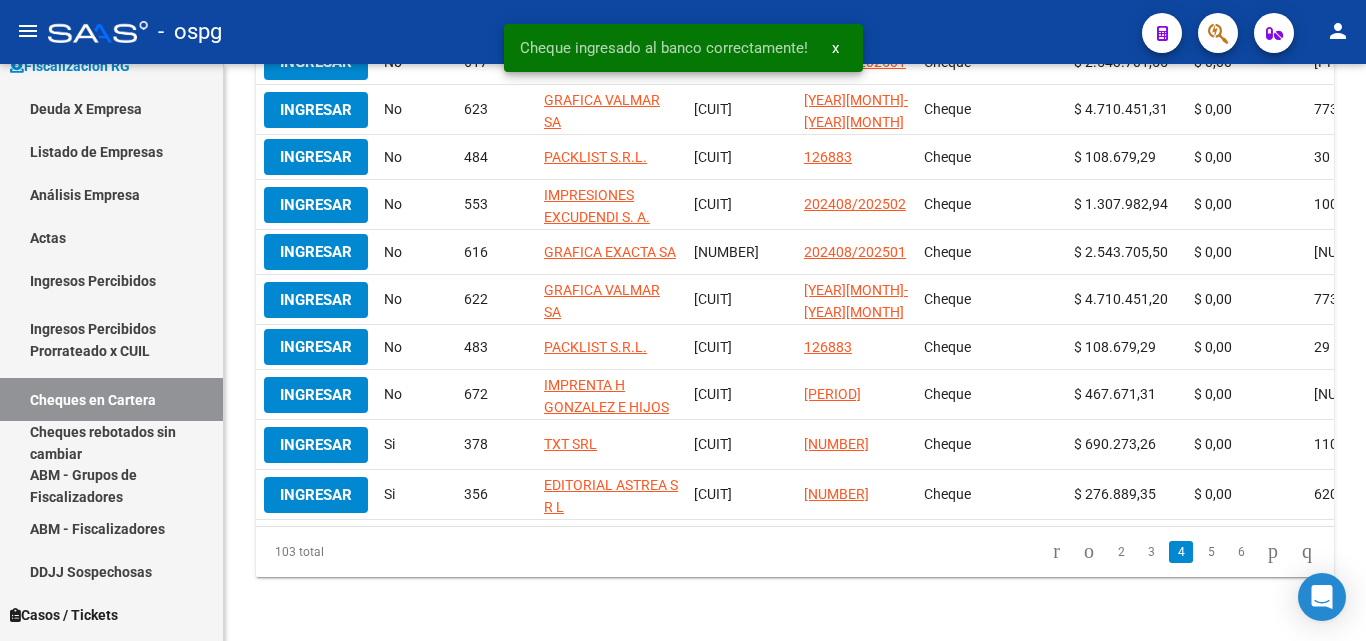scroll, scrollTop: 535, scrollLeft: 0, axis: vertical 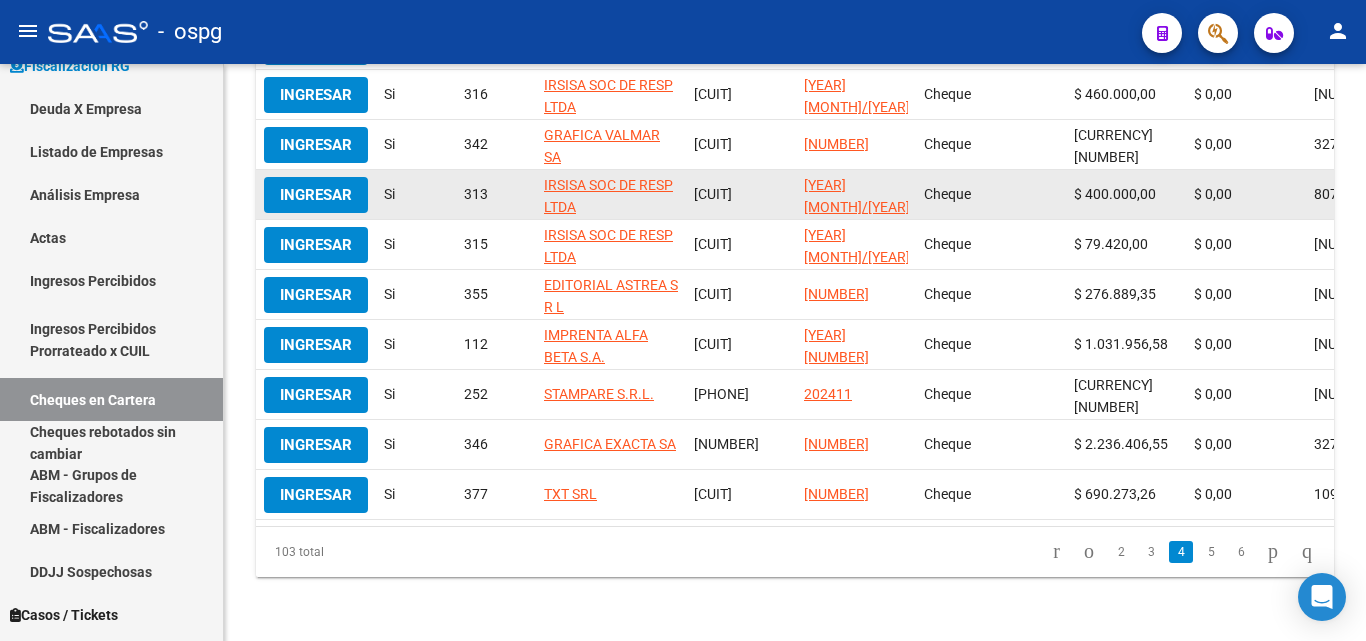 click on "Ingresar" 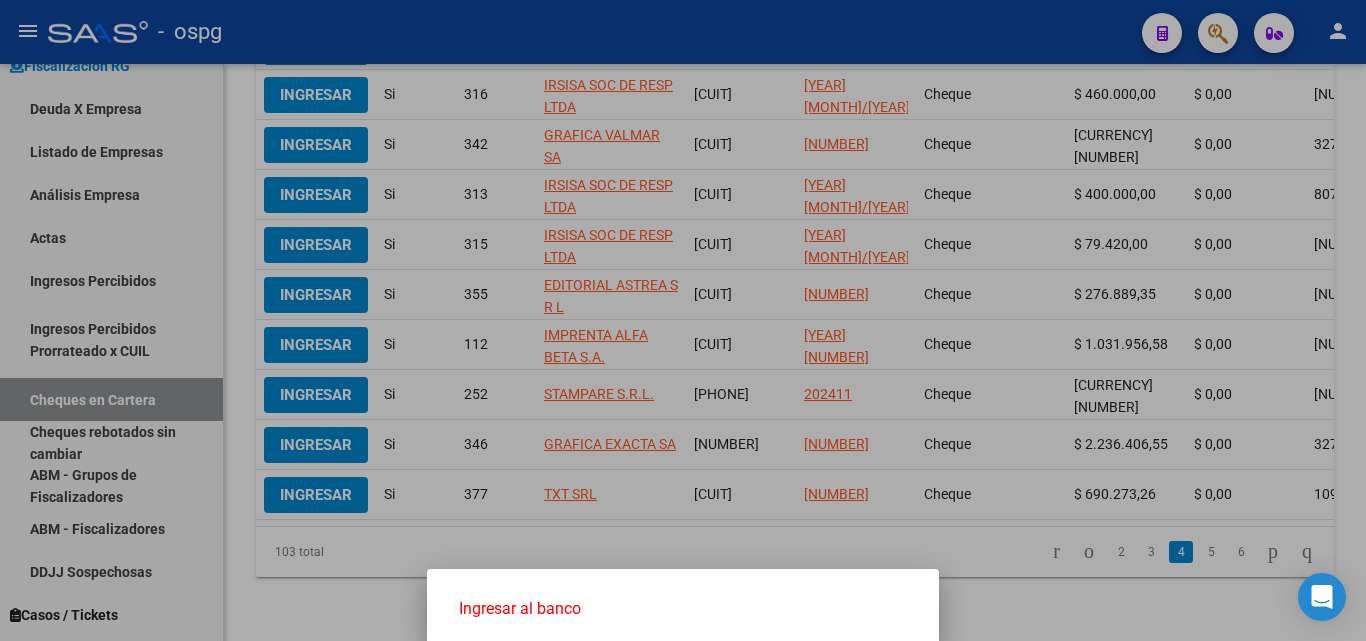 click on "Ingresar al banco" at bounding box center [683, 609] 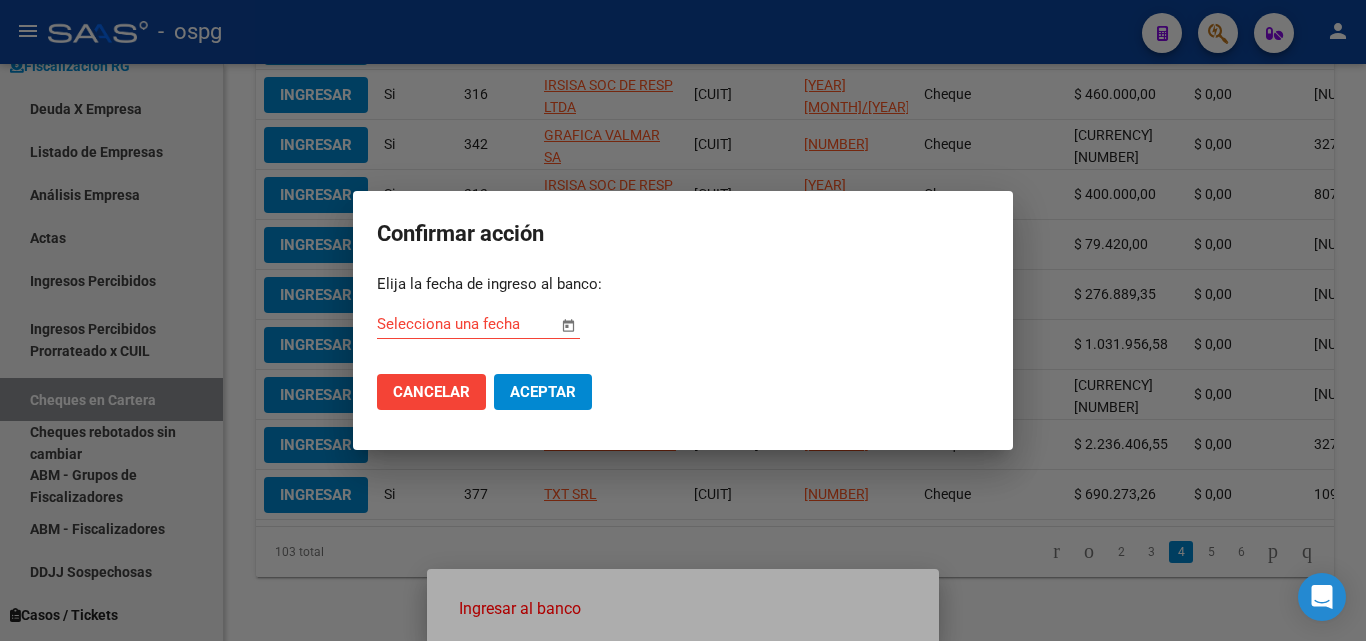 click at bounding box center [568, 325] 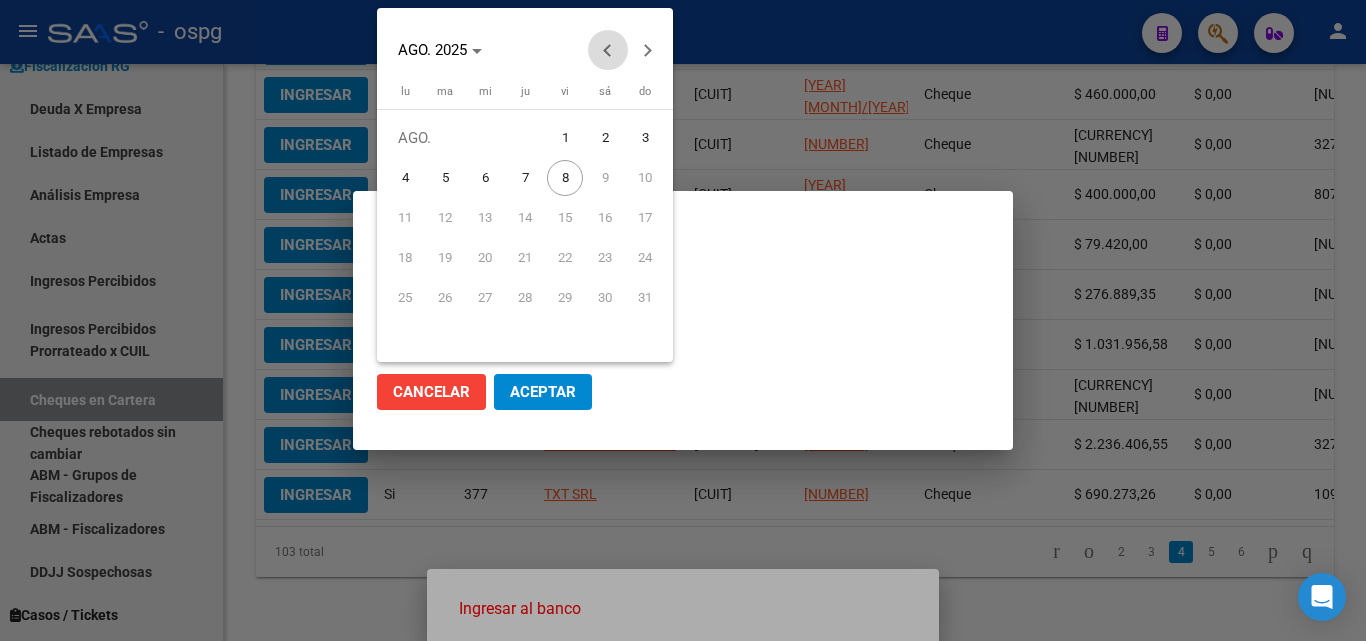 click at bounding box center [608, 50] 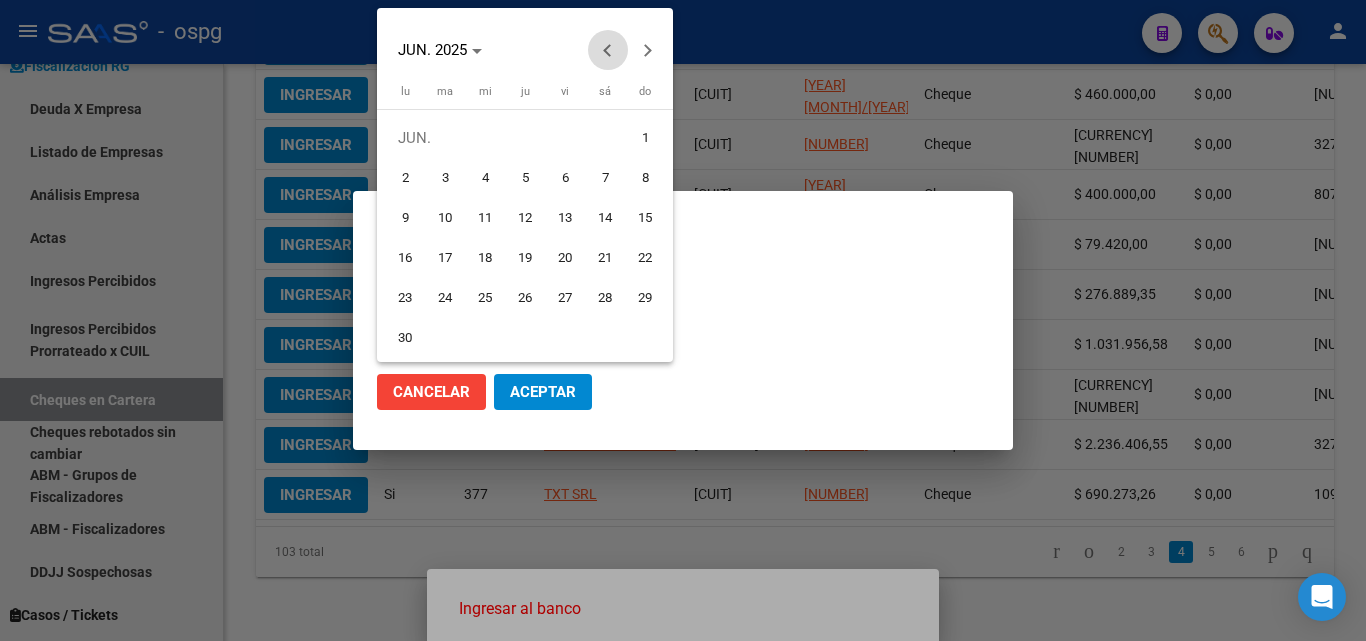 click at bounding box center [608, 50] 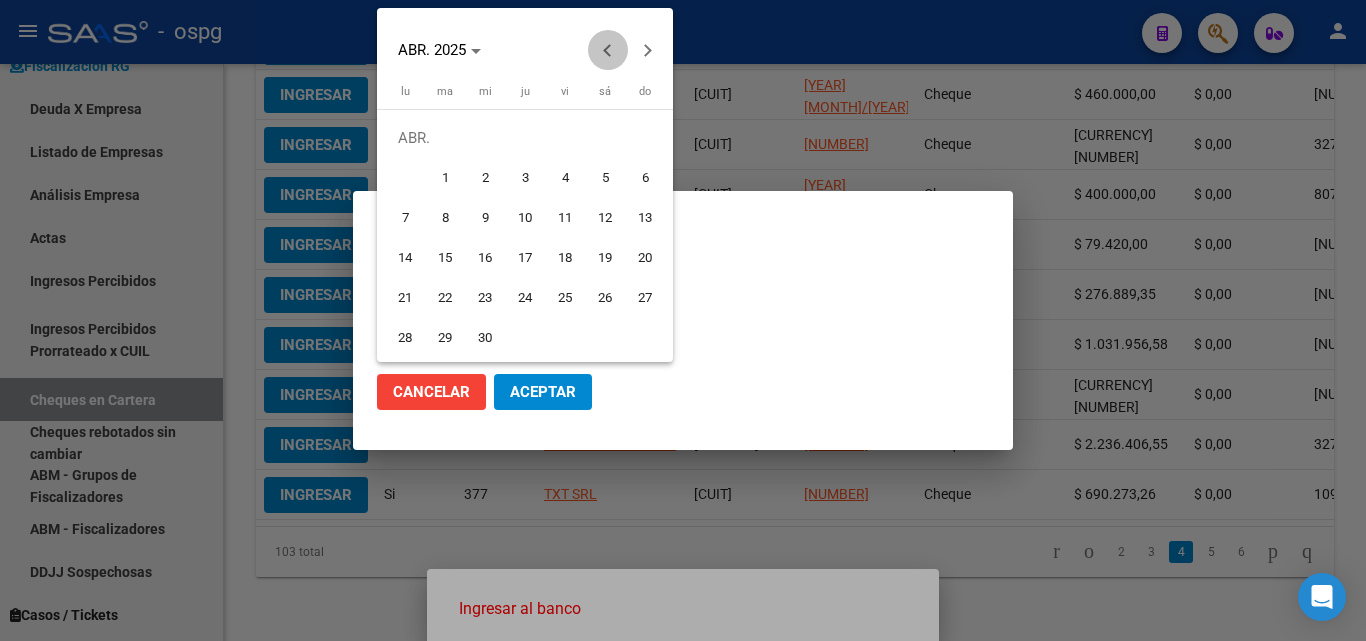click at bounding box center (608, 50) 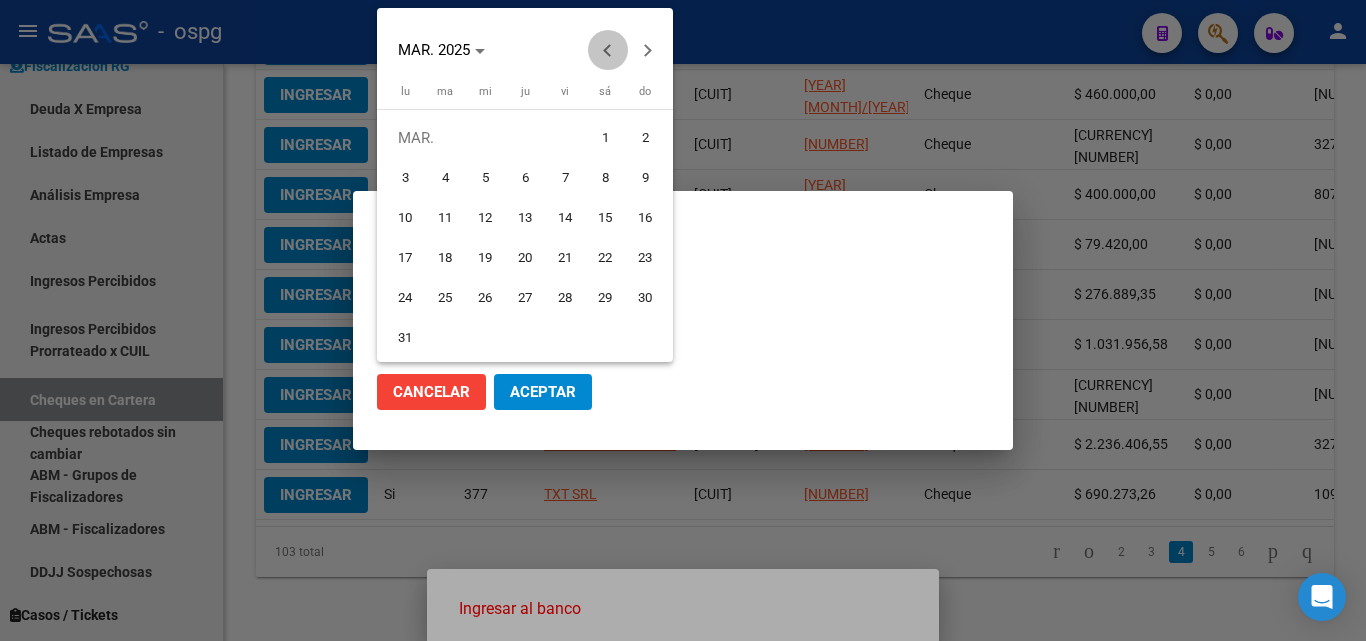 click at bounding box center [608, 50] 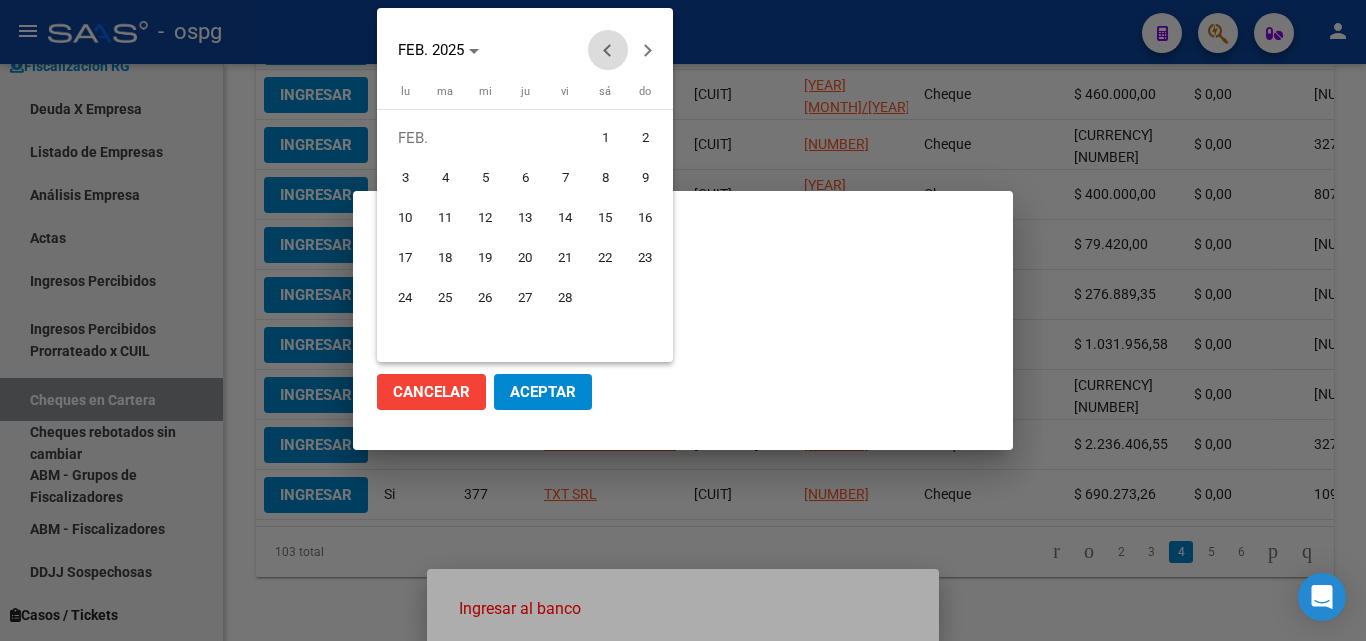 click at bounding box center (608, 50) 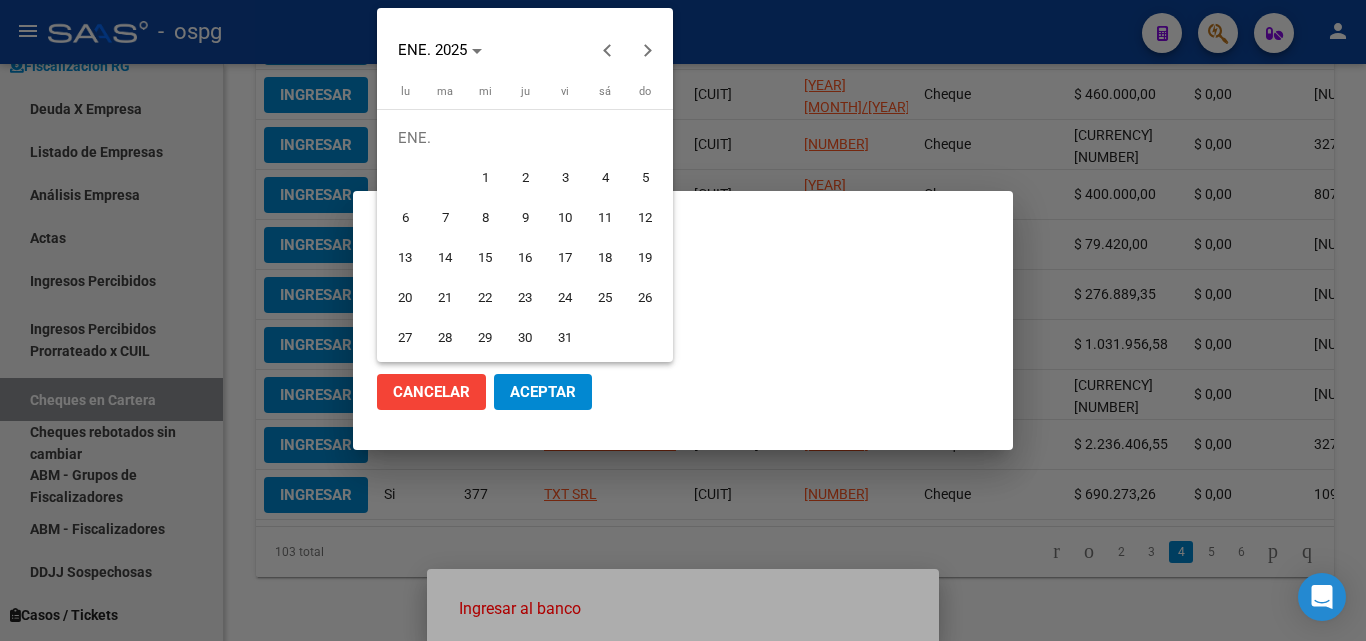 drag, startPoint x: 412, startPoint y: 295, endPoint x: 439, endPoint y: 313, distance: 32.449963 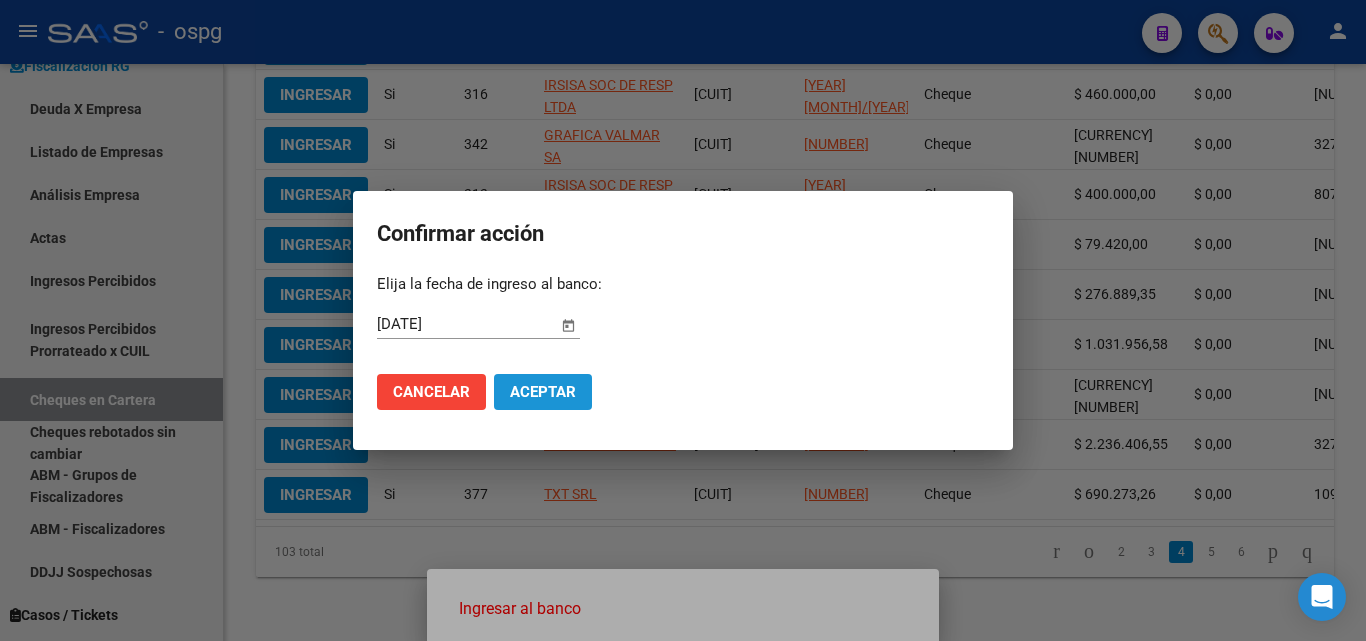 click on "Aceptar" 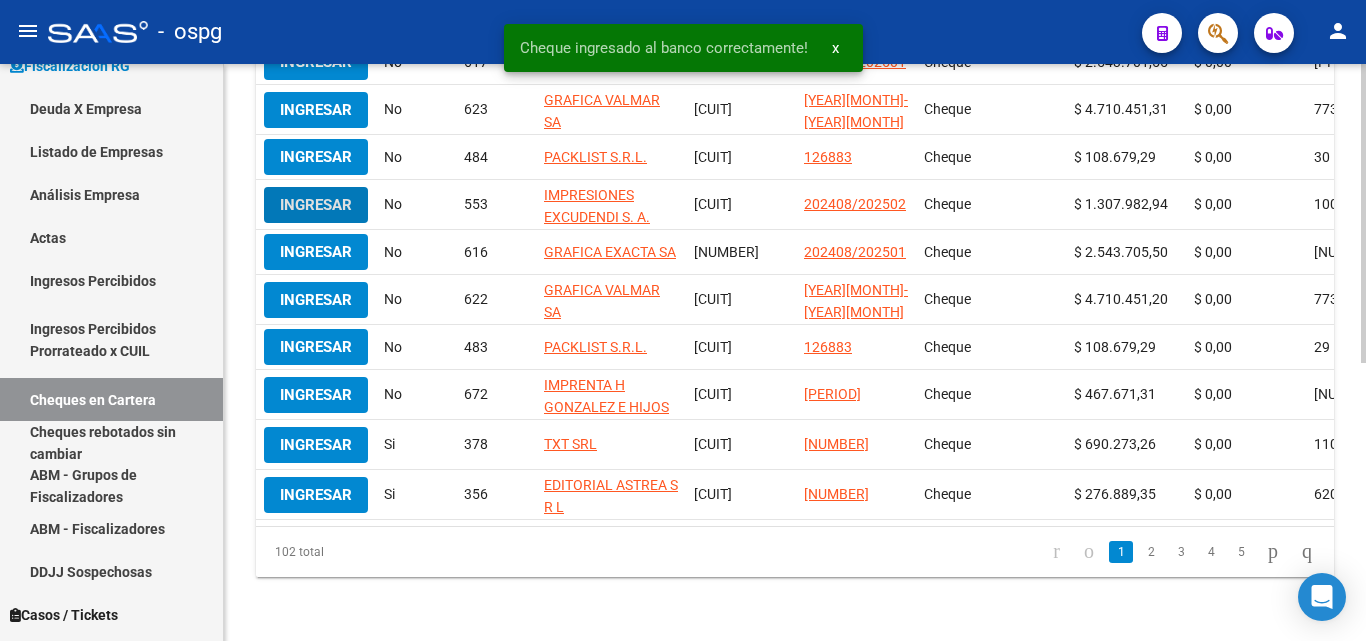 scroll, scrollTop: 535, scrollLeft: 0, axis: vertical 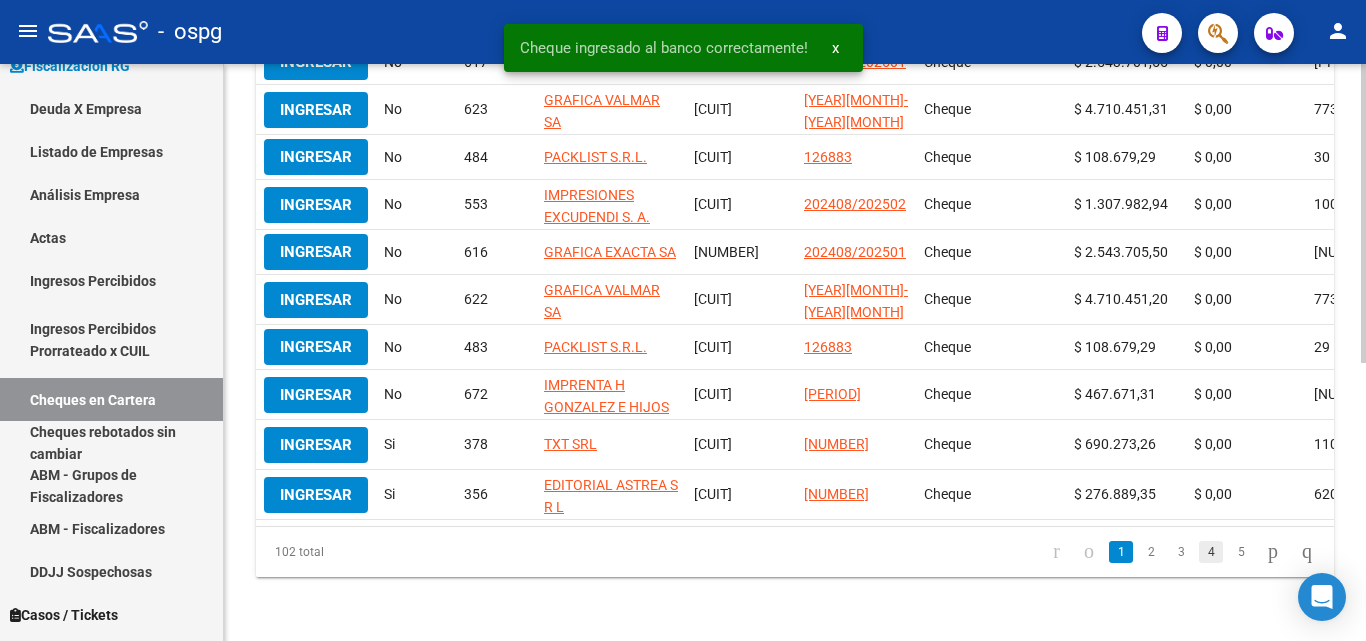 click on "4" 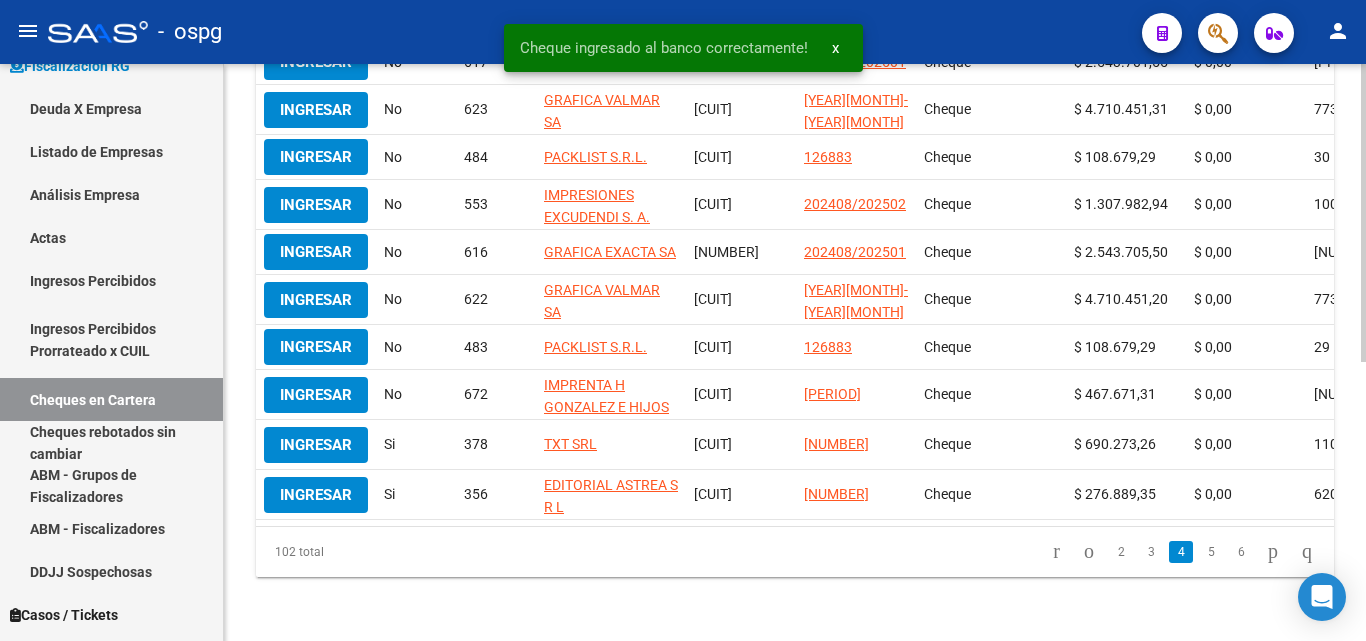 scroll, scrollTop: 538, scrollLeft: 0, axis: vertical 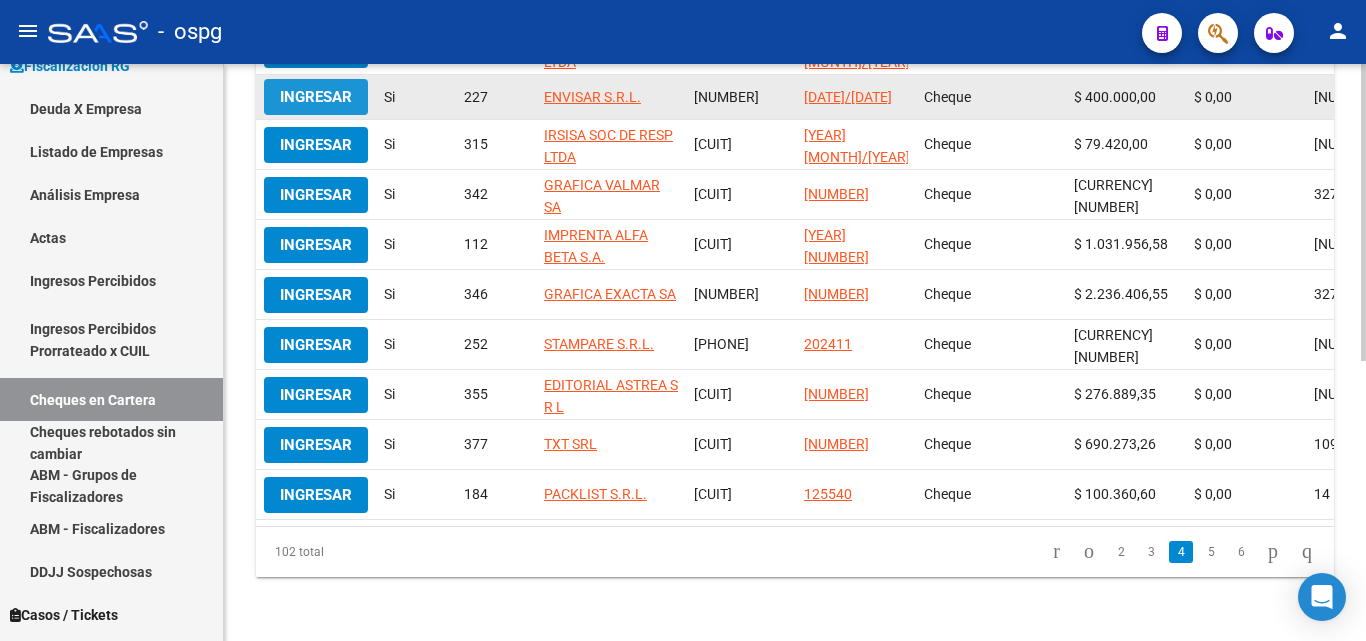 click on "Ingresar" 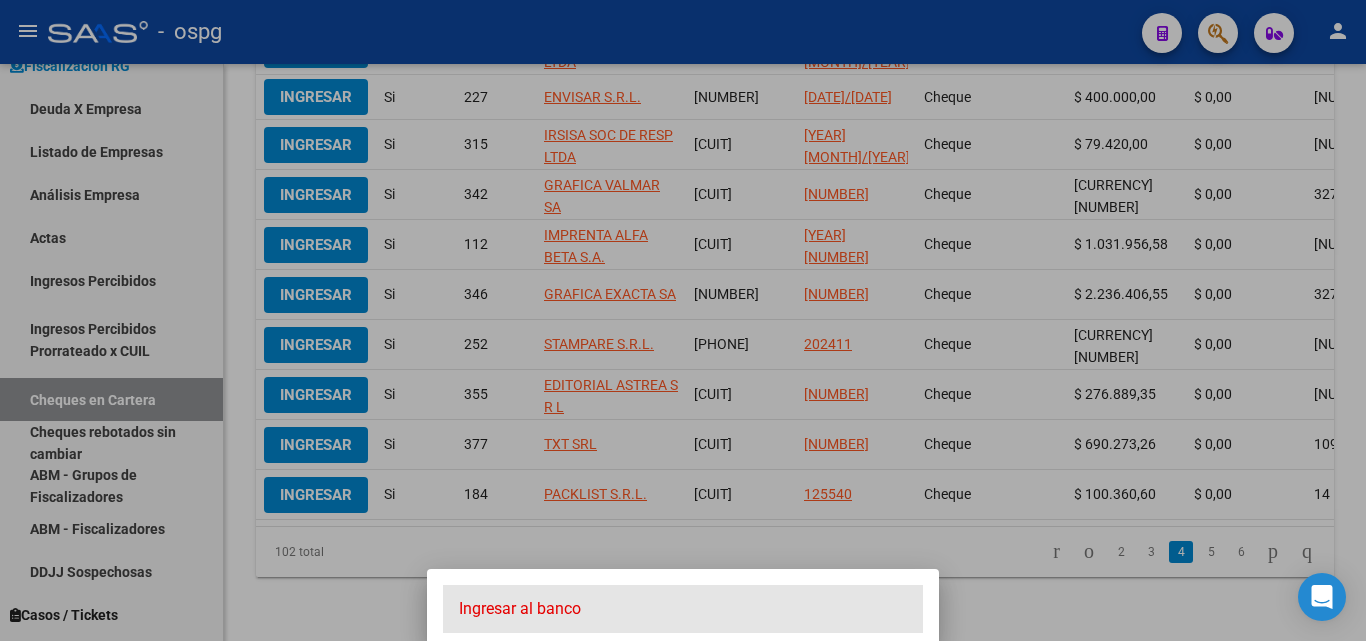 click on "Ingresar al banco" at bounding box center [683, 609] 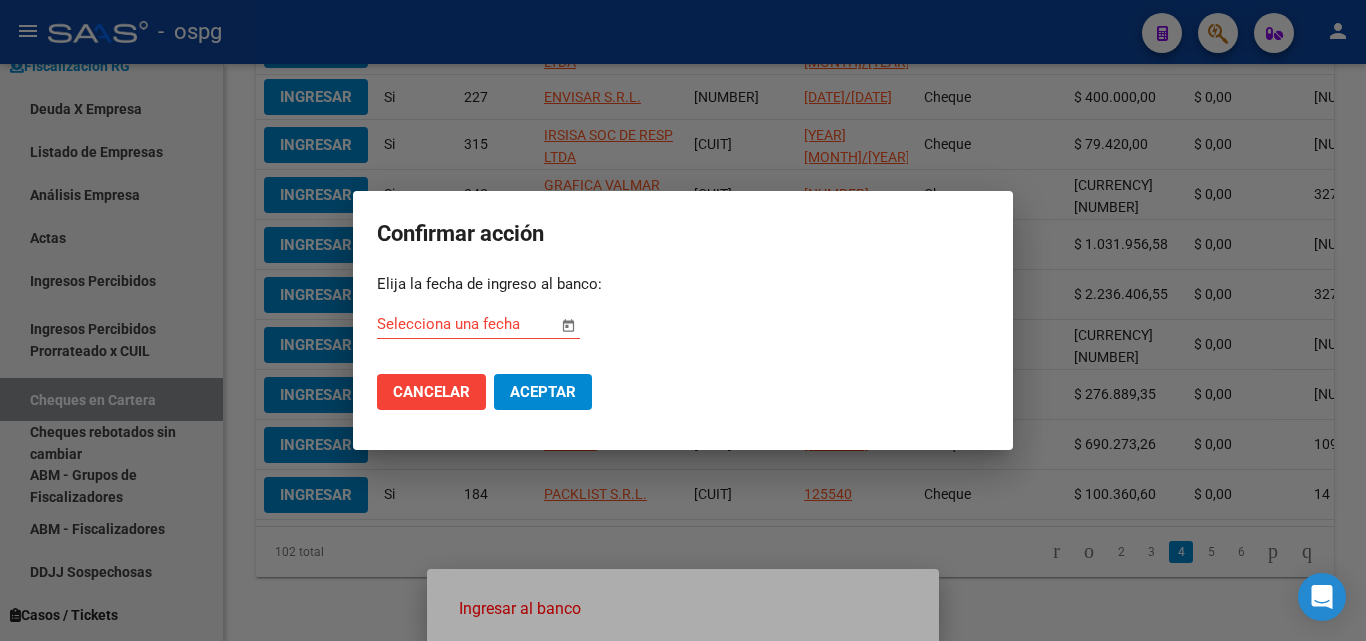 click at bounding box center (568, 325) 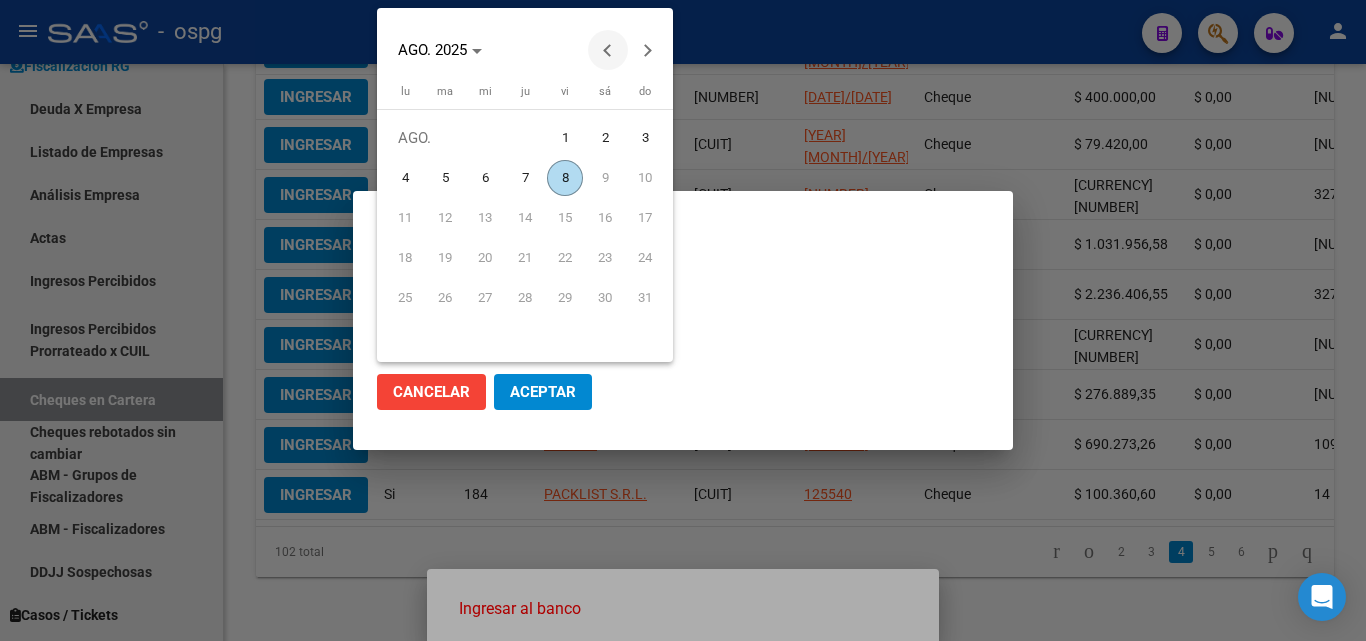 click at bounding box center (608, 50) 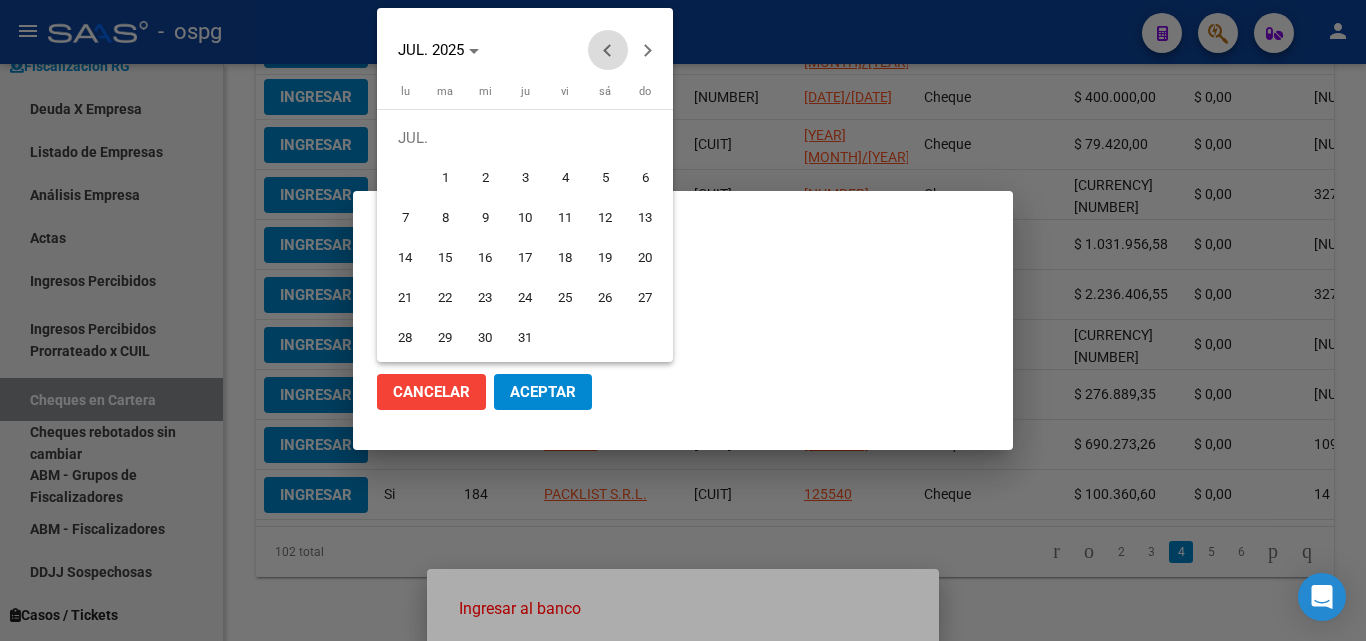 click at bounding box center (608, 50) 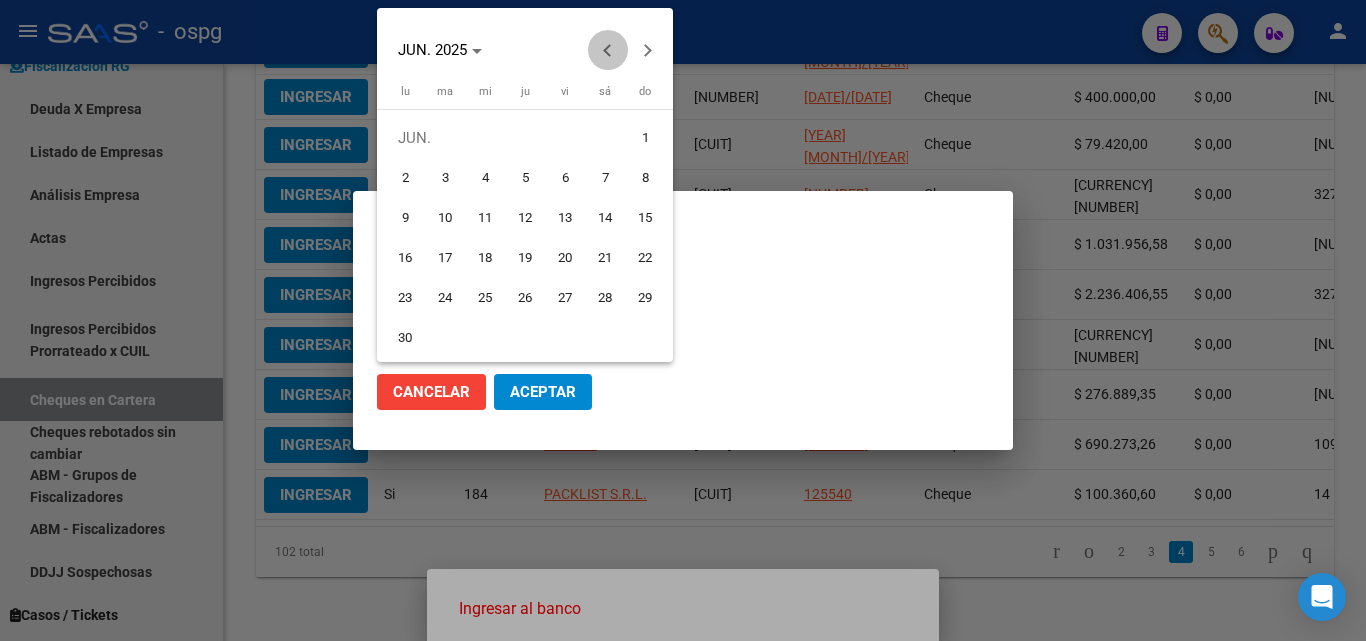 click at bounding box center (608, 50) 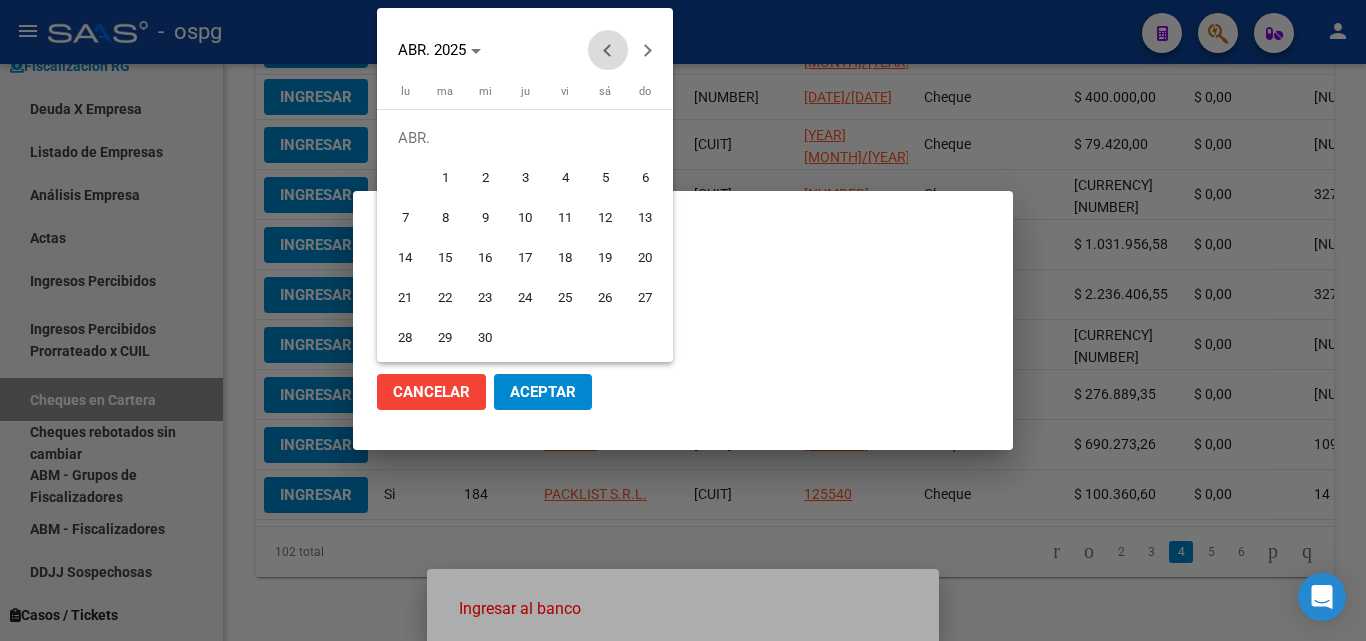 click at bounding box center [608, 50] 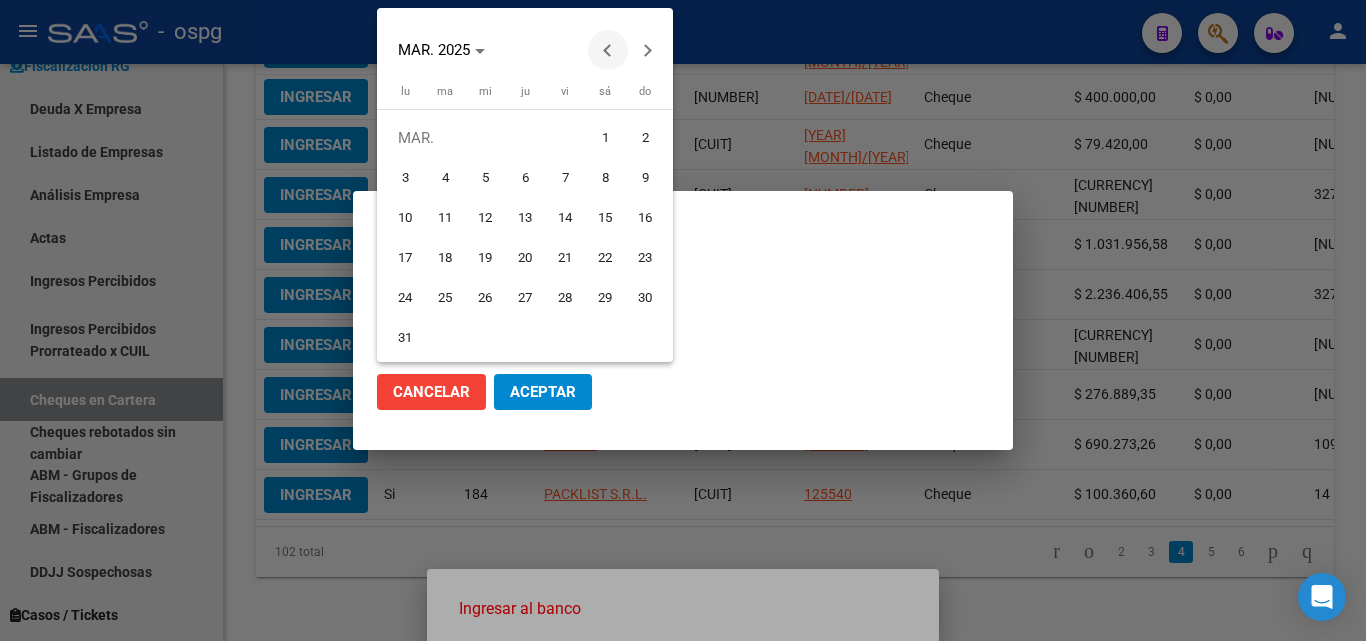 click at bounding box center (608, 50) 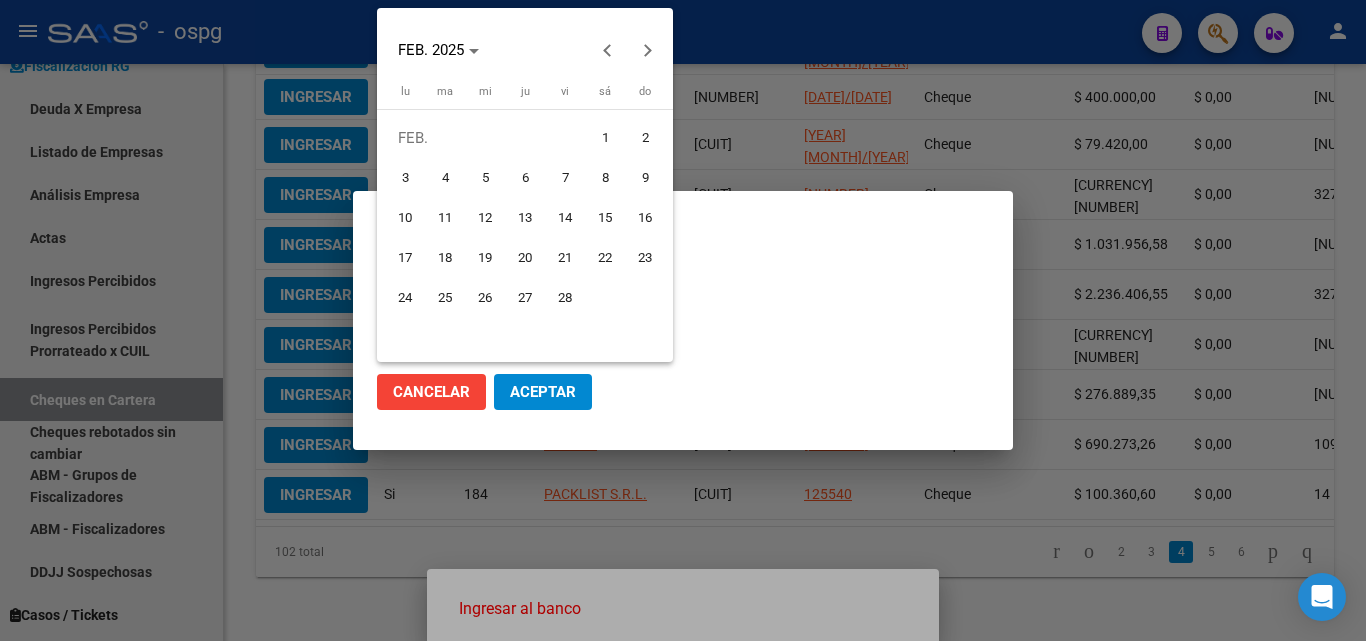 drag, startPoint x: 596, startPoint y: 257, endPoint x: 561, endPoint y: 332, distance: 82.764725 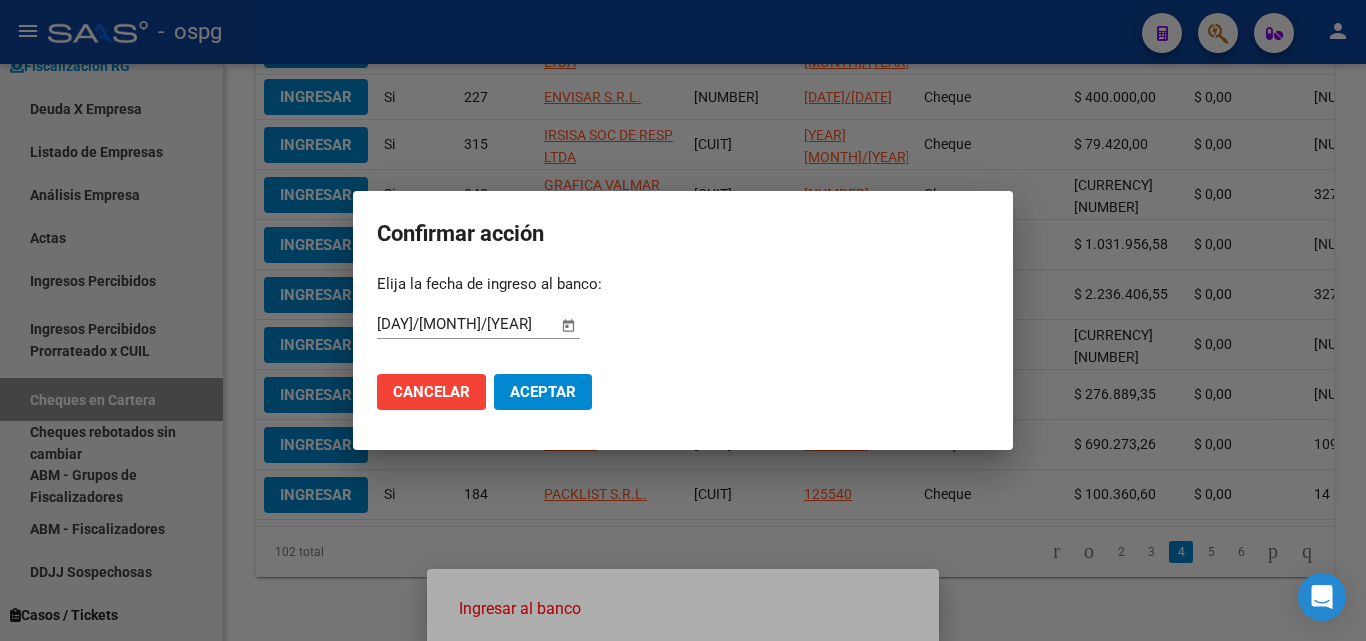 click on "Aceptar" 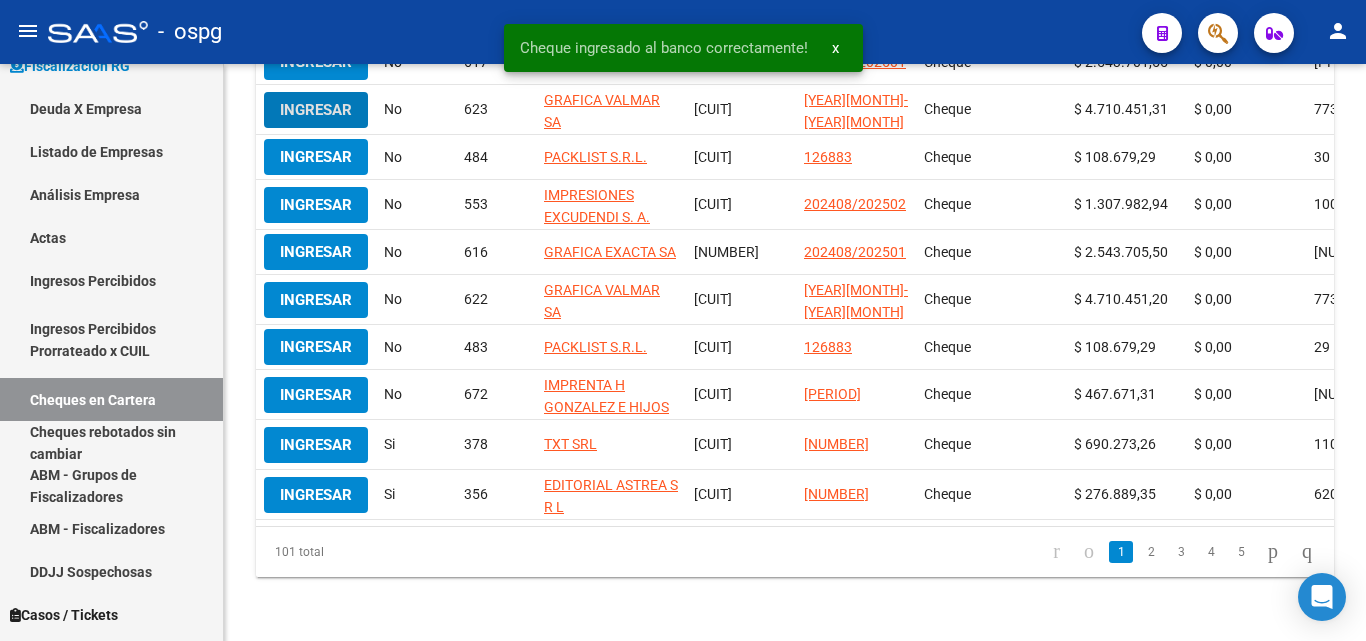 scroll, scrollTop: 535, scrollLeft: 0, axis: vertical 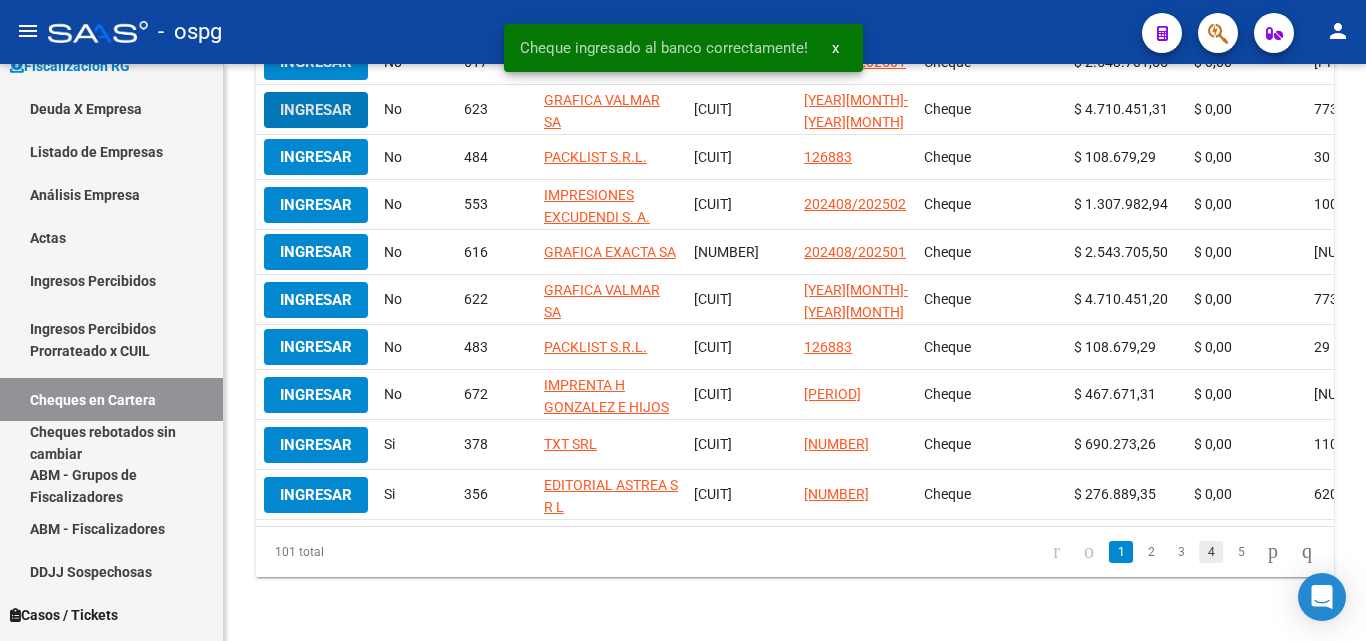 click on "4" 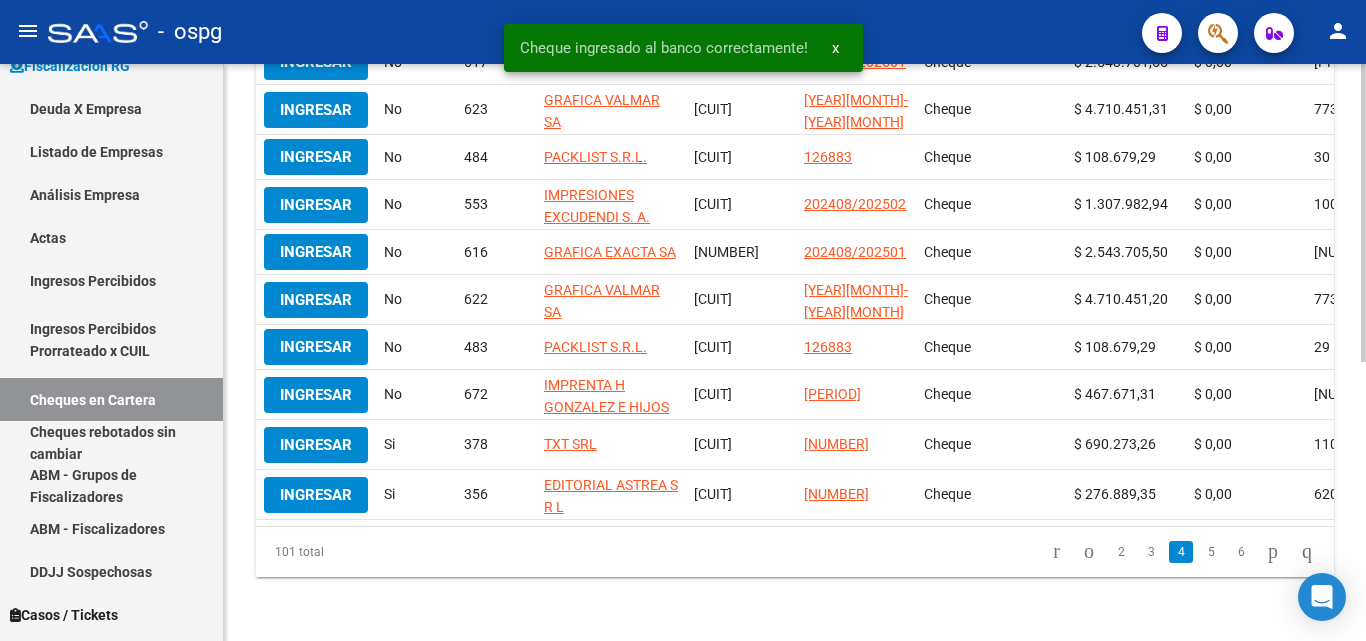 scroll, scrollTop: 538, scrollLeft: 0, axis: vertical 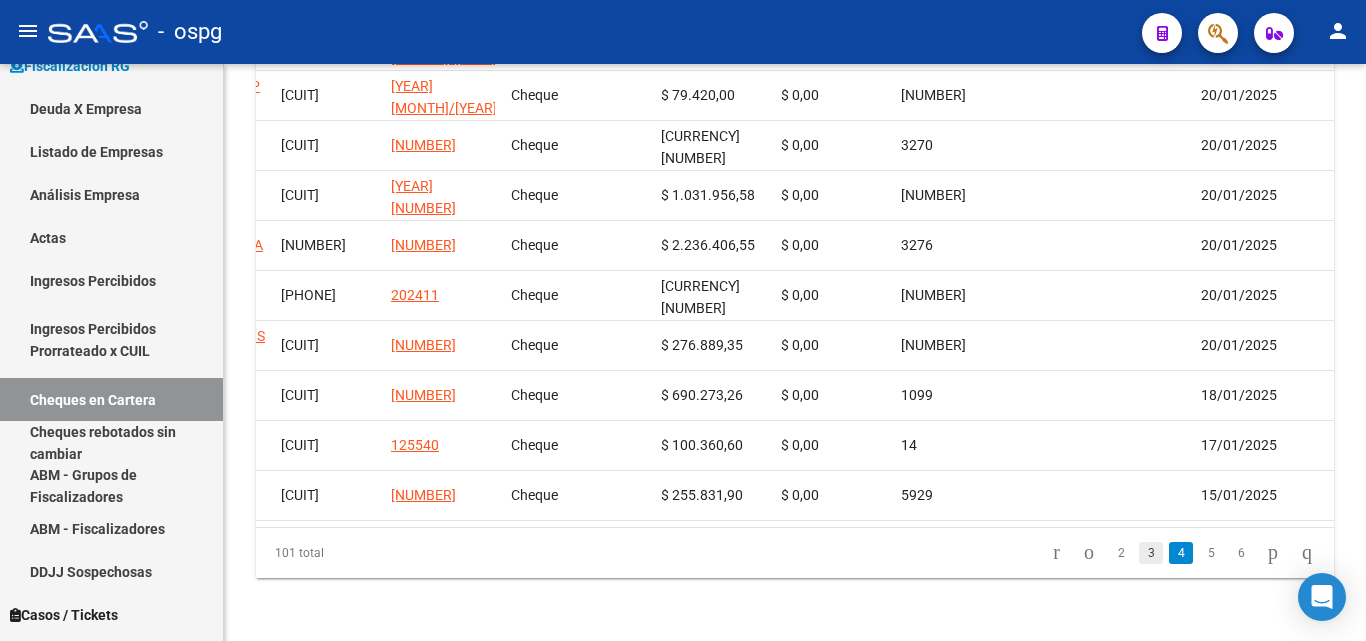 click on "3" 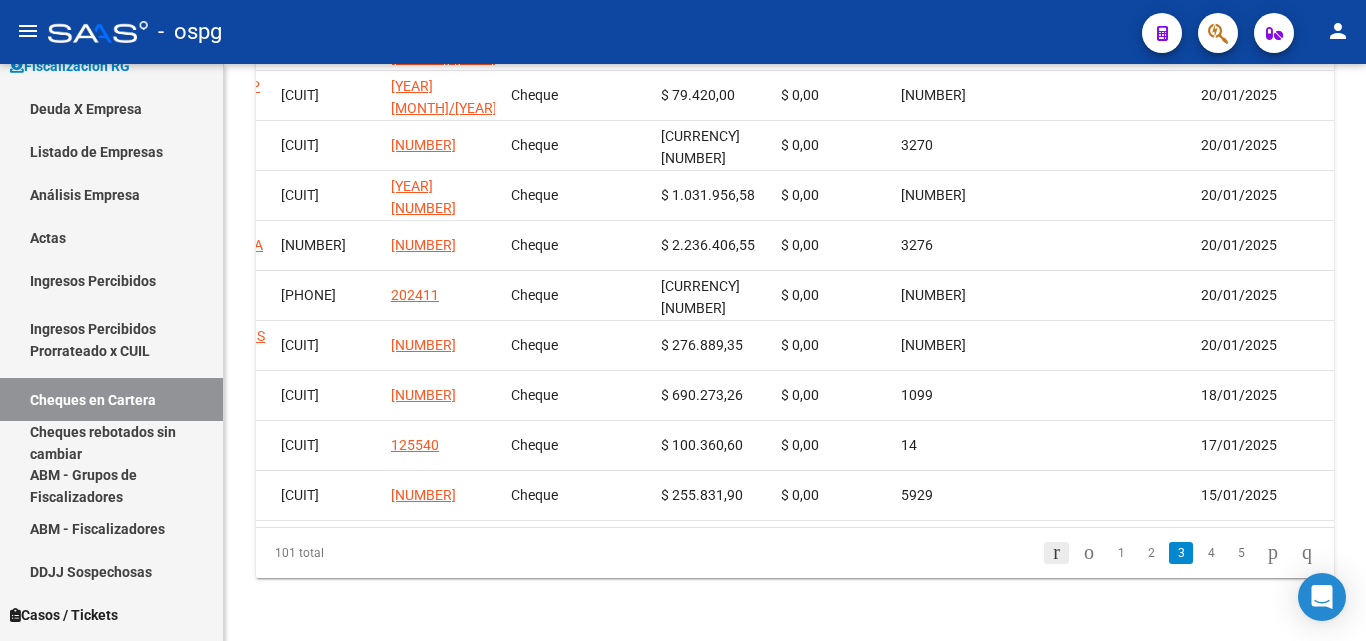 scroll, scrollTop: 535, scrollLeft: 0, axis: vertical 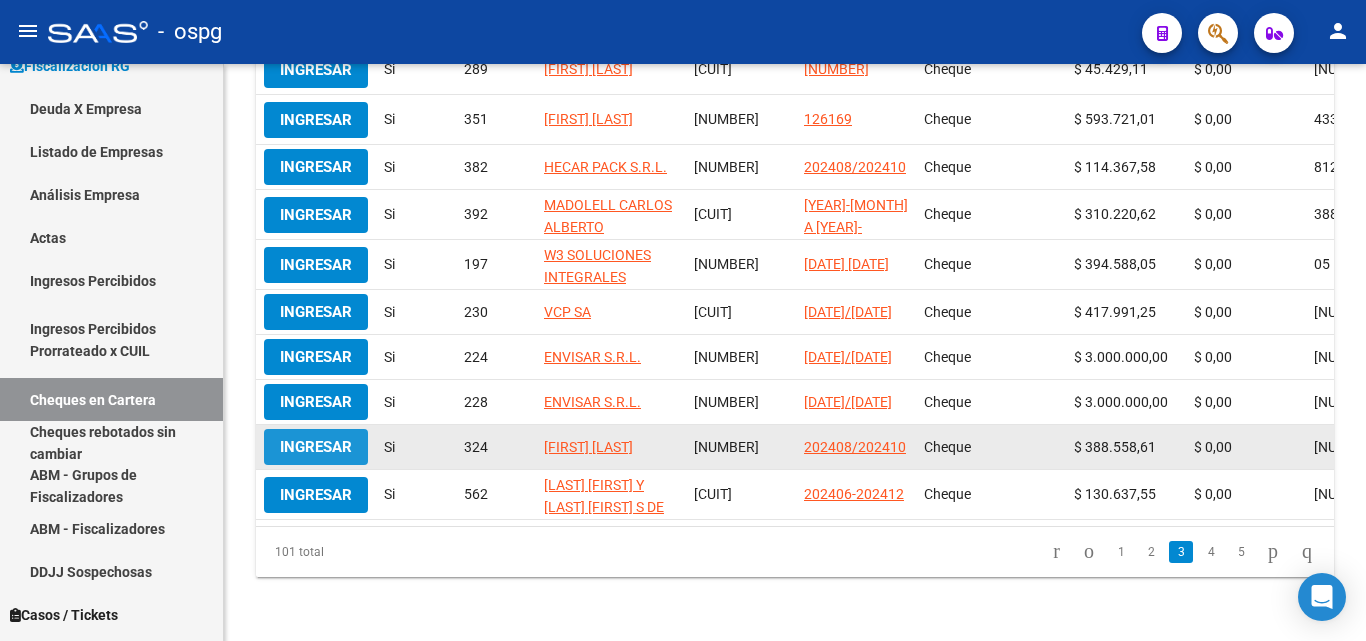 click on "Ingresar" 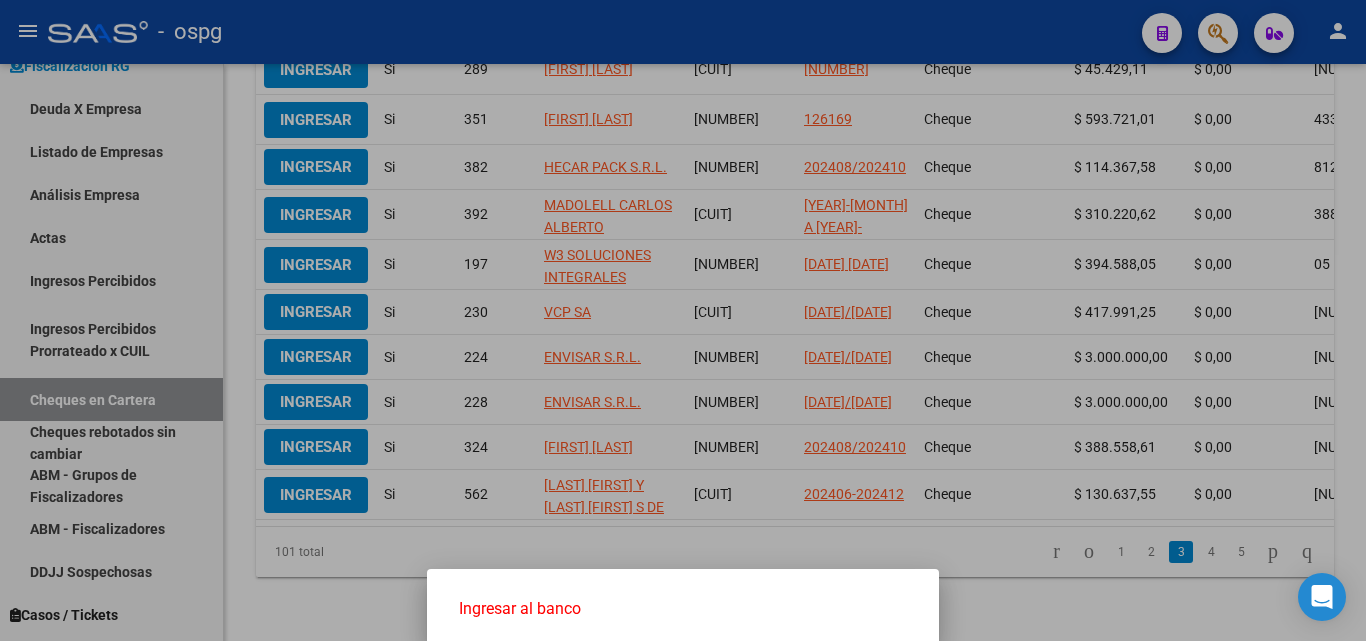 click on "Ingresar al banco" at bounding box center (683, 609) 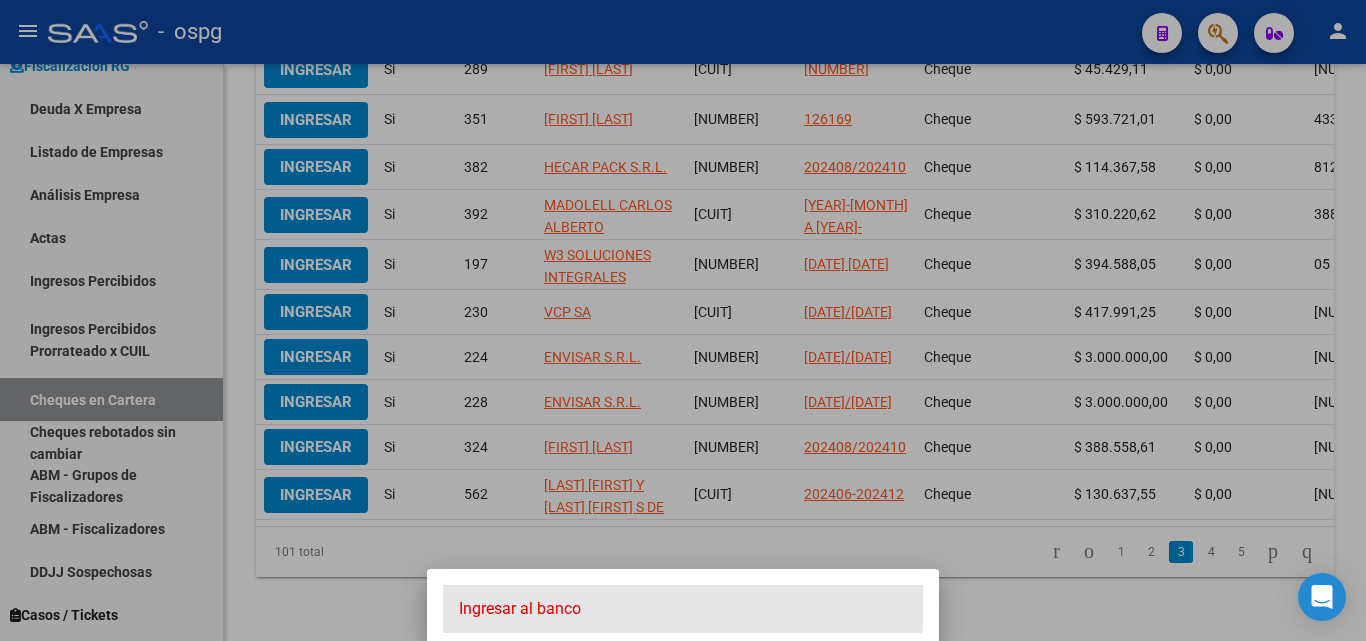 click on "Ingresar al banco" at bounding box center (683, 609) 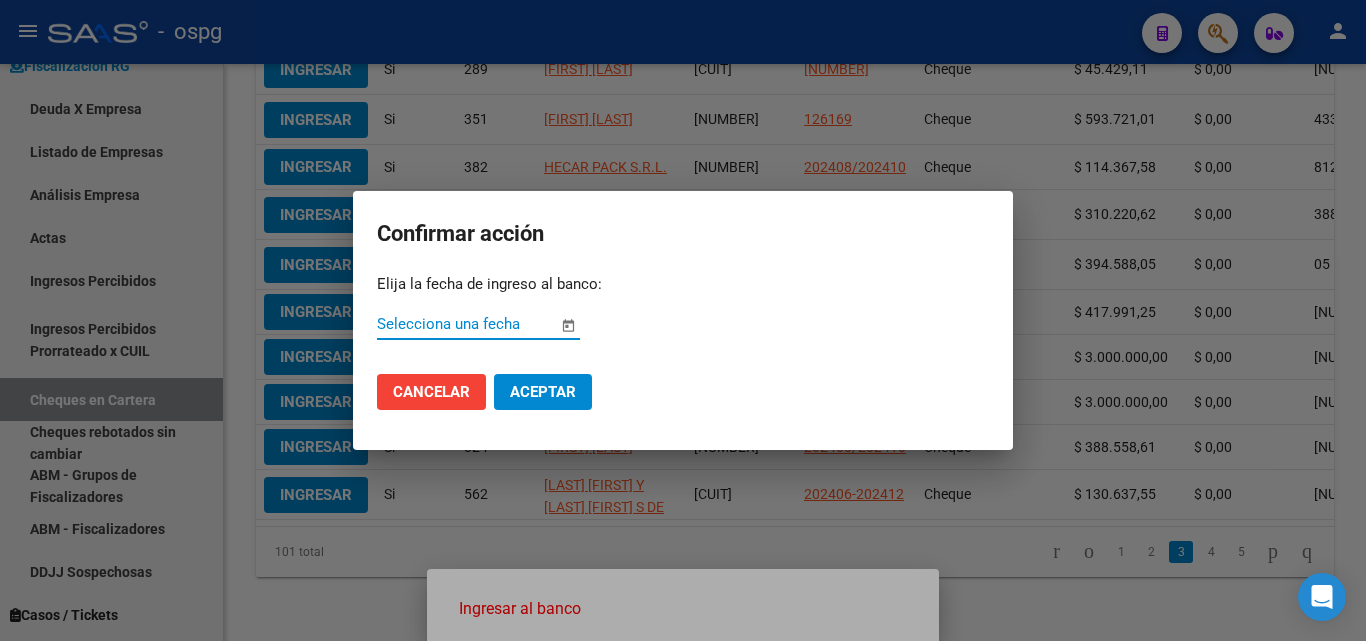 click at bounding box center [568, 325] 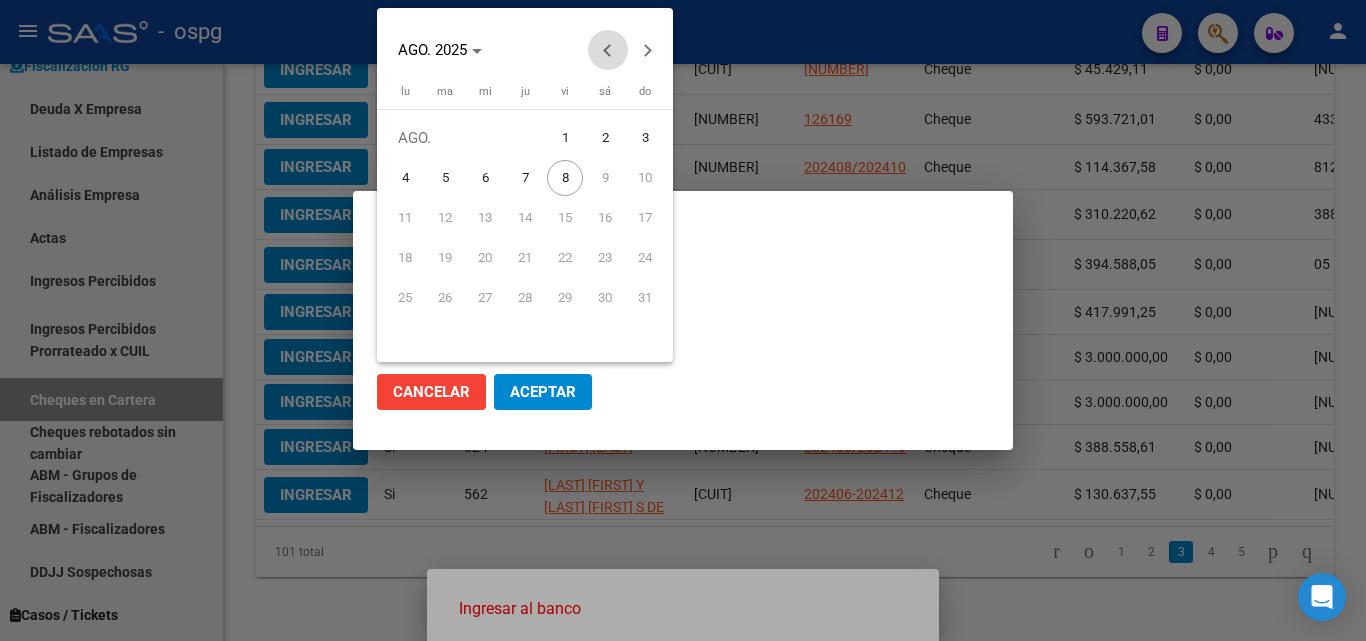 click at bounding box center (608, 50) 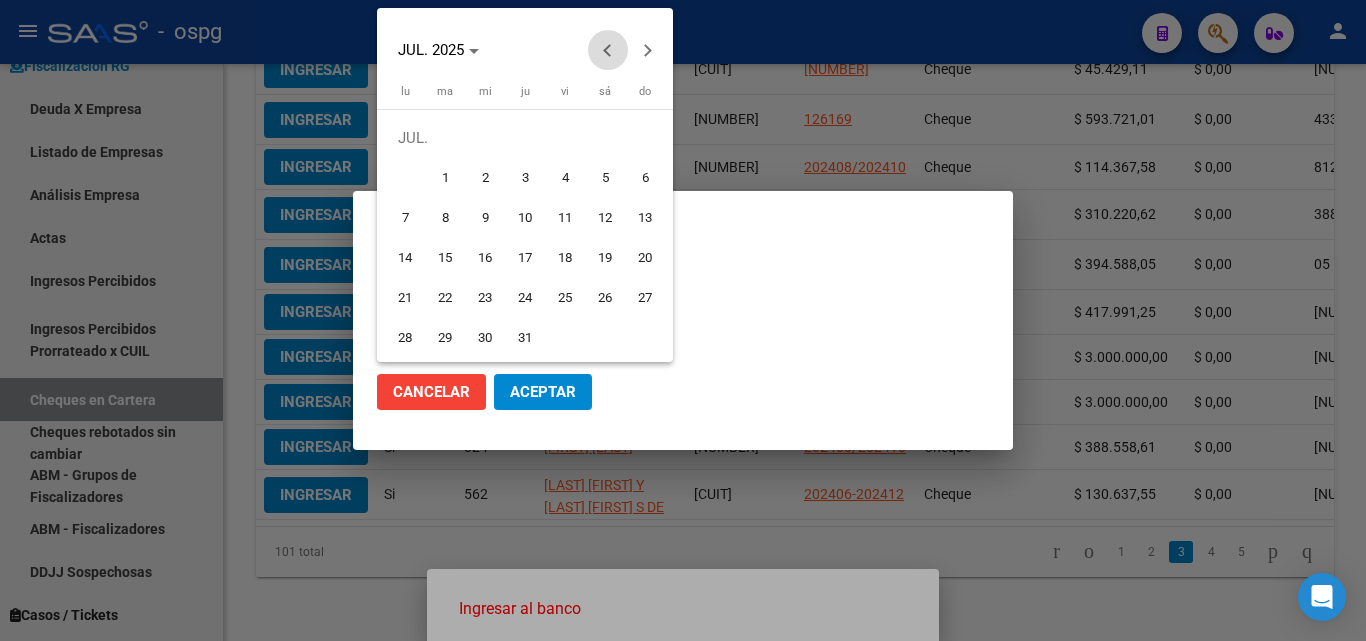 click at bounding box center (608, 50) 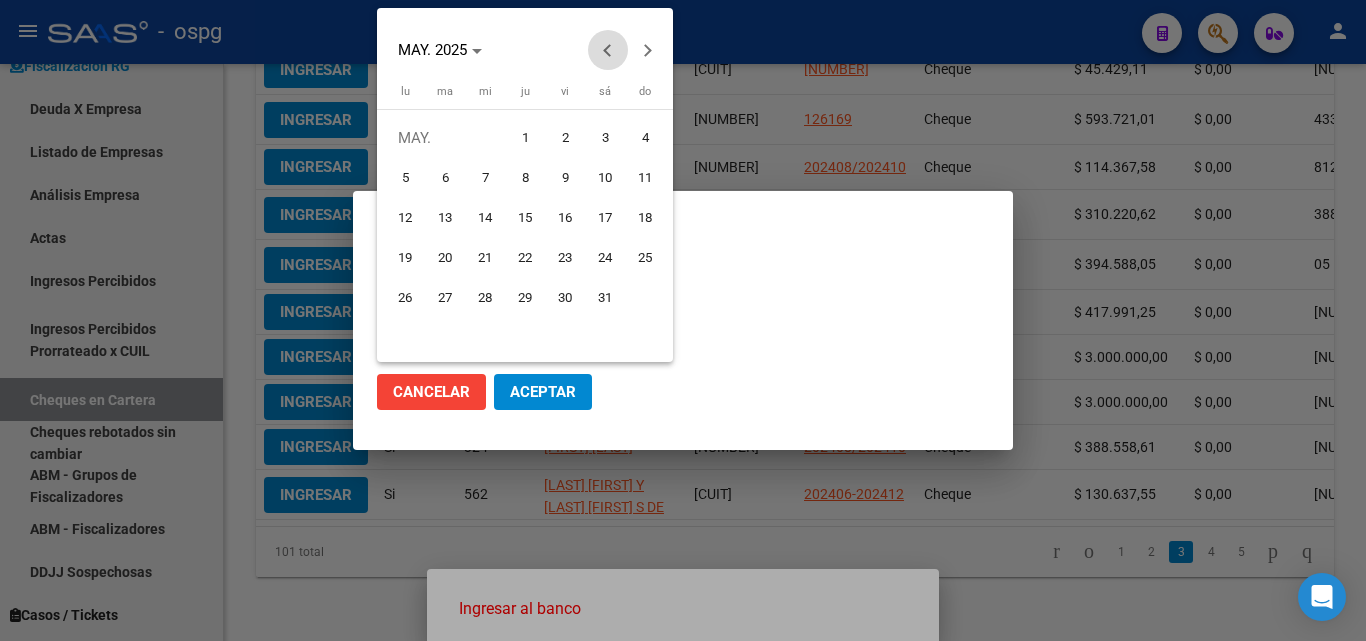 click at bounding box center (608, 50) 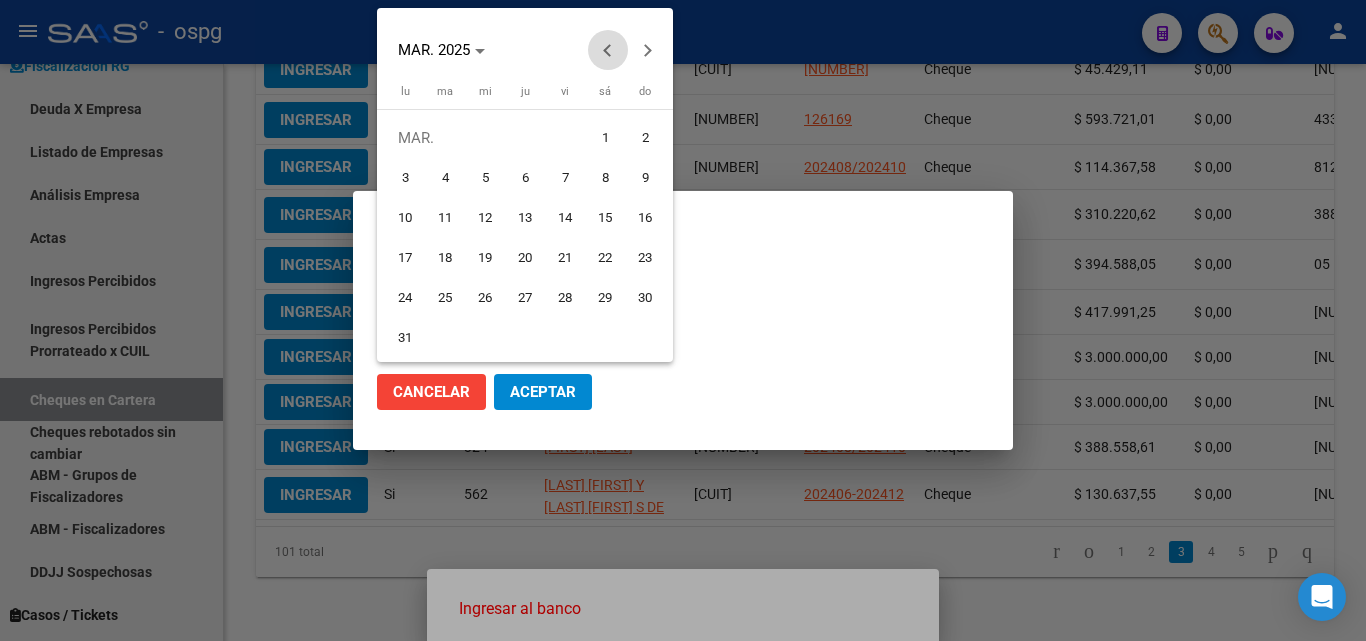 click at bounding box center [608, 50] 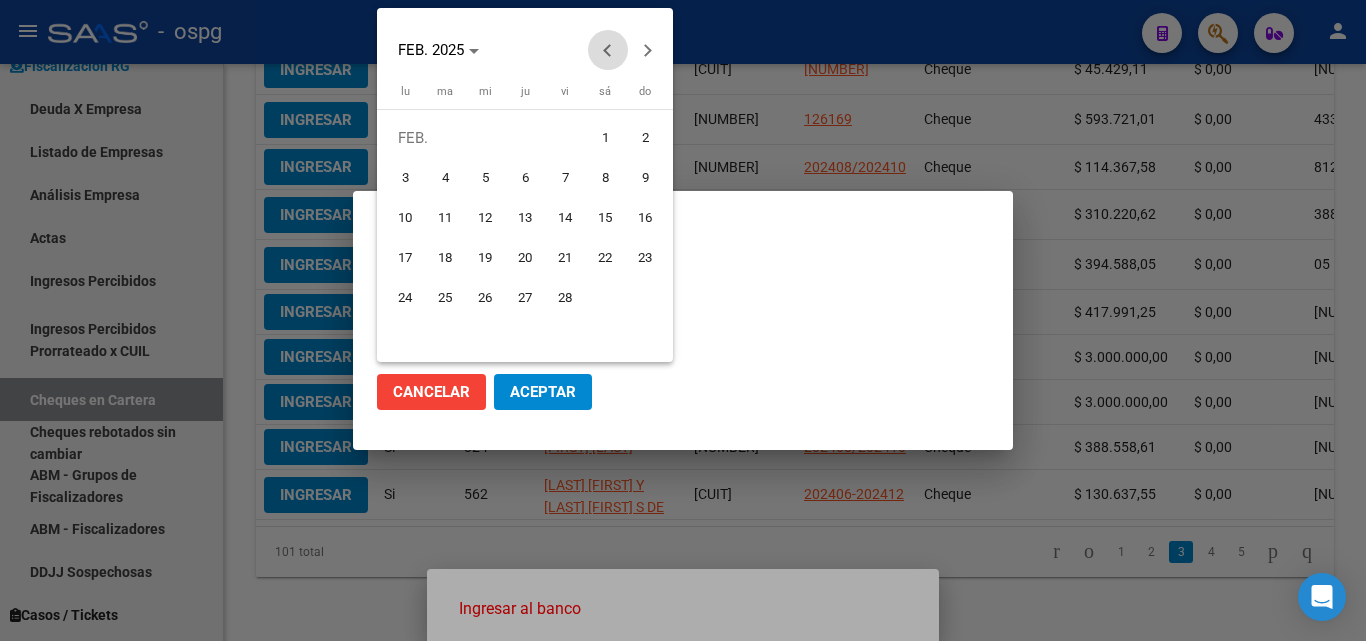 click at bounding box center (608, 50) 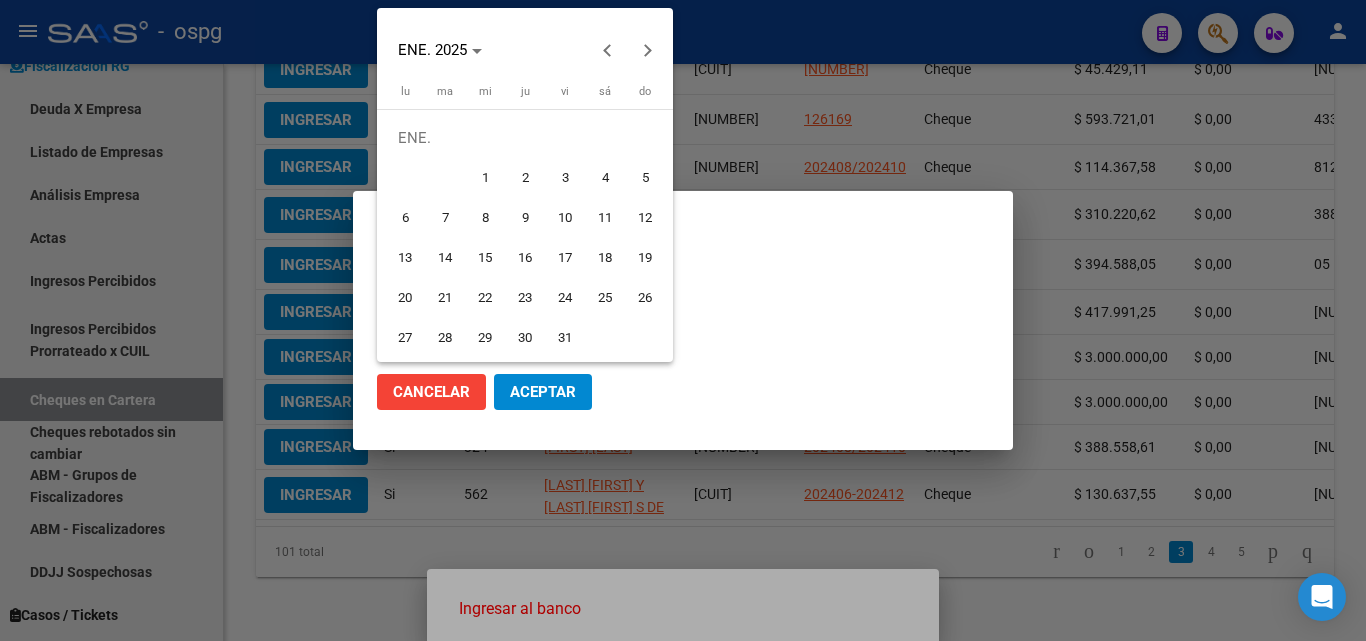 drag, startPoint x: 568, startPoint y: 304, endPoint x: 554, endPoint y: 369, distance: 66.4906 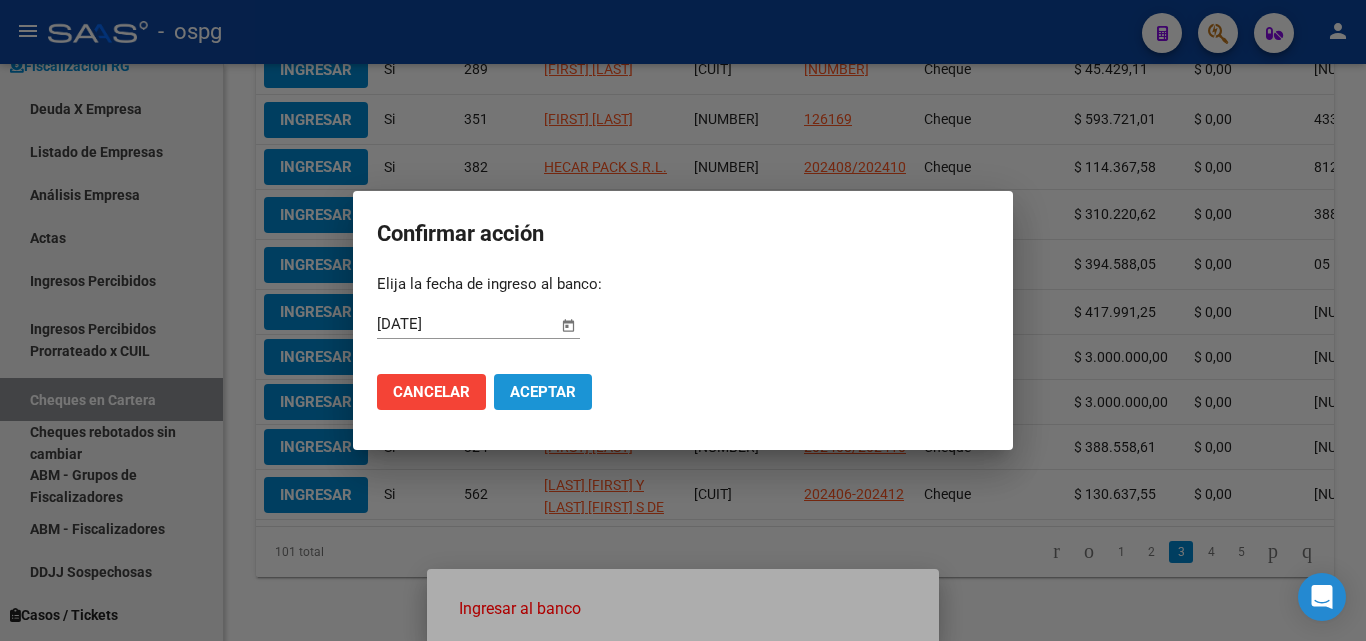 click on "Aceptar" 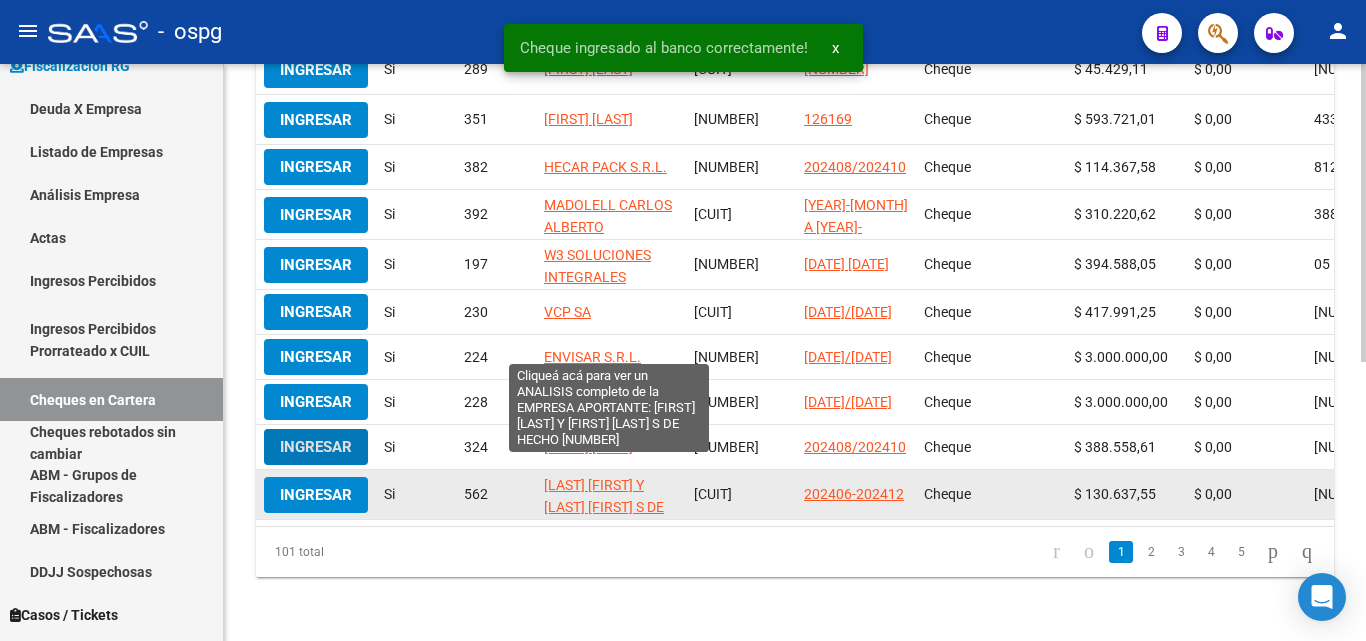 scroll, scrollTop: 532, scrollLeft: 0, axis: vertical 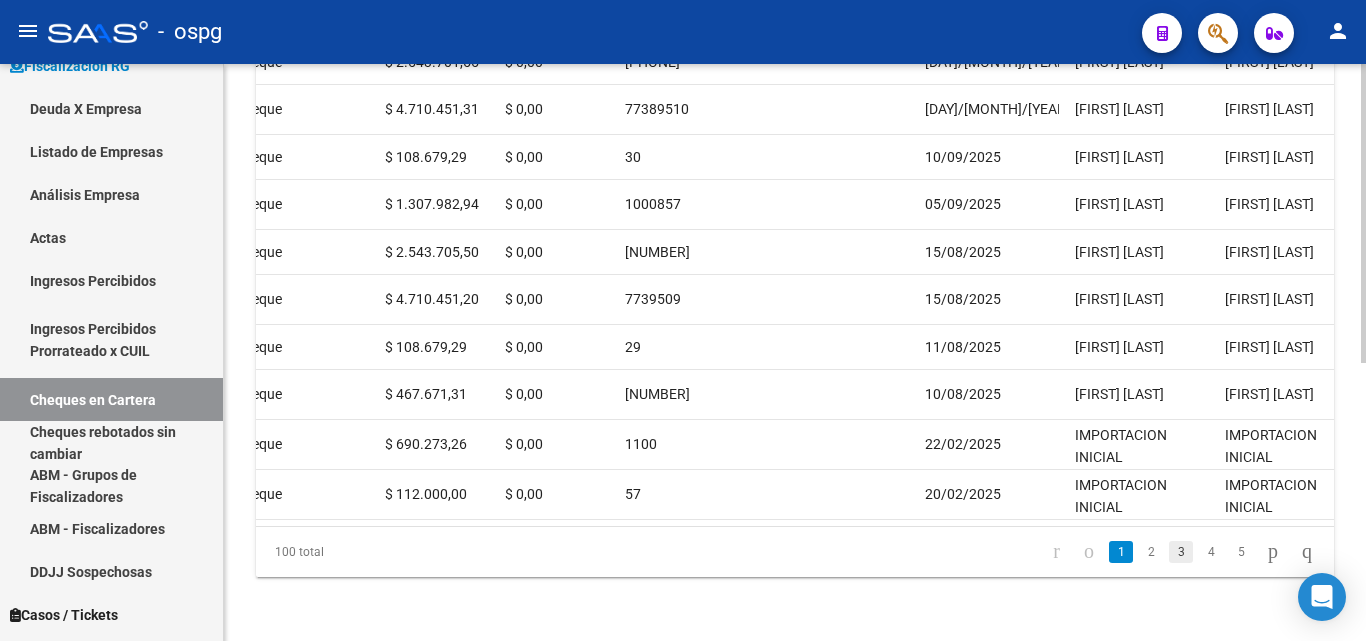 click on "3" 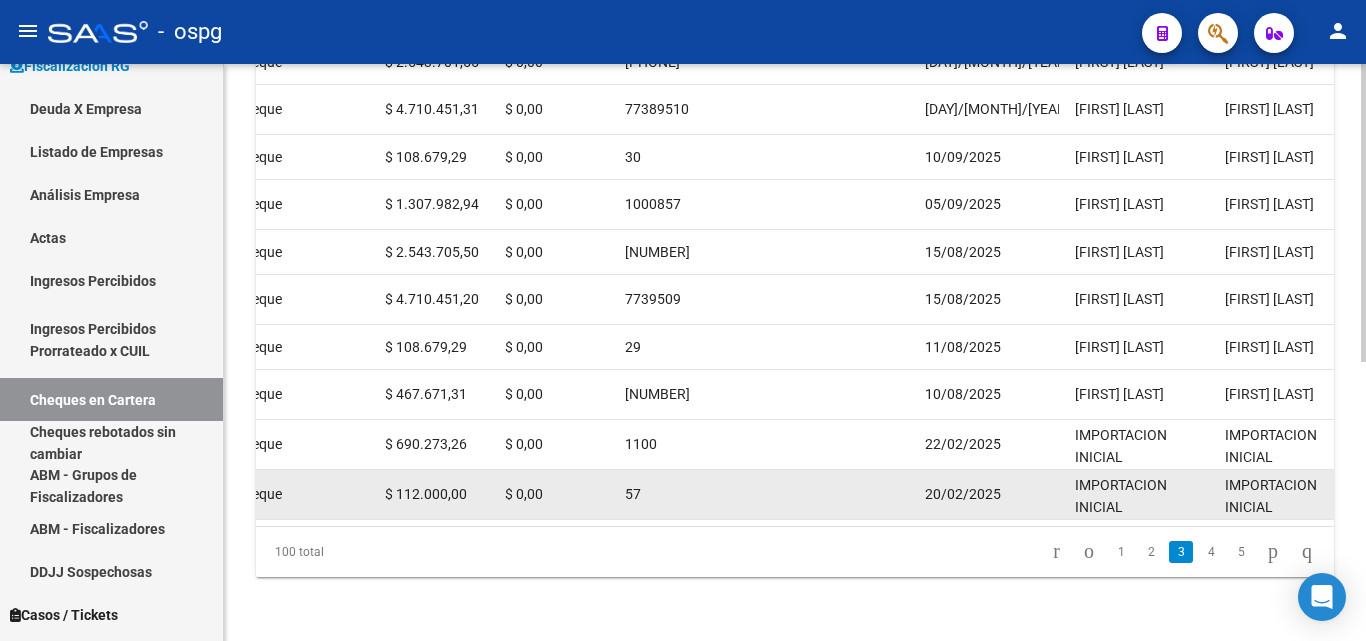 scroll, scrollTop: 532, scrollLeft: 0, axis: vertical 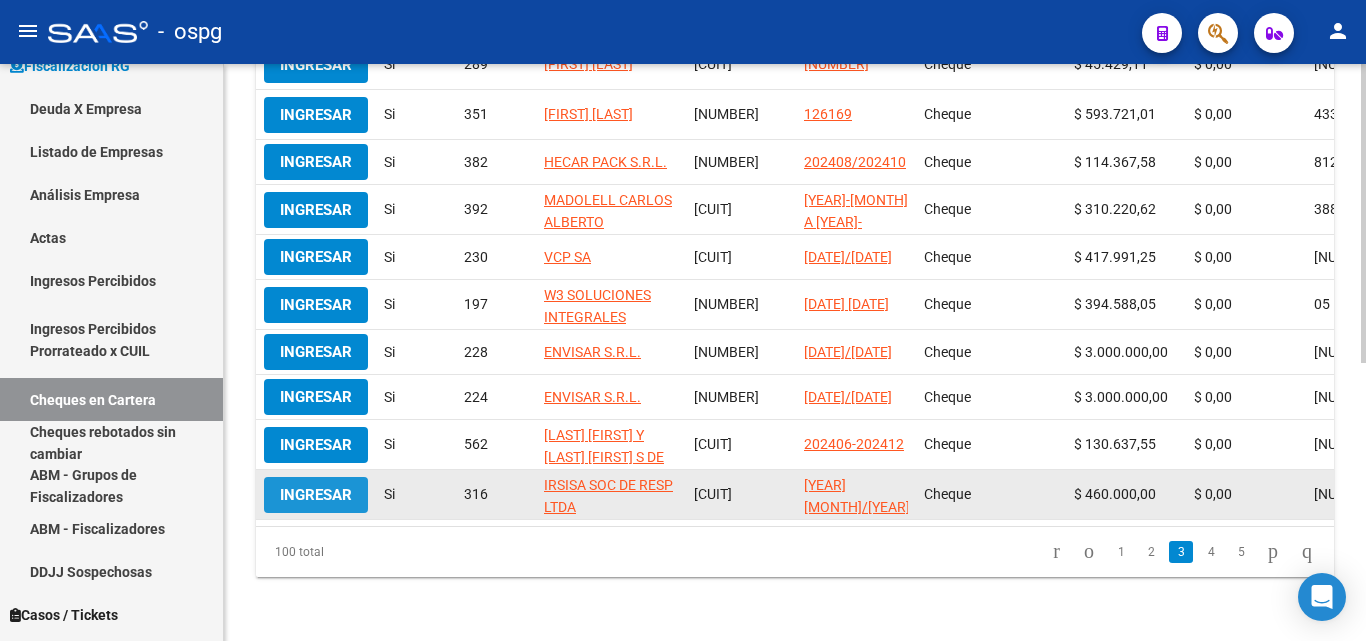 click on "Ingresar" 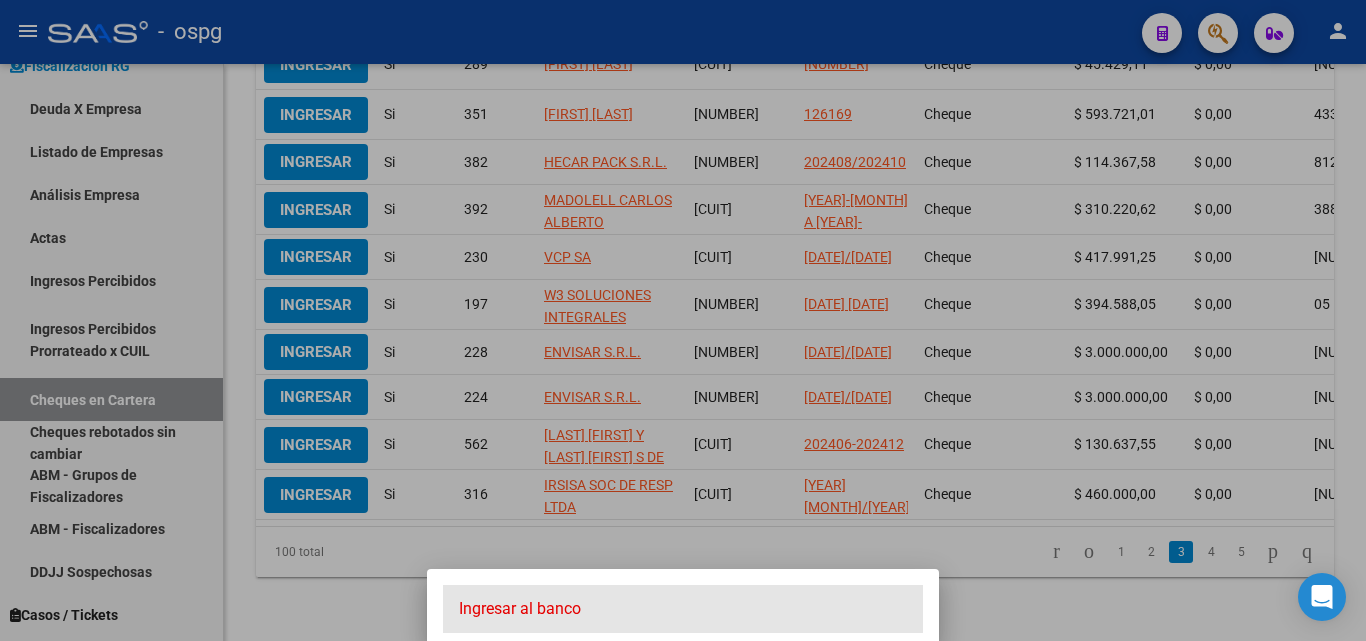 click on "Ingresar al banco" at bounding box center (683, 609) 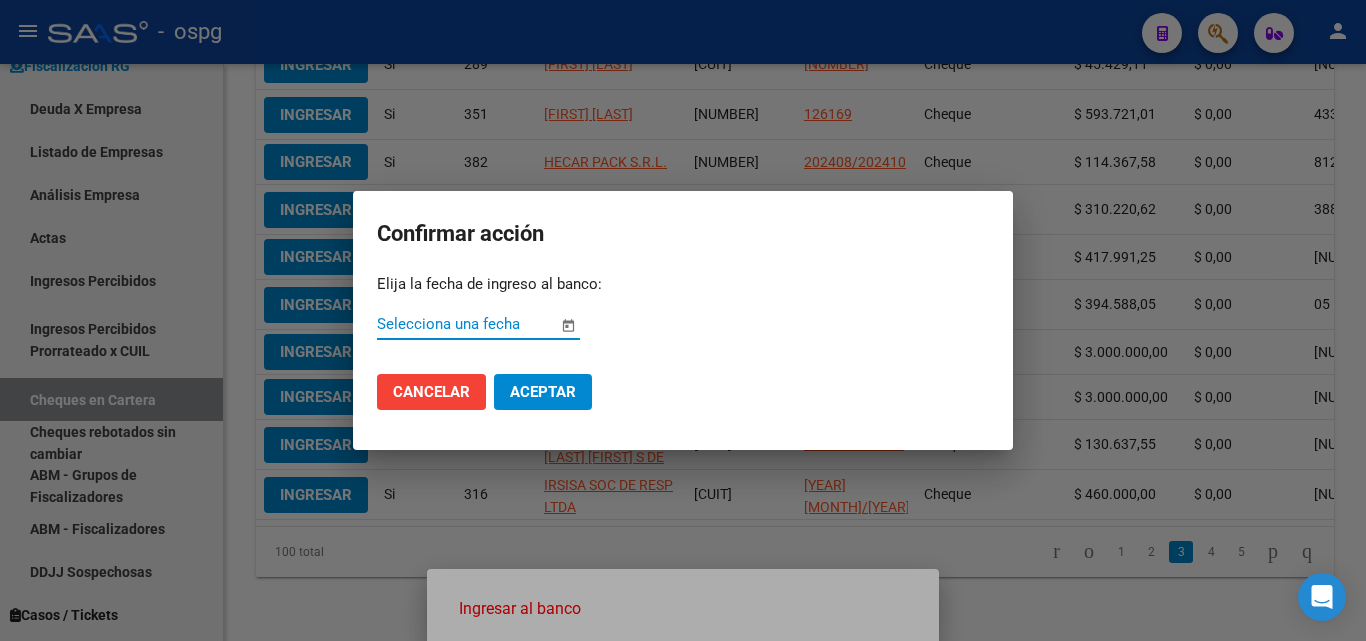 click at bounding box center (568, 325) 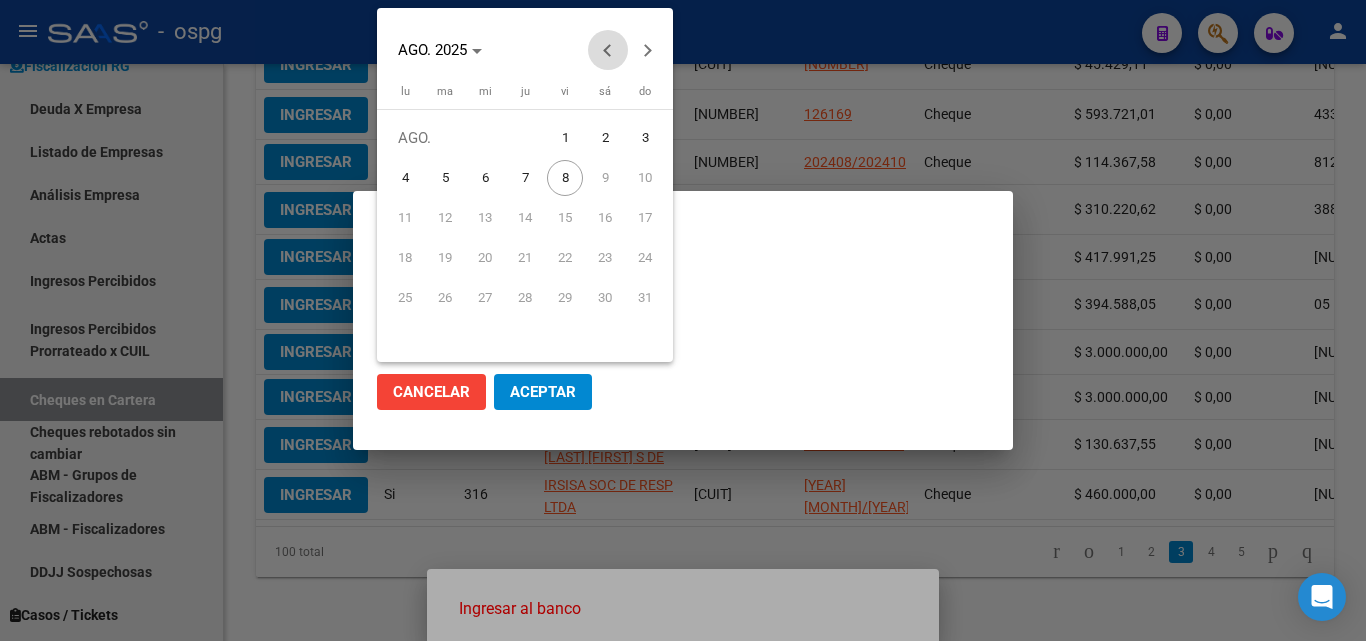 click at bounding box center (608, 50) 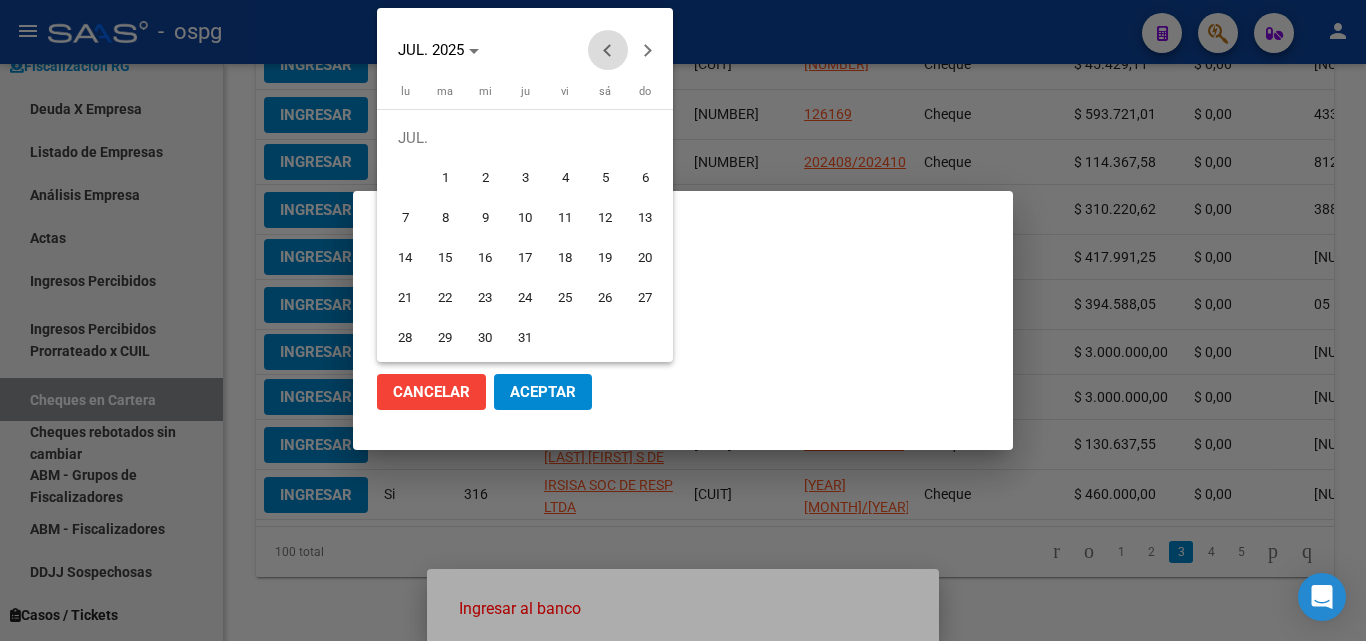 click at bounding box center [608, 50] 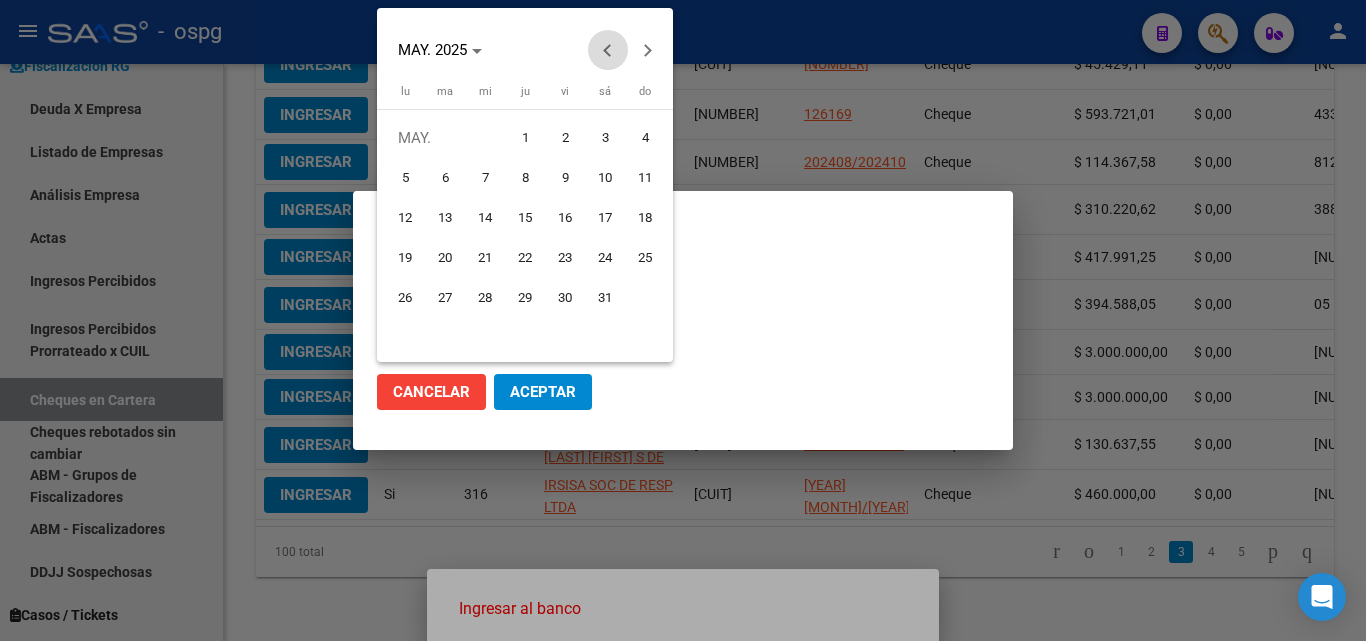 click at bounding box center (608, 50) 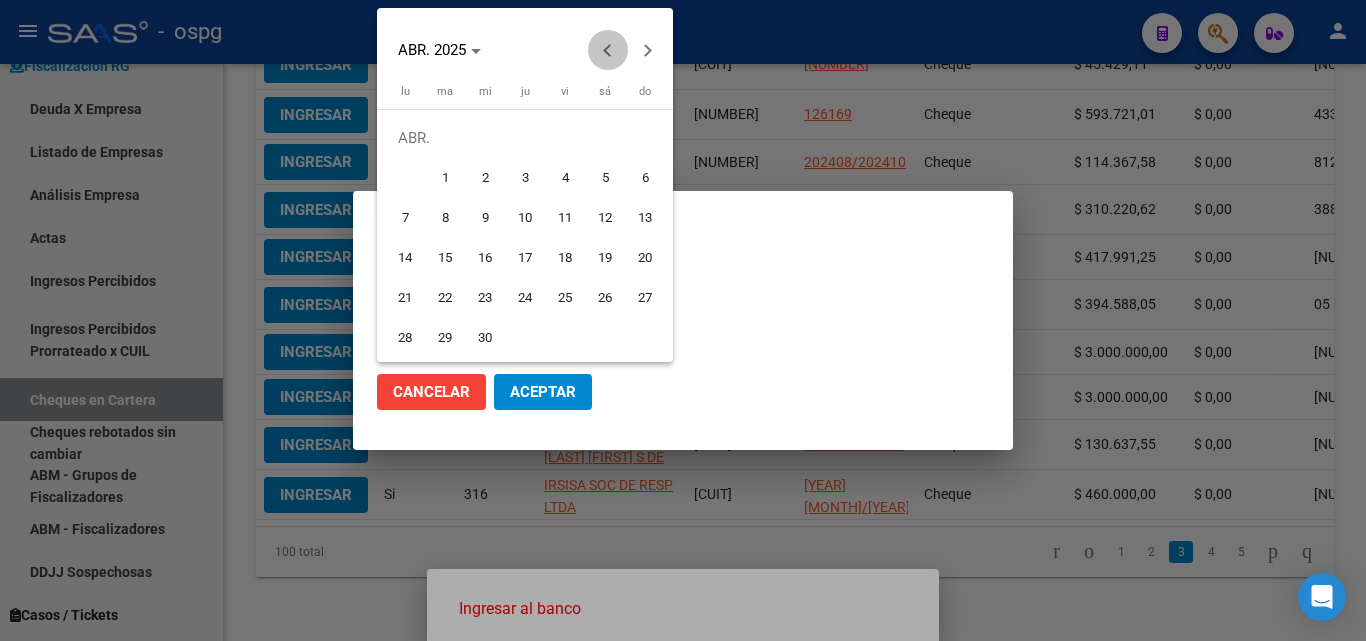 click at bounding box center [608, 50] 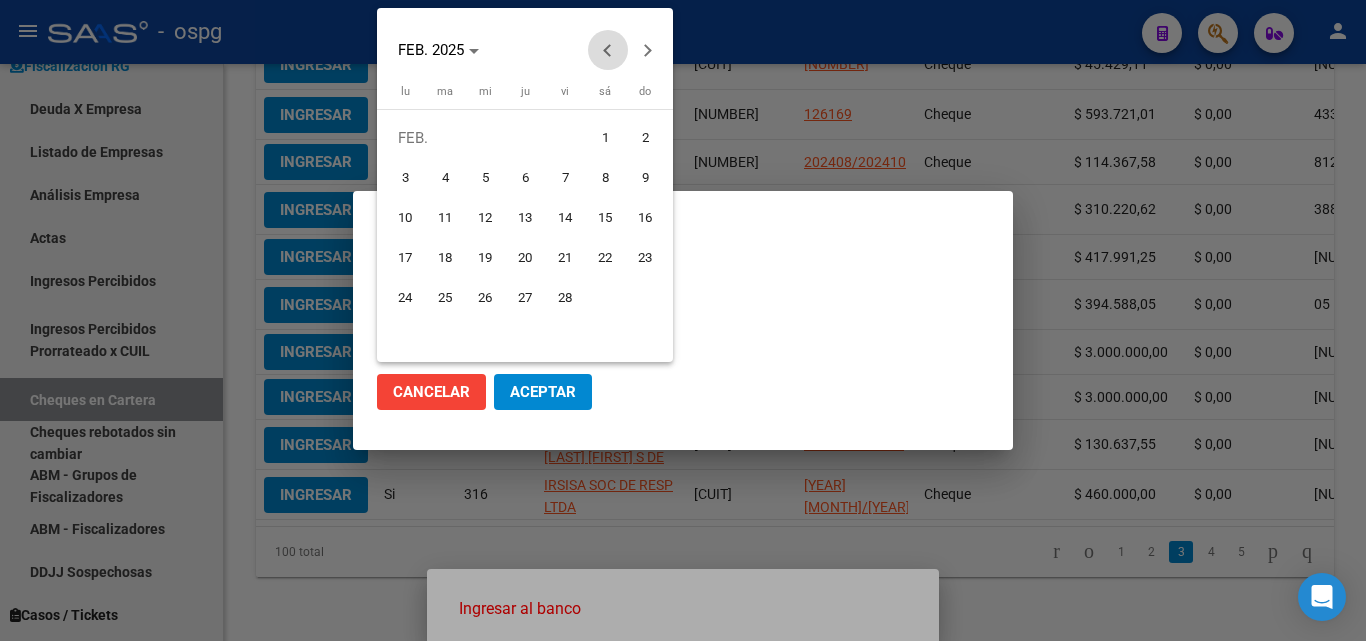 click at bounding box center (608, 50) 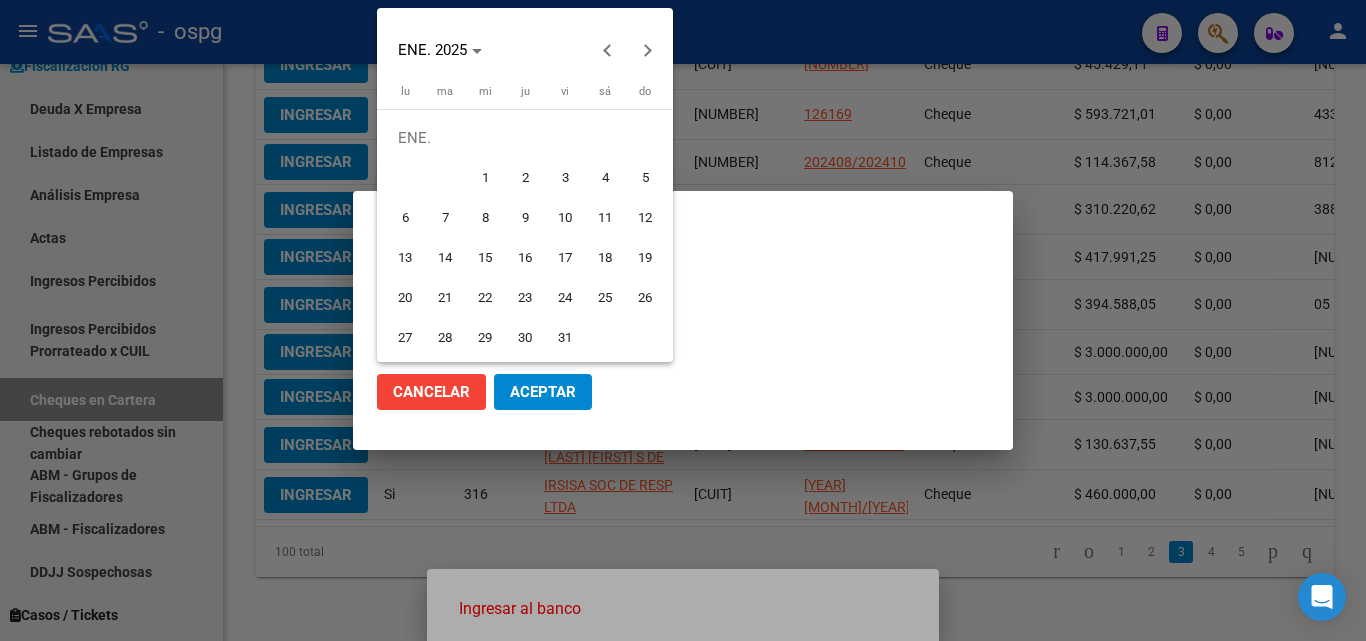 click on "22" at bounding box center [485, 298] 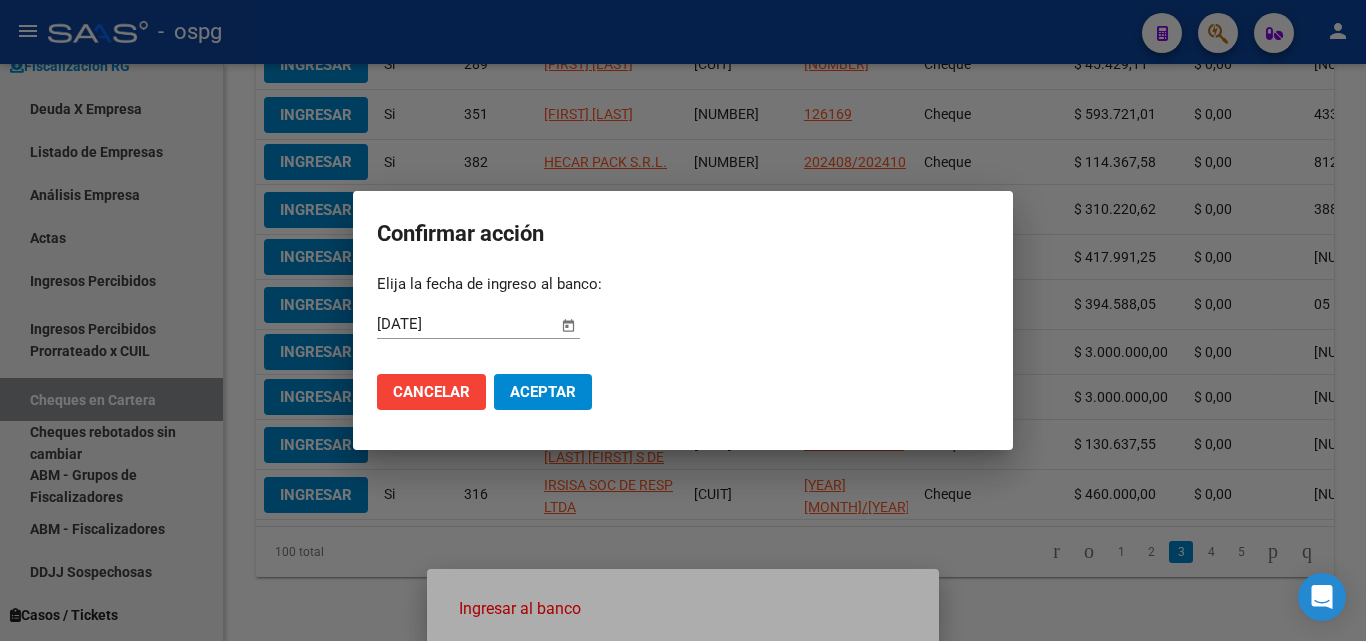click on "Aceptar" 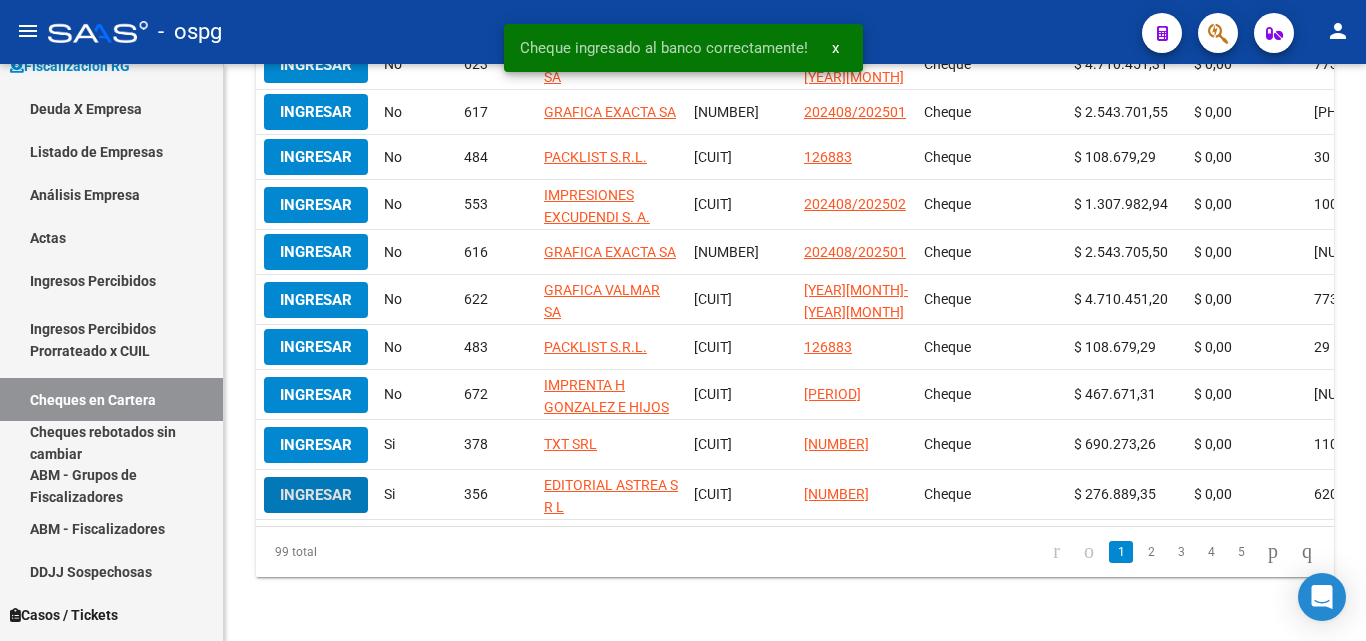 scroll, scrollTop: 532, scrollLeft: 0, axis: vertical 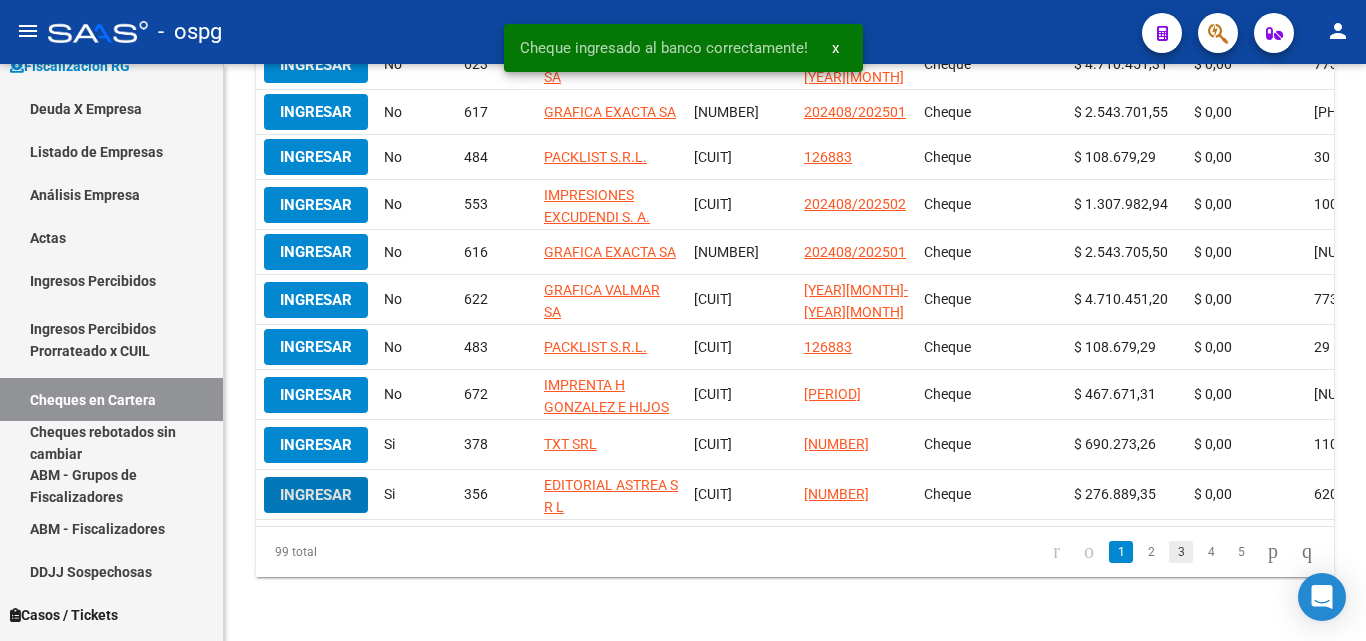 click on "3" 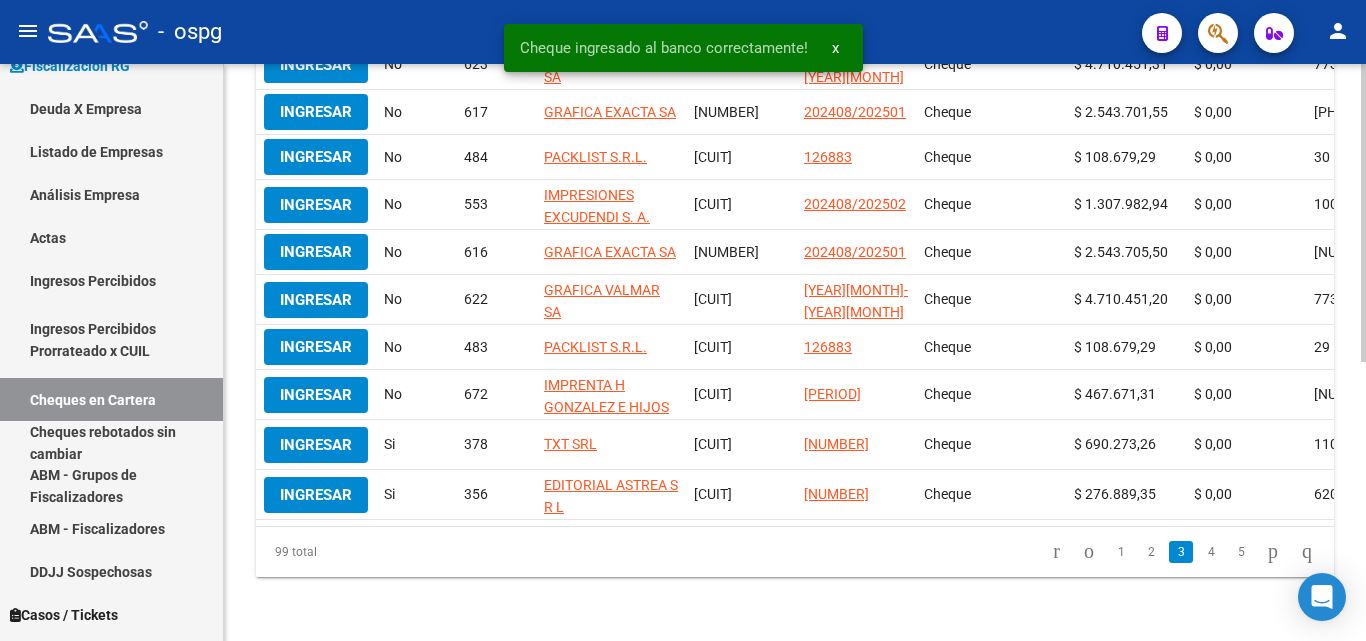 scroll, scrollTop: 530, scrollLeft: 0, axis: vertical 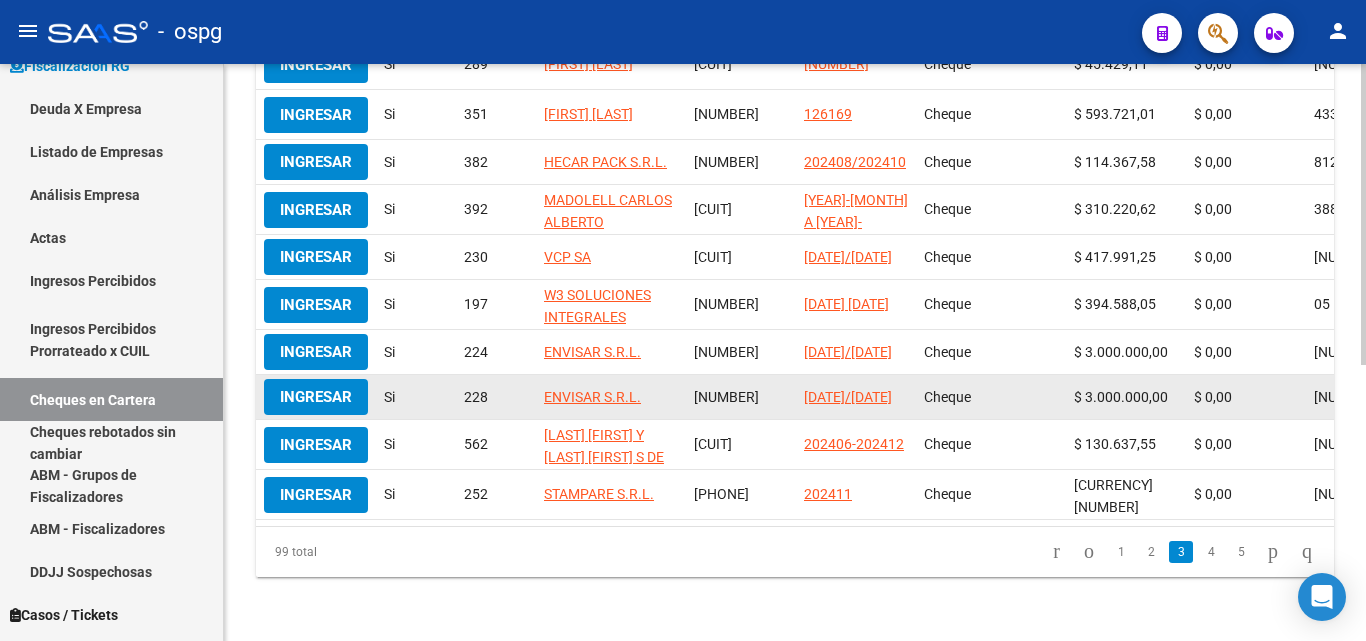 click on "Ingresar" 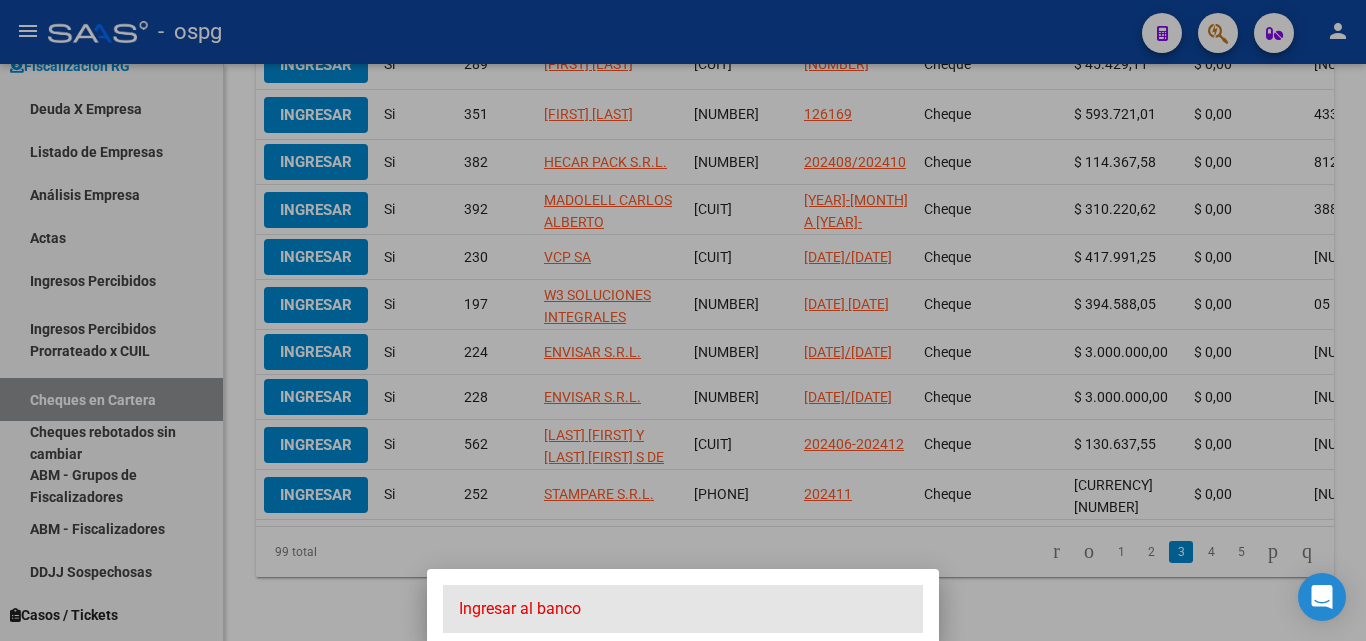 click on "Ingresar al banco" at bounding box center [683, 609] 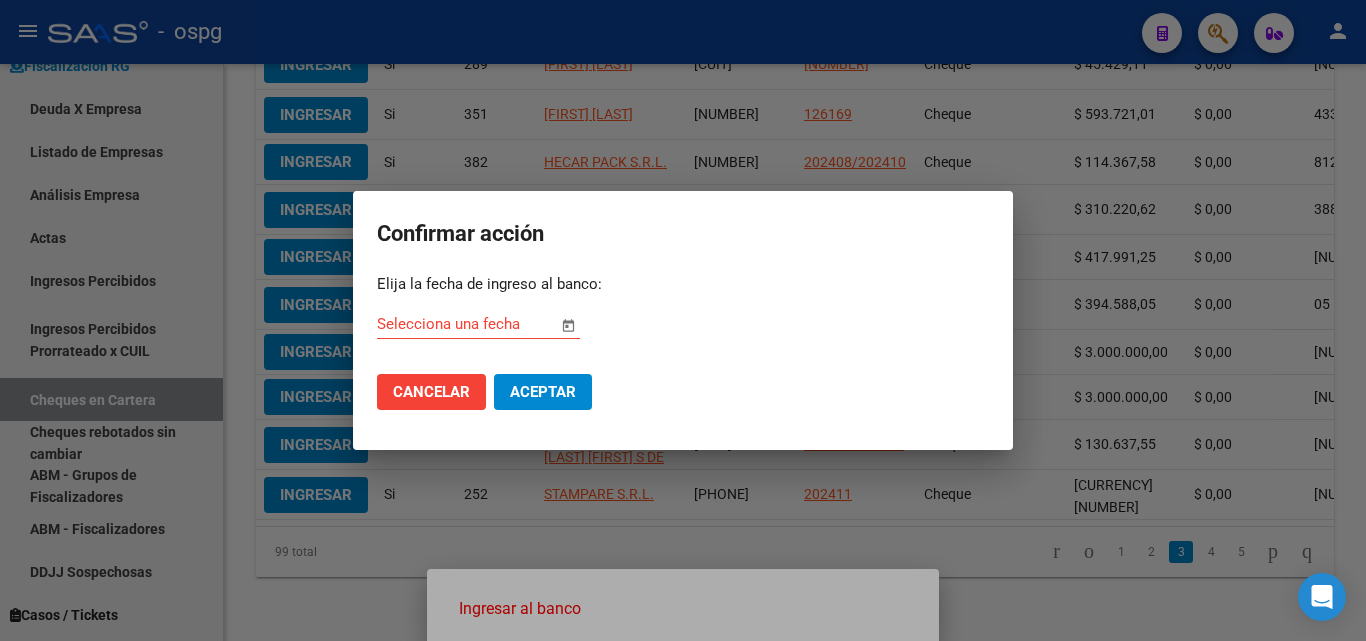 click at bounding box center (568, 325) 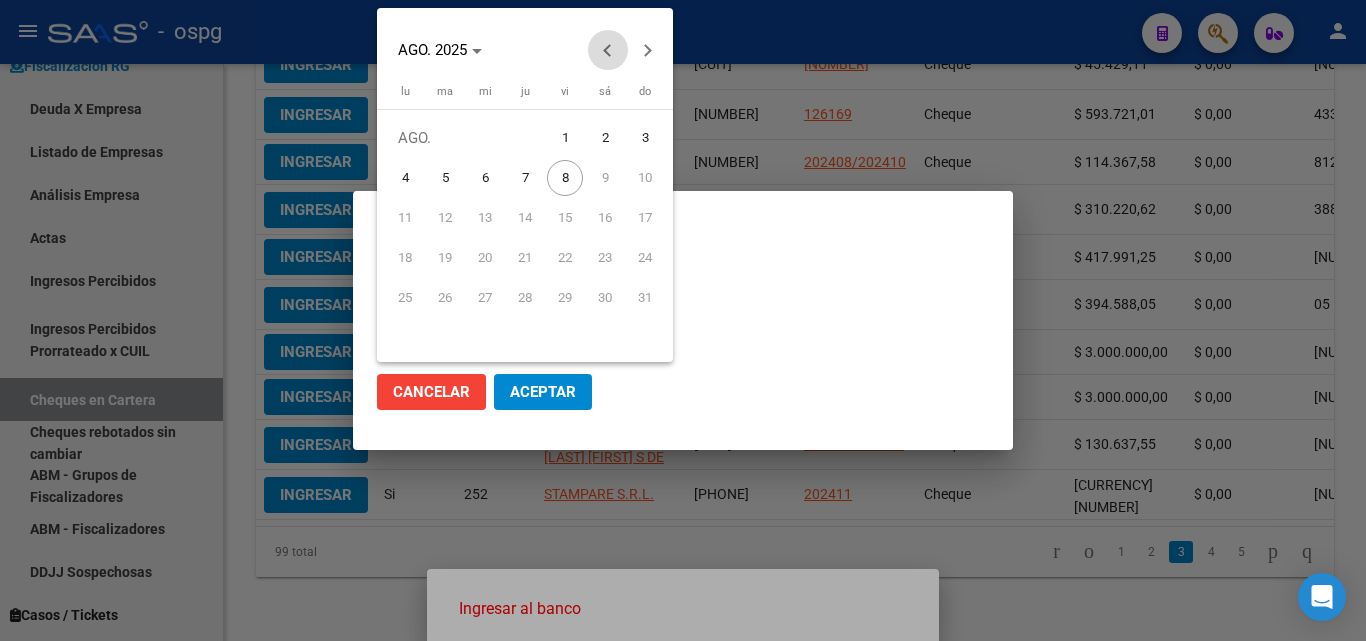 click at bounding box center (608, 50) 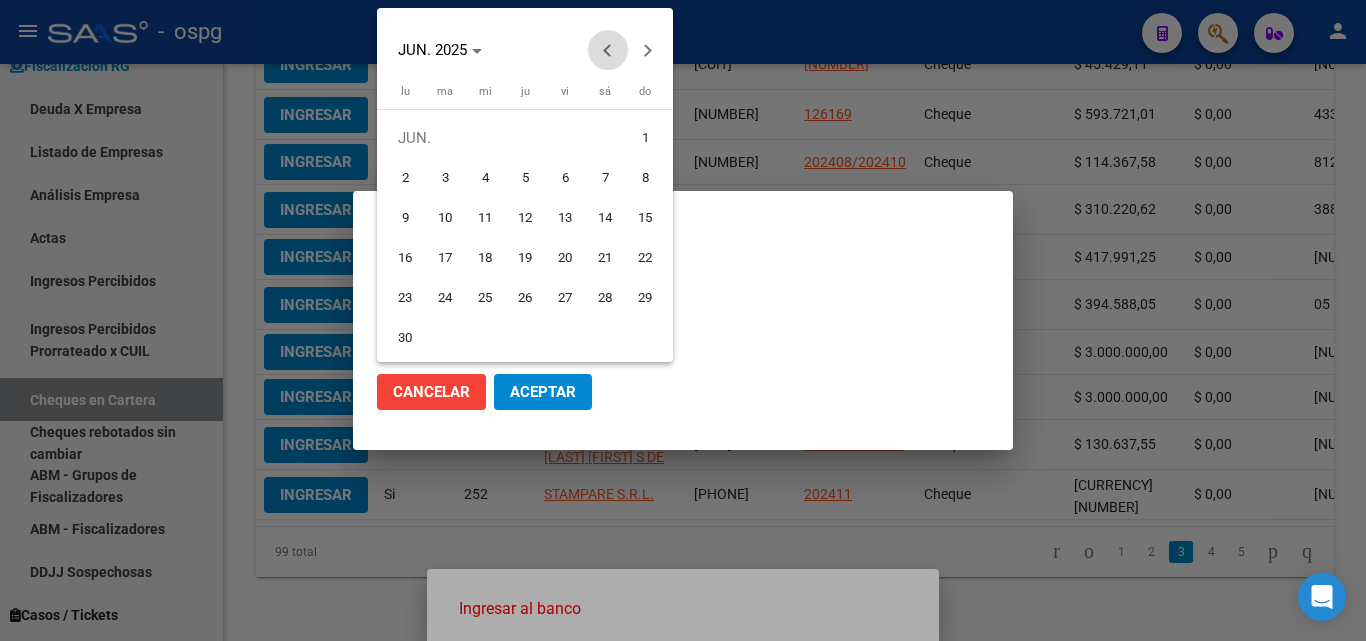 click at bounding box center [608, 50] 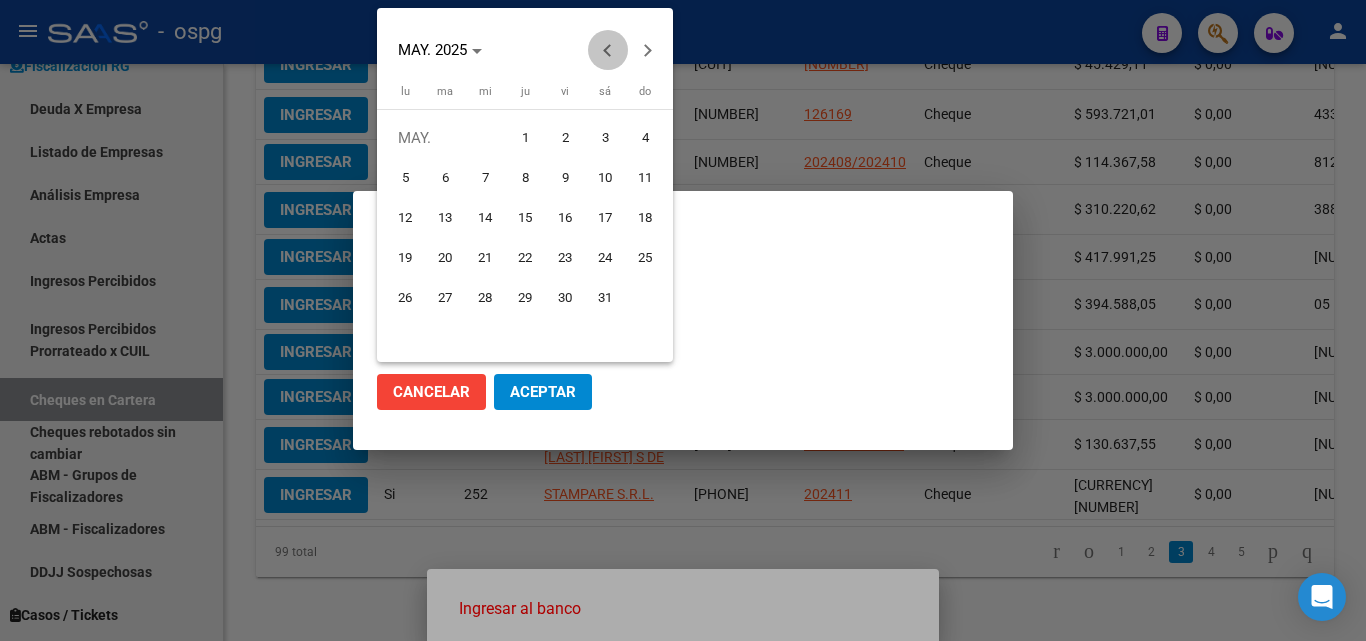 click at bounding box center (608, 50) 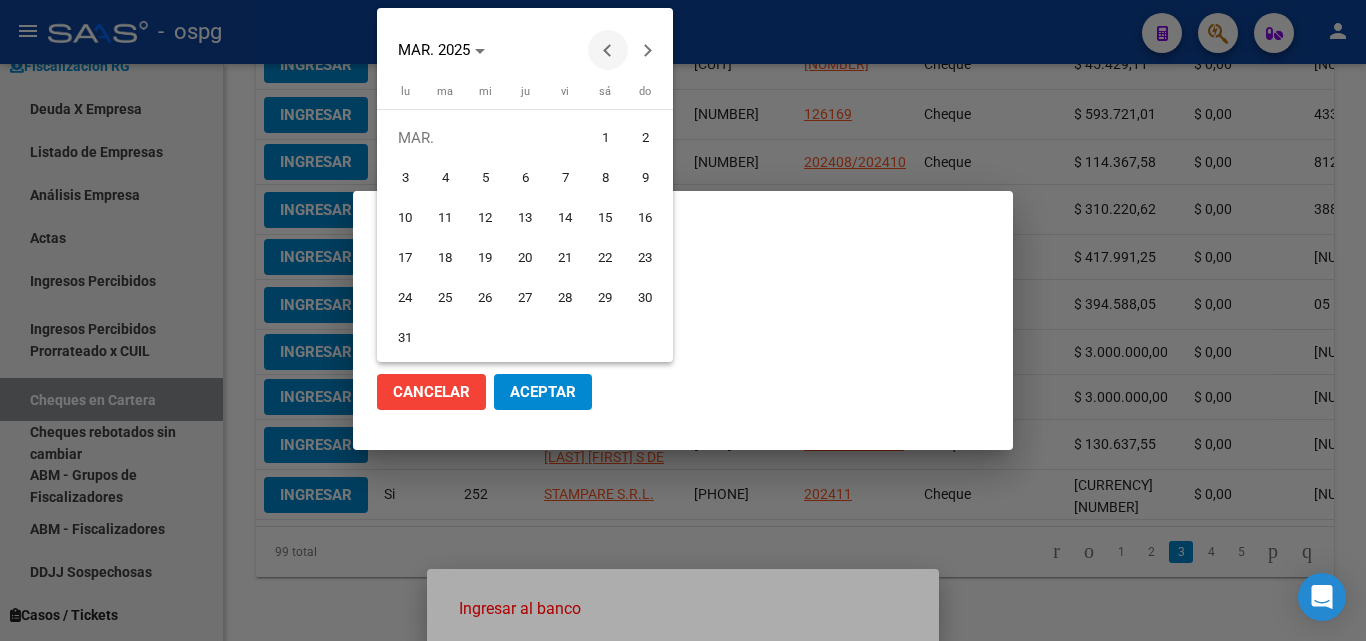 click at bounding box center (608, 50) 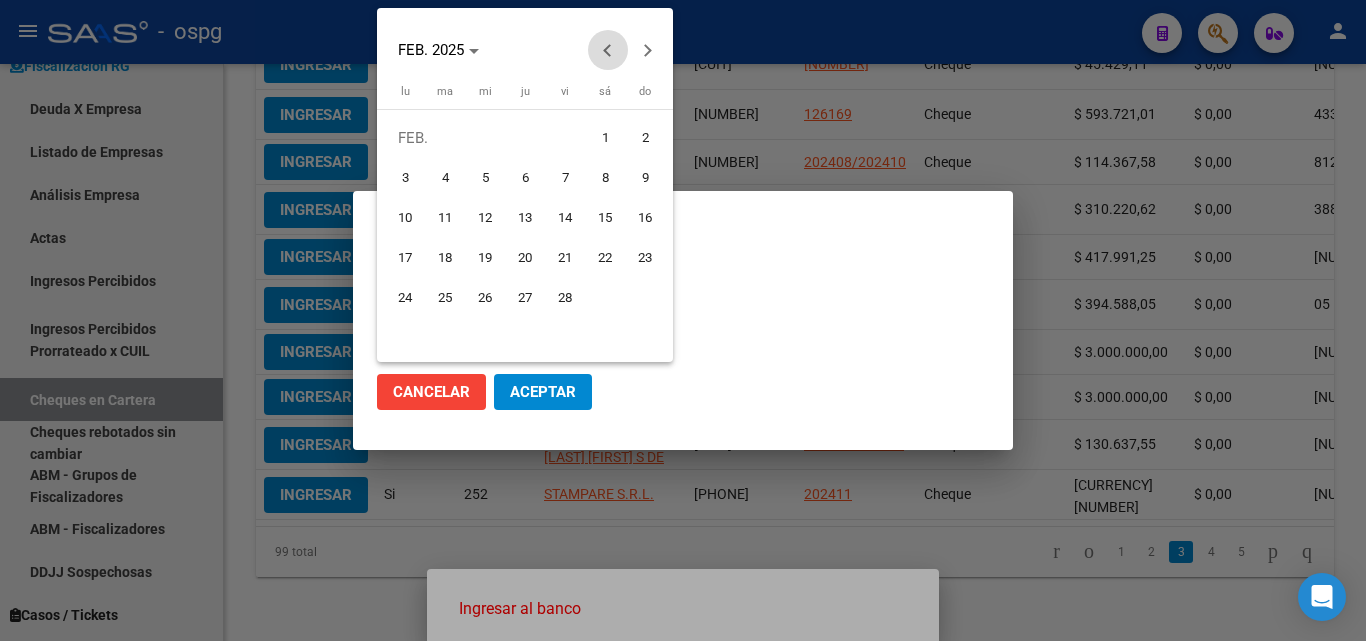 click at bounding box center [608, 50] 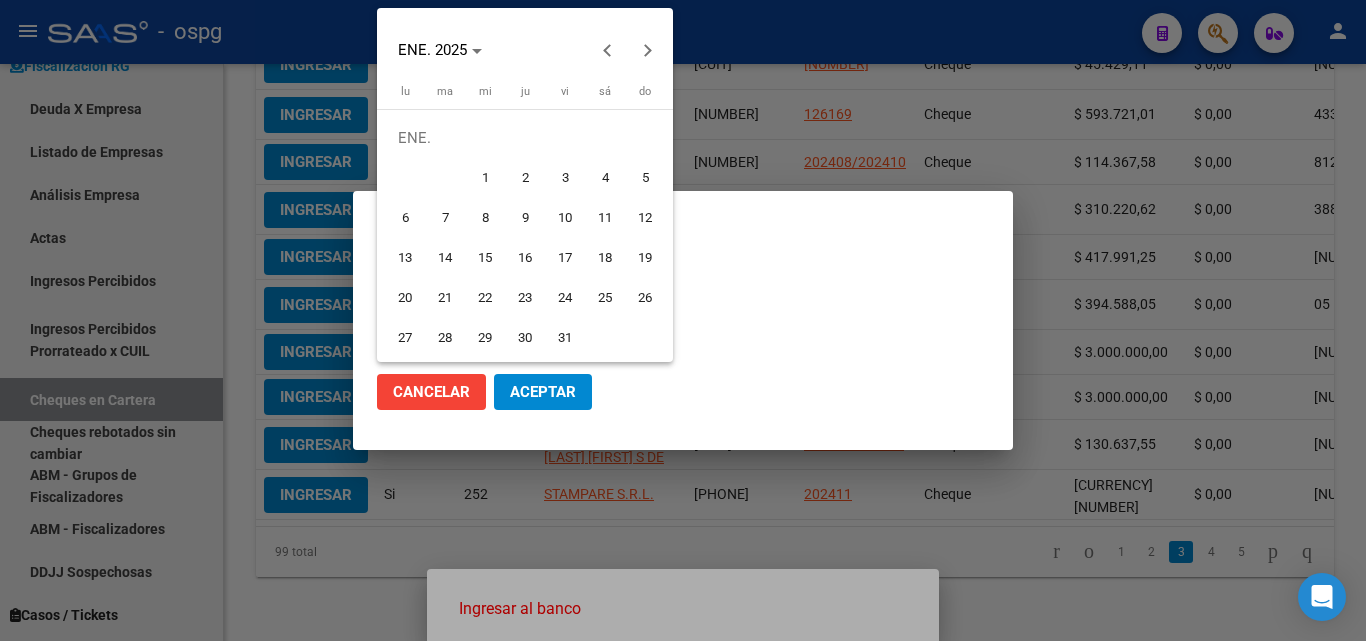 click on "25" at bounding box center [605, 298] 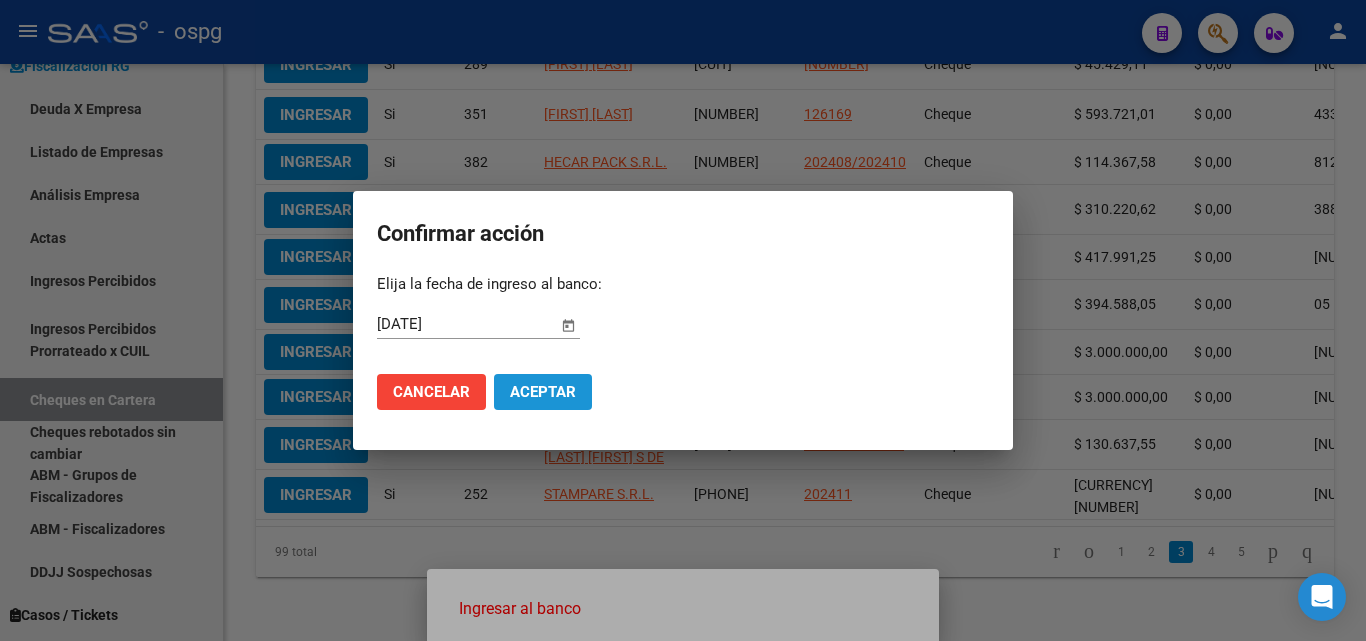 click on "Aceptar" 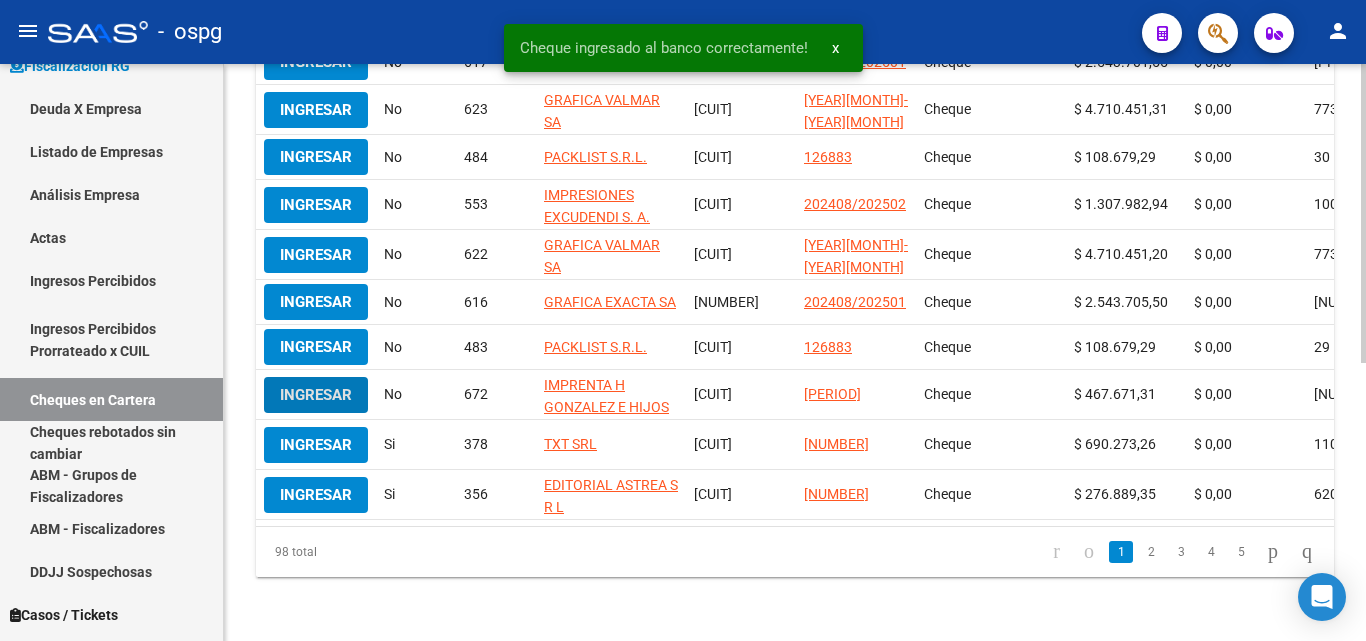 scroll, scrollTop: 527, scrollLeft: 0, axis: vertical 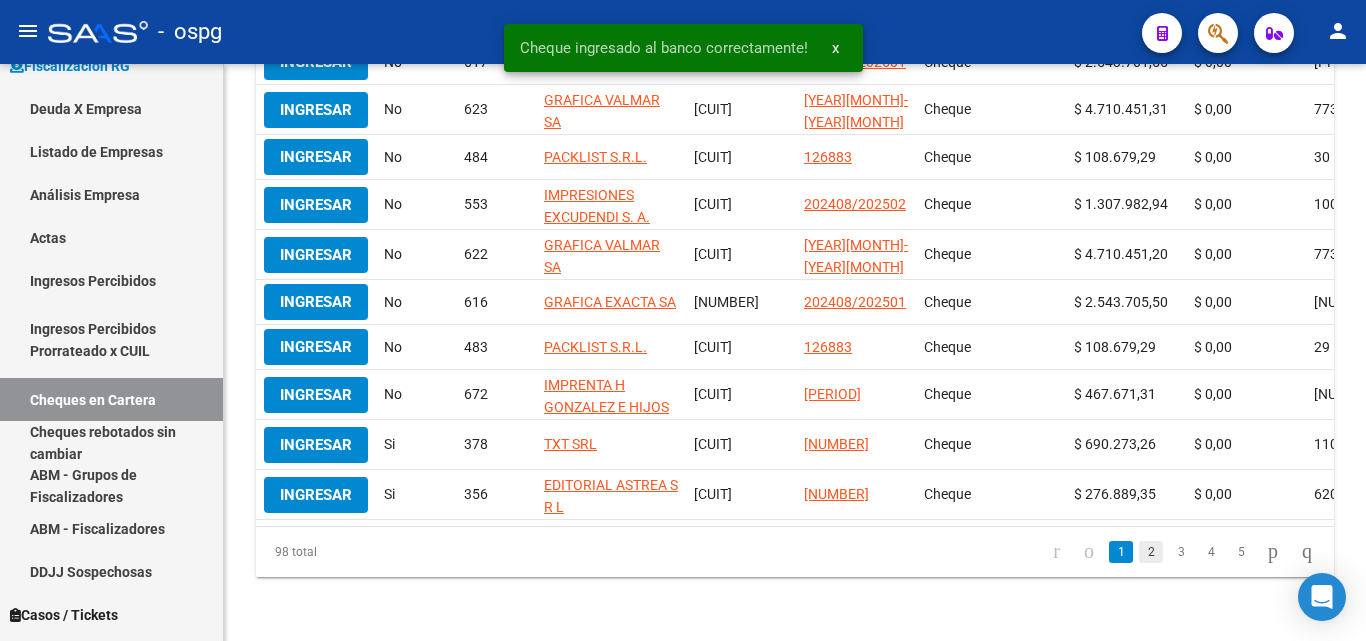 click on "2" 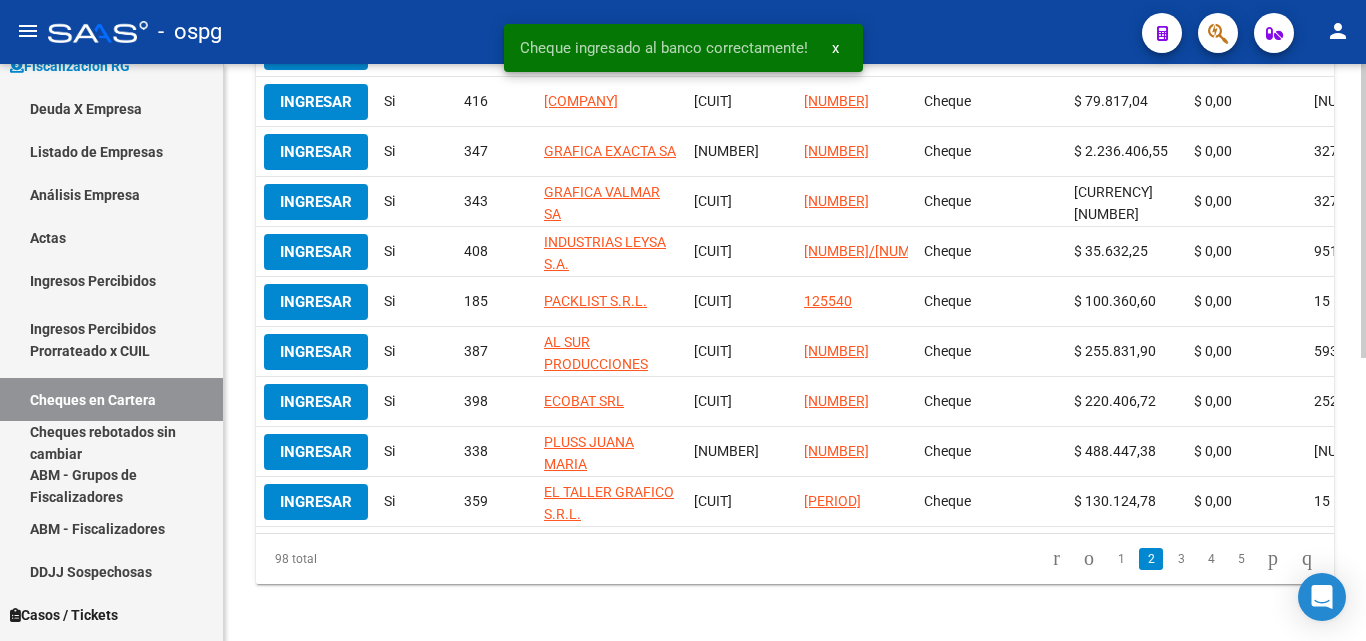 scroll, scrollTop: 530, scrollLeft: 0, axis: vertical 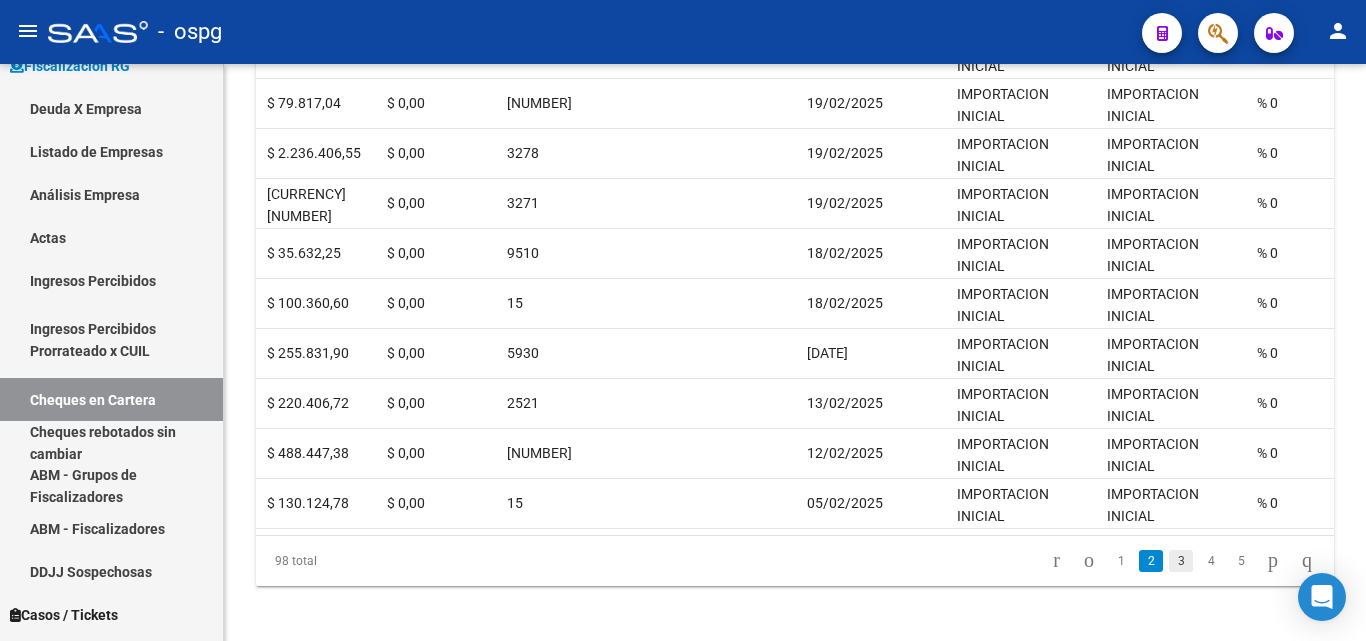 click on "3" 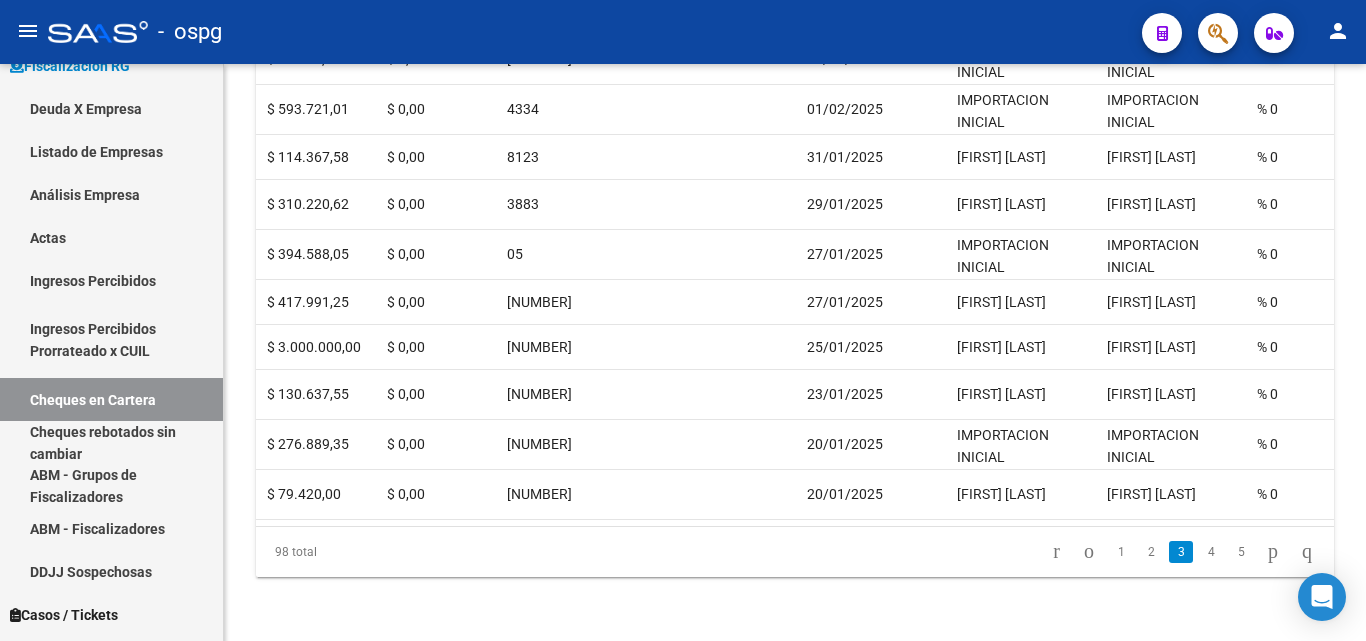 scroll, scrollTop: 530, scrollLeft: 0, axis: vertical 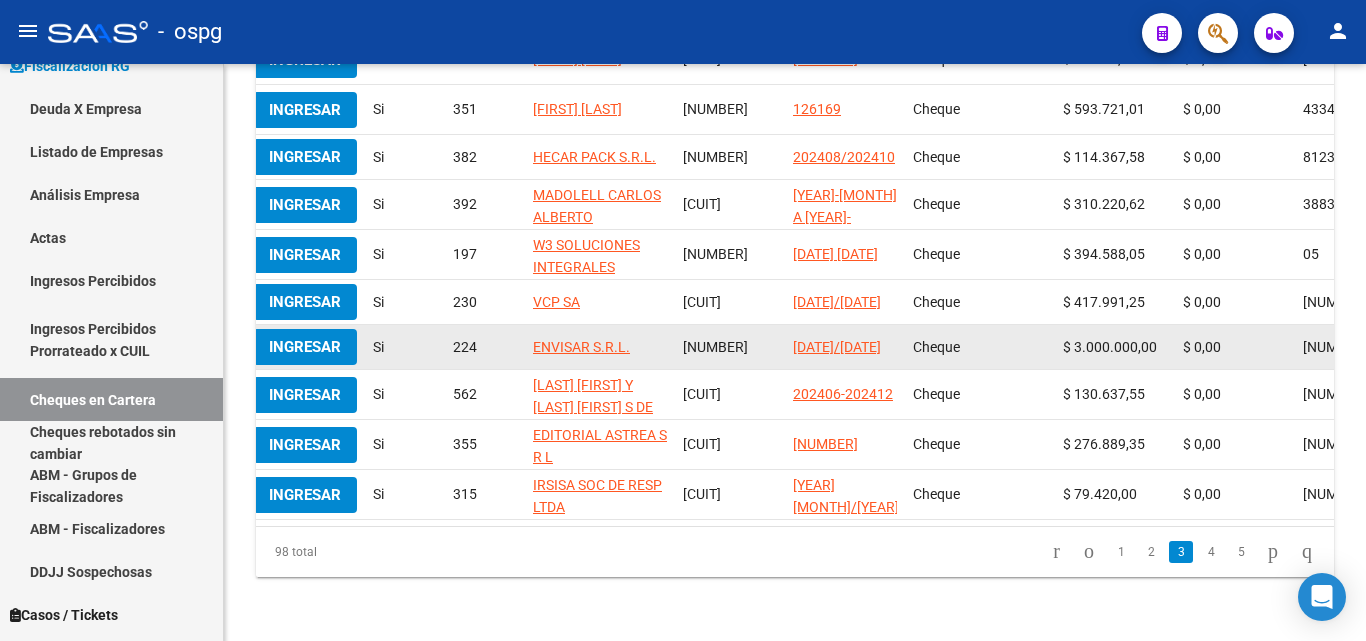 click on "Ingresar" 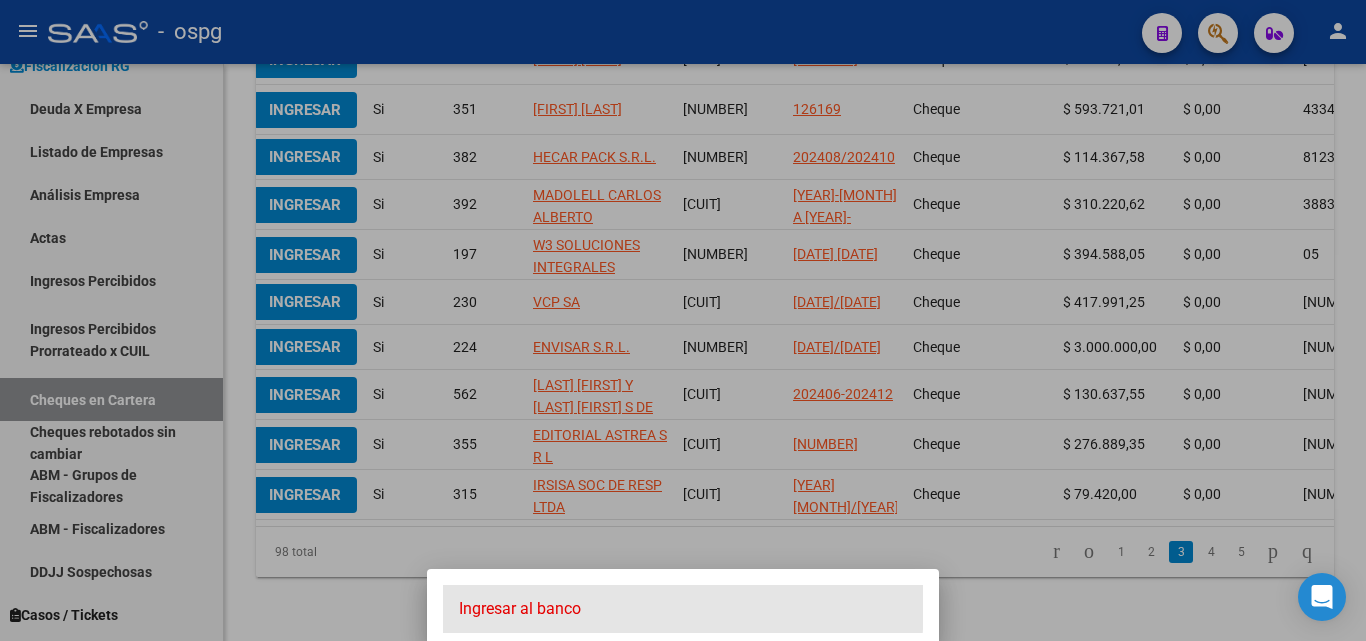 click on "Ingresar al banco" at bounding box center (683, 609) 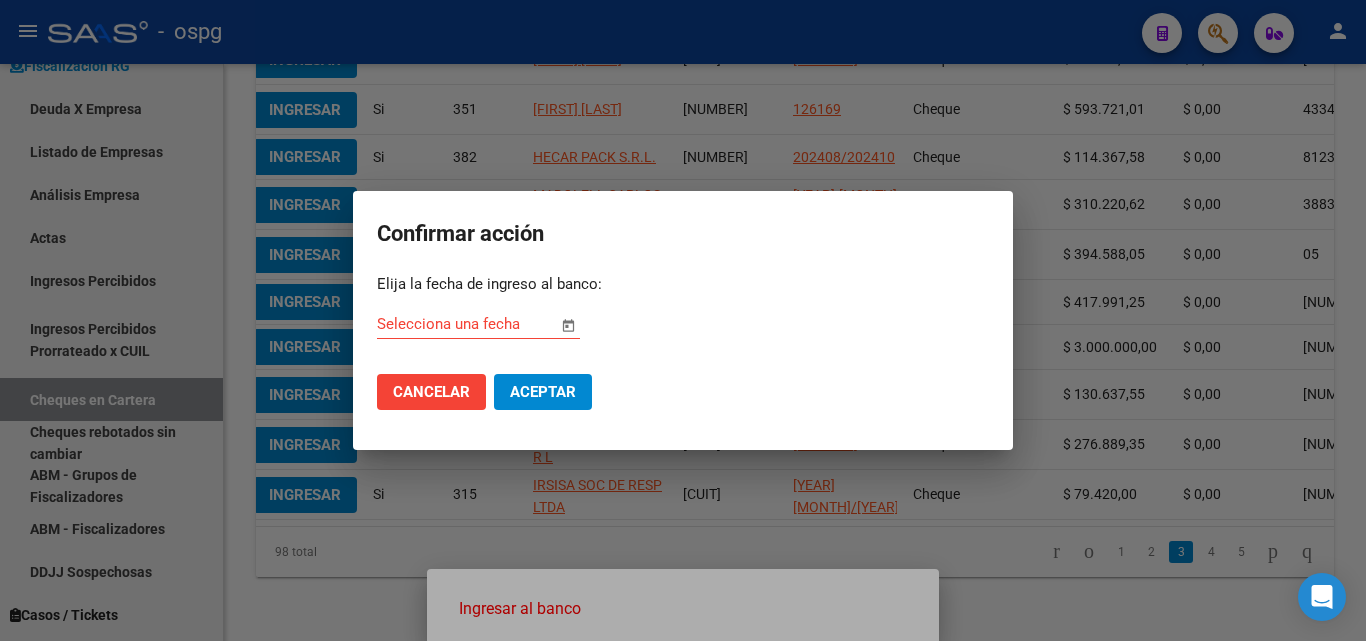click at bounding box center [568, 325] 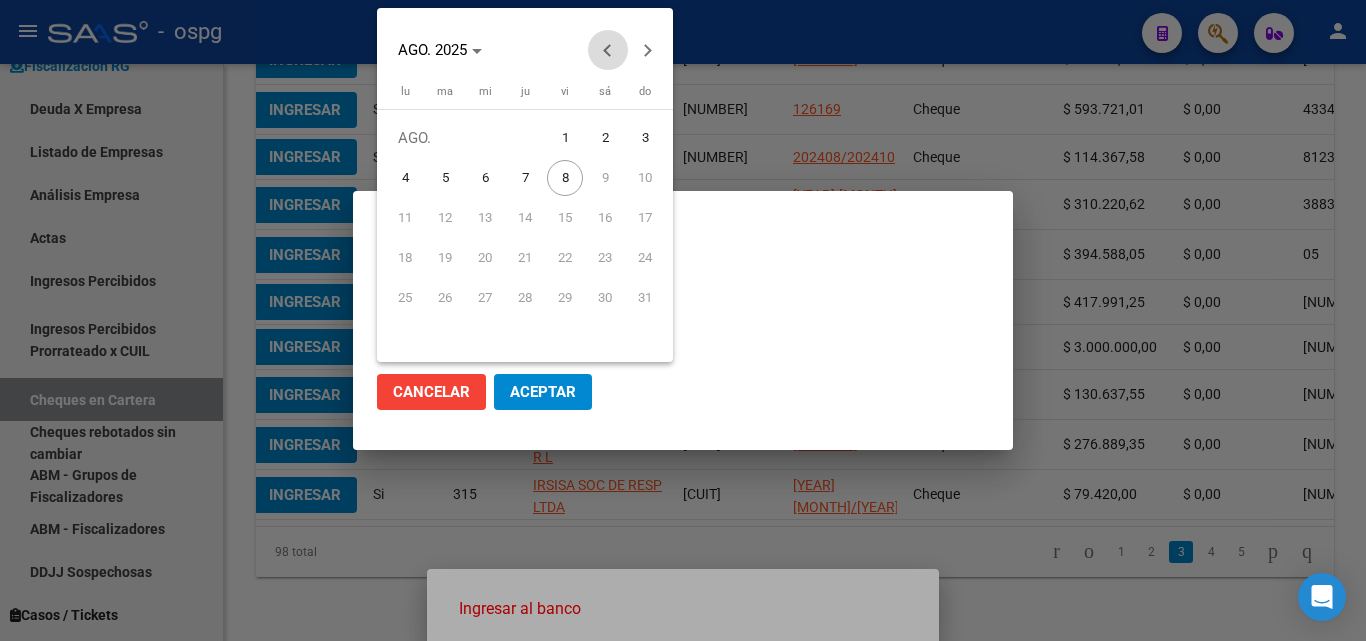 click at bounding box center (608, 50) 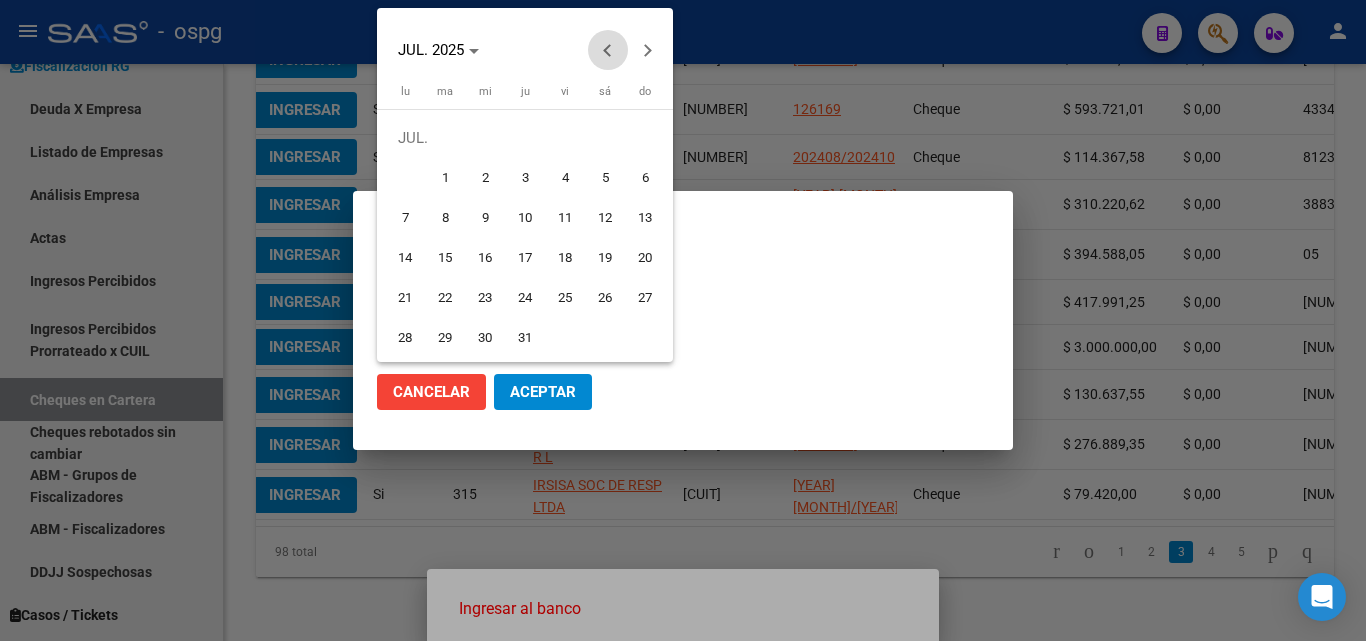 click at bounding box center [608, 50] 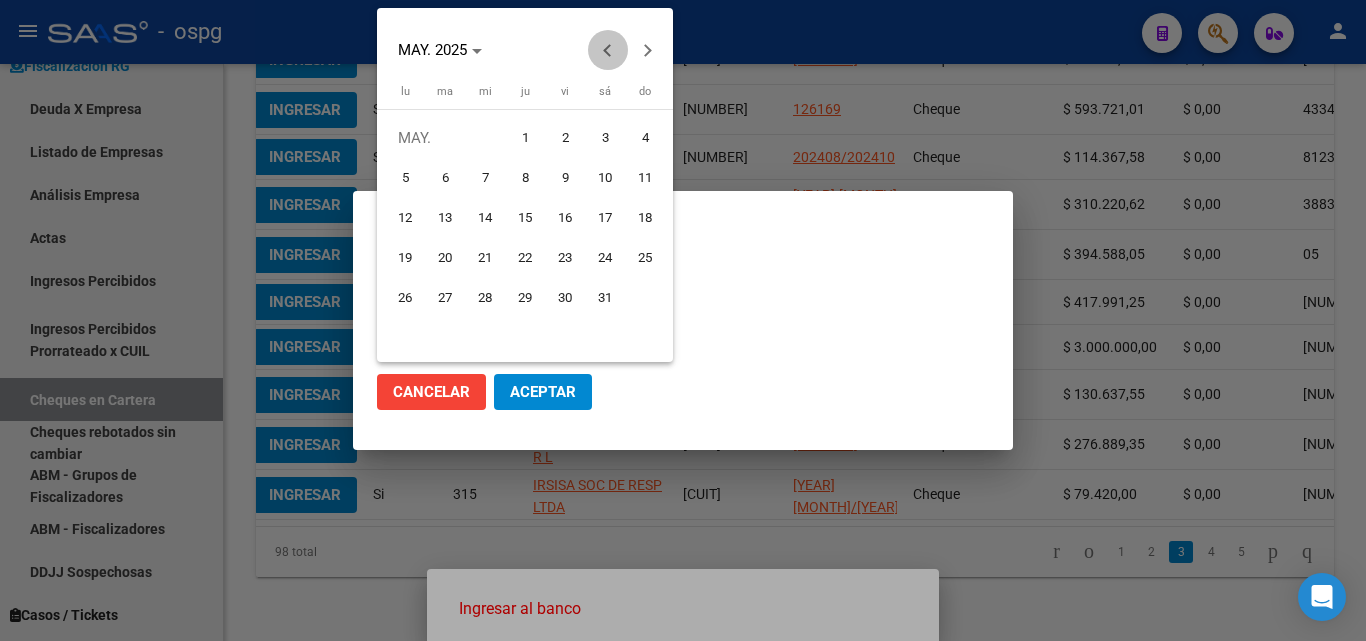 click at bounding box center [608, 50] 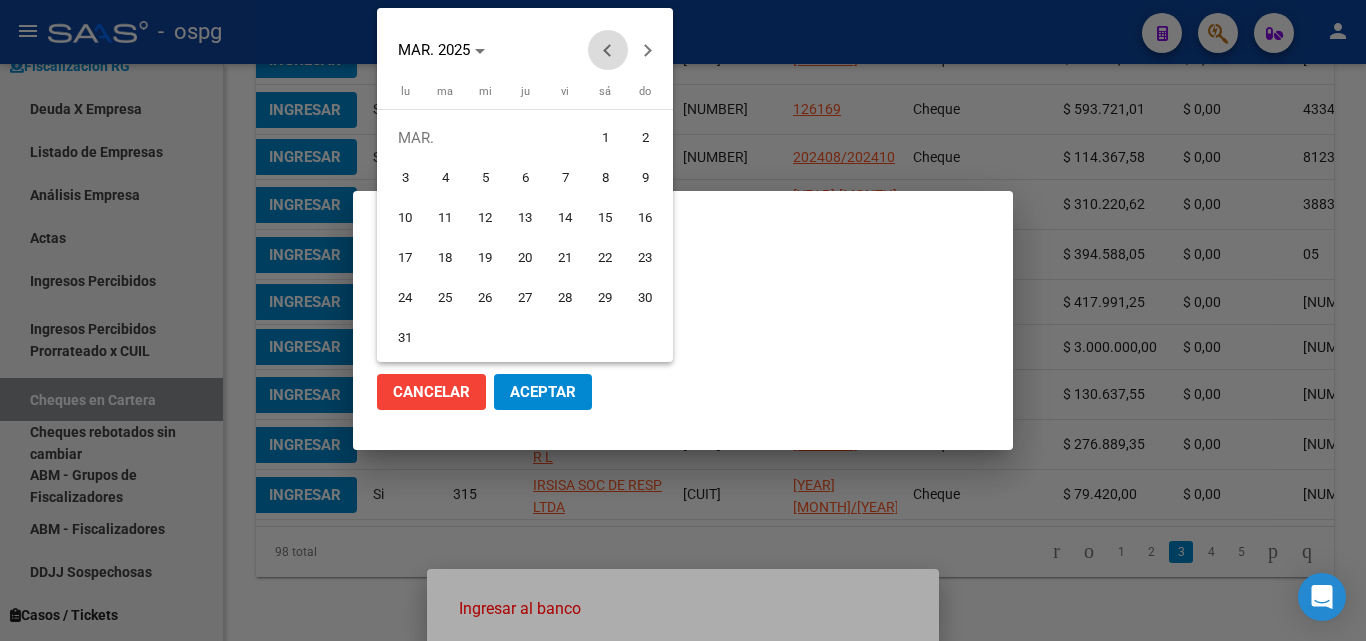 click at bounding box center [608, 50] 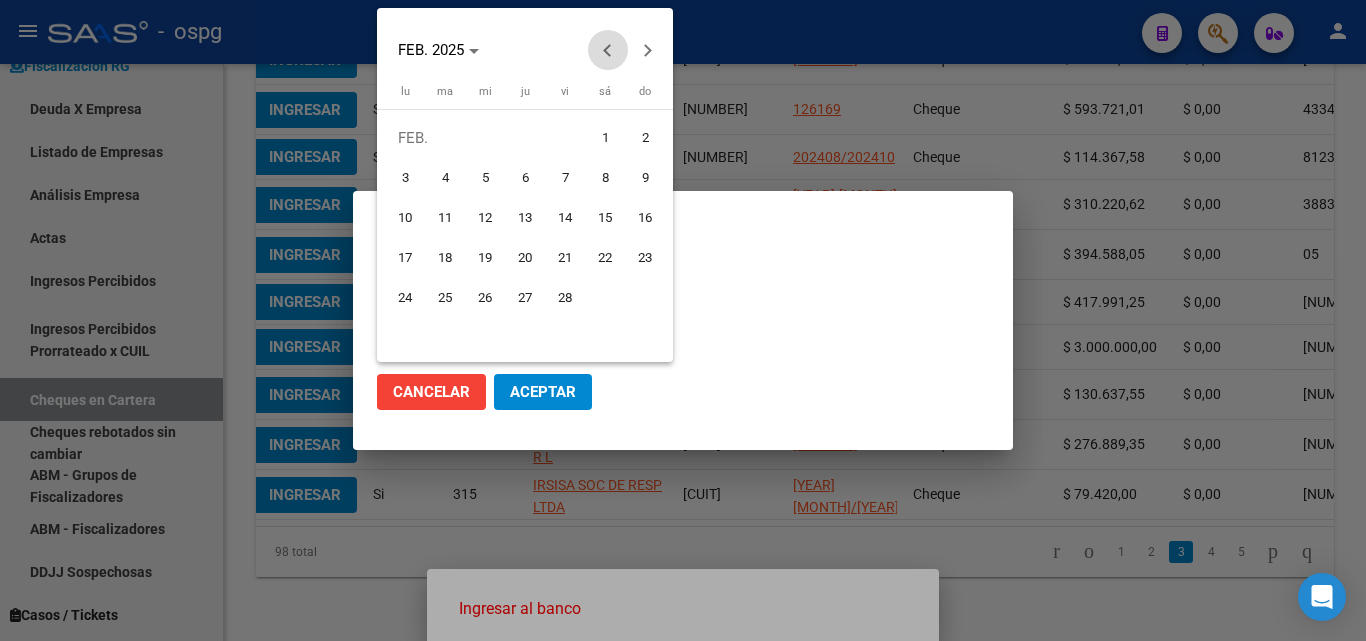 click at bounding box center [608, 50] 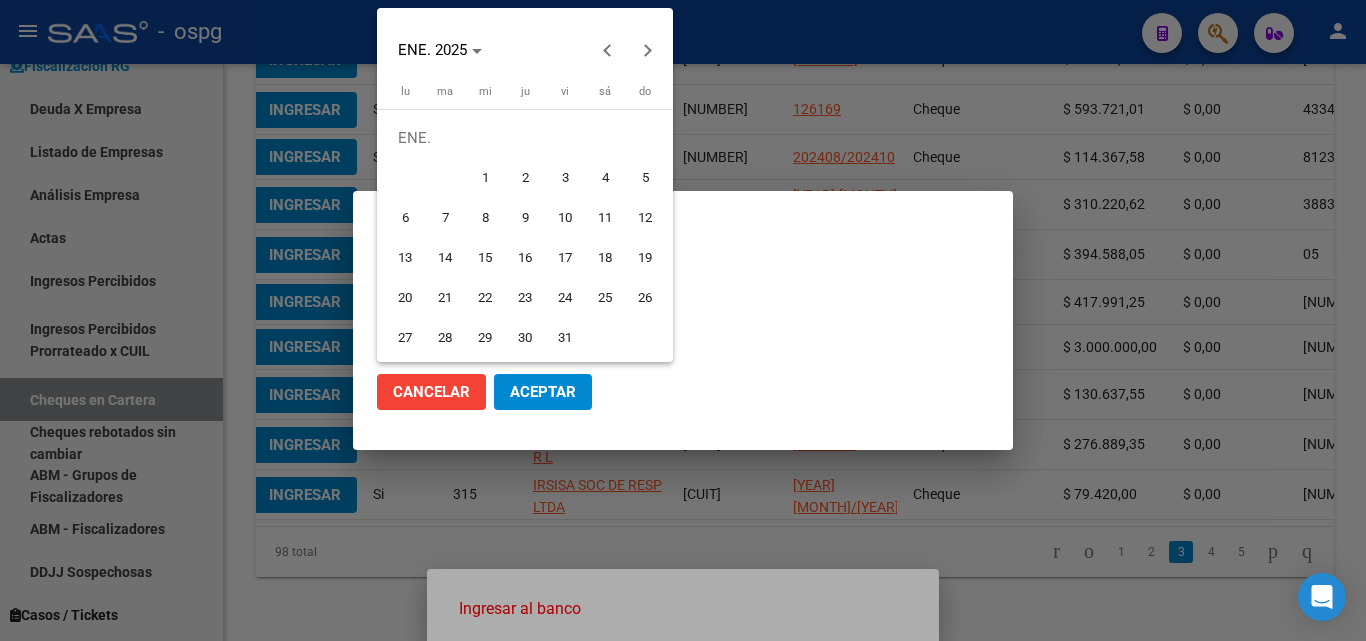 click on "25" at bounding box center [605, 298] 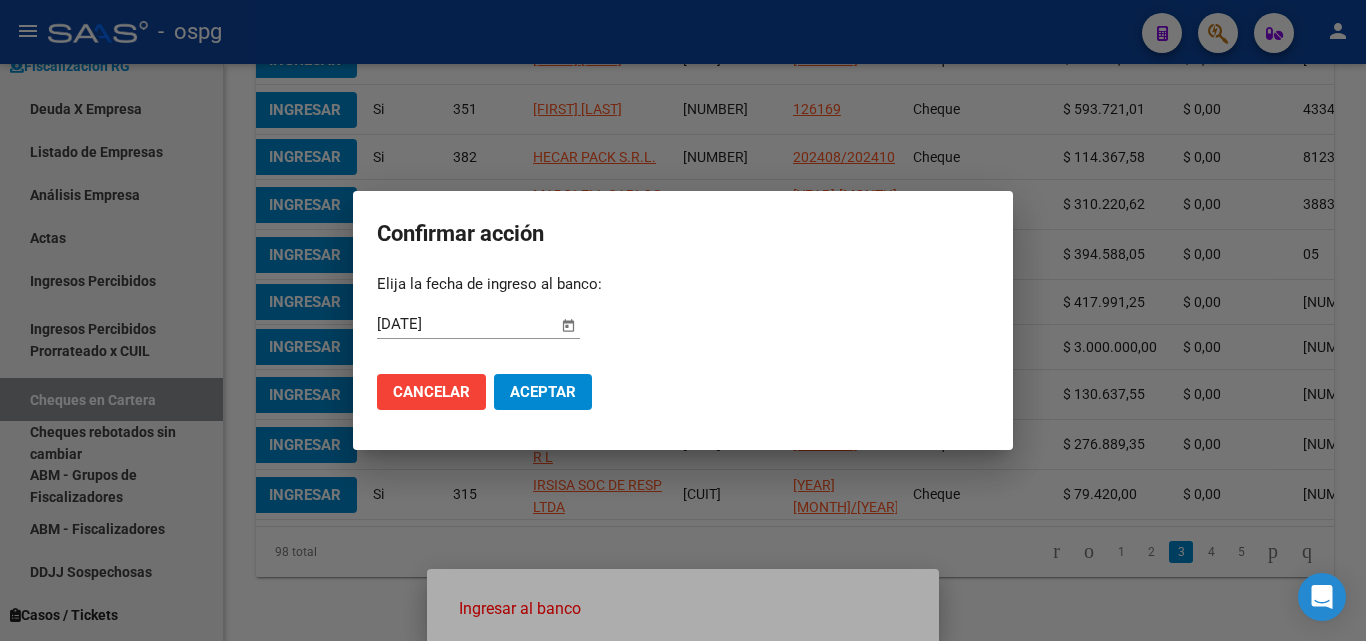 click on "Aceptar" 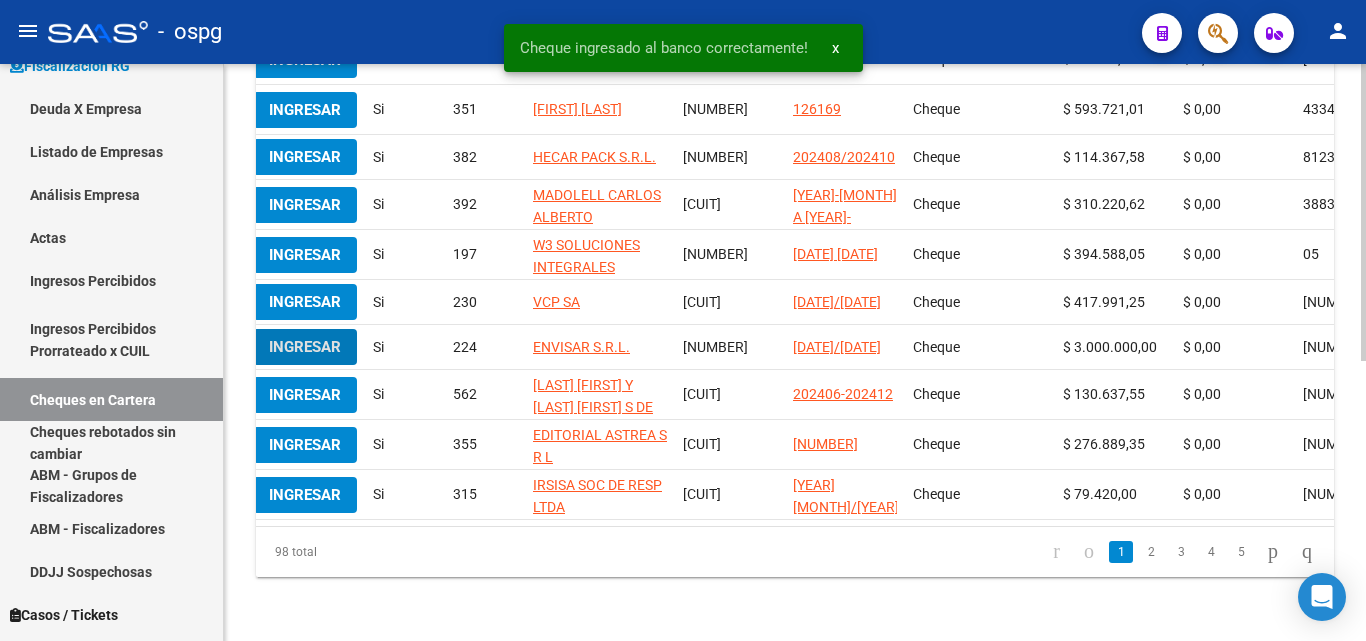 scroll, scrollTop: 527, scrollLeft: 0, axis: vertical 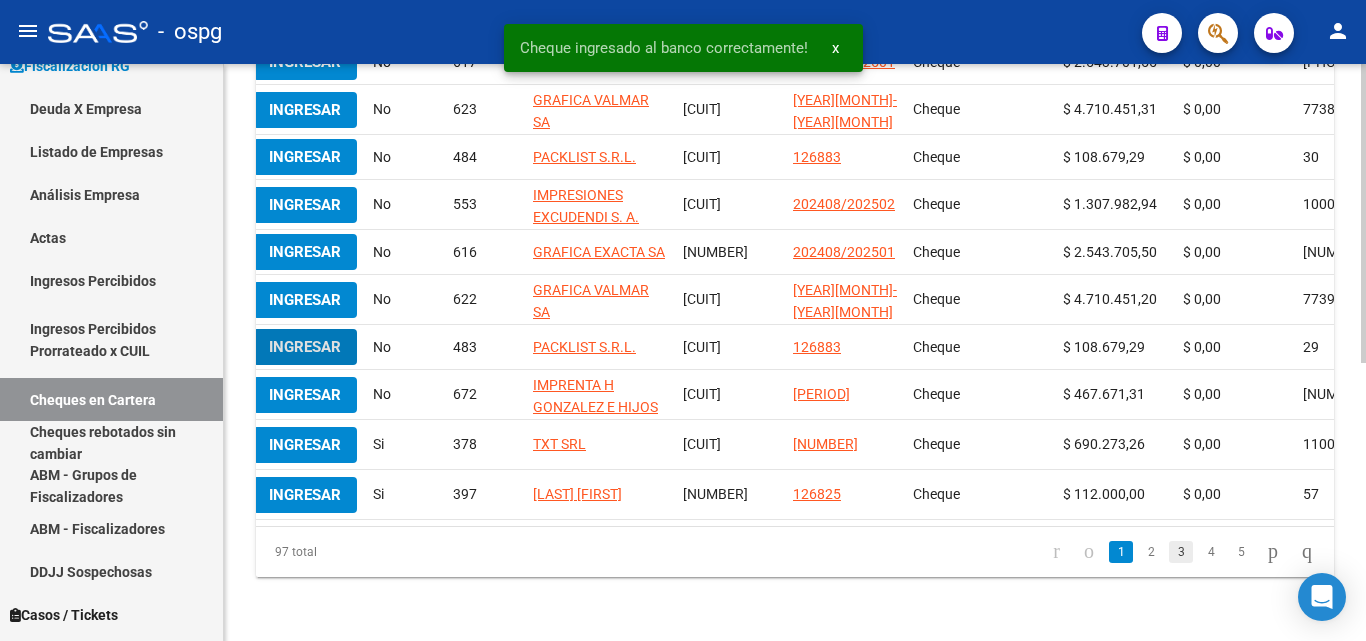 click on "3" 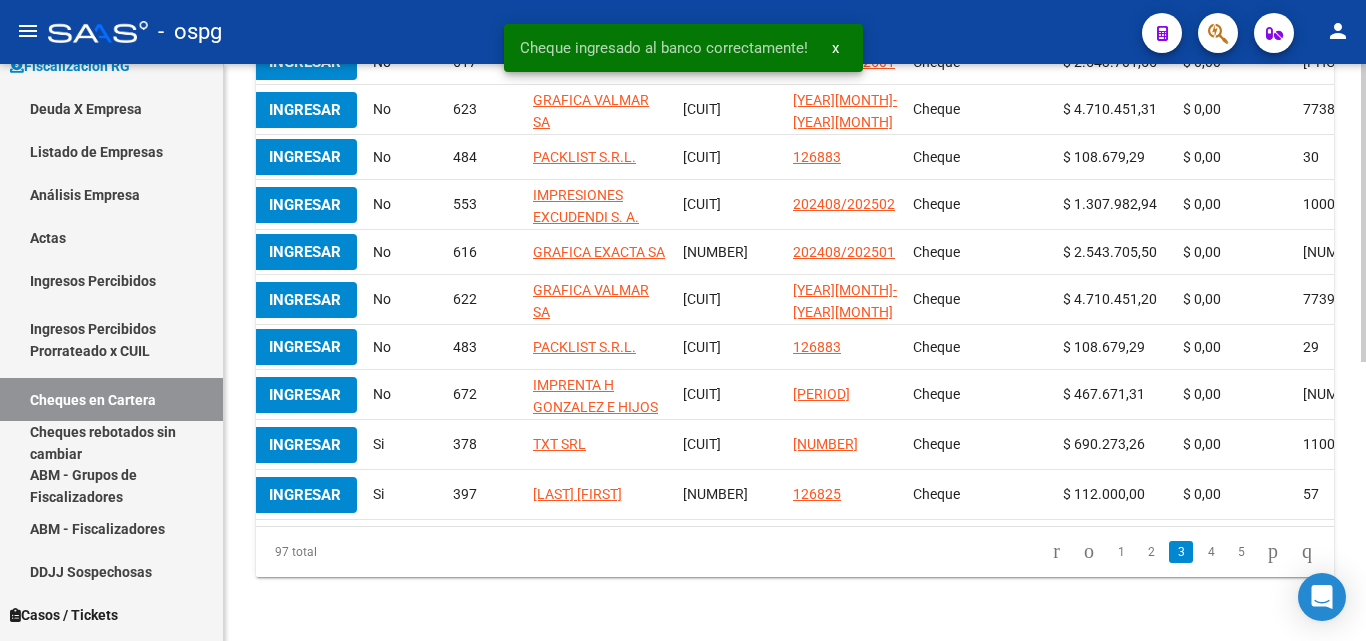 scroll, scrollTop: 530, scrollLeft: 0, axis: vertical 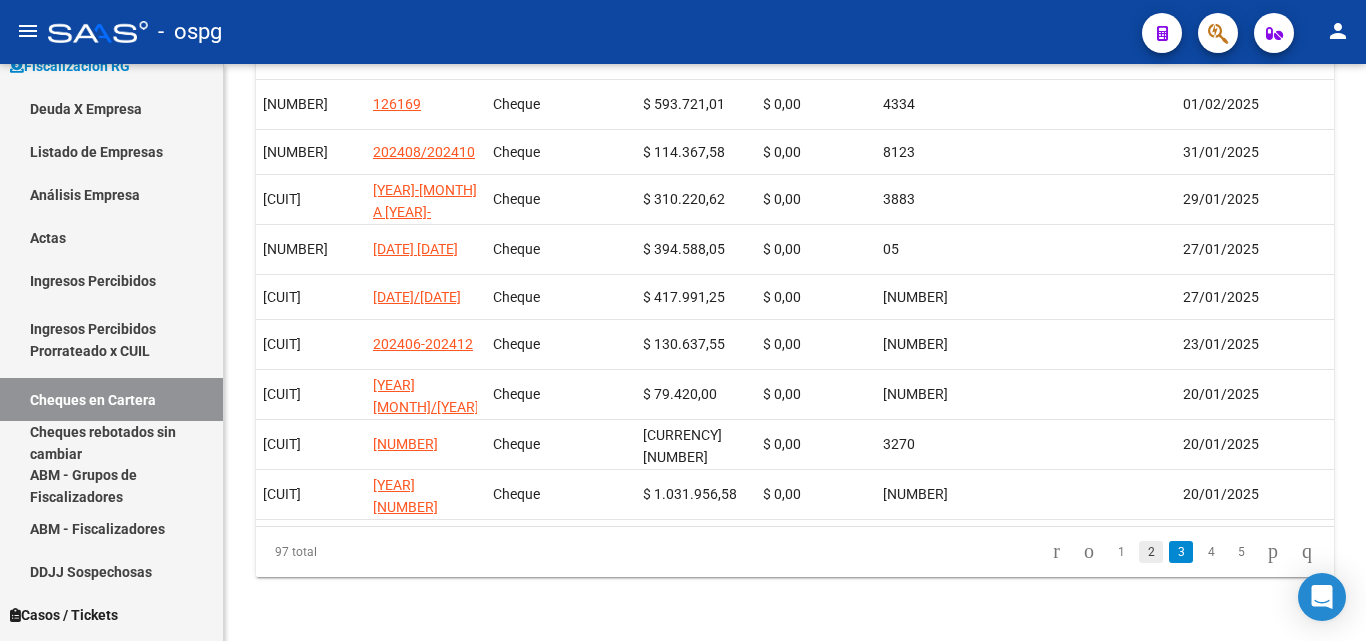 click on "2" 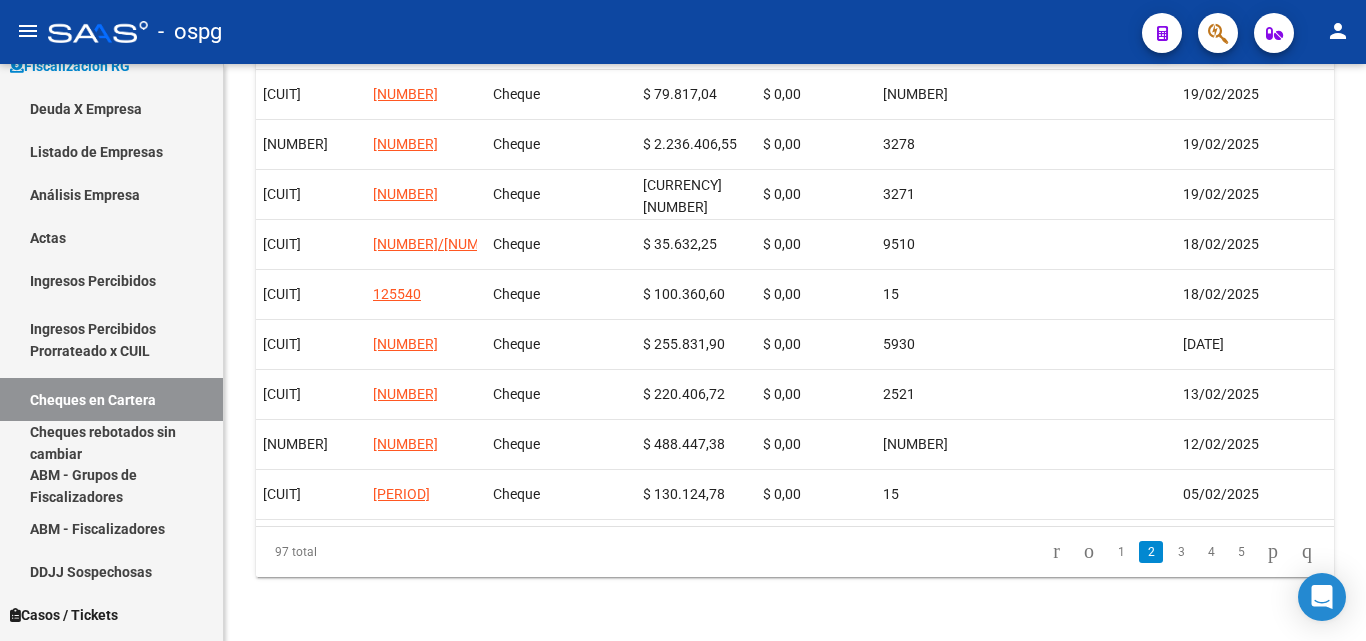 scroll, scrollTop: 545, scrollLeft: 0, axis: vertical 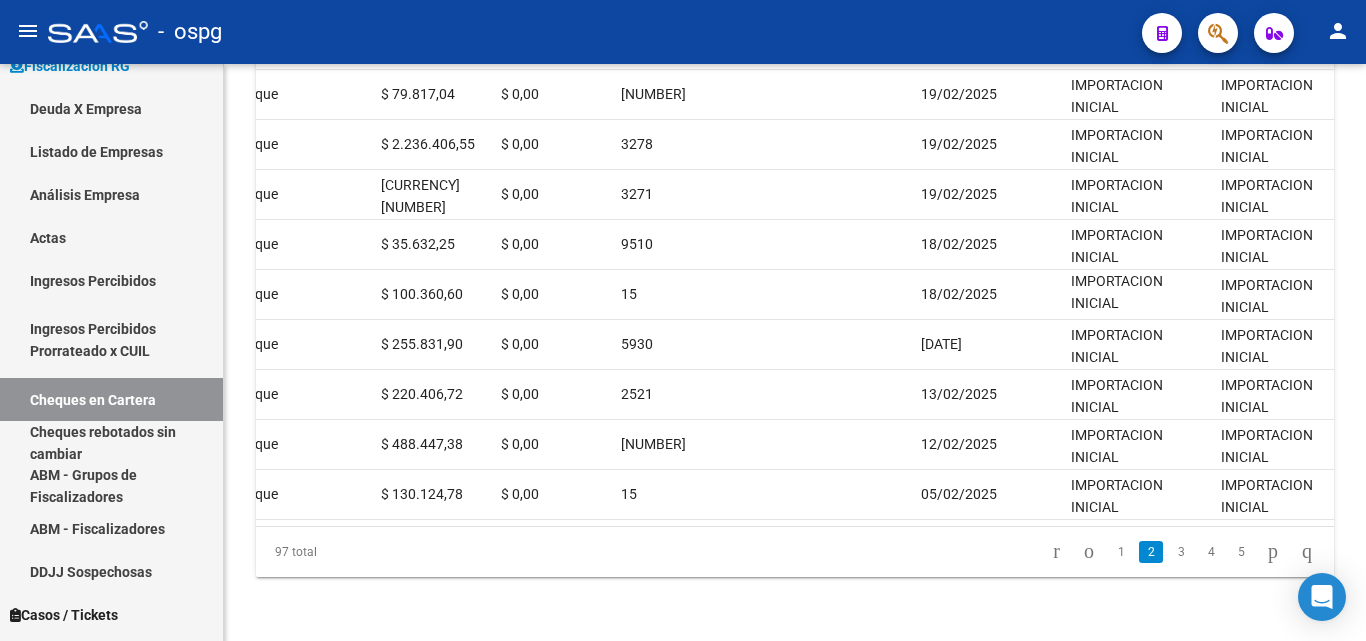 click 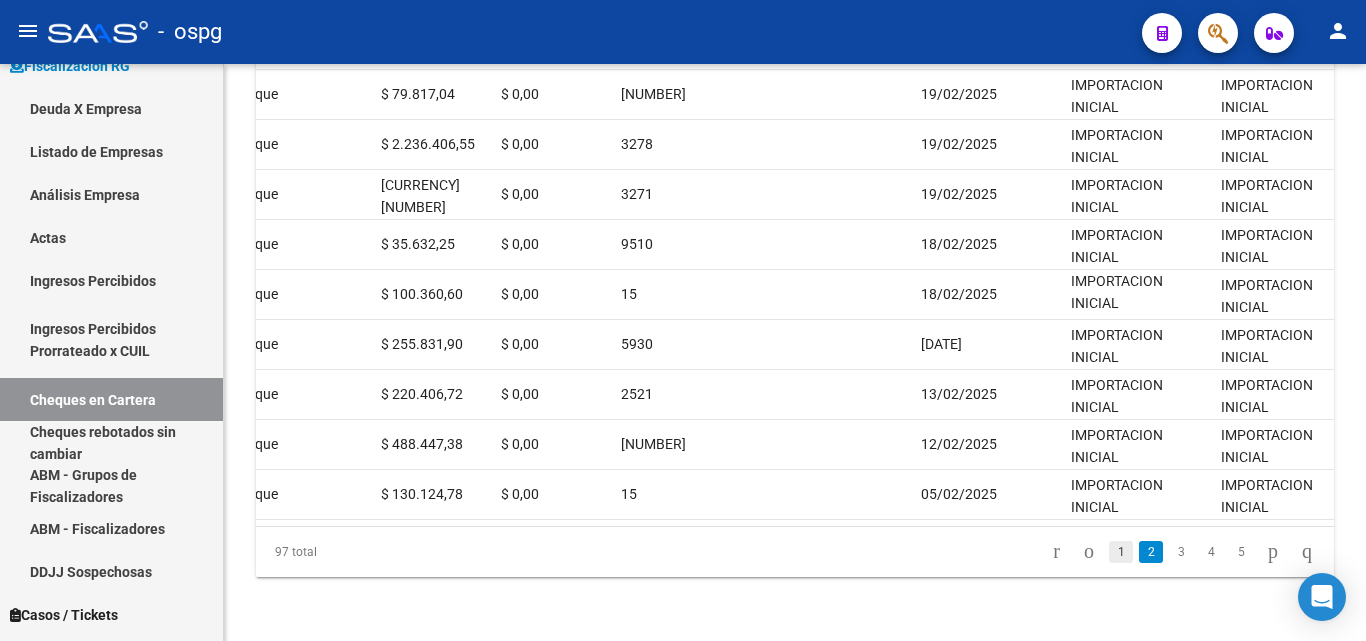 click on "1" 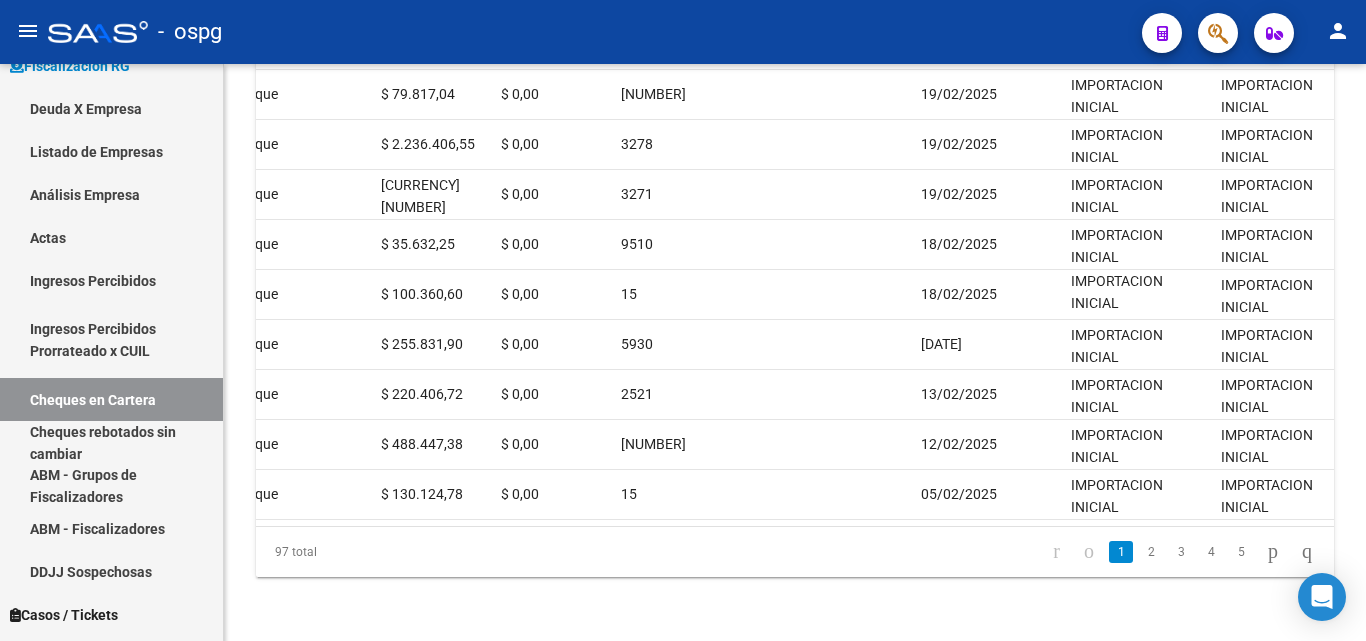 scroll, scrollTop: 560, scrollLeft: 0, axis: vertical 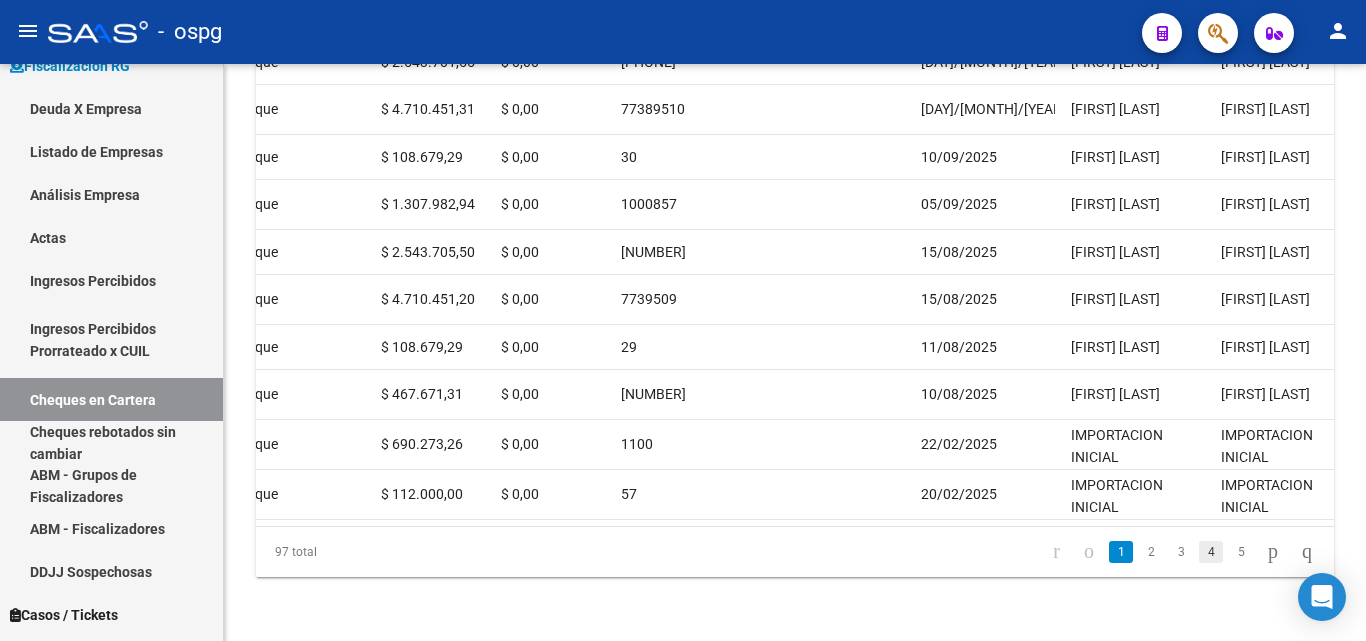 click on "4" 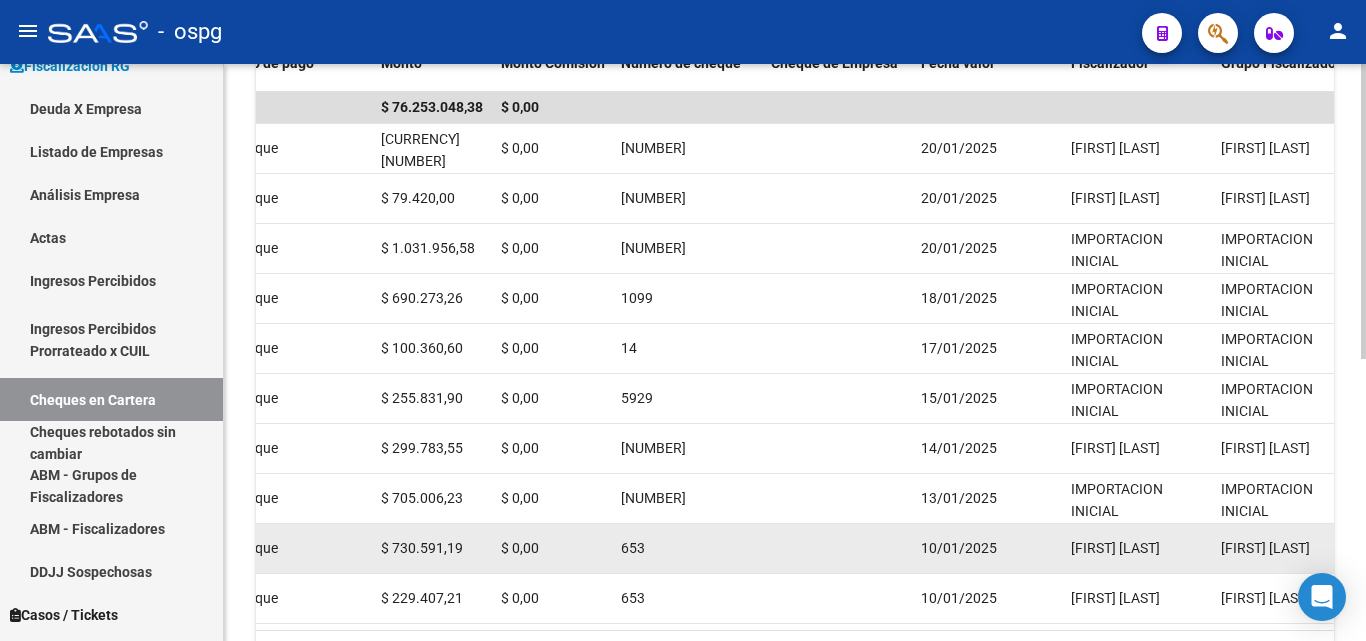 scroll, scrollTop: 535, scrollLeft: 0, axis: vertical 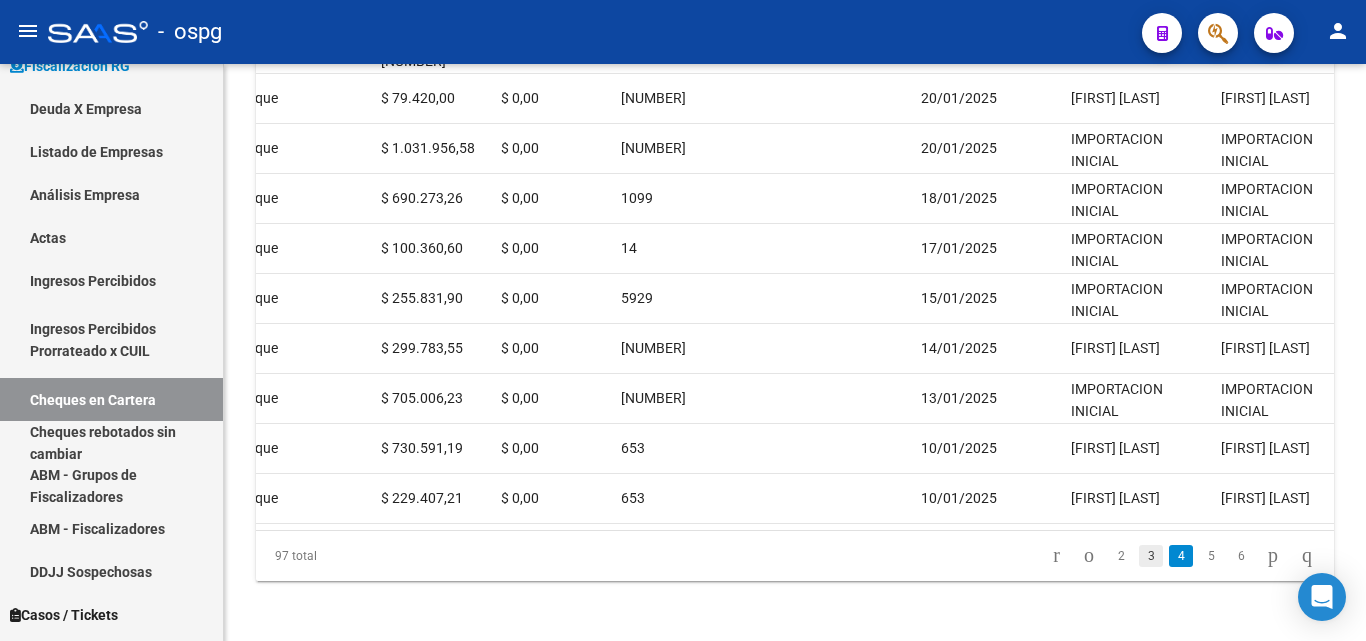 click on "3" 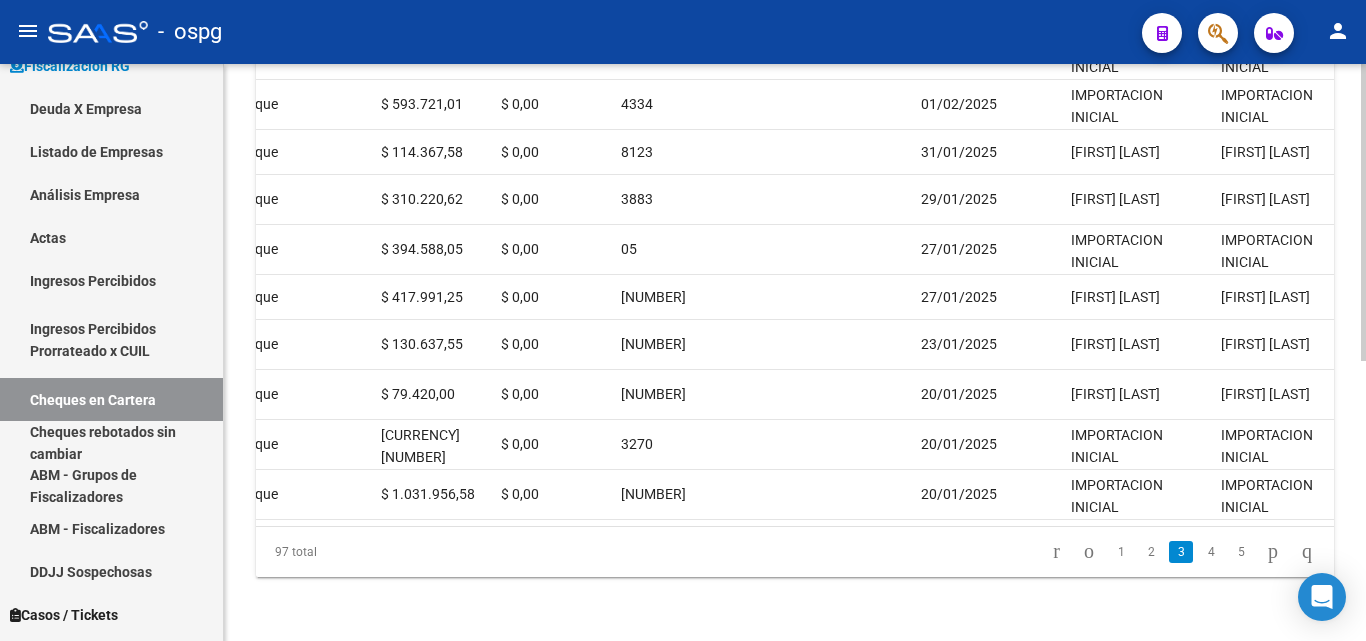 scroll, scrollTop: 535, scrollLeft: 0, axis: vertical 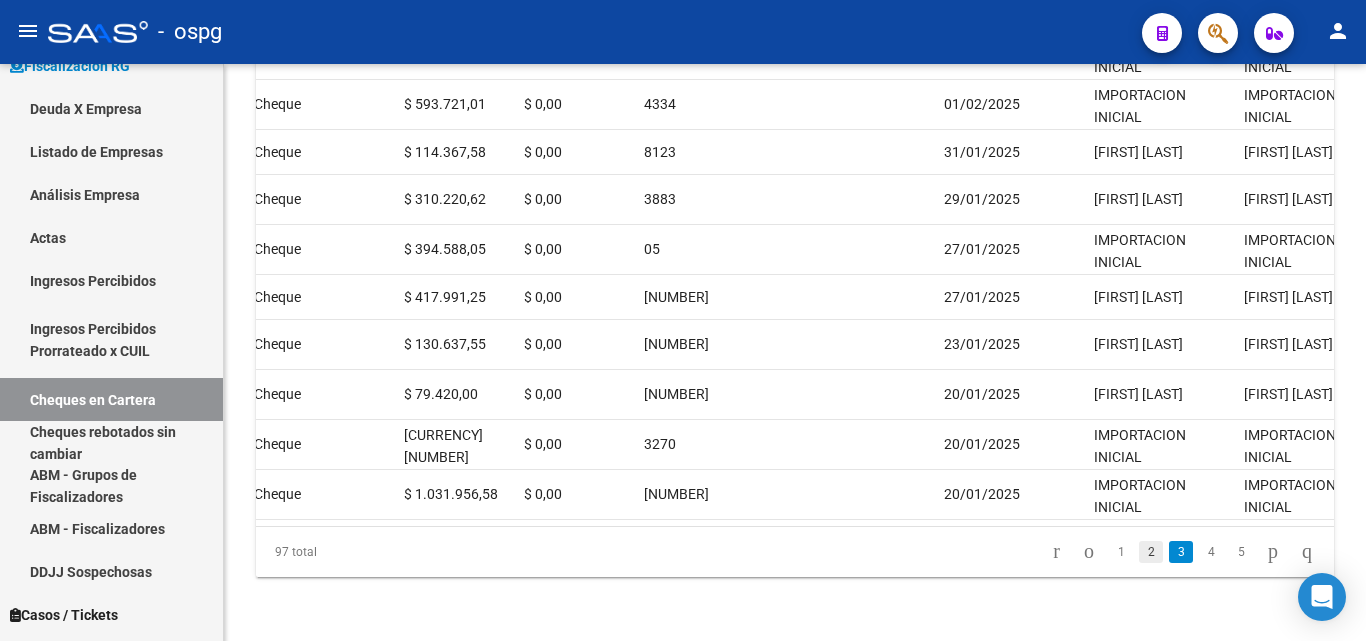 click on "2" 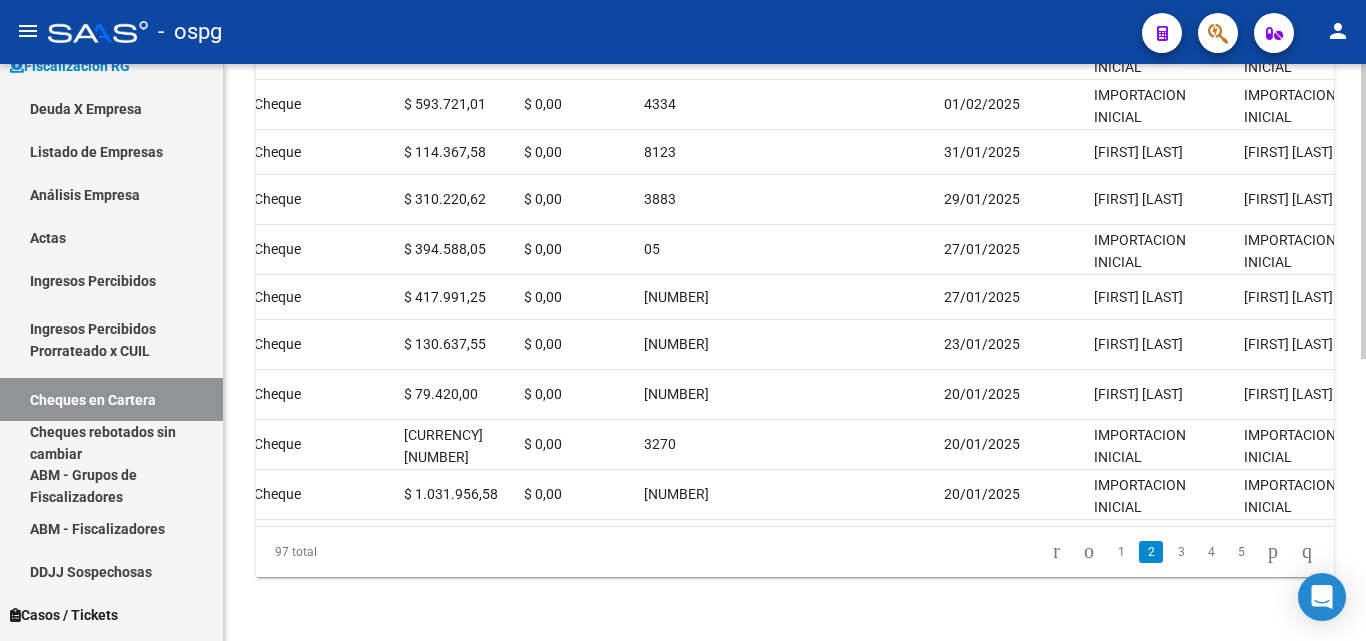 scroll, scrollTop: 535, scrollLeft: 0, axis: vertical 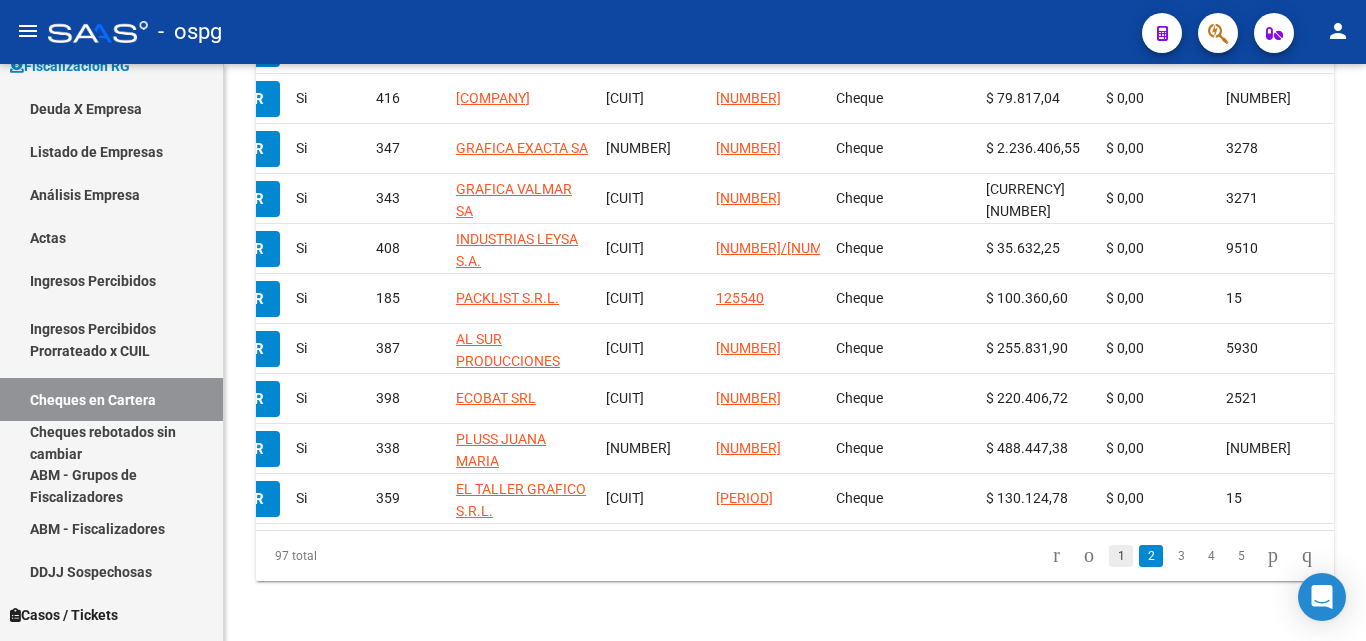 click on "1" 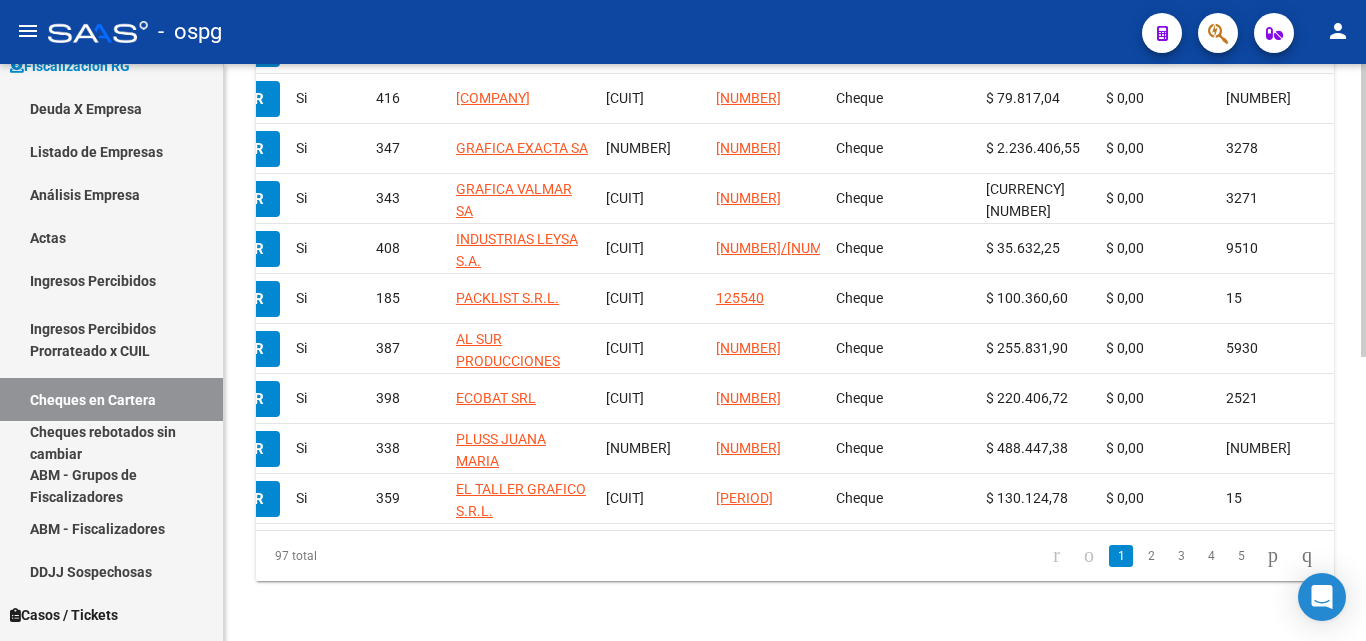 scroll, scrollTop: 532, scrollLeft: 0, axis: vertical 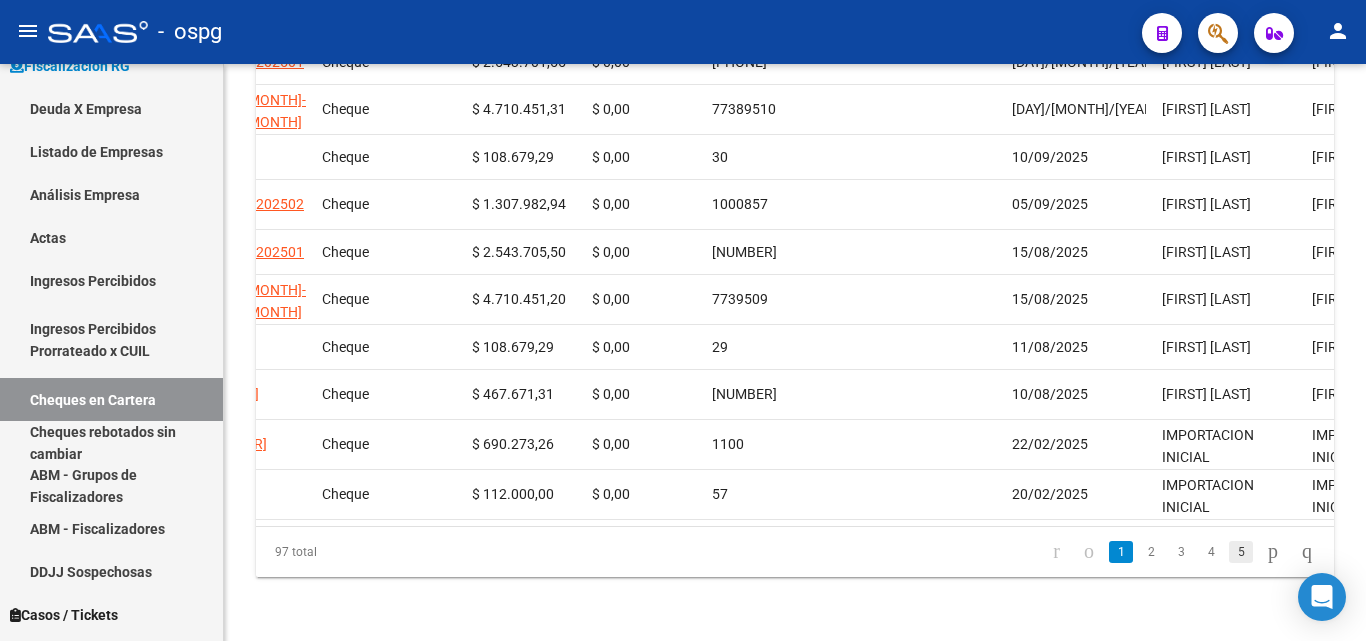 click on "5" 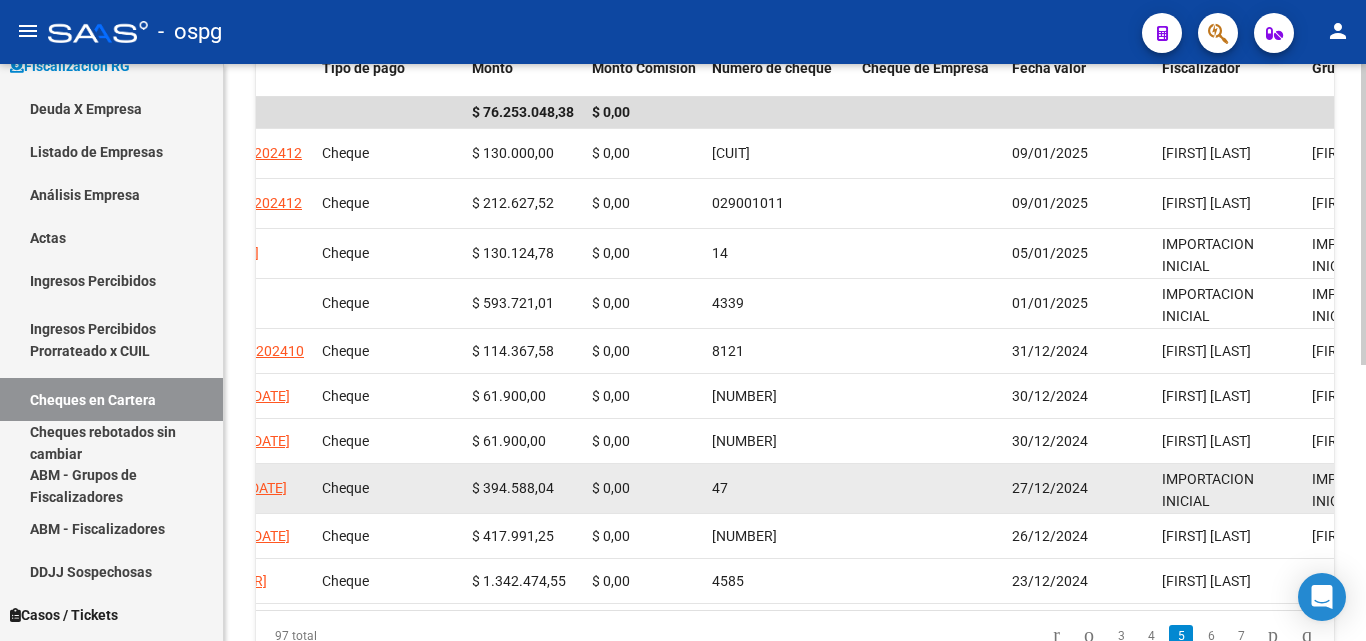 scroll, scrollTop: 530, scrollLeft: 0, axis: vertical 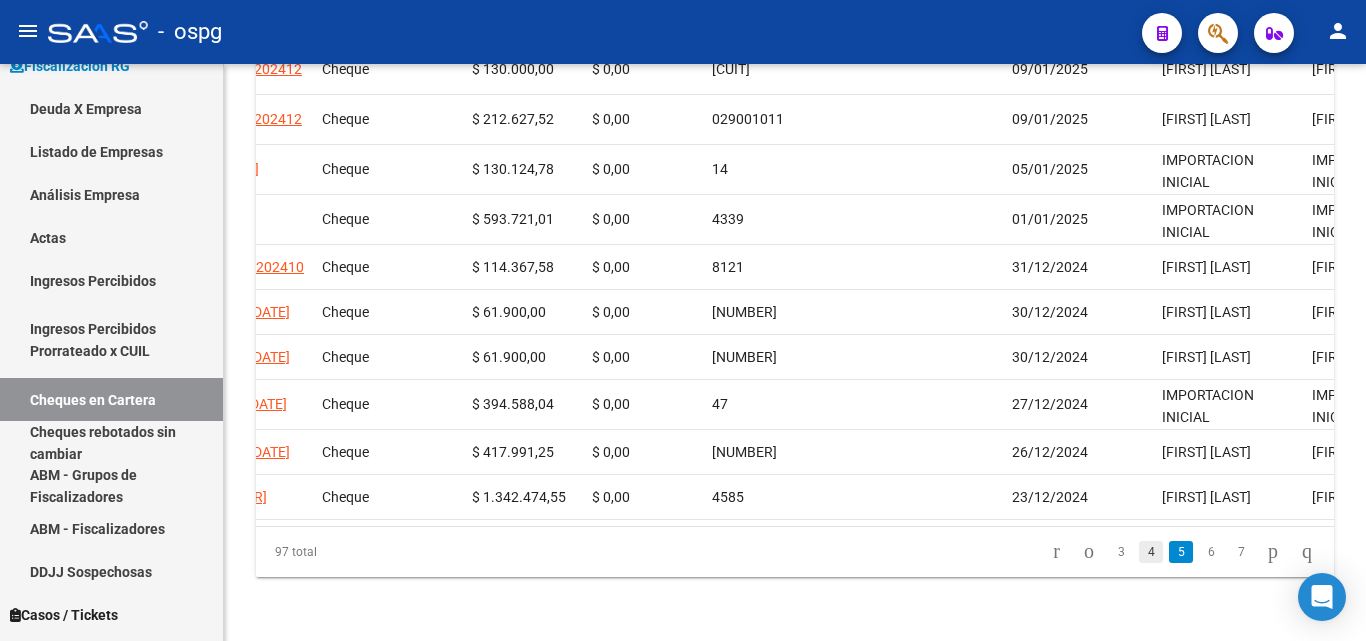 click on "4" 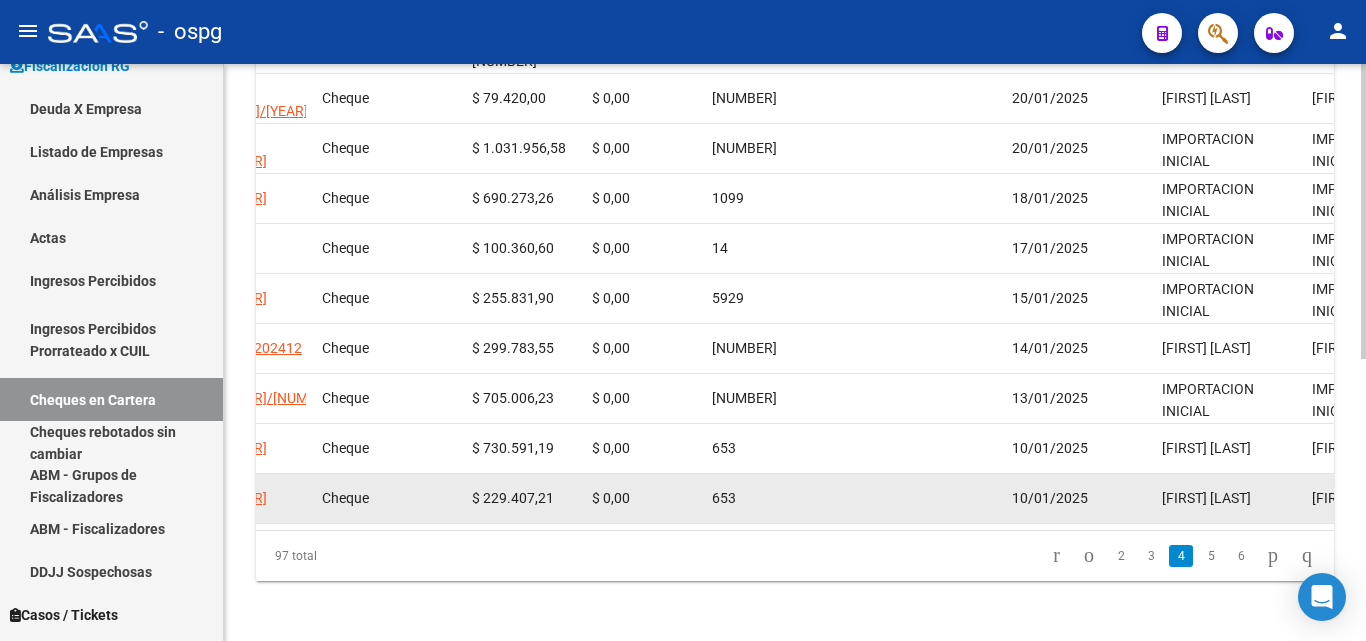 scroll, scrollTop: 528, scrollLeft: 0, axis: vertical 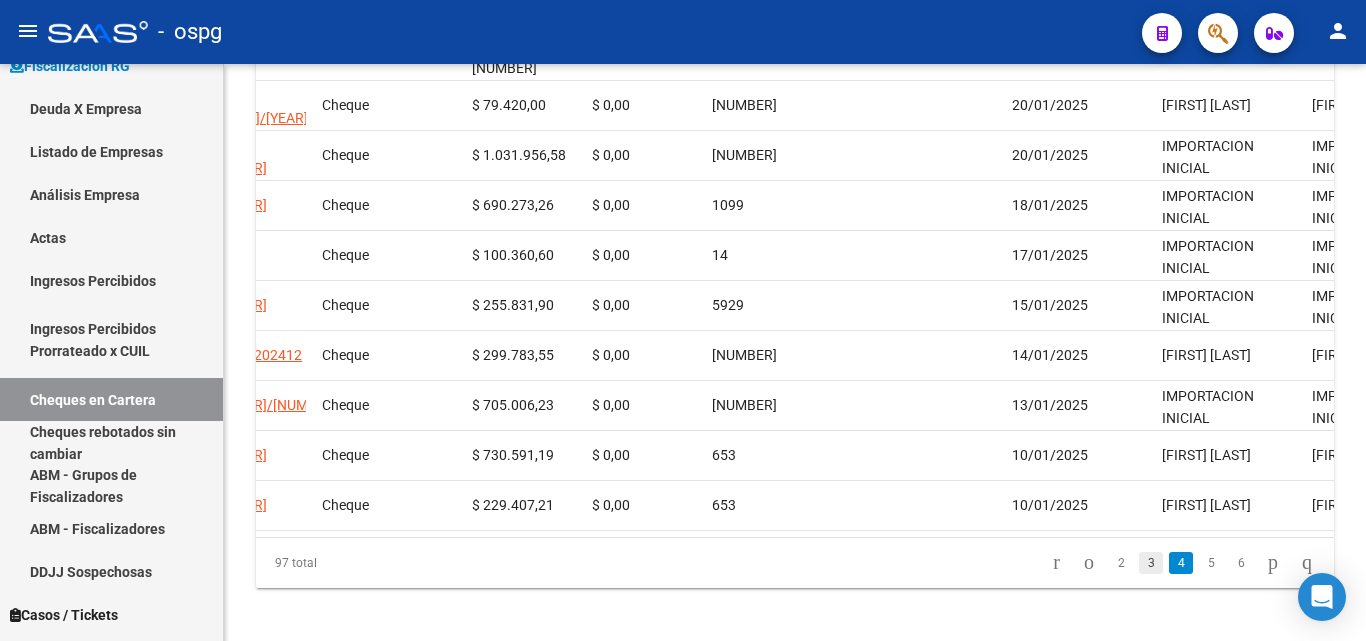 click on "3" 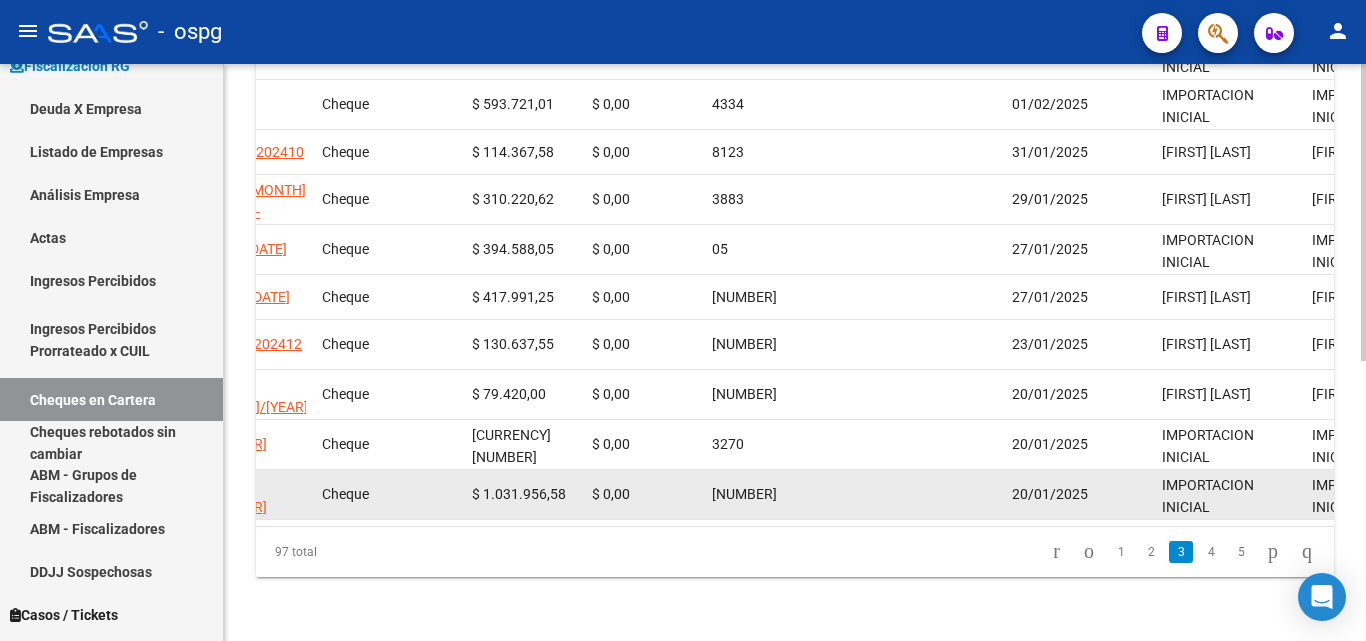 scroll, scrollTop: 530, scrollLeft: 0, axis: vertical 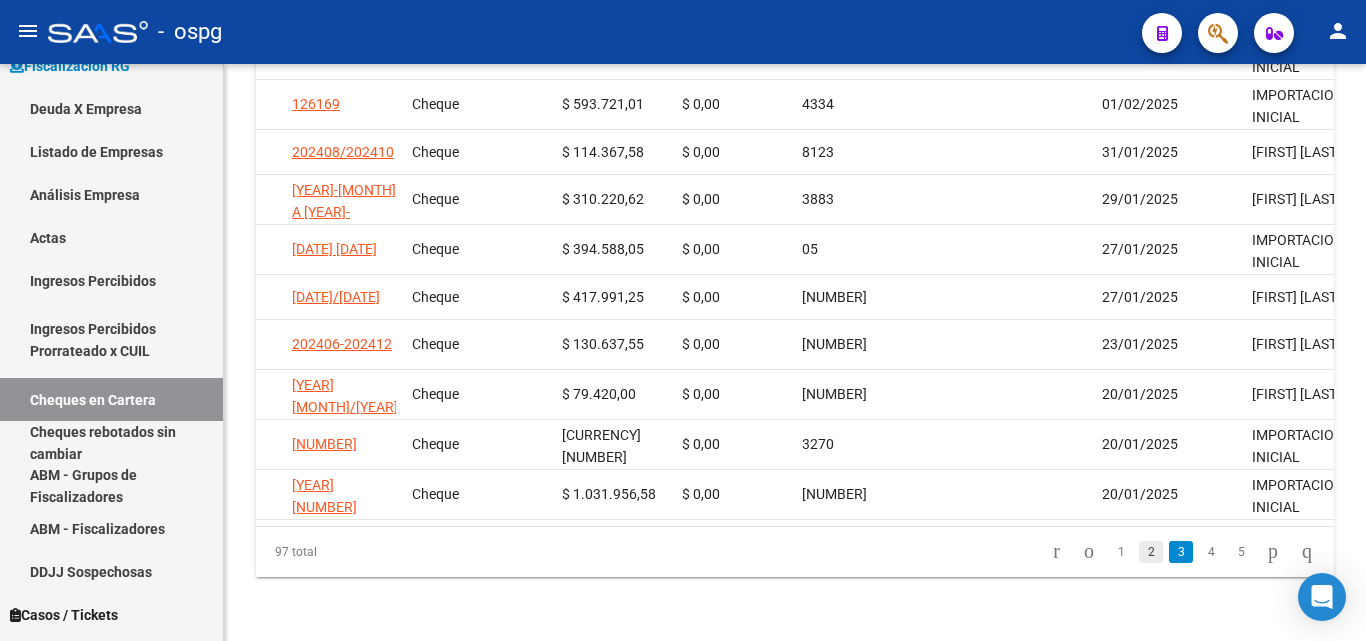 click on "2" 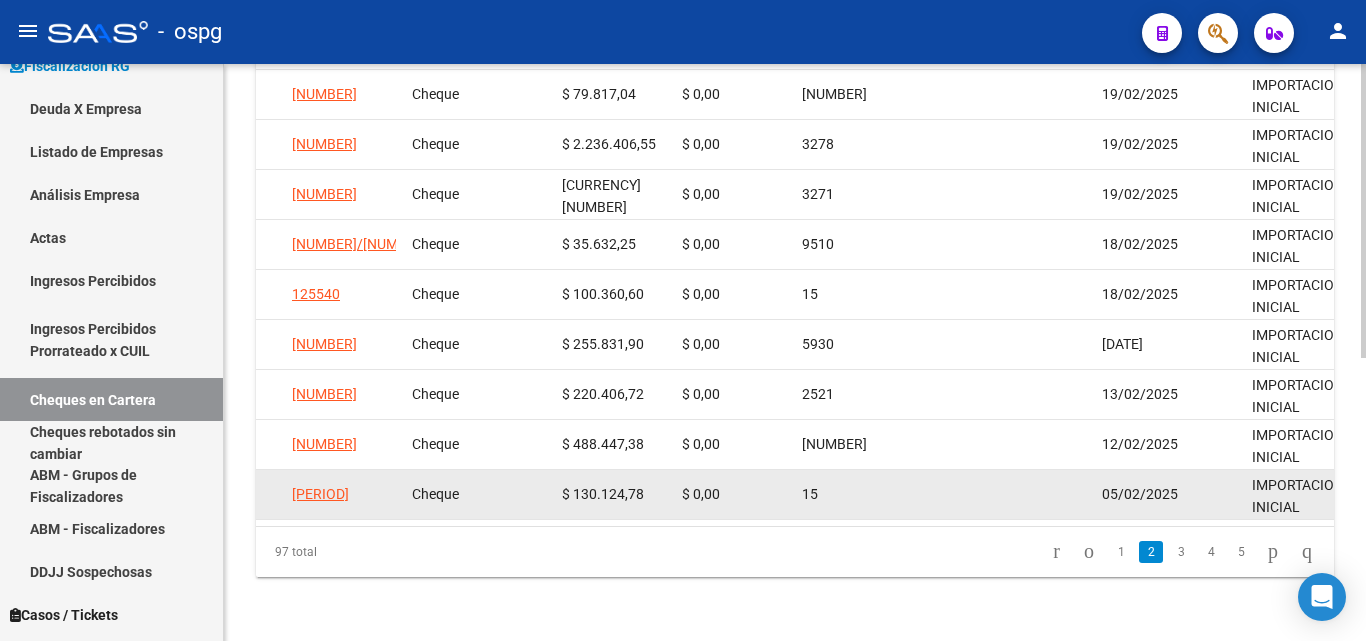 scroll, scrollTop: 555, scrollLeft: 0, axis: vertical 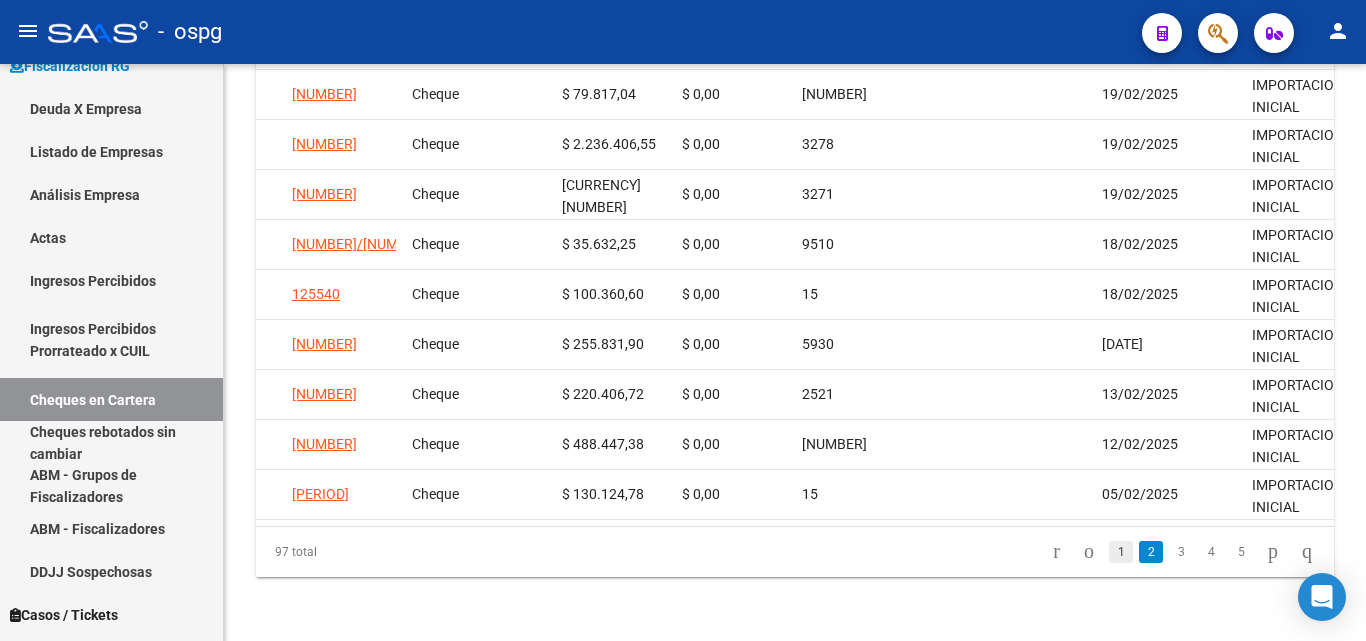 click on "1" 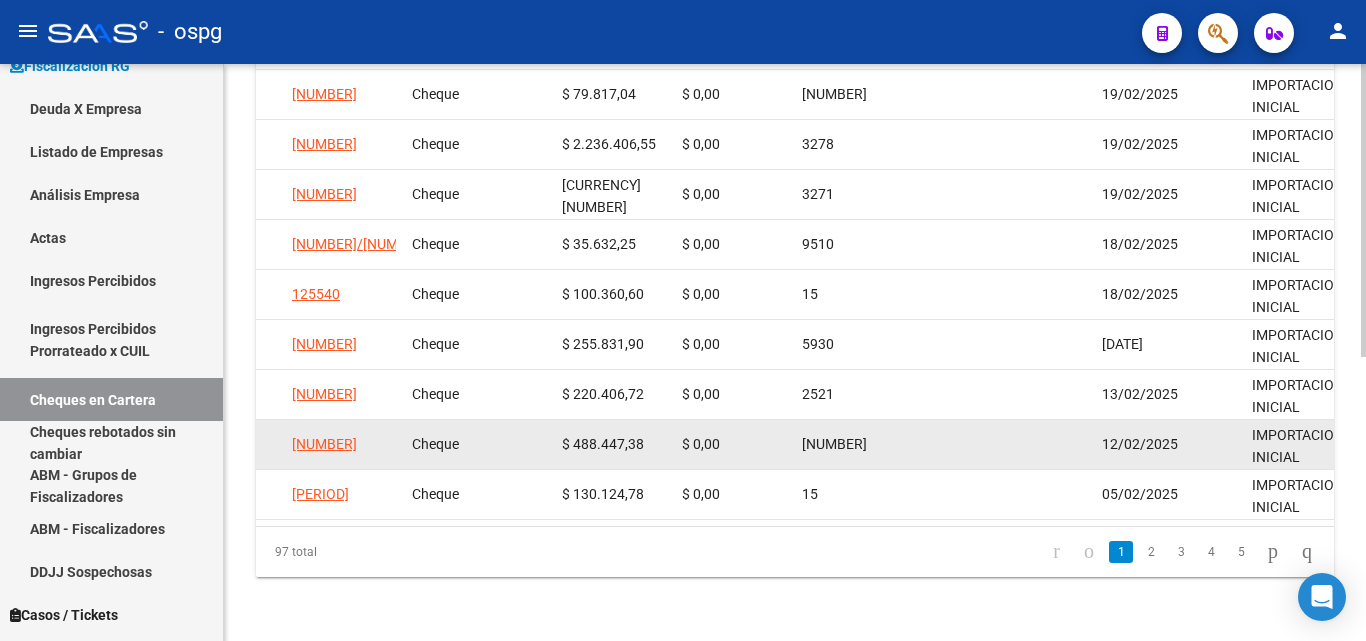 scroll, scrollTop: 535, scrollLeft: 0, axis: vertical 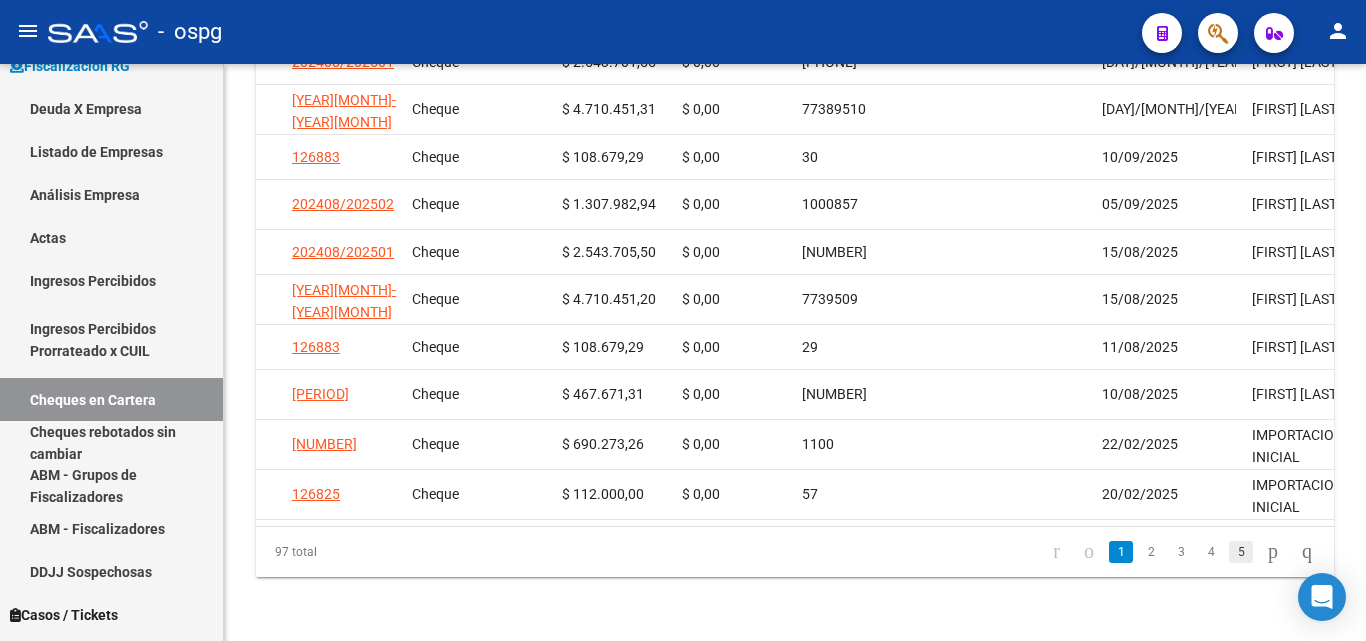 click on "5" 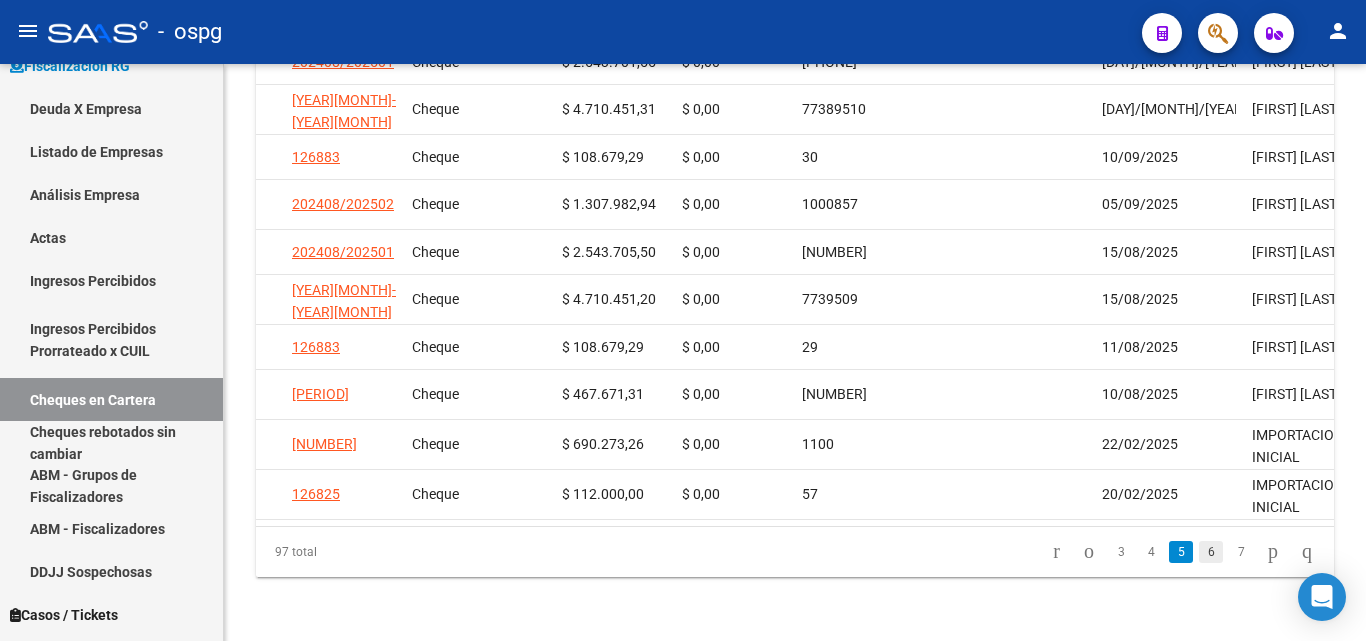 scroll, scrollTop: 530, scrollLeft: 0, axis: vertical 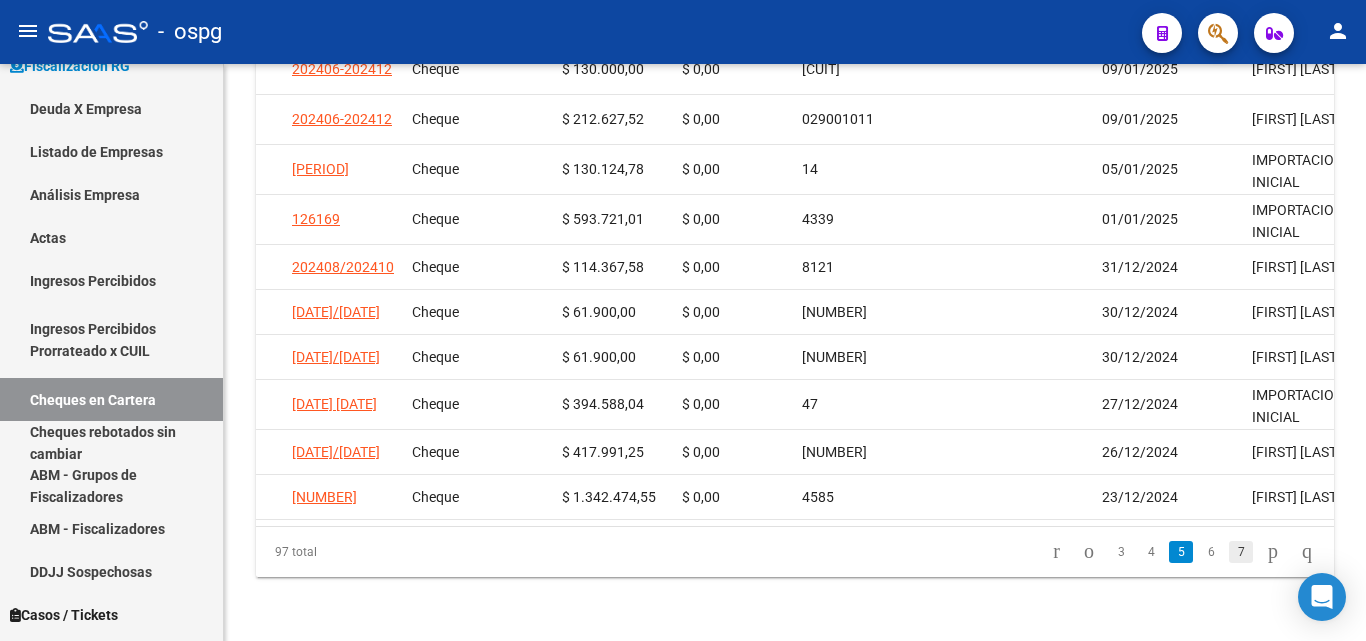 click on "7" 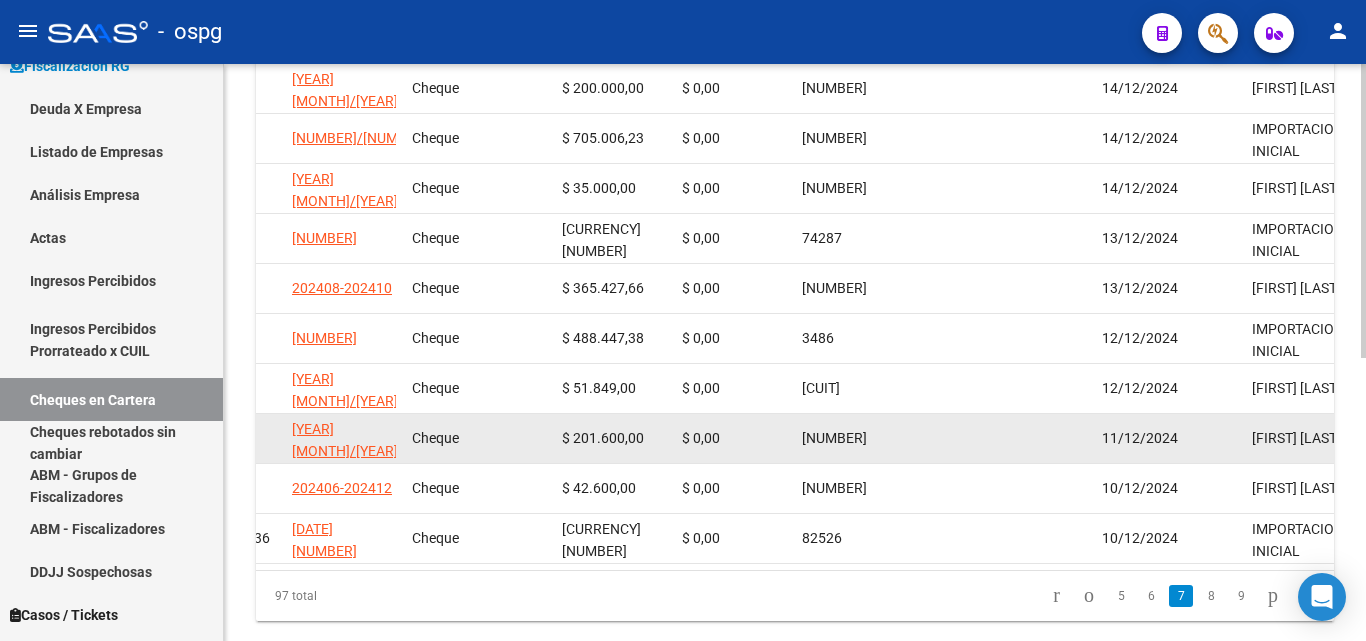 scroll, scrollTop: 555, scrollLeft: 0, axis: vertical 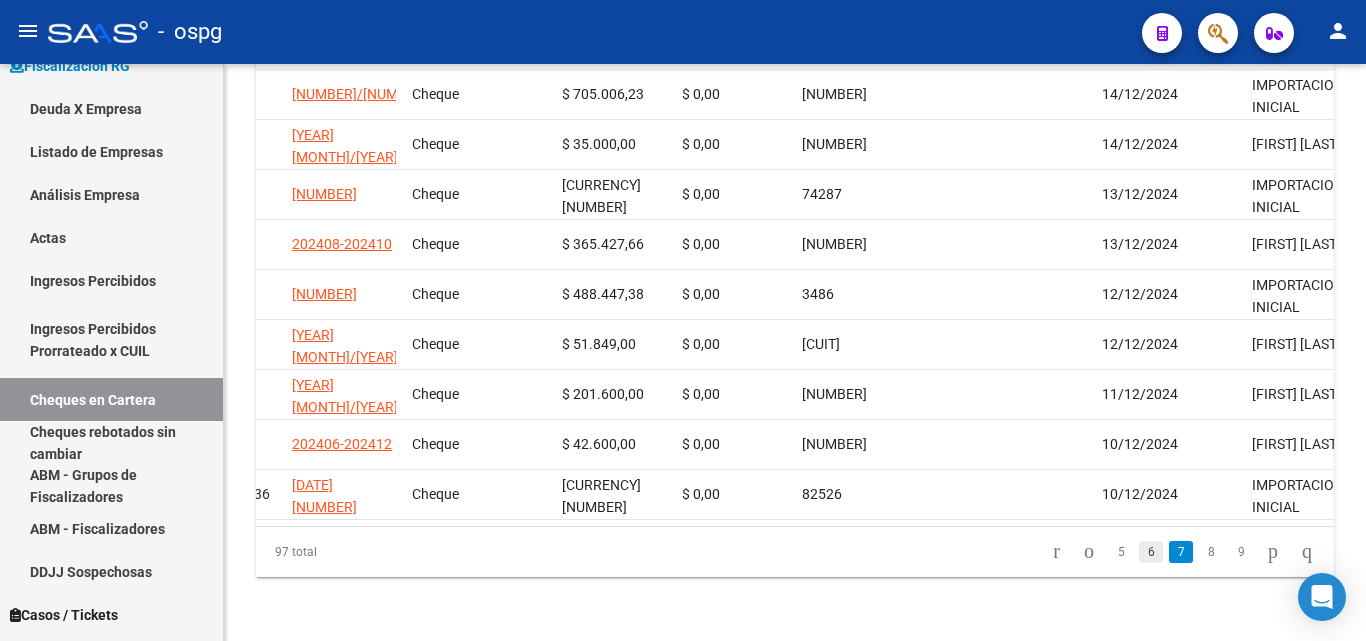 click on "6" 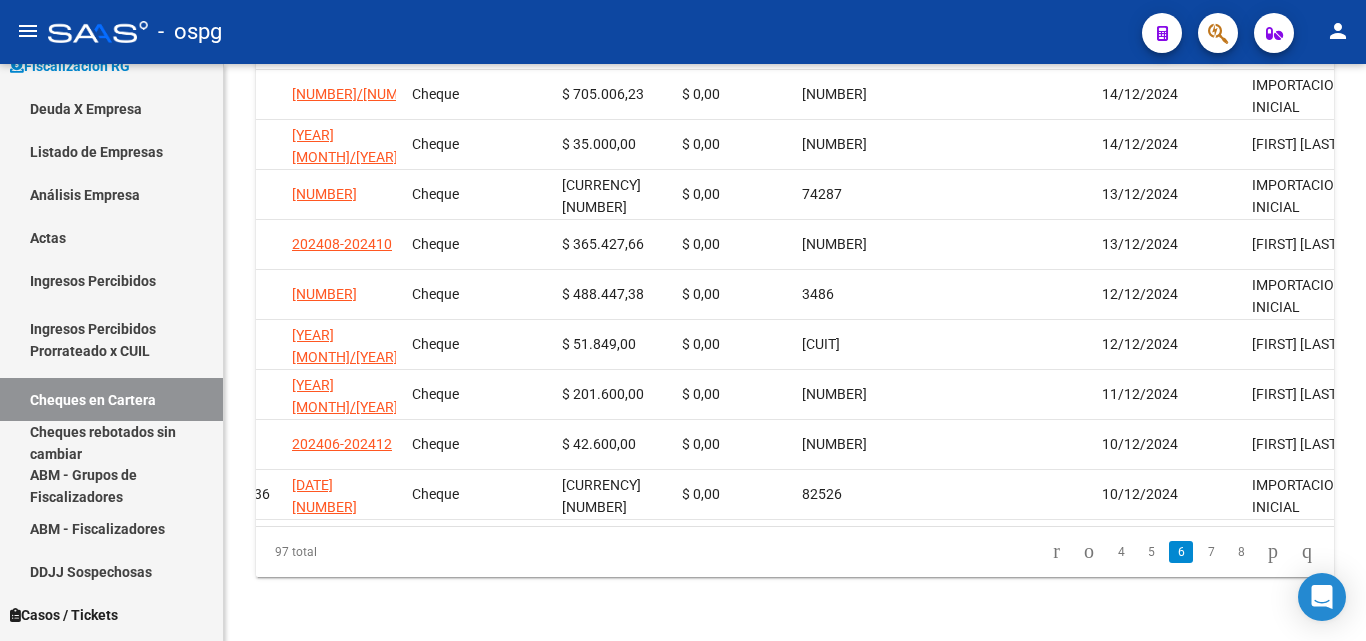 scroll, scrollTop: 555, scrollLeft: 0, axis: vertical 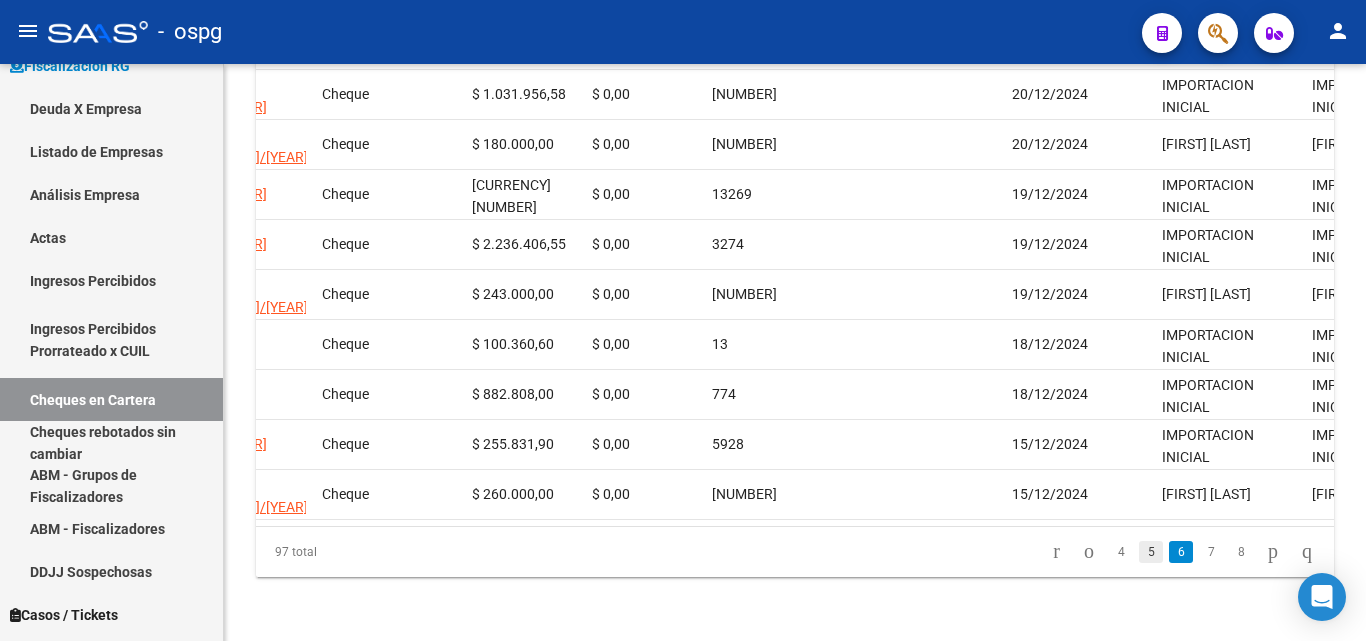 click on "5" 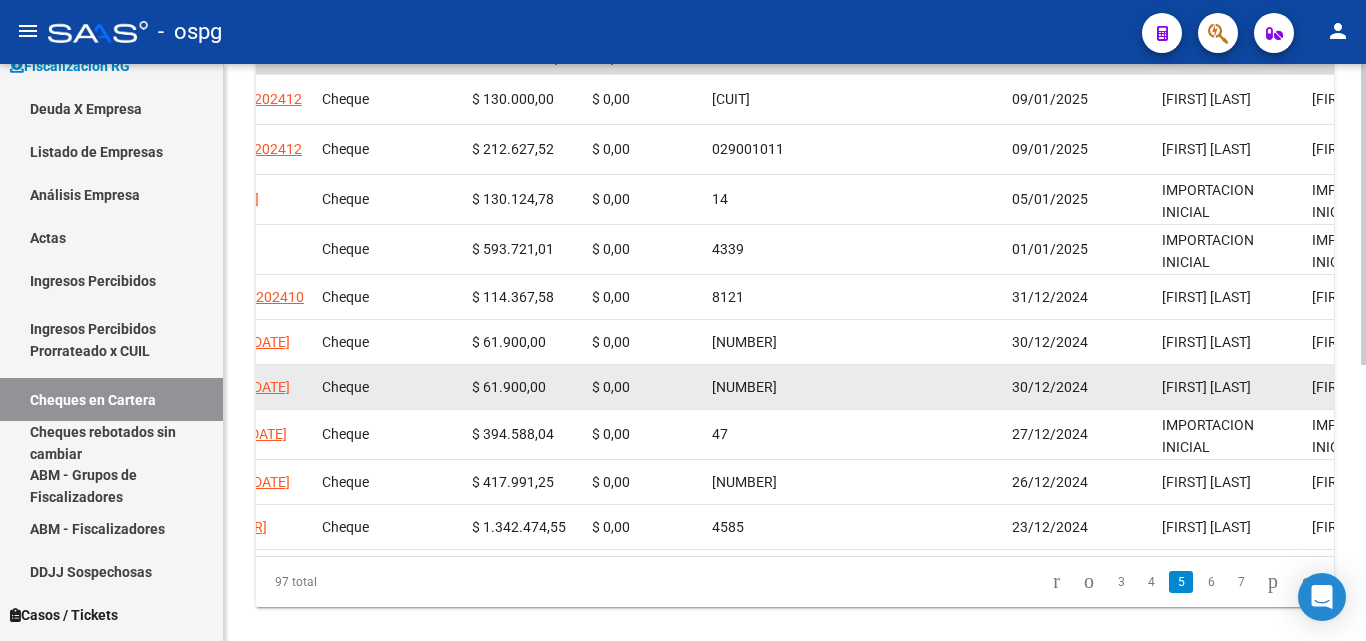 scroll, scrollTop: 530, scrollLeft: 0, axis: vertical 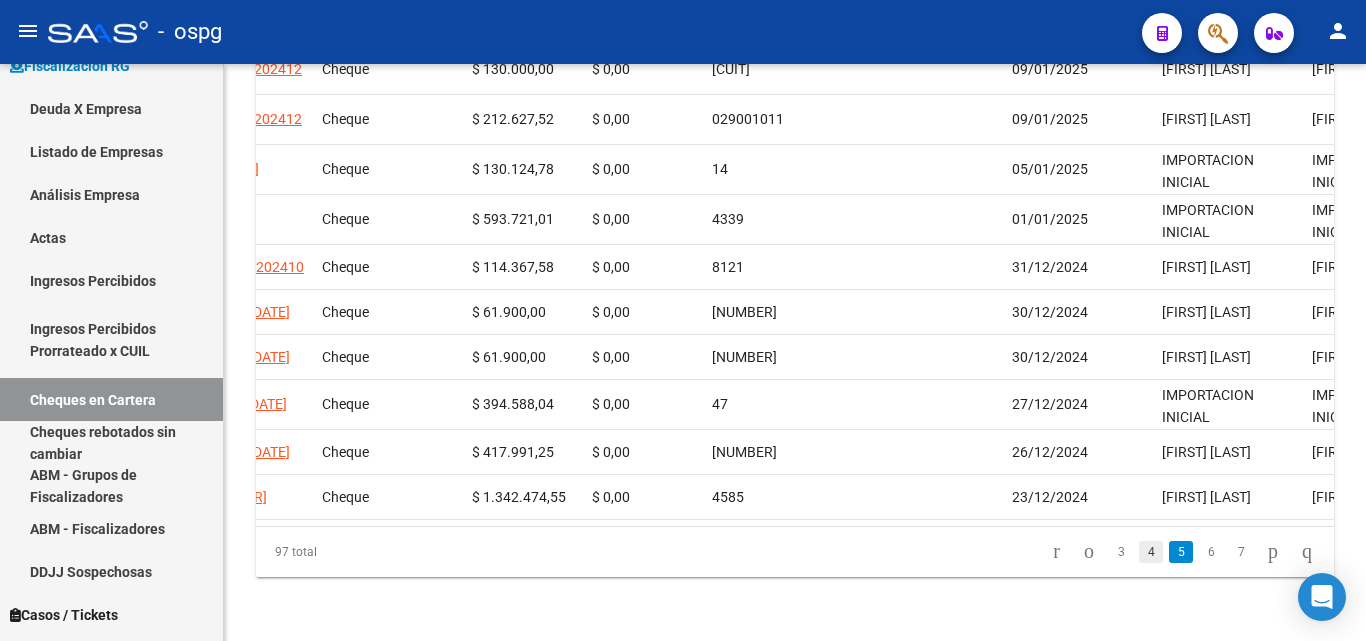 click on "4" 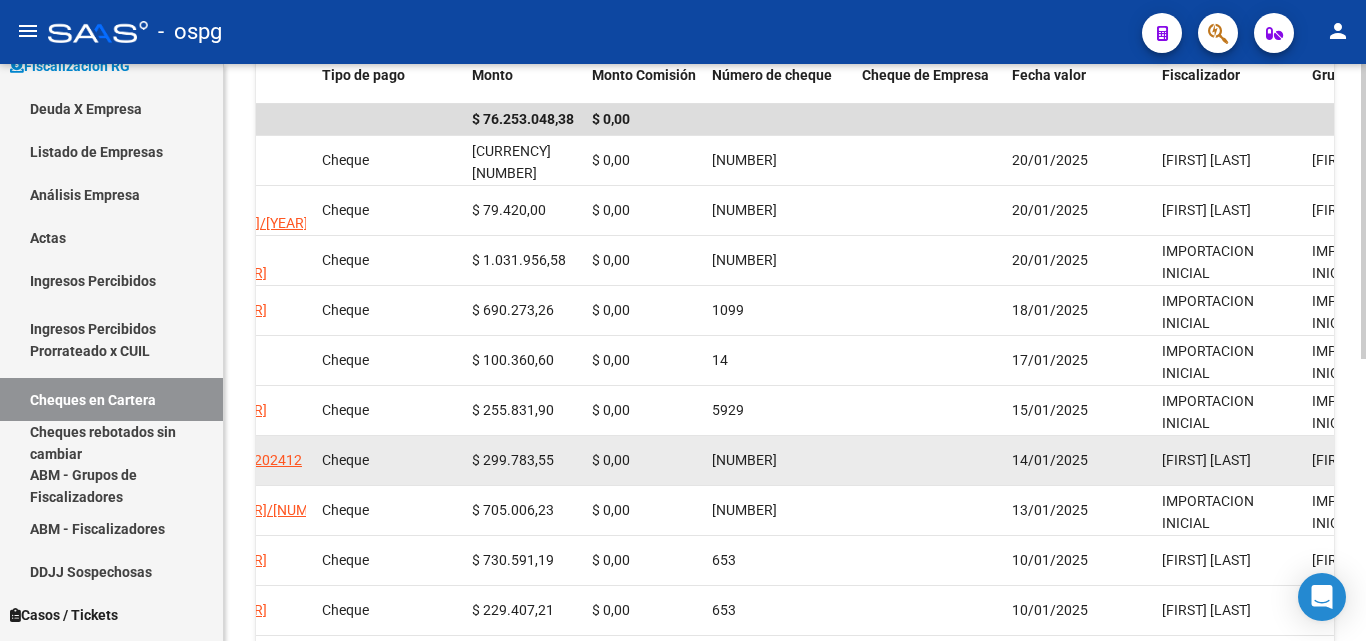 scroll, scrollTop: 550, scrollLeft: 0, axis: vertical 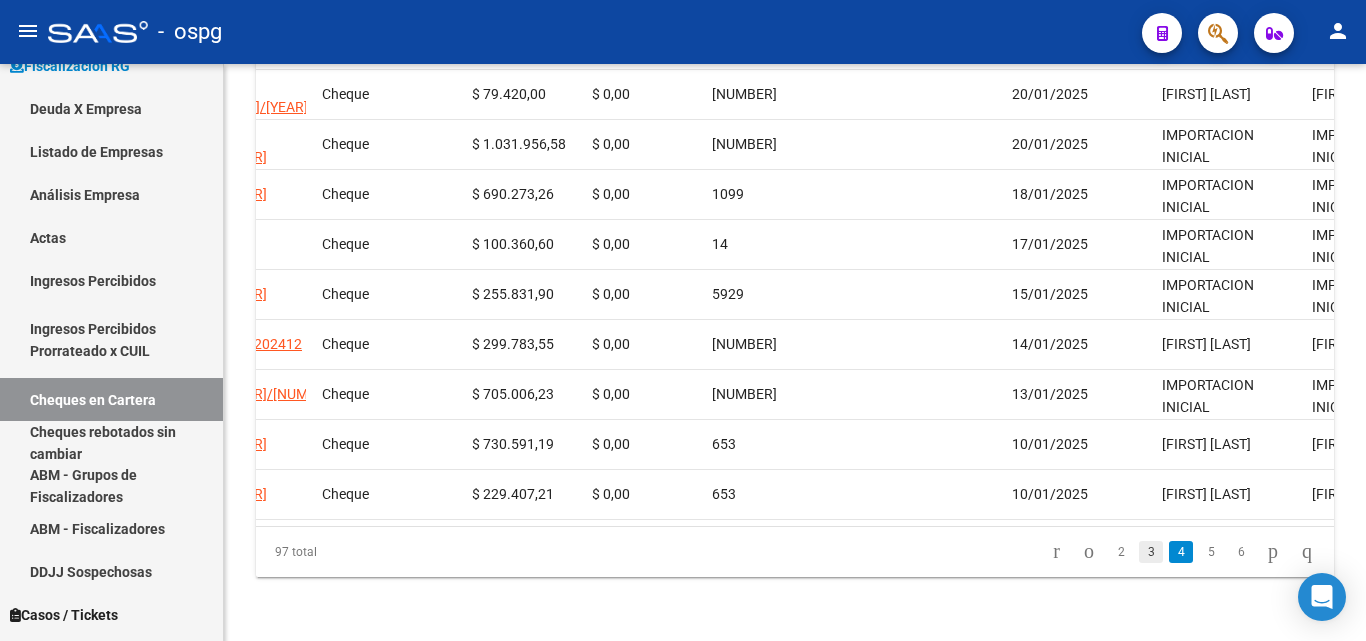 click on "3" 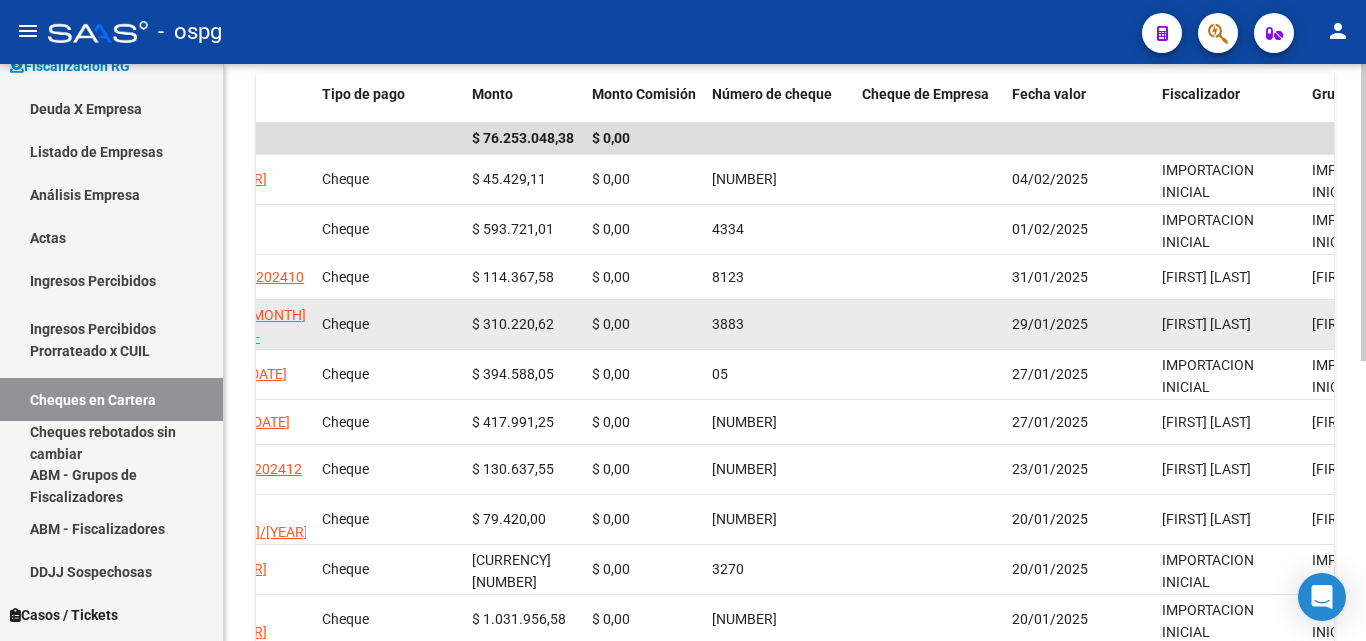 scroll, scrollTop: 545, scrollLeft: 0, axis: vertical 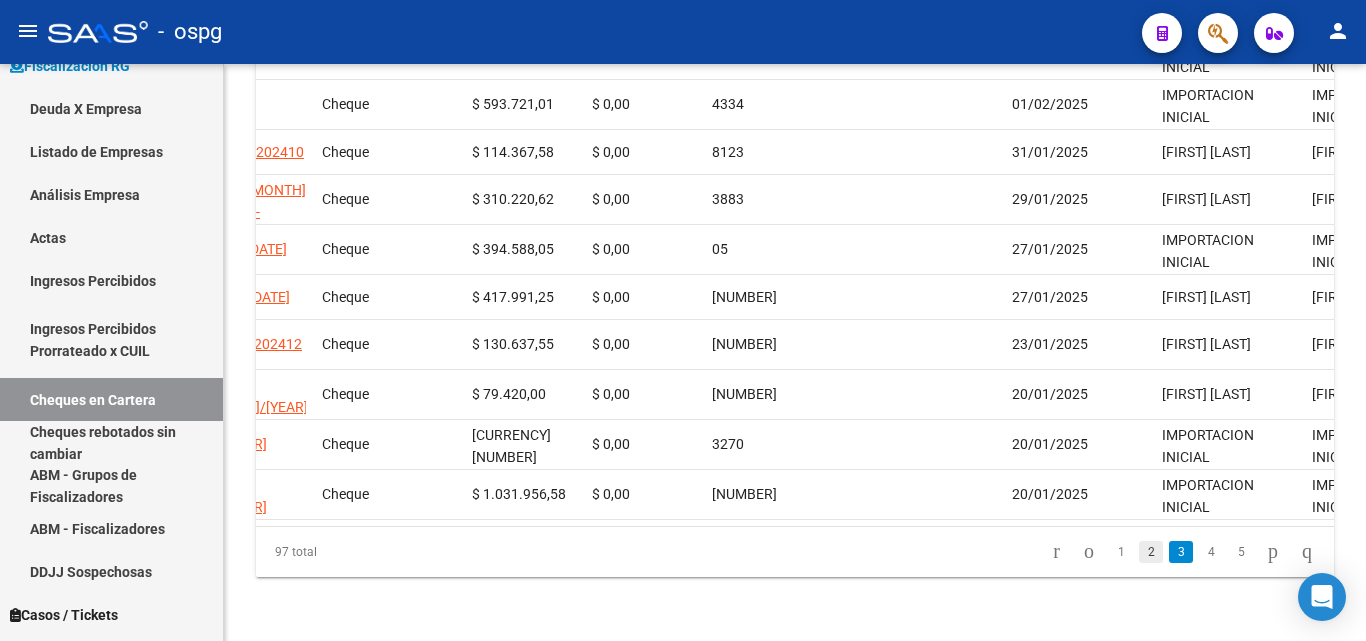 click on "2" 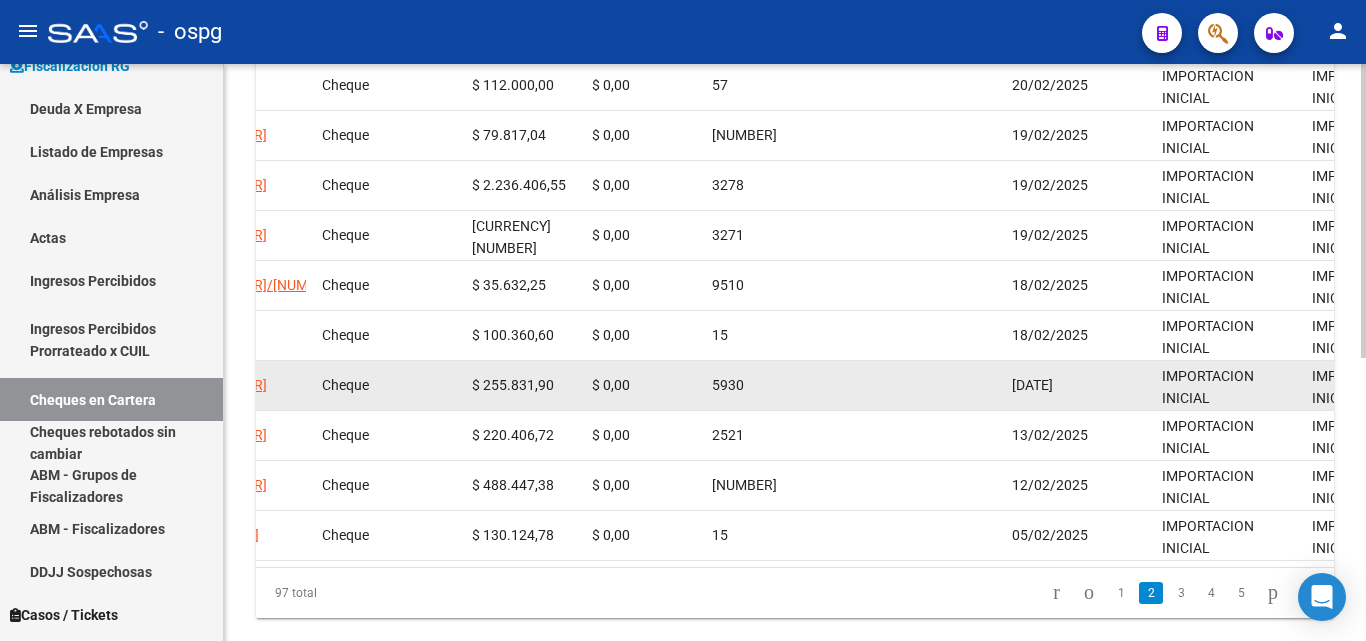 scroll, scrollTop: 555, scrollLeft: 0, axis: vertical 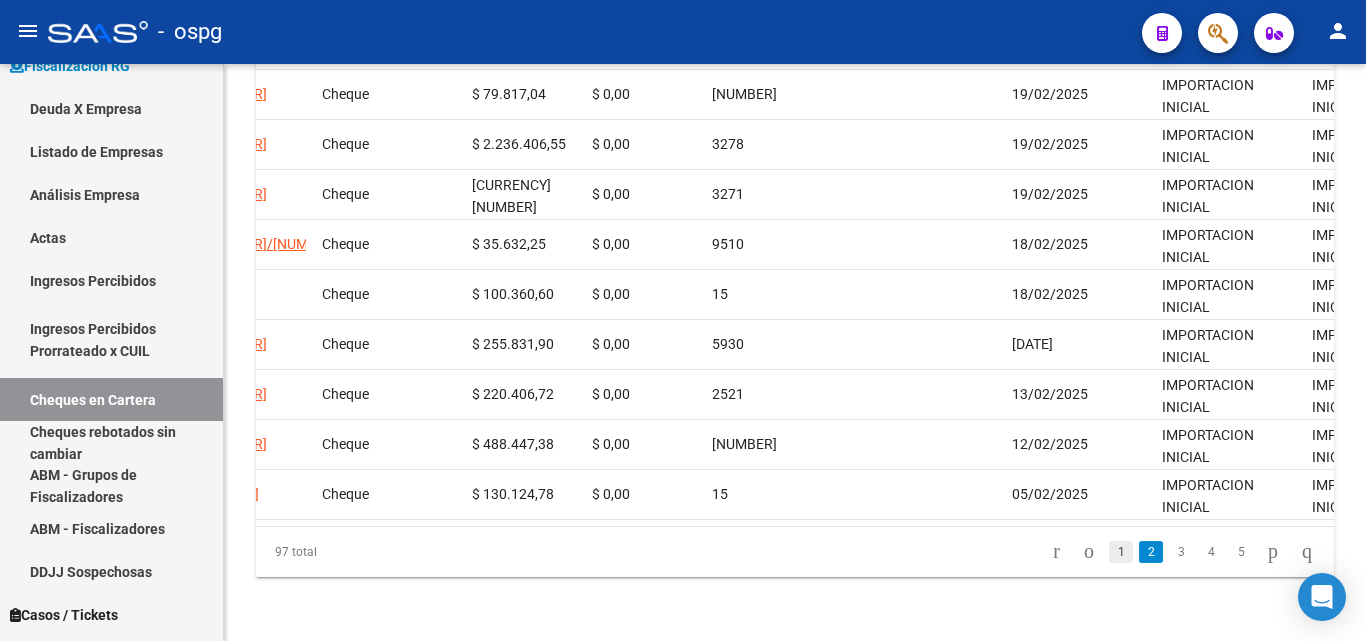 click on "1" 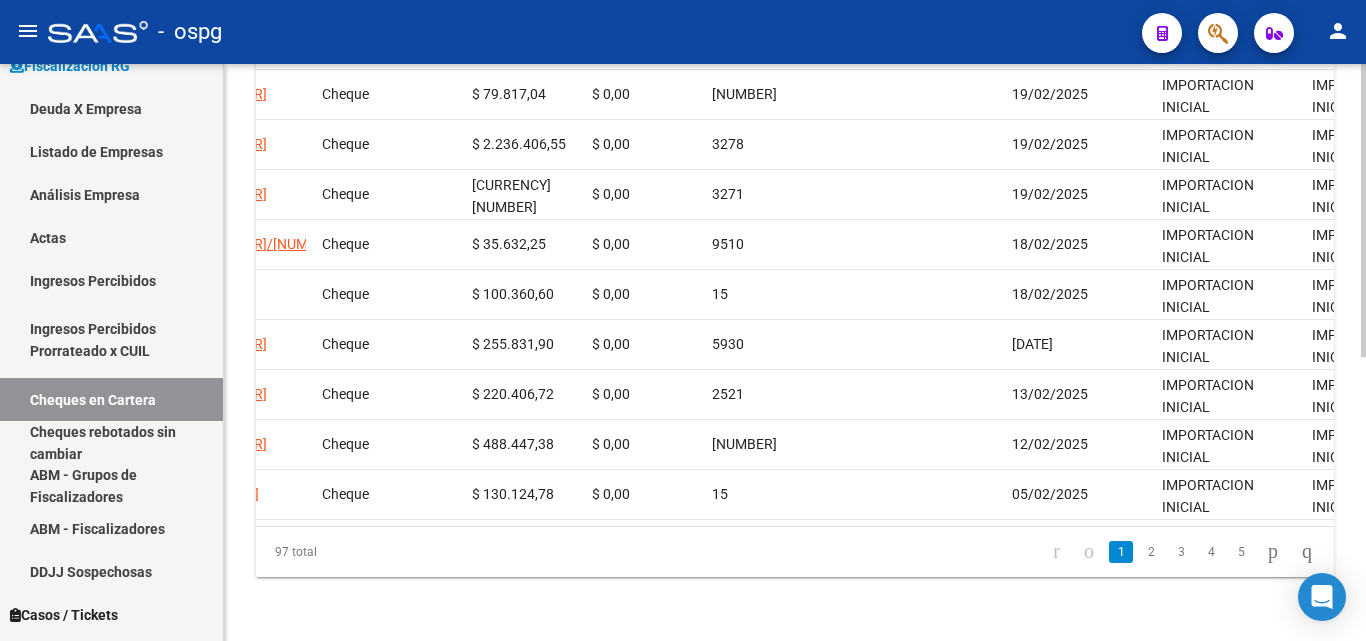 scroll, scrollTop: 535, scrollLeft: 0, axis: vertical 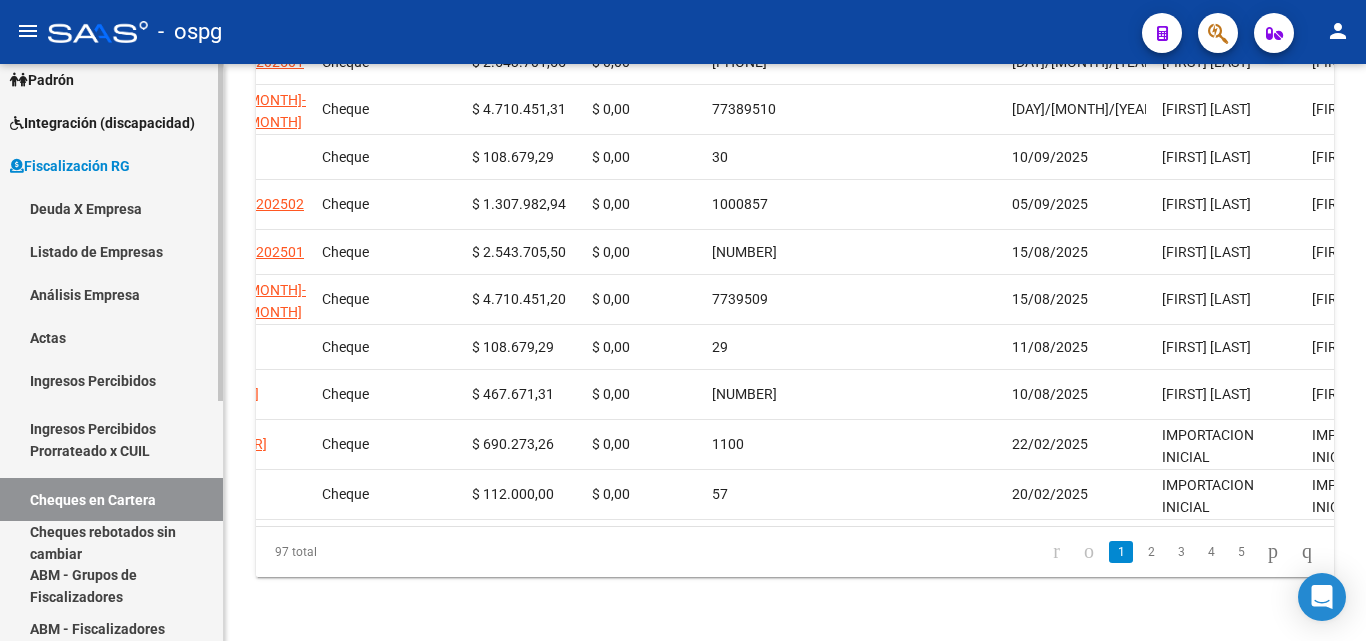 click on "Ingresos Percibidos" at bounding box center [111, 380] 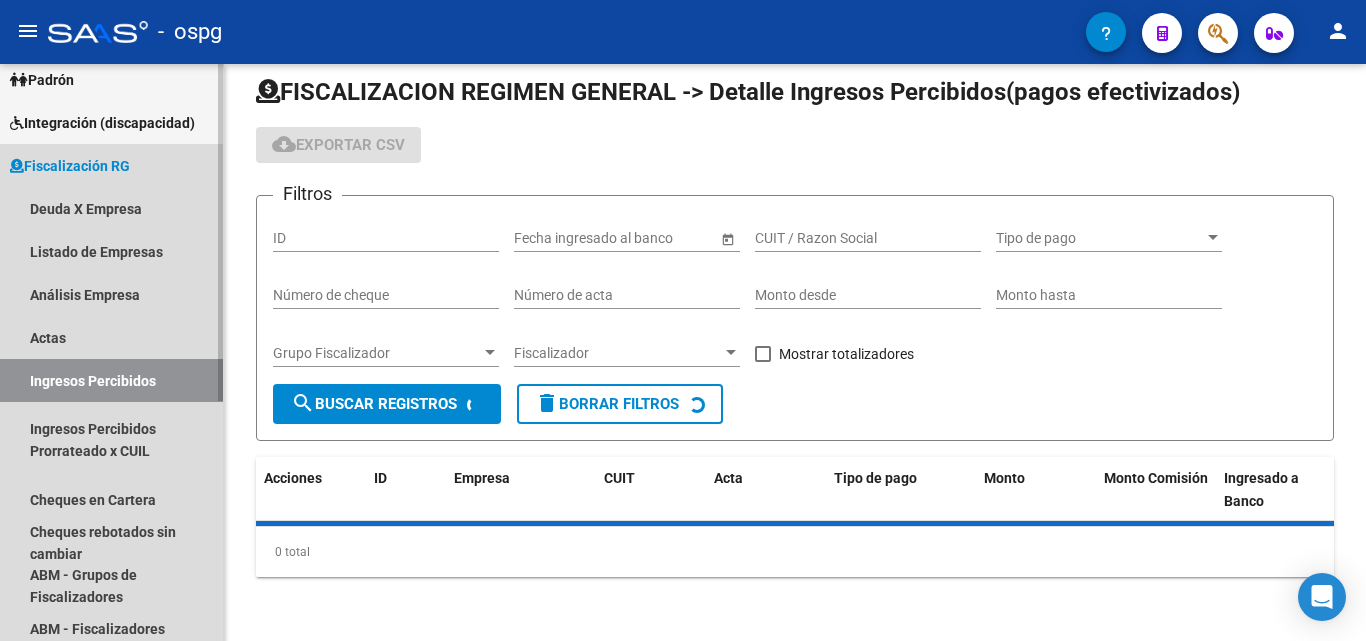 scroll, scrollTop: 0, scrollLeft: 0, axis: both 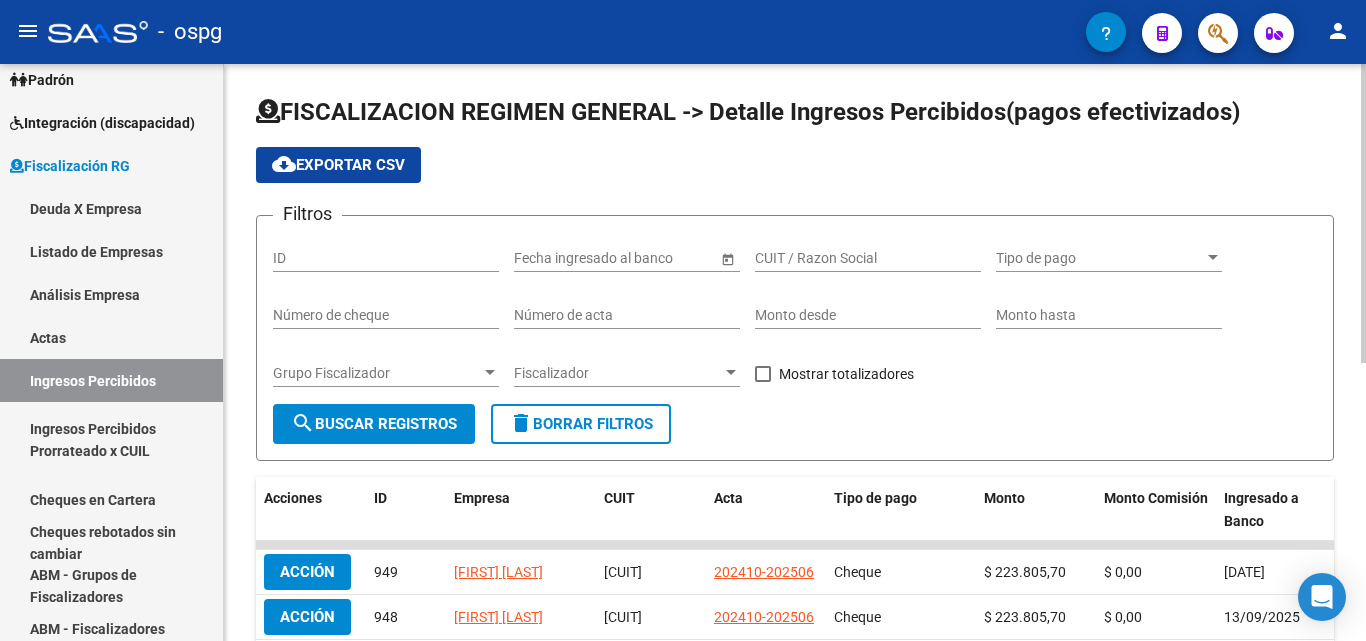 click at bounding box center [731, 372] 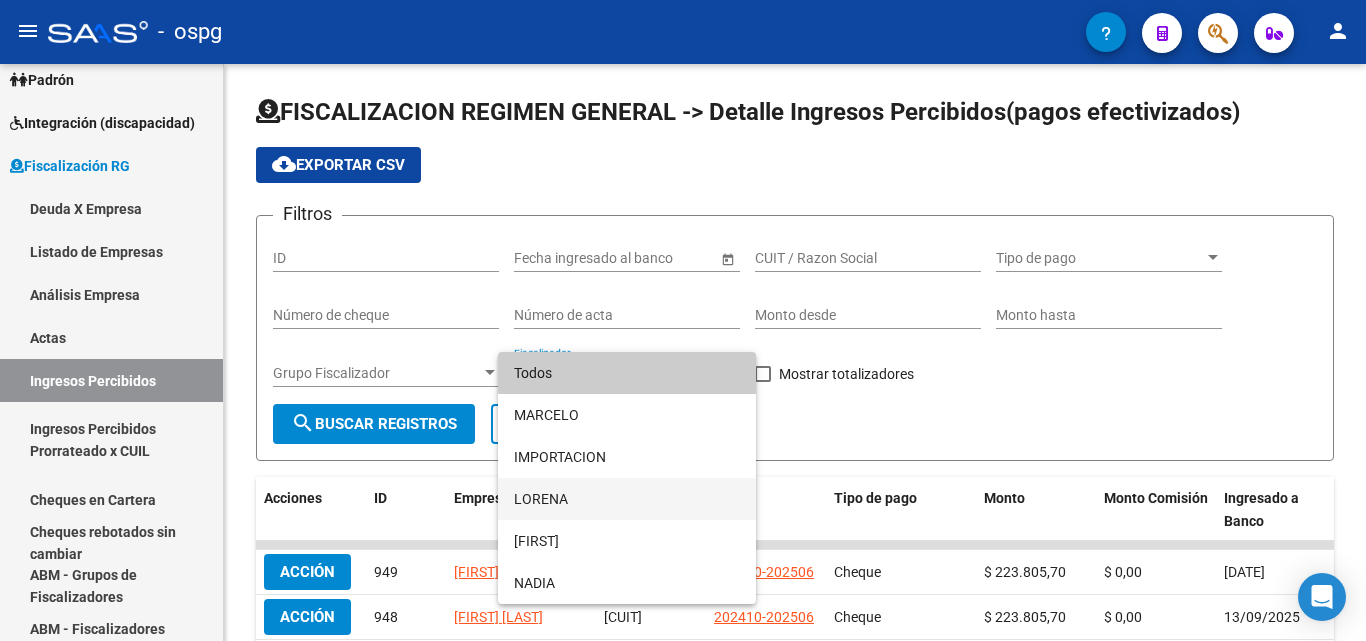 click on "LORENA" at bounding box center [627, 499] 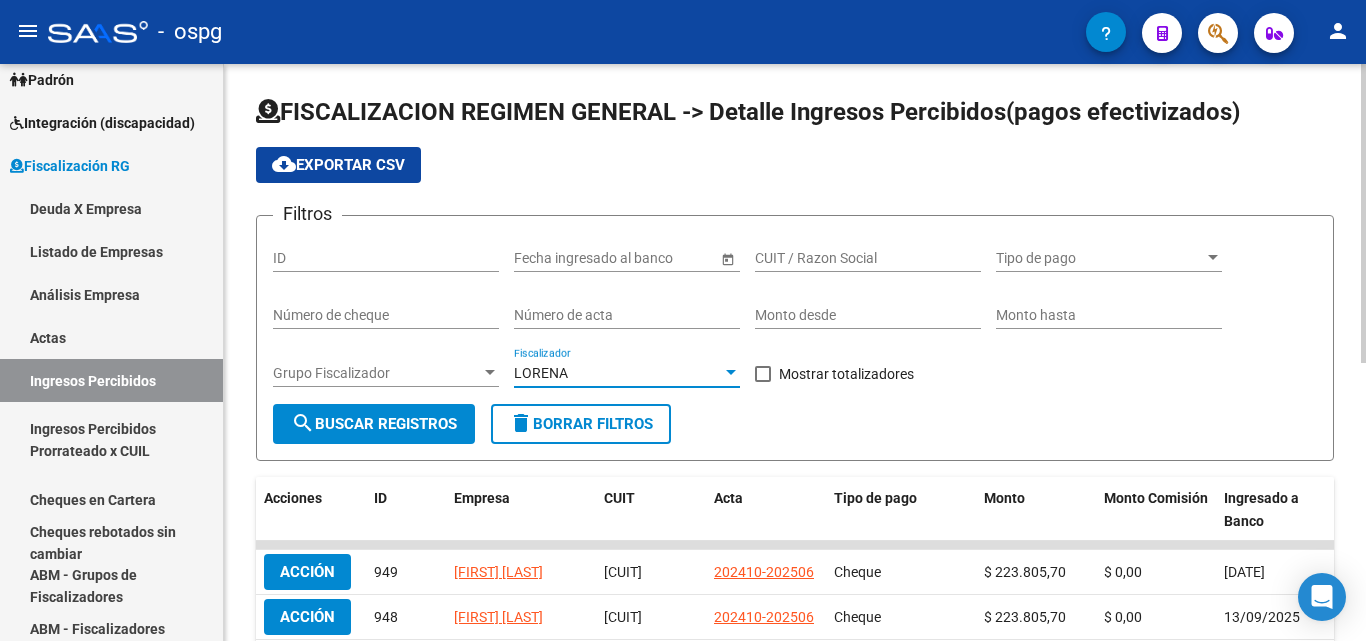 click at bounding box center [763, 374] 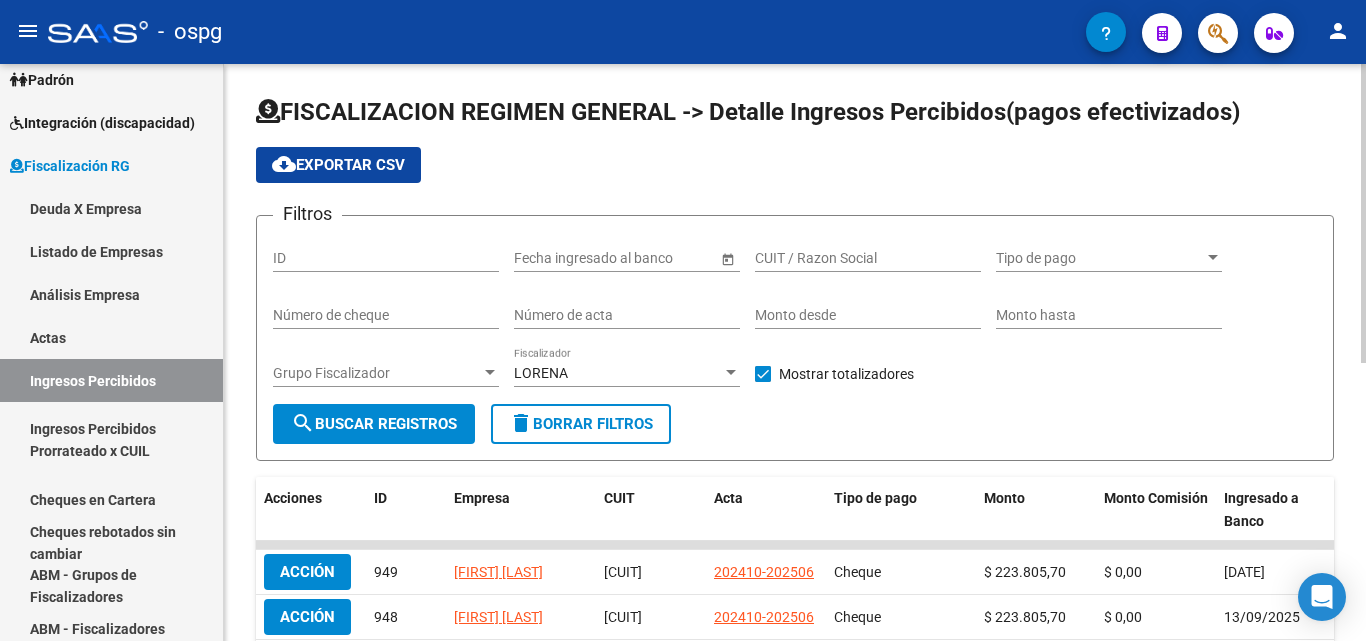 click on "search  Buscar Registros" 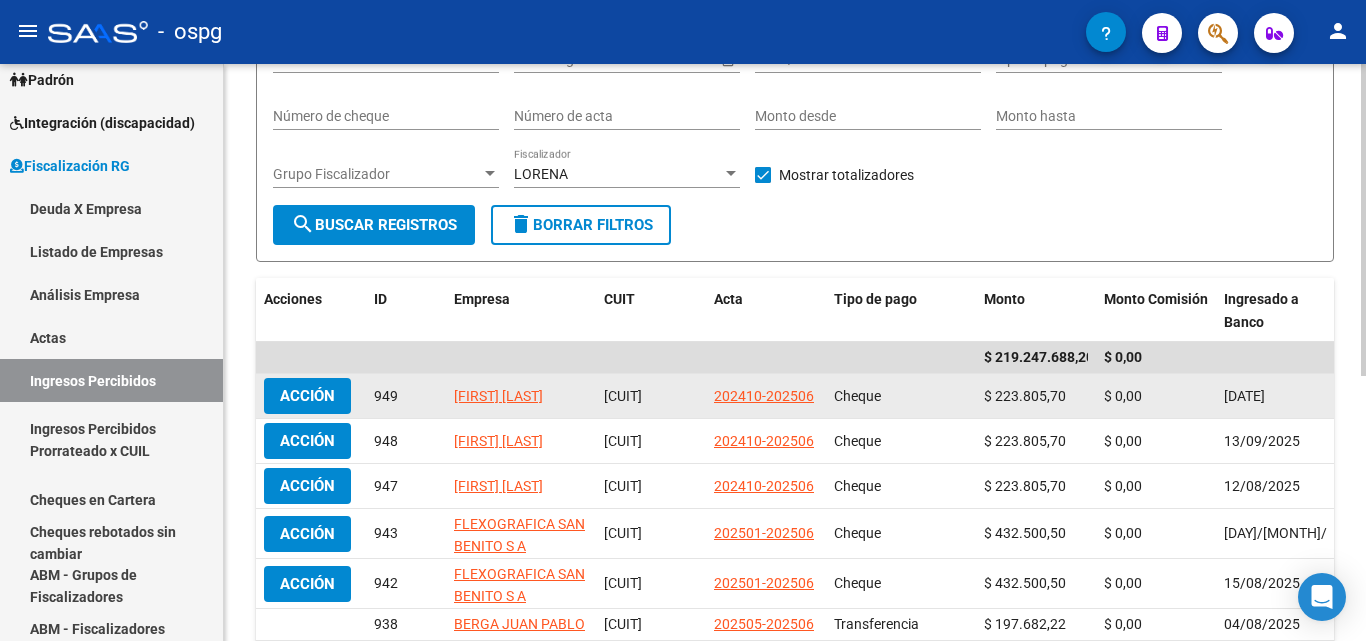scroll, scrollTop: 200, scrollLeft: 0, axis: vertical 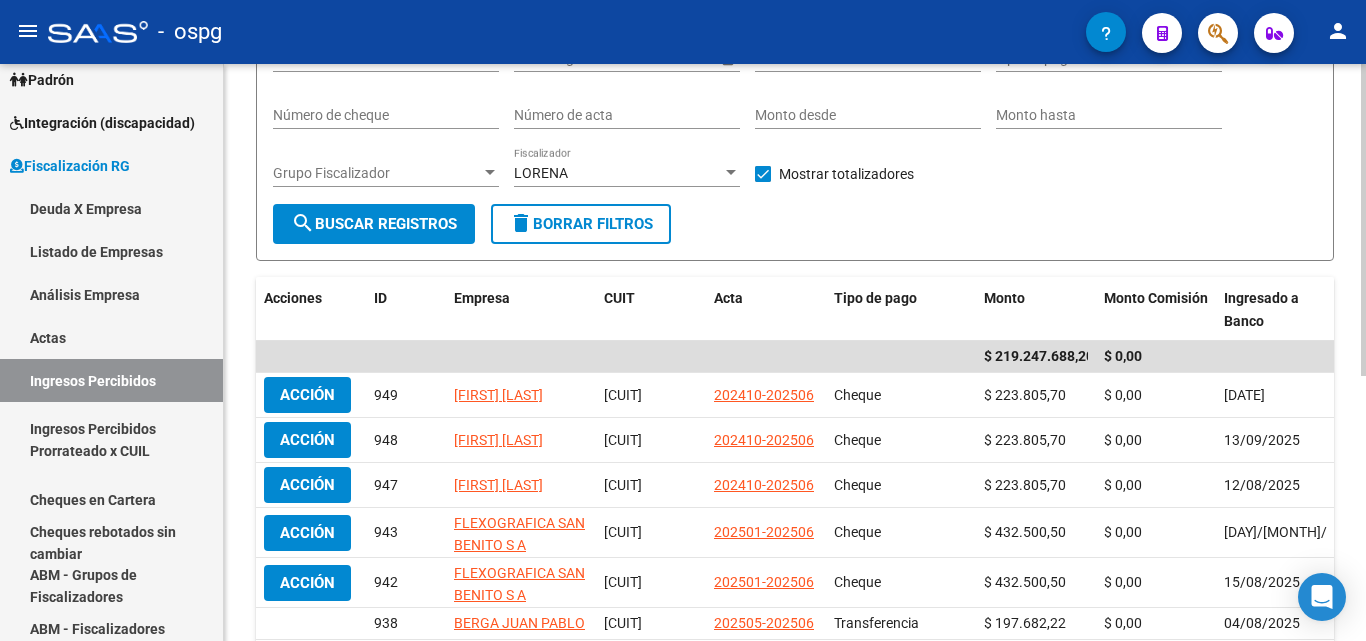 click on "LORENA Fiscalizador" 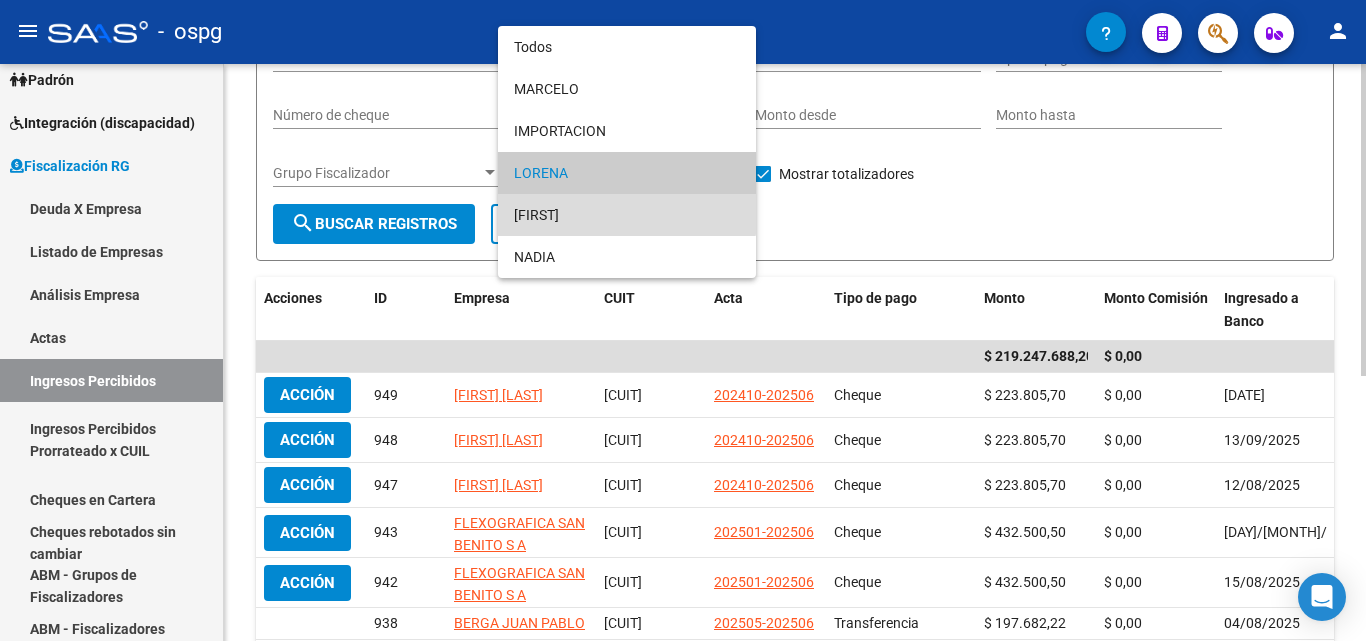 drag, startPoint x: 625, startPoint y: 206, endPoint x: 567, endPoint y: 206, distance: 58 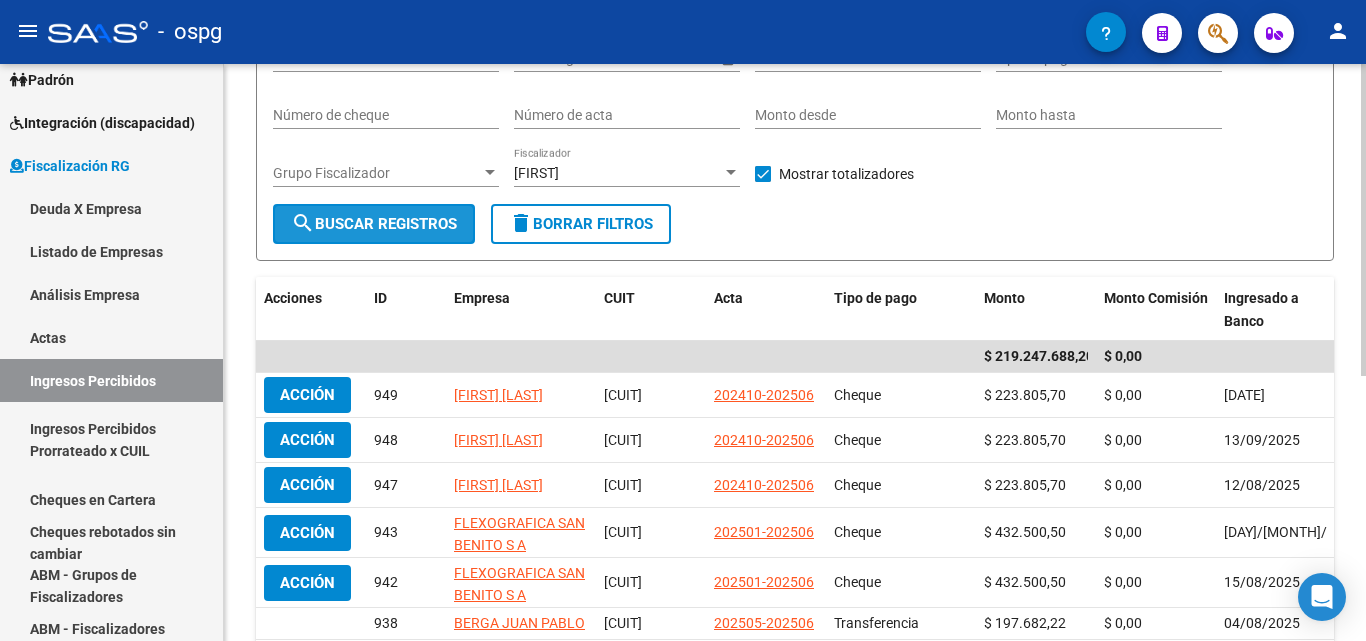 click on "search  Buscar Registros" 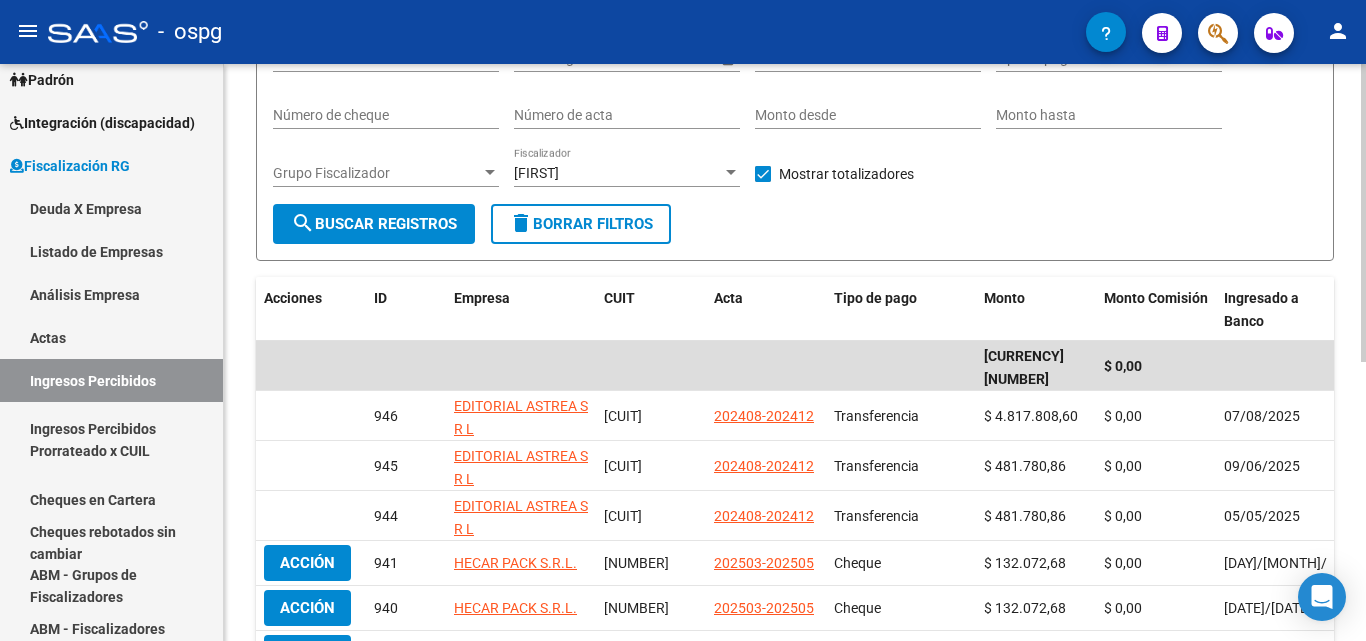 scroll, scrollTop: 100, scrollLeft: 0, axis: vertical 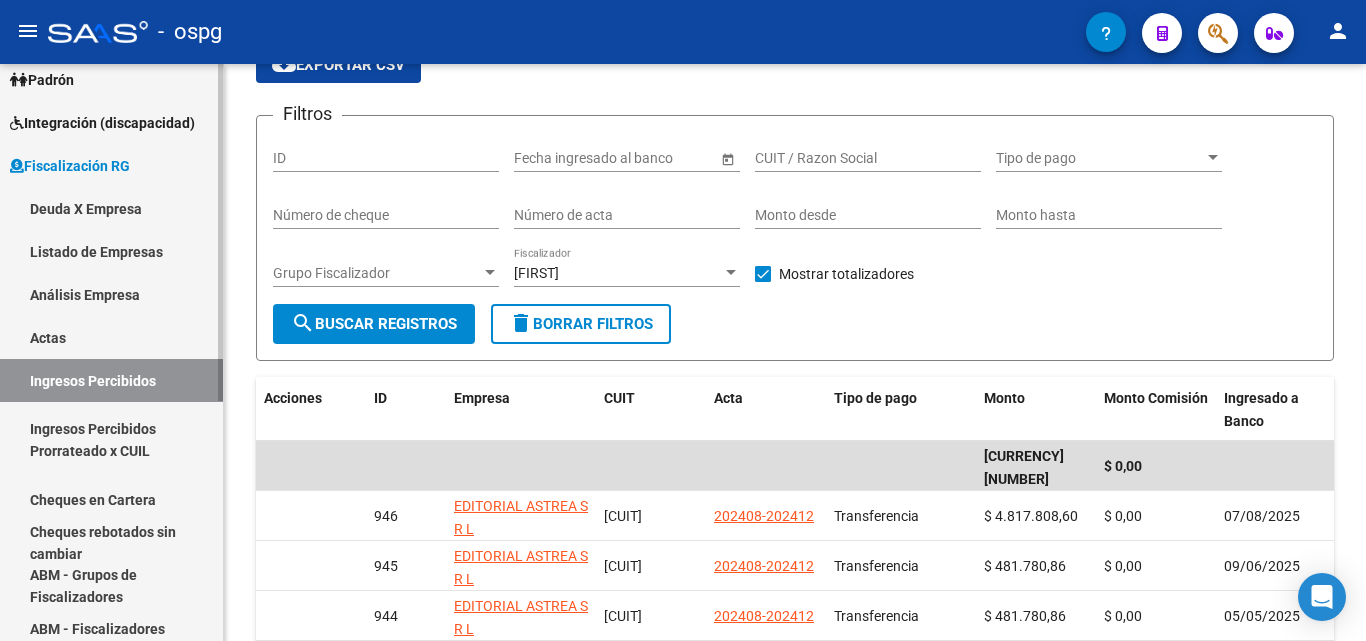 click on "Cheques en Cartera" at bounding box center [111, 499] 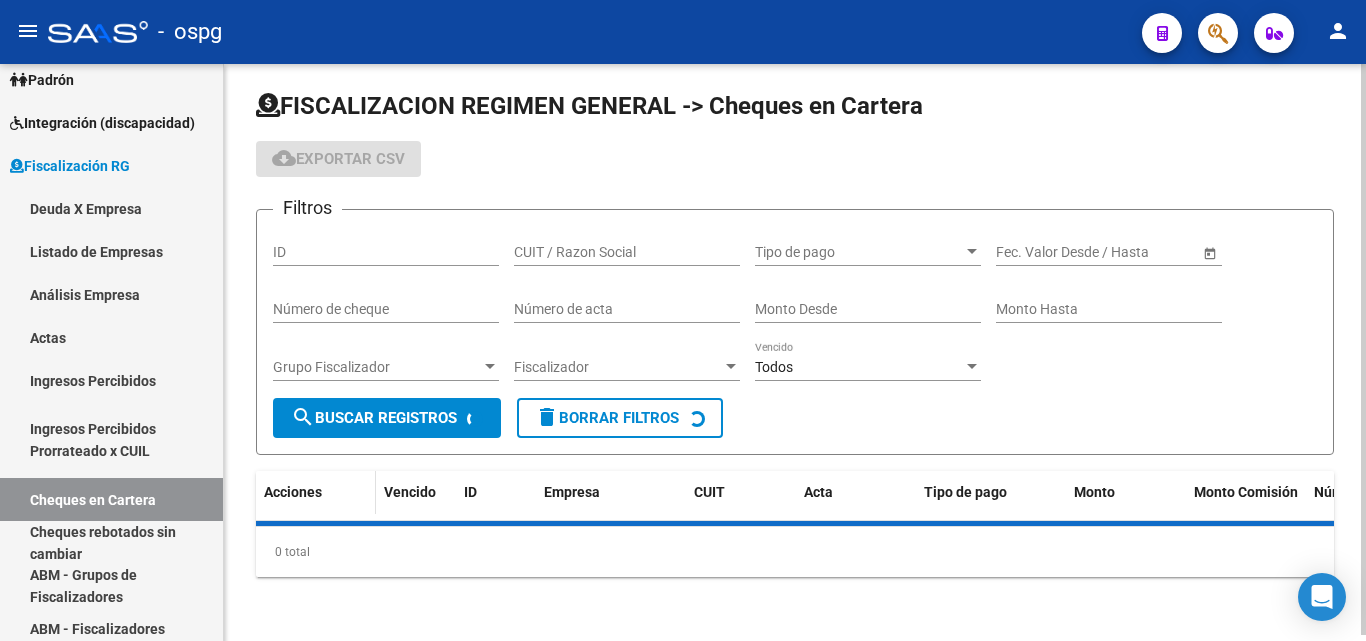 scroll, scrollTop: 100, scrollLeft: 0, axis: vertical 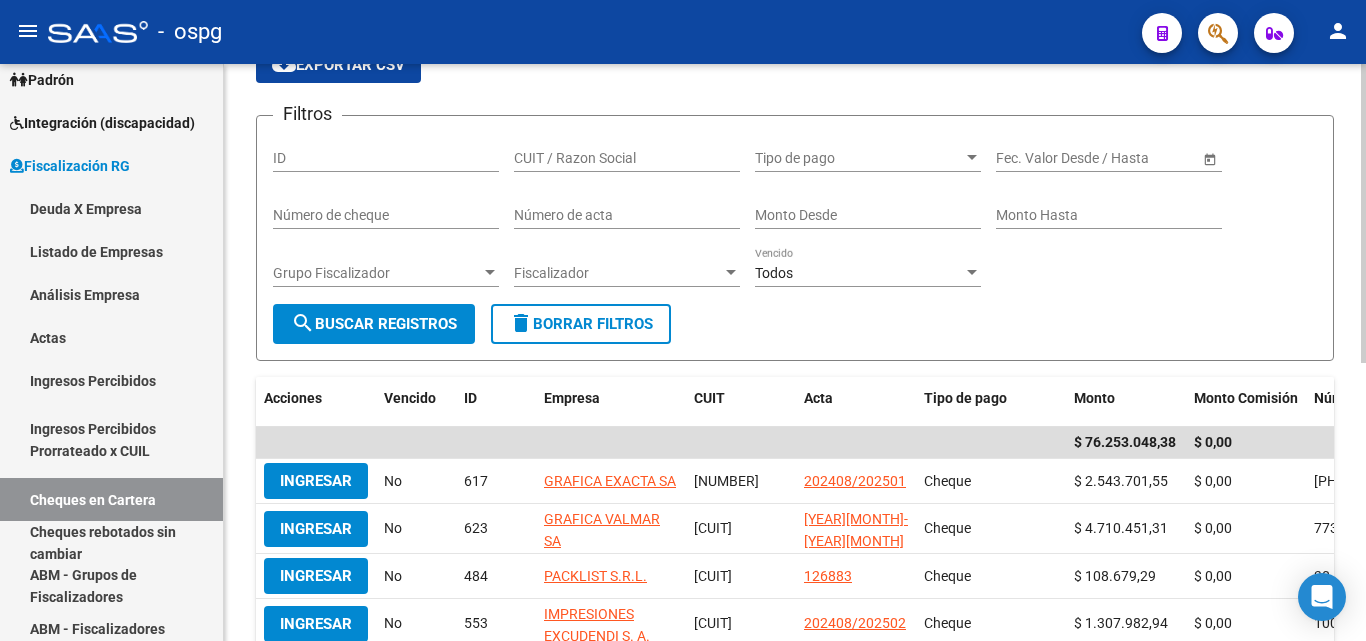 click at bounding box center [731, 273] 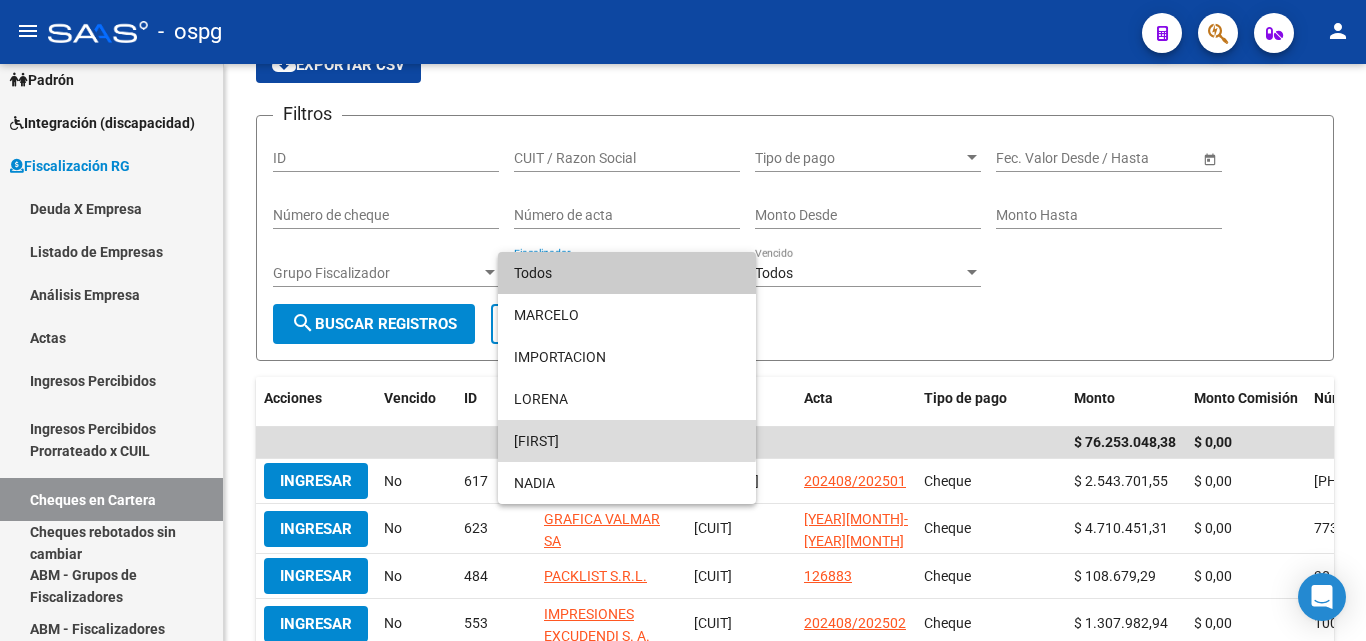 click on "MIGUEL" at bounding box center [627, 441] 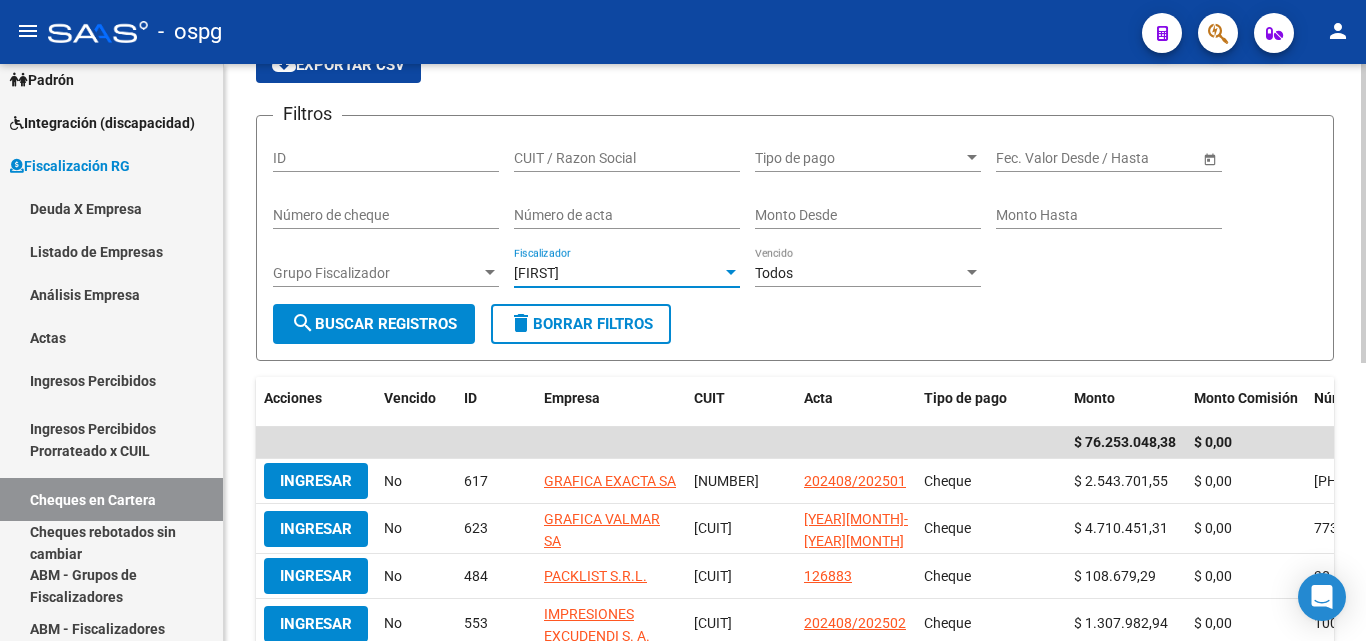 click on "search  Buscar Registros" 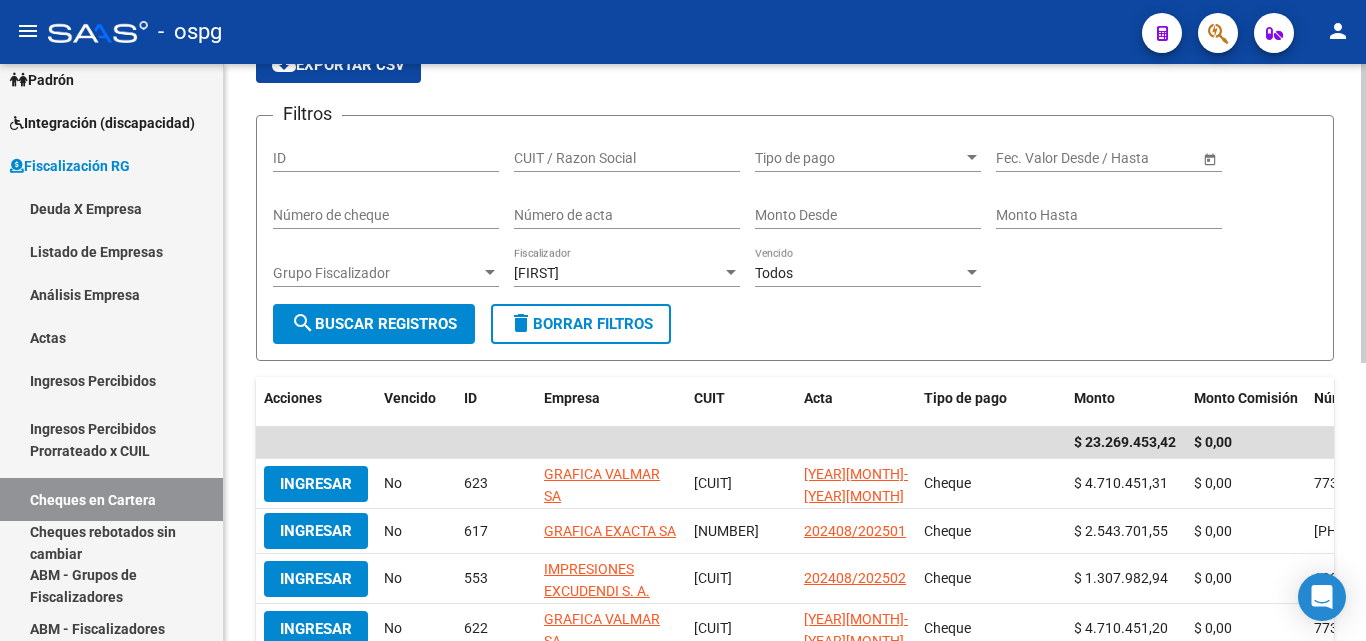 click at bounding box center [731, 273] 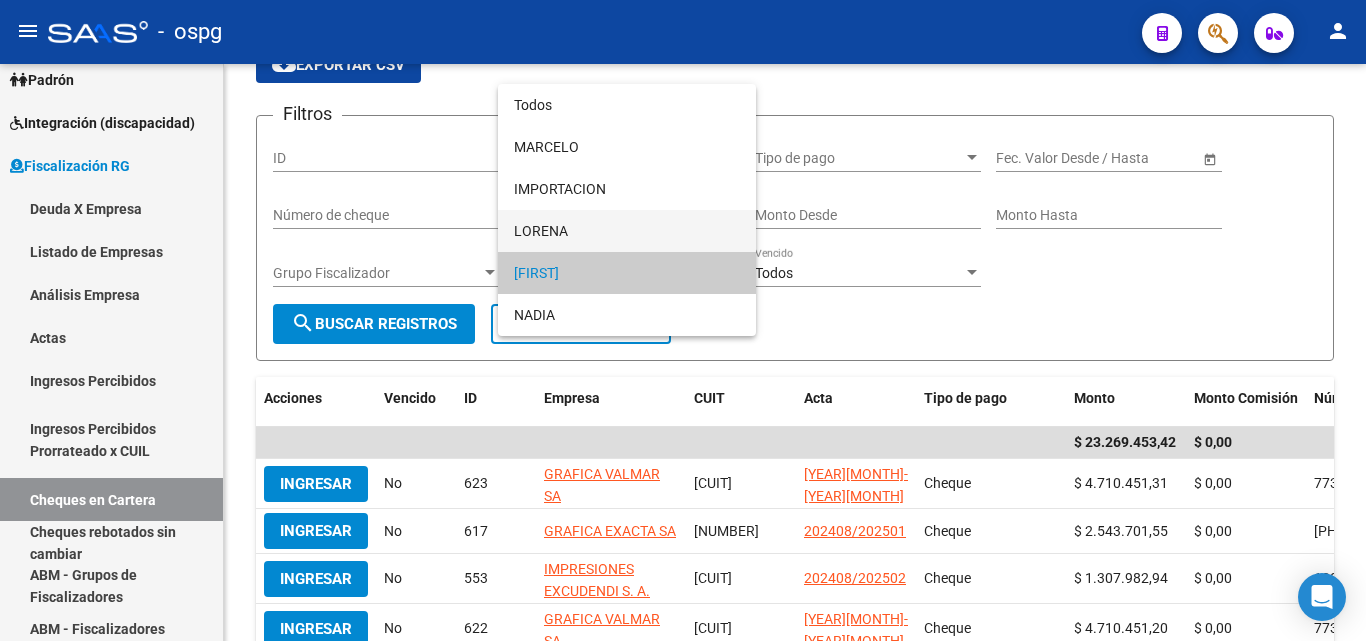 click on "LORENA" at bounding box center [627, 231] 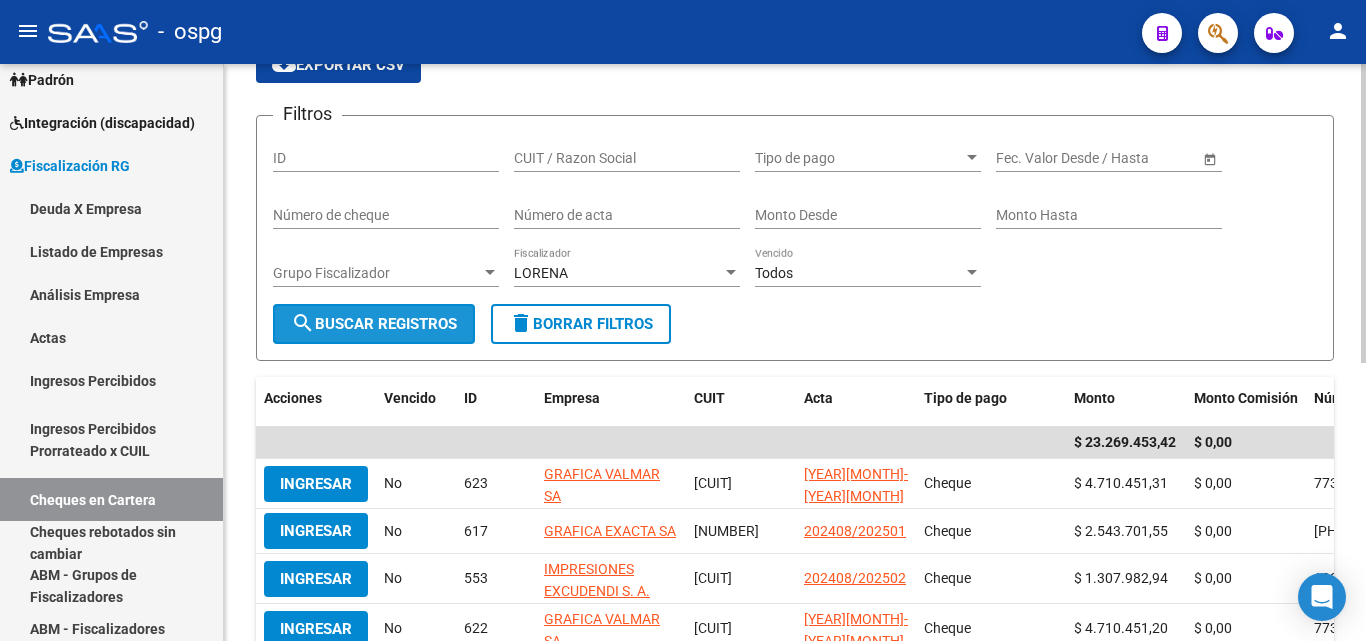 click on "search  Buscar Registros" 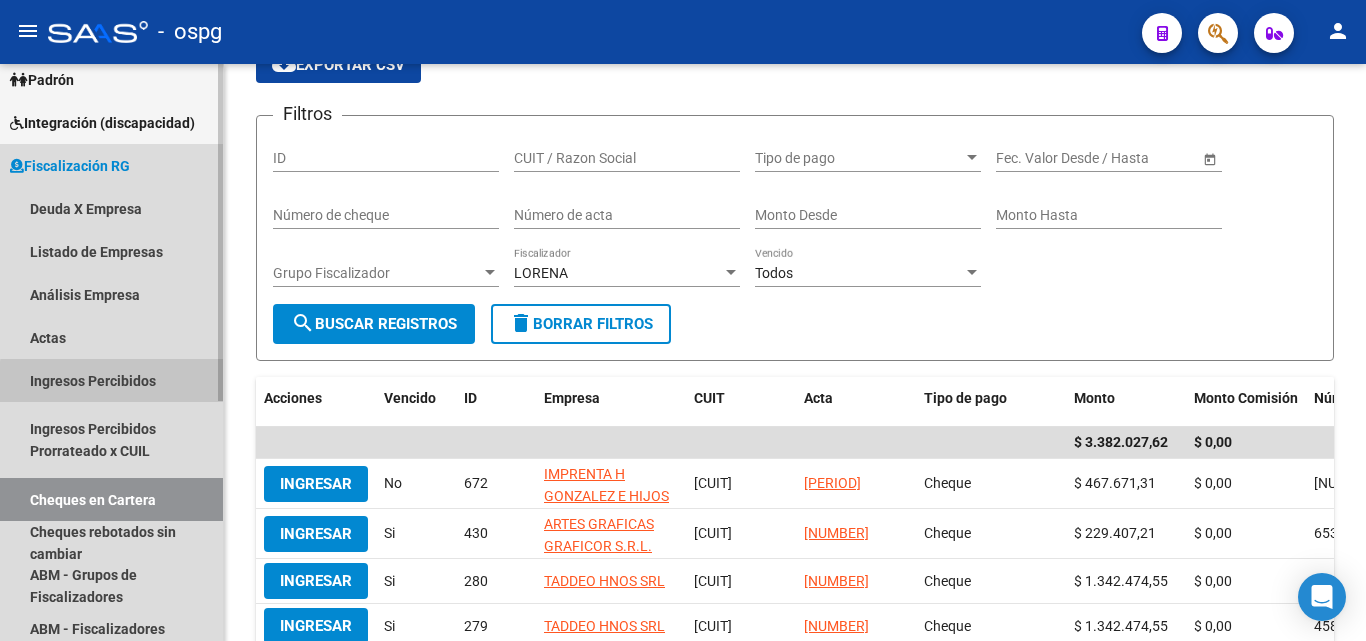 click on "Ingresos Percibidos" at bounding box center [111, 380] 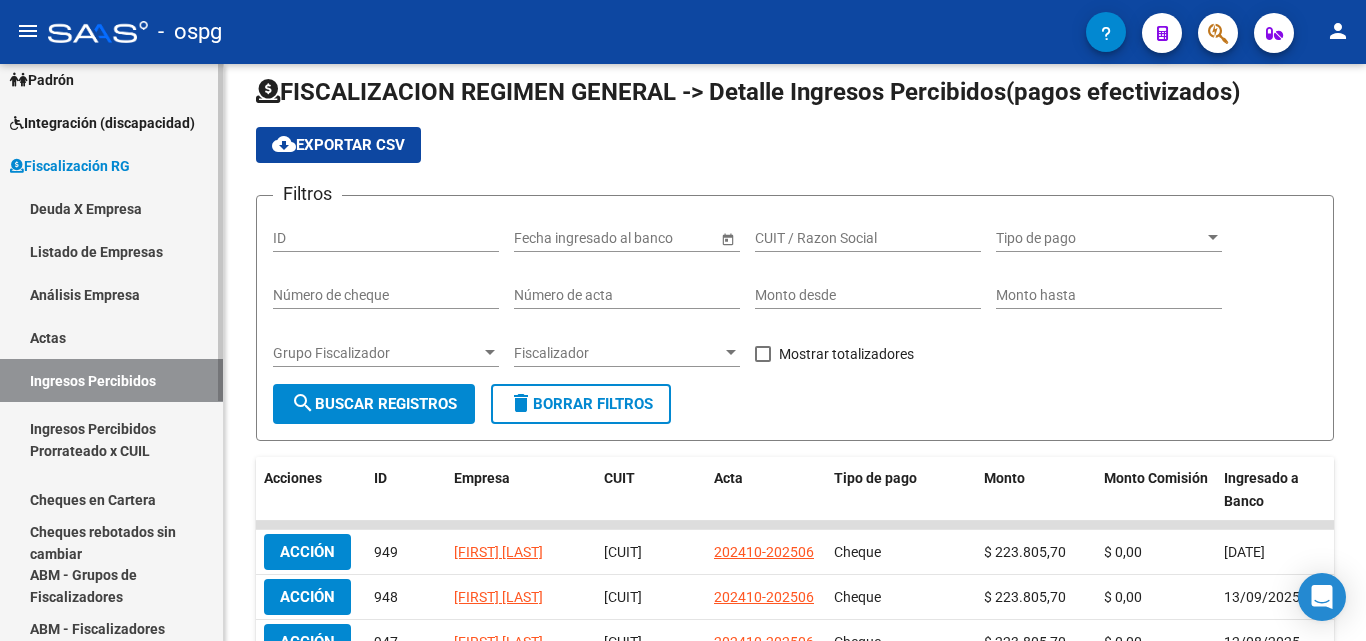 scroll, scrollTop: 100, scrollLeft: 0, axis: vertical 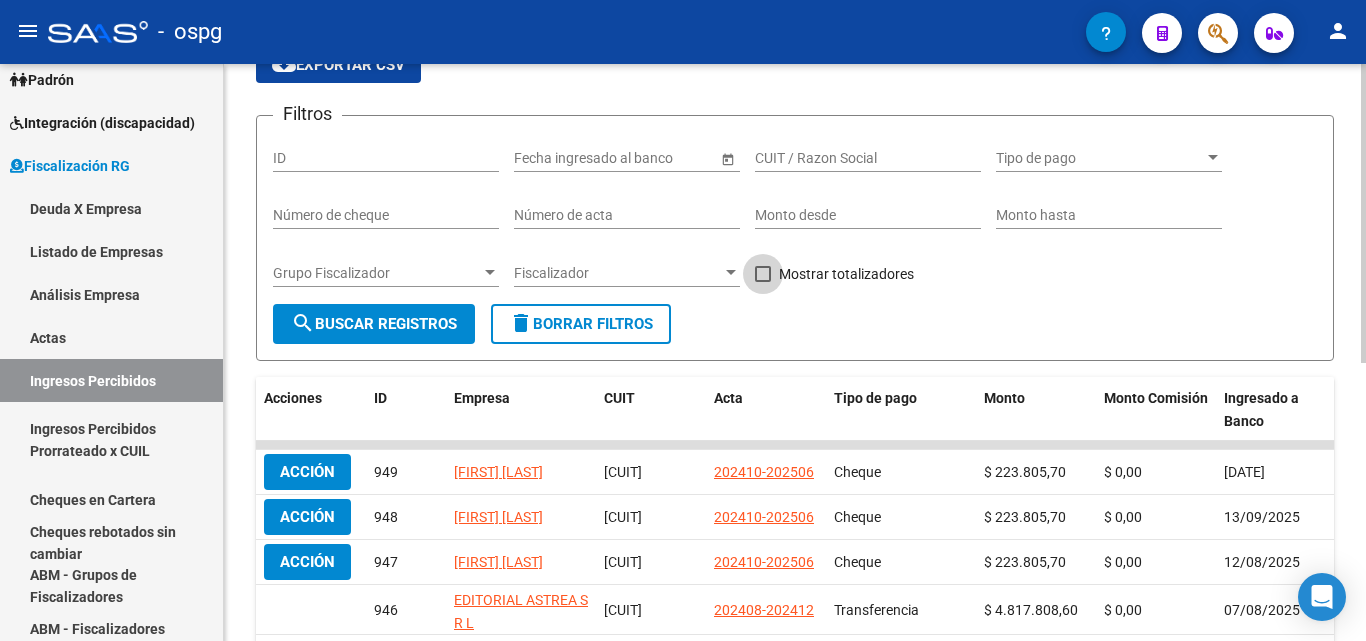 click at bounding box center [763, 274] 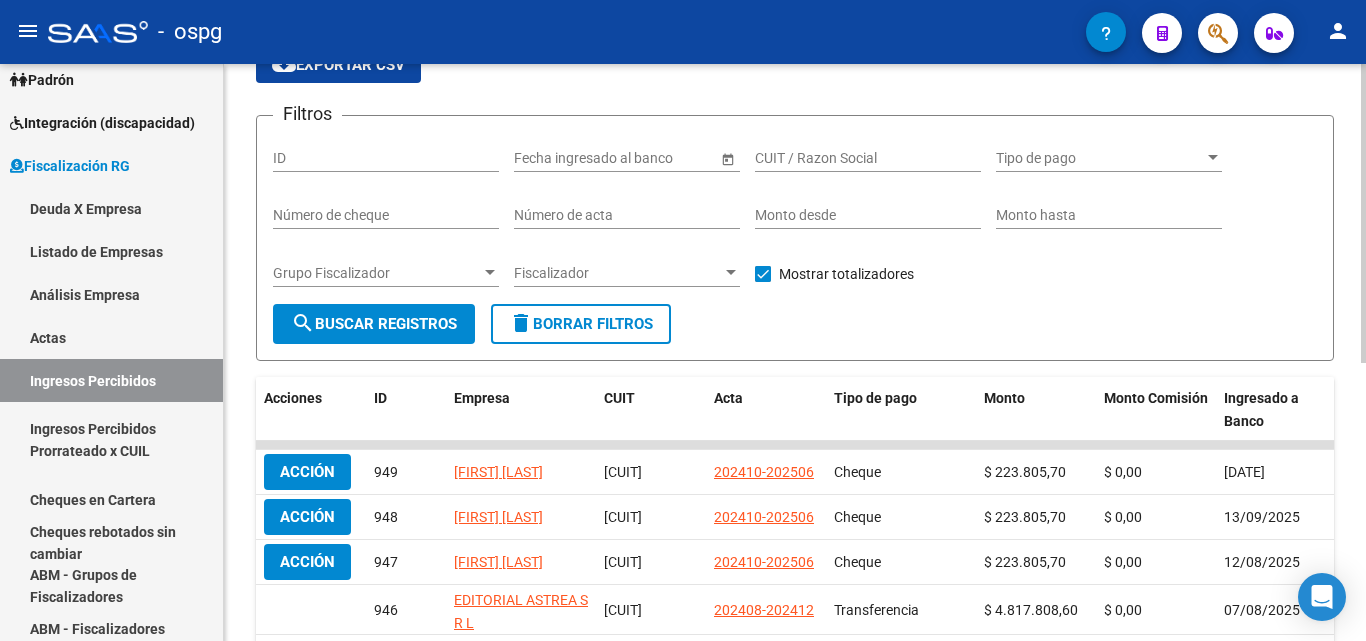 click at bounding box center (731, 273) 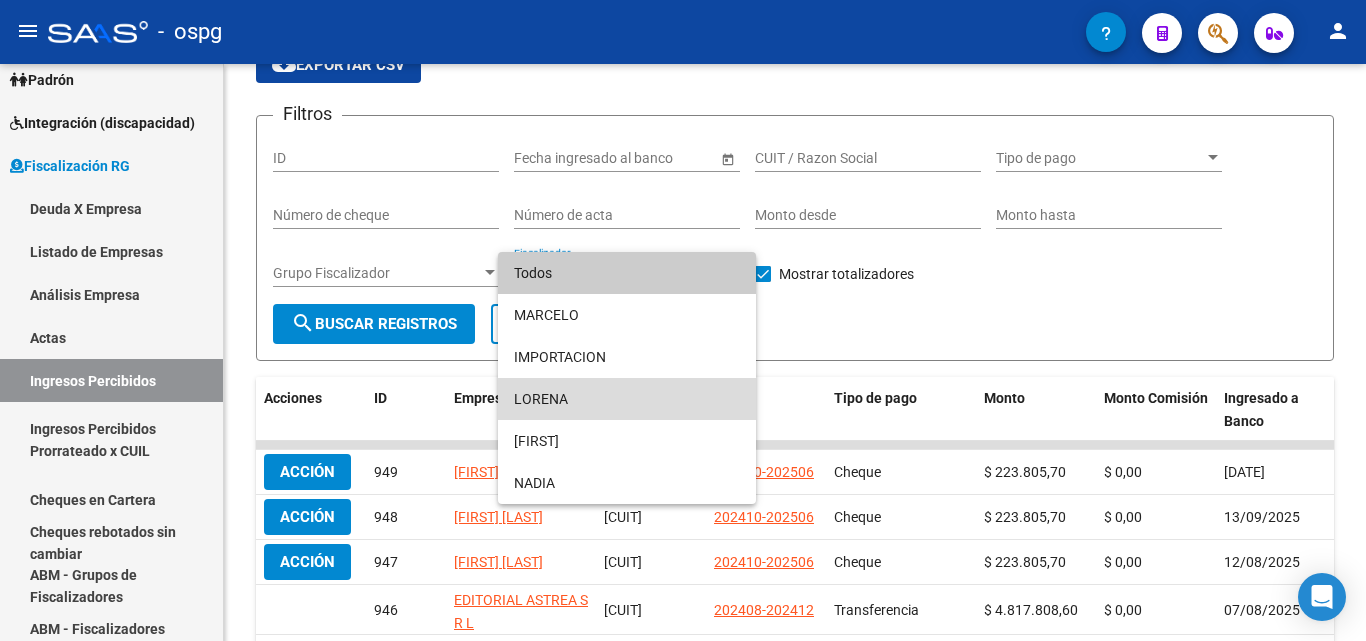 click on "LORENA" at bounding box center [627, 399] 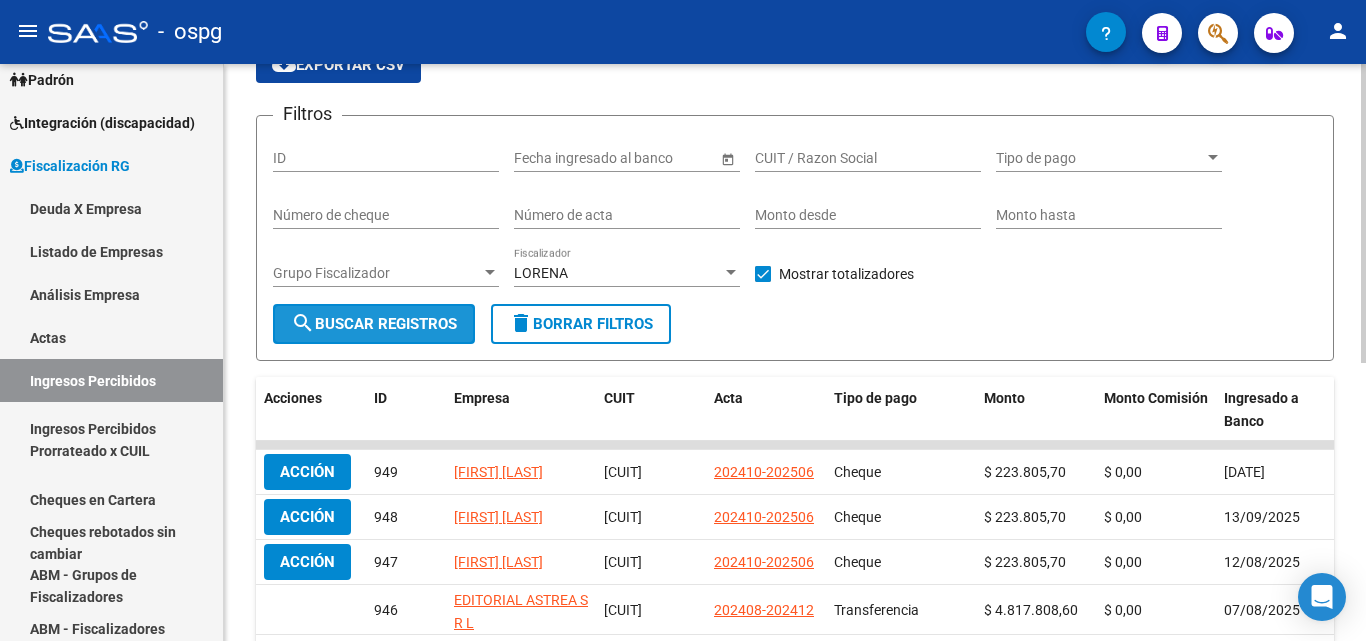 click on "search  Buscar Registros" 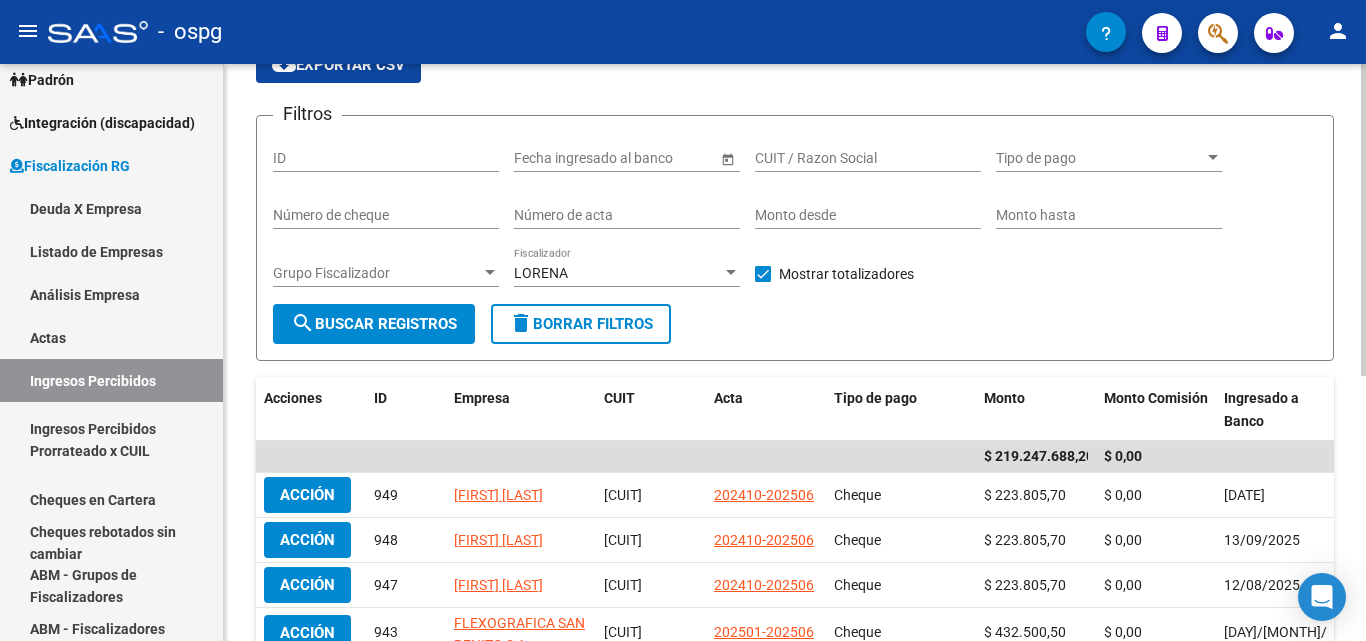 click at bounding box center [731, 272] 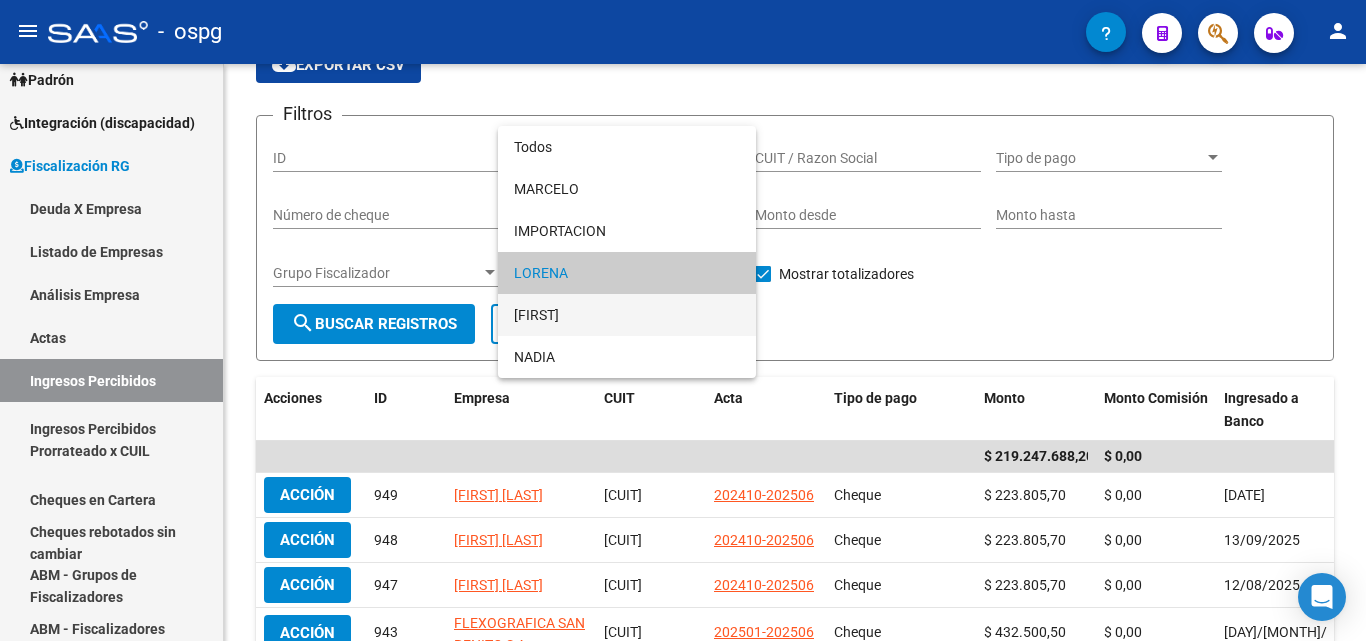 click on "MIGUEL" at bounding box center [627, 315] 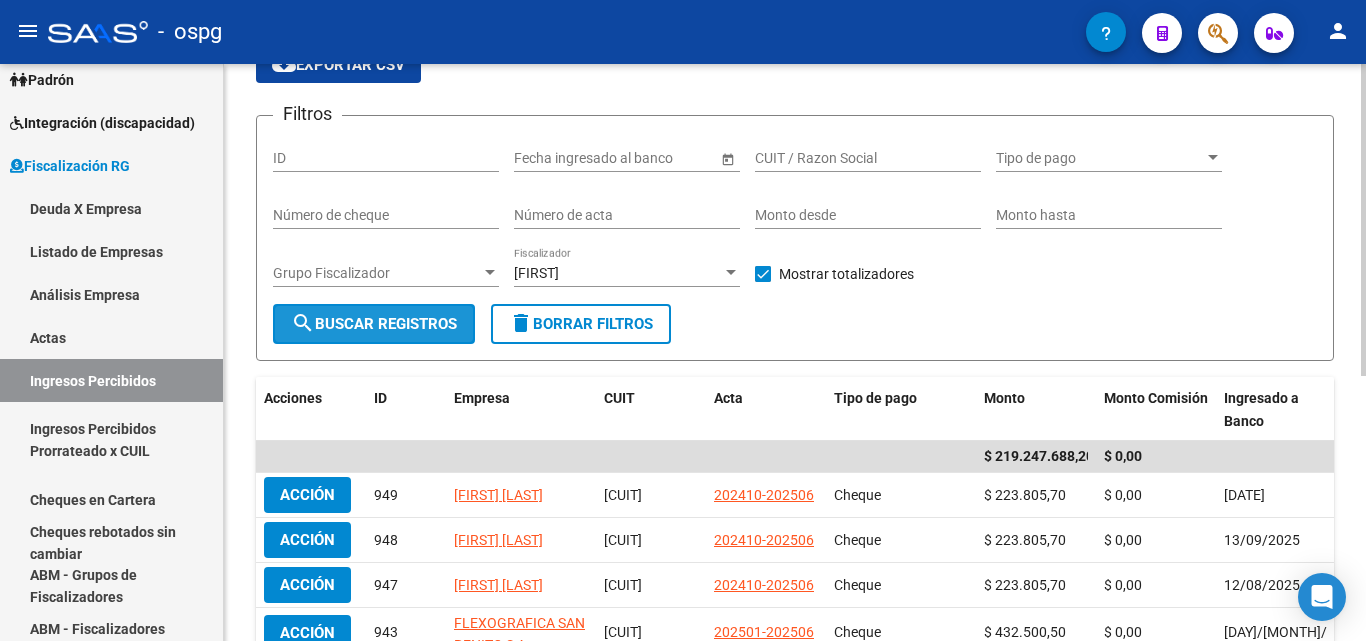 click on "search  Buscar Registros" 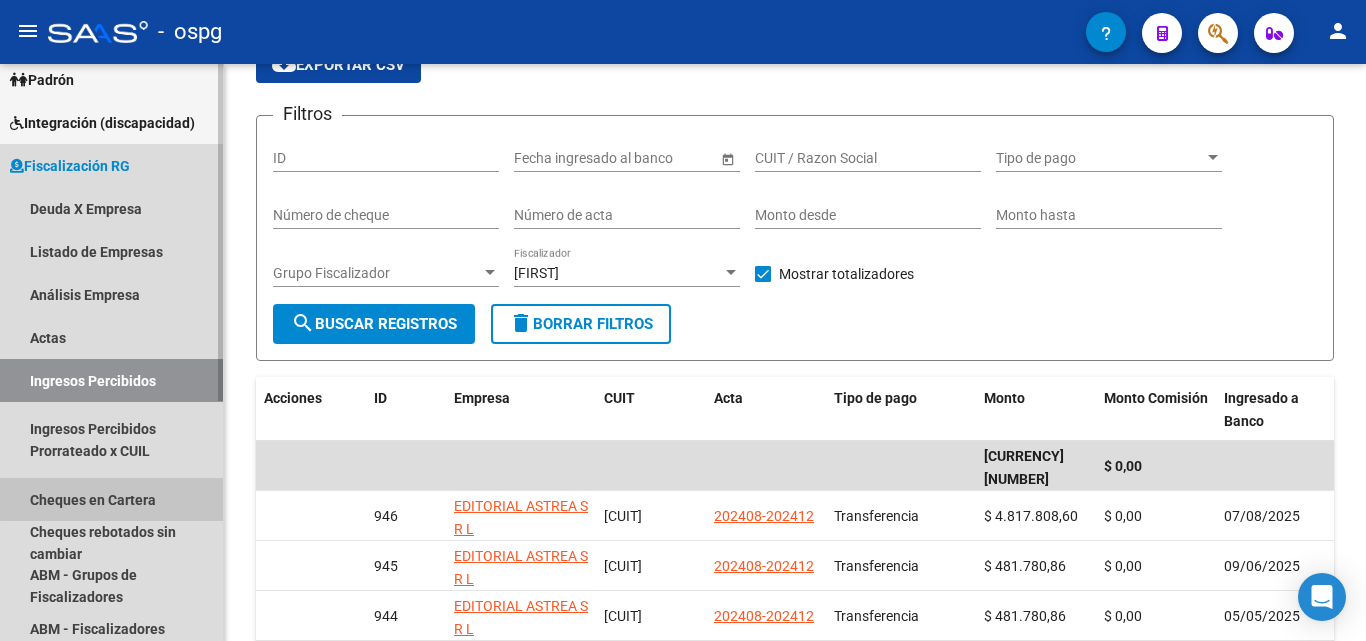 click on "Cheques en Cartera" at bounding box center (111, 499) 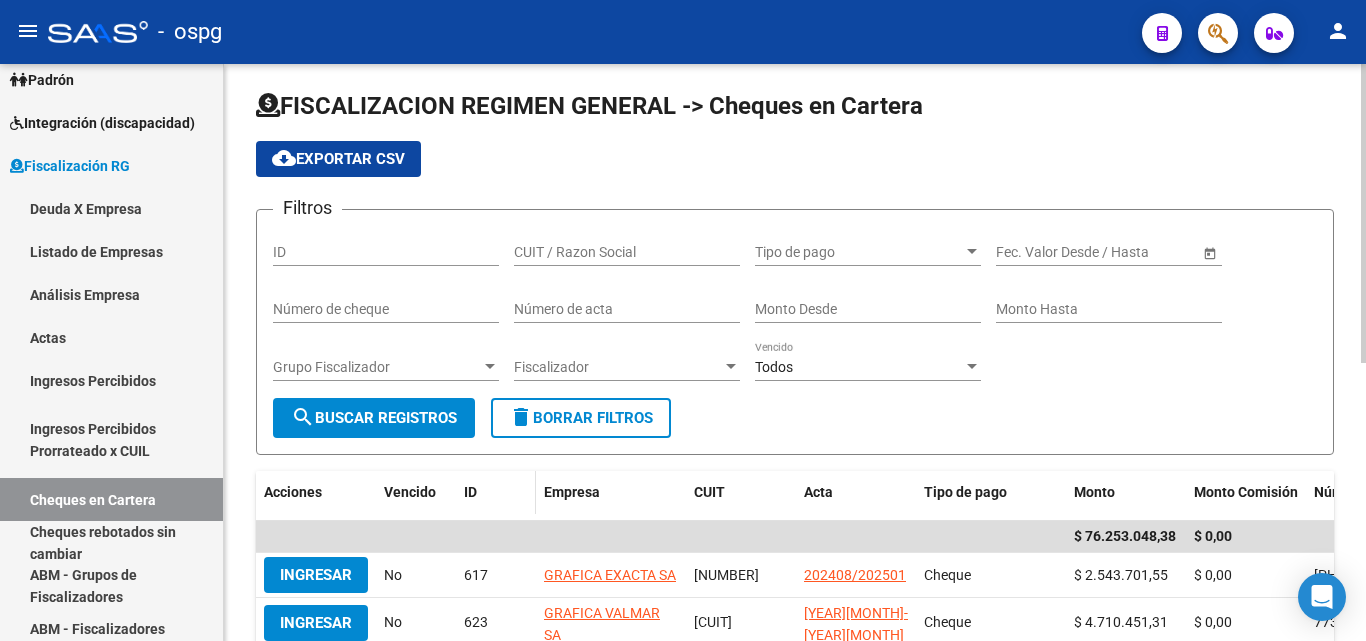 scroll, scrollTop: 100, scrollLeft: 0, axis: vertical 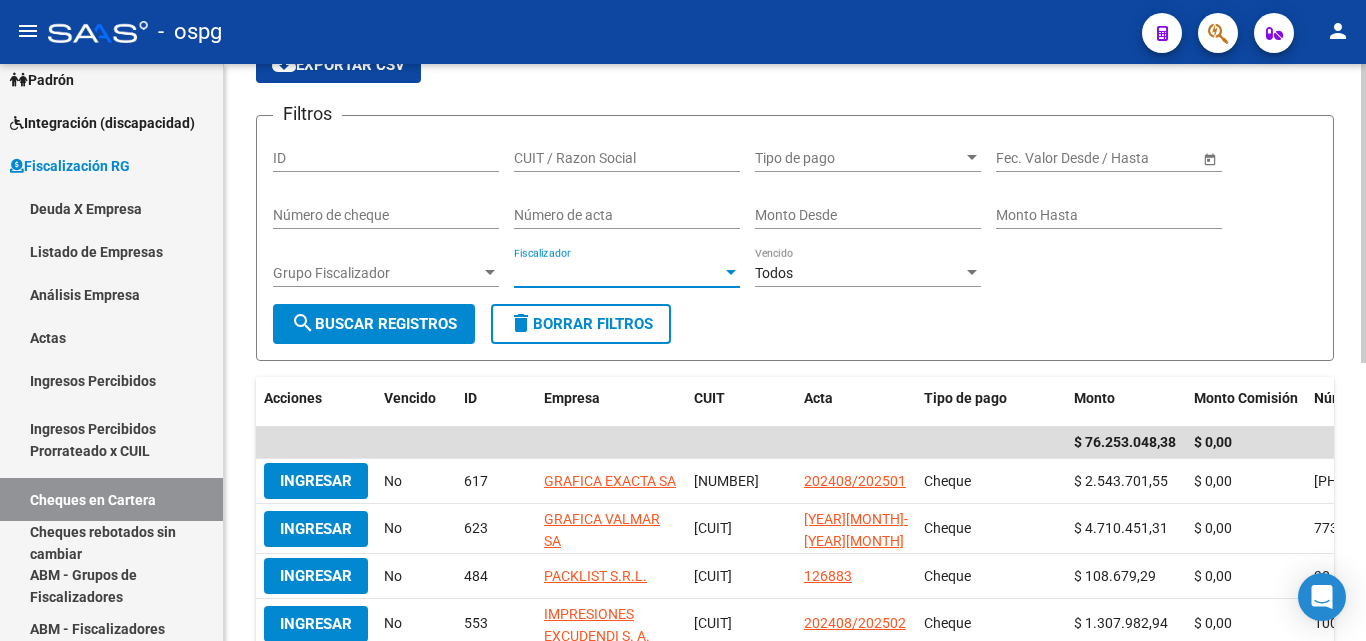 click at bounding box center [731, 273] 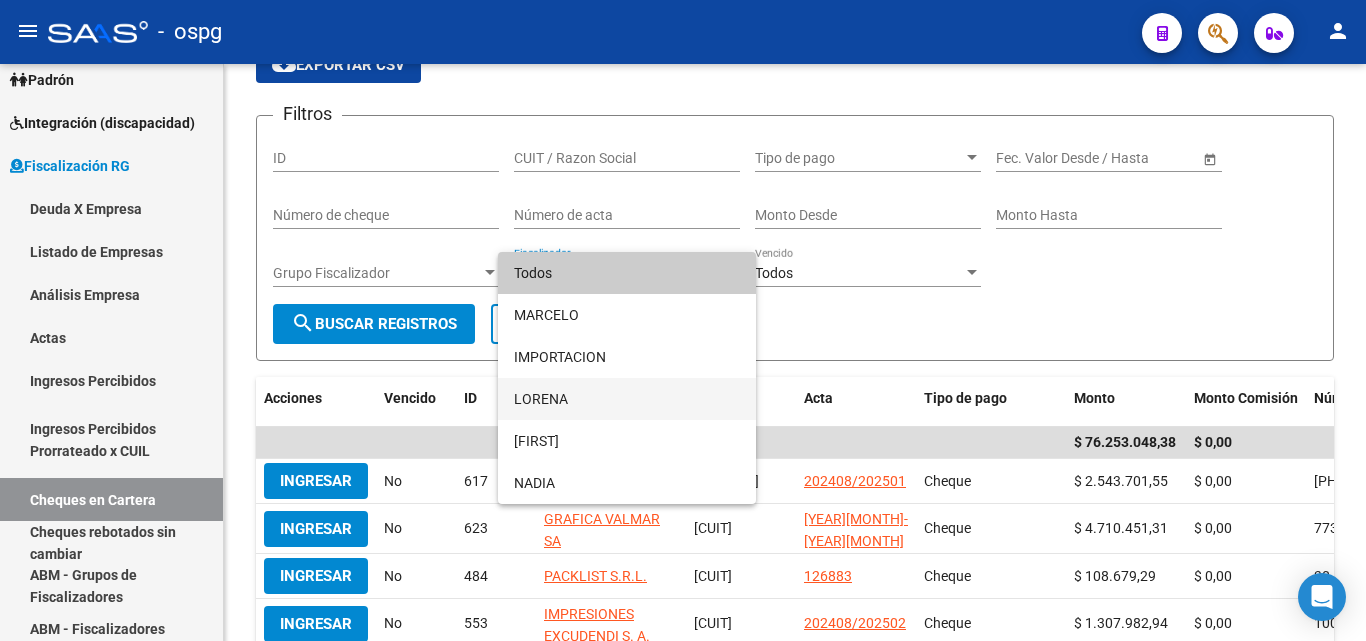 click on "LORENA" at bounding box center [627, 399] 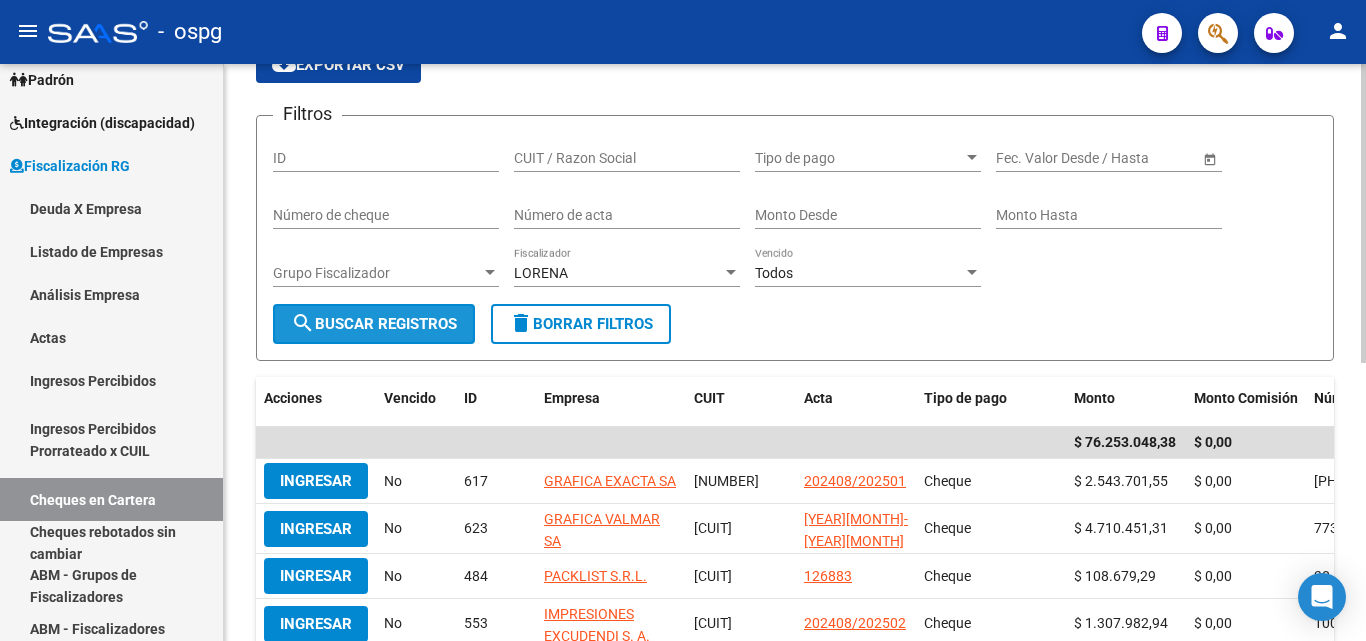 click on "search  Buscar Registros" 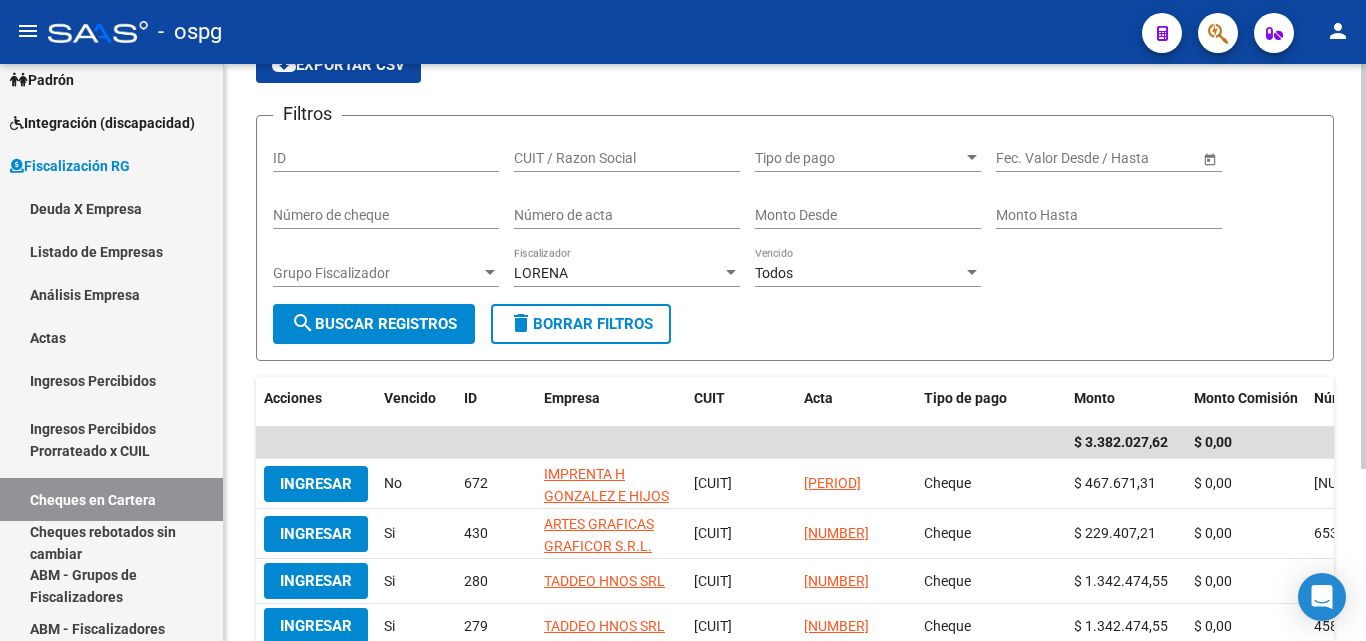 click on "Filtros ID CUIT / Razon Social Tipo de pago Tipo de pago Start date – End date Fec. Valor Desde / Hasta Número de cheque Número de acta Monto Desde Monto Hasta Grupo Fiscalizador Grupo Fiscalizador LORENA Fiscalizador Todos Vencido" 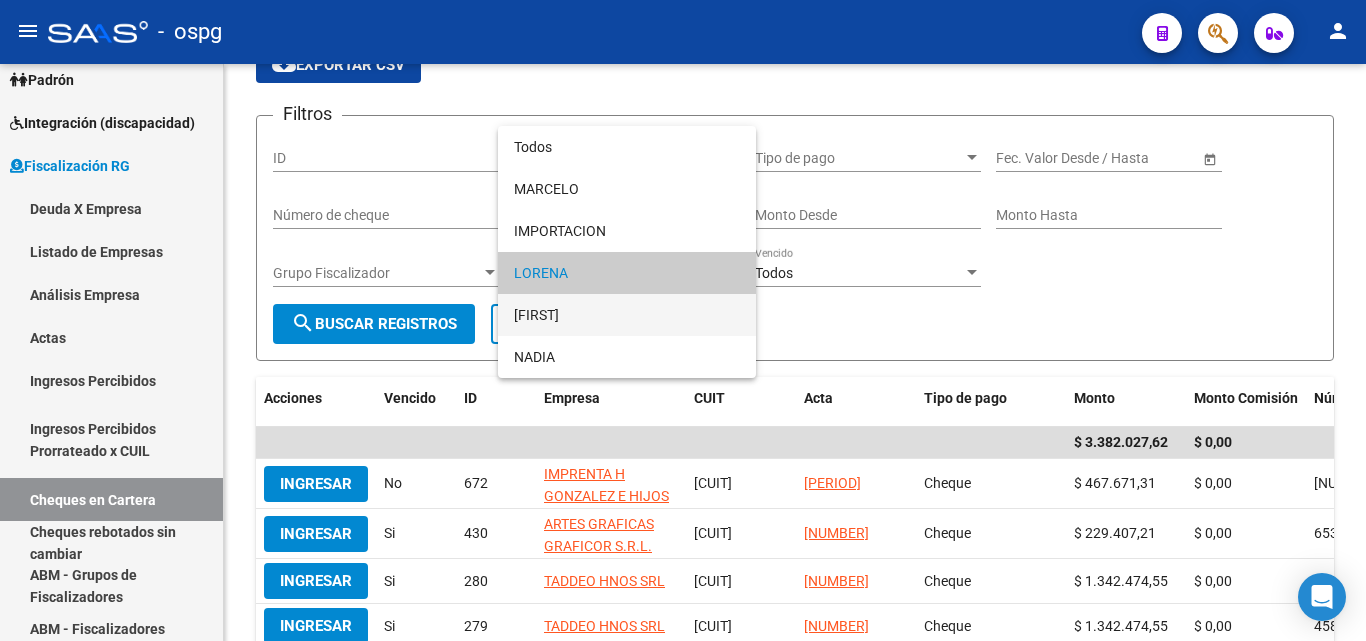 click on "MIGUEL" at bounding box center [627, 315] 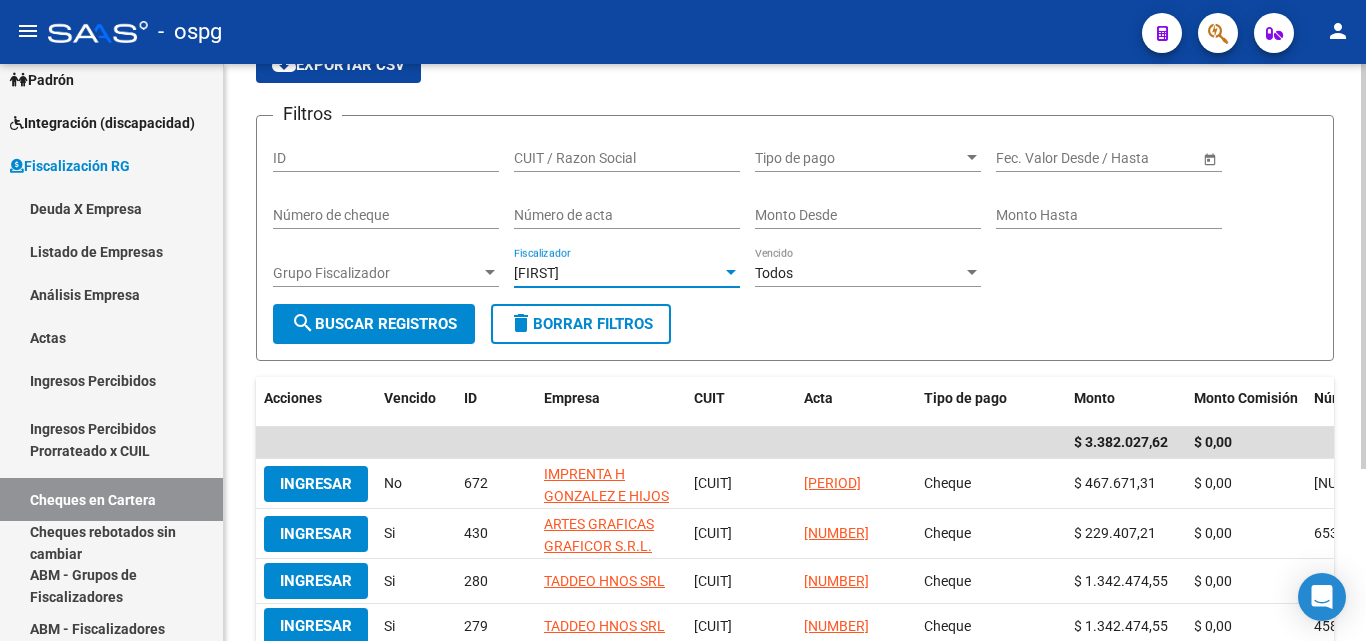 click on "search  Buscar Registros" 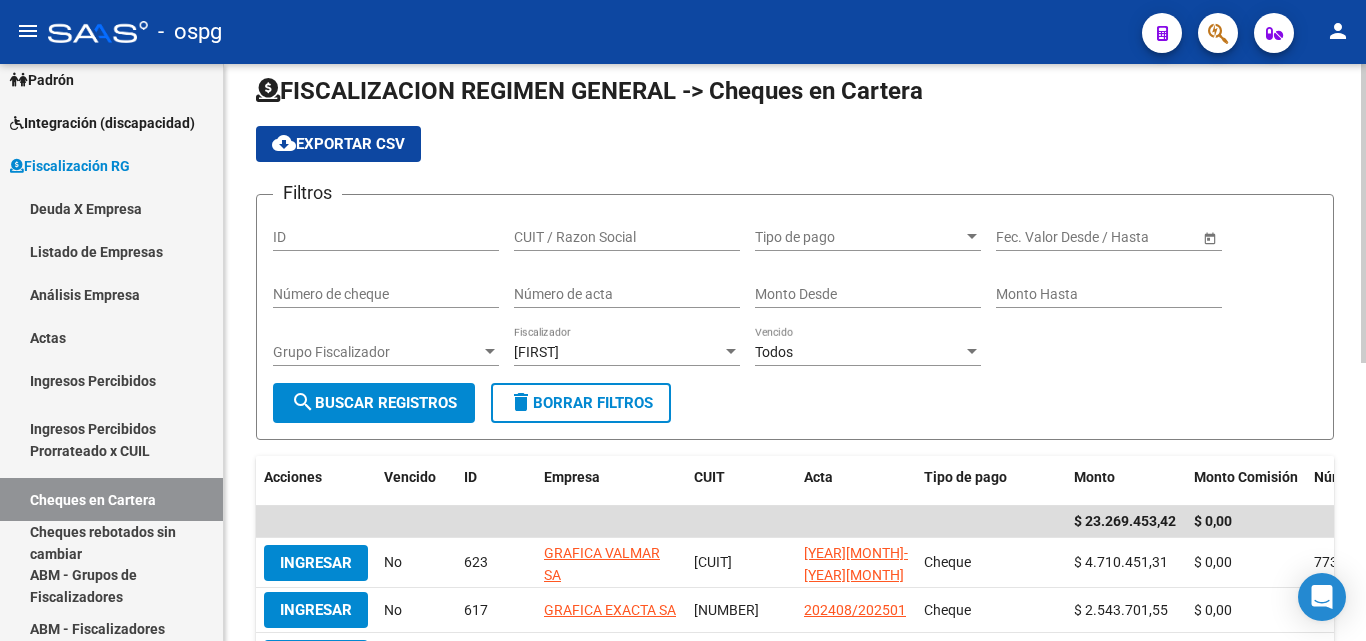 scroll, scrollTop: 0, scrollLeft: 0, axis: both 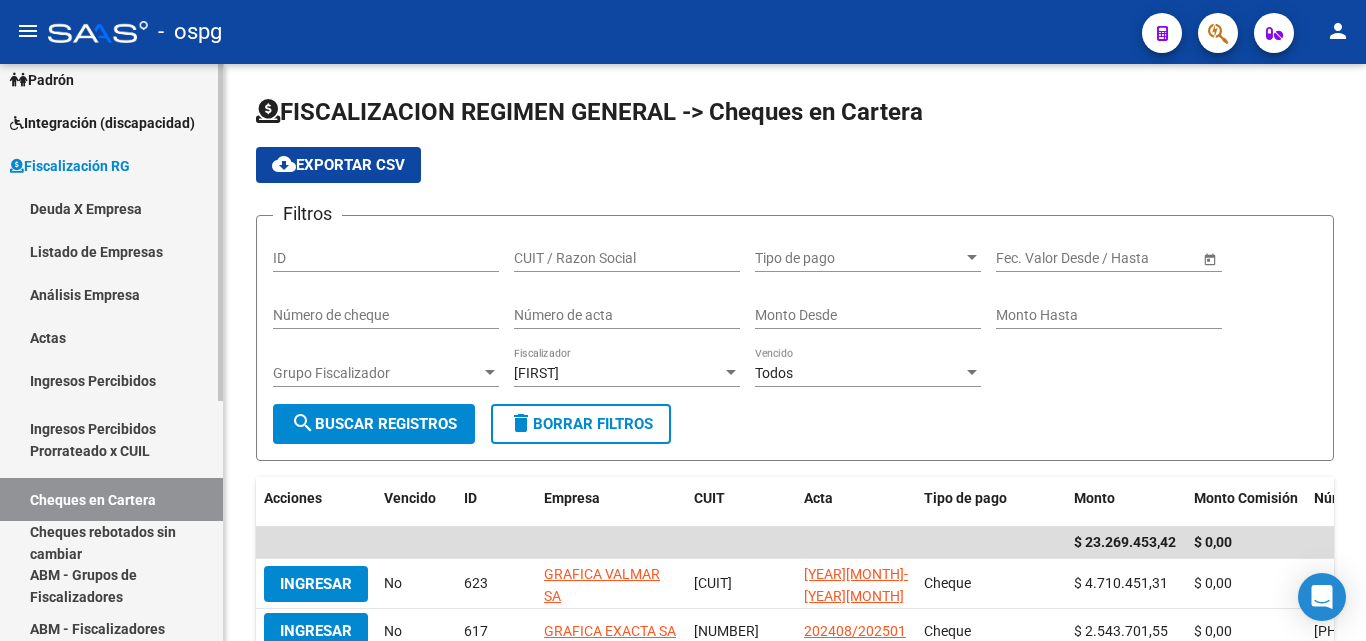click on "Ingresos Percibidos" at bounding box center [111, 380] 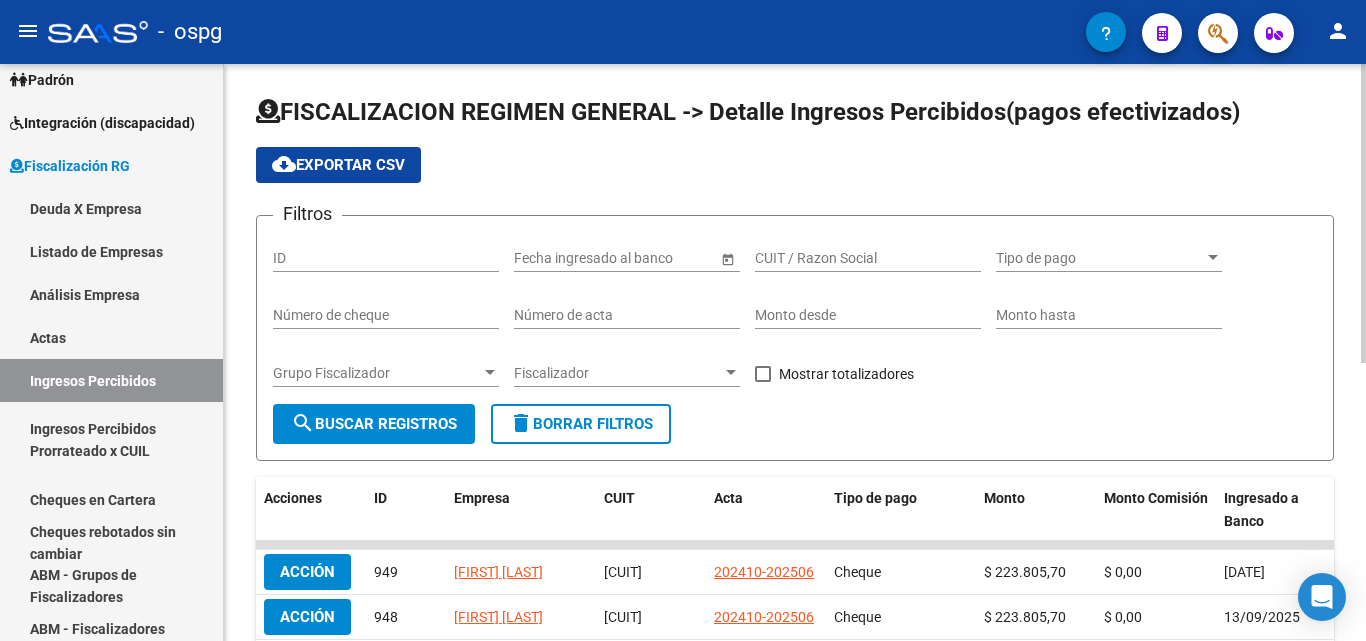 click at bounding box center [731, 373] 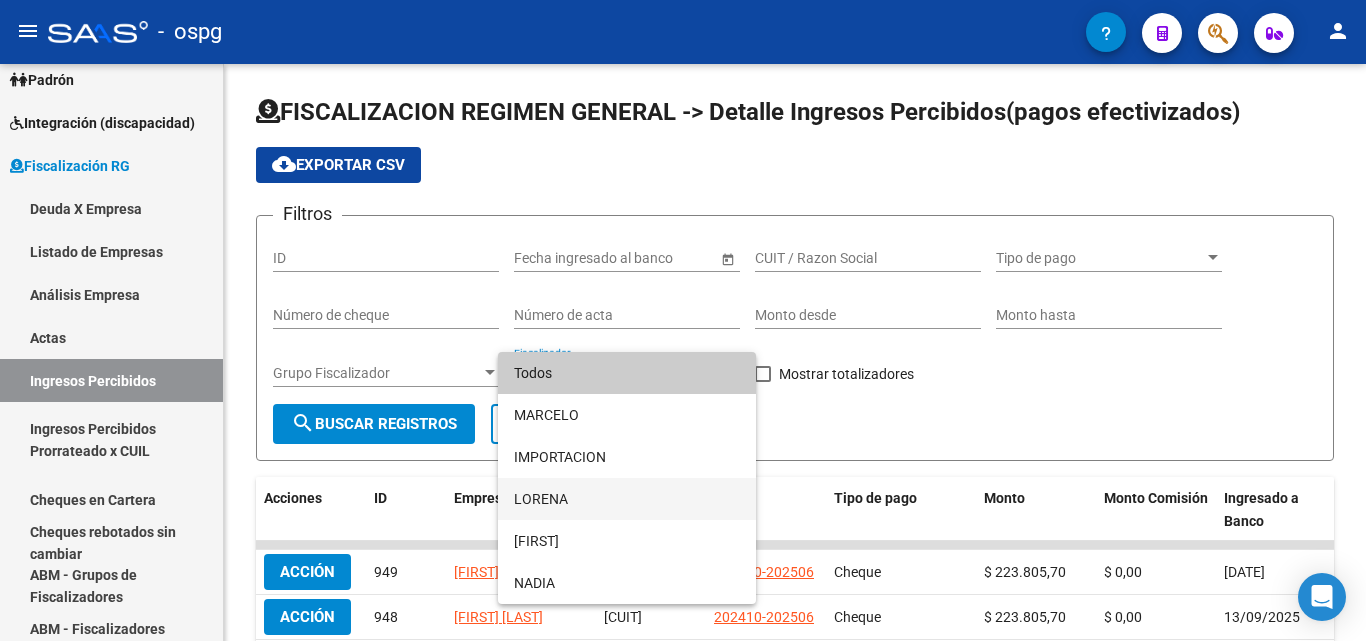 click on "LORENA" at bounding box center (627, 499) 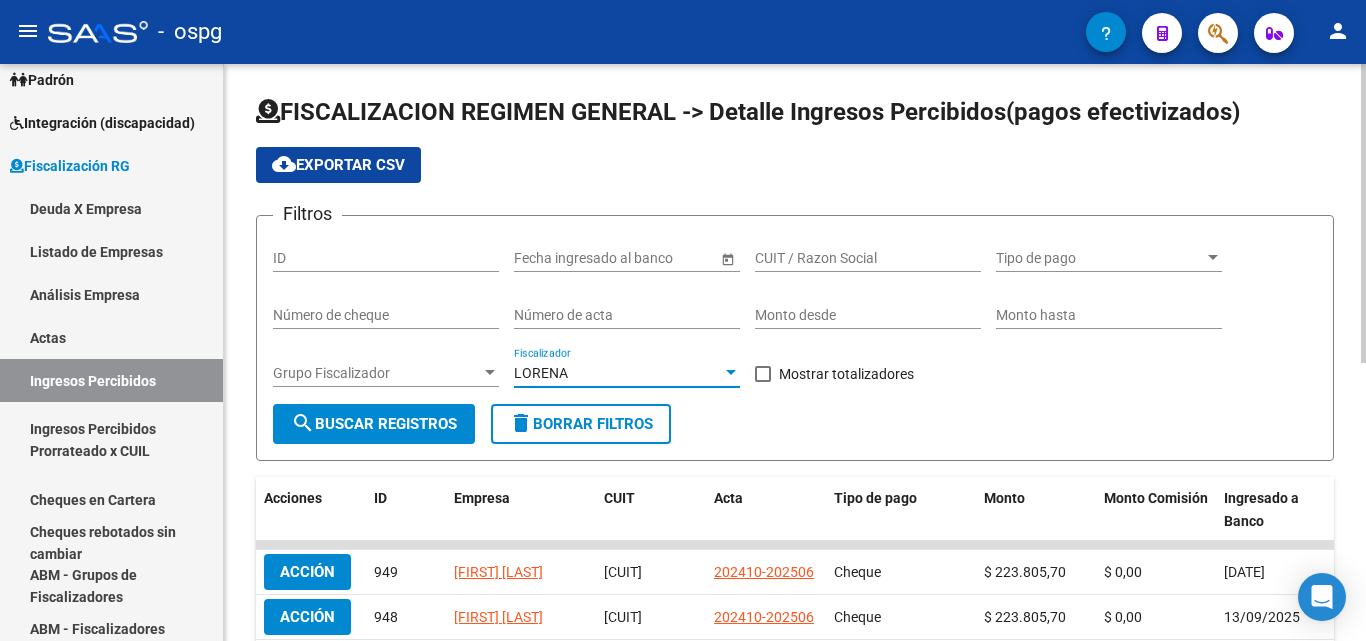 click at bounding box center (763, 374) 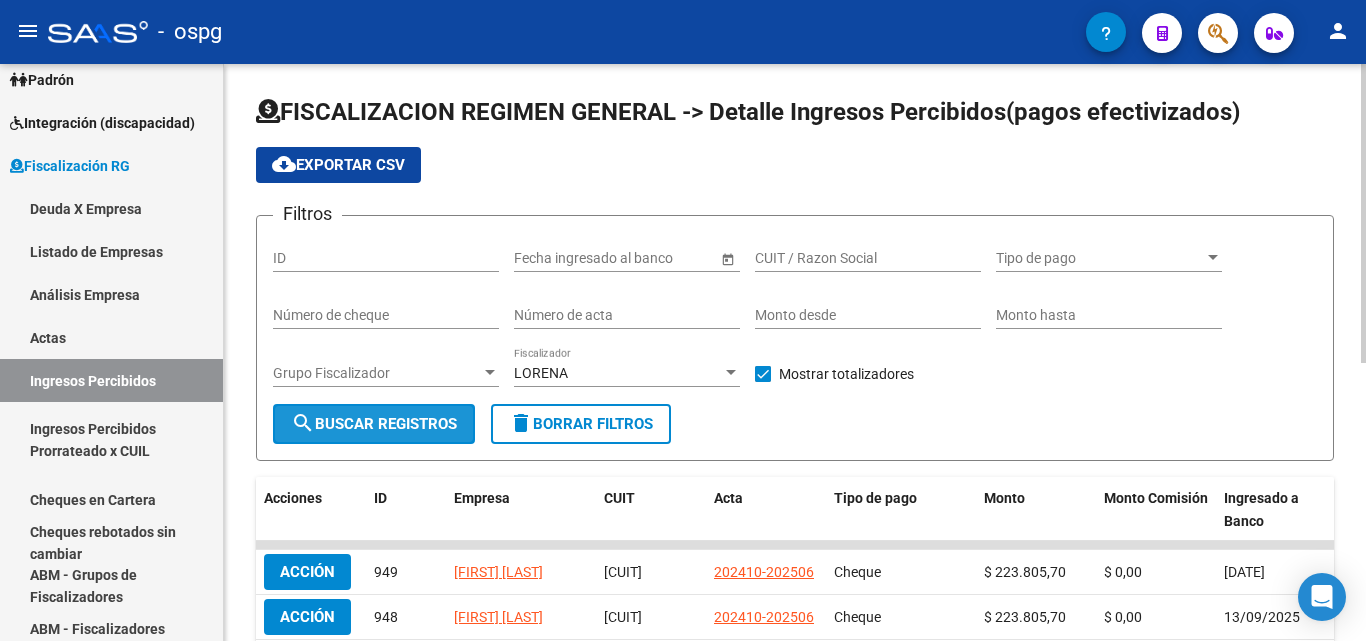 click on "search  Buscar Registros" 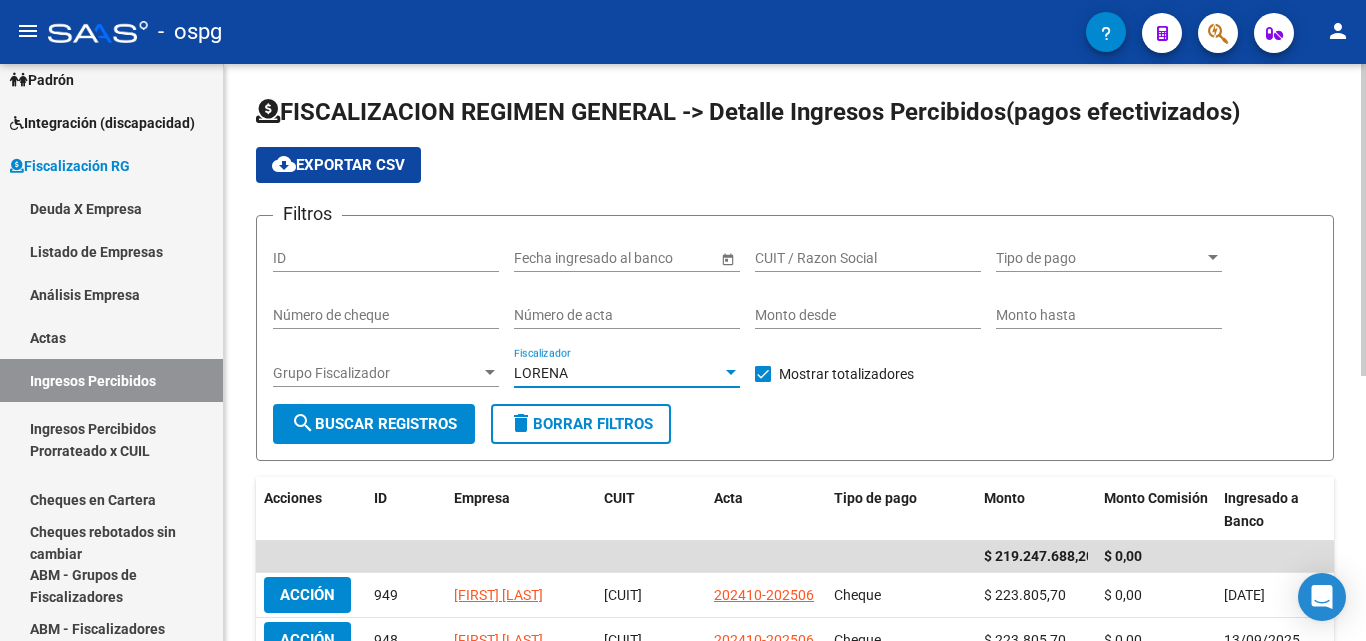 click at bounding box center (731, 373) 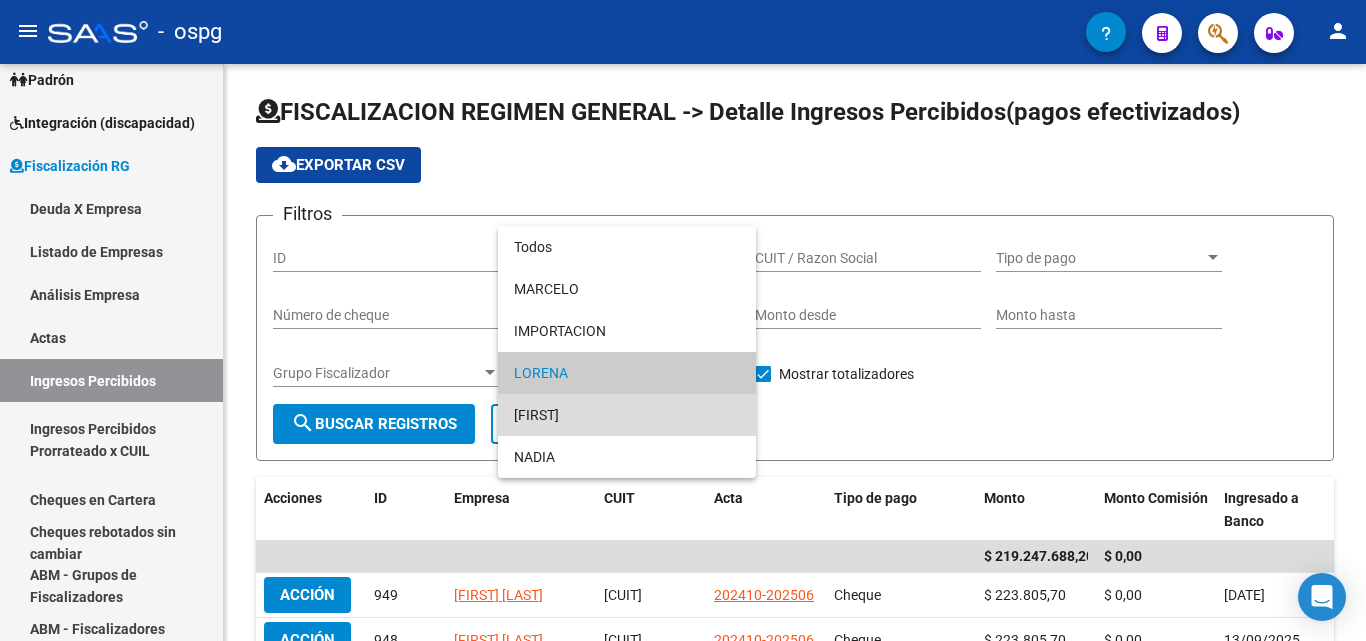 click on "MIGUEL" at bounding box center [627, 415] 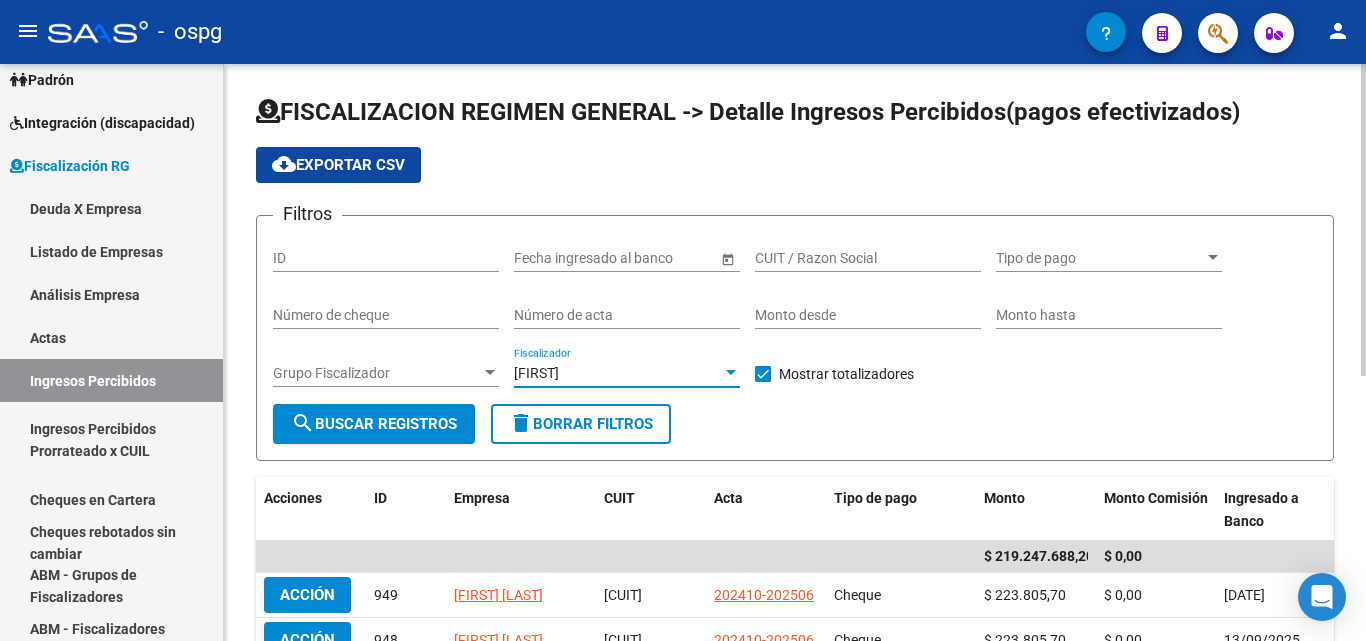 click on "search  Buscar Registros" 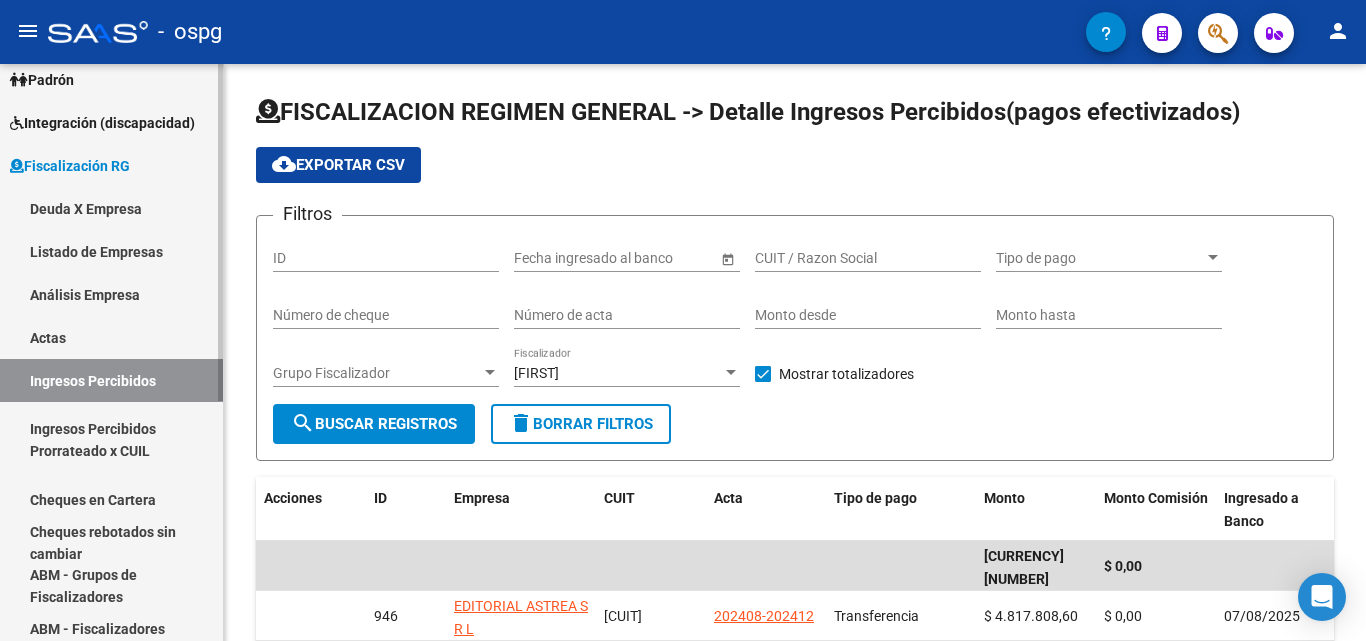 click on "Cheques en Cartera" at bounding box center (111, 499) 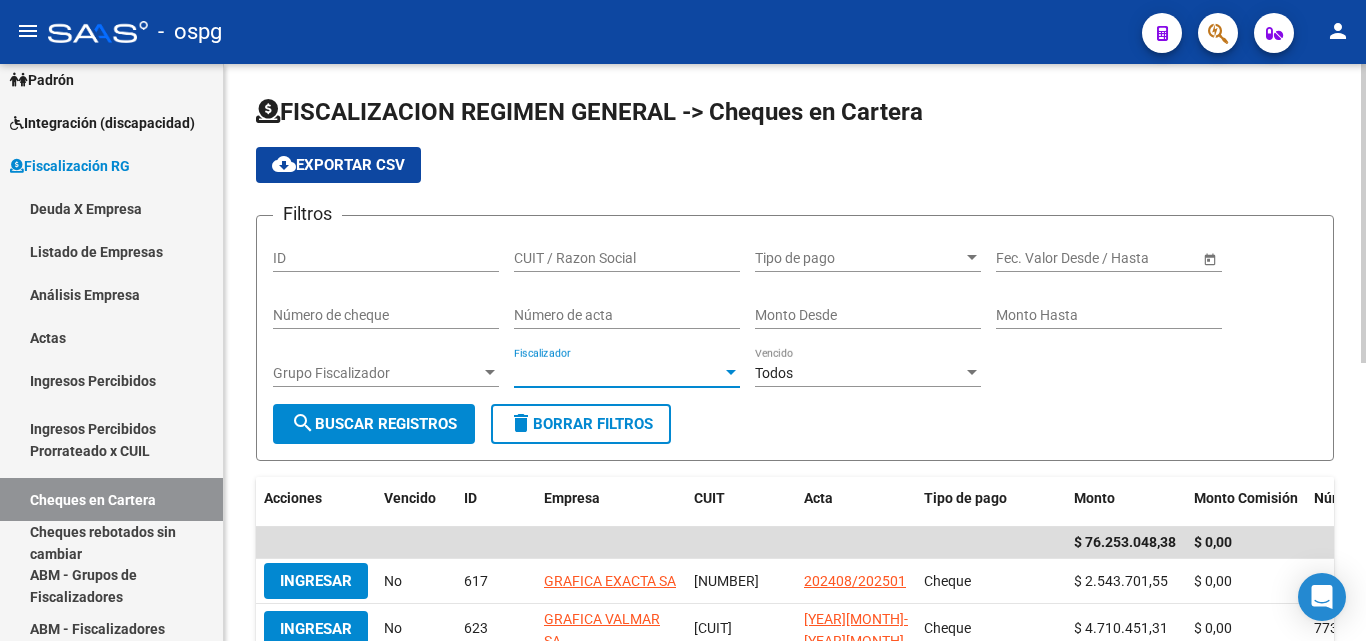 click at bounding box center (731, 373) 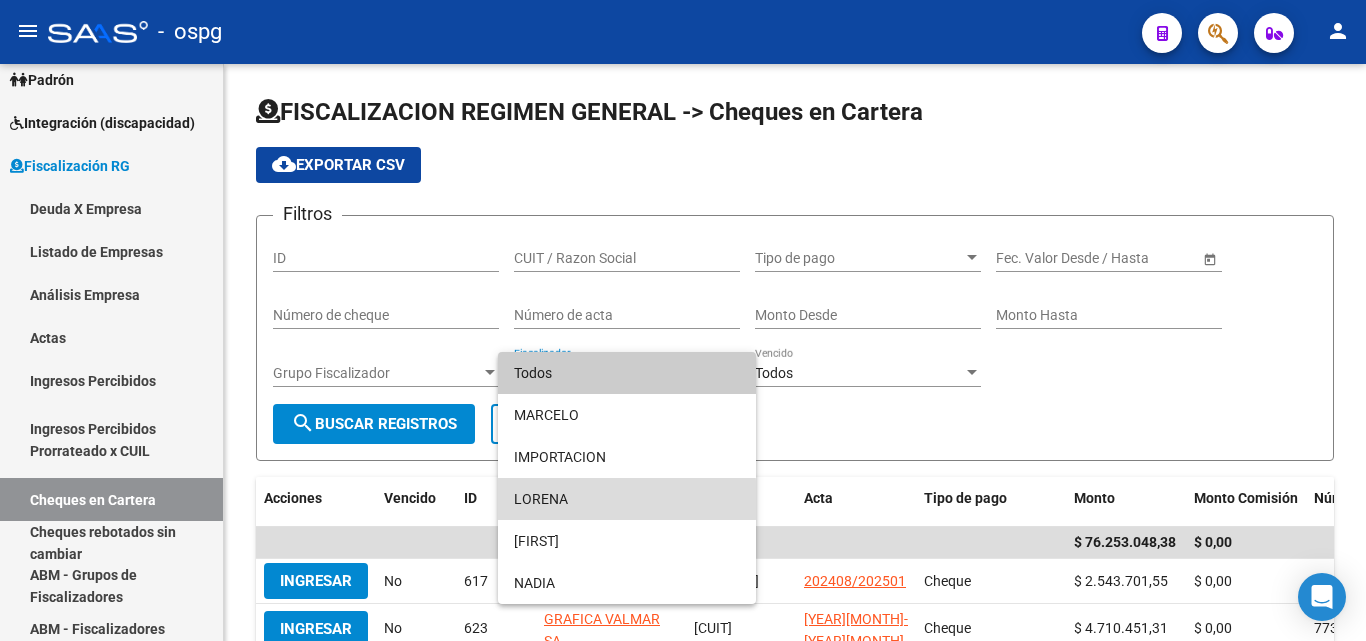 click on "LORENA" at bounding box center [627, 499] 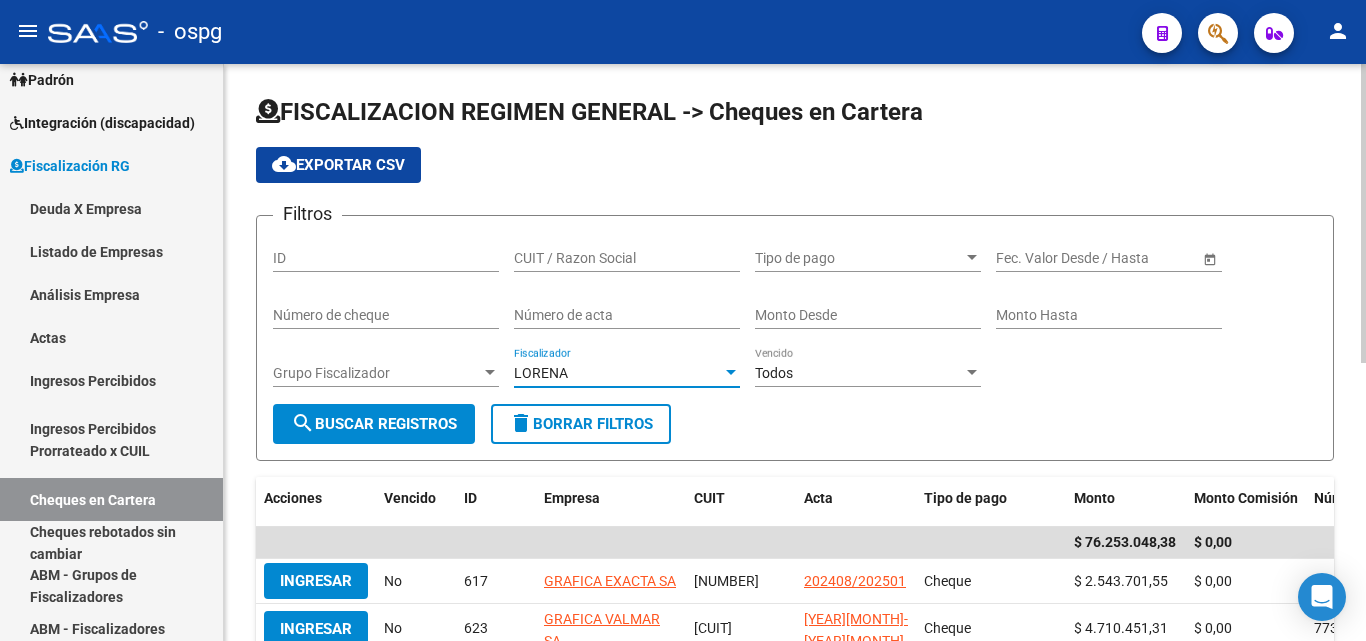 click on "Todos" at bounding box center (859, 373) 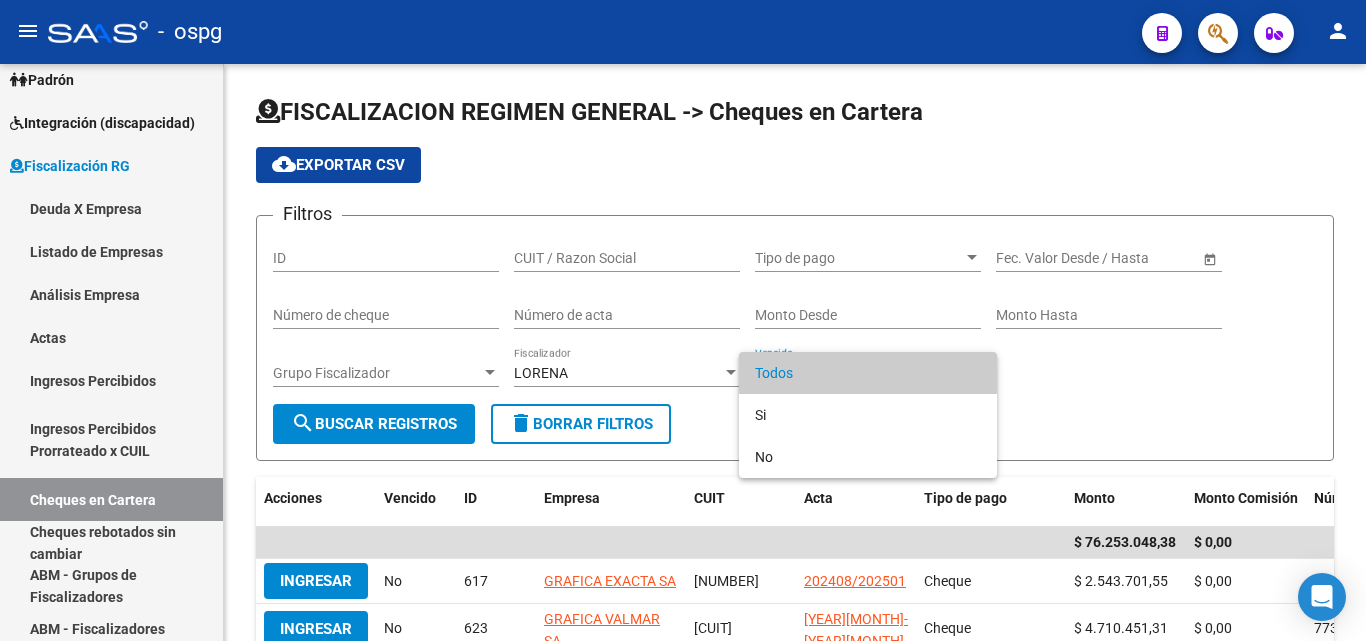 click at bounding box center (683, 320) 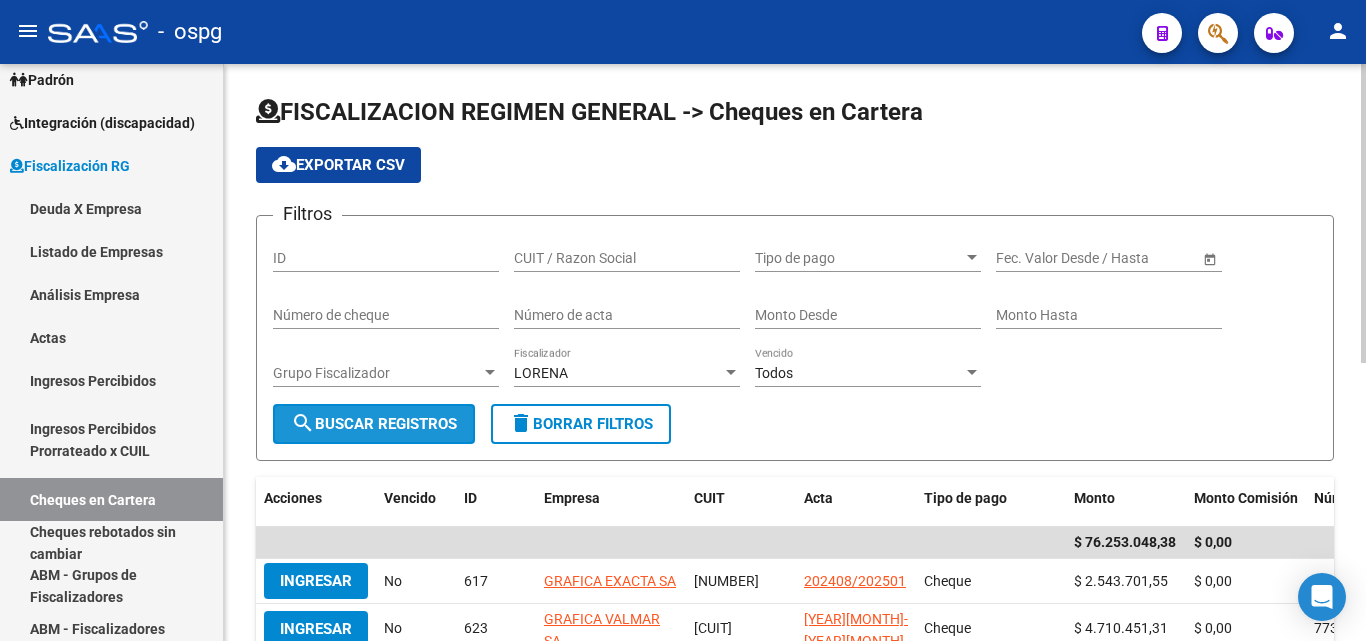 click on "search  Buscar Registros" 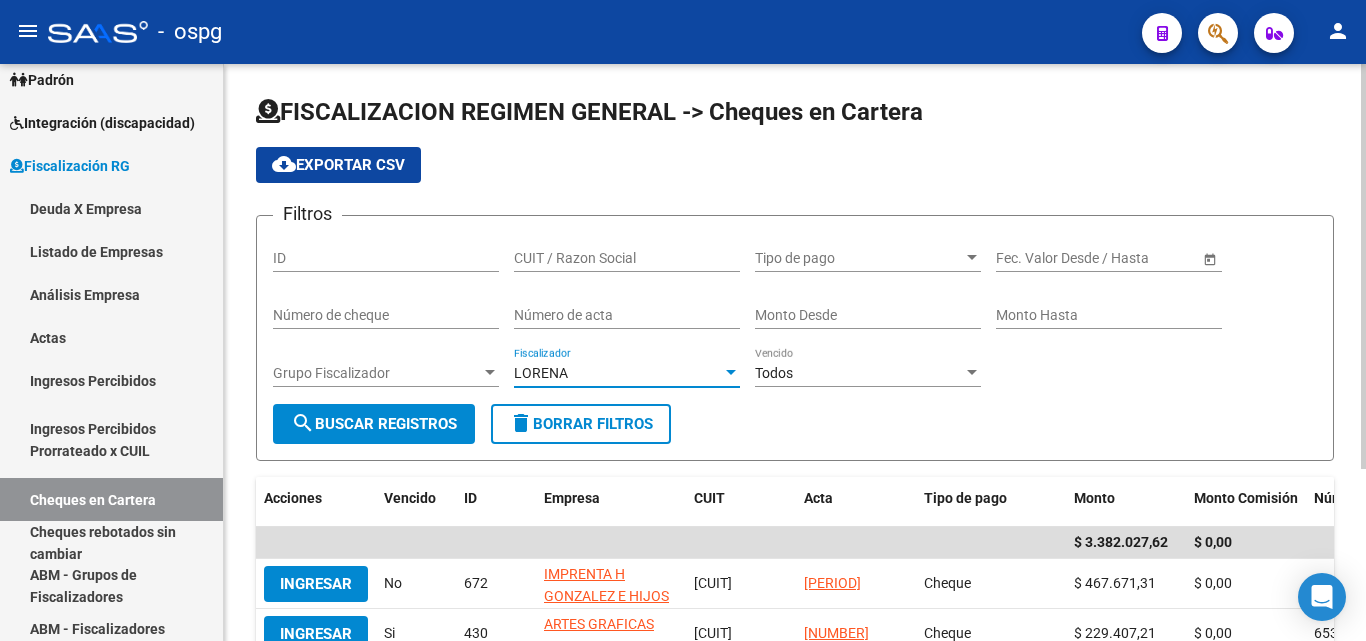 click at bounding box center [731, 372] 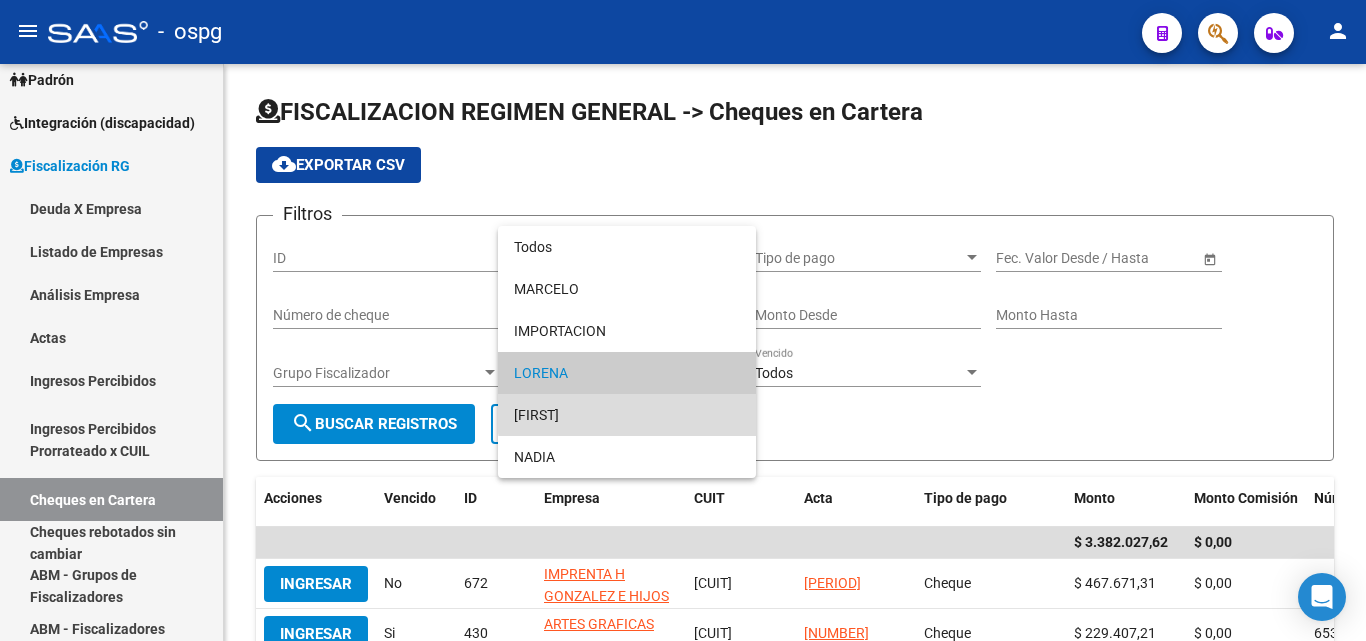 click on "MIGUEL" at bounding box center (627, 415) 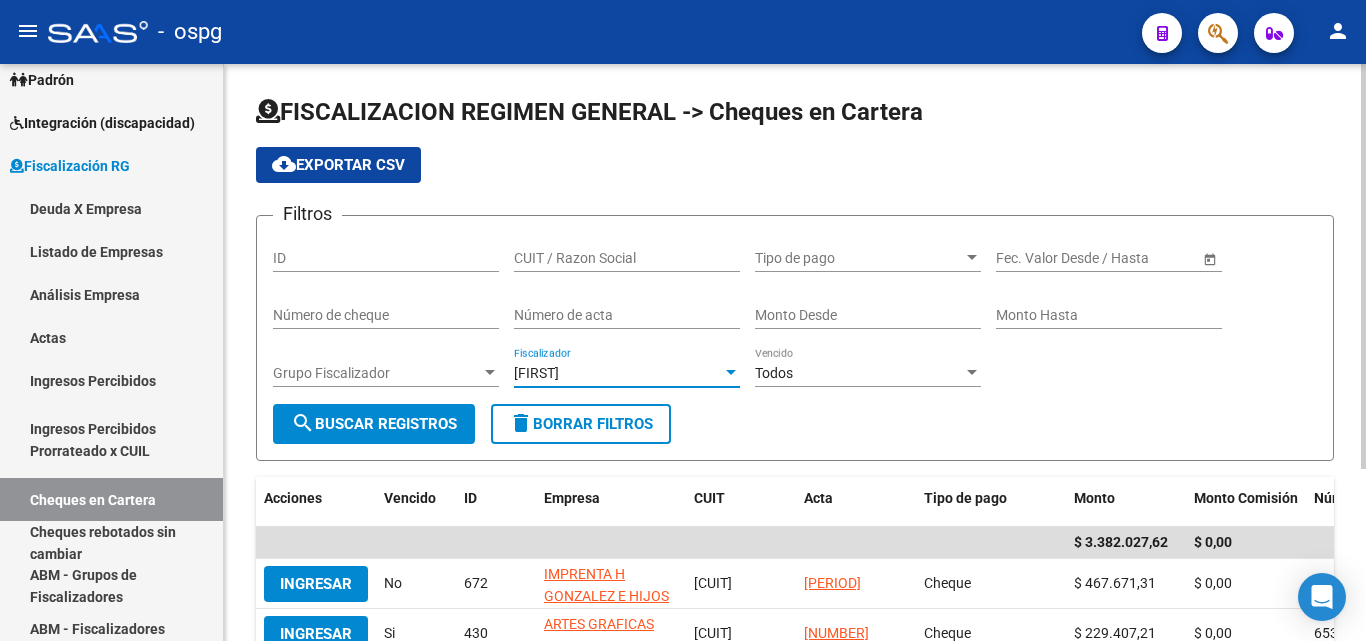 click on "search  Buscar Registros" 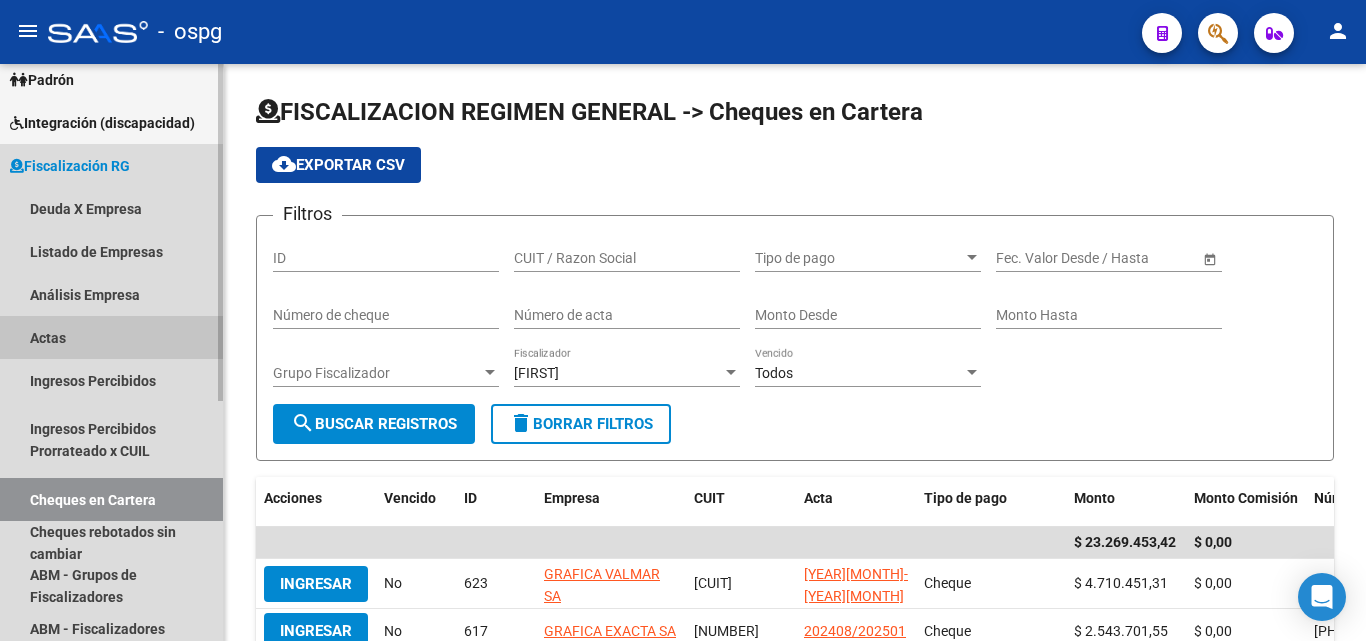 click on "Actas" at bounding box center (111, 337) 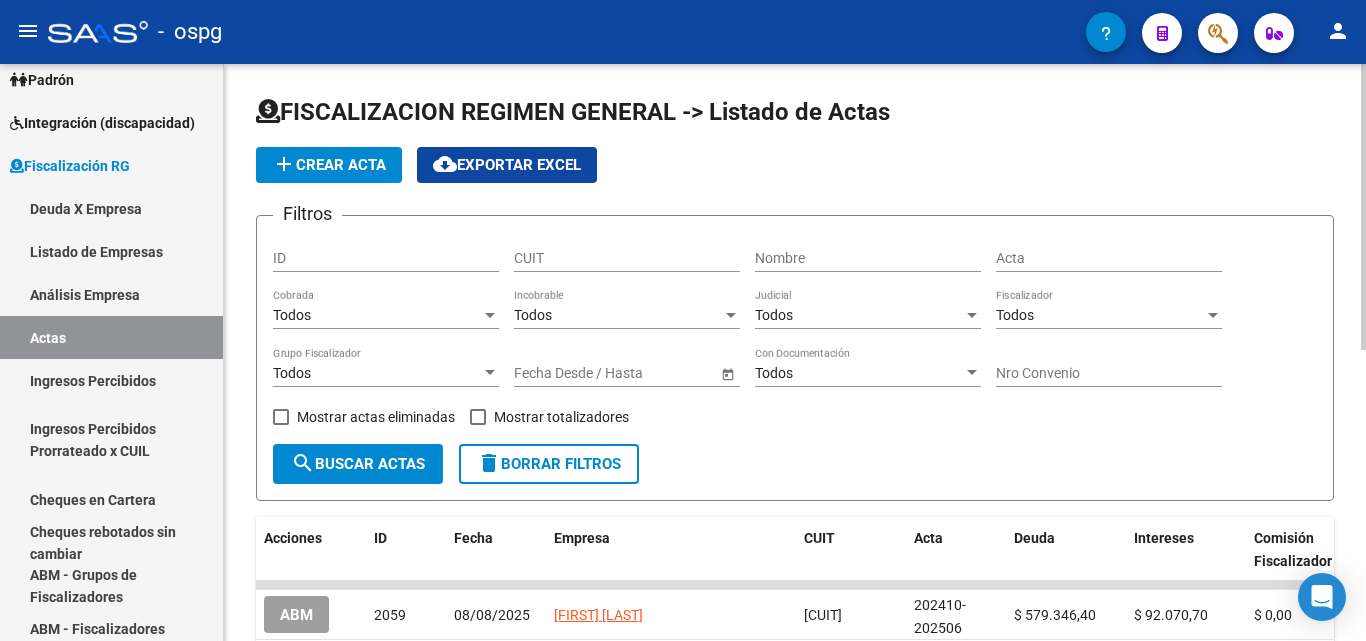 click on "add  Crear Acta" 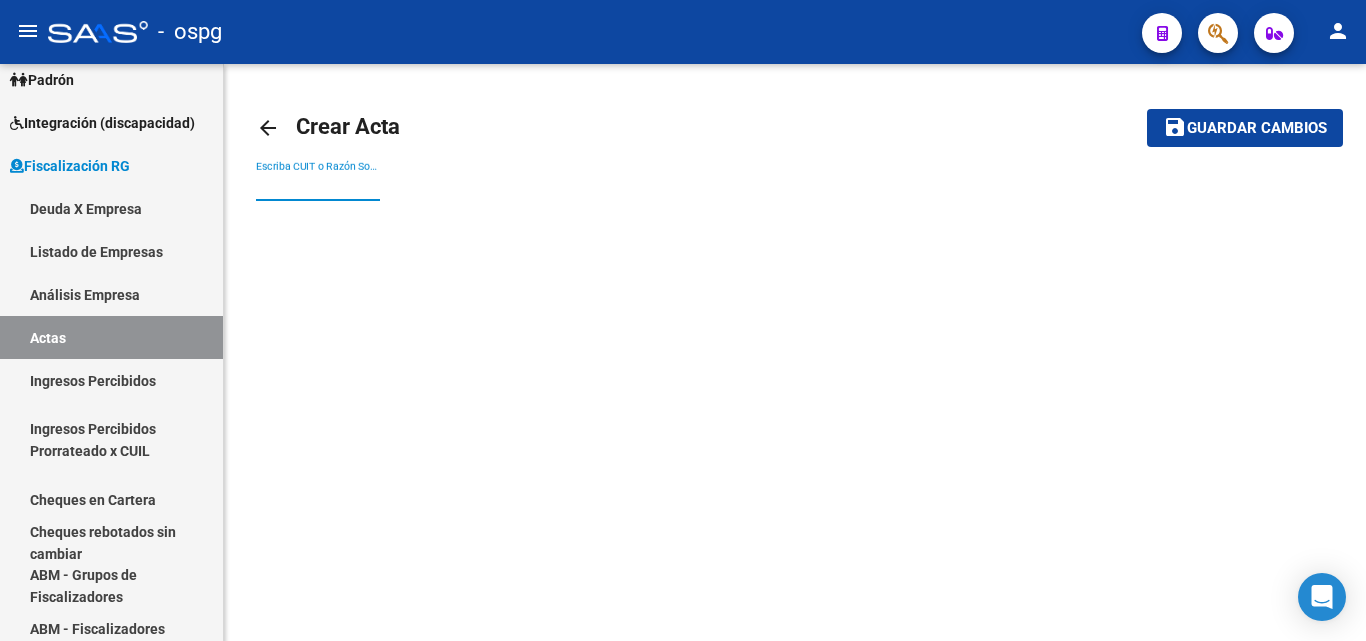 click on "Escriba CUIT o Razón Social para buscar" at bounding box center (318, 186) 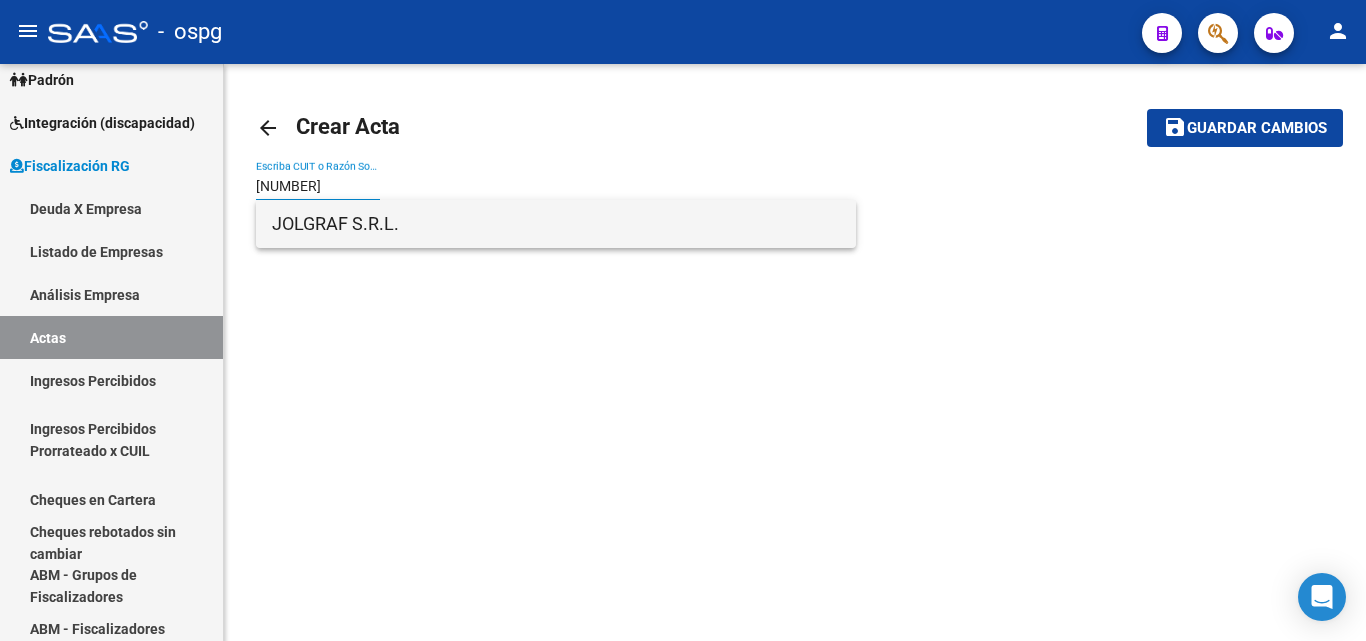 type on "30711132771" 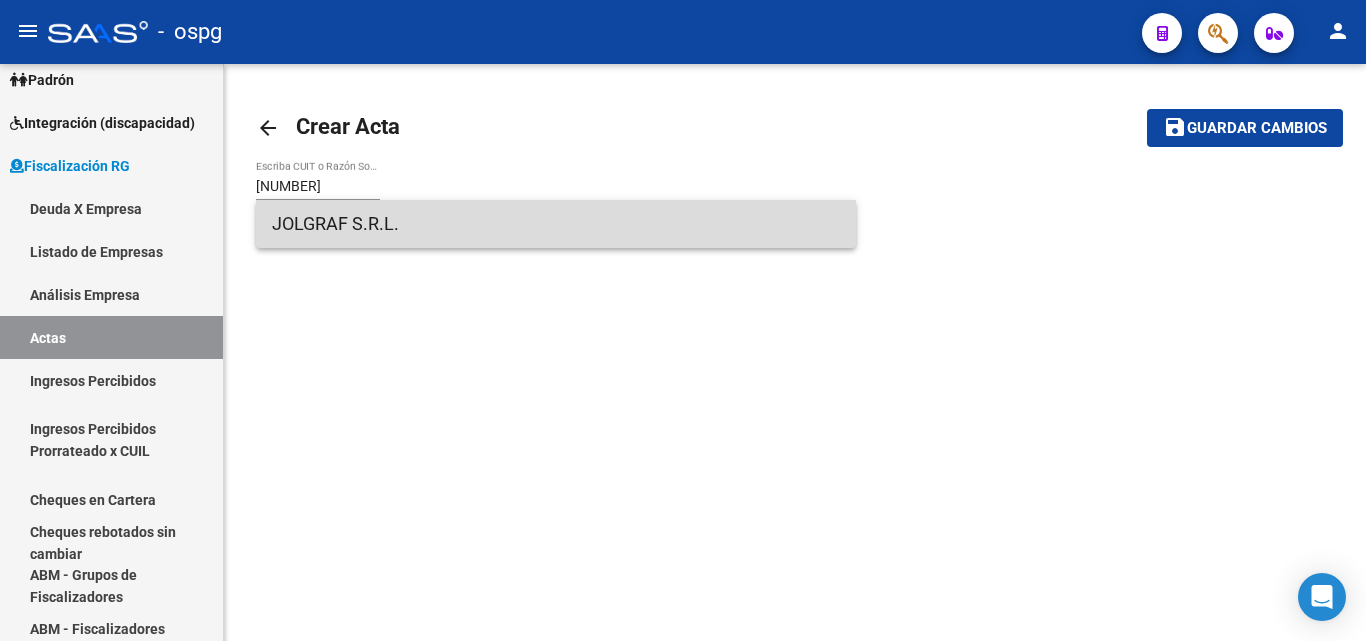click on "JOLGRAF S.R.L." at bounding box center [556, 224] 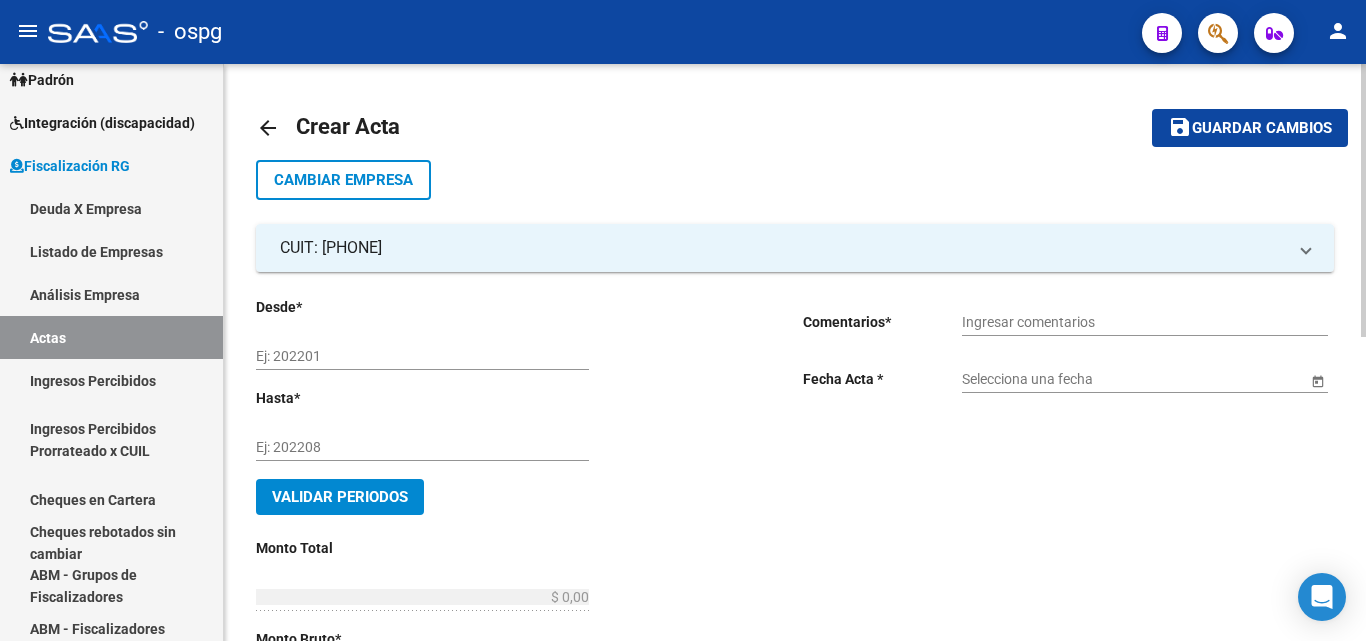 click on "Ej: 202201" at bounding box center [422, 356] 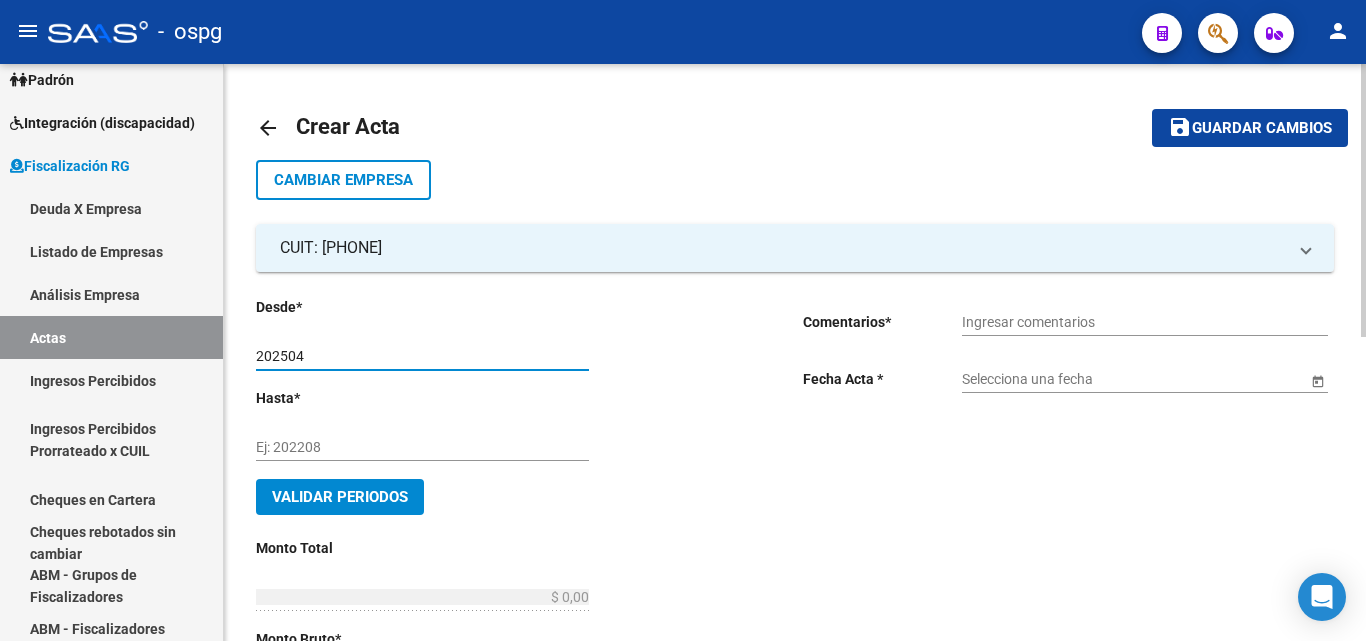 type on "202504" 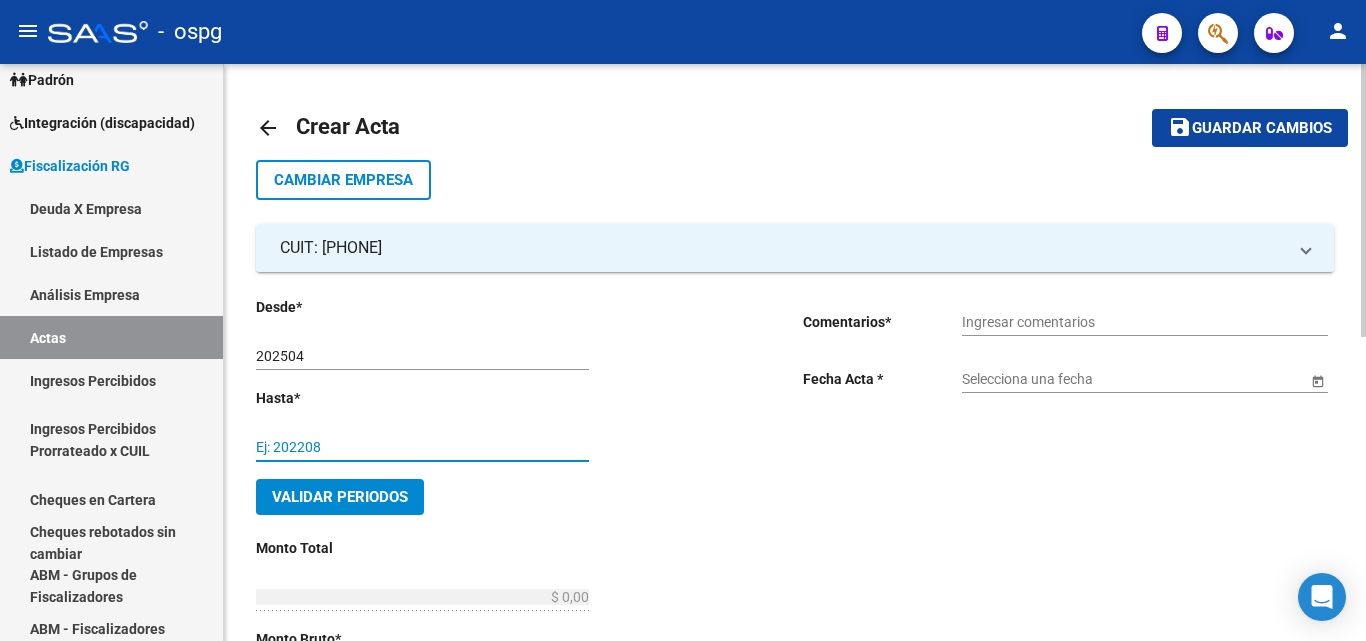 click on "Ej: 202208" at bounding box center [422, 447] 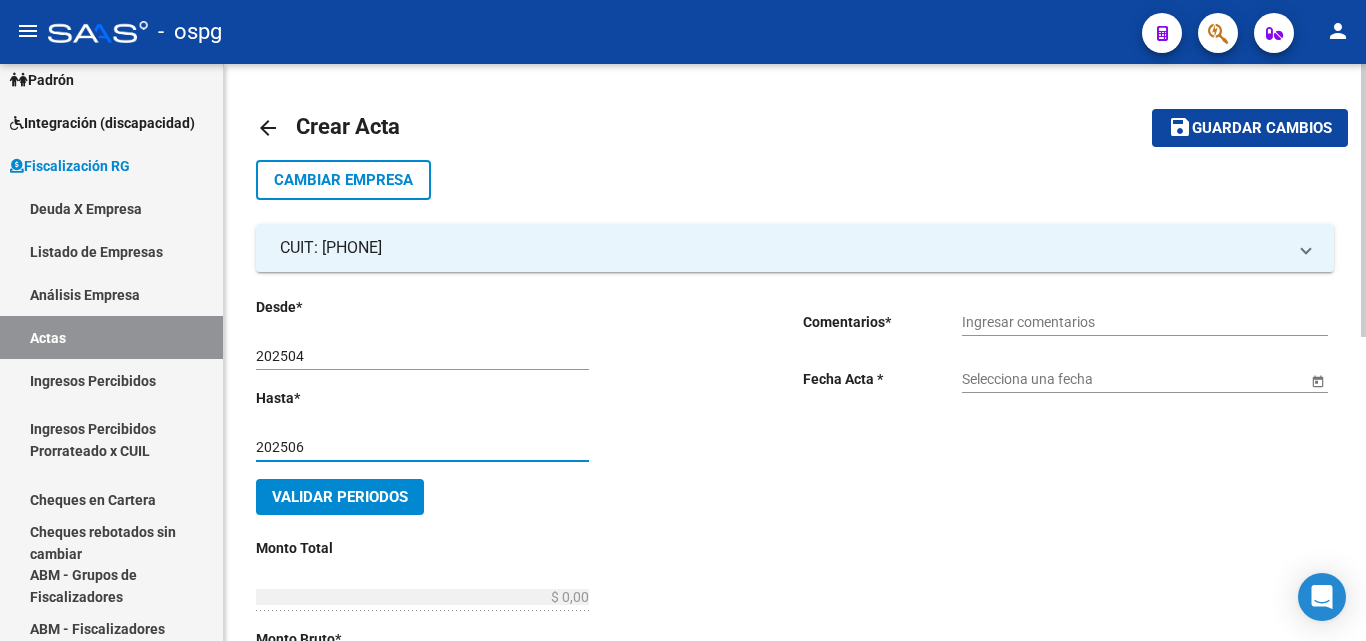 type on "202506" 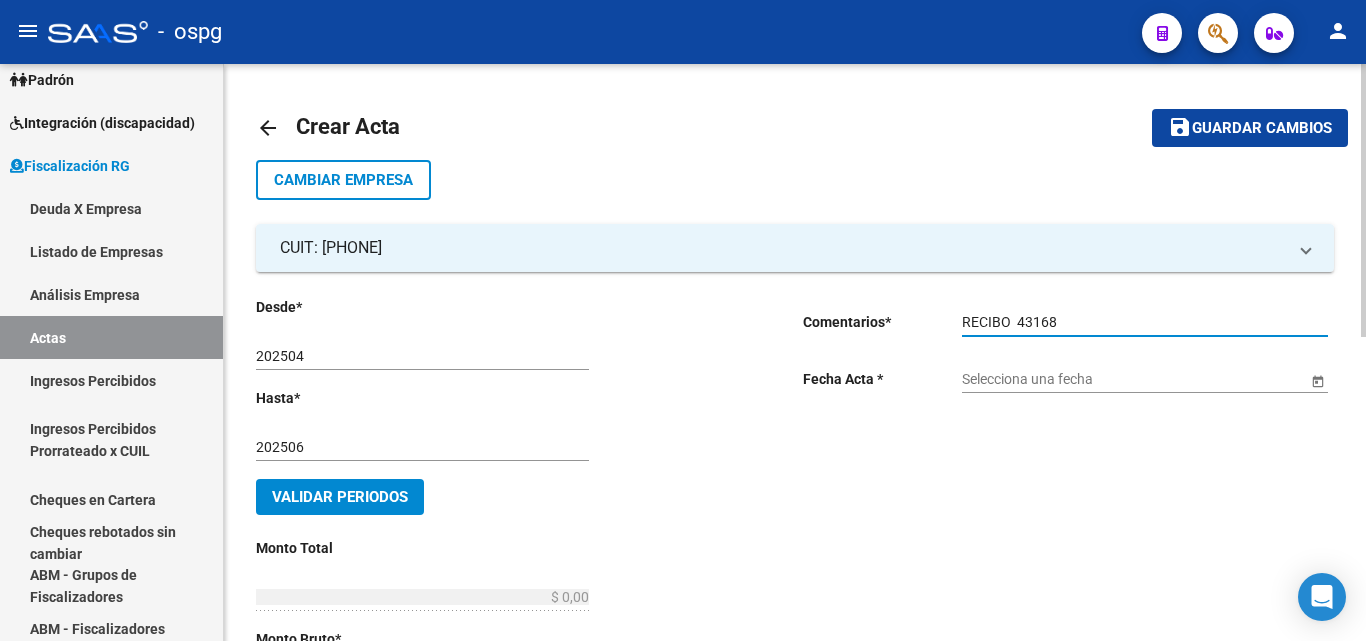 type on "RECIBO  43168" 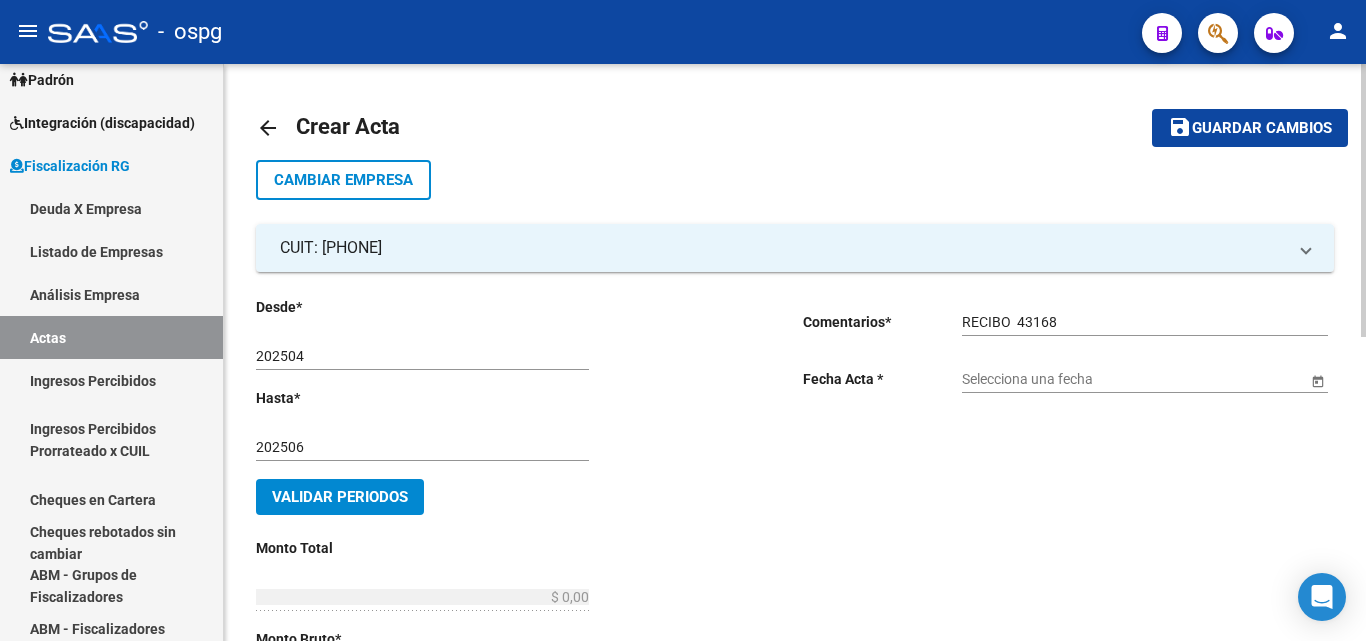 click 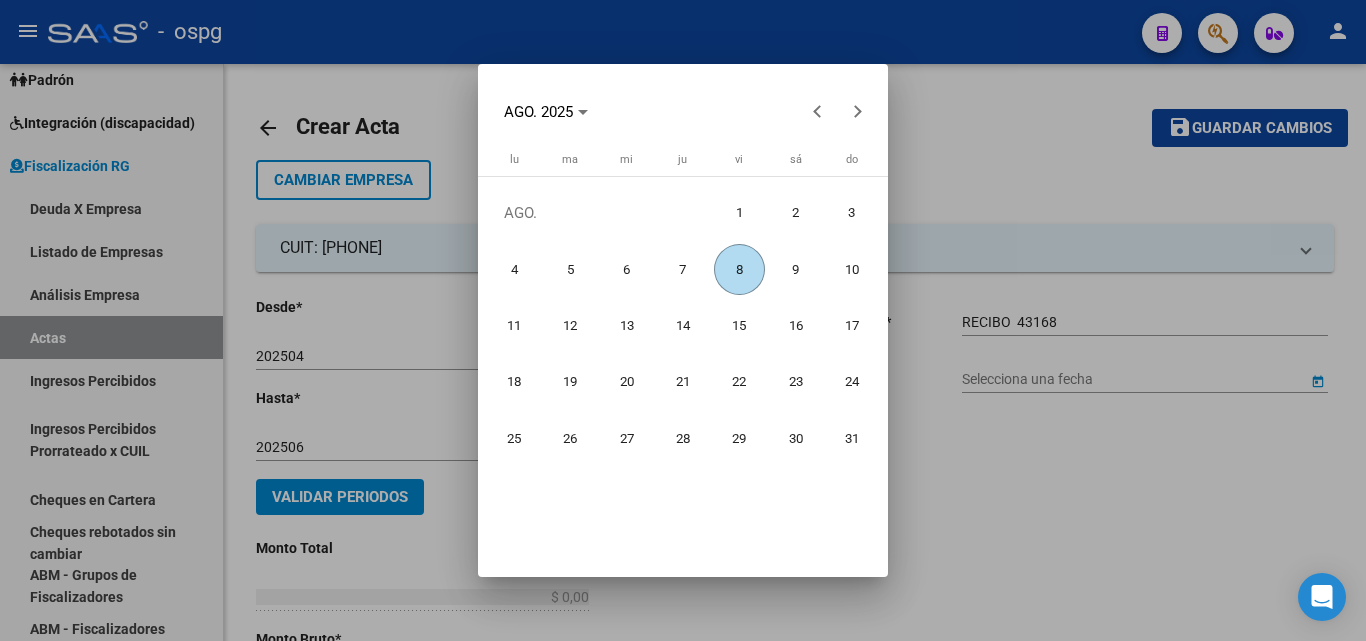 click on "8" at bounding box center (739, 269) 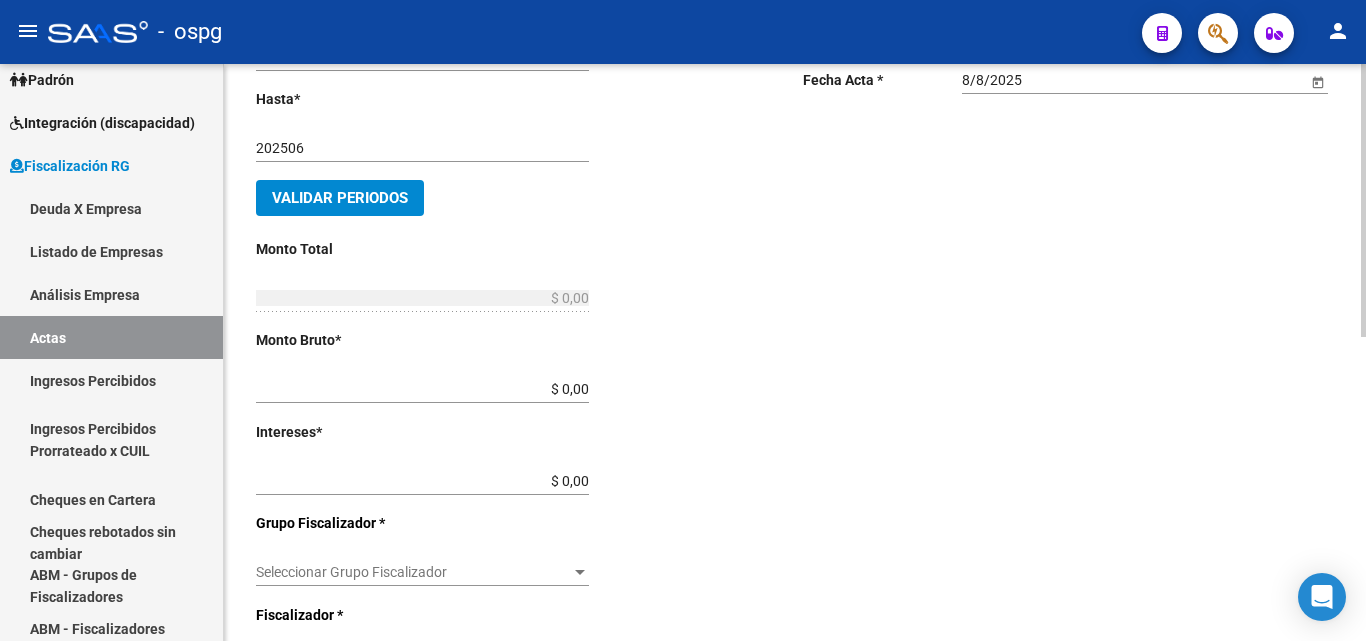 scroll, scrollTop: 300, scrollLeft: 0, axis: vertical 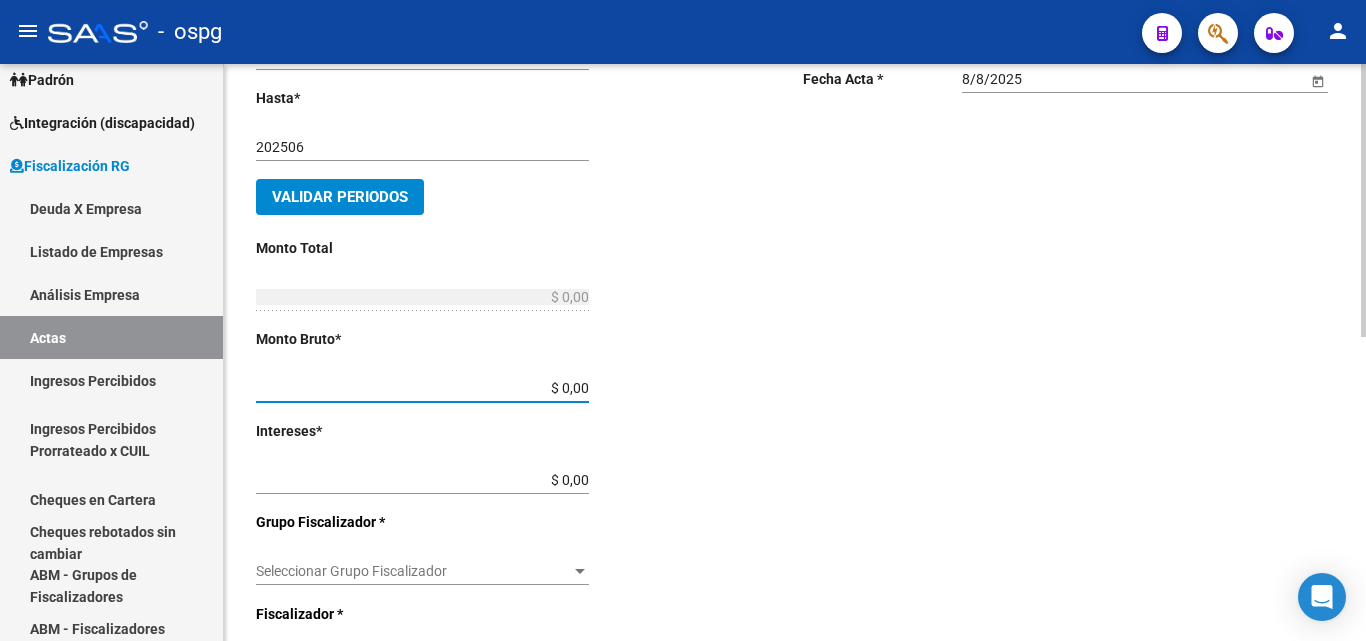 click on "$ 0,00" at bounding box center (422, 388) 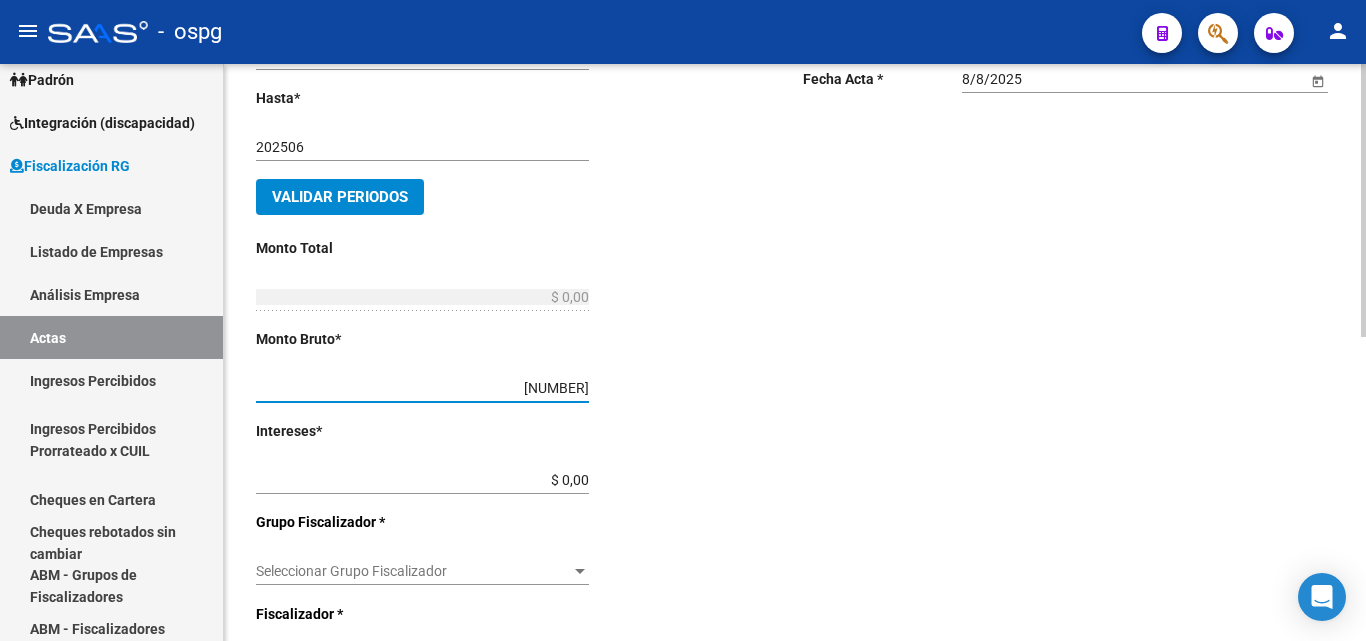 click on "$ 2.925.497,10" at bounding box center (422, 388) 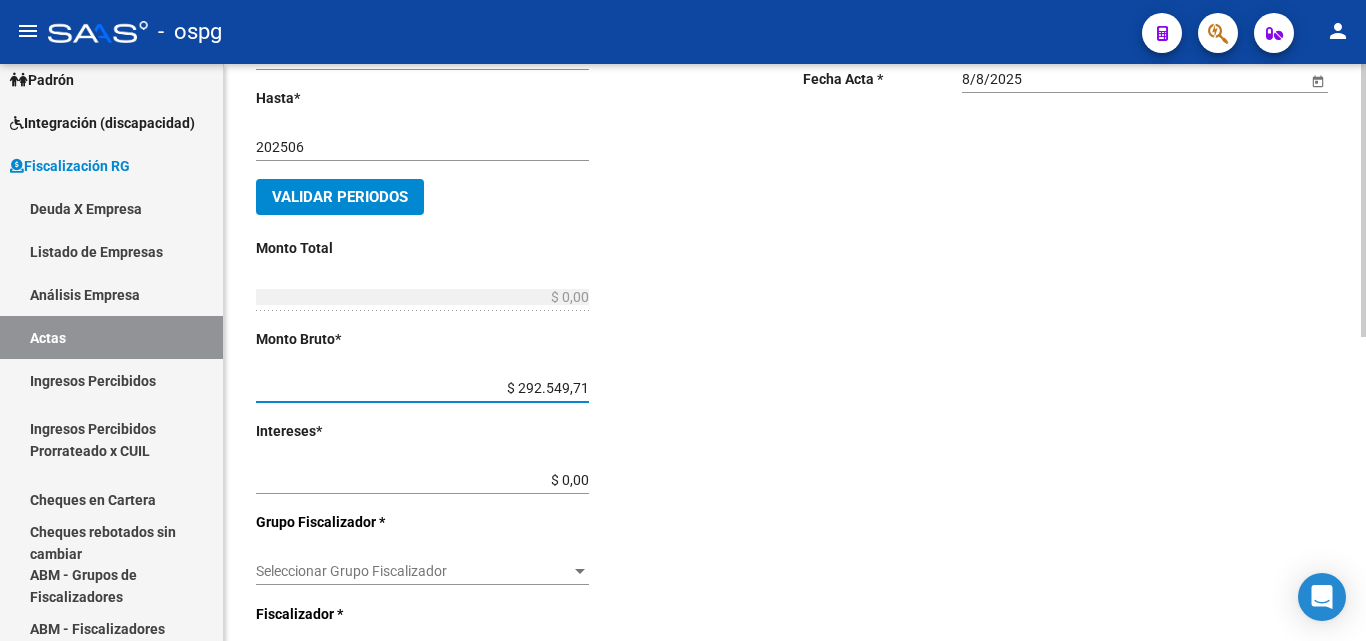 type on "$ 292.549,71" 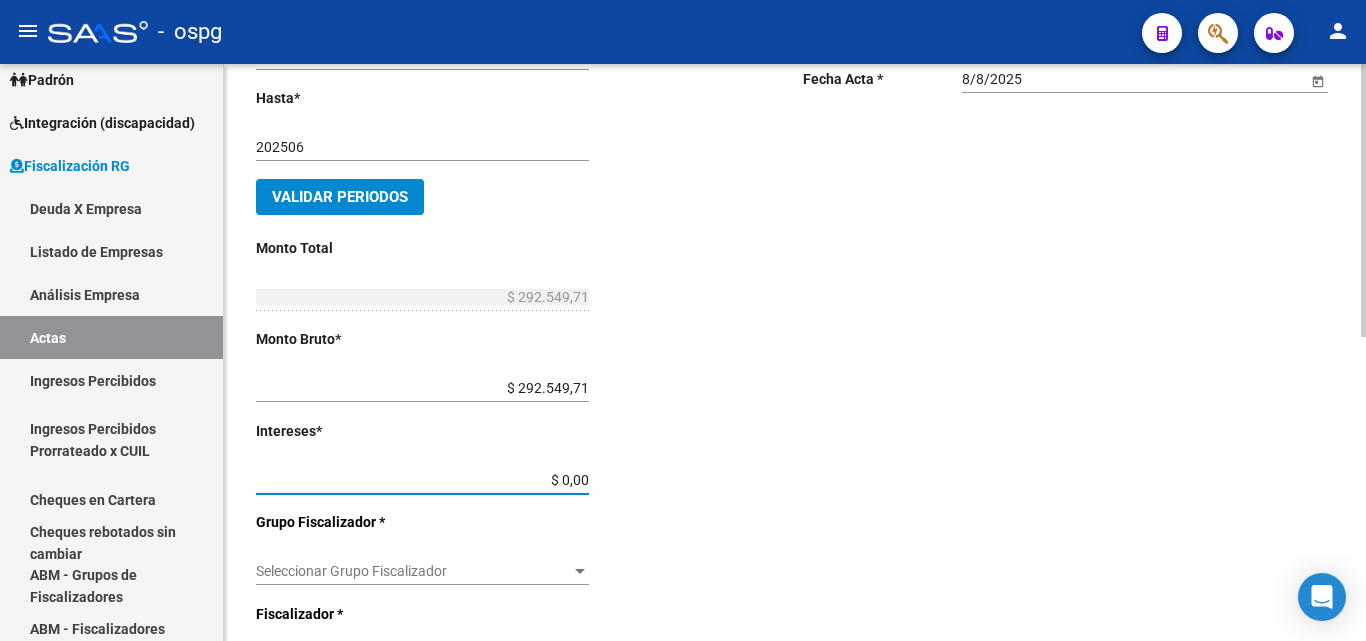 click on "$ 0,00" at bounding box center (422, 480) 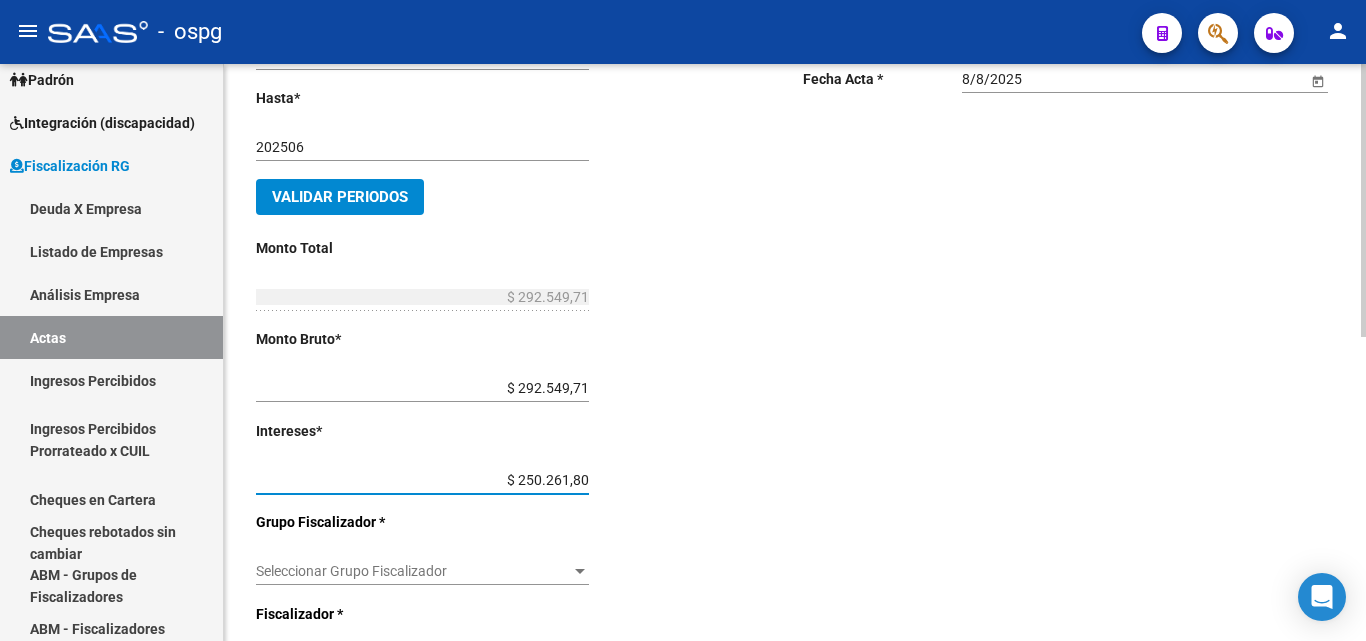 click on "$ 250.261,80" at bounding box center (422, 480) 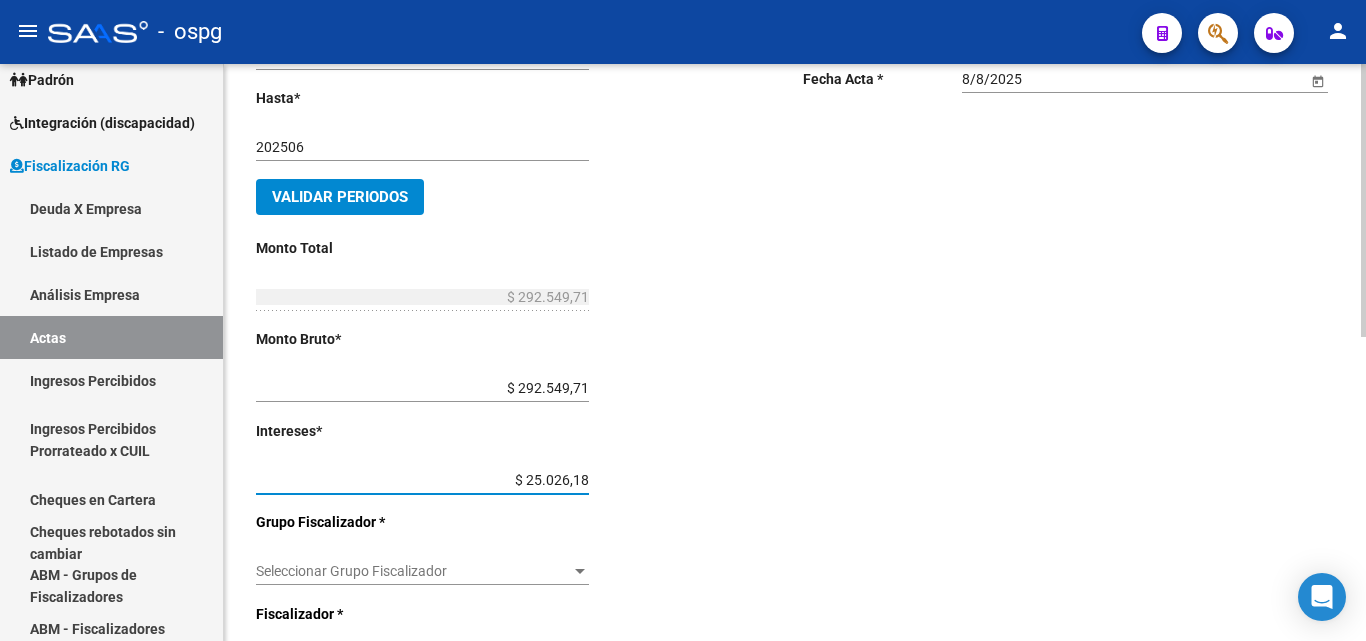 type on "$ 317.575,89" 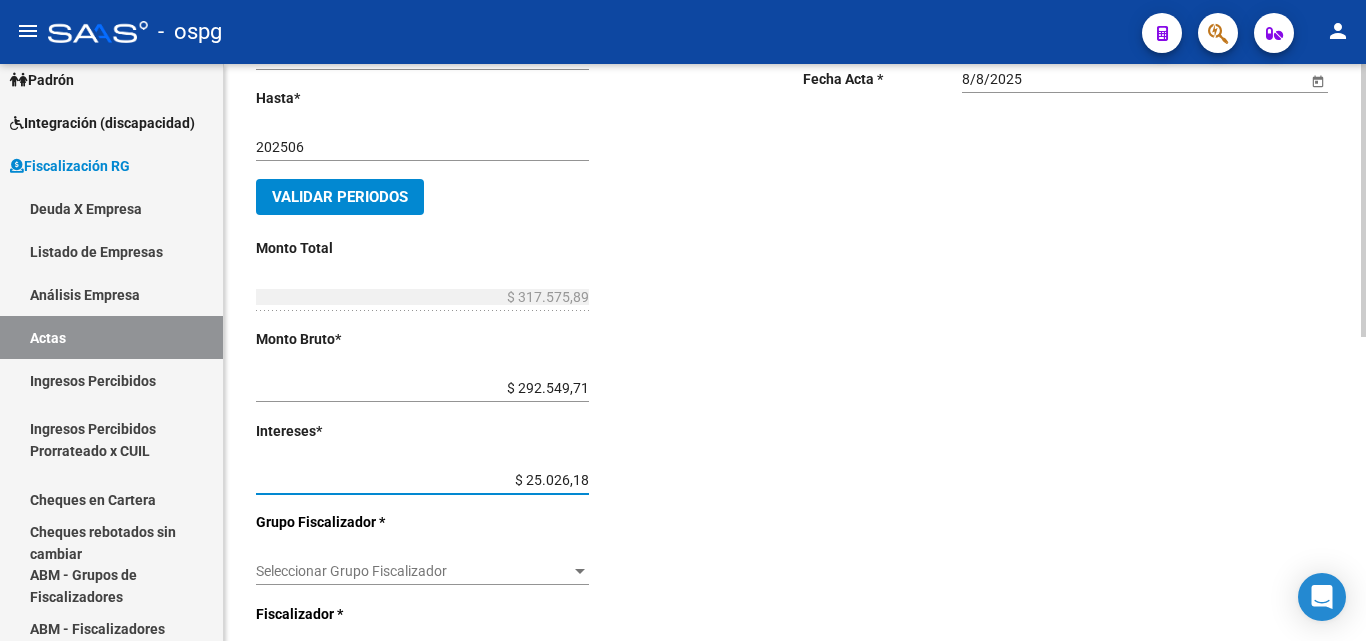 click on "Desde  *   202504 Ej: 202201  Hasta  *   202506 Ej: 202208   Validar Periodos Monto Total    $ 317.575,89 Ingresar el monto total  Monto Bruto  *   $ 292.549,71 Ingresar monto bruto  Intereses  *   $ 25.026,18 Ingresar intereses   Grupo Fiscalizador * Seleccionar Grupo Fiscalizador Seleccionar Grupo Fiscalizador  Fiscalizador * Seleccionar Fiscalizador Seleccionar Fiscalizador Número Acta  *   Ingresar número acta    $ 0,00 Honorarios Fiscalizacion  Nro Convenio    Ingresar número de convenio" 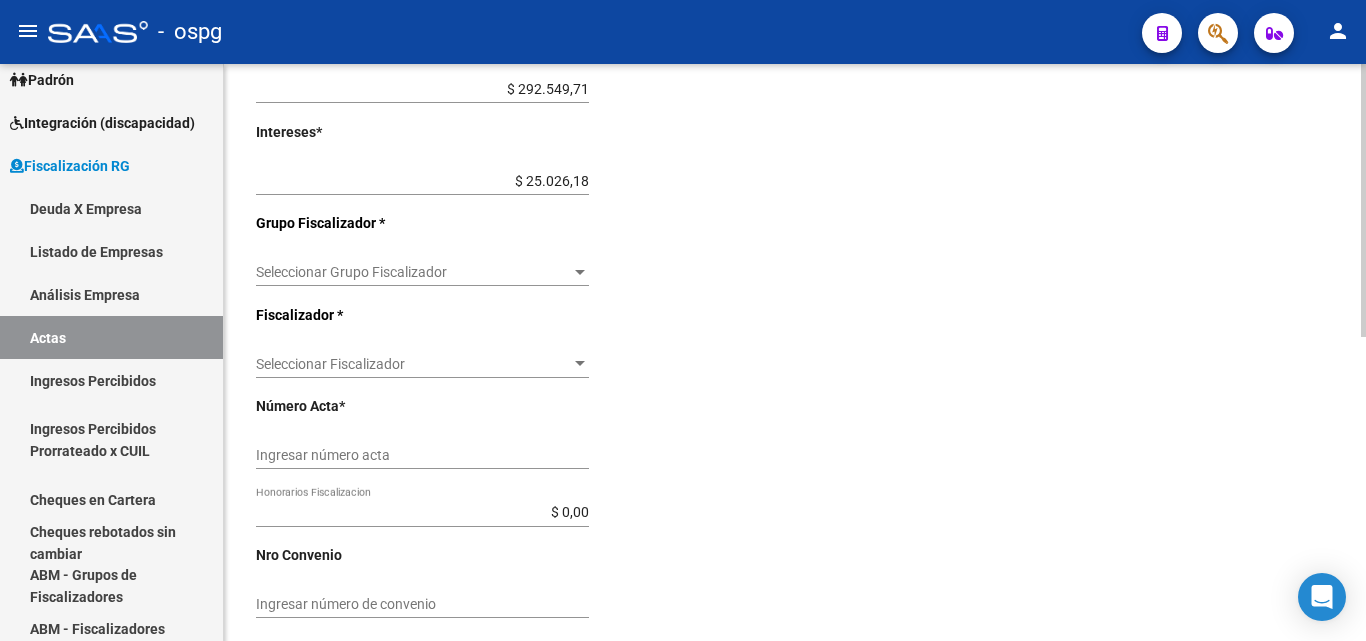 scroll, scrollTop: 600, scrollLeft: 0, axis: vertical 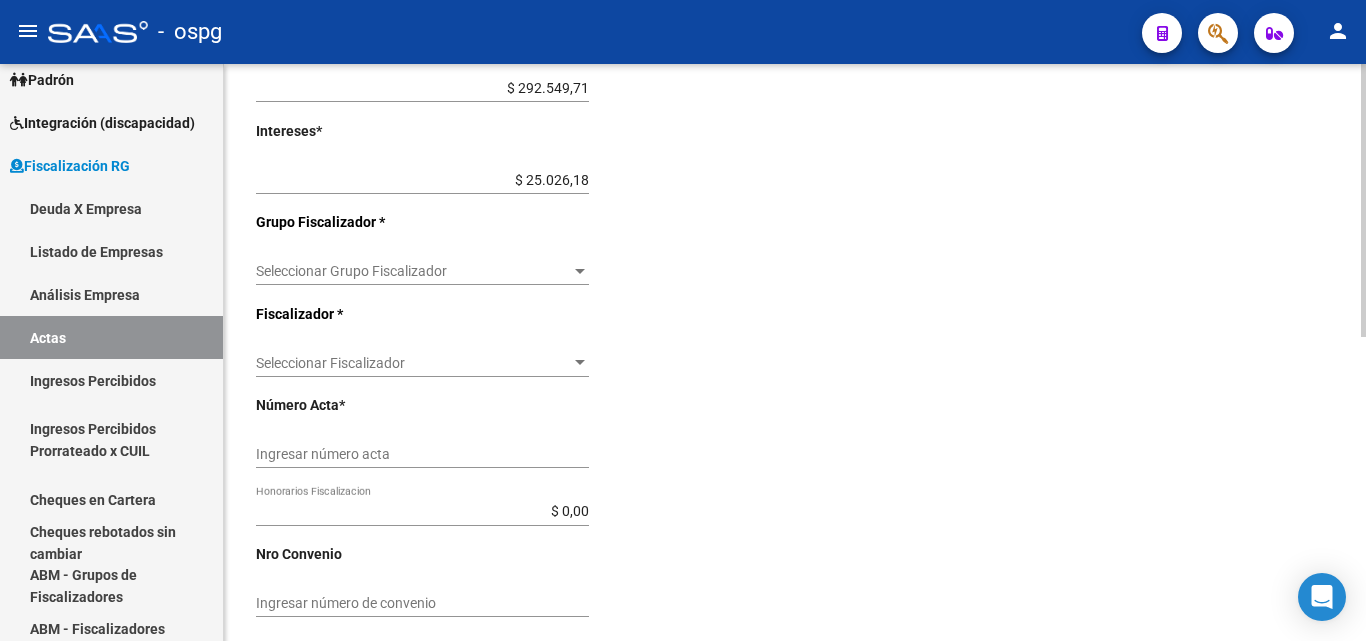 click at bounding box center (580, 271) 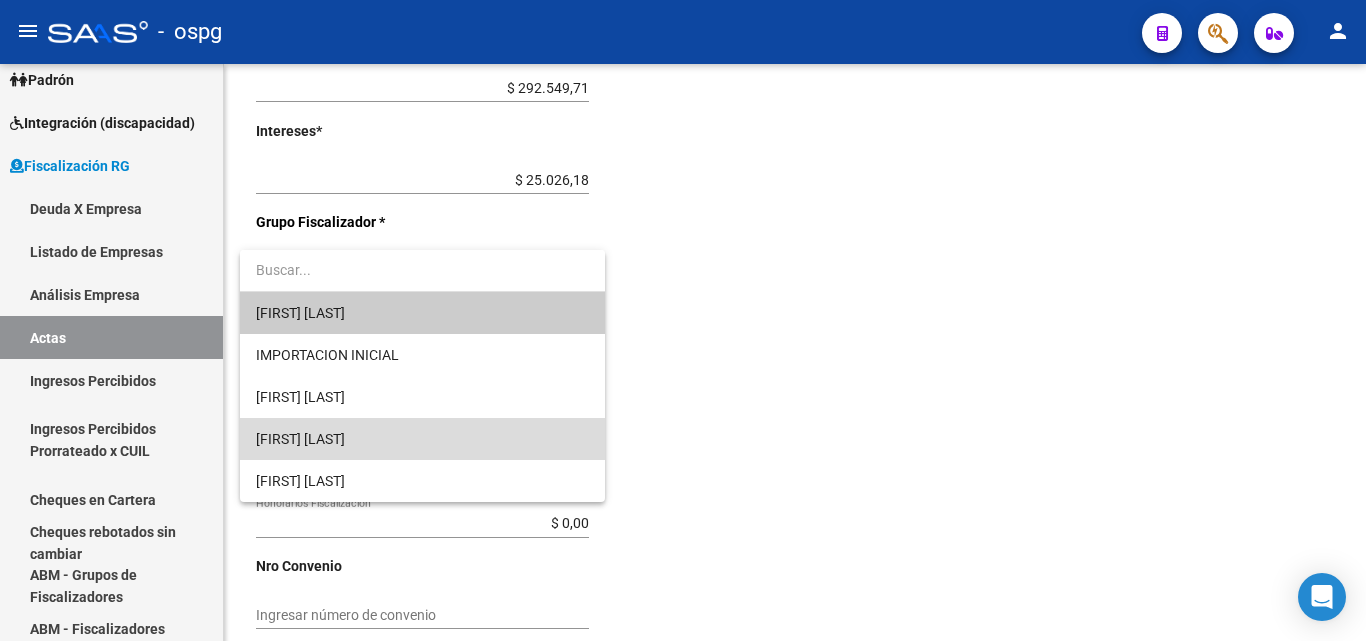 click on "[FIRST] [LAST]" at bounding box center (422, 439) 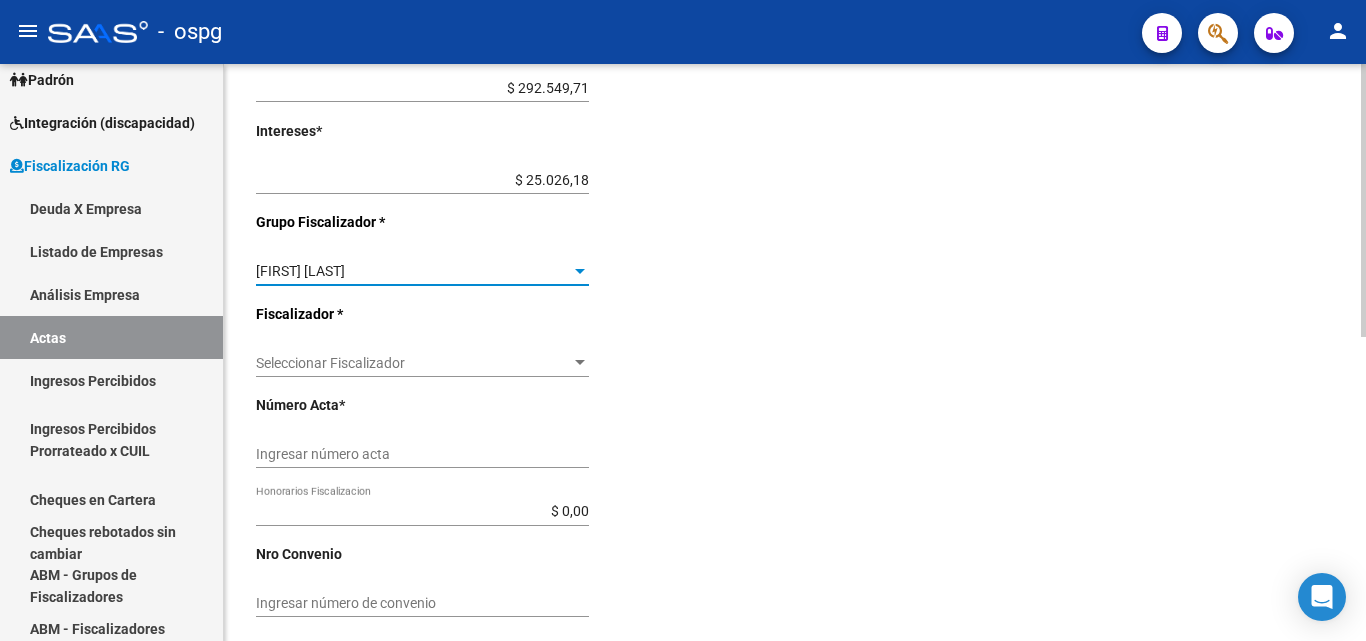 click on "Seleccionar Fiscalizador" at bounding box center (413, 363) 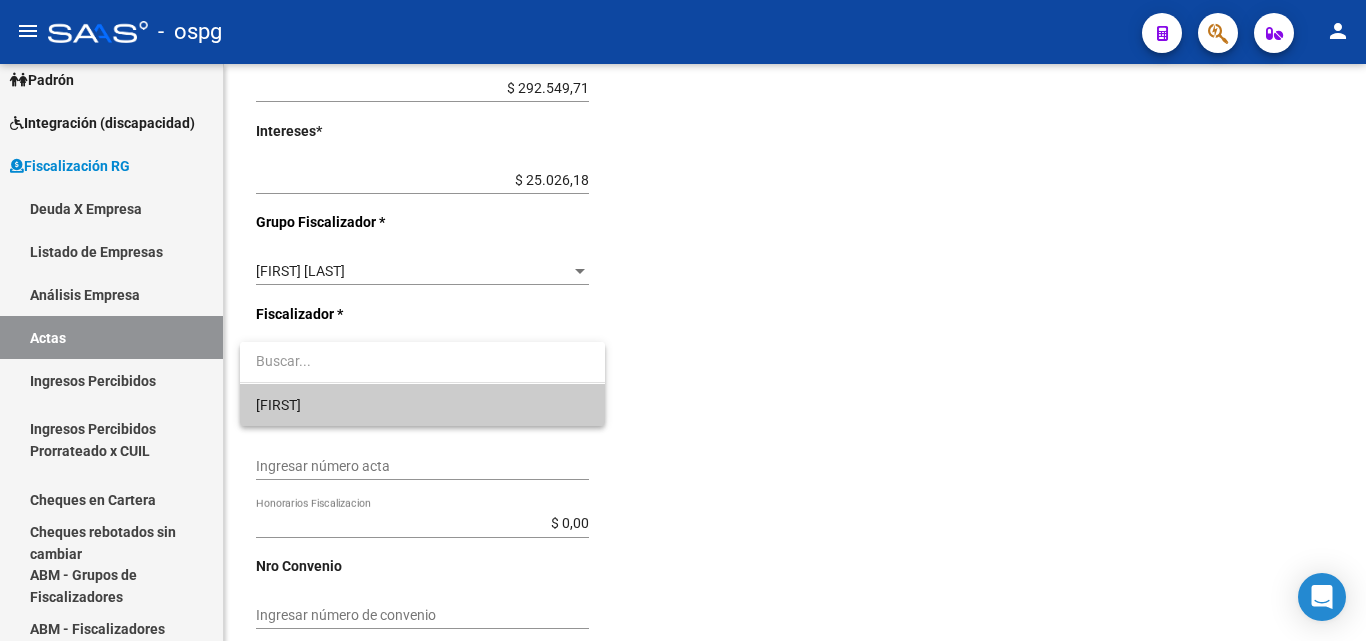 click on "MIGUEL" at bounding box center [422, 405] 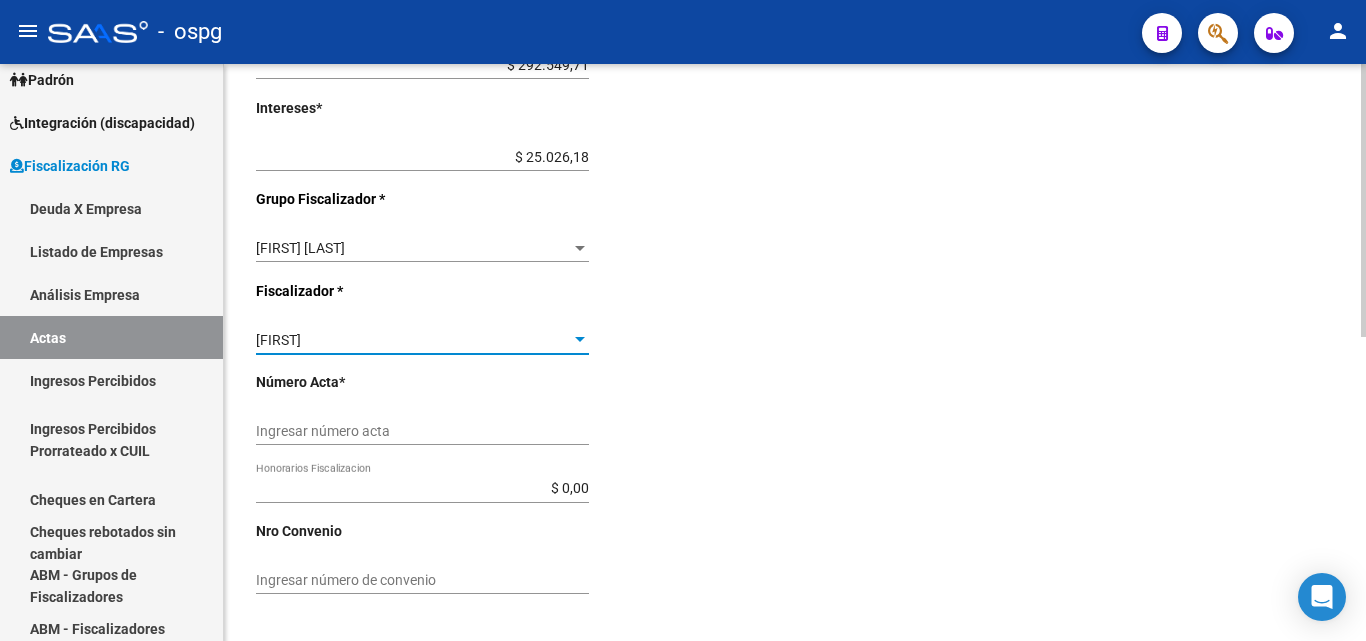 scroll, scrollTop: 642, scrollLeft: 0, axis: vertical 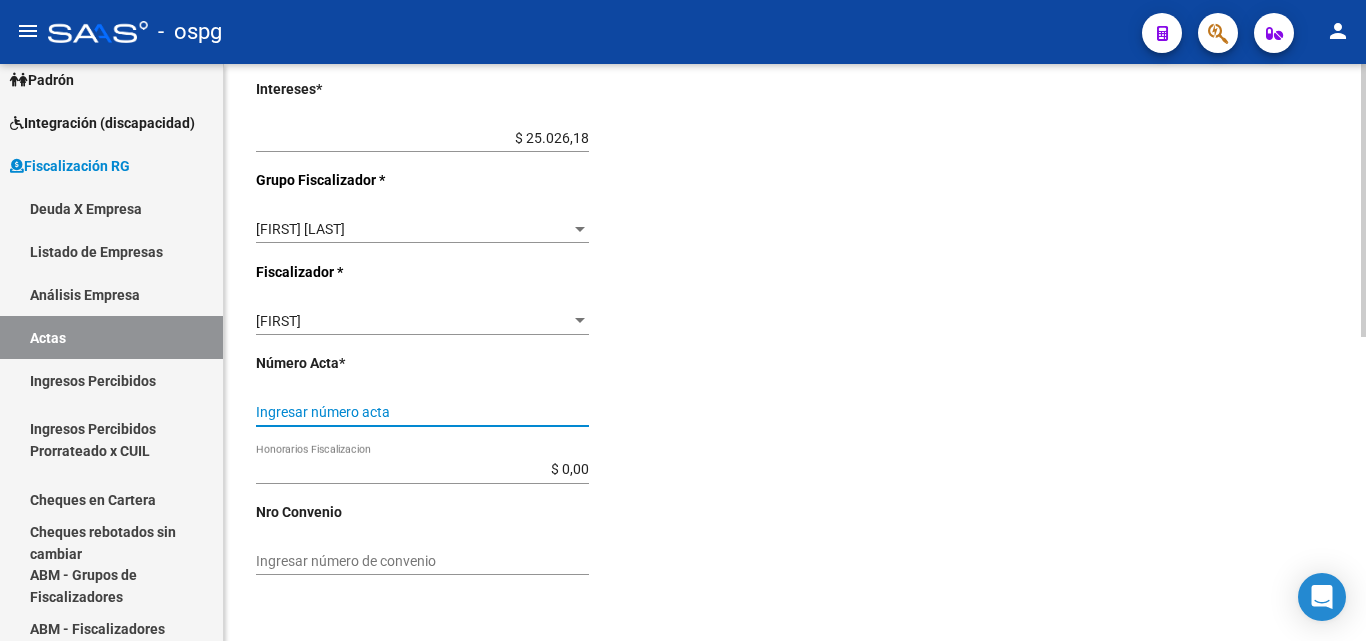 click on "Ingresar número acta" at bounding box center (422, 412) 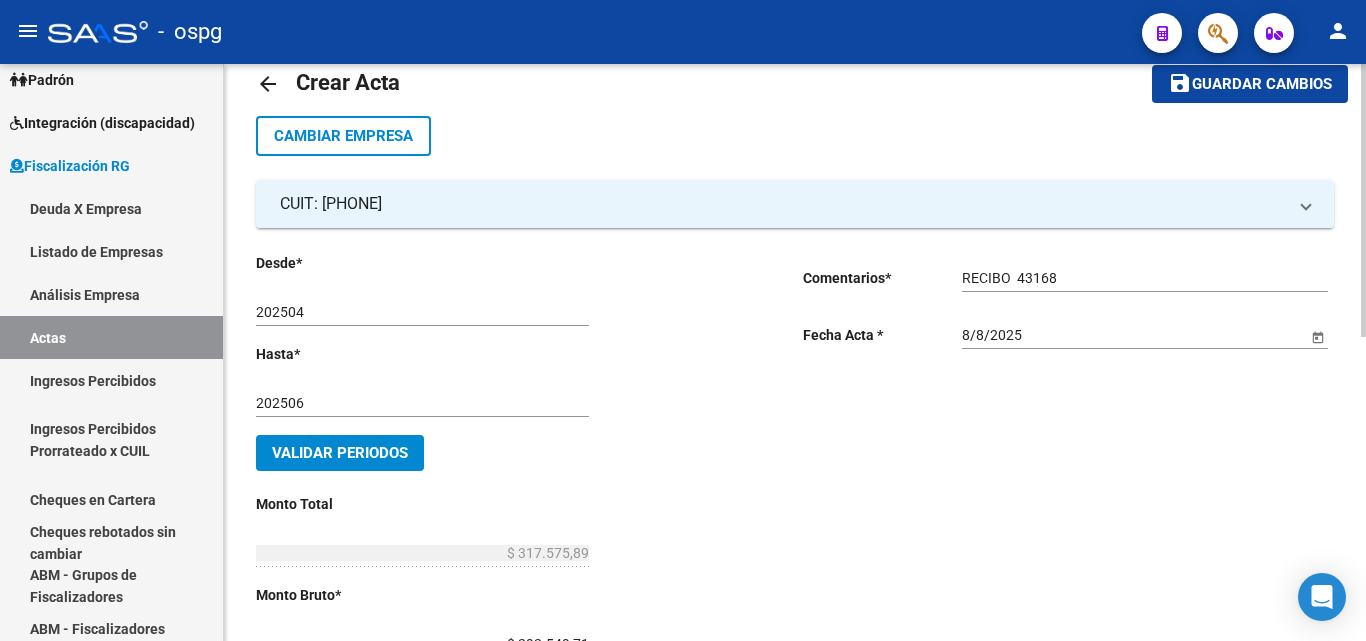 scroll, scrollTop: 42, scrollLeft: 0, axis: vertical 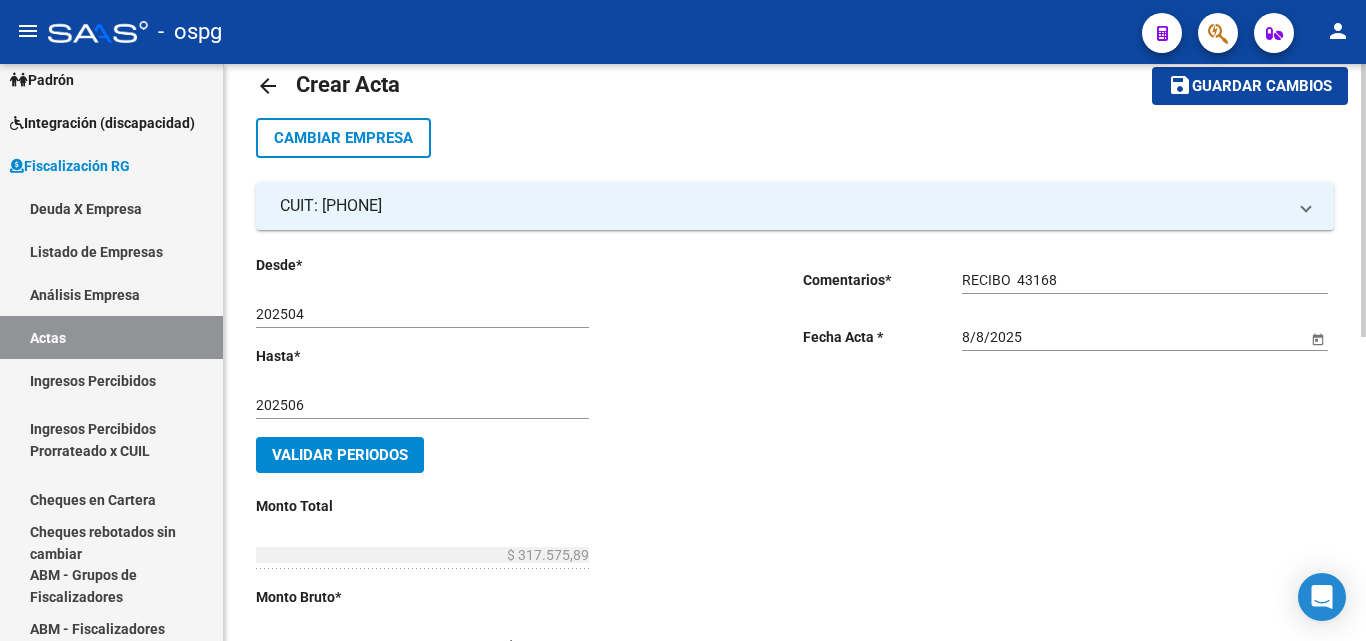 type on "202504-202506" 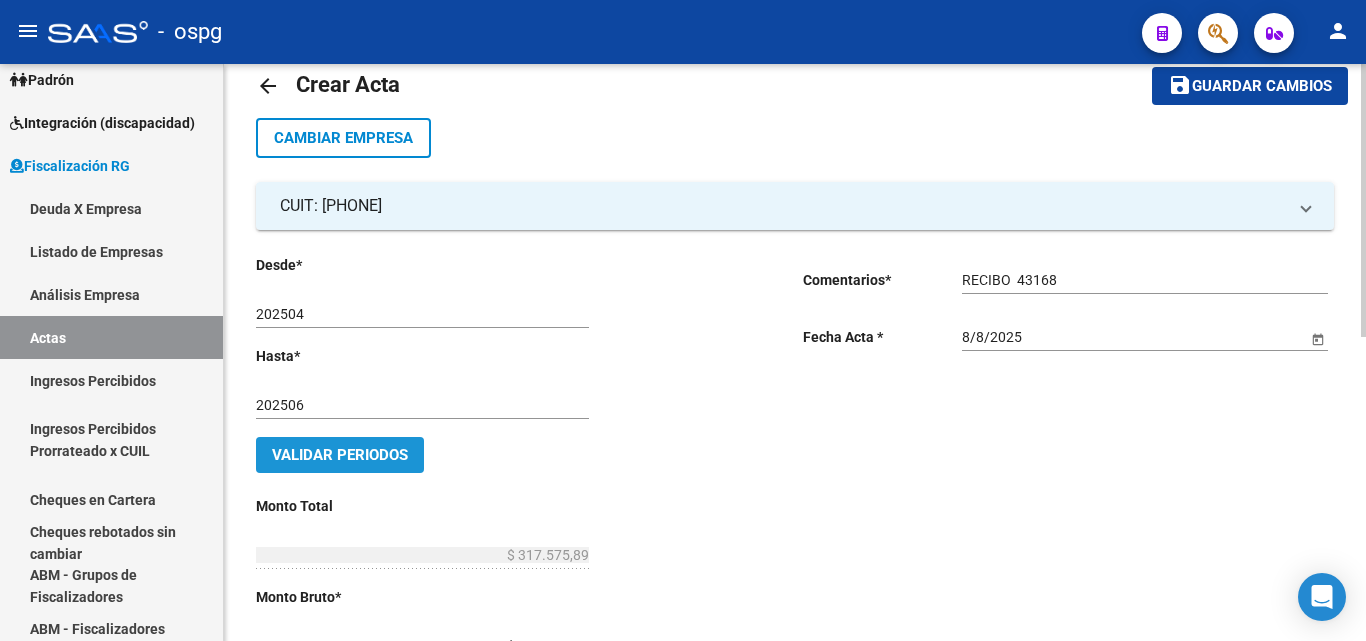 click on "Validar Periodos" 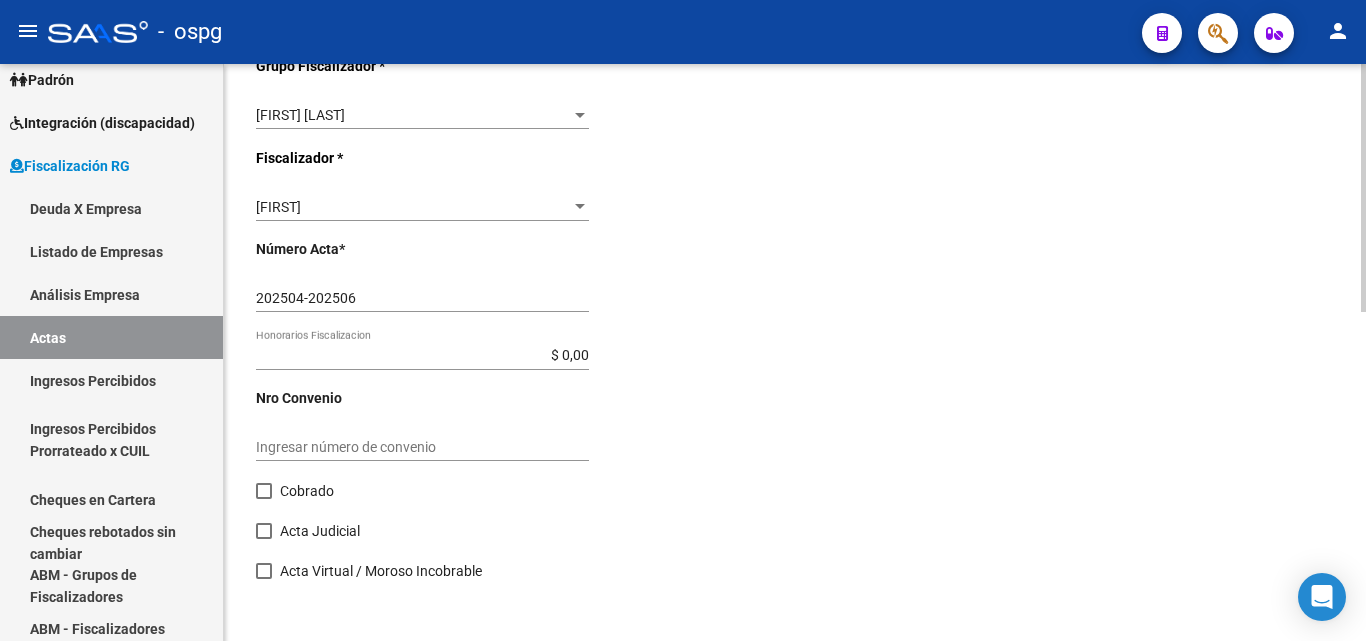 scroll, scrollTop: 766, scrollLeft: 0, axis: vertical 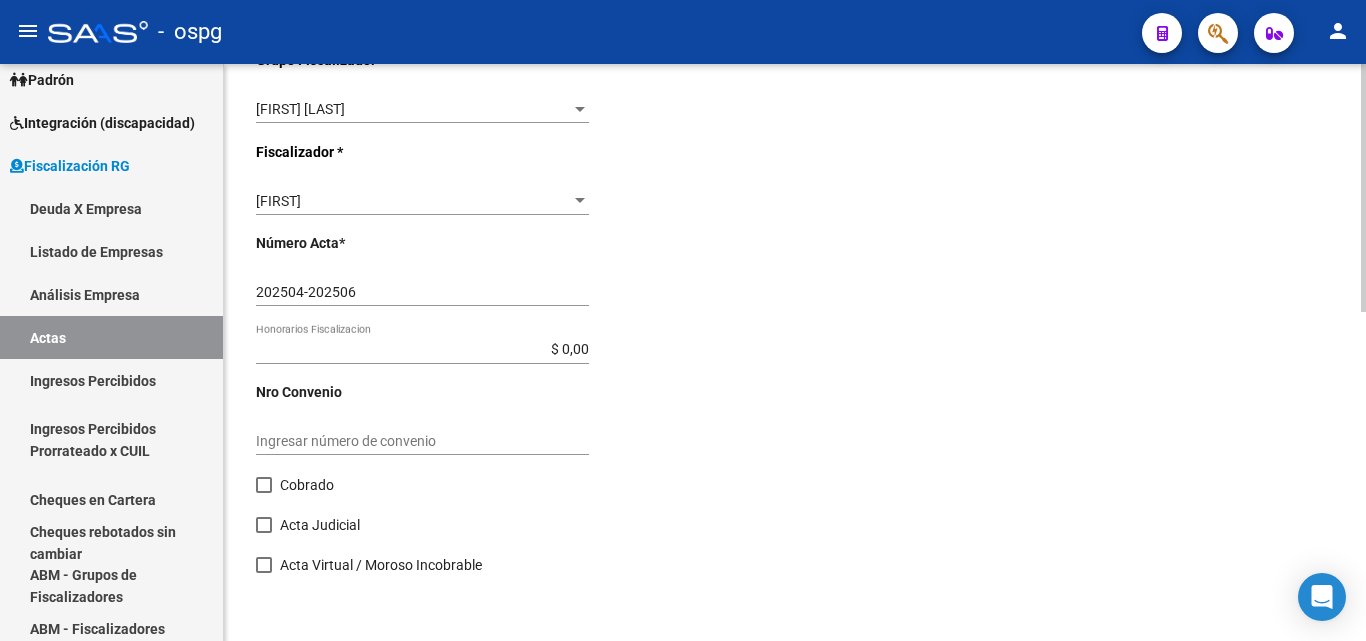 click at bounding box center (264, 485) 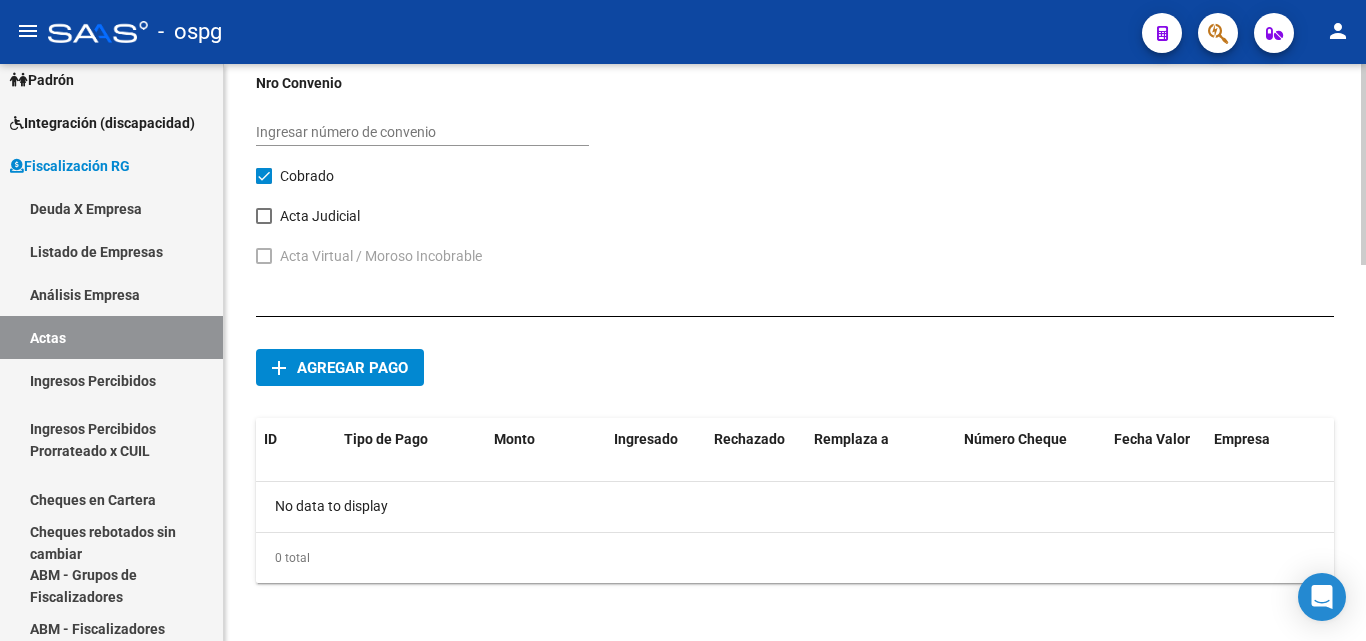 scroll, scrollTop: 1081, scrollLeft: 0, axis: vertical 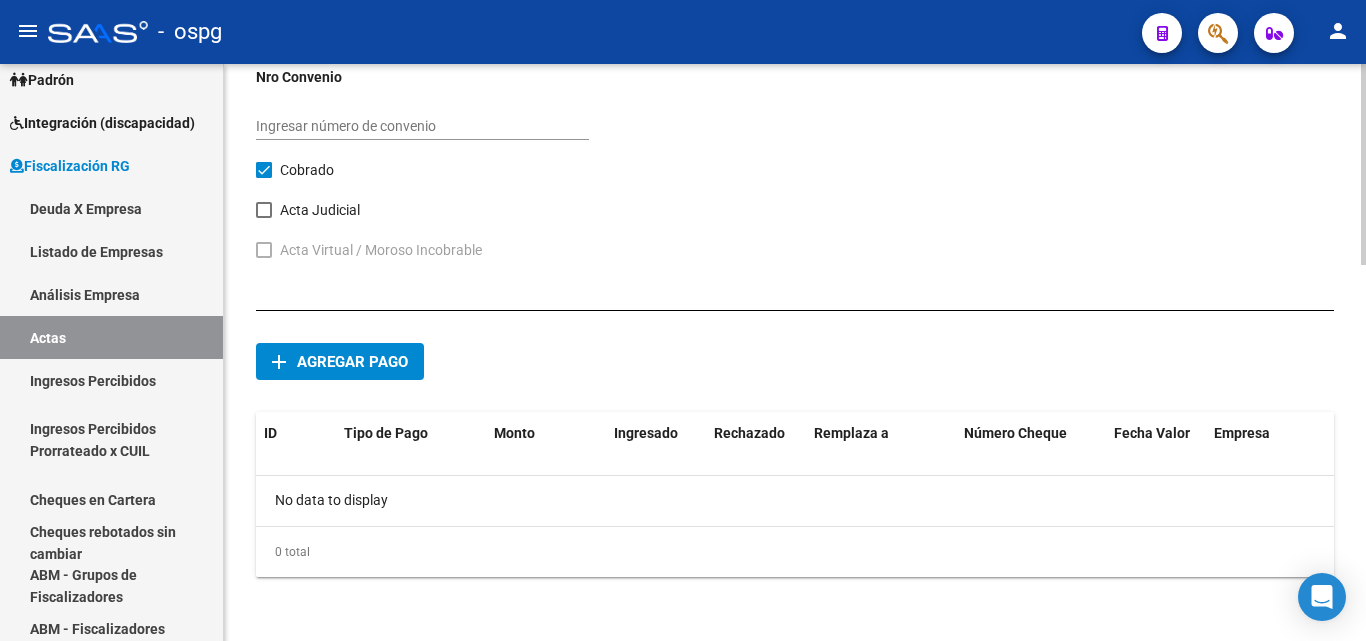 click on "Agregar pago" 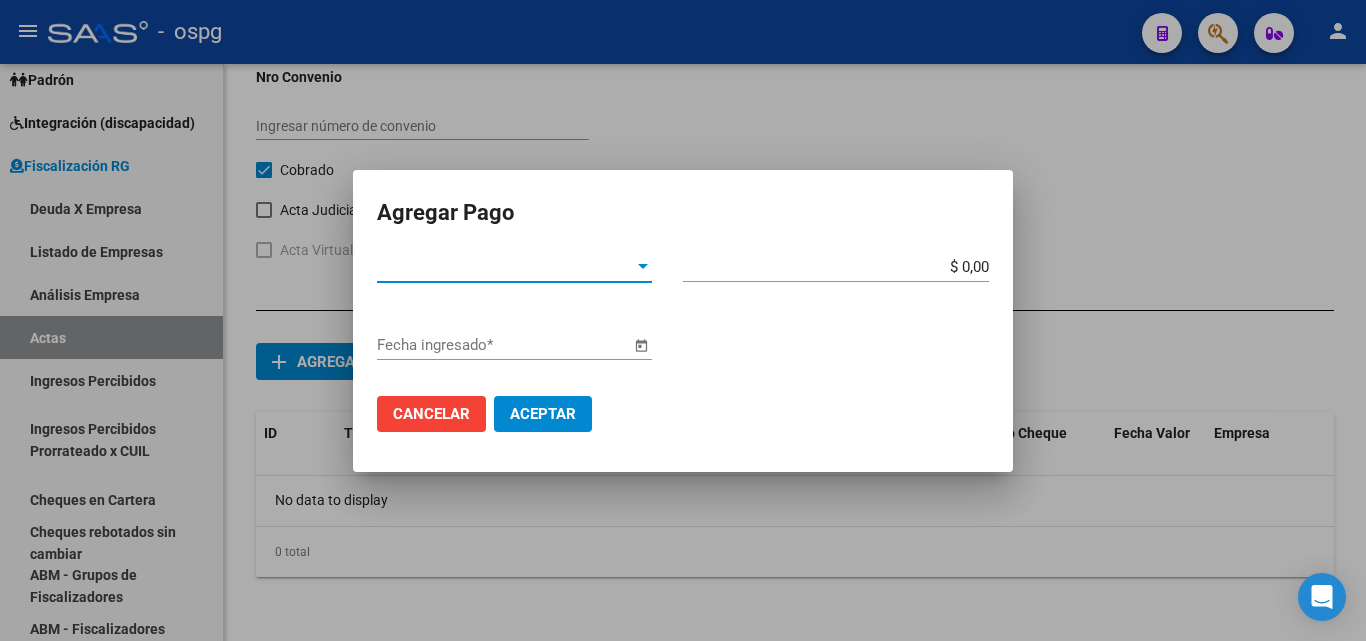 click at bounding box center [643, 267] 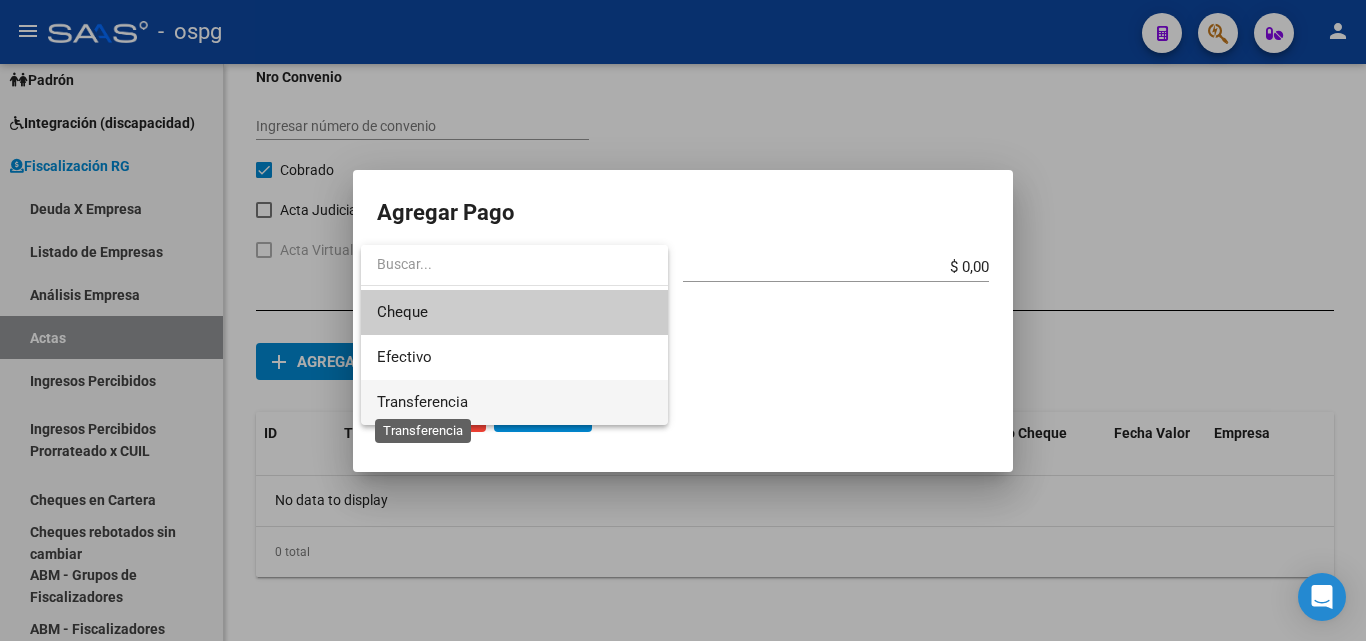 drag, startPoint x: 445, startPoint y: 395, endPoint x: 529, endPoint y: 383, distance: 84.85281 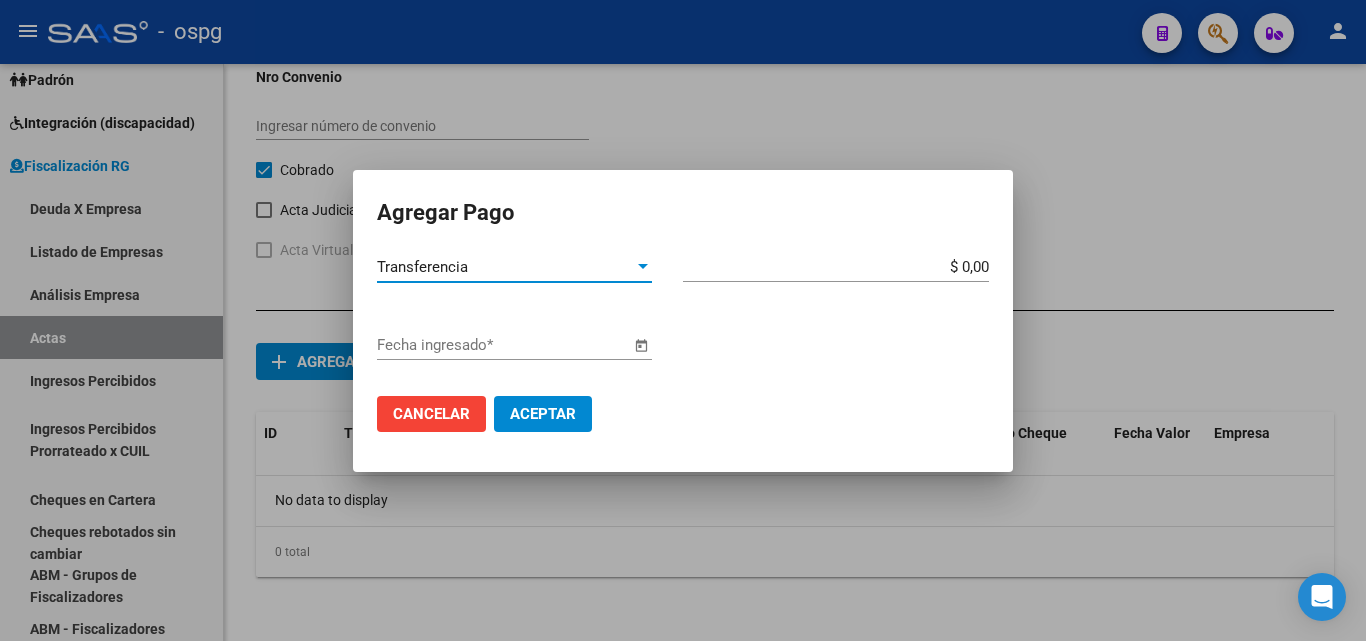 click on "$ 0,00" at bounding box center [836, 267] 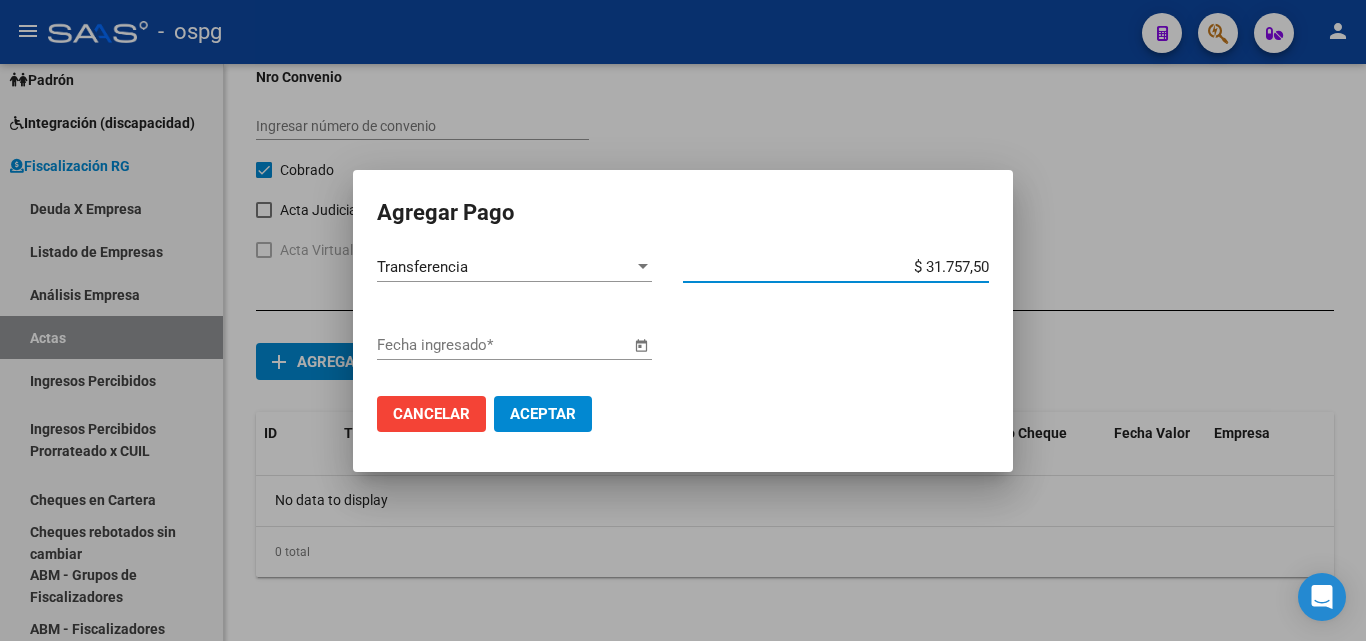 type on "$ 317.575,80" 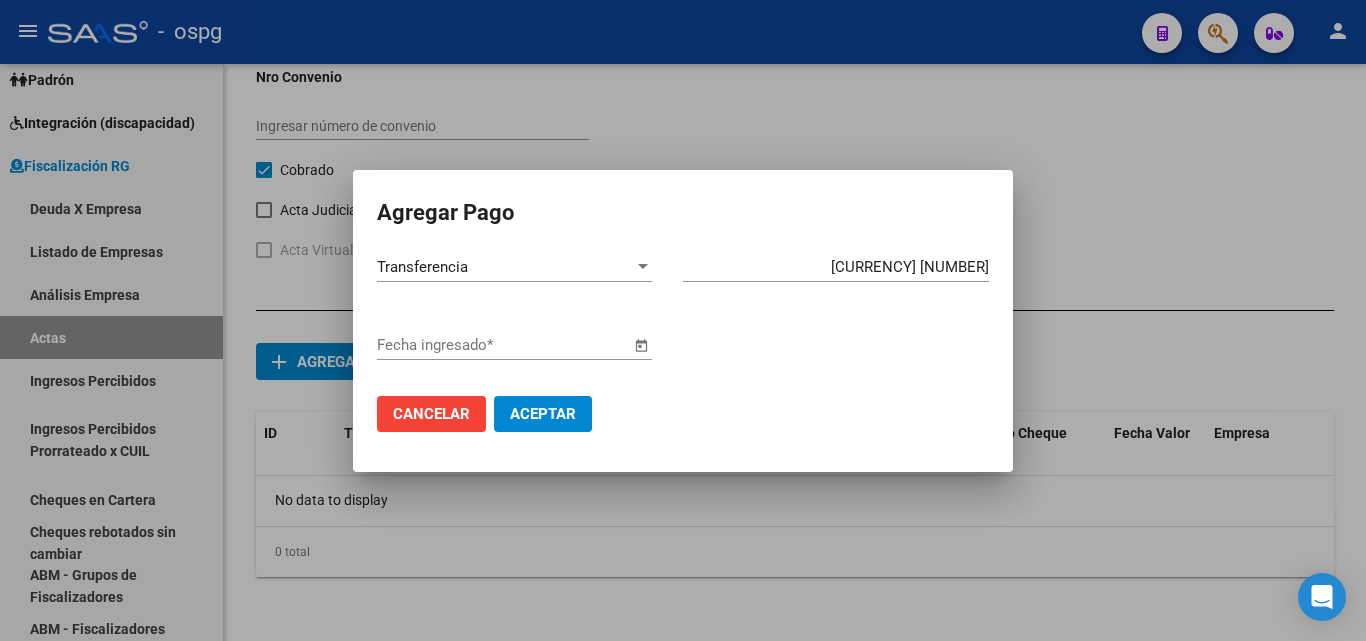 click at bounding box center [641, 346] 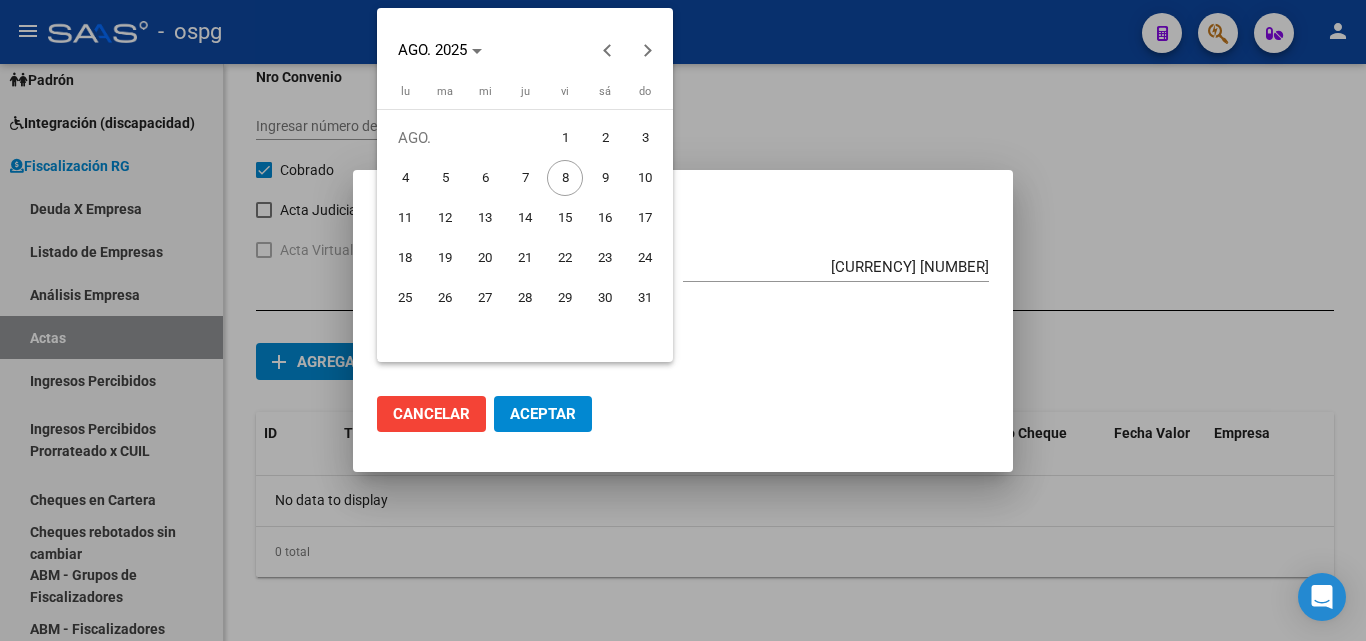 click on "7" at bounding box center [525, 178] 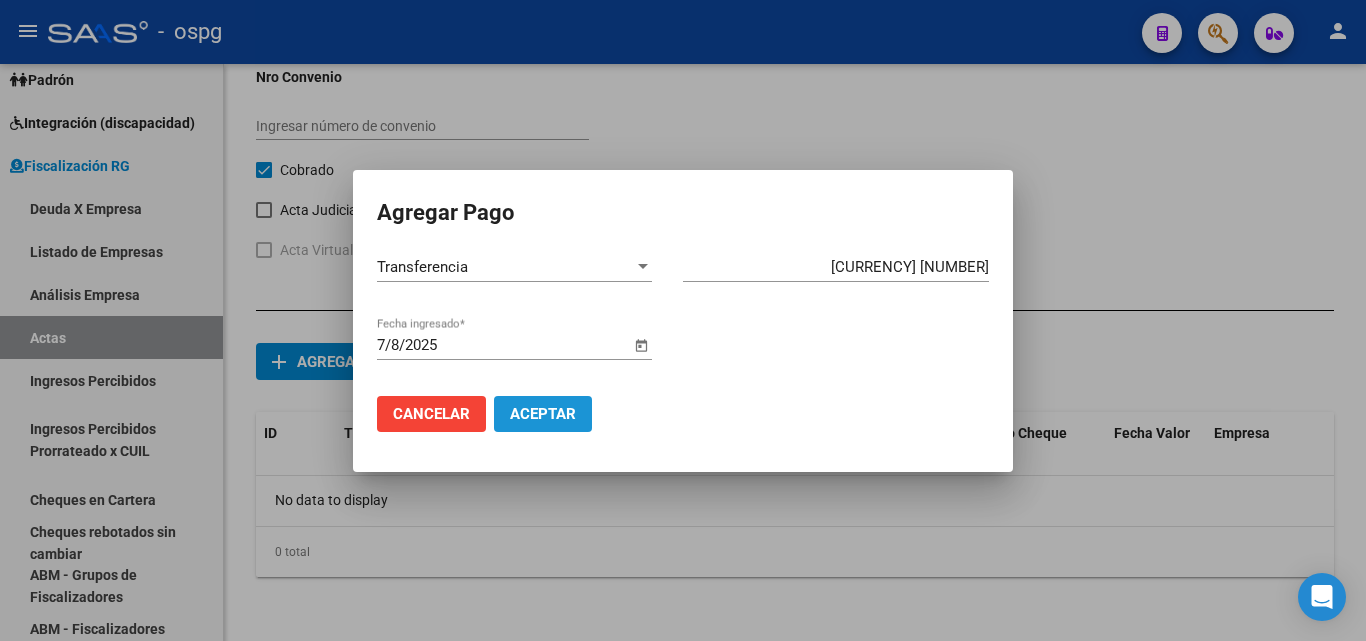 click on "Aceptar" at bounding box center (543, 414) 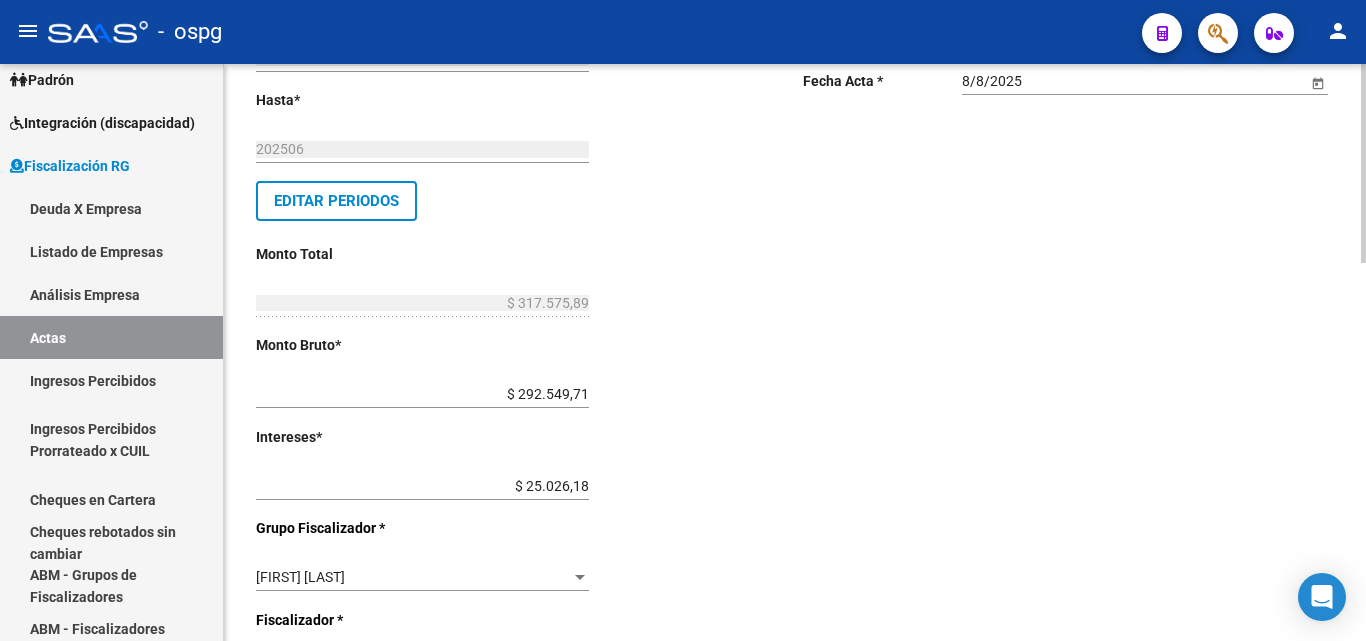 scroll, scrollTop: 0, scrollLeft: 0, axis: both 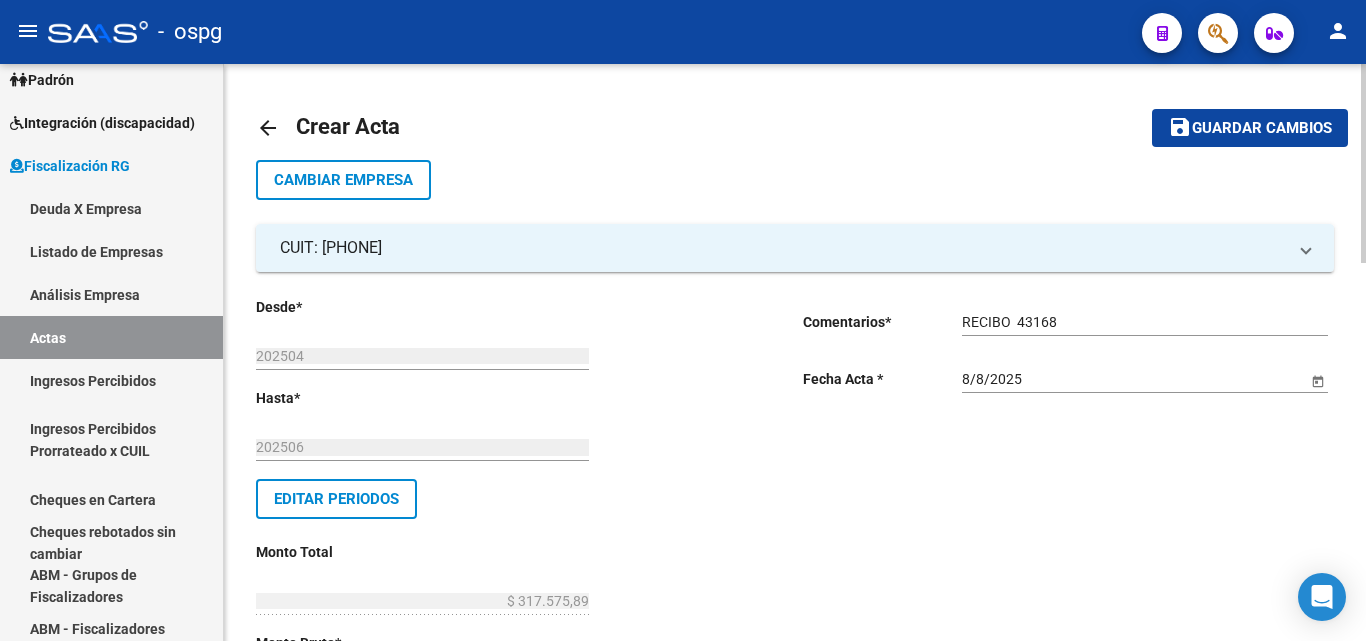 click on "Guardar cambios" 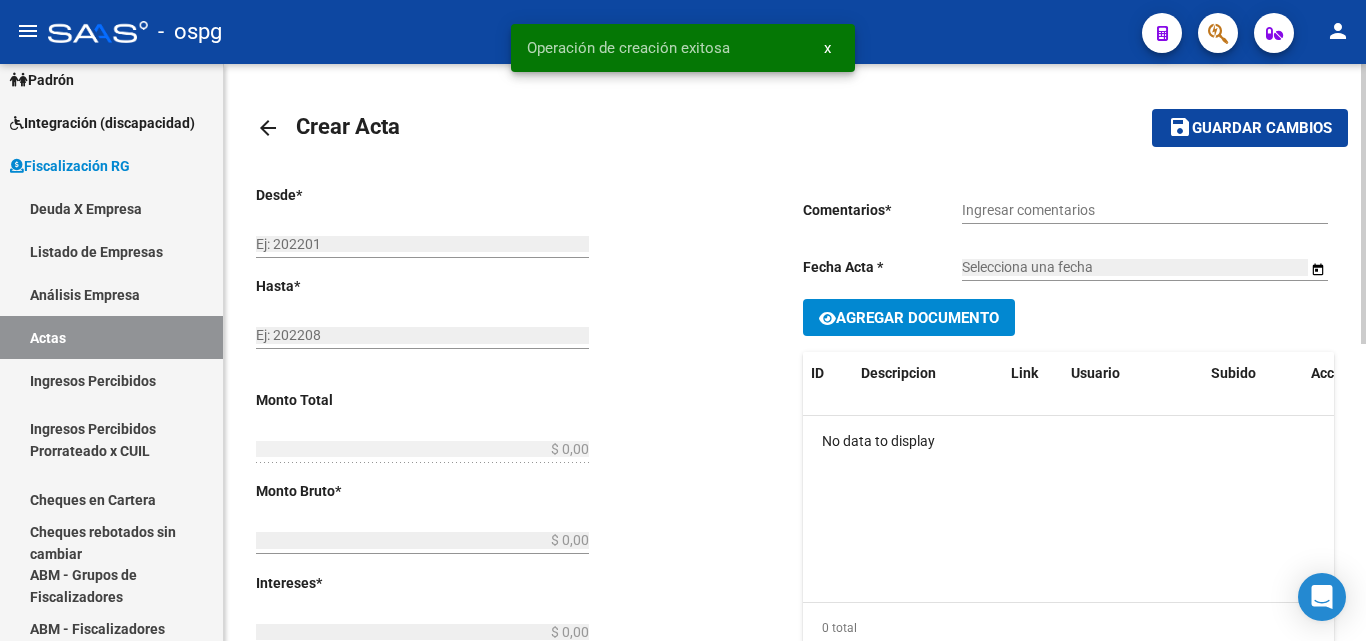 type on "202504" 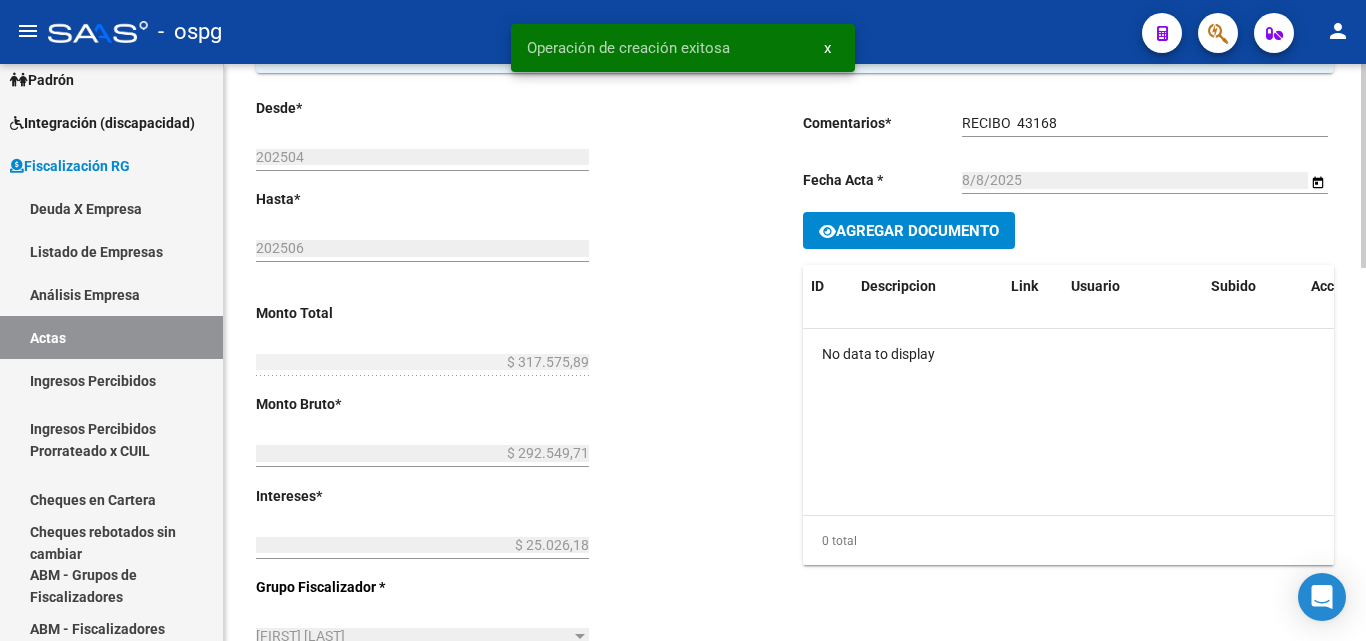 scroll, scrollTop: 200, scrollLeft: 0, axis: vertical 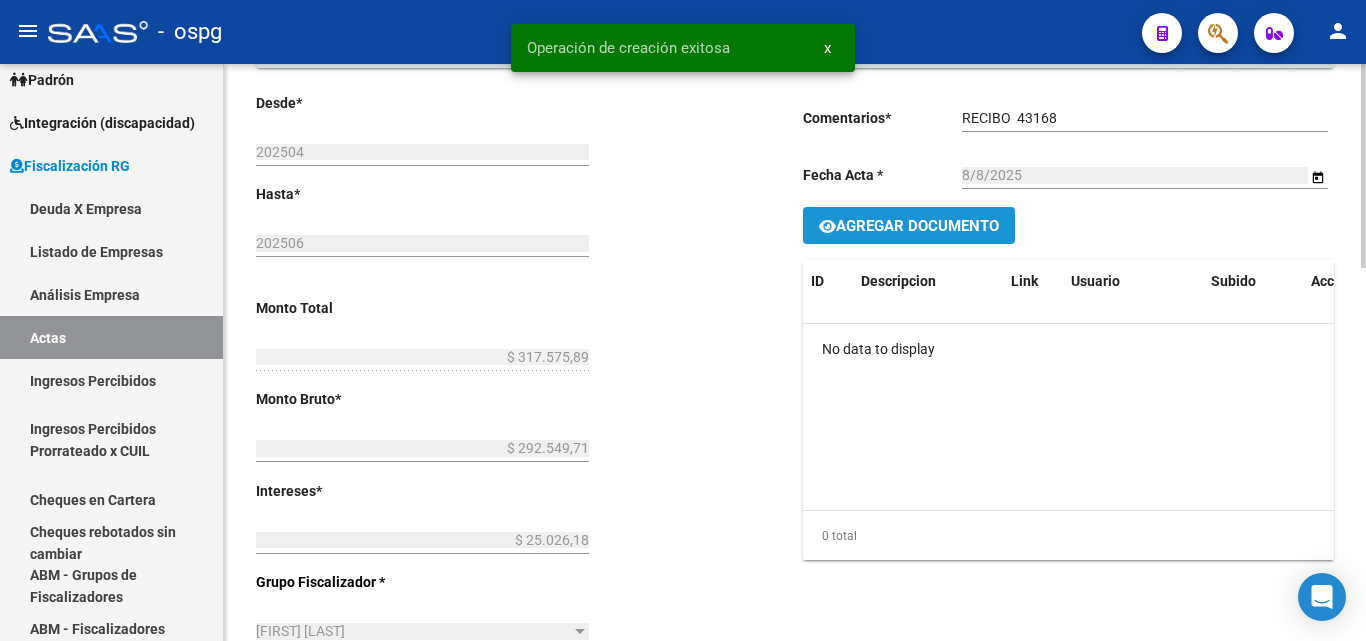 click on "Agregar Documento" 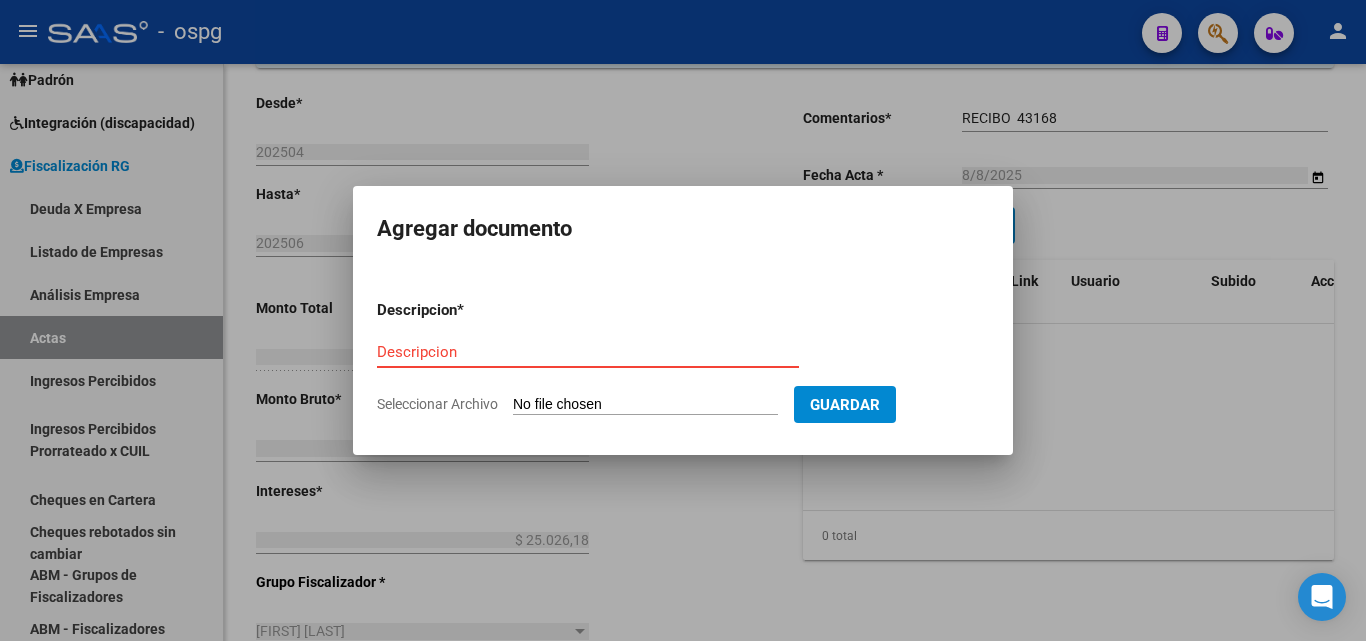 click on "Descripcion" at bounding box center [588, 352] 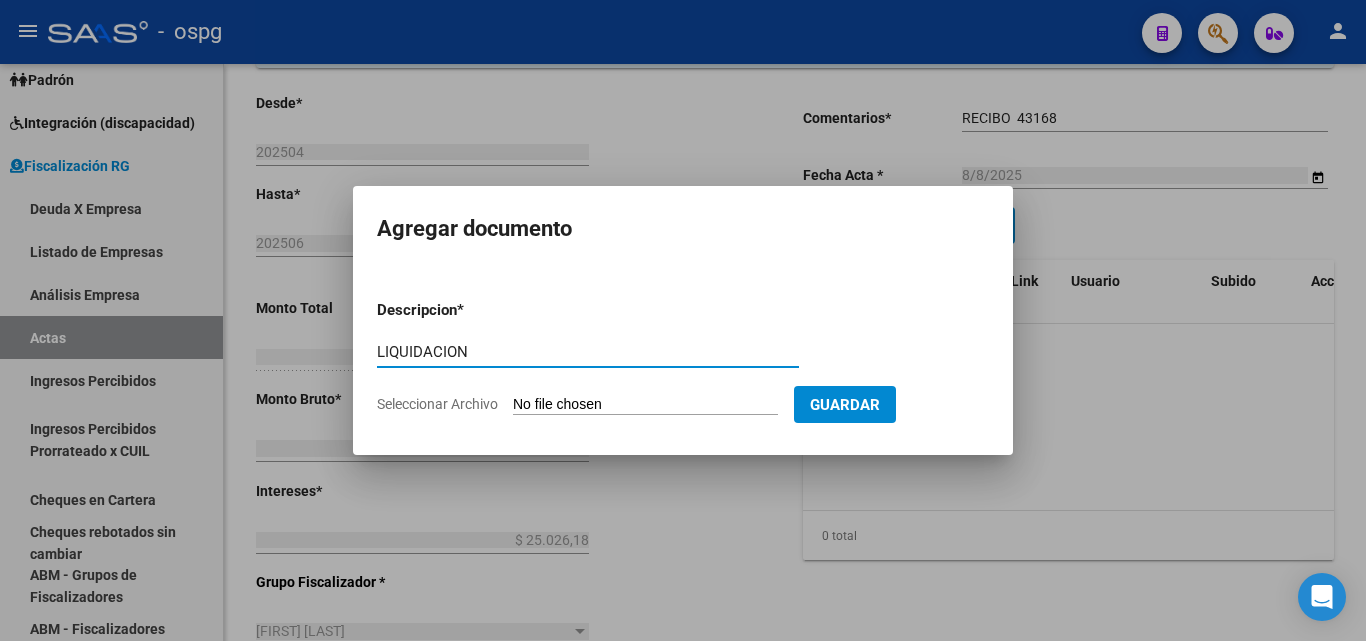 type on "LIQUIDACION" 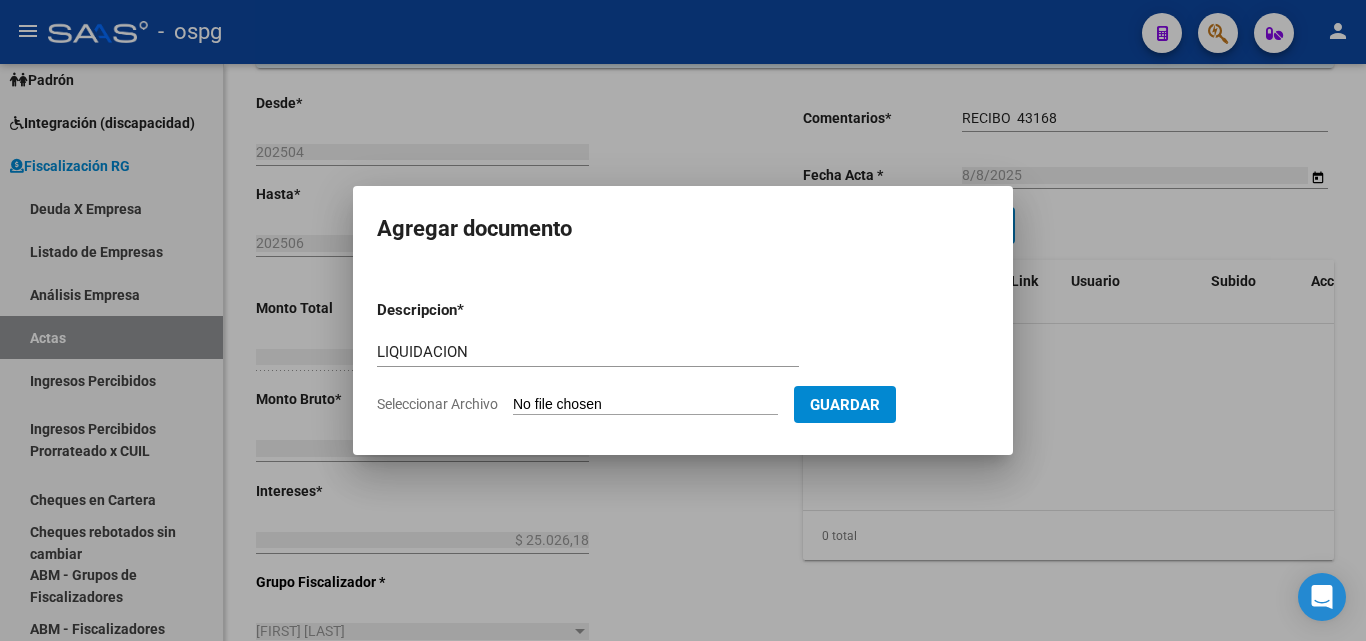 type on "C:\fakepath\Informe-Deuda-30711132771-202504-202506 (3).pdf" 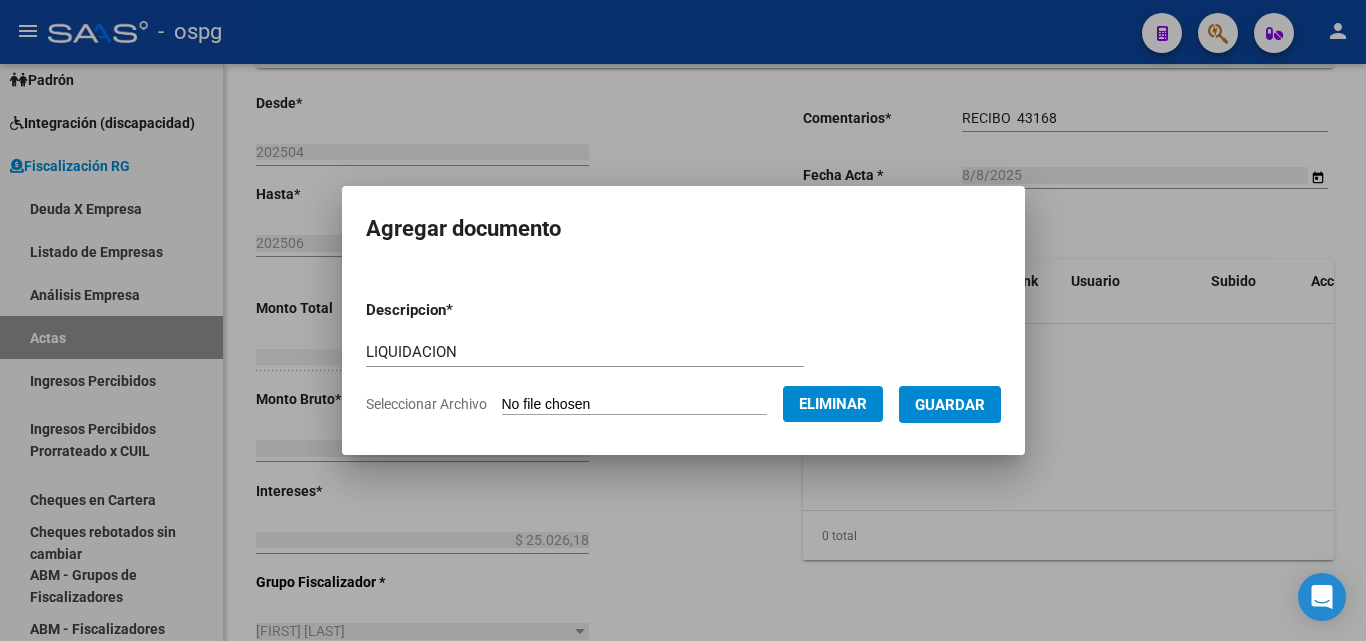 click on "Guardar" at bounding box center [950, 405] 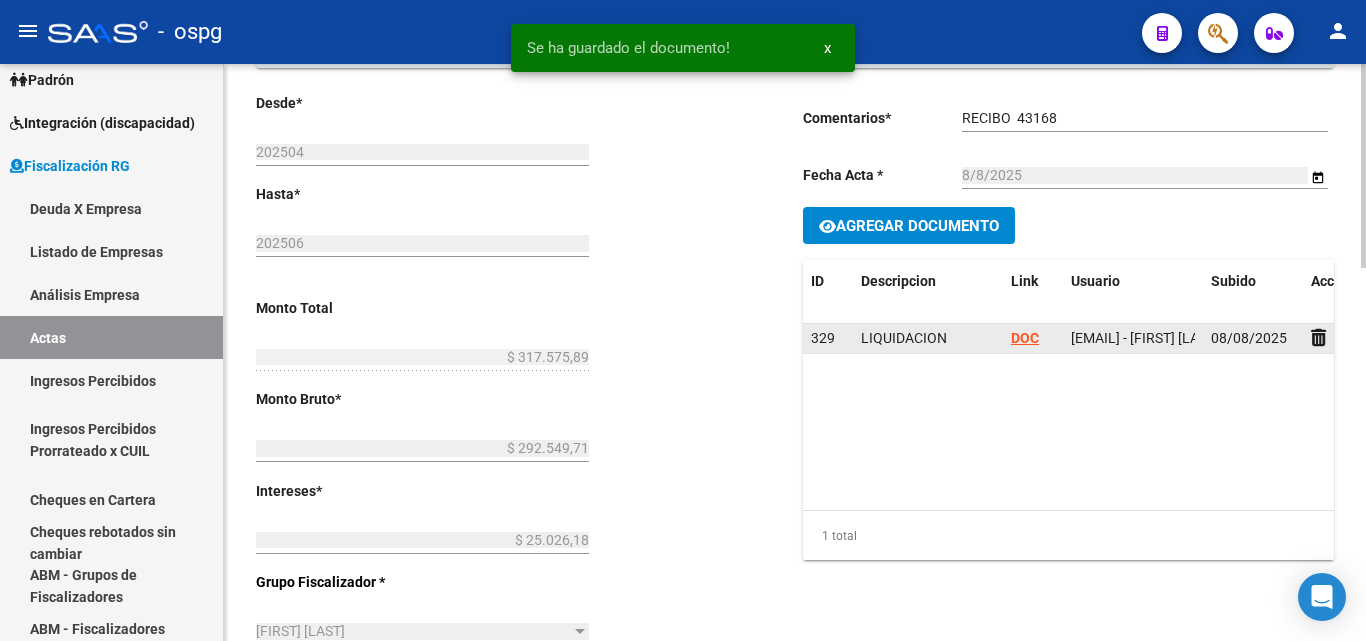 click on "DOC" 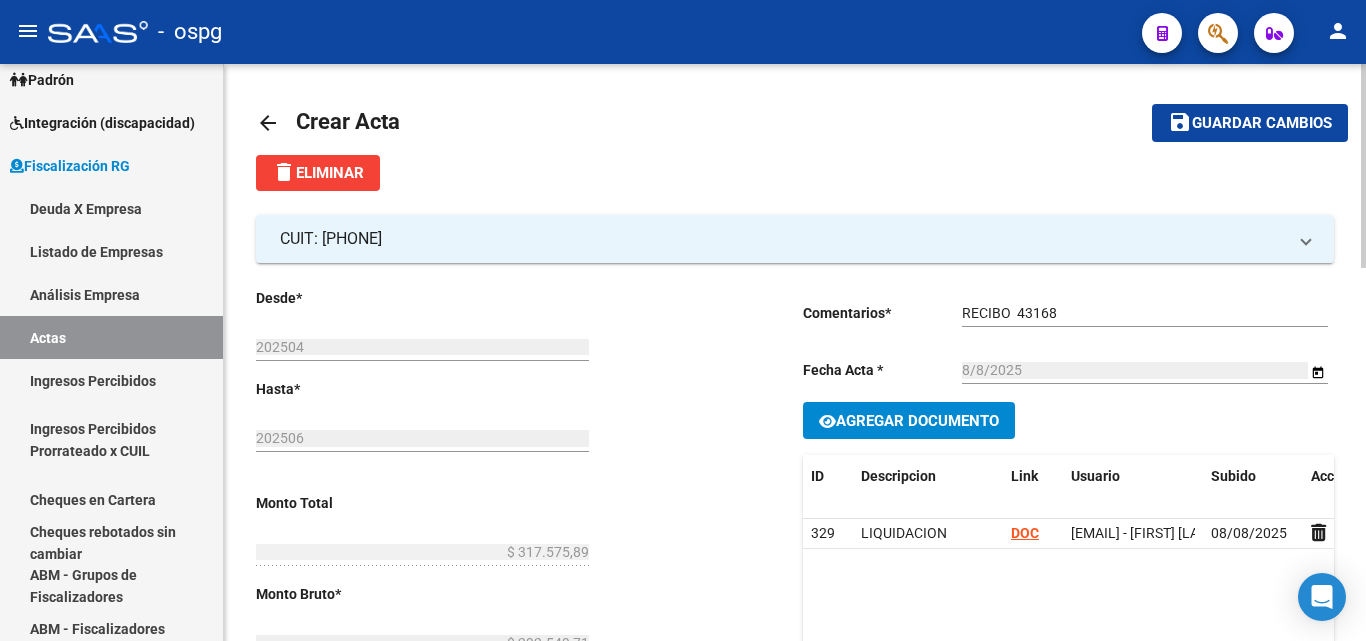scroll, scrollTop: 0, scrollLeft: 0, axis: both 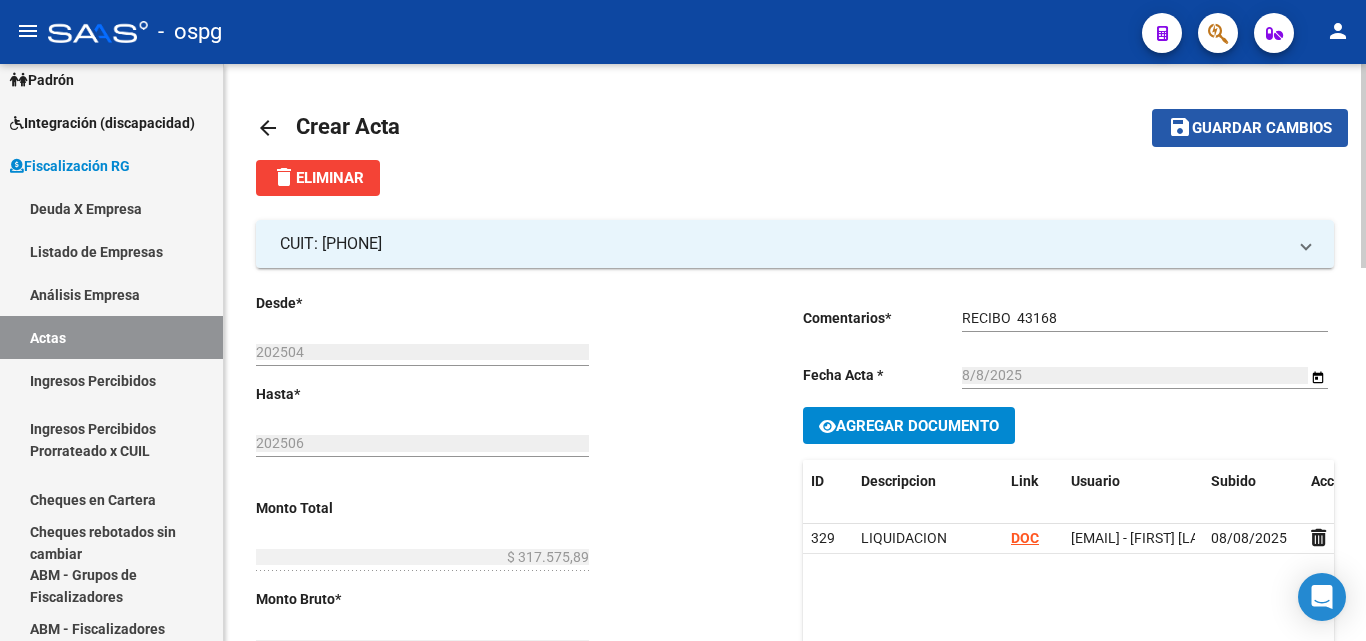 click on "Guardar cambios" 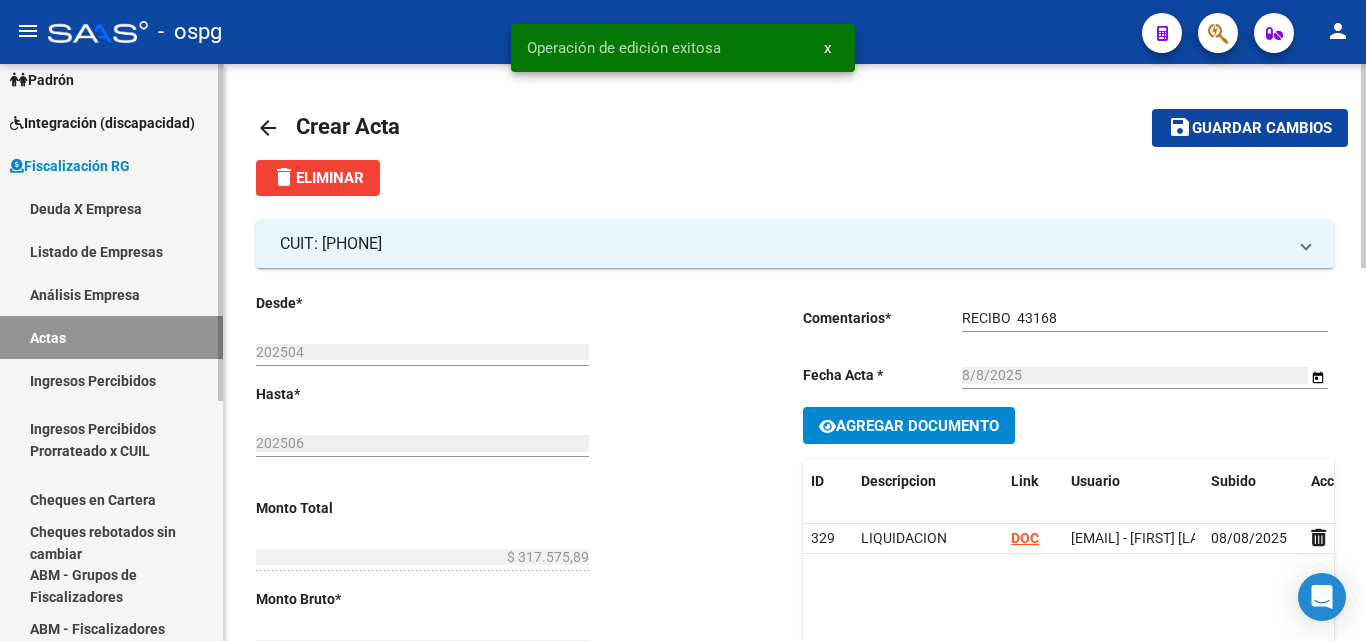 click on "Ingresos Percibidos" at bounding box center (111, 380) 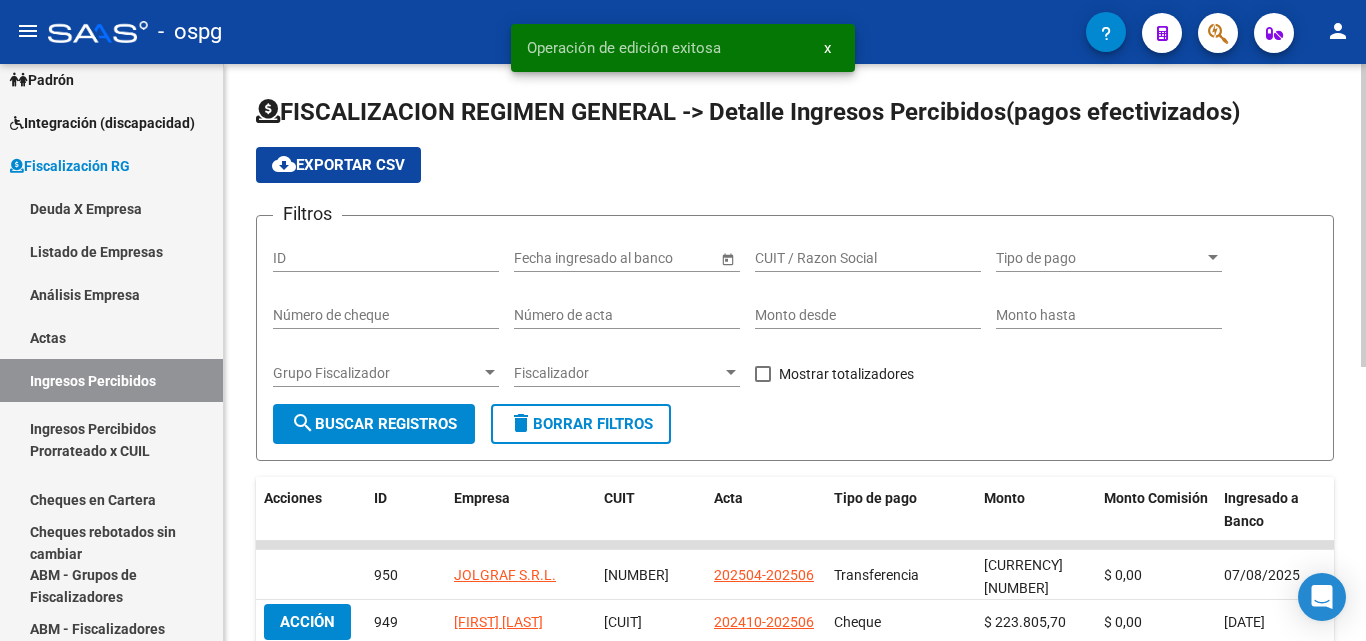 click at bounding box center [731, 373] 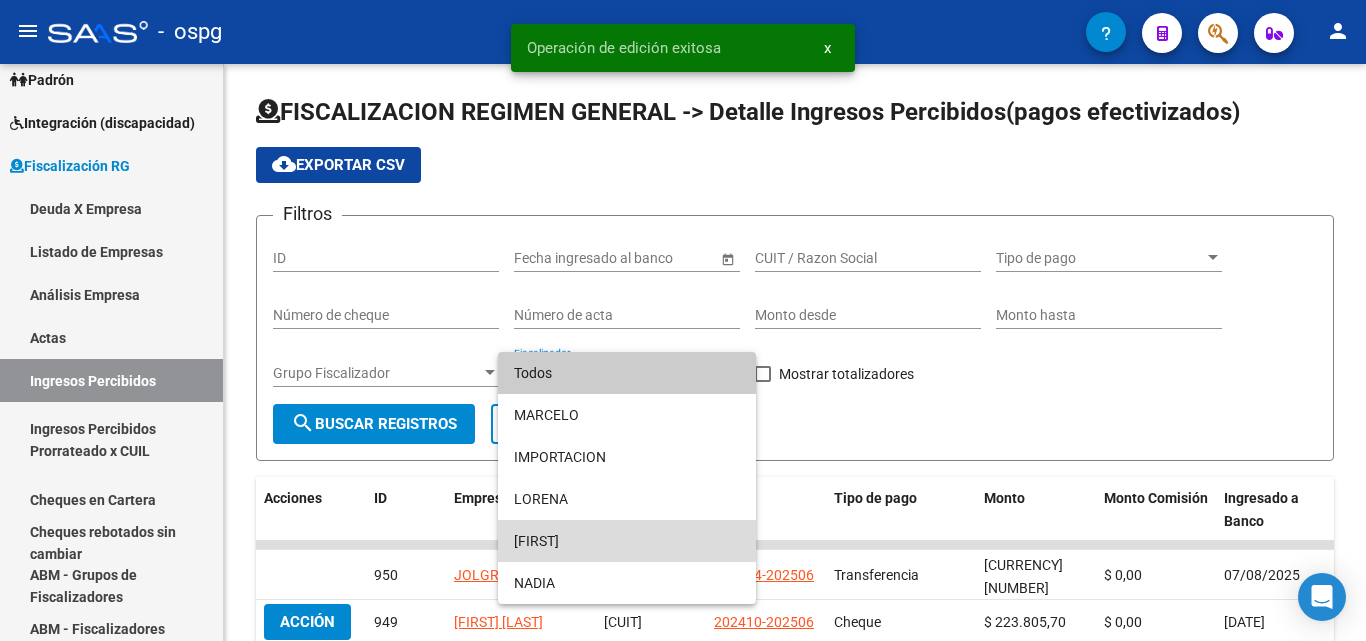 click on "MIGUEL" at bounding box center [627, 541] 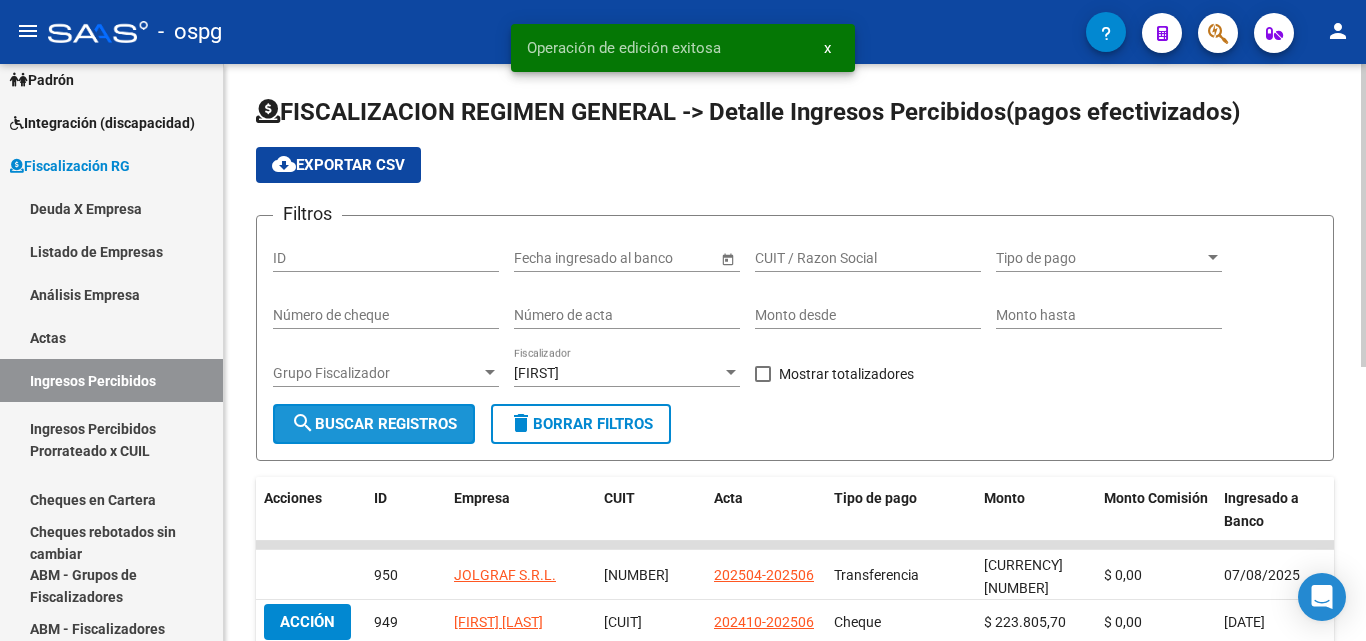 click on "search  Buscar Registros" 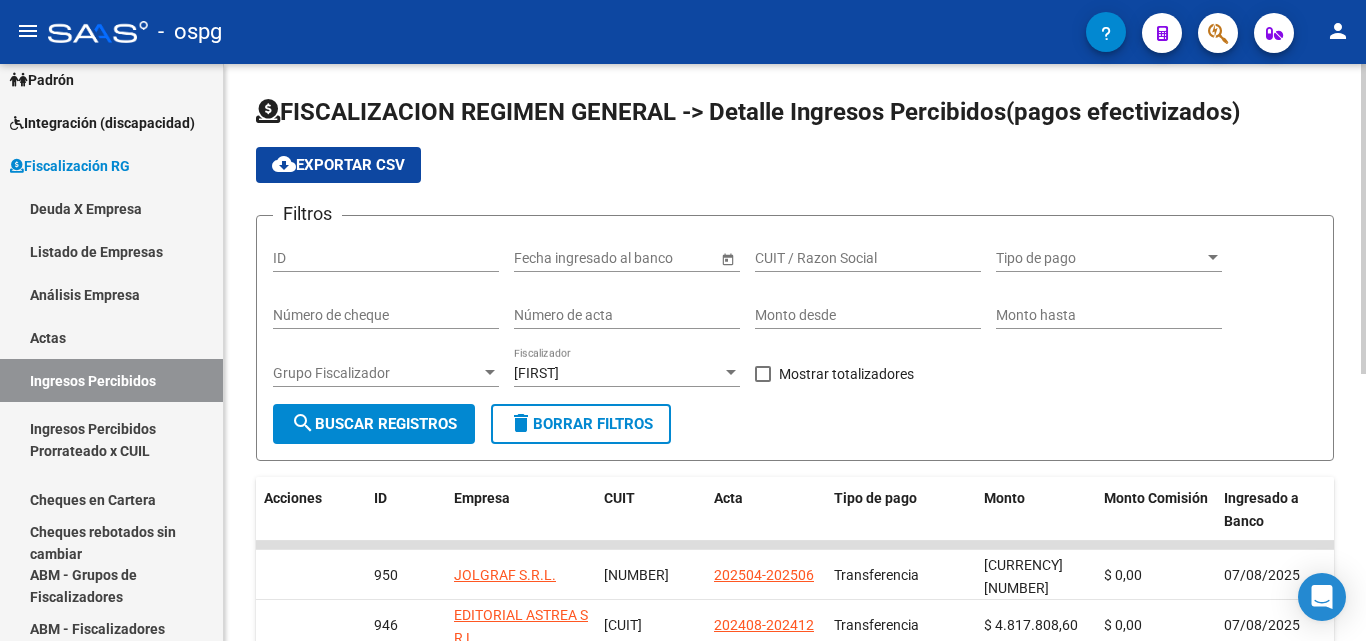scroll, scrollTop: 100, scrollLeft: 0, axis: vertical 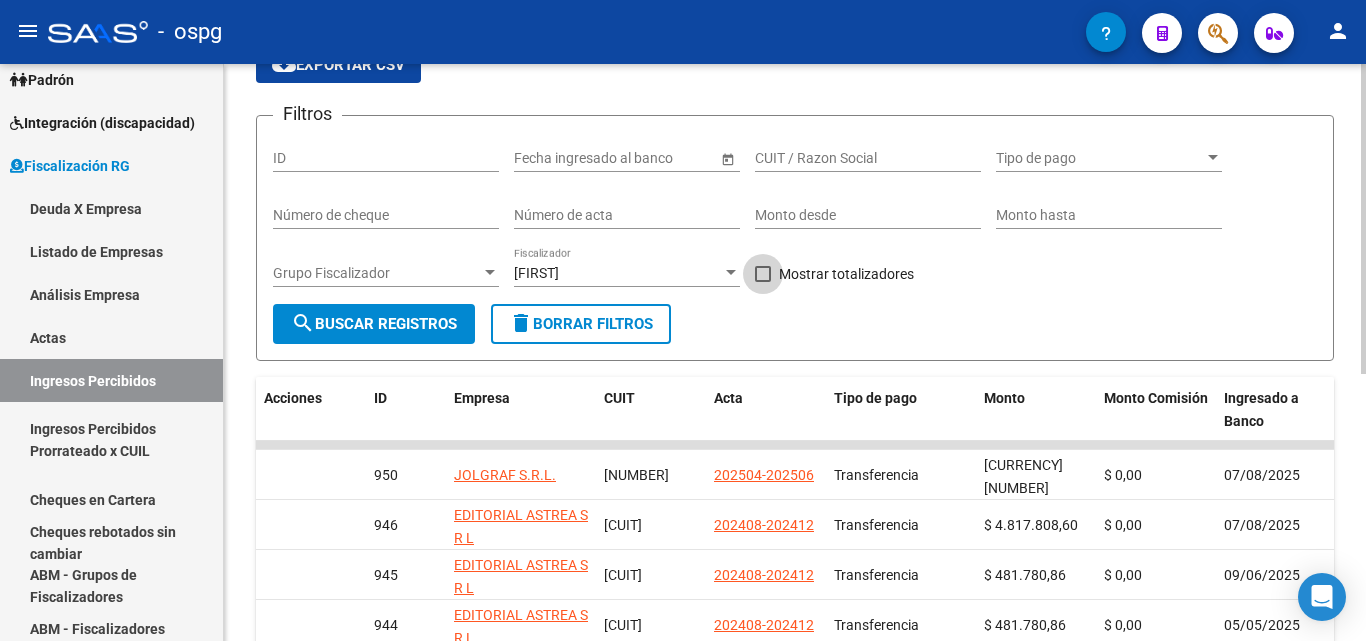 click on "Mostrar totalizadores" at bounding box center [834, 274] 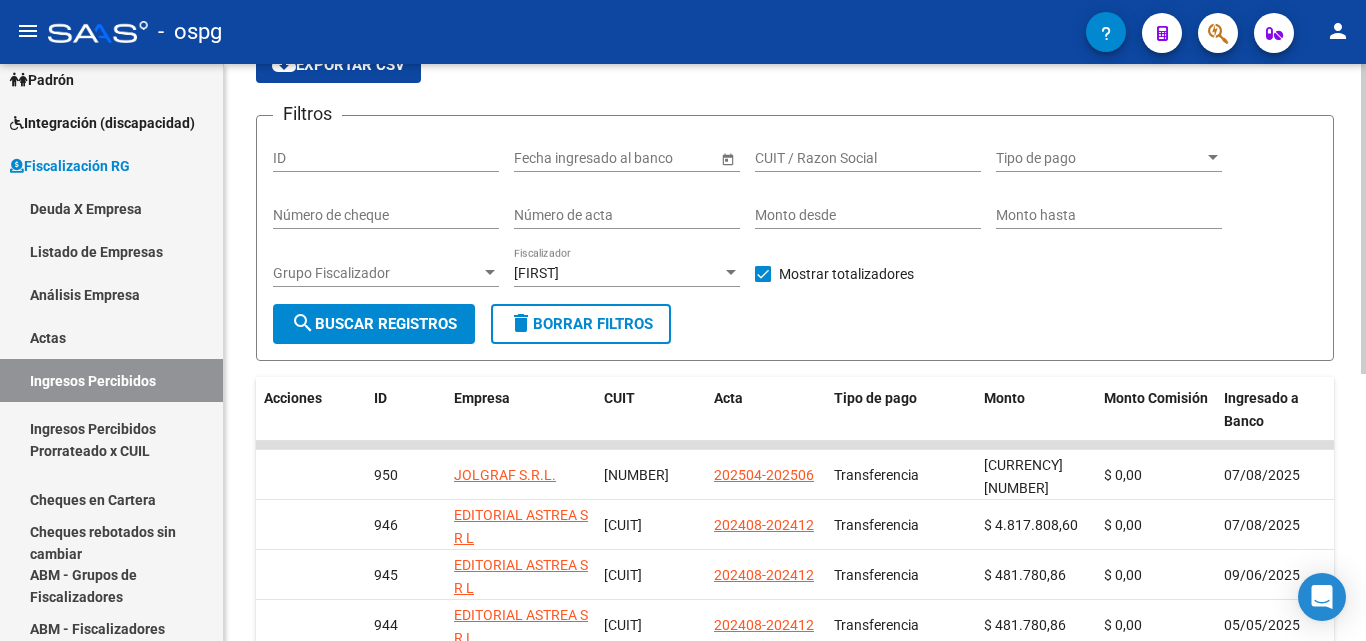 click on "search  Buscar Registros" 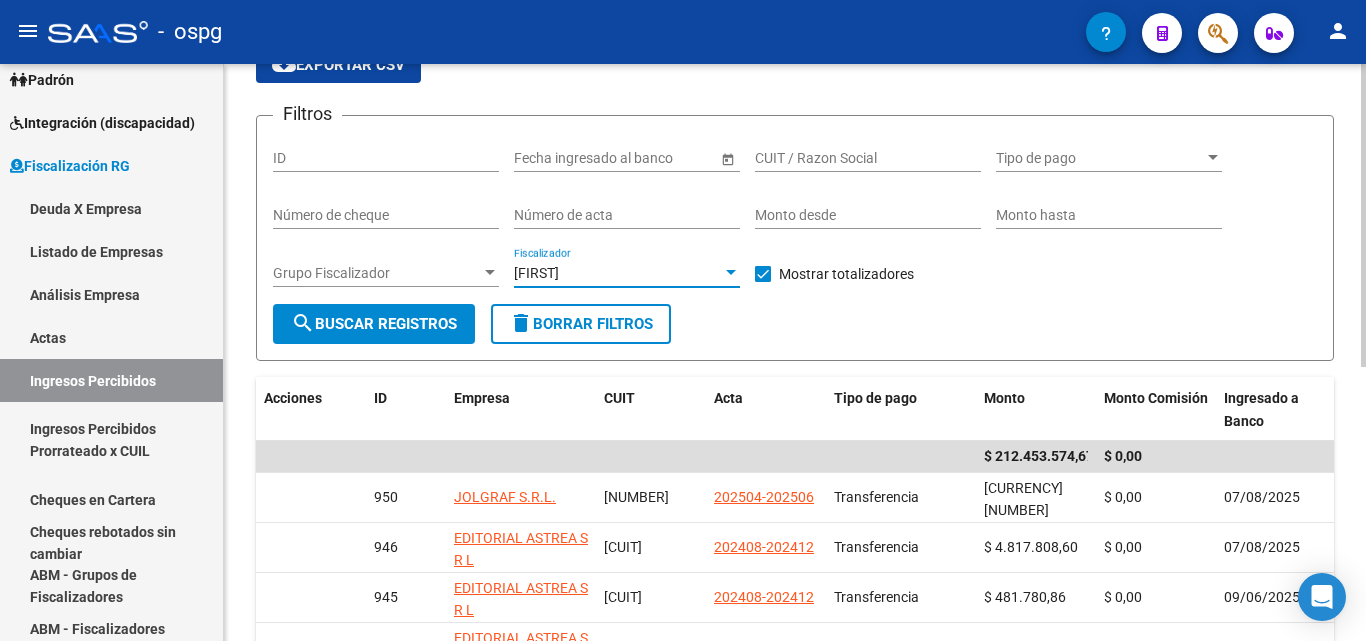click at bounding box center [731, 272] 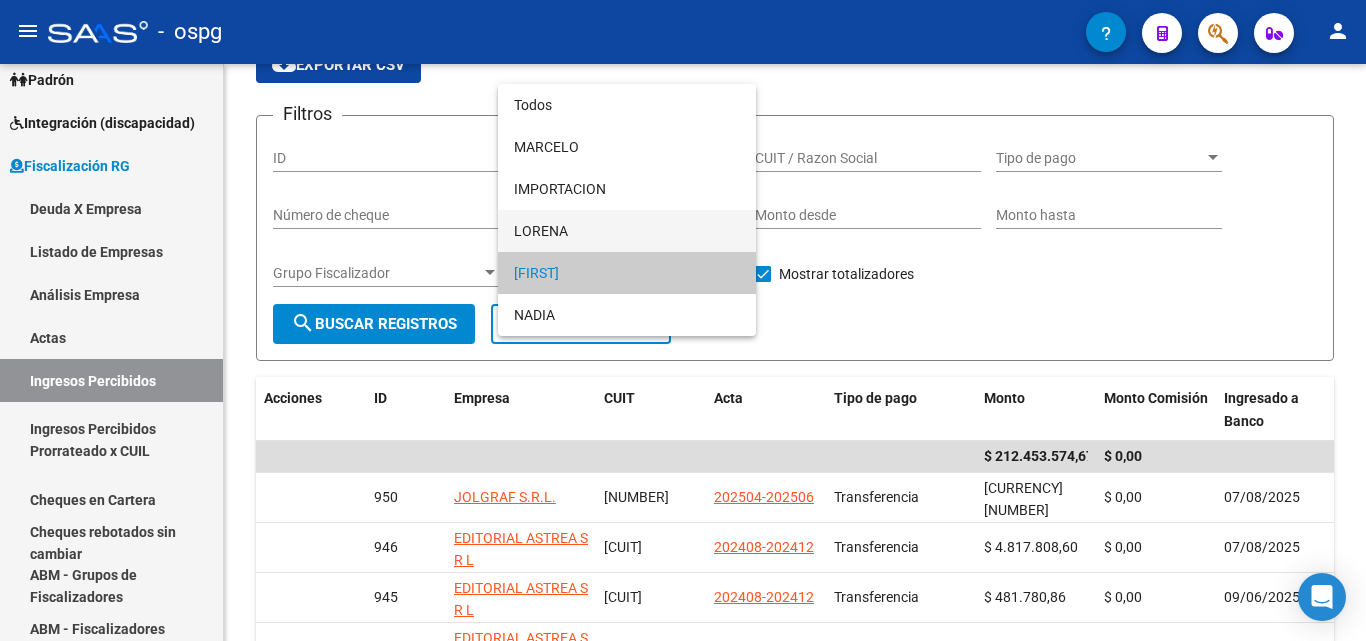 click on "LORENA" at bounding box center (627, 231) 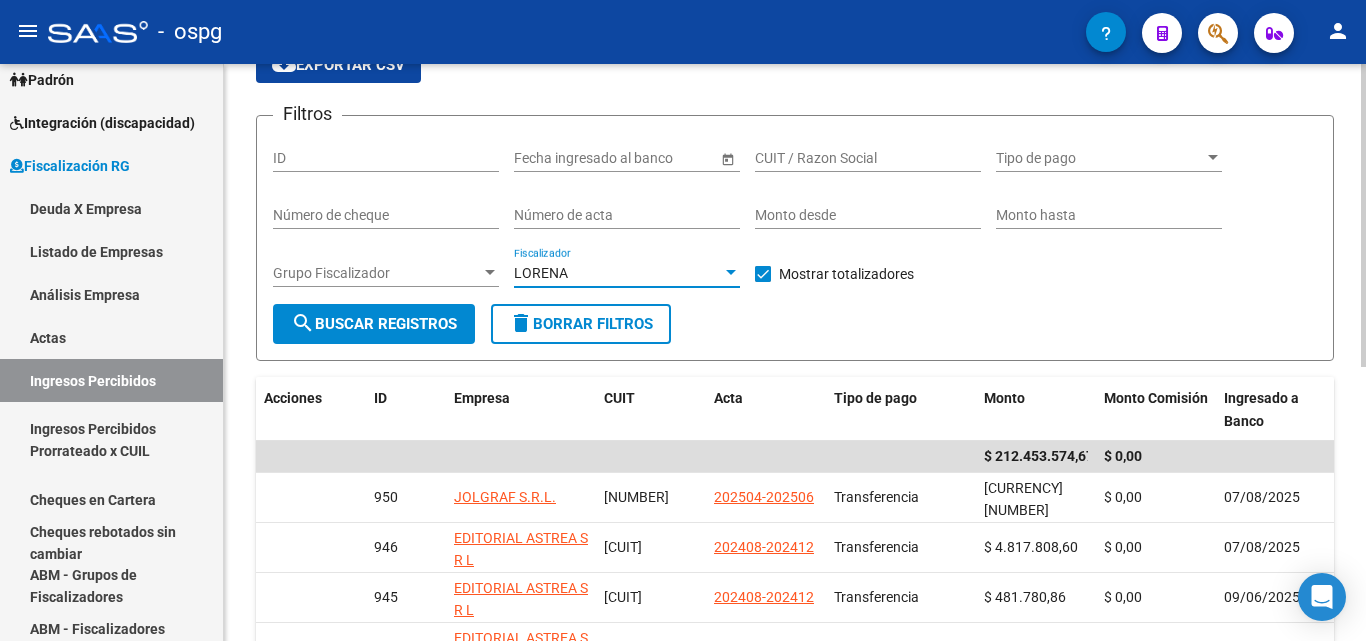 click on "search  Buscar Registros" 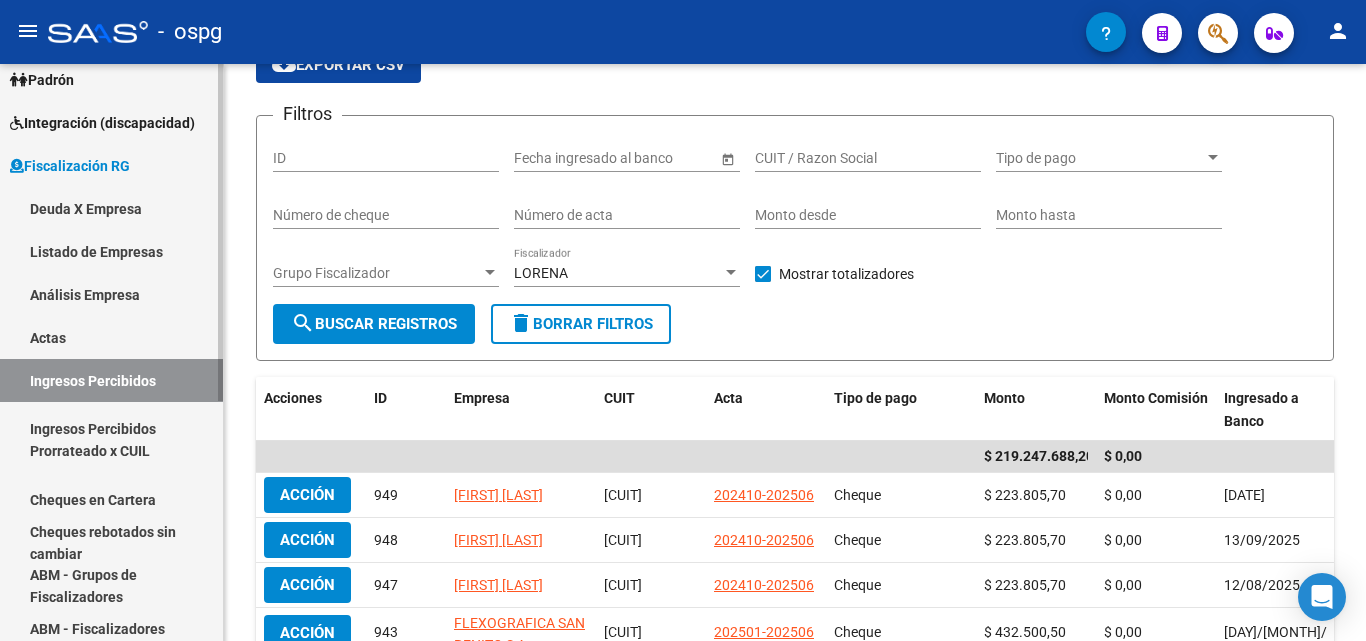 click on "Cheques en Cartera" at bounding box center (111, 499) 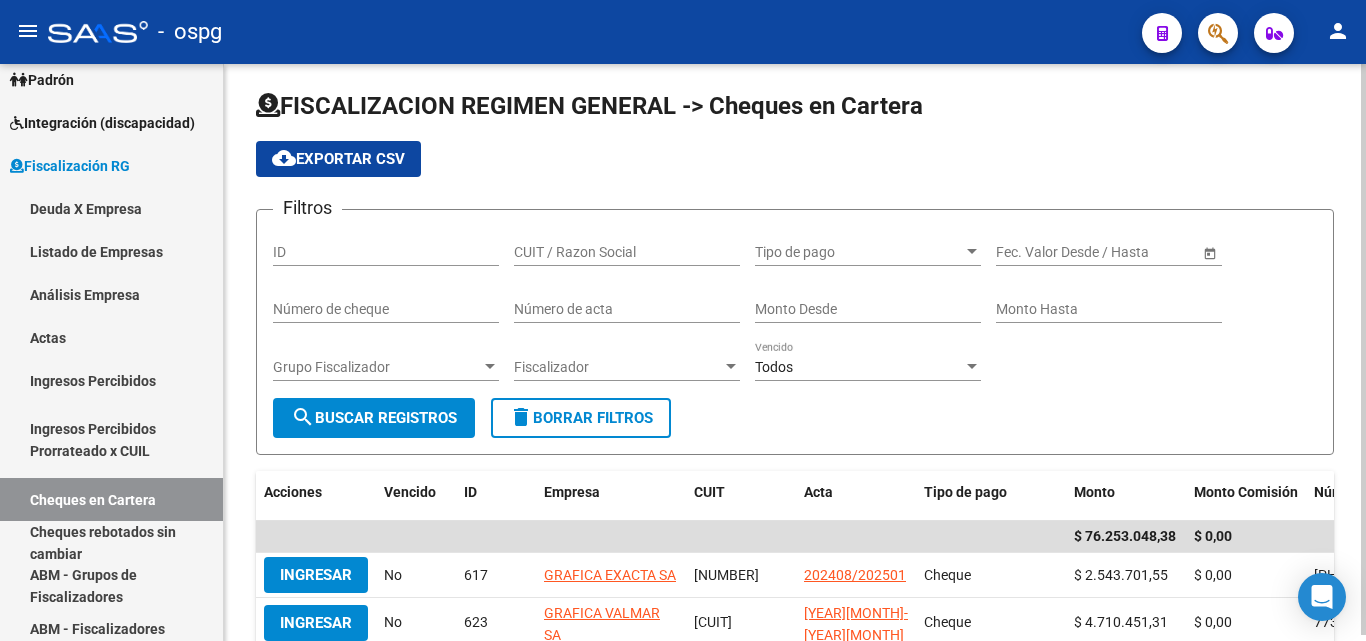 scroll, scrollTop: 100, scrollLeft: 0, axis: vertical 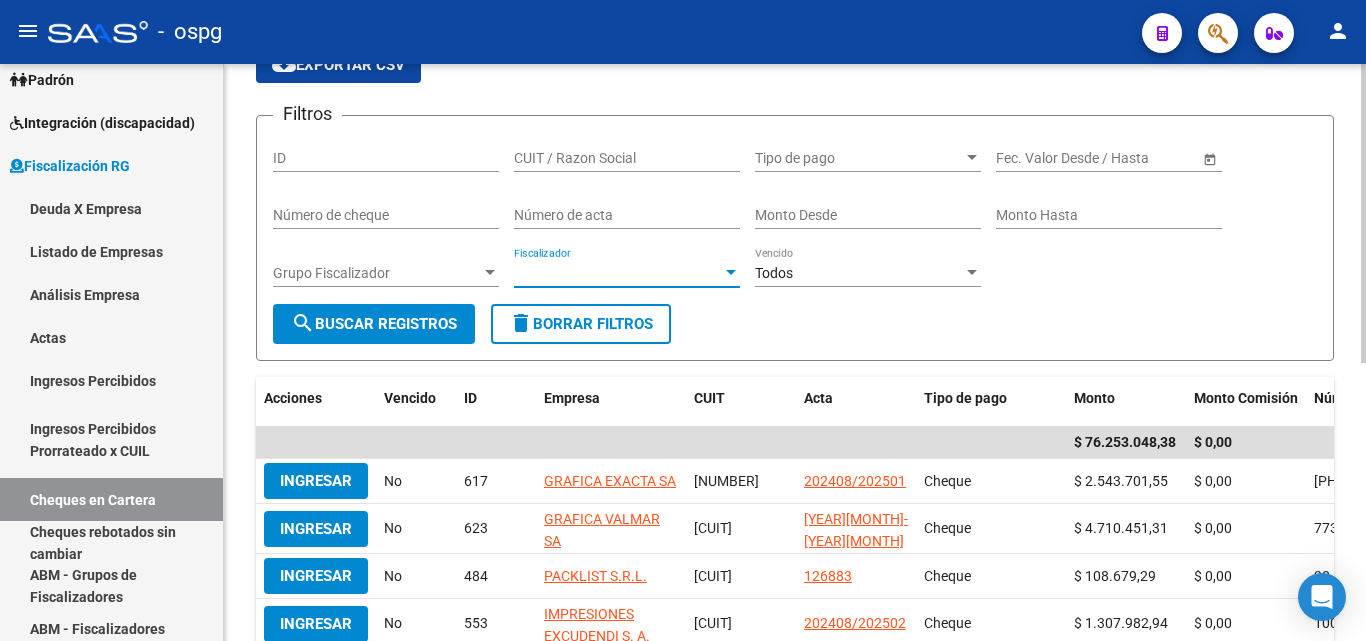 click at bounding box center (731, 273) 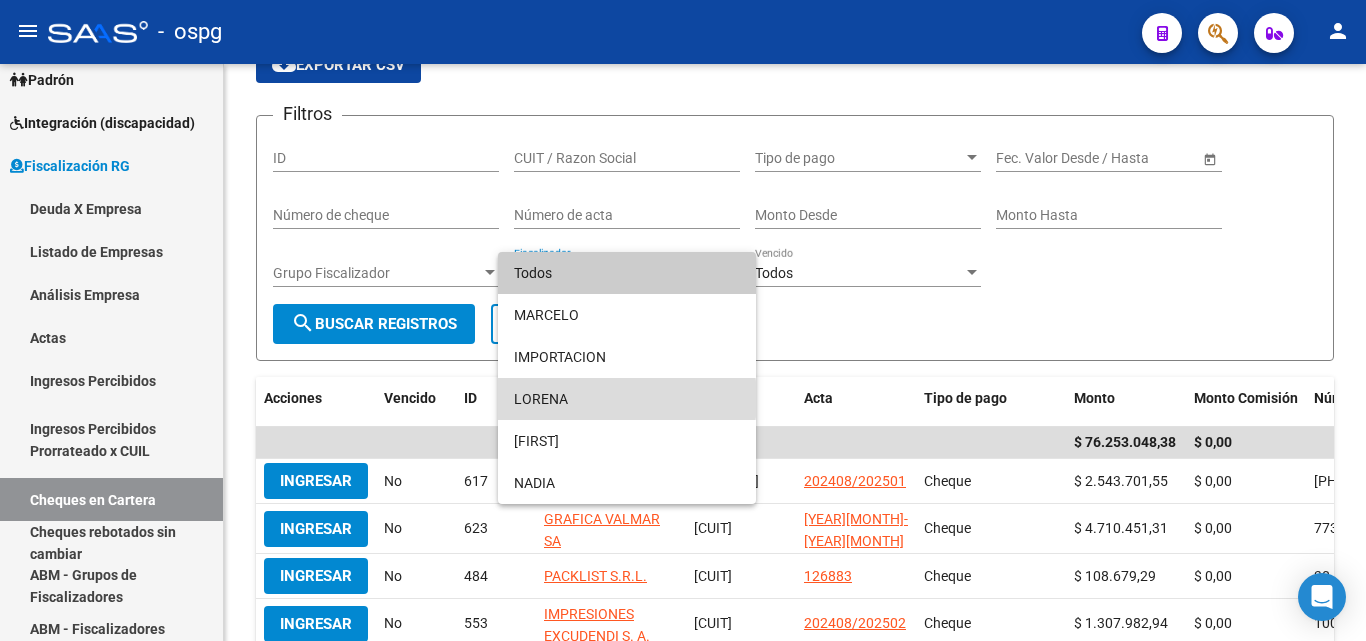 click on "LORENA" at bounding box center (627, 399) 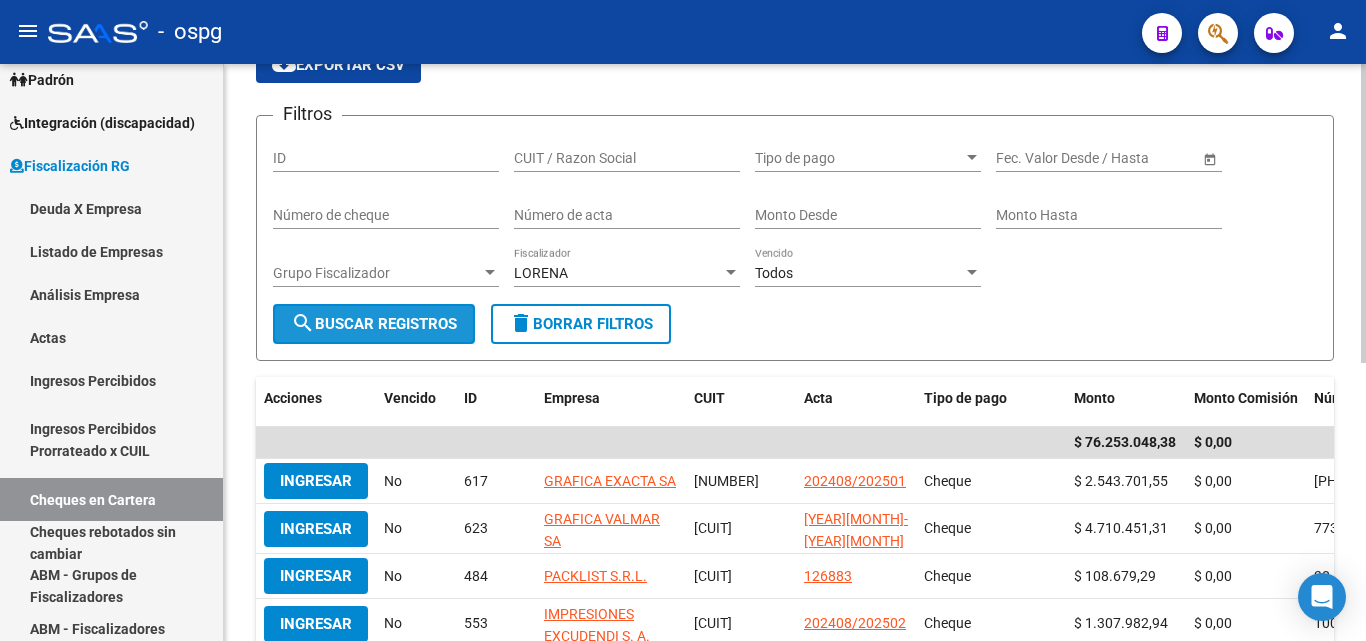 click on "search  Buscar Registros" 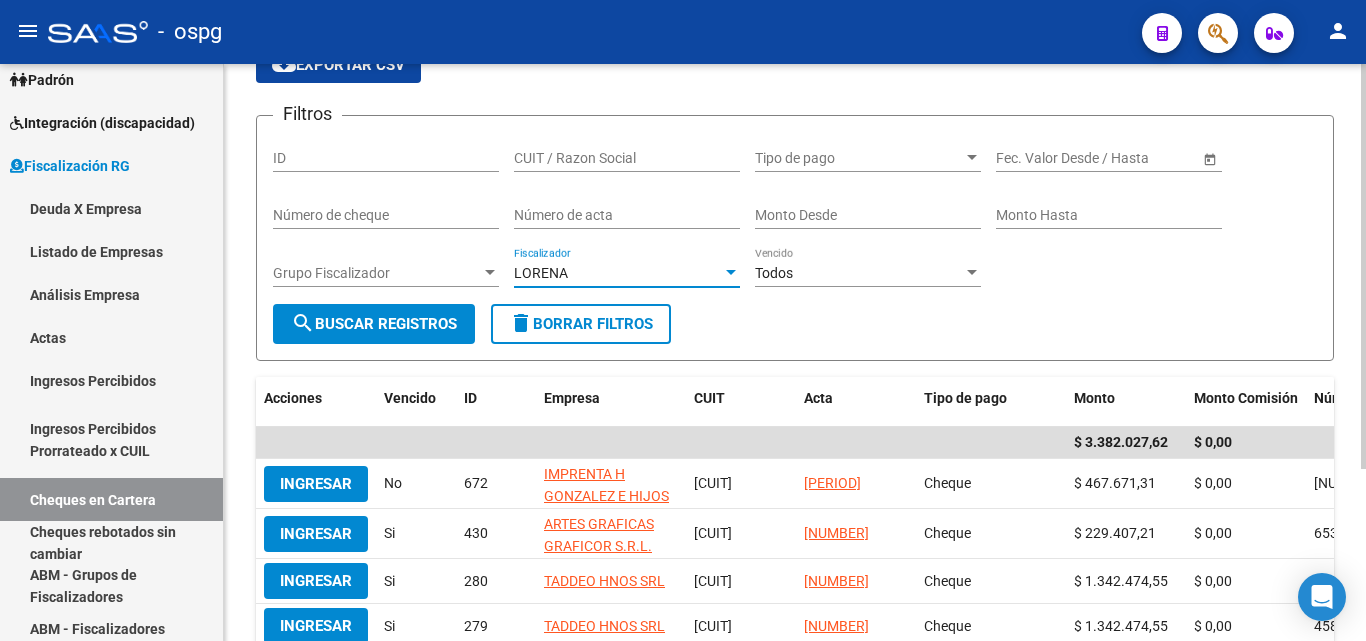 click on "LORENA" at bounding box center [618, 273] 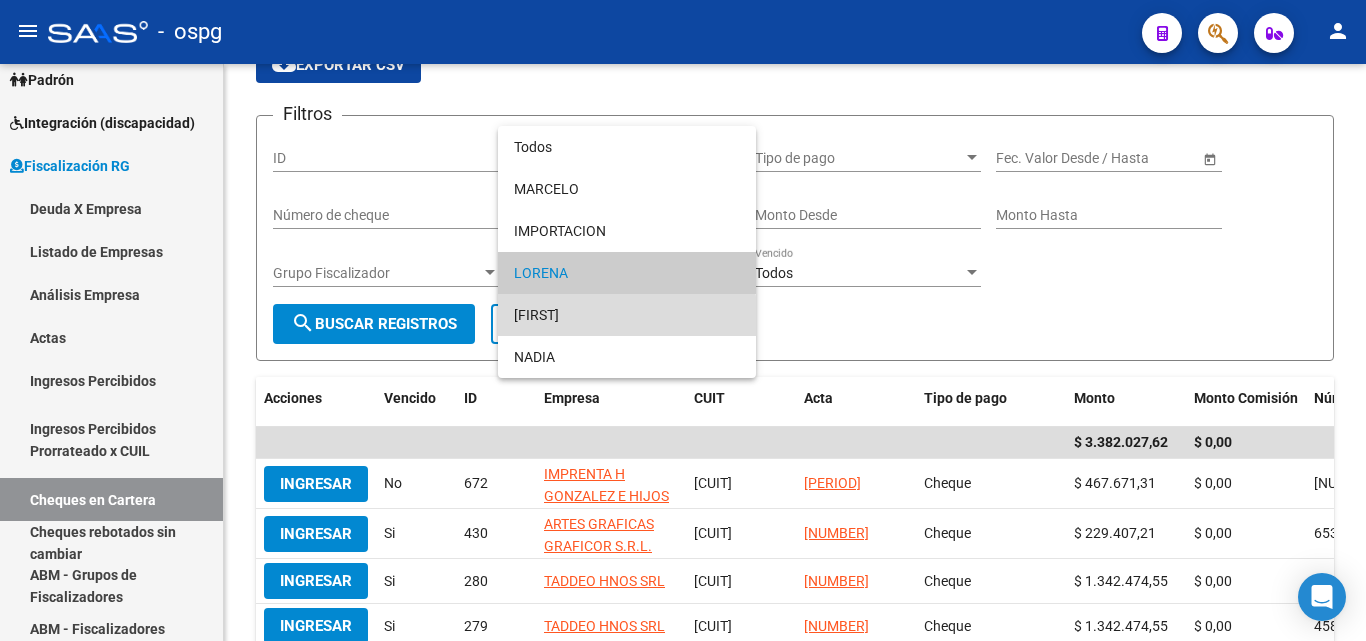 click on "MIGUEL" at bounding box center (627, 315) 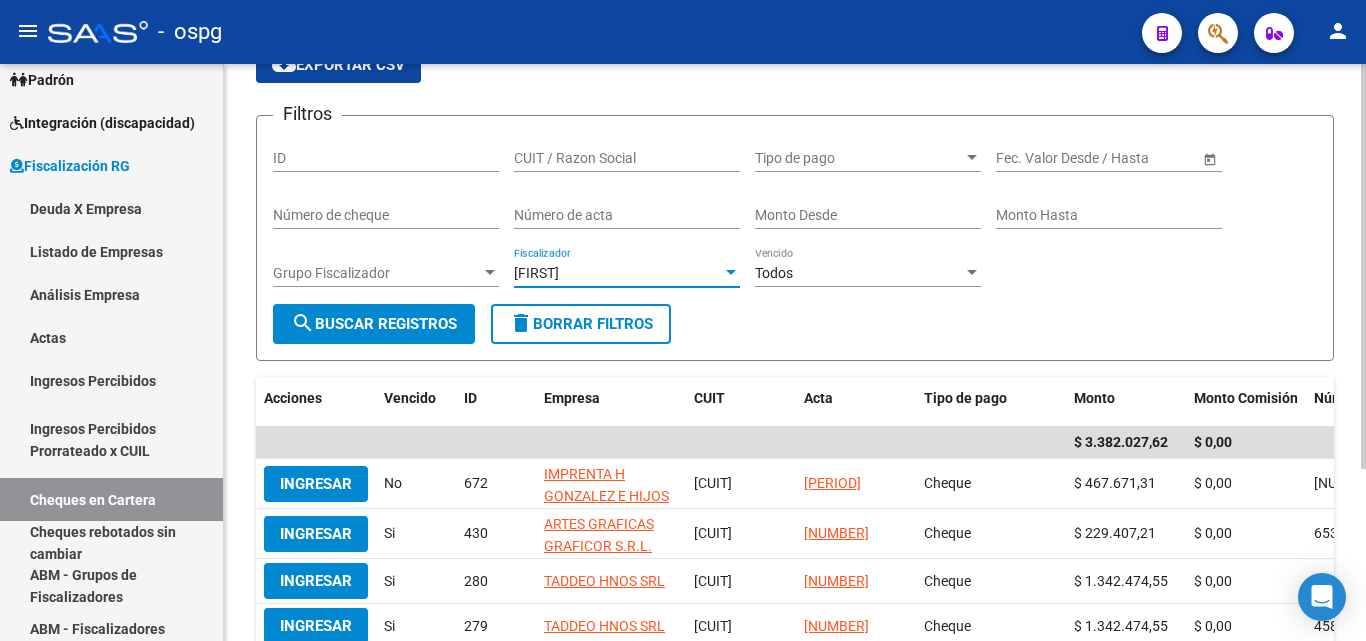 click on "search  Buscar Registros" 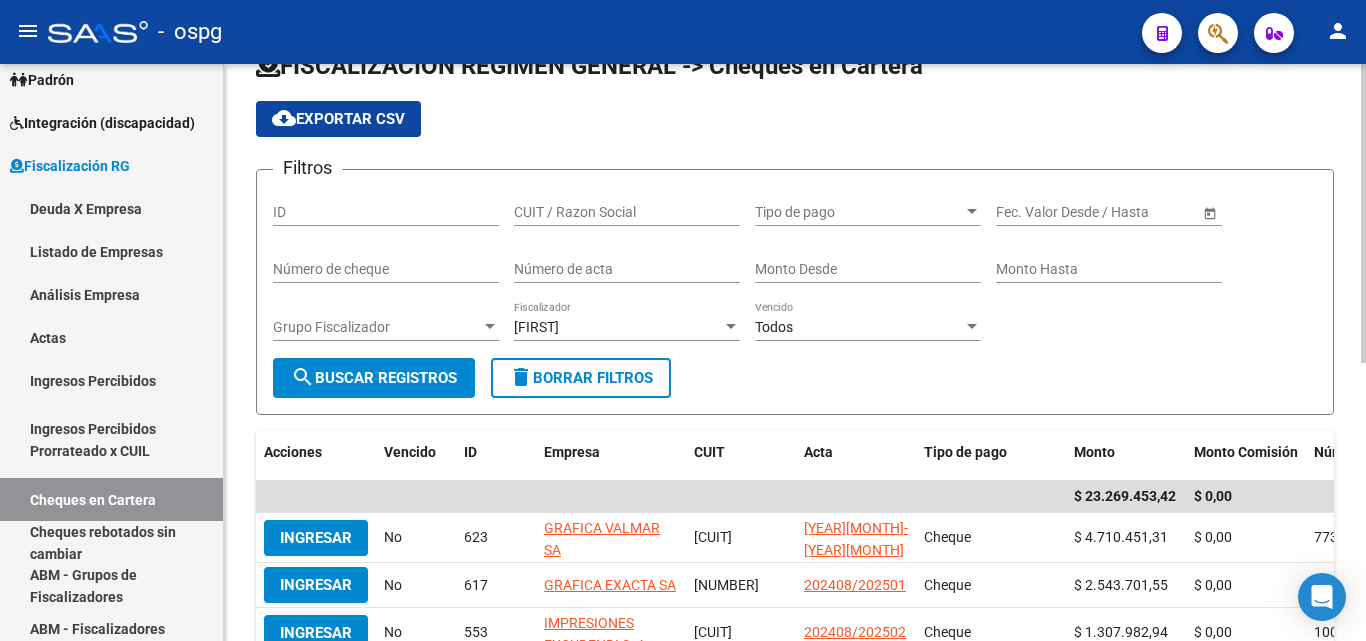 scroll, scrollTop: 0, scrollLeft: 0, axis: both 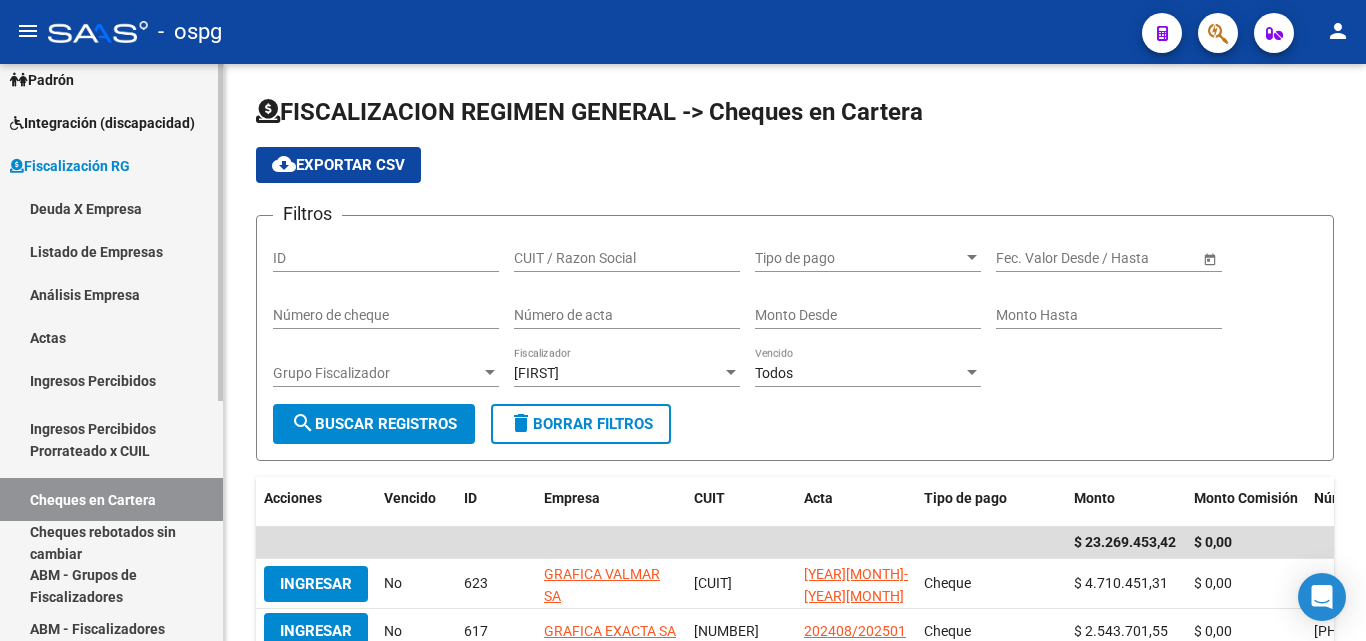 click on "Actas" at bounding box center [111, 337] 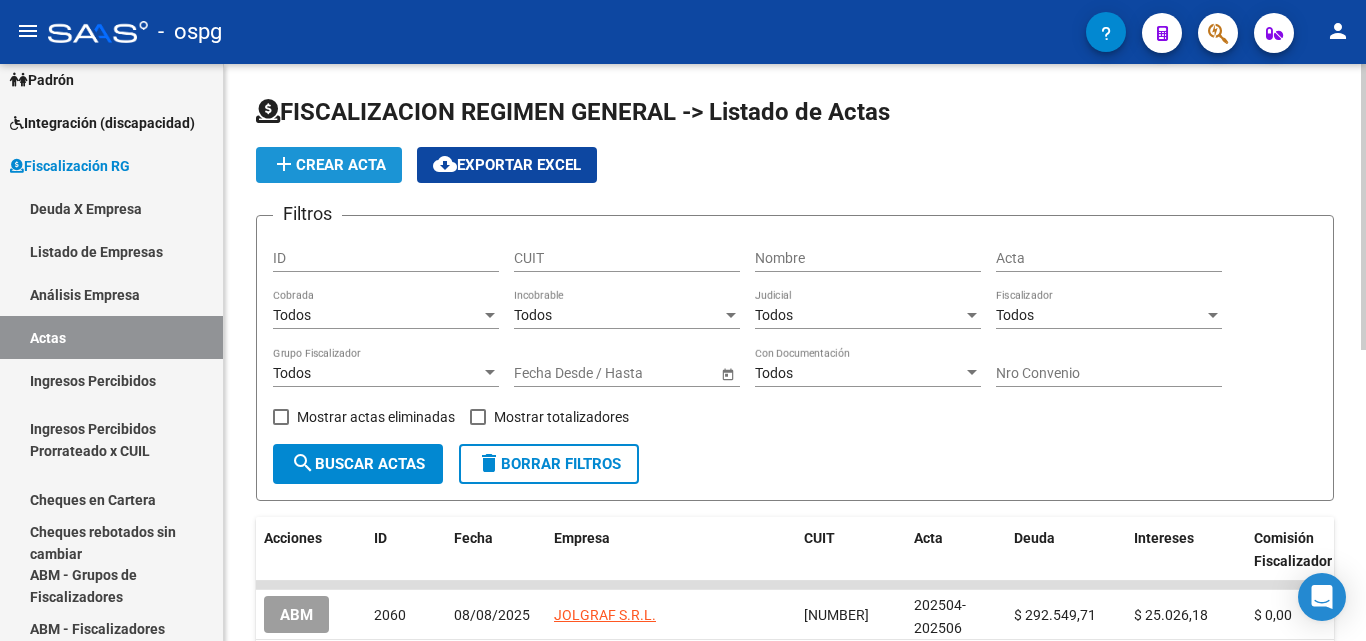 click on "add  Crear Acta" 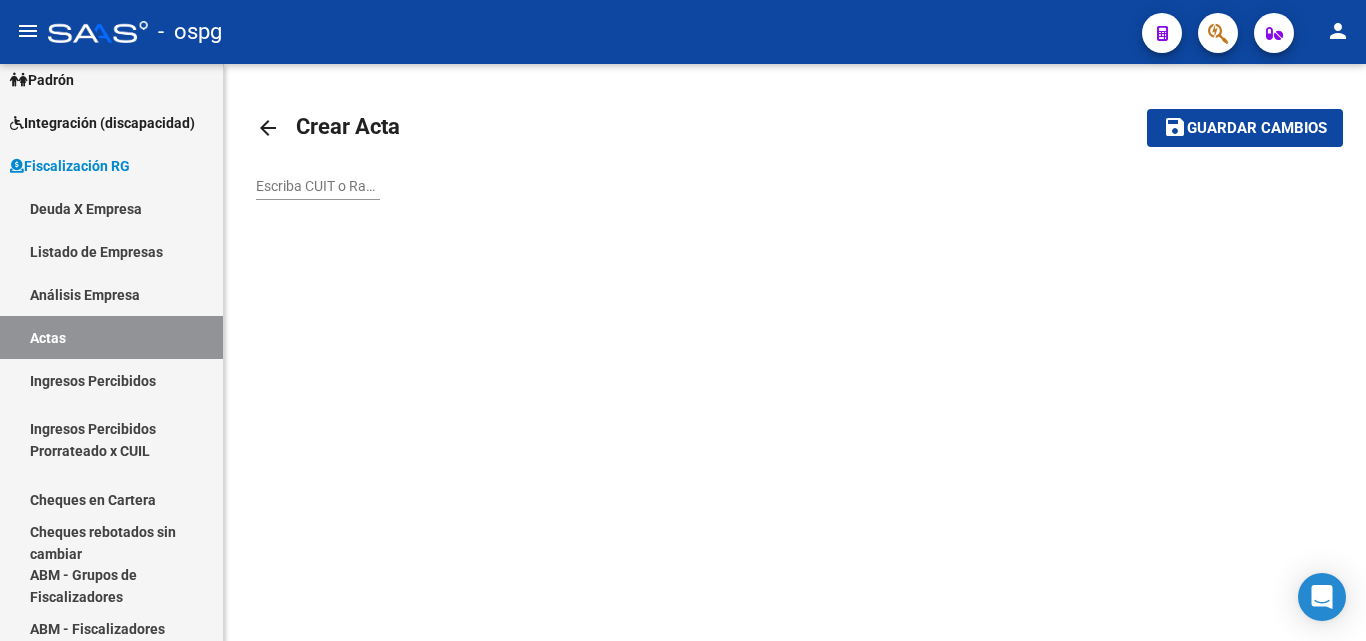 click on "Escriba CUIT o Razón Social para buscar" at bounding box center [318, 186] 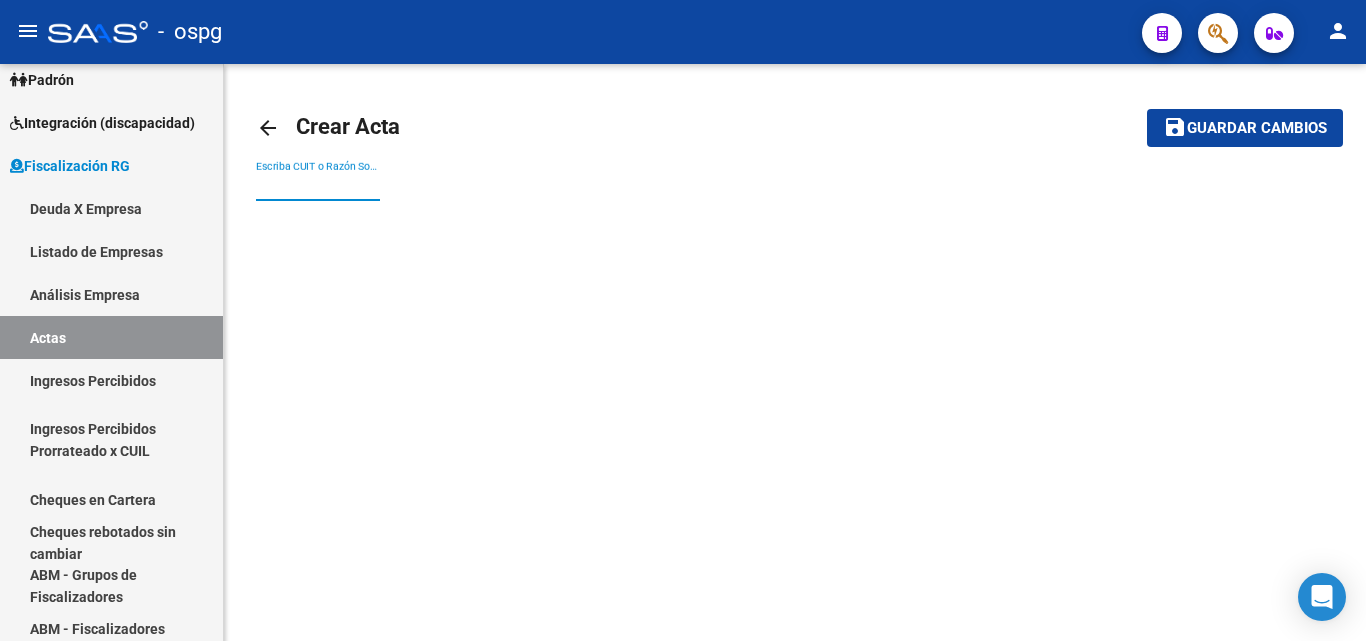 click on "Escriba CUIT o Razón Social para buscar" at bounding box center (318, 186) 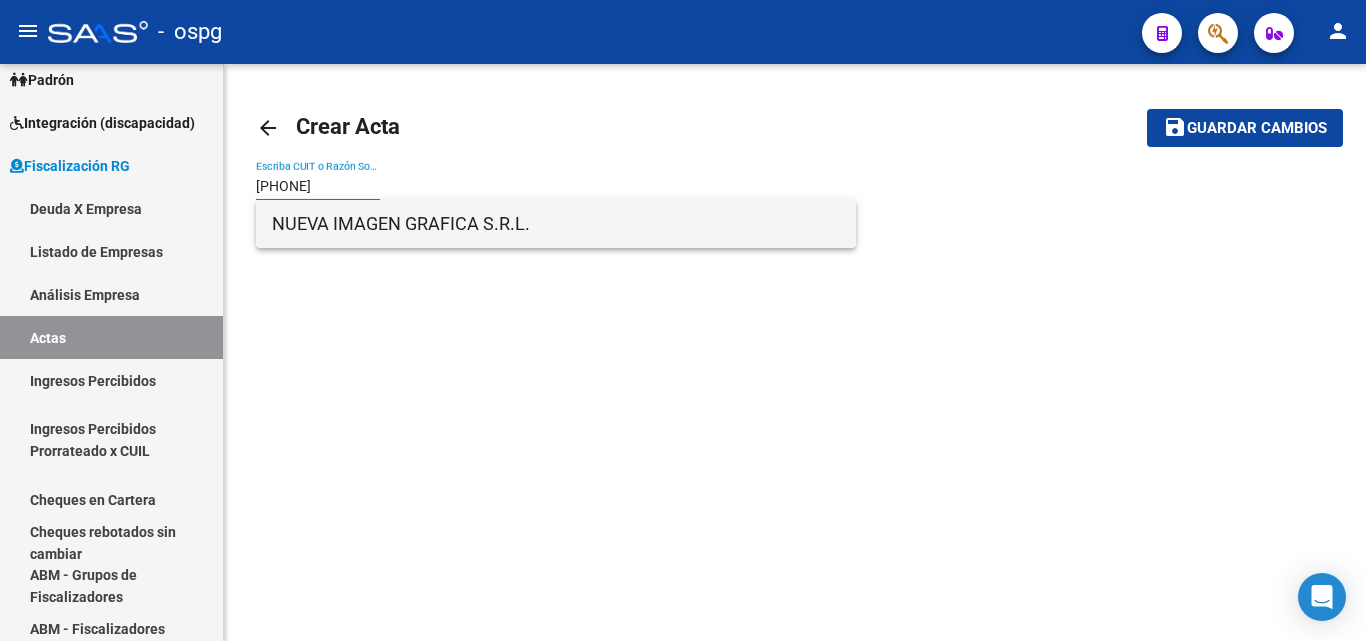 type on "[NUMBER]" 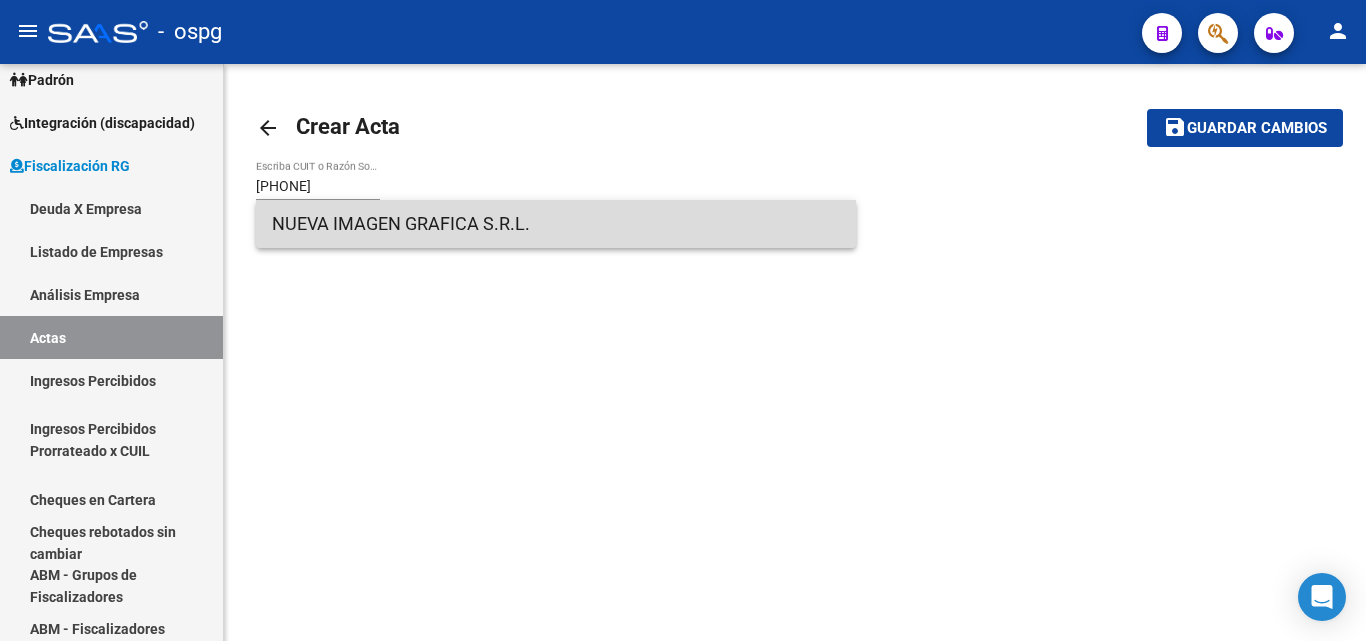 click on "NUEVA IMAGEN GRAFICA S.R.L." at bounding box center [556, 224] 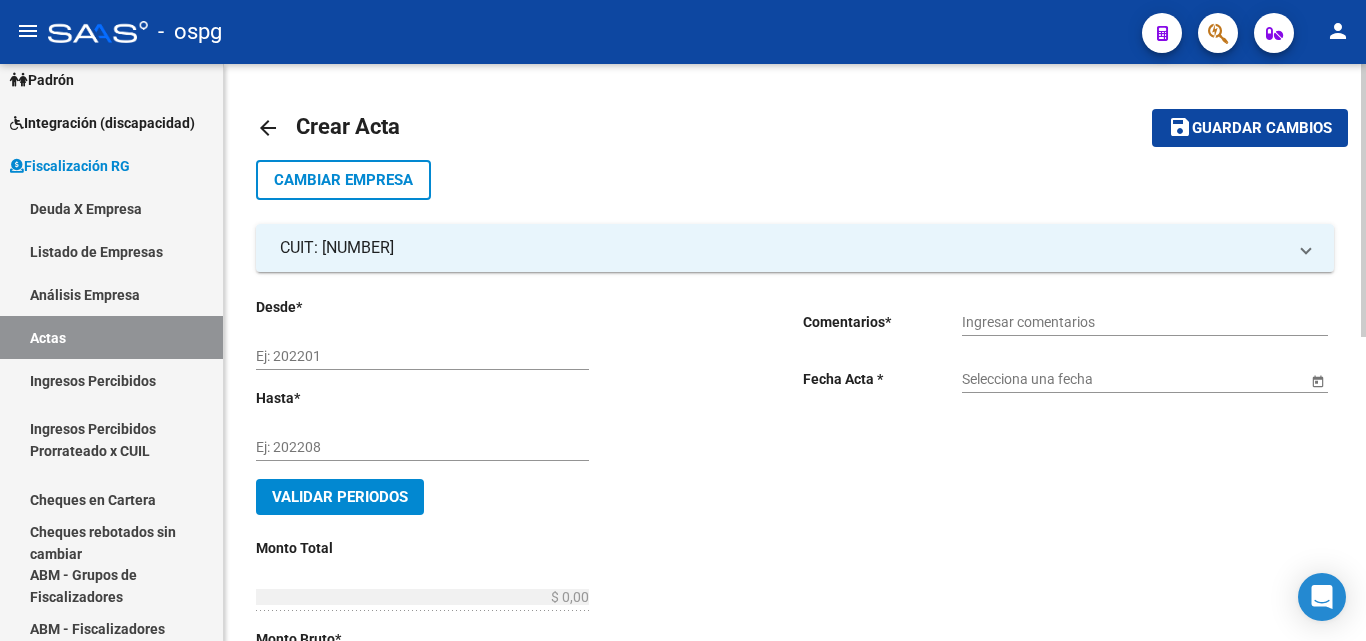 click on "Ej: 202201" at bounding box center (422, 356) 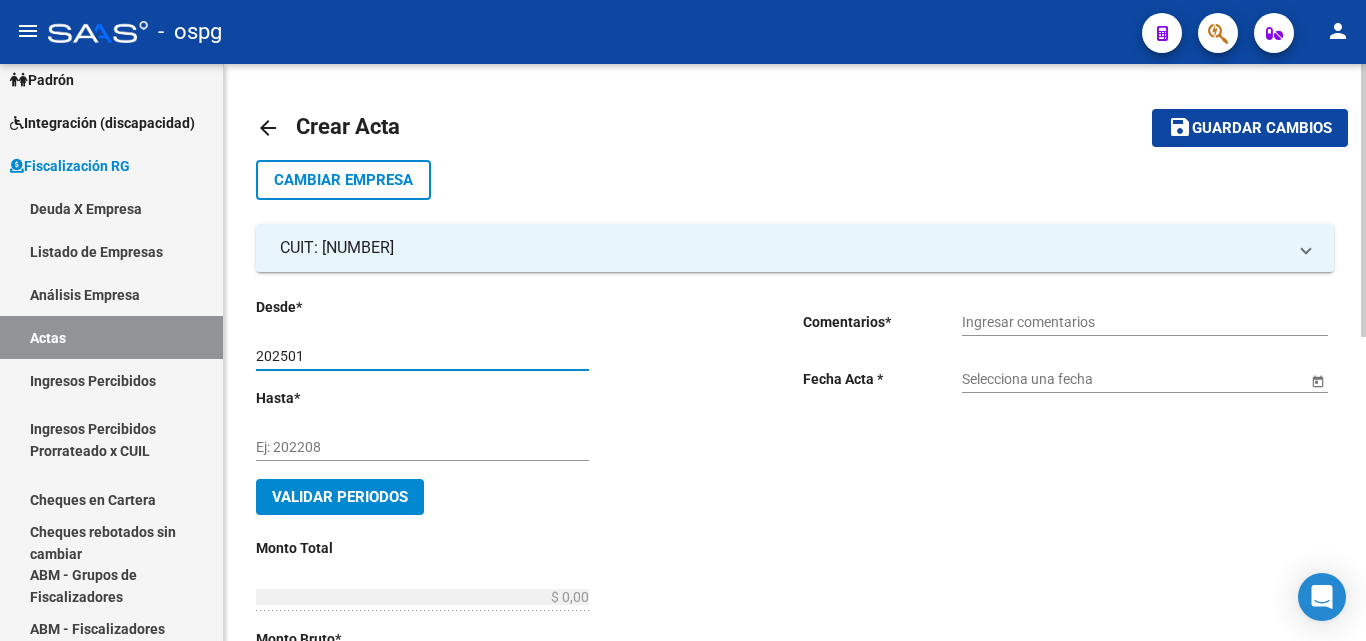 type on "202501" 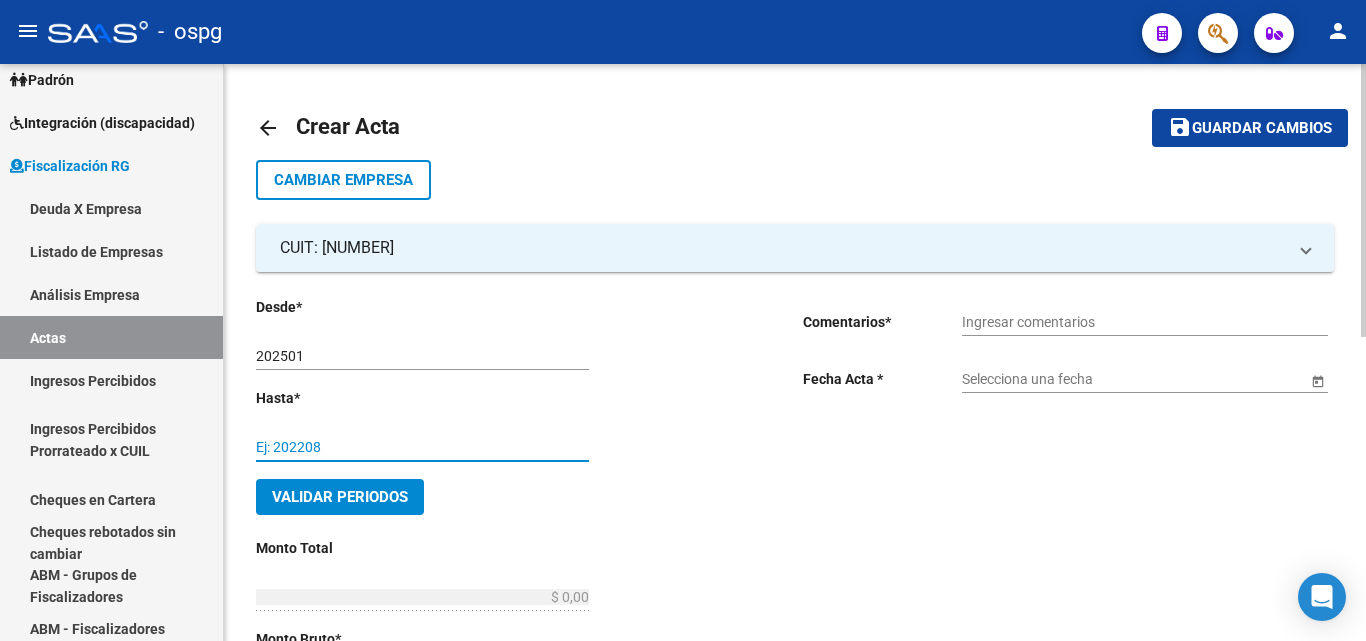 click on "Ej: 202208" at bounding box center [422, 447] 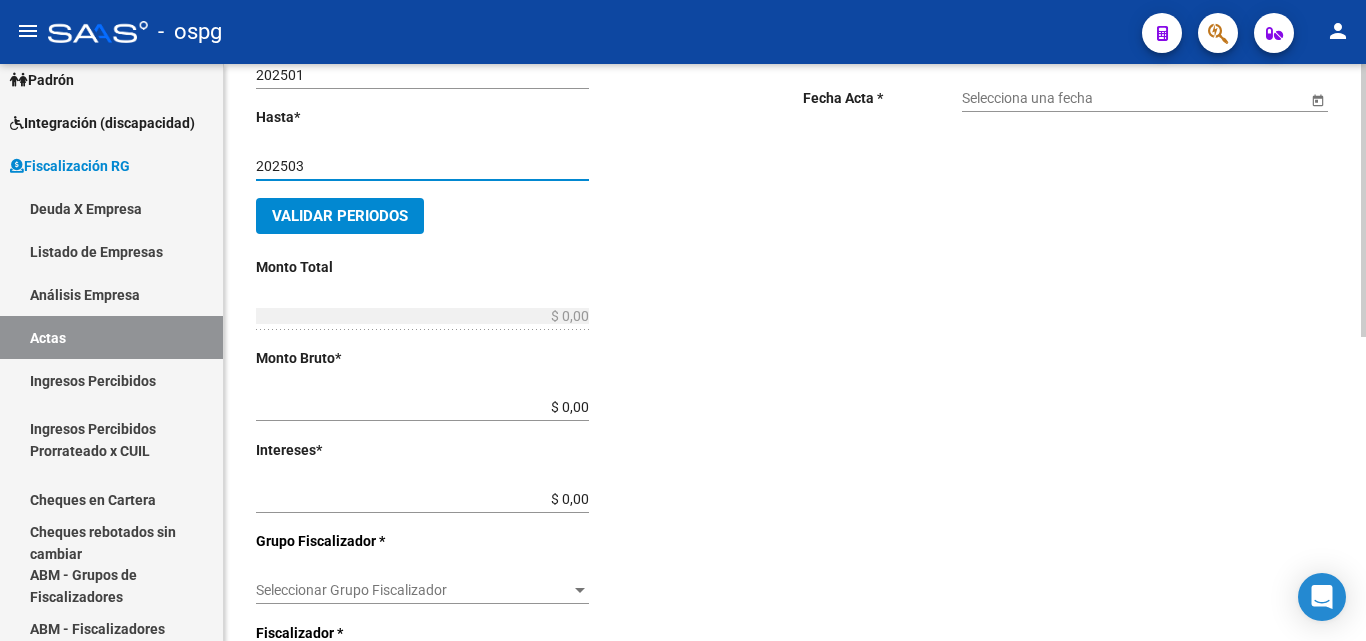 scroll, scrollTop: 300, scrollLeft: 0, axis: vertical 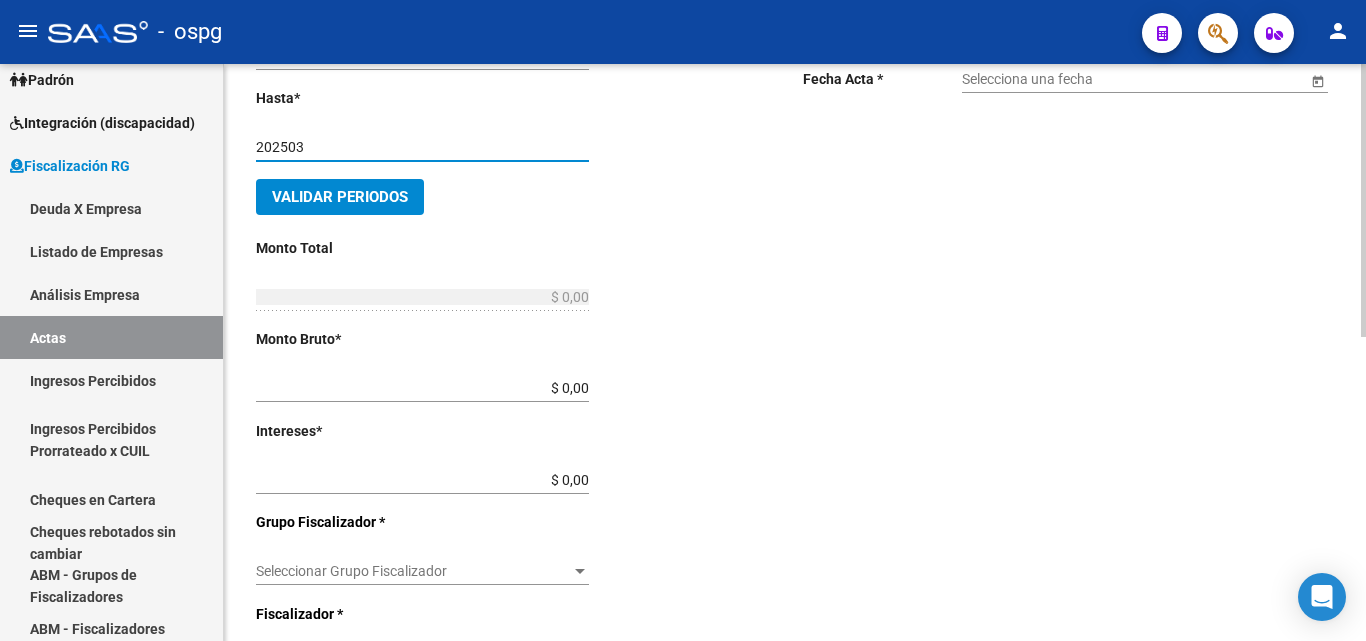 type on "202503" 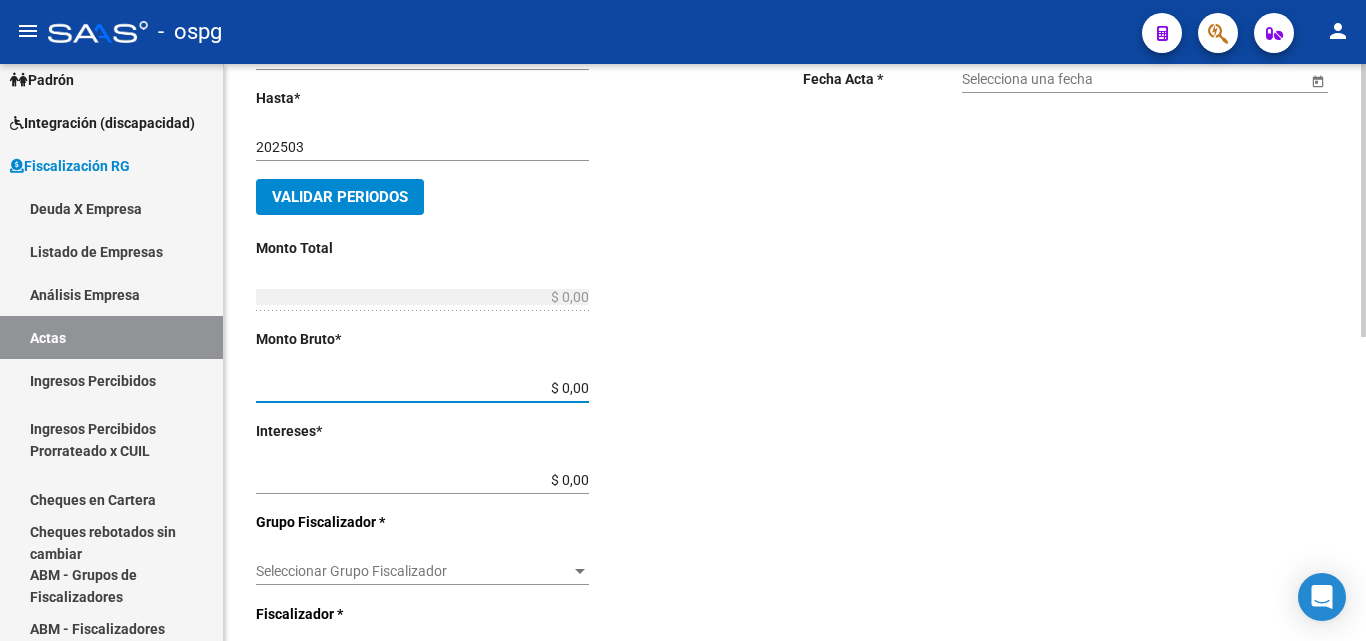 click on "$ 0,00" at bounding box center [422, 388] 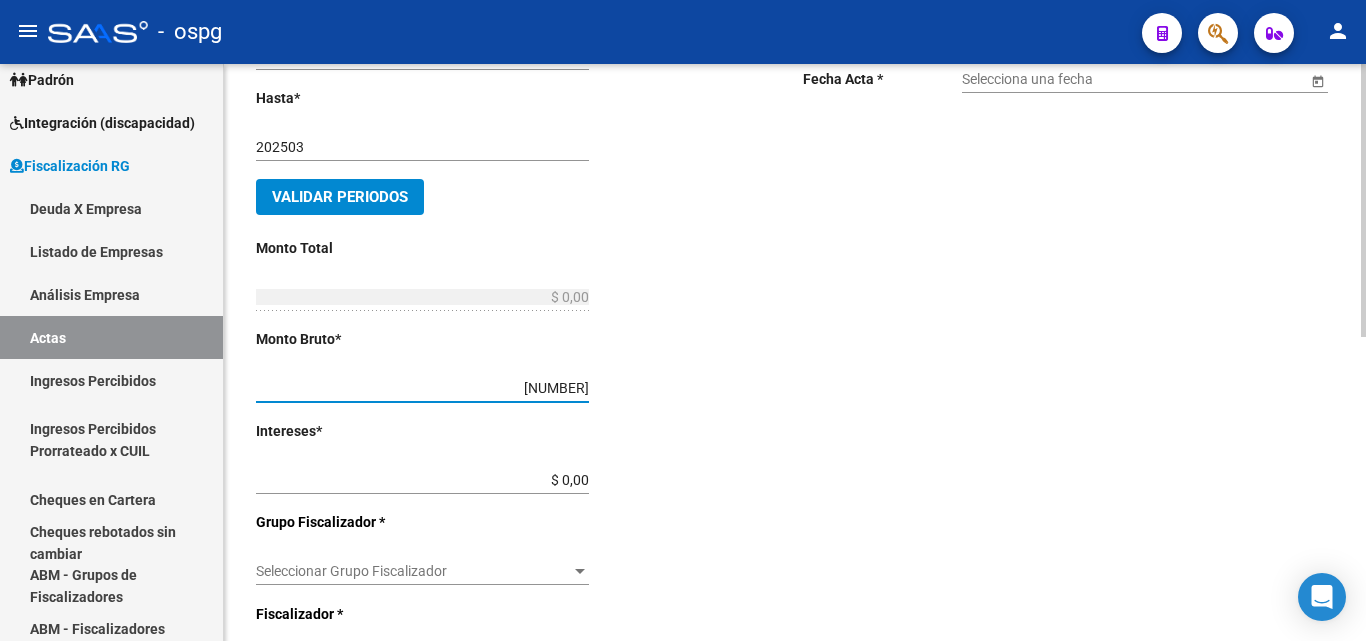 type on "$ 1.110.904,10" 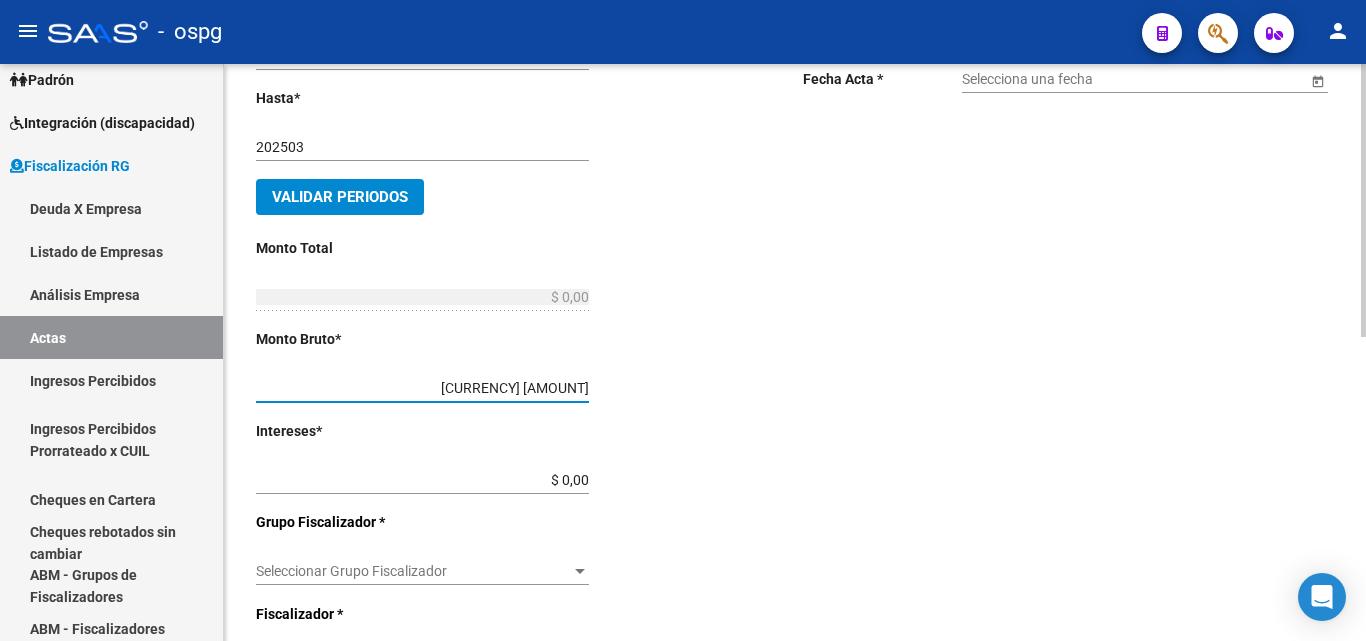type on "$ 1.110.904,10" 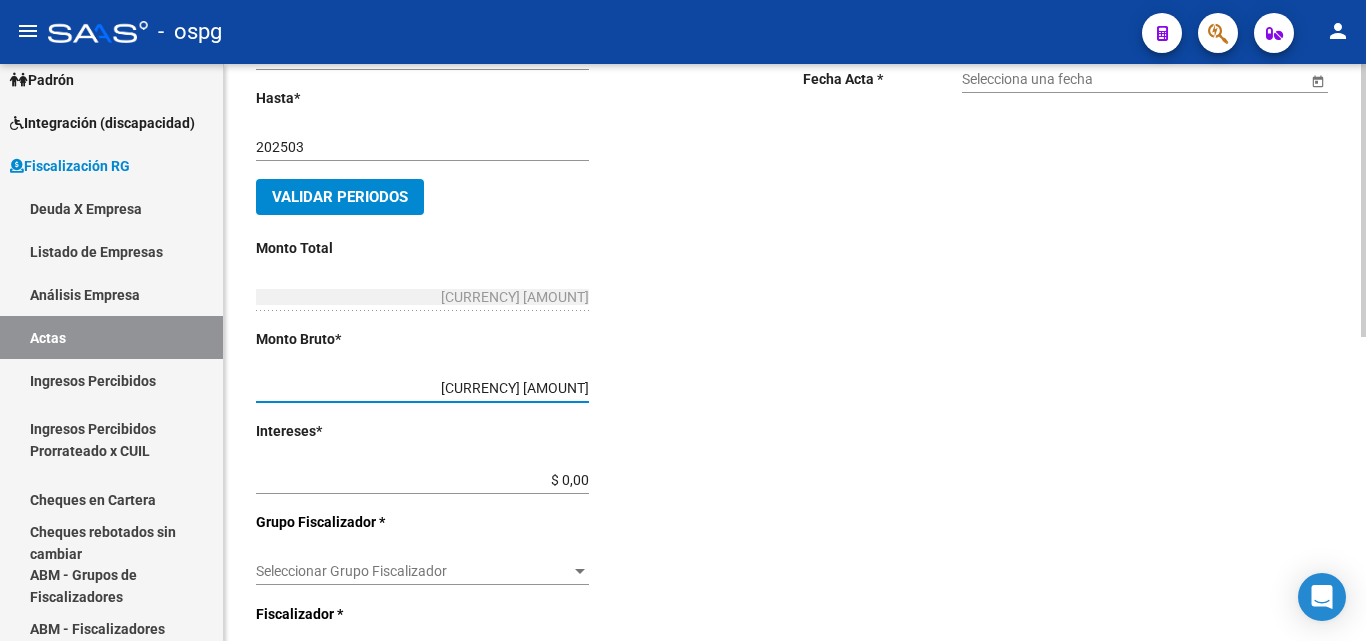 click on "Desde  *   202501 Ej: 202201  Hasta  *   202503 Ej: 202208   Validar Periodos Monto Total    $ 1.110.904,10 Ingresar el monto total  Monto Bruto  *   $ 1.110.904,10 Ingresar monto bruto  Intereses  *   $ 0,00 Ingresar intereses   Grupo Fiscalizador * Seleccionar Grupo Fiscalizador Seleccionar Grupo Fiscalizador  Fiscalizador * Seleccionar Fiscalizador Seleccionar Fiscalizador Número Acta  *   Ingresar número acta    $ 0,00 Honorarios Fiscalizacion  Nro Convenio    Ingresar número de convenio" 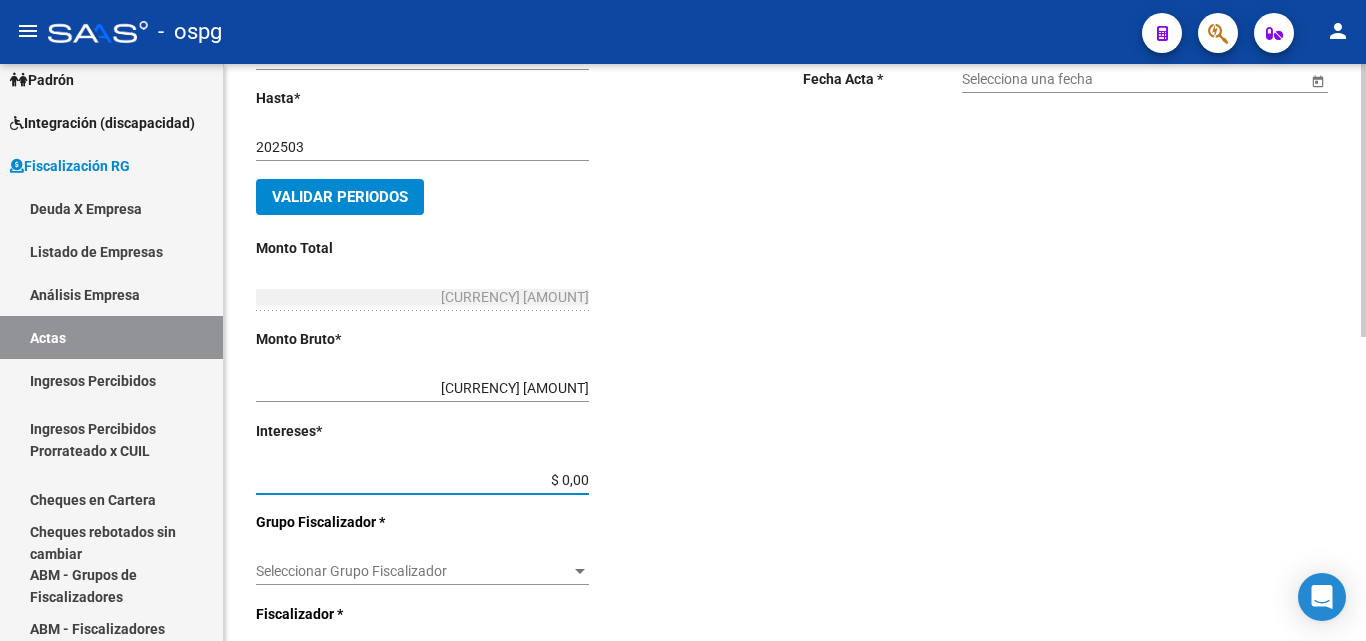 click on "$ 0,00" at bounding box center [422, 480] 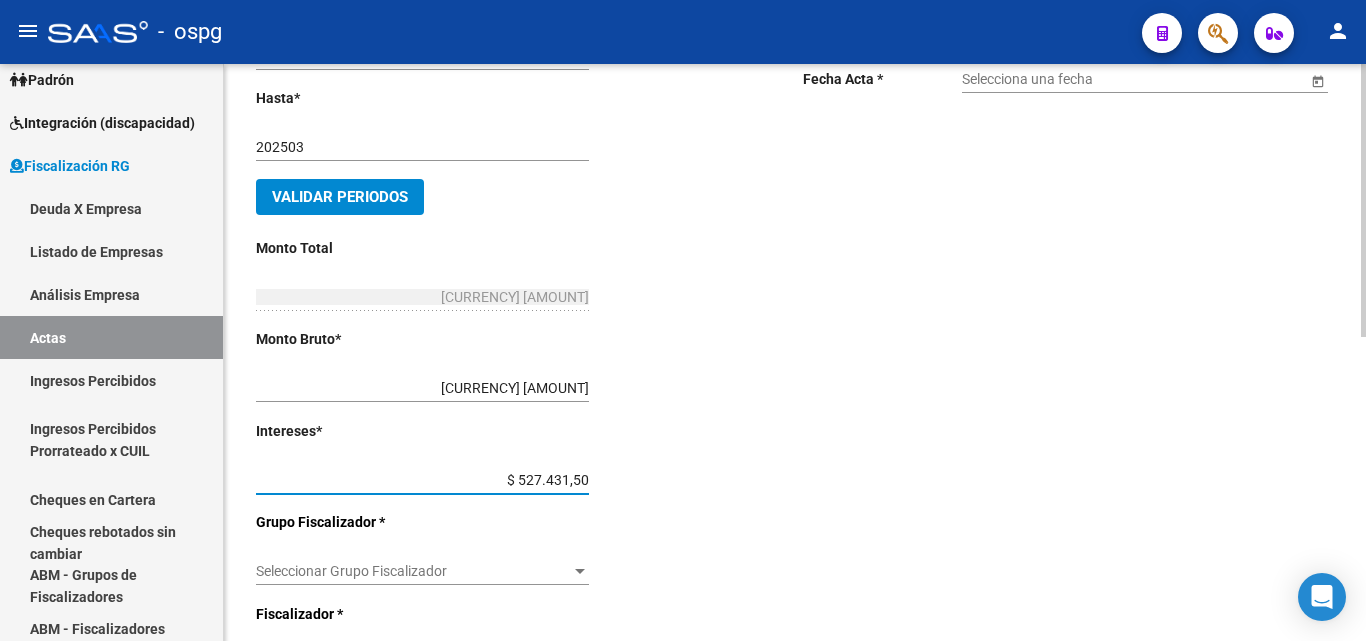 click on "$ 527.431,50" at bounding box center (422, 480) 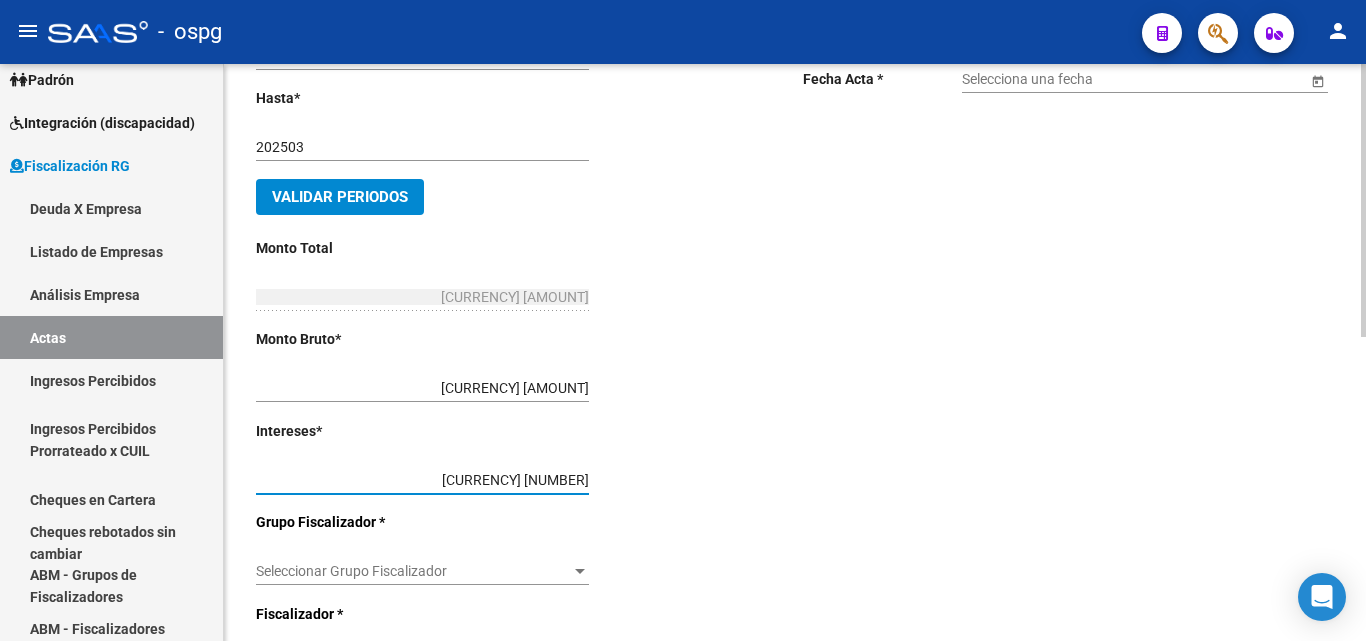type on "$ 1.163.647,25" 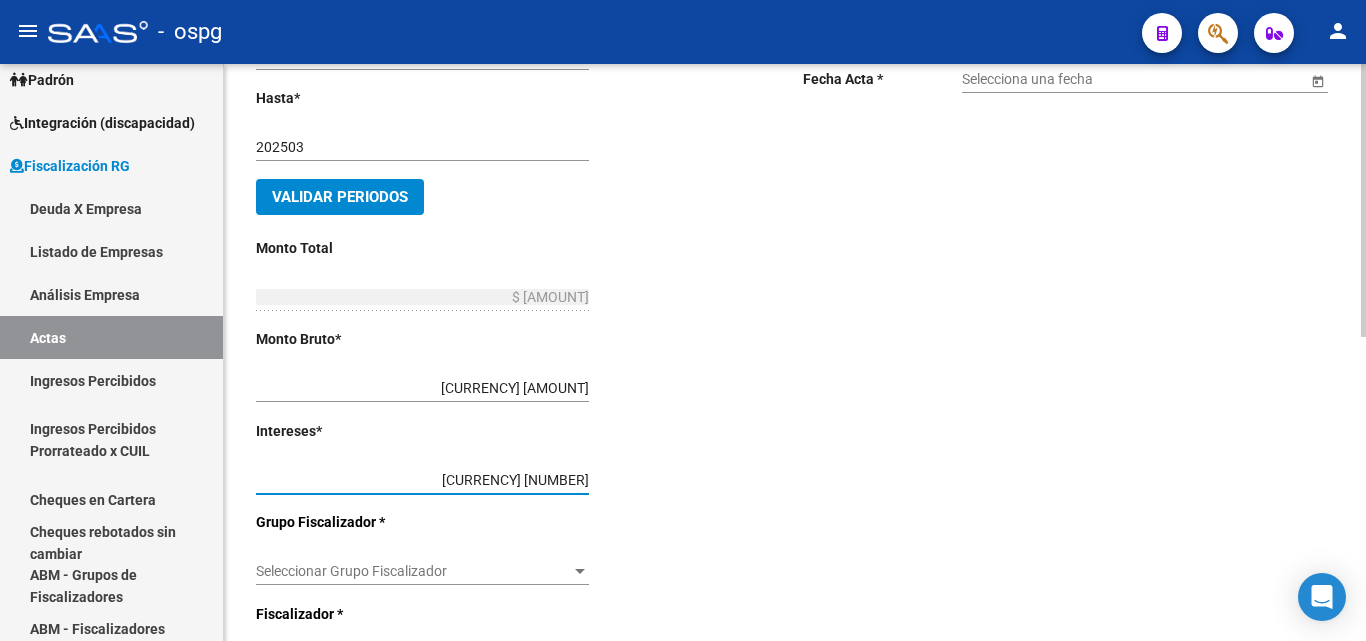 click on "Desde  *   202501 Ej: 202201  Hasta  *   202503 Ej: 202208   Validar Periodos Monto Total    $ 1.163.647,25 Ingresar el monto total  Monto Bruto  *   $ 1.110.904,10 Ingresar monto bruto  Intereses  *   $ 52.743,15 Ingresar intereses   Grupo Fiscalizador * Seleccionar Grupo Fiscalizador Seleccionar Grupo Fiscalizador  Fiscalizador * Seleccionar Fiscalizador Seleccionar Fiscalizador Número Acta  *   Ingresar número acta    $ 0,00 Honorarios Fiscalizacion  Nro Convenio    Ingresar número de convenio" 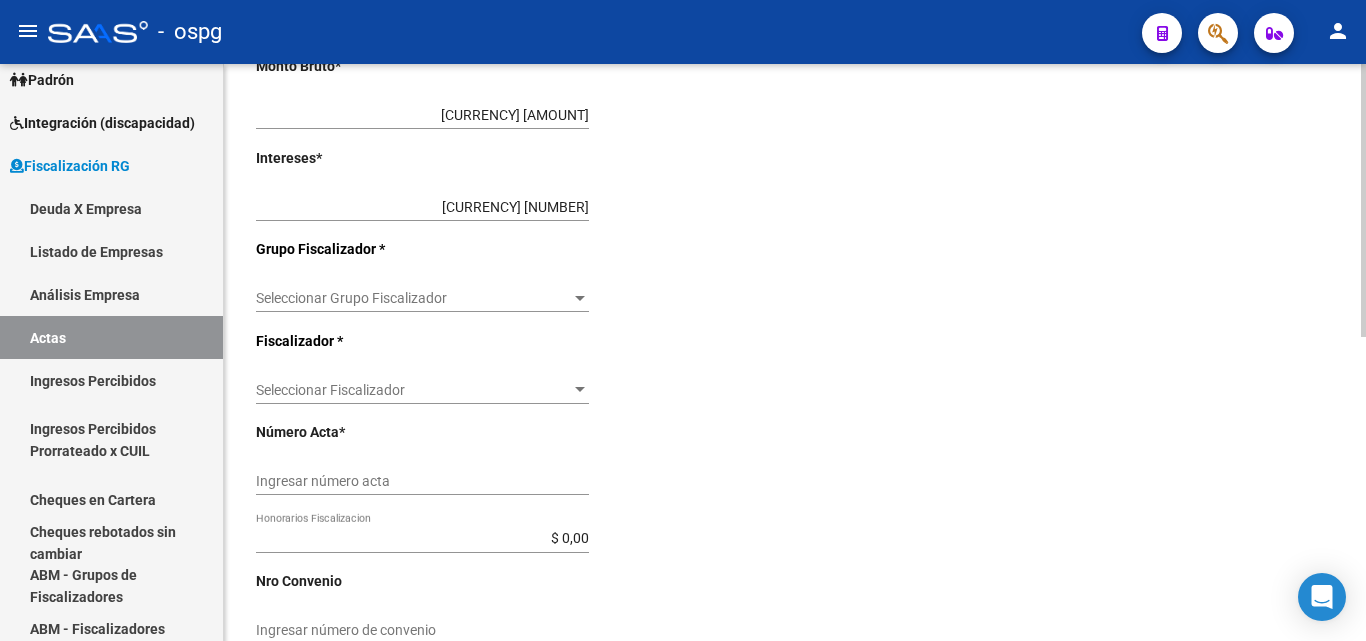 scroll, scrollTop: 600, scrollLeft: 0, axis: vertical 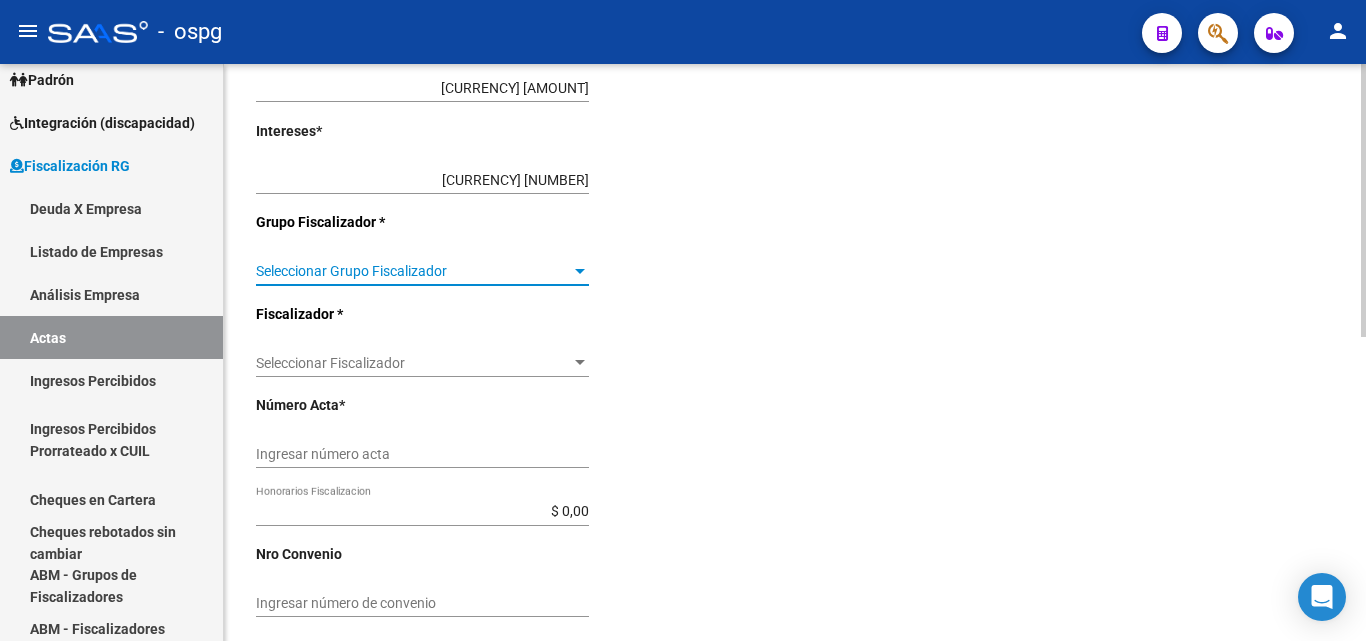 click at bounding box center (580, 271) 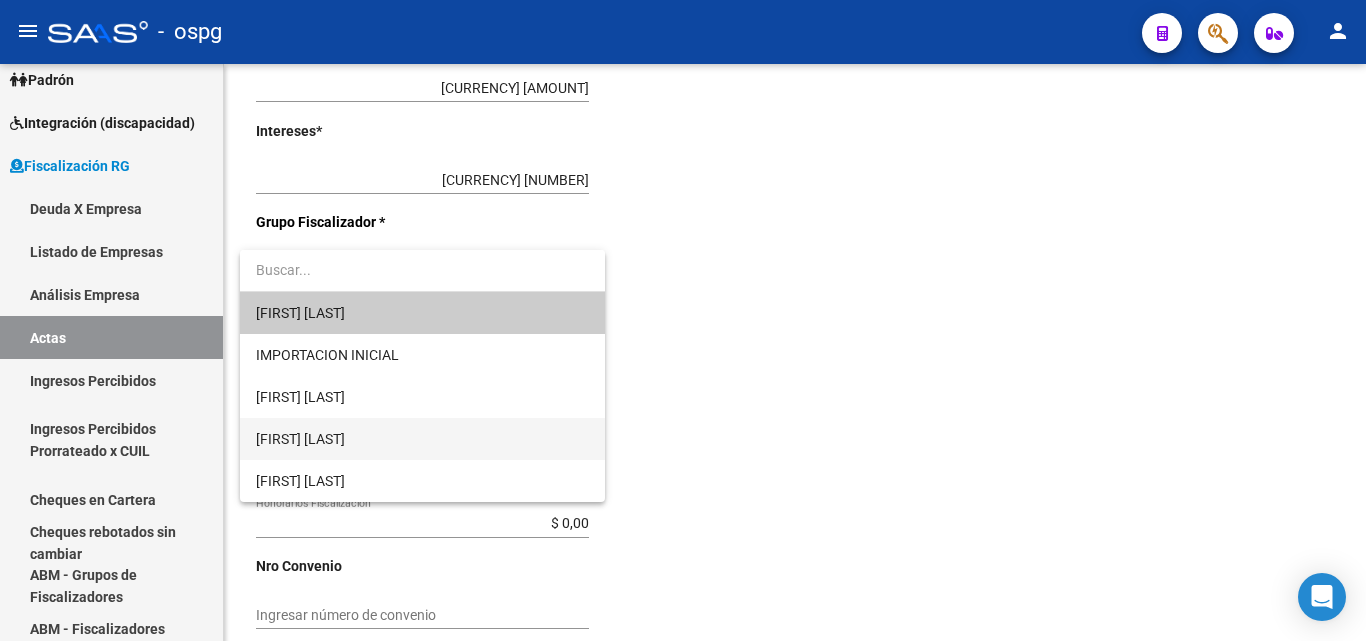 click on "[FIRST] [LAST]" at bounding box center [422, 439] 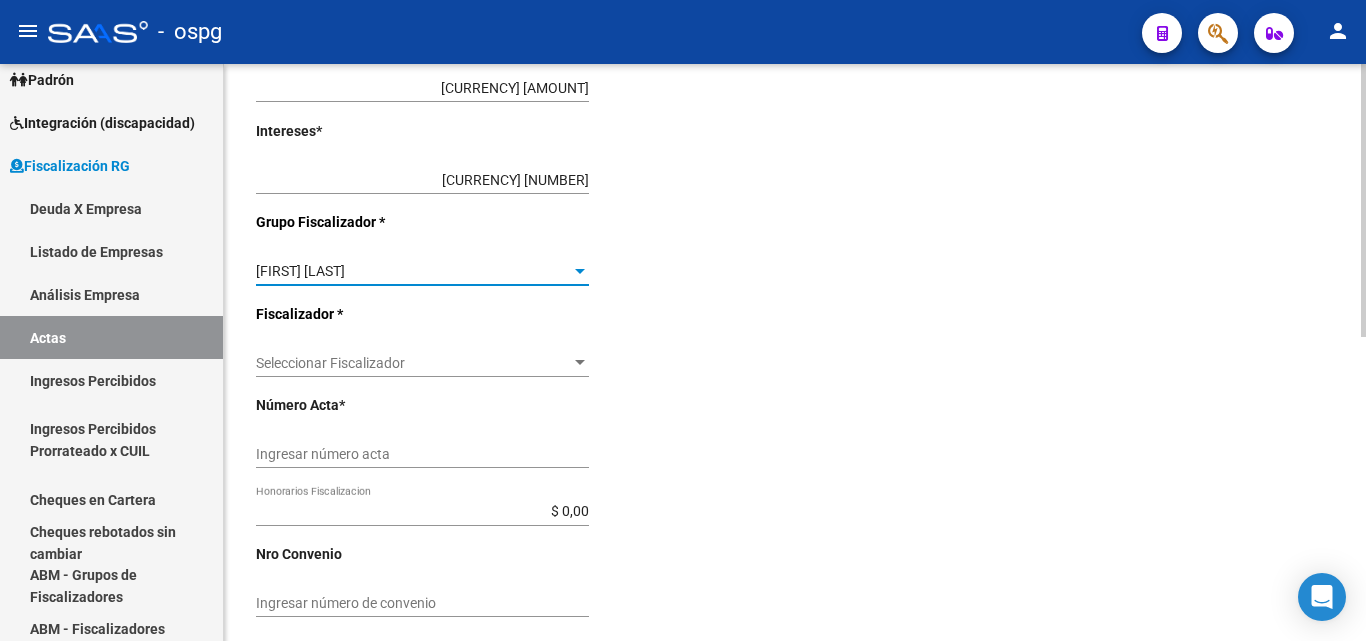click on "Seleccionar Fiscalizador" at bounding box center [413, 363] 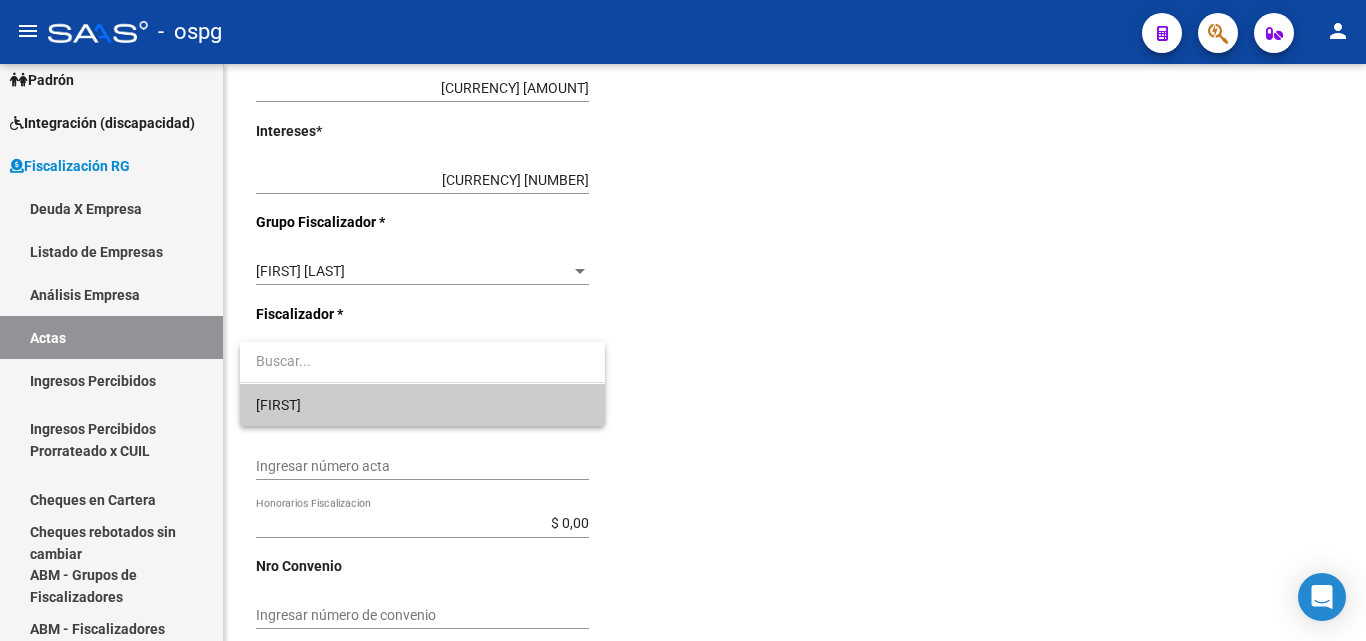 click on "MIGUEL" at bounding box center [422, 405] 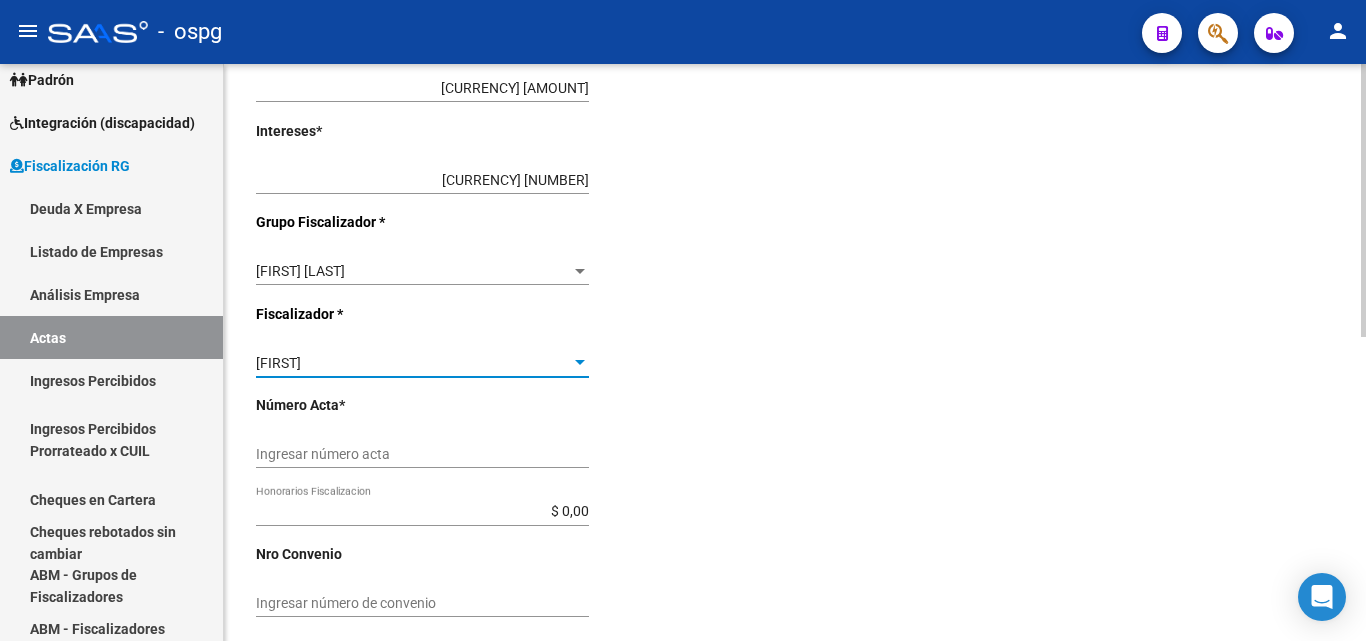 scroll, scrollTop: 642, scrollLeft: 0, axis: vertical 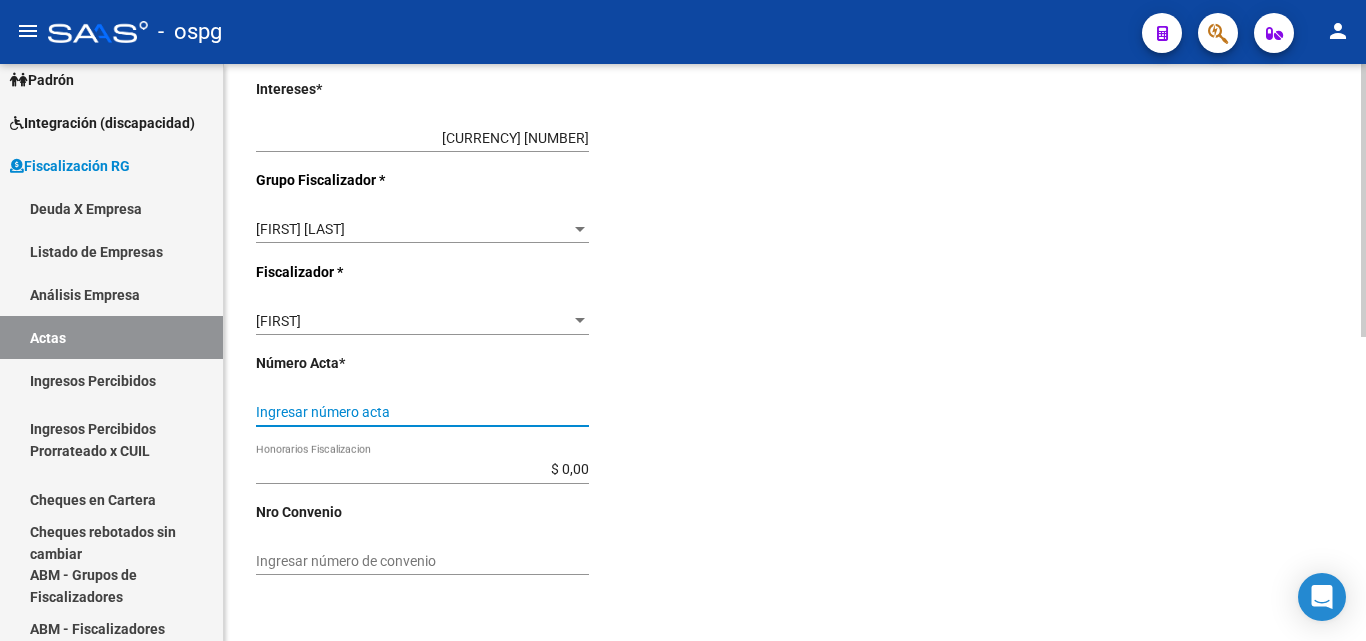click on "Ingresar número acta" at bounding box center [422, 412] 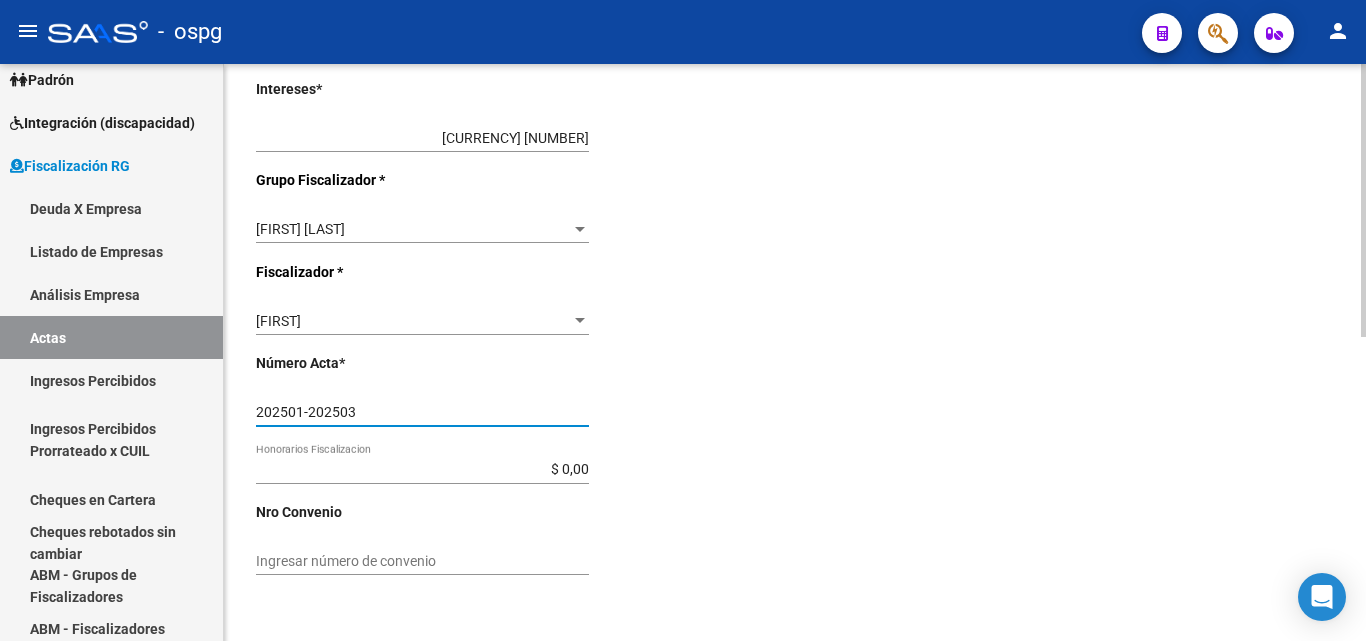 type on "202501-202503" 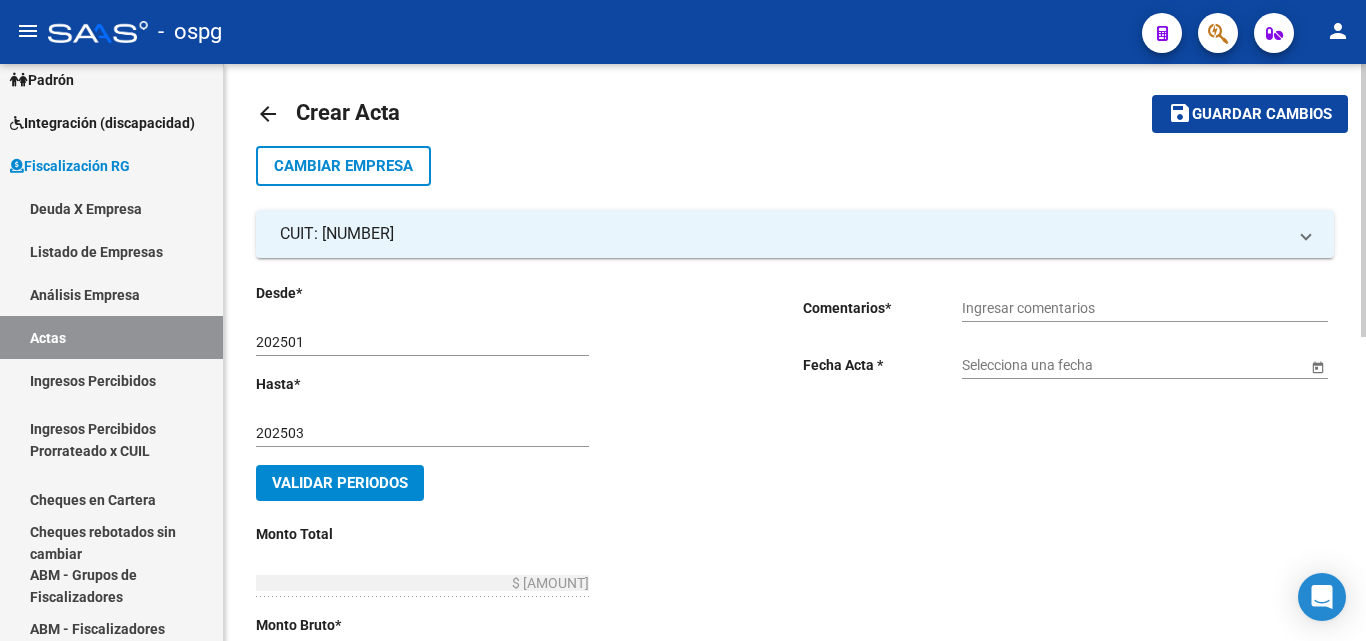 scroll, scrollTop: 0, scrollLeft: 0, axis: both 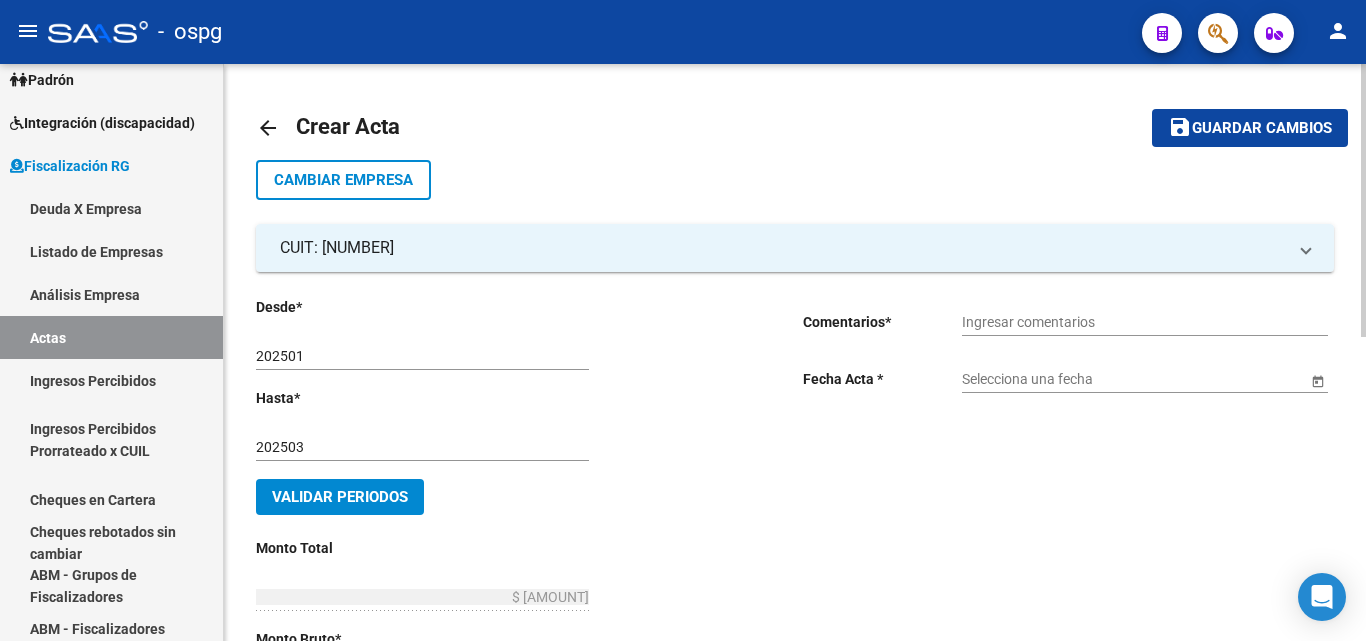 click on "Ingresar comentarios" at bounding box center (1145, 322) 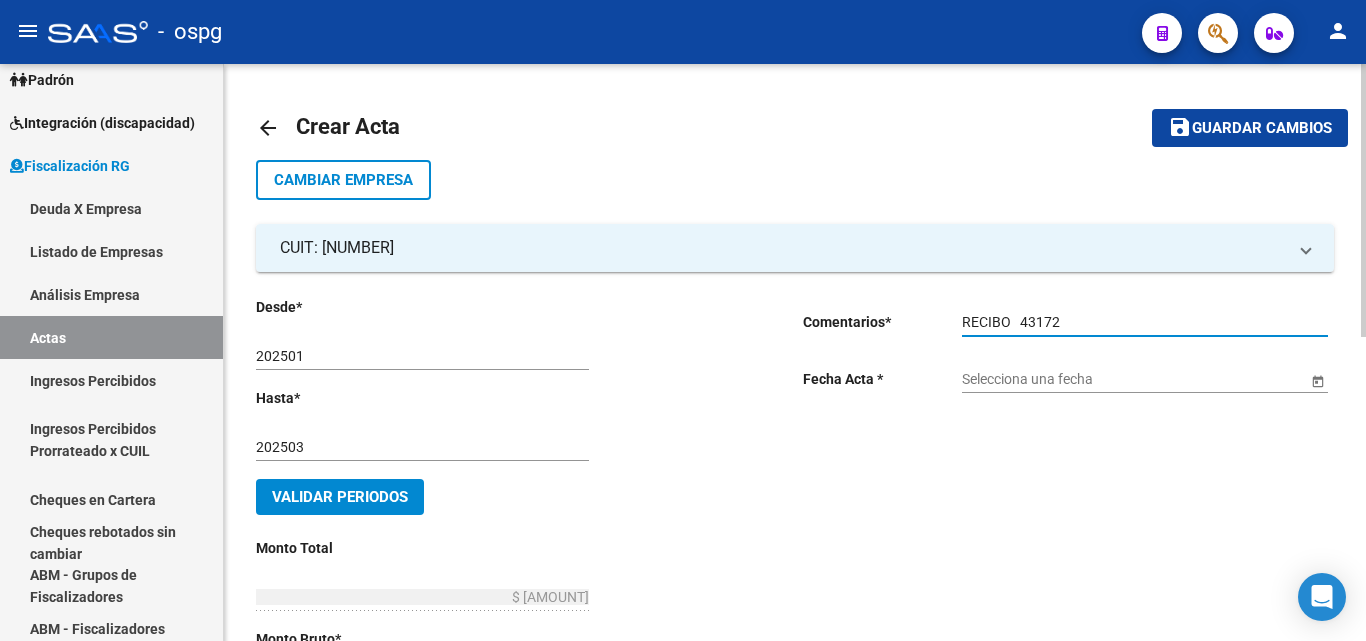 type on "RECIBO   43172" 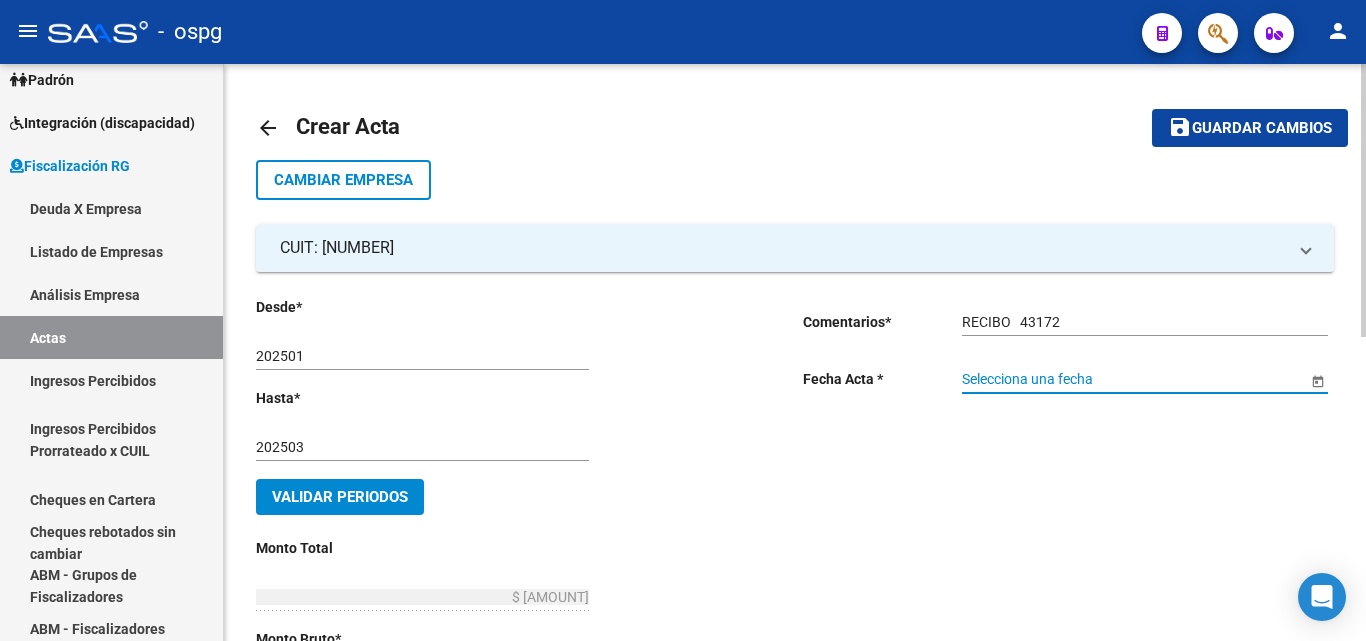click on "Selecciona una fecha" at bounding box center [1134, 379] 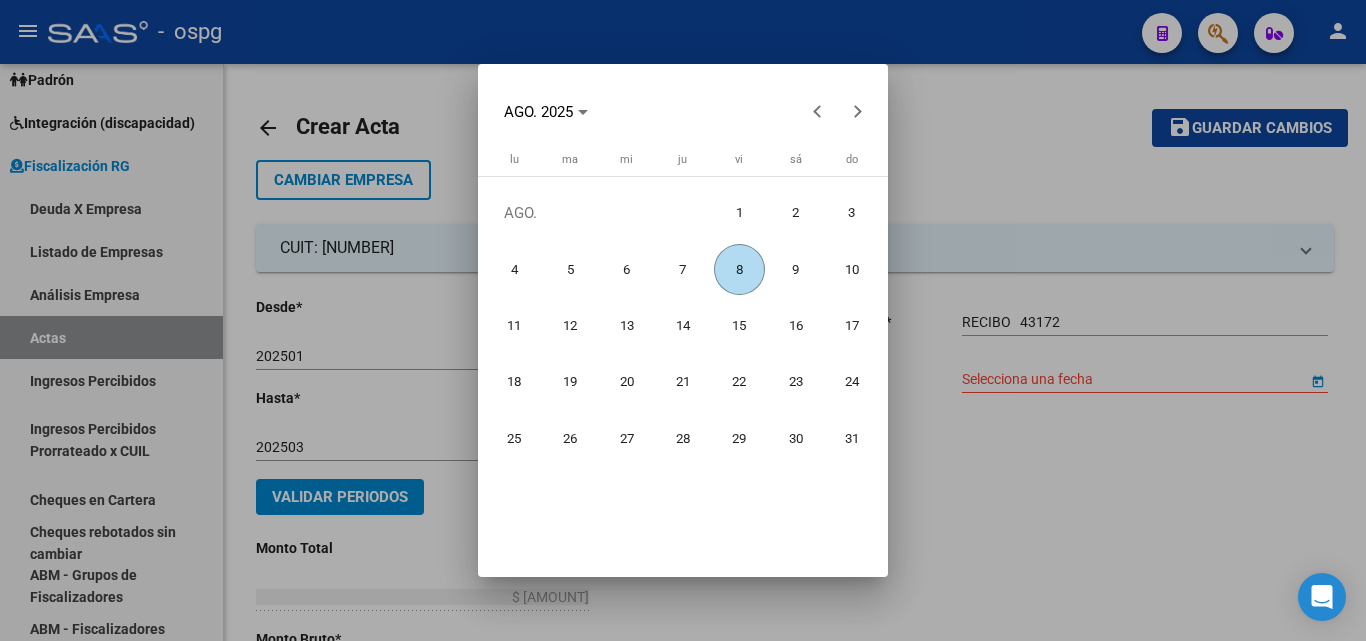 click on "8" at bounding box center [739, 269] 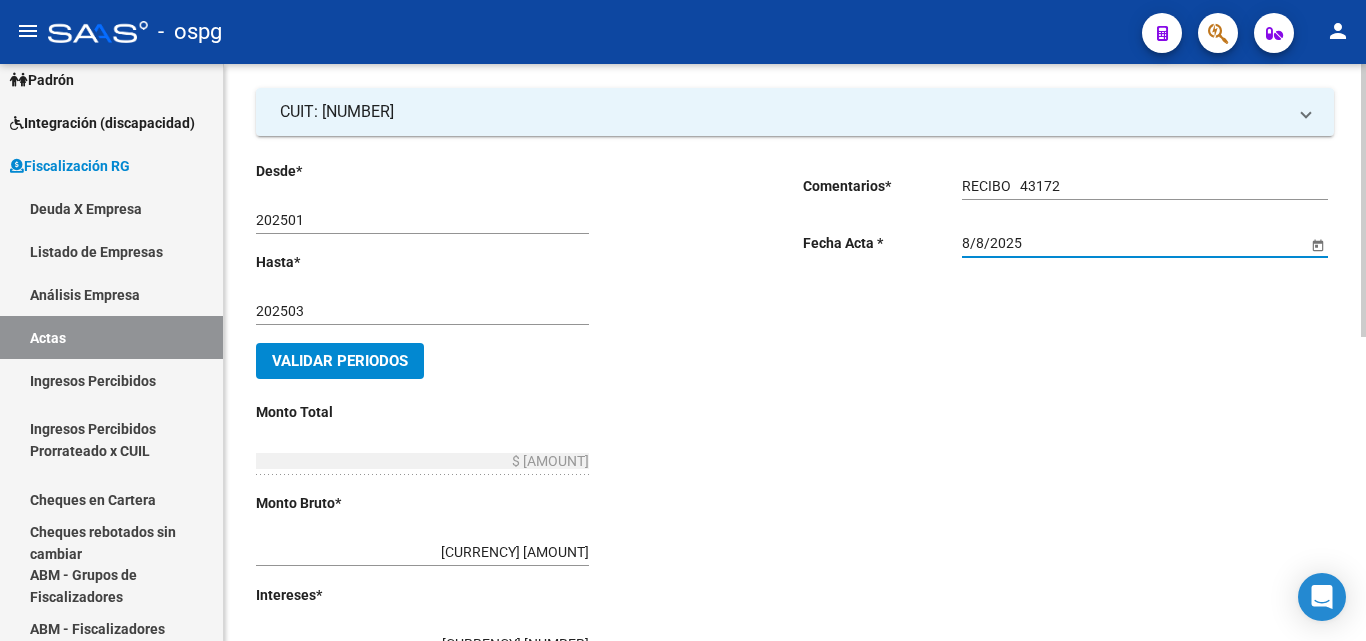 scroll, scrollTop: 300, scrollLeft: 0, axis: vertical 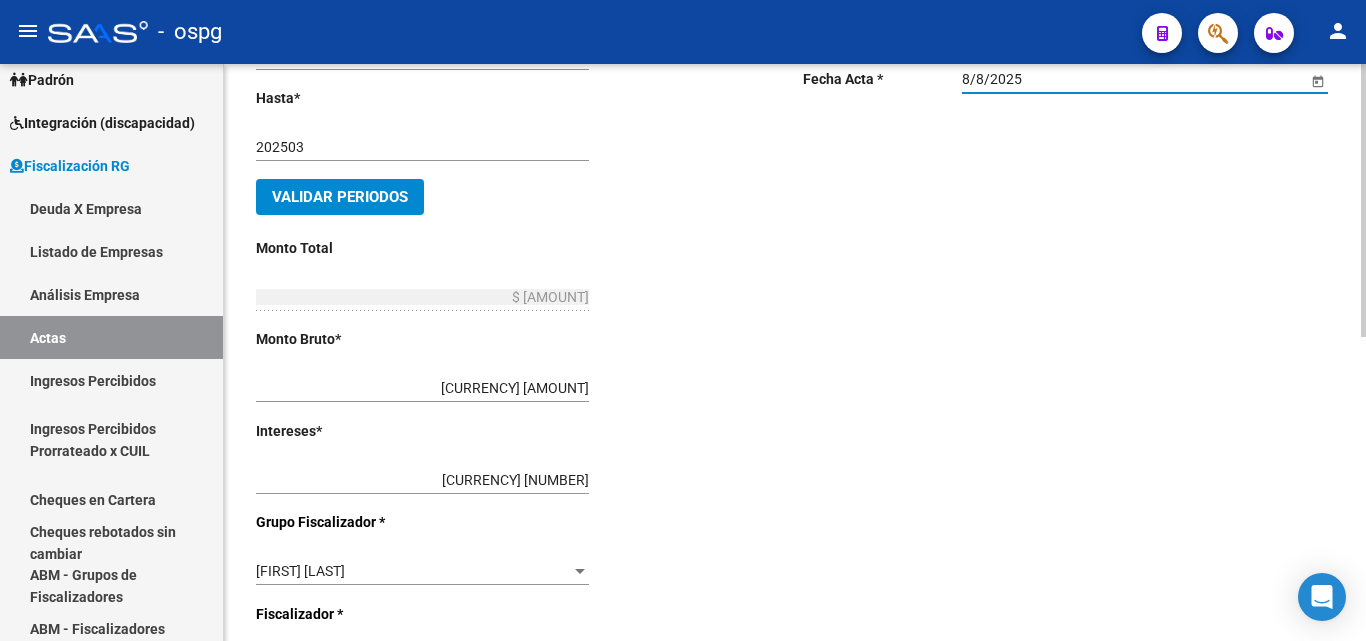 click on "Validar Periodos" 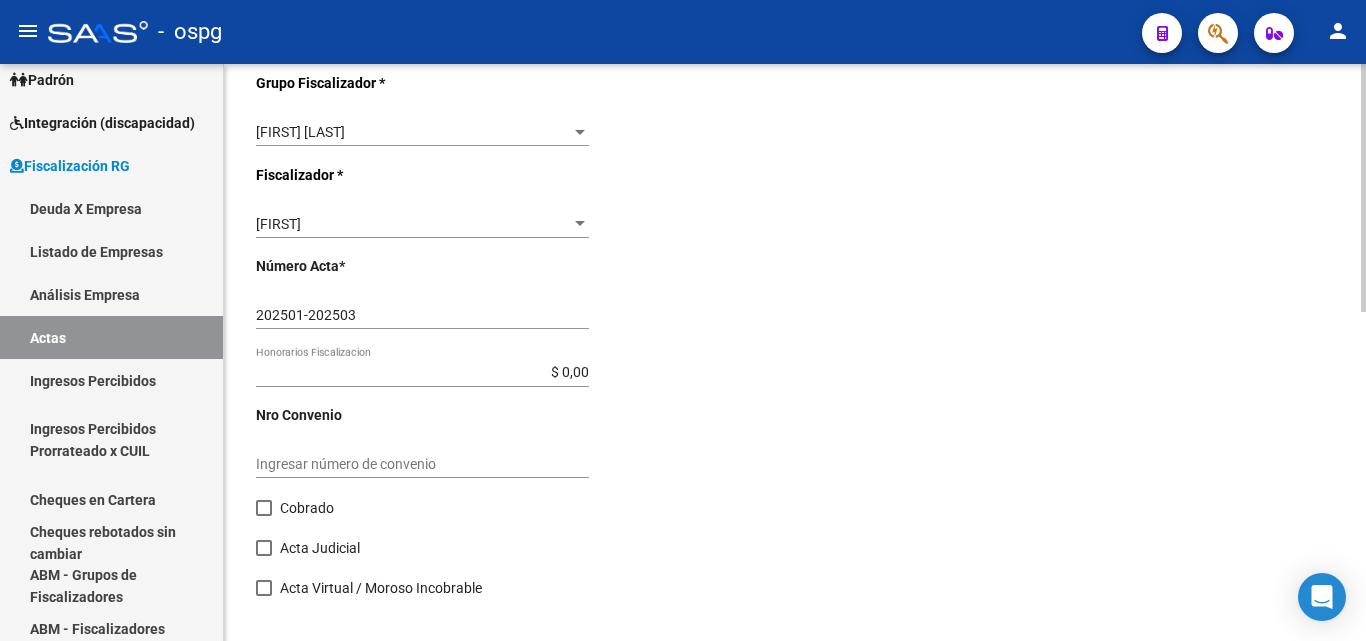 scroll, scrollTop: 766, scrollLeft: 0, axis: vertical 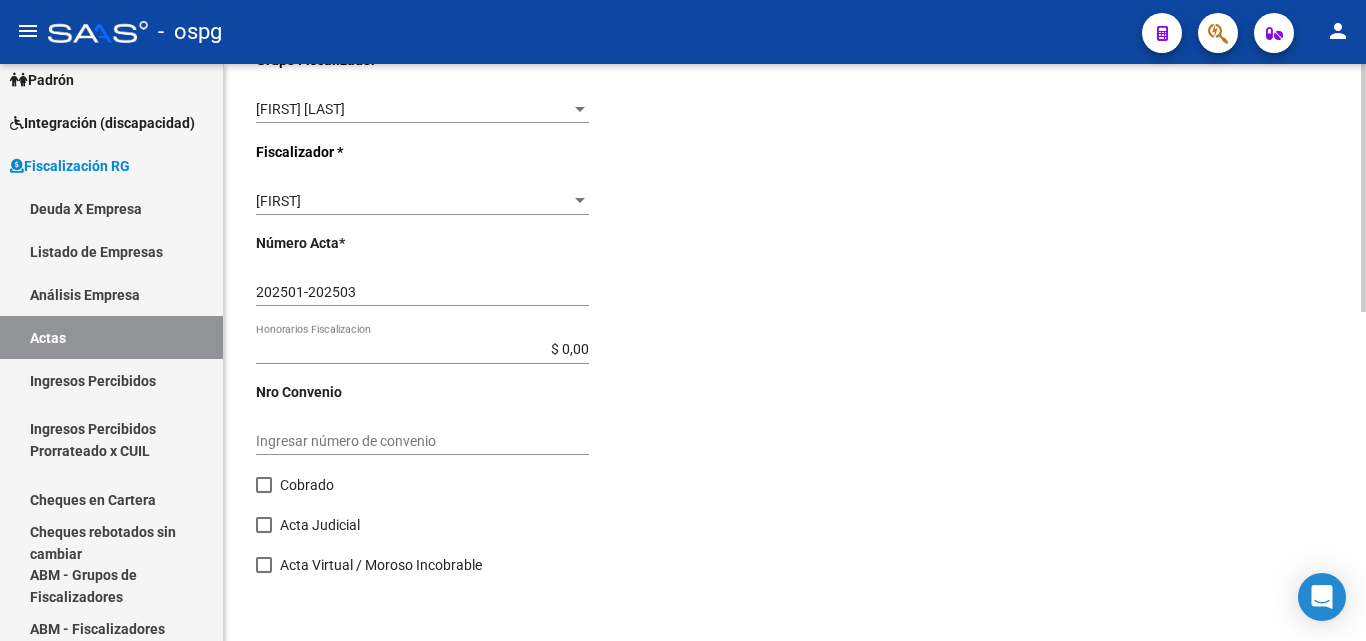 click at bounding box center [264, 485] 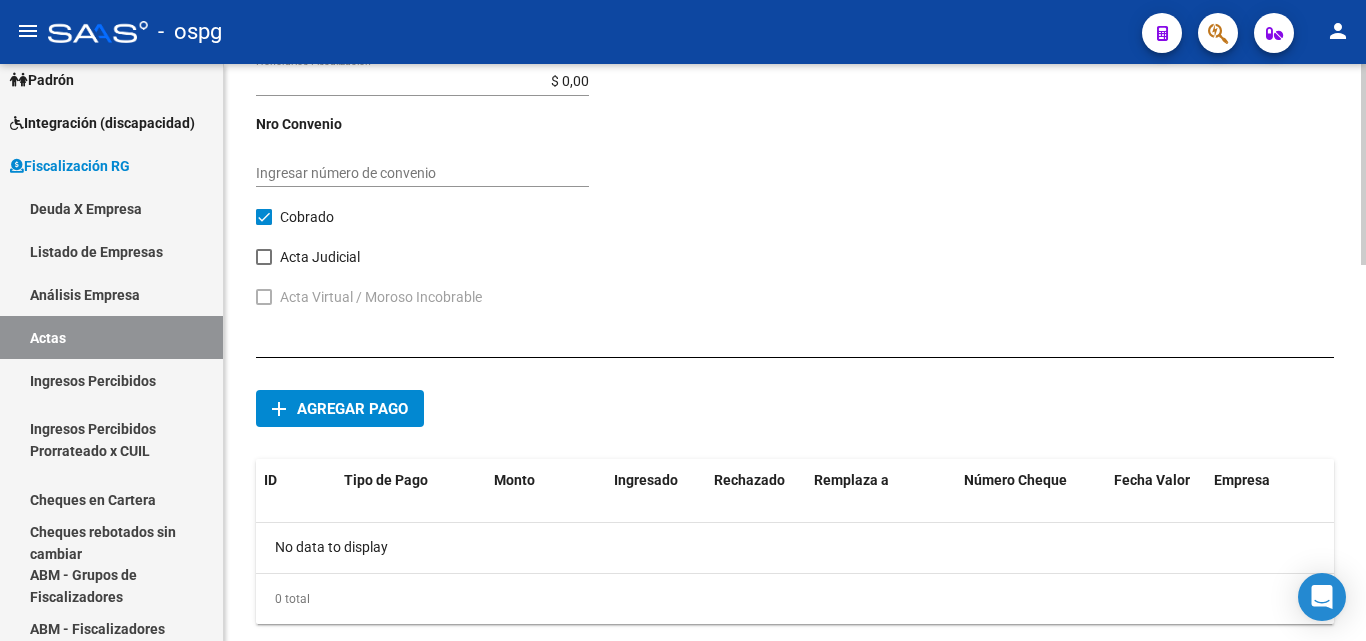 scroll, scrollTop: 1066, scrollLeft: 0, axis: vertical 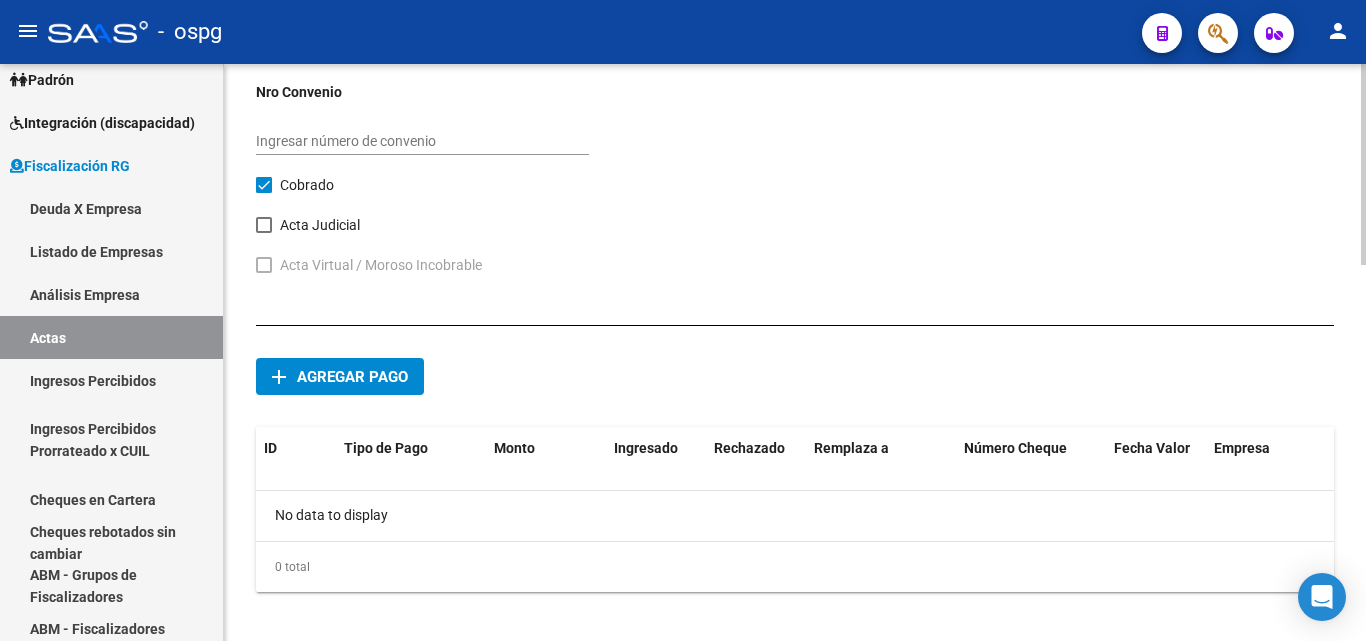 click on "Agregar pago" 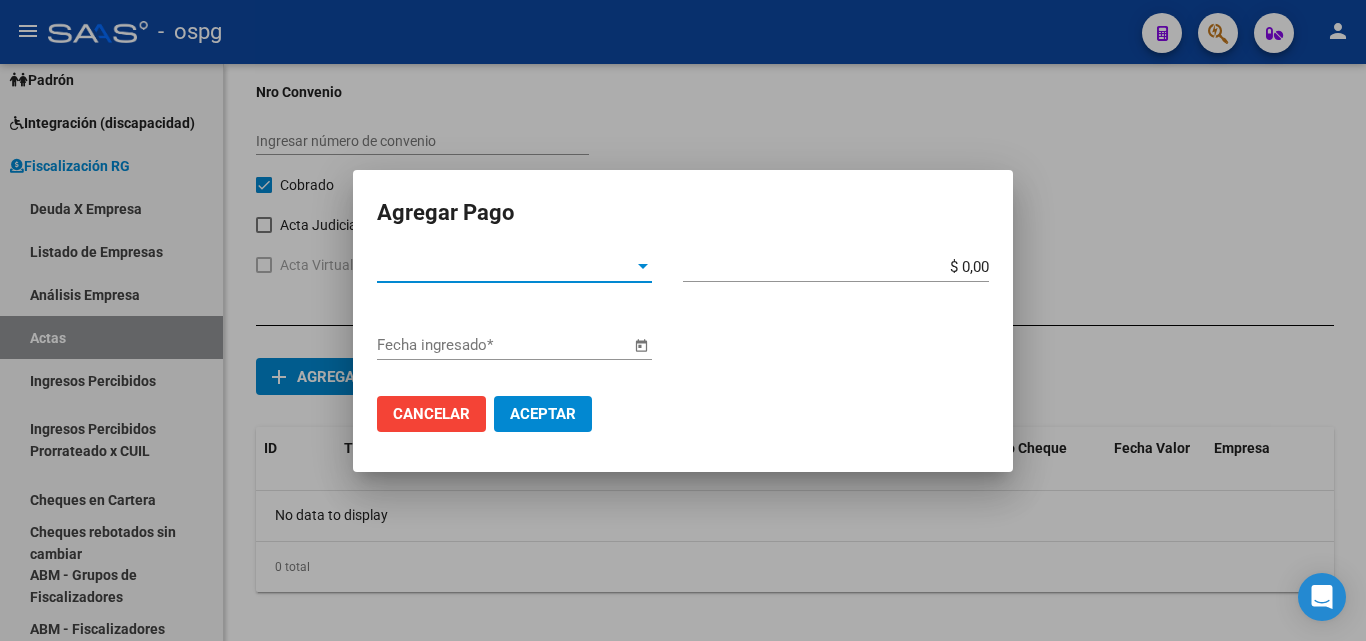 click at bounding box center (643, 266) 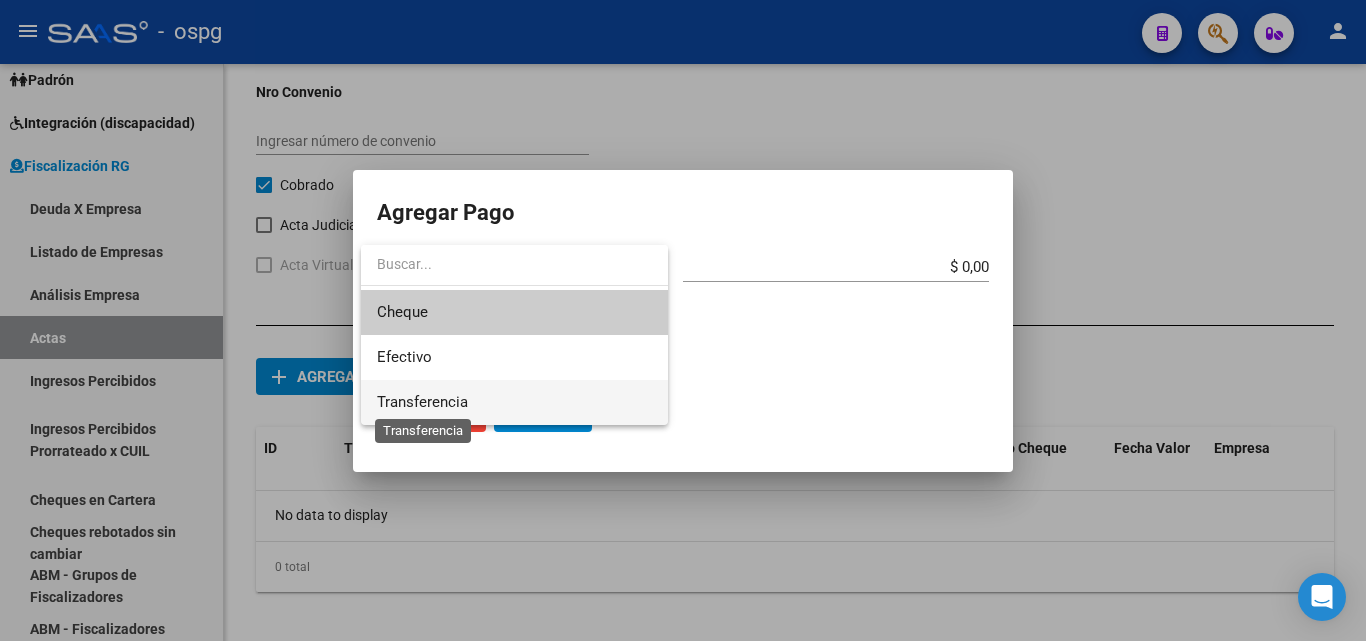 click on "Transferencia" at bounding box center (422, 402) 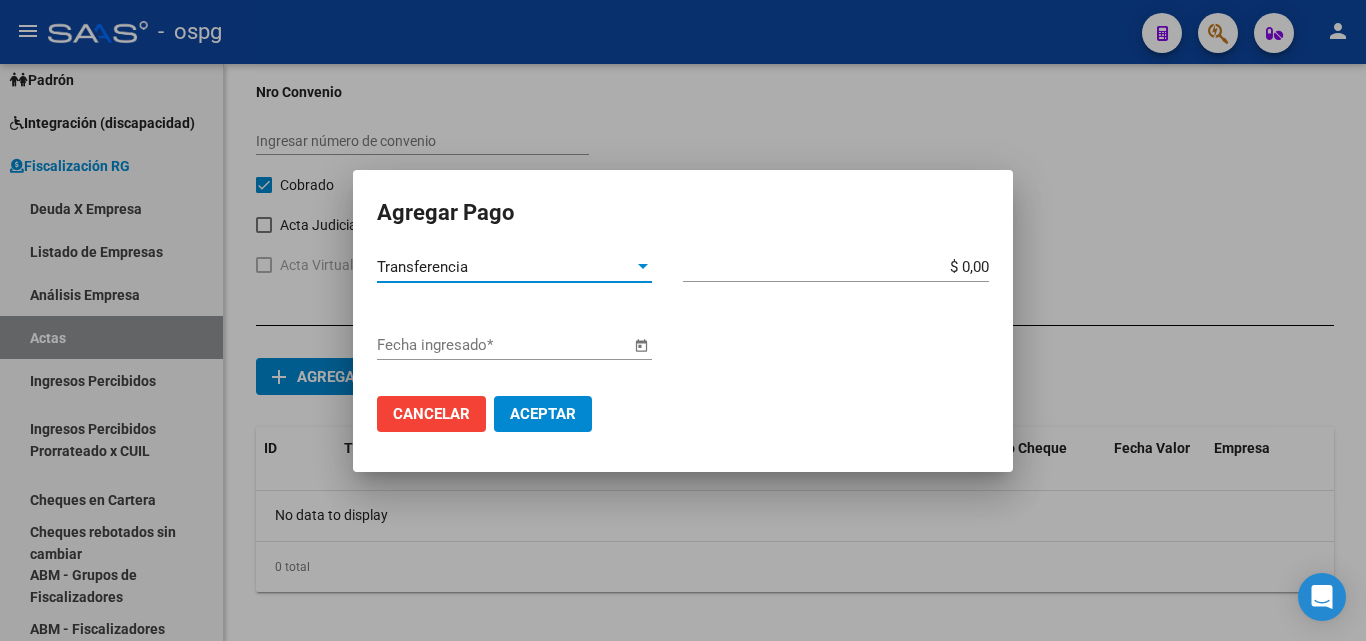 click on "$ 0,00" at bounding box center (836, 267) 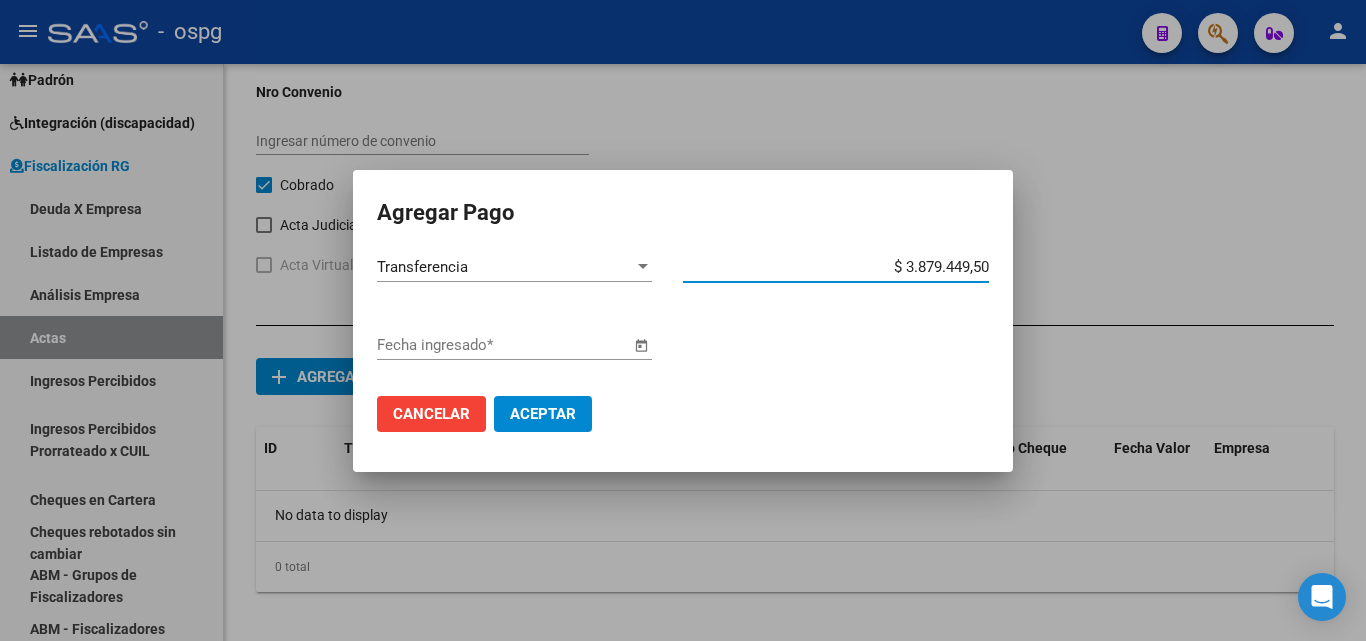 click on "$ 3.879.449,50" at bounding box center [836, 267] 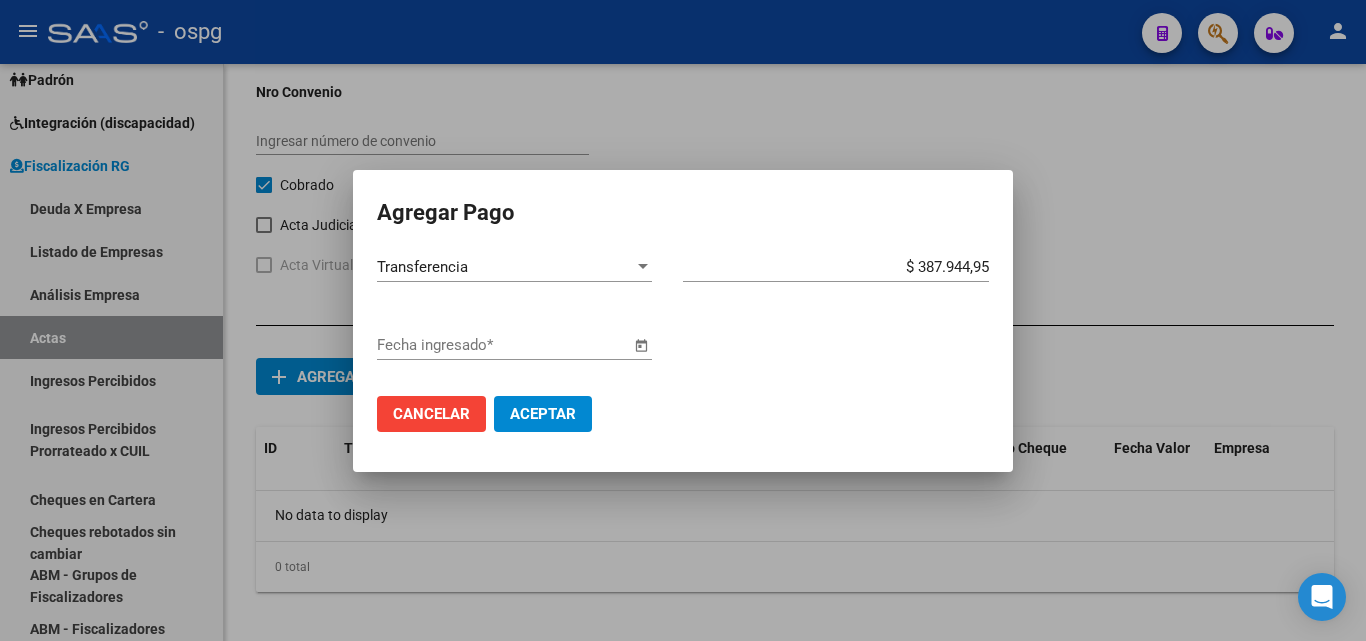 click at bounding box center (641, 346) 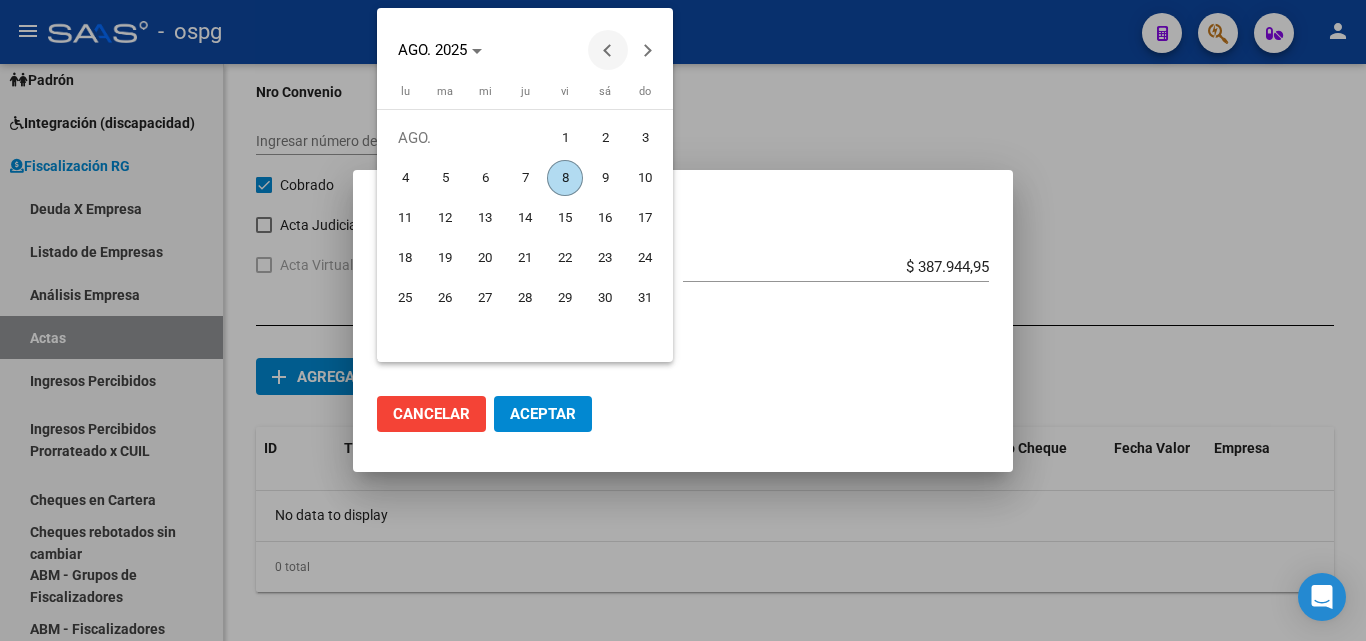 click at bounding box center [608, 50] 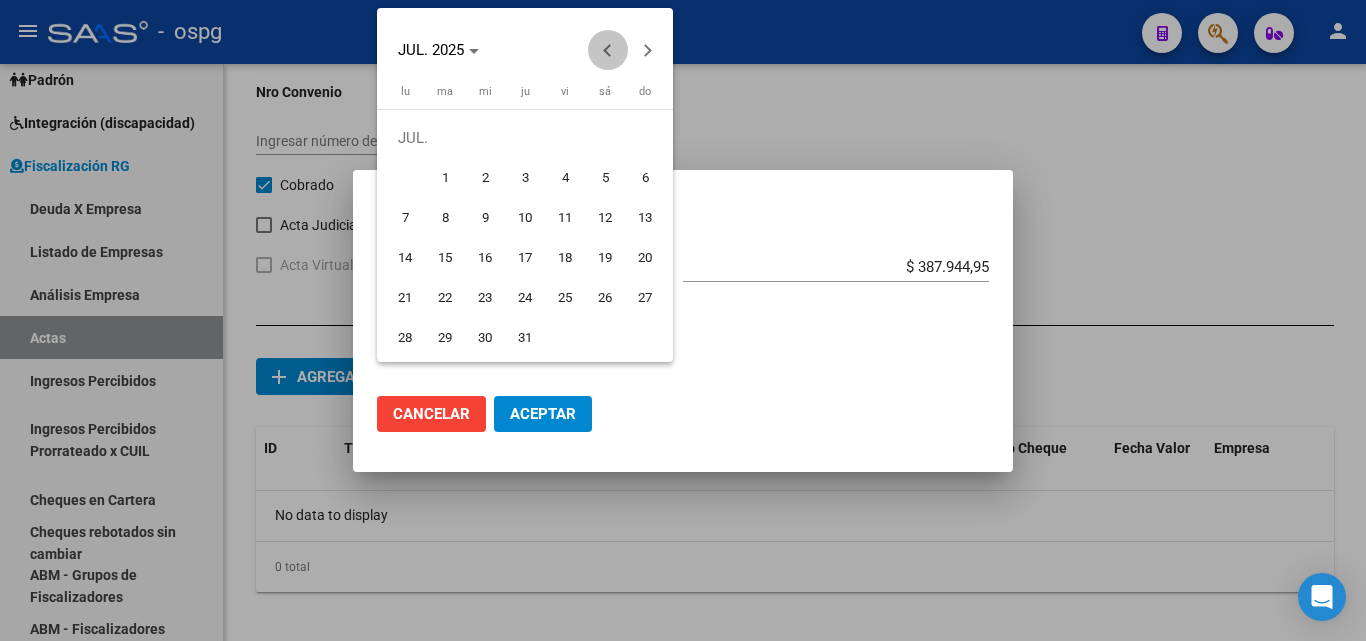 click at bounding box center (608, 50) 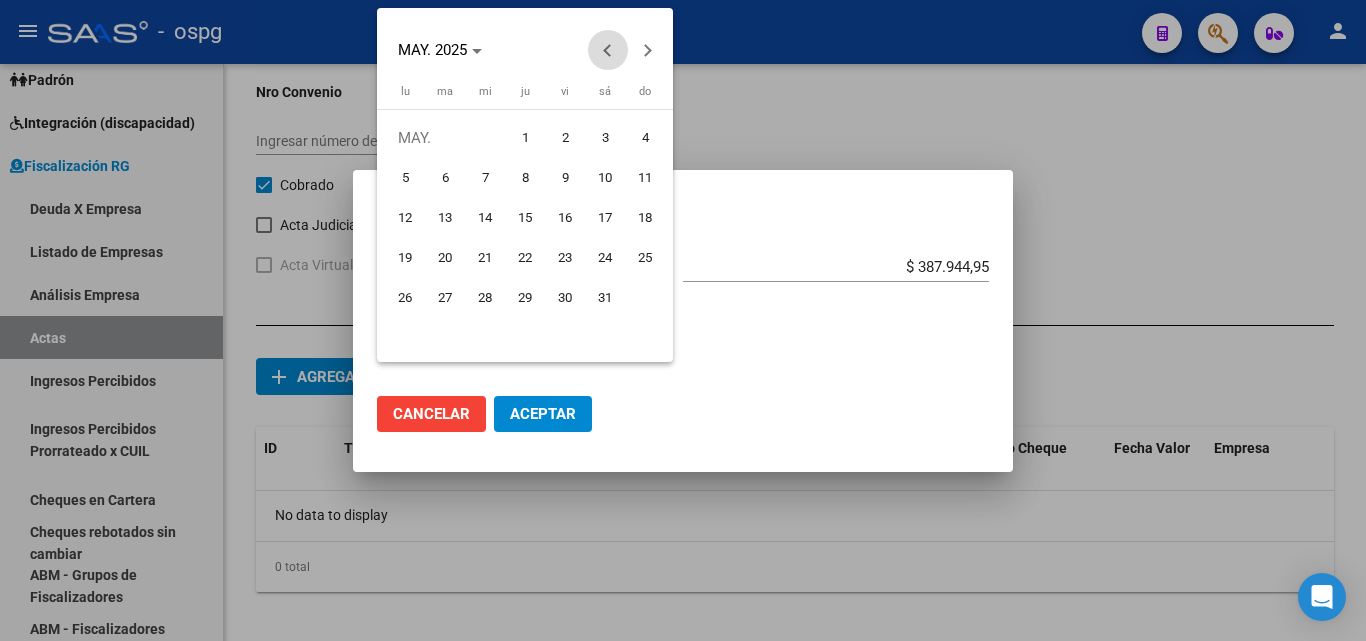 click at bounding box center [608, 50] 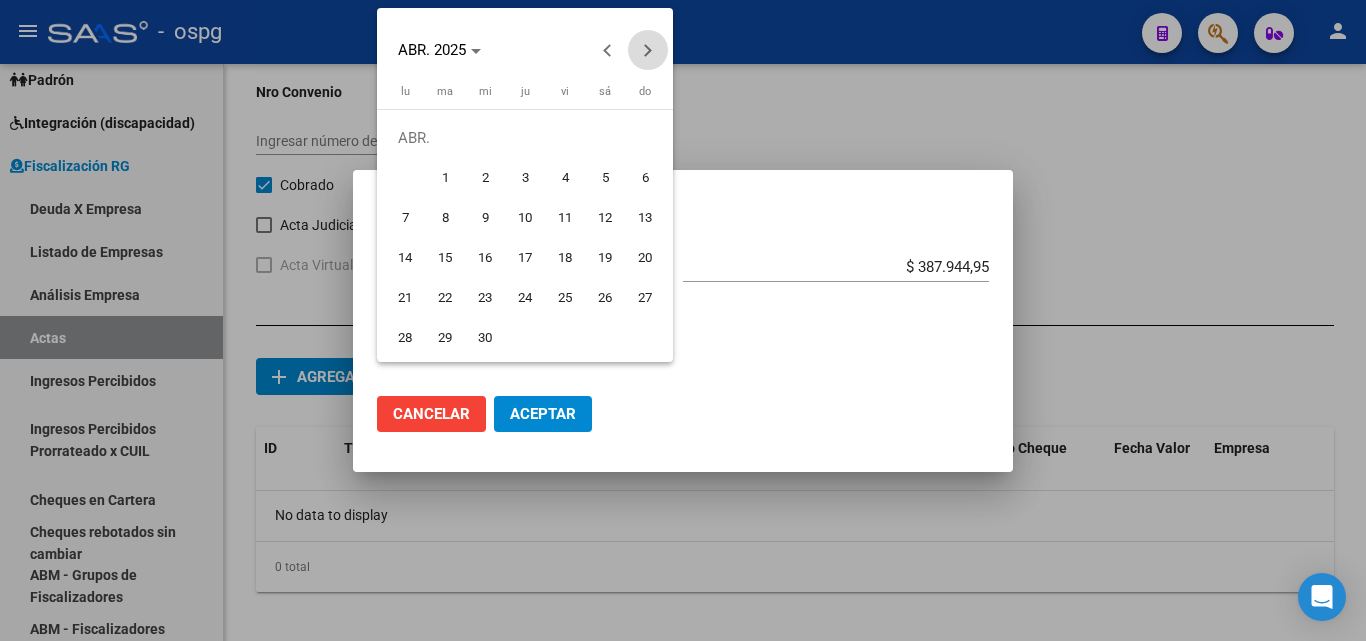 click at bounding box center (648, 50) 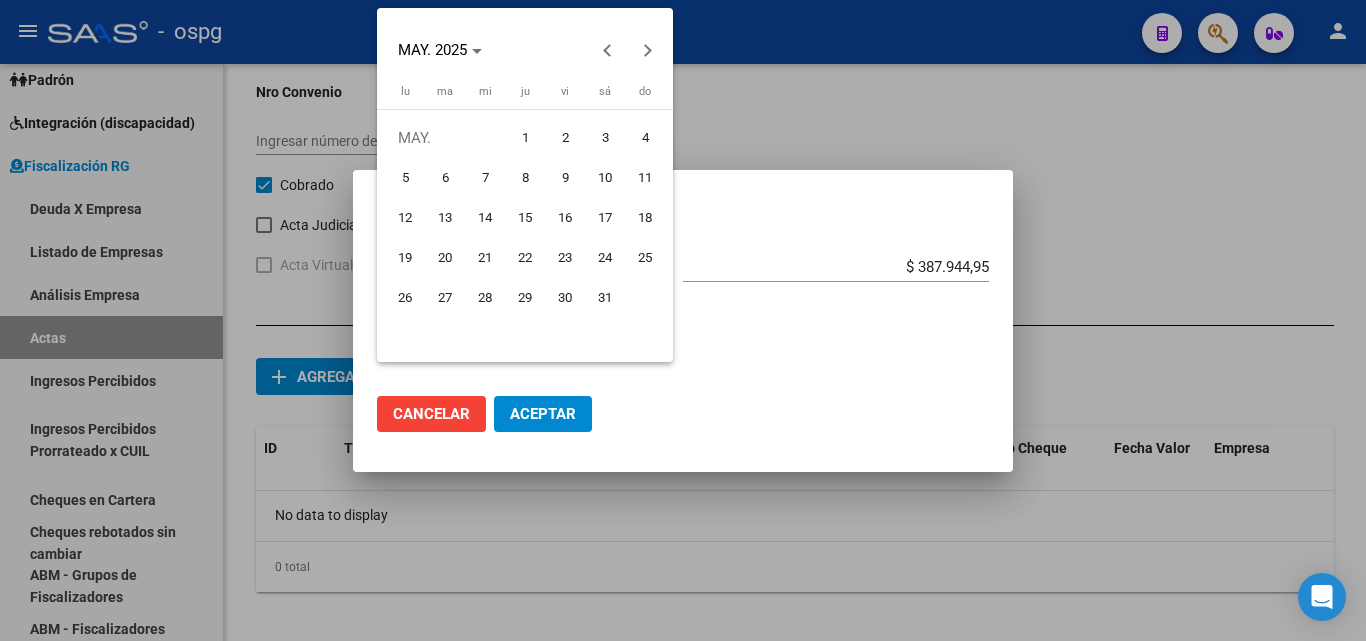 click on "8" at bounding box center (525, 178) 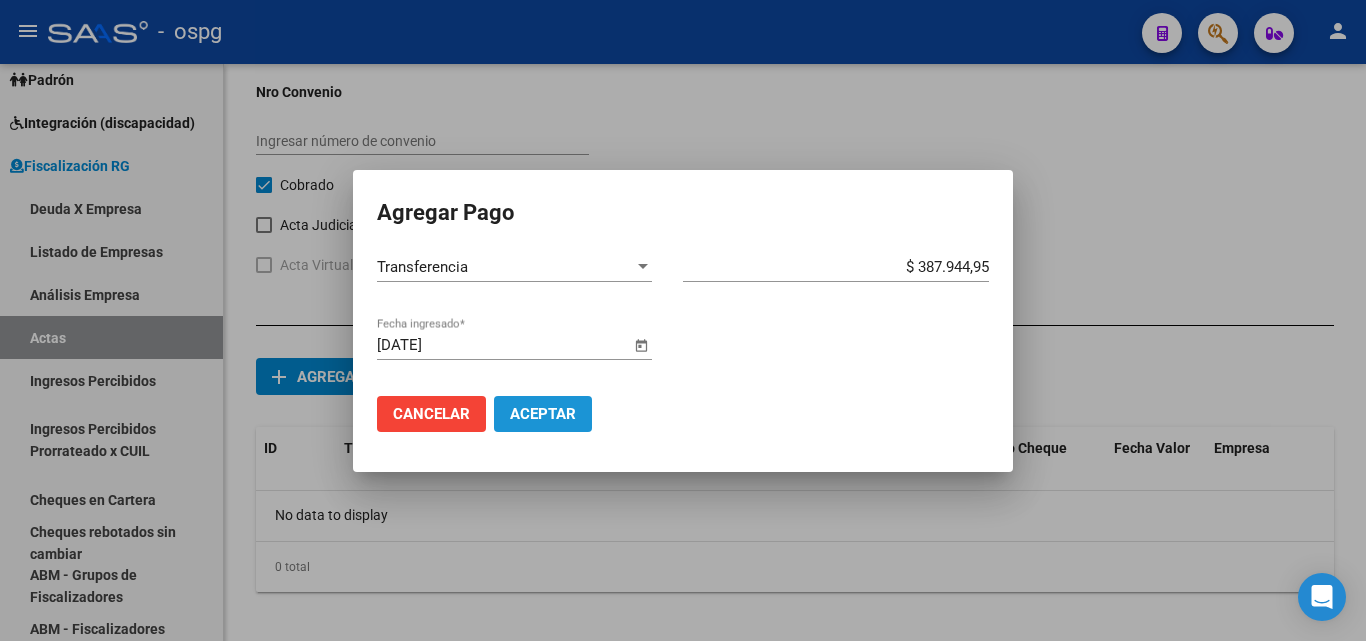 click on "Aceptar" at bounding box center [543, 414] 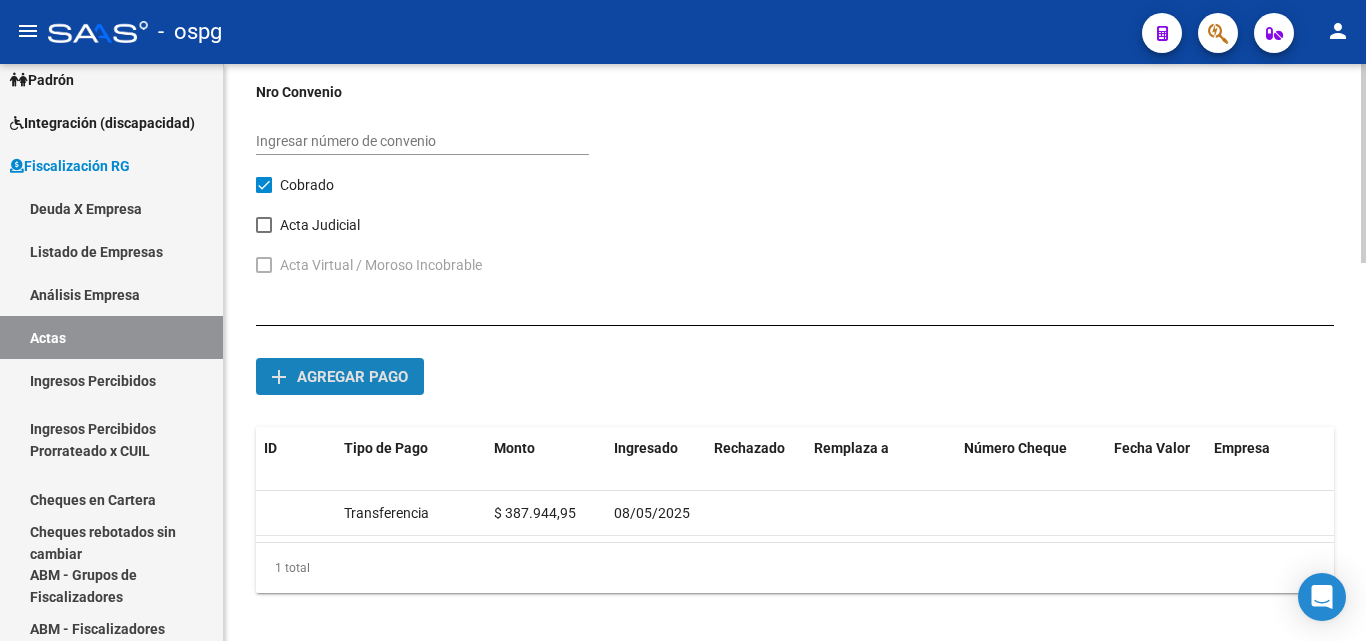click on "add Agregar pago" 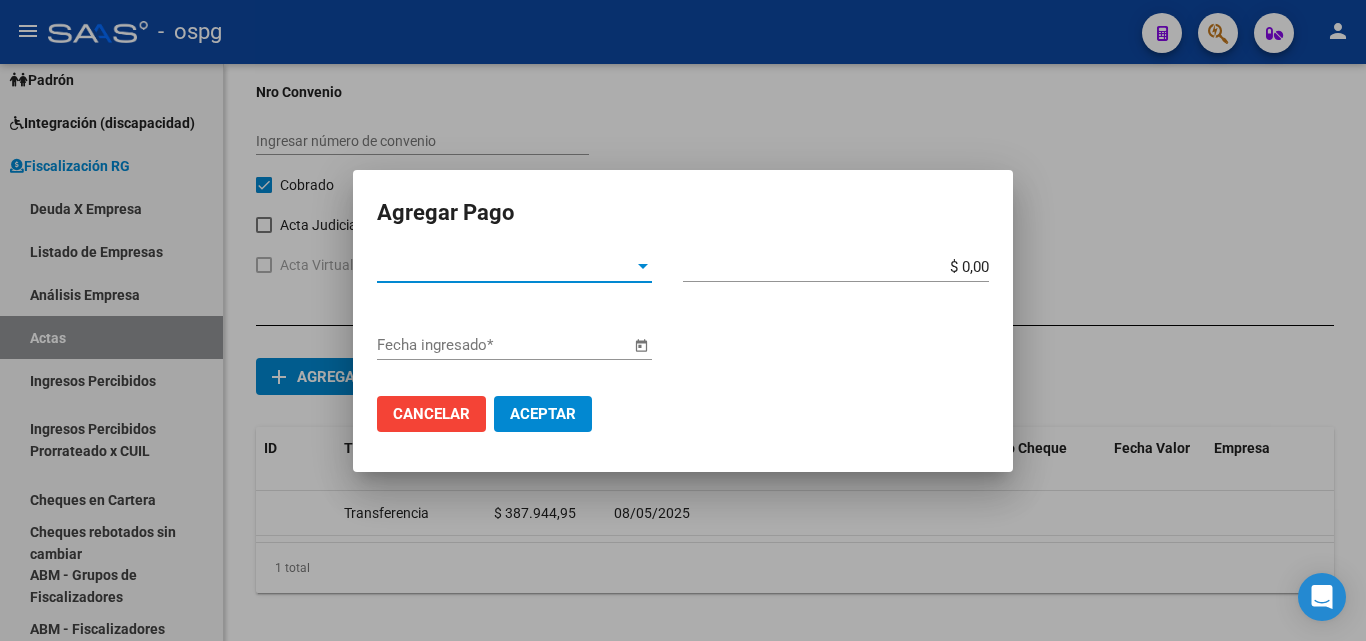 click on "Tipo de Pago *" at bounding box center (505, 267) 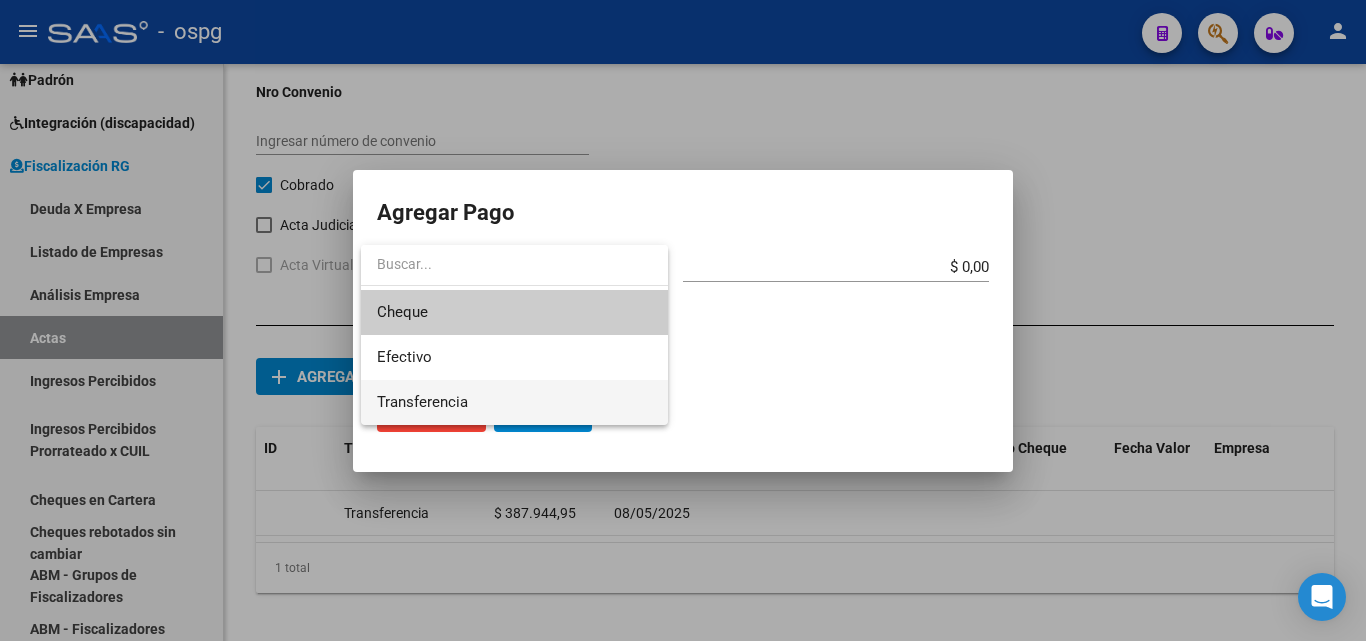drag, startPoint x: 492, startPoint y: 399, endPoint x: 533, endPoint y: 386, distance: 43.011627 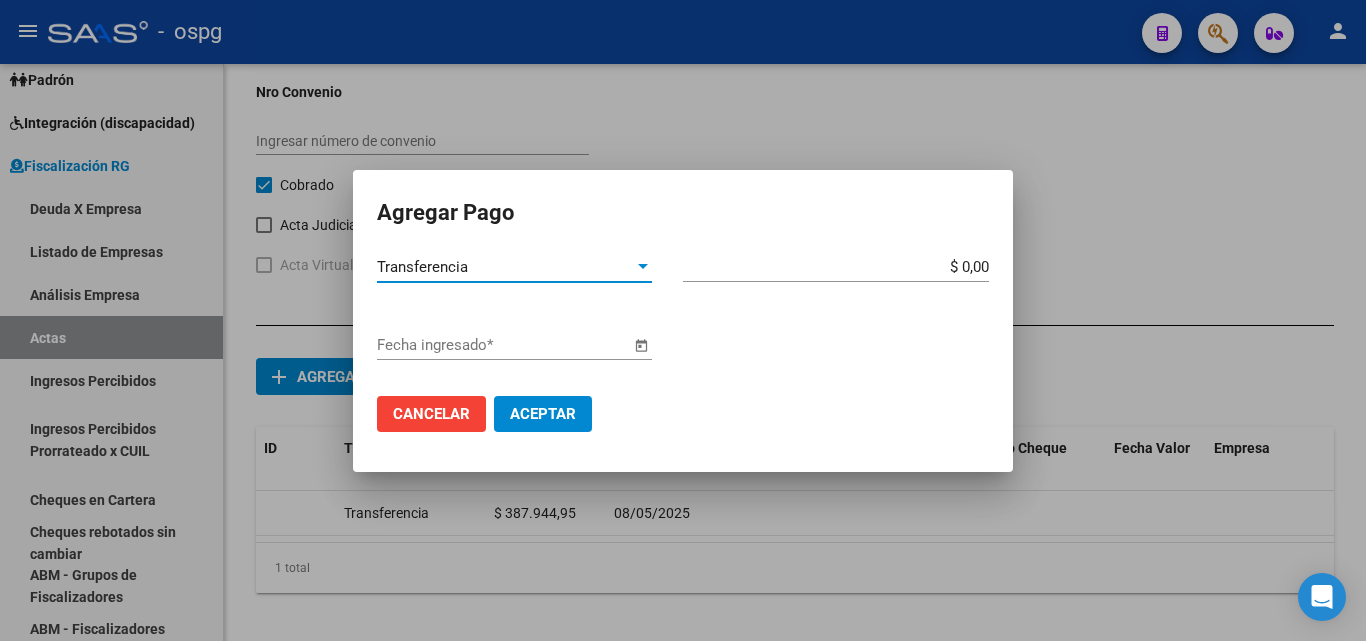 click on "$ 0,00" at bounding box center (836, 267) 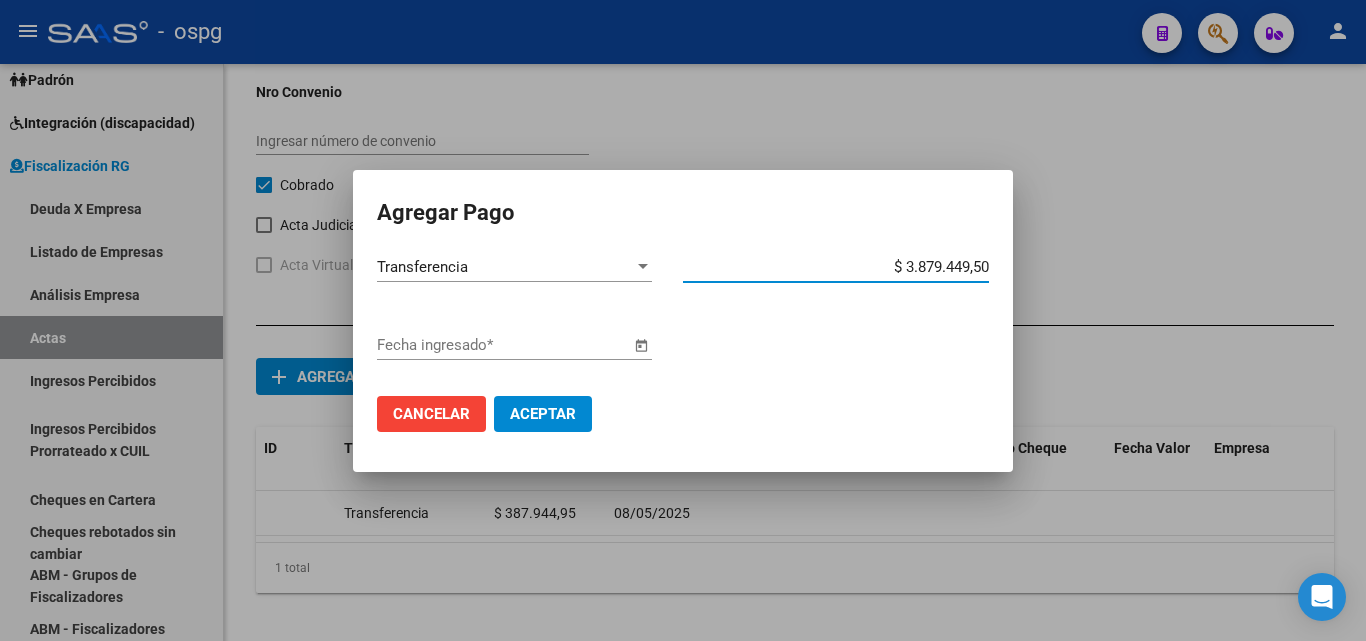 type on "$ 387.944,95" 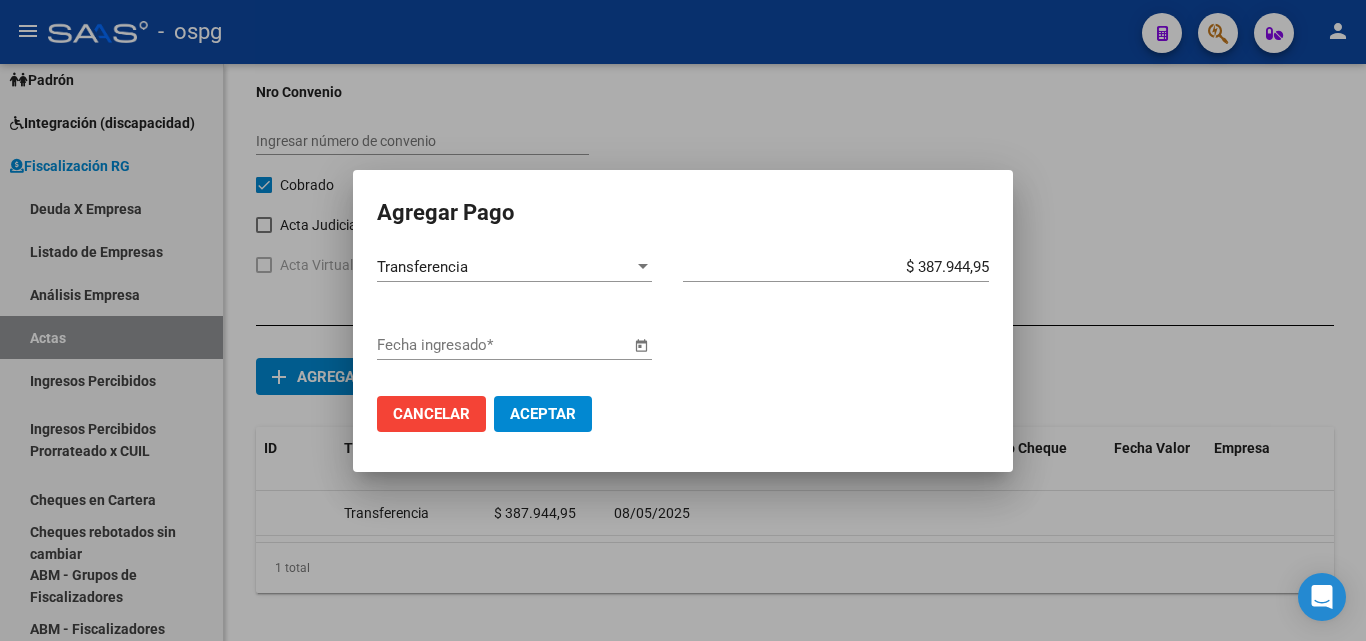 click at bounding box center [641, 346] 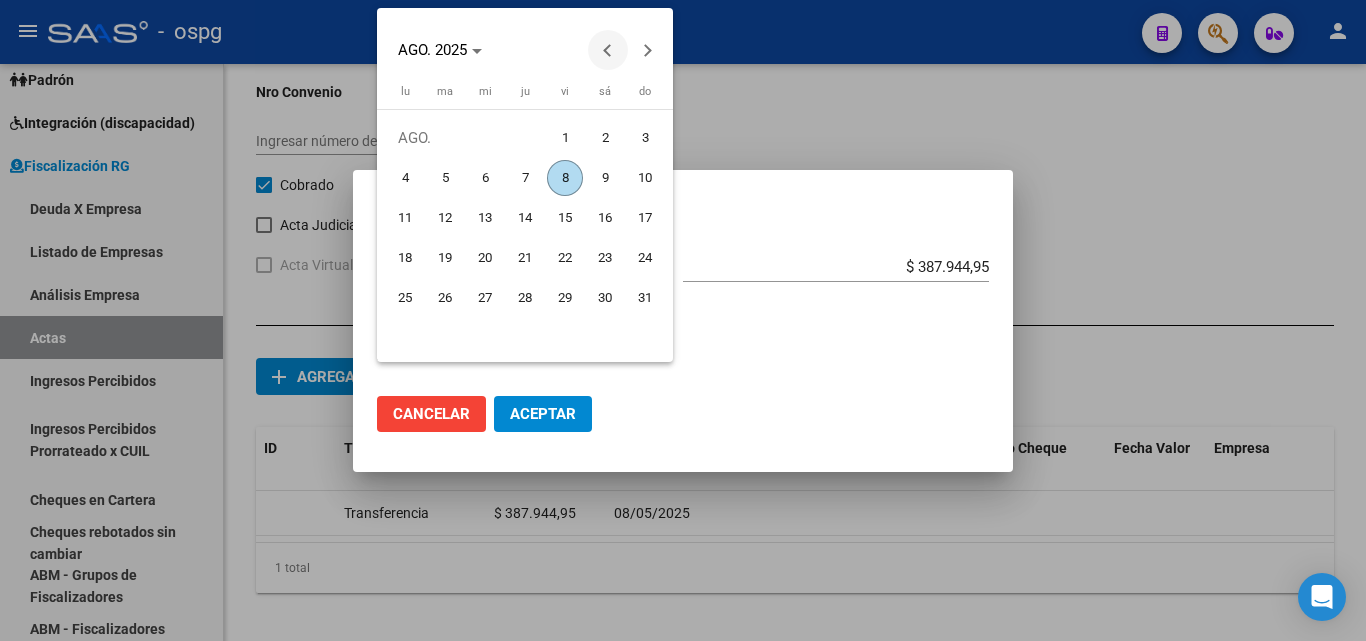 click at bounding box center [608, 50] 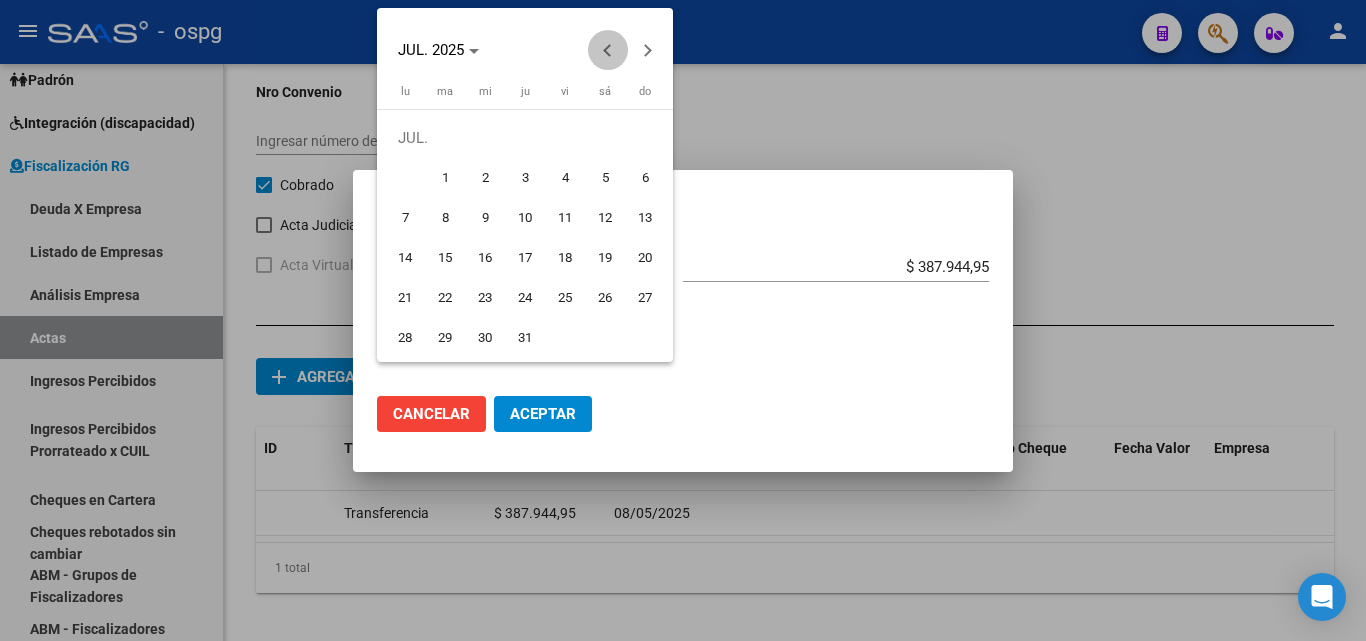 click at bounding box center (608, 50) 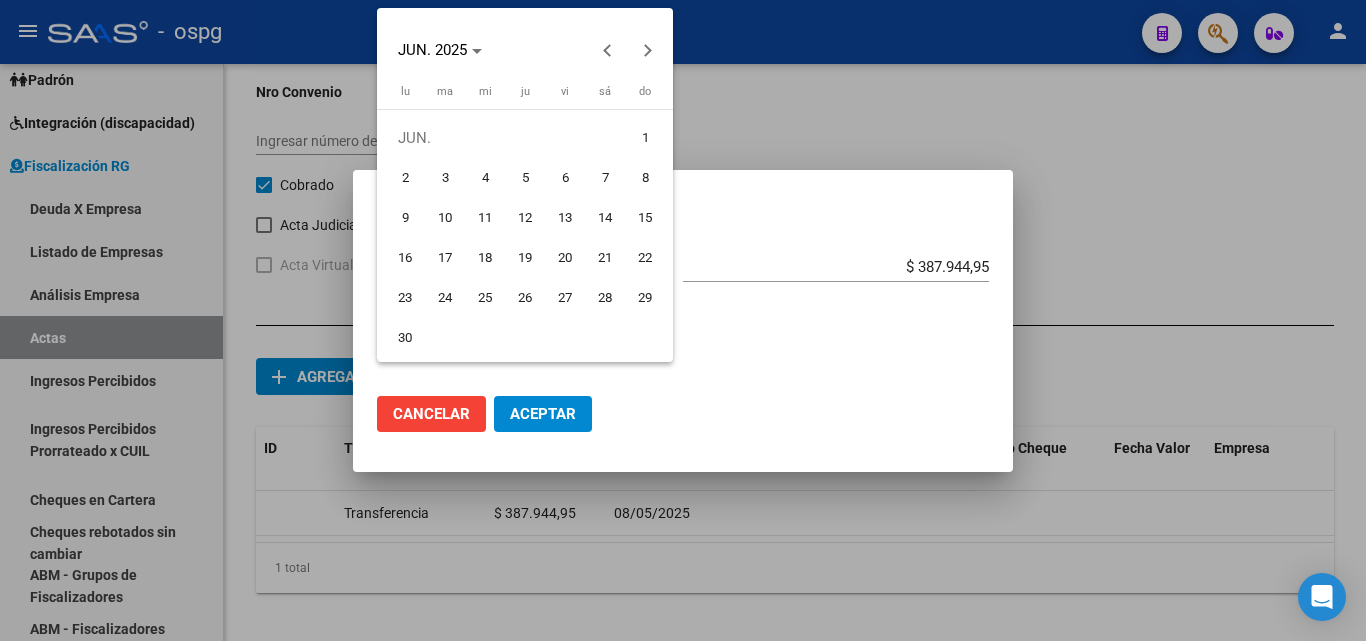 click on "25" at bounding box center [485, 298] 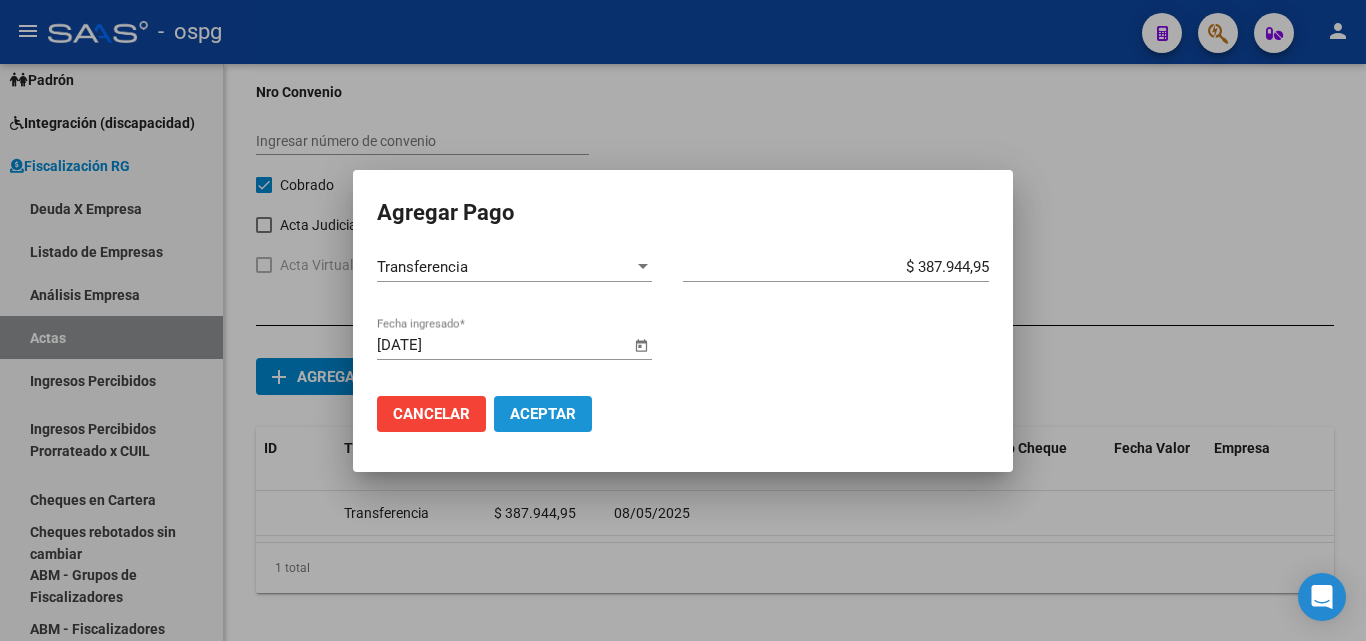 click on "Aceptar" at bounding box center (543, 414) 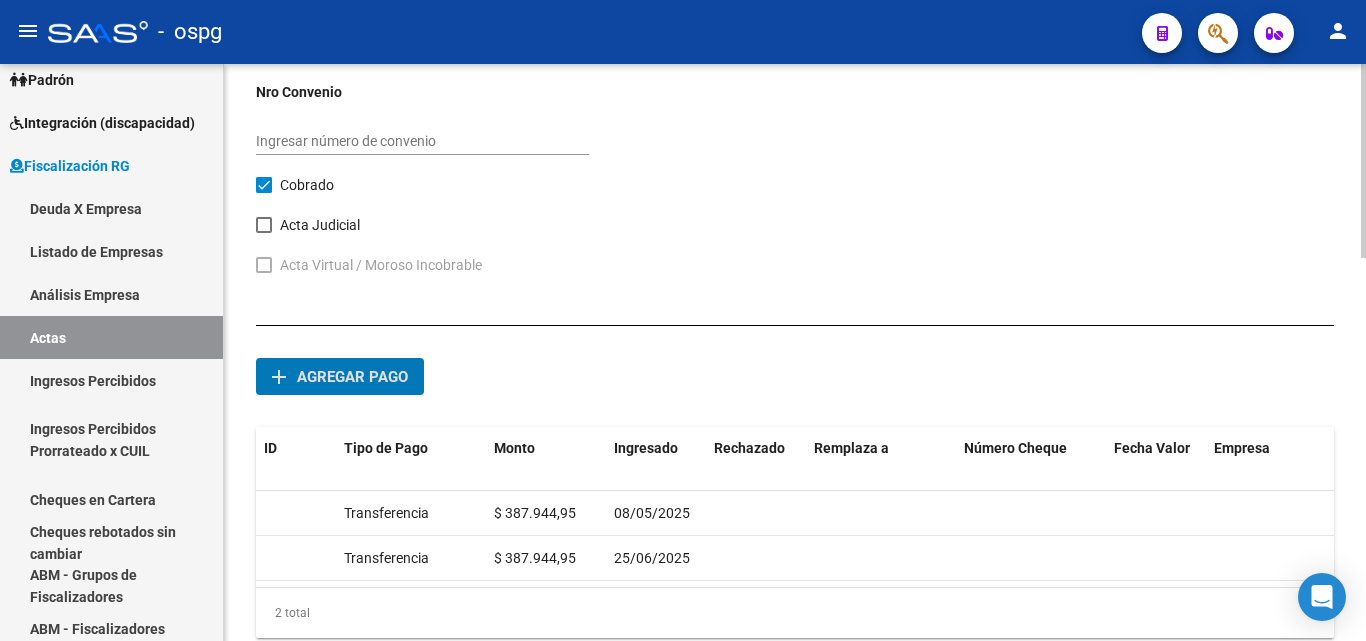 click on "Agregar pago" 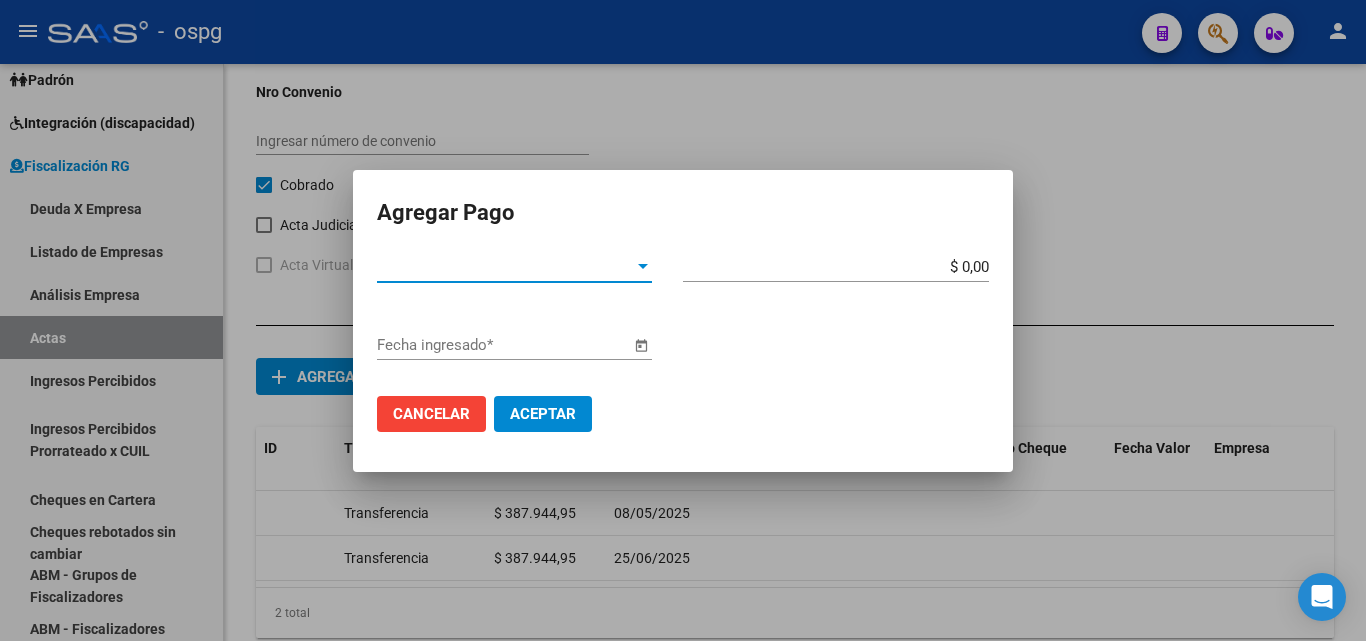 click at bounding box center [643, 266] 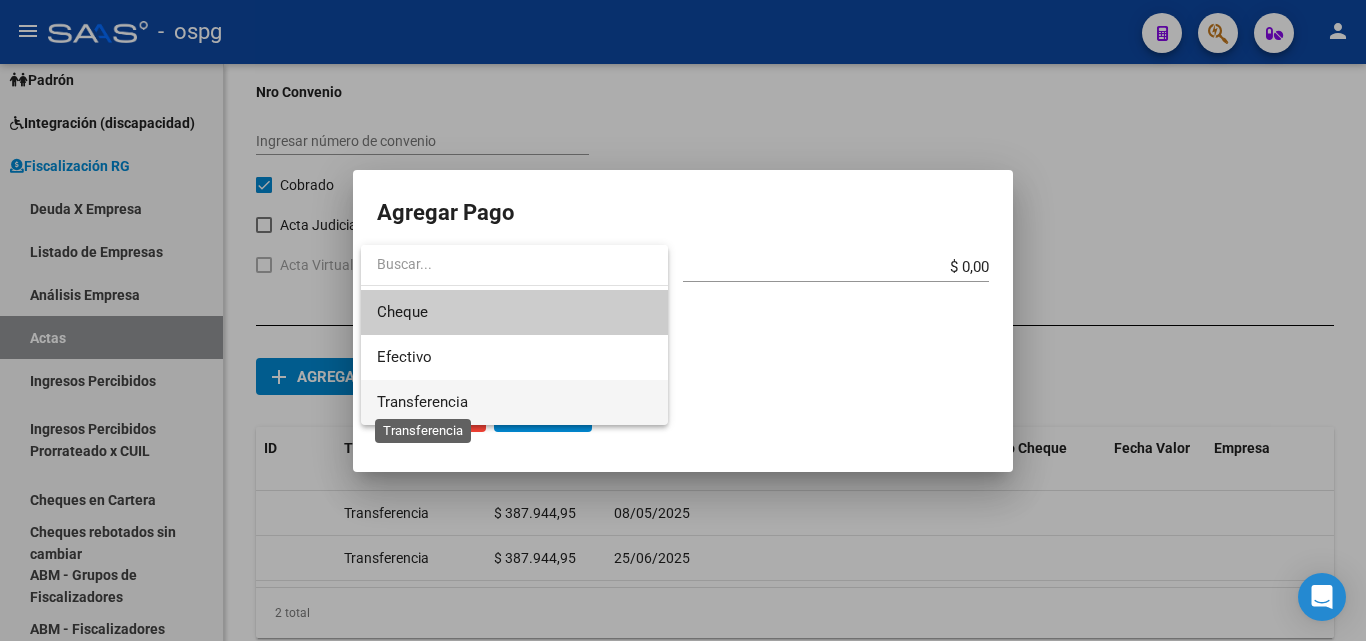 click on "Transferencia" at bounding box center (422, 402) 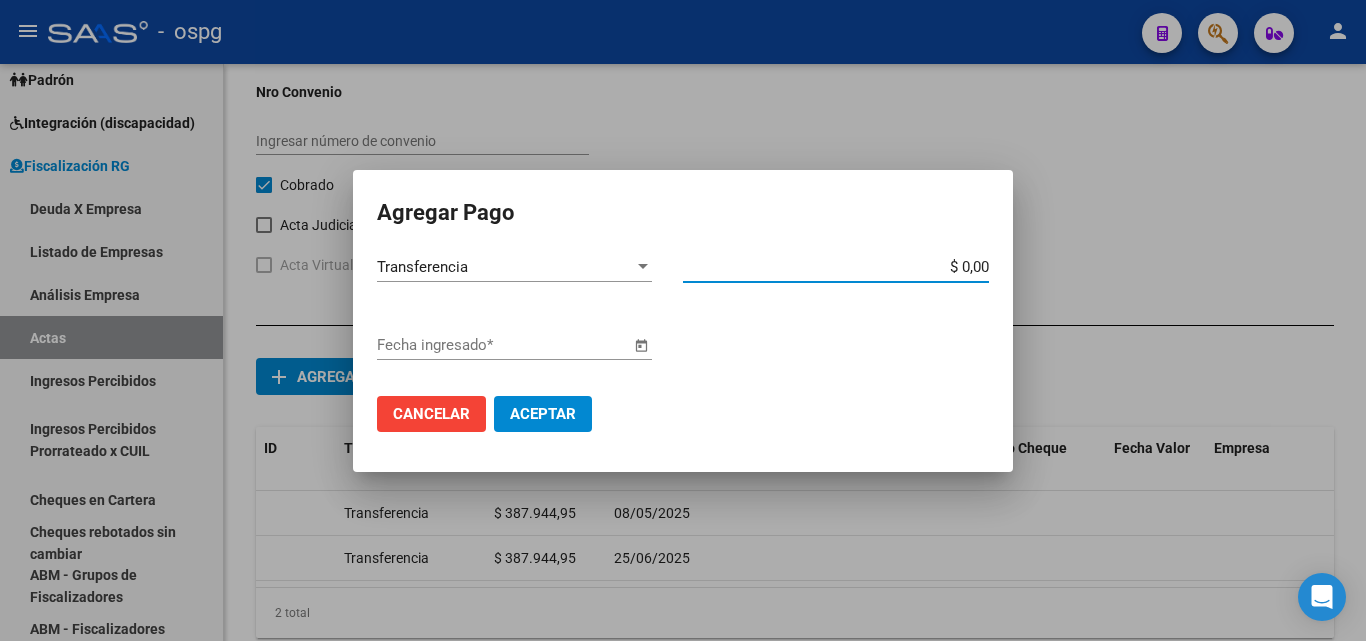 click on "$ 0,00" at bounding box center (836, 267) 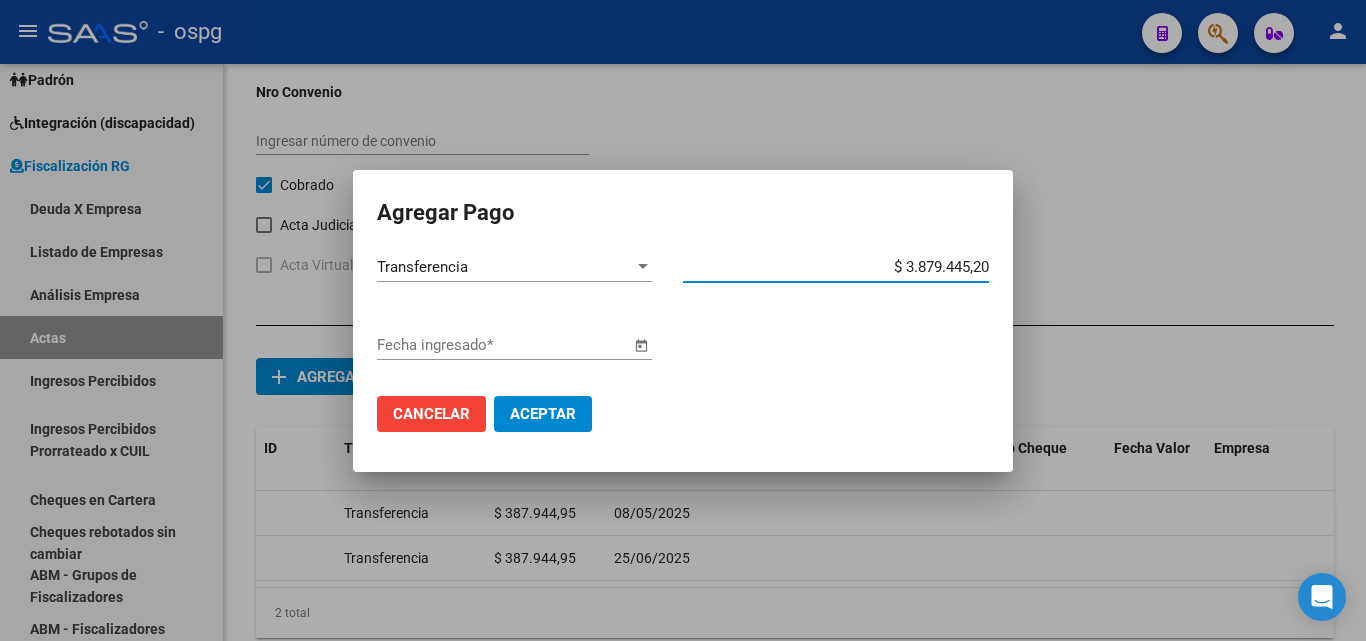 type on "$ 387.944,52" 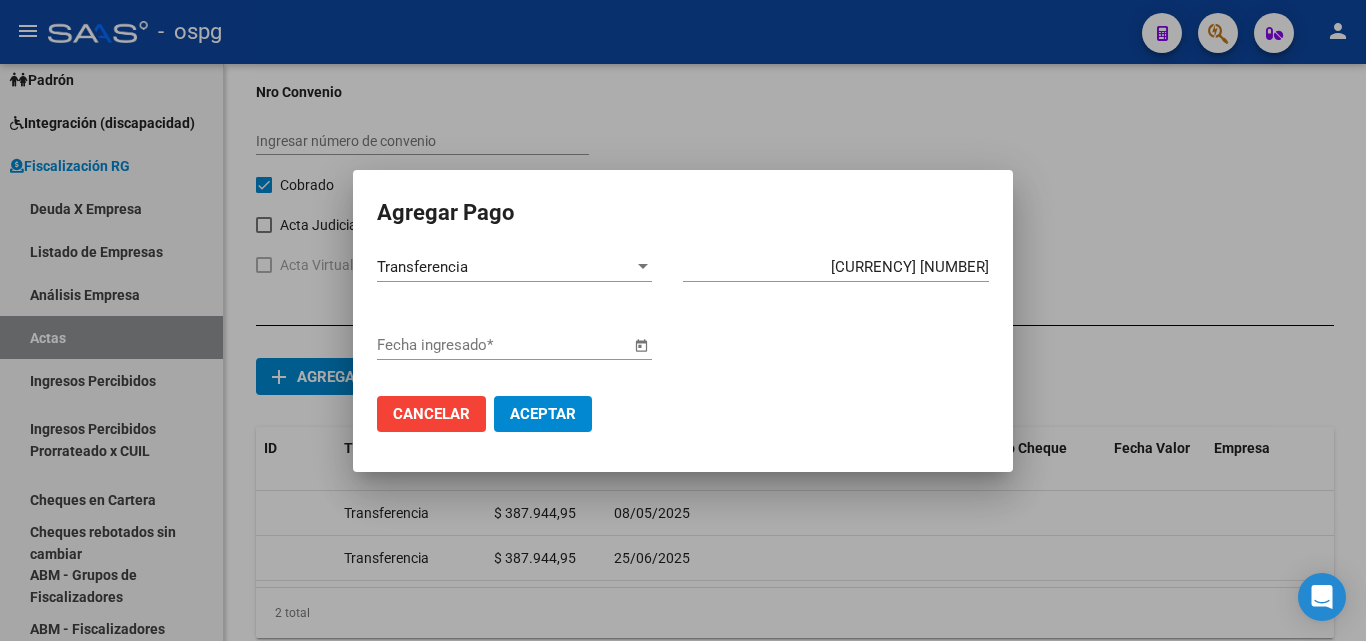 click at bounding box center [641, 346] 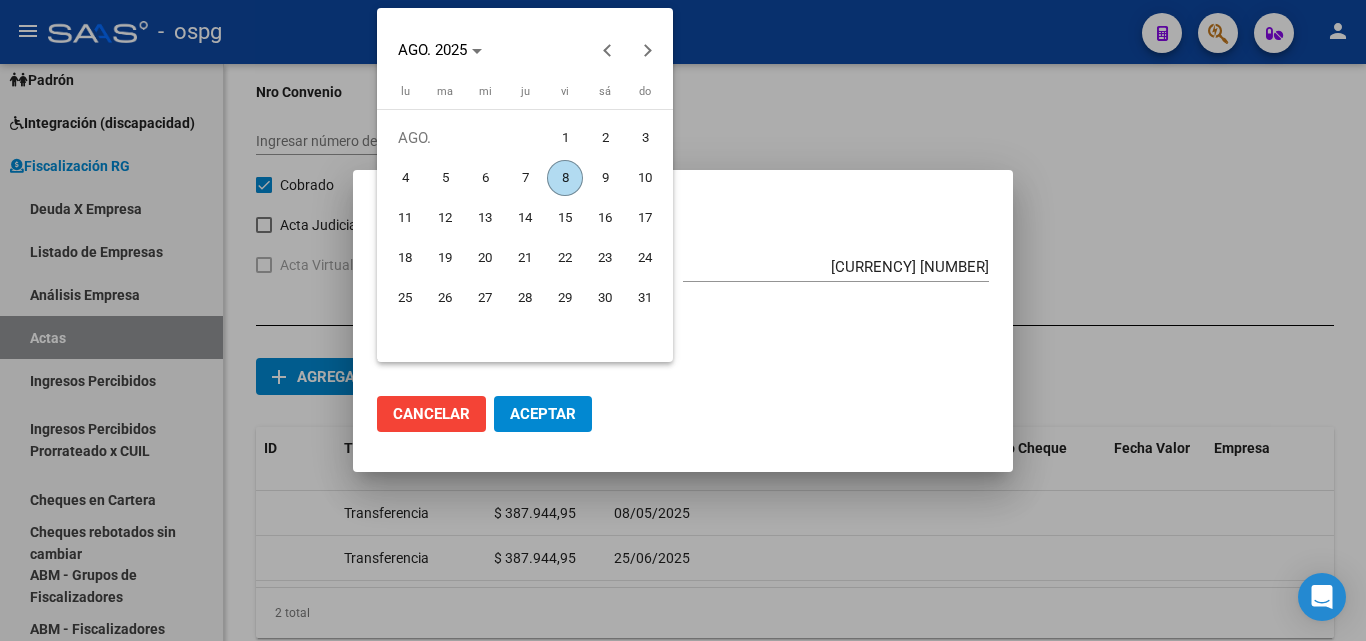 click on "8" at bounding box center [565, 178] 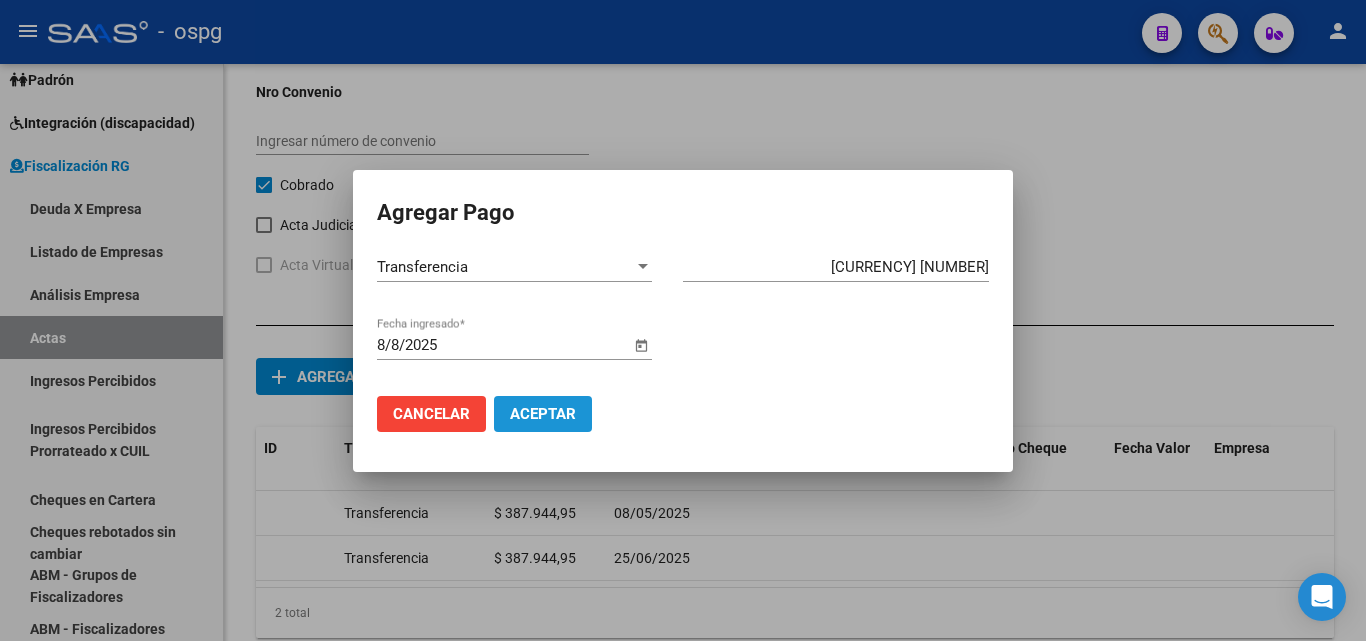 click on "Aceptar" at bounding box center [543, 414] 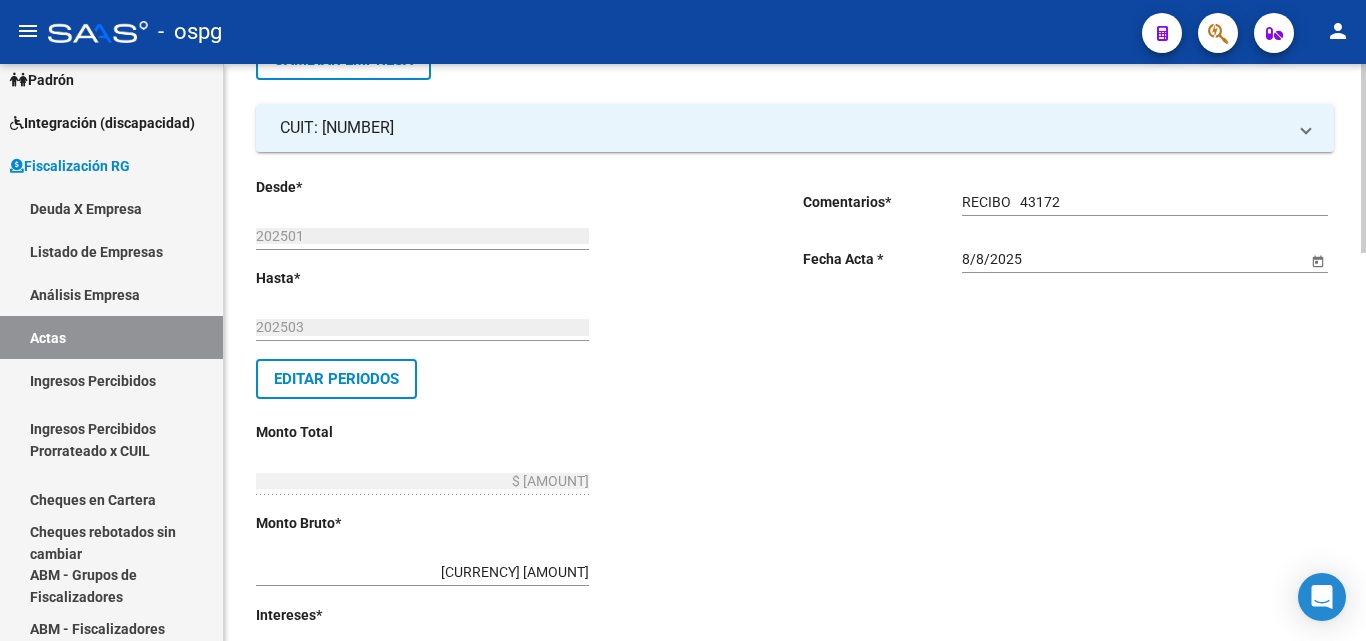 scroll, scrollTop: 0, scrollLeft: 0, axis: both 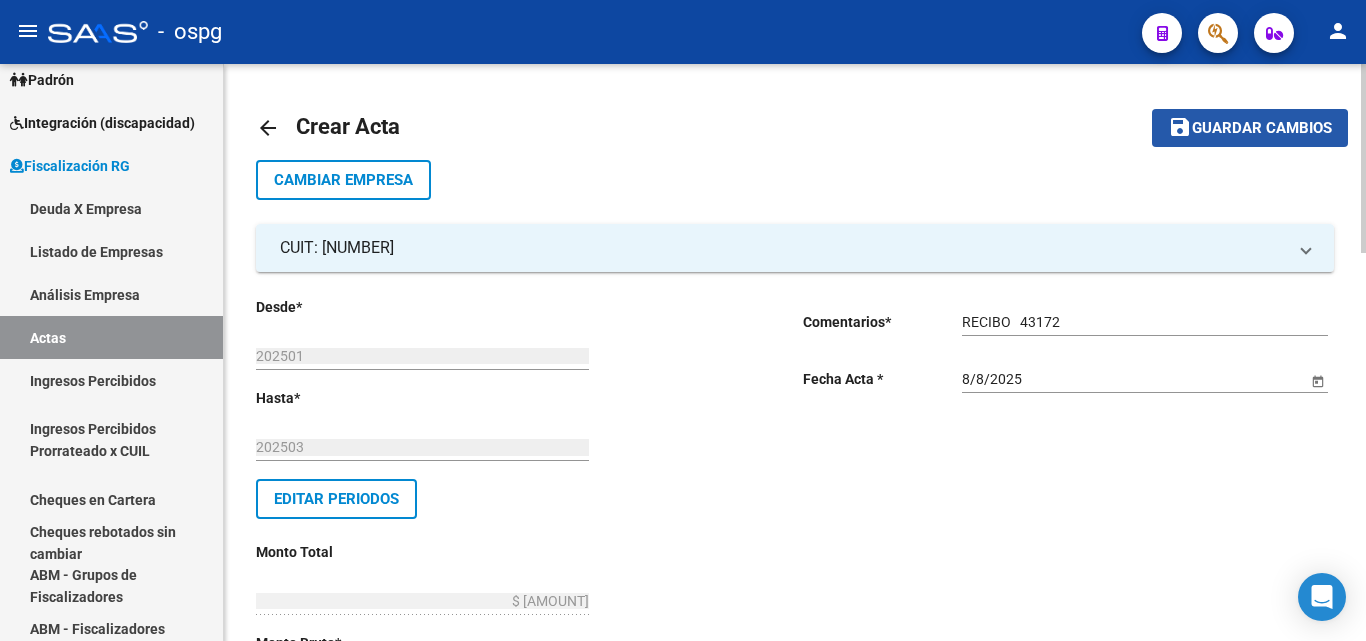 click on "Guardar cambios" 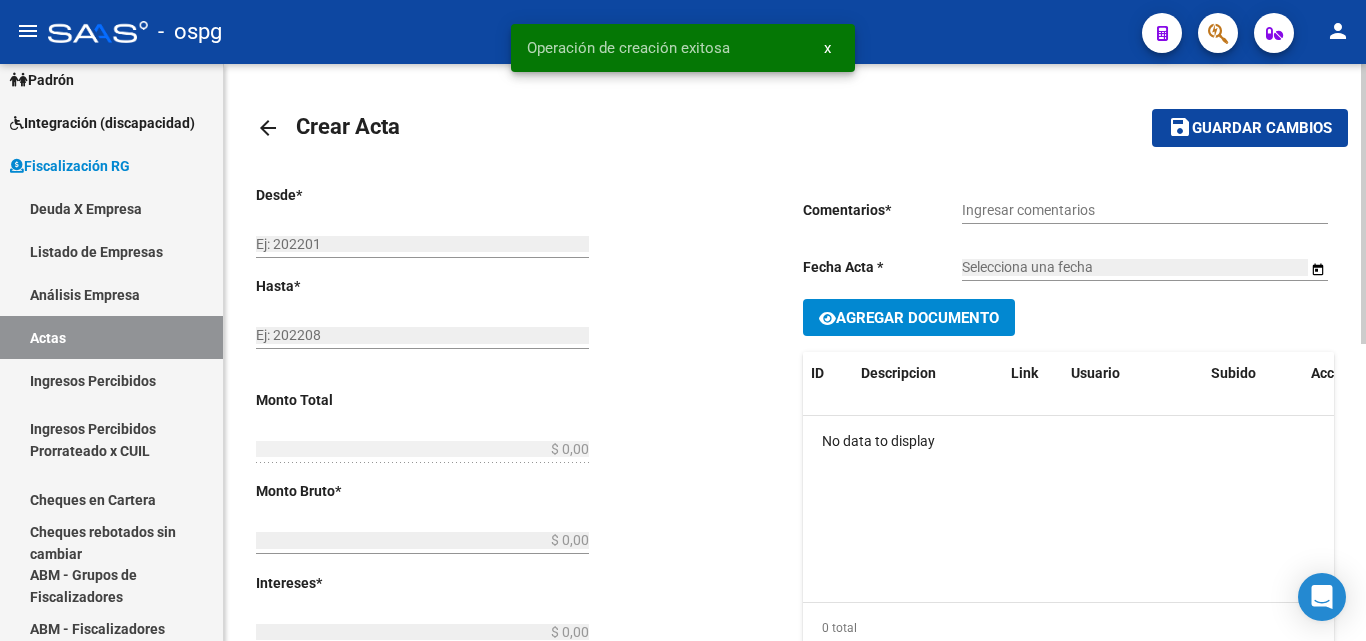 type on "202501" 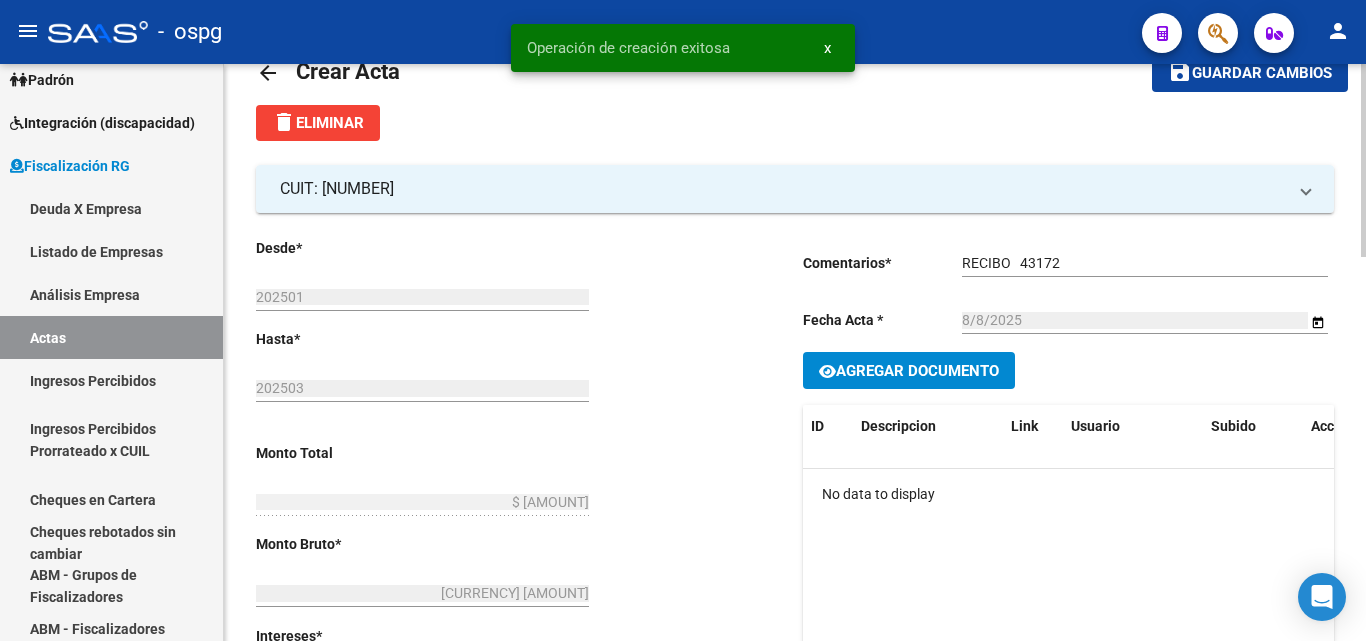 scroll, scrollTop: 100, scrollLeft: 0, axis: vertical 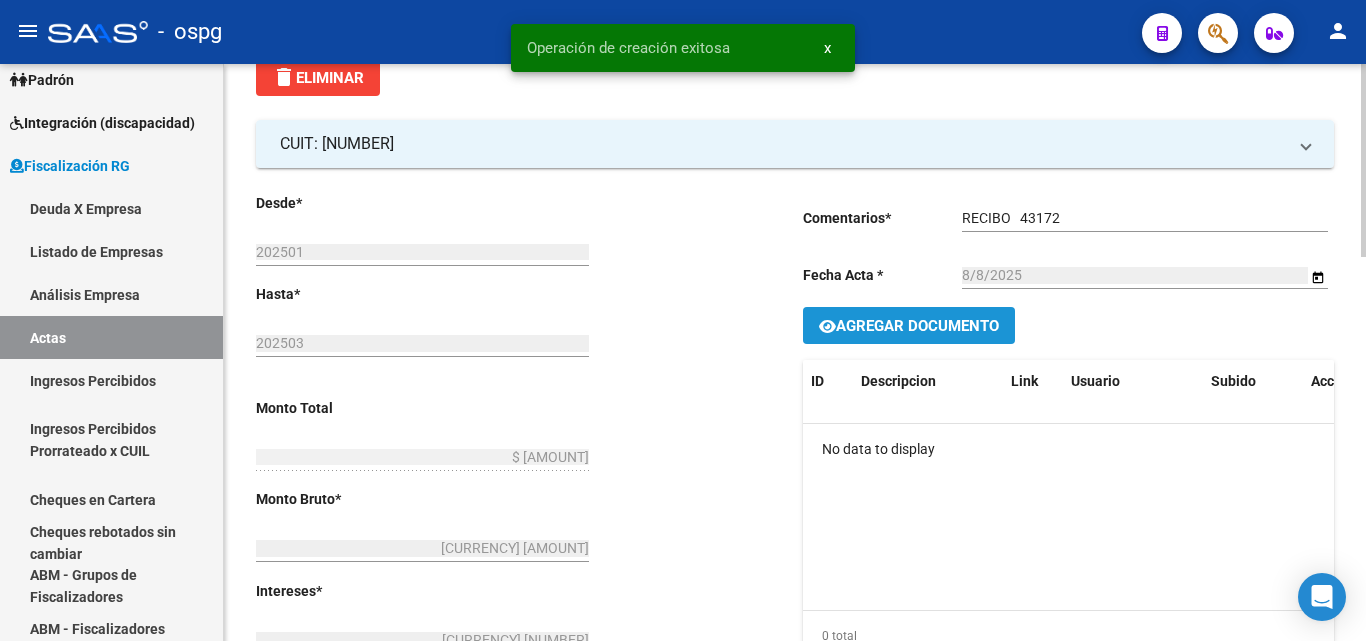 click on "Agregar Documento" 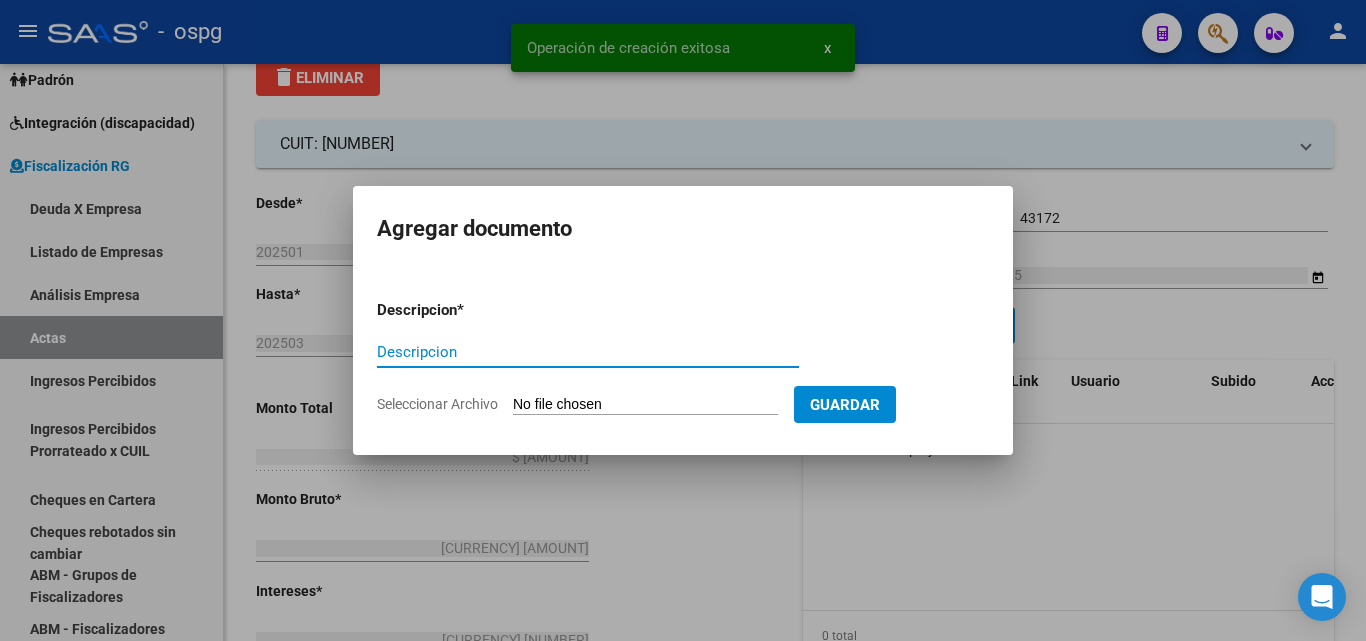 click on "Descripcion" at bounding box center (588, 352) 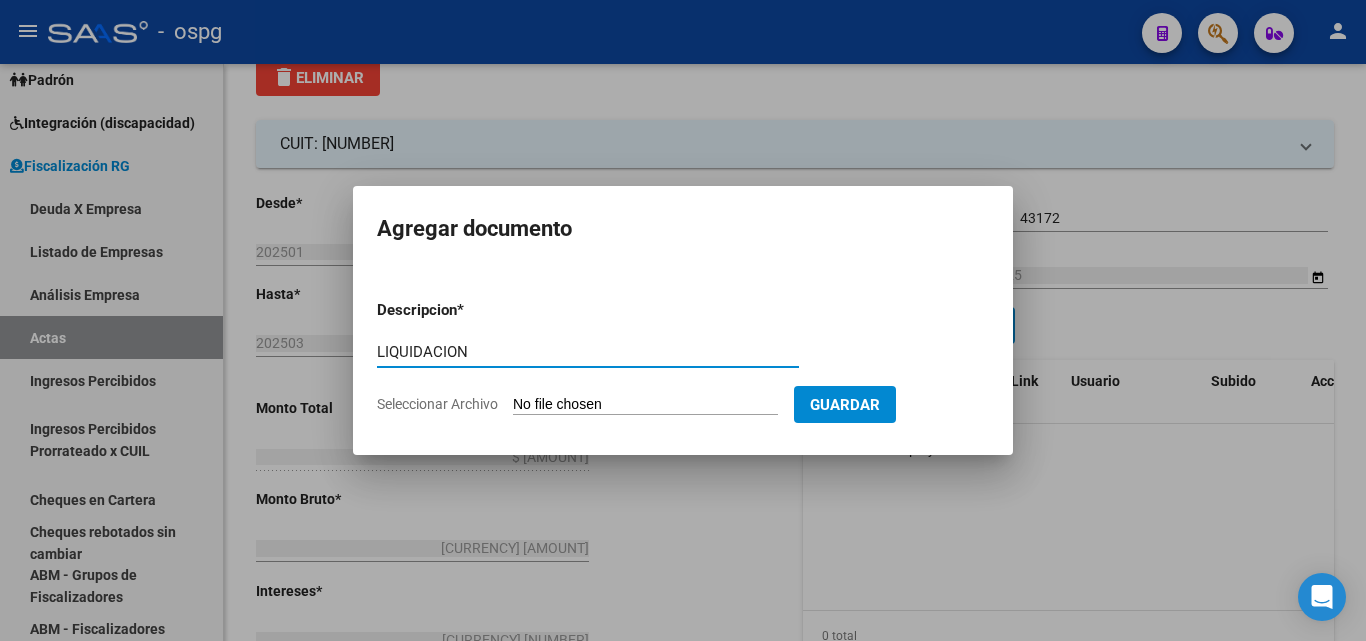 type on "LIQUIDACION" 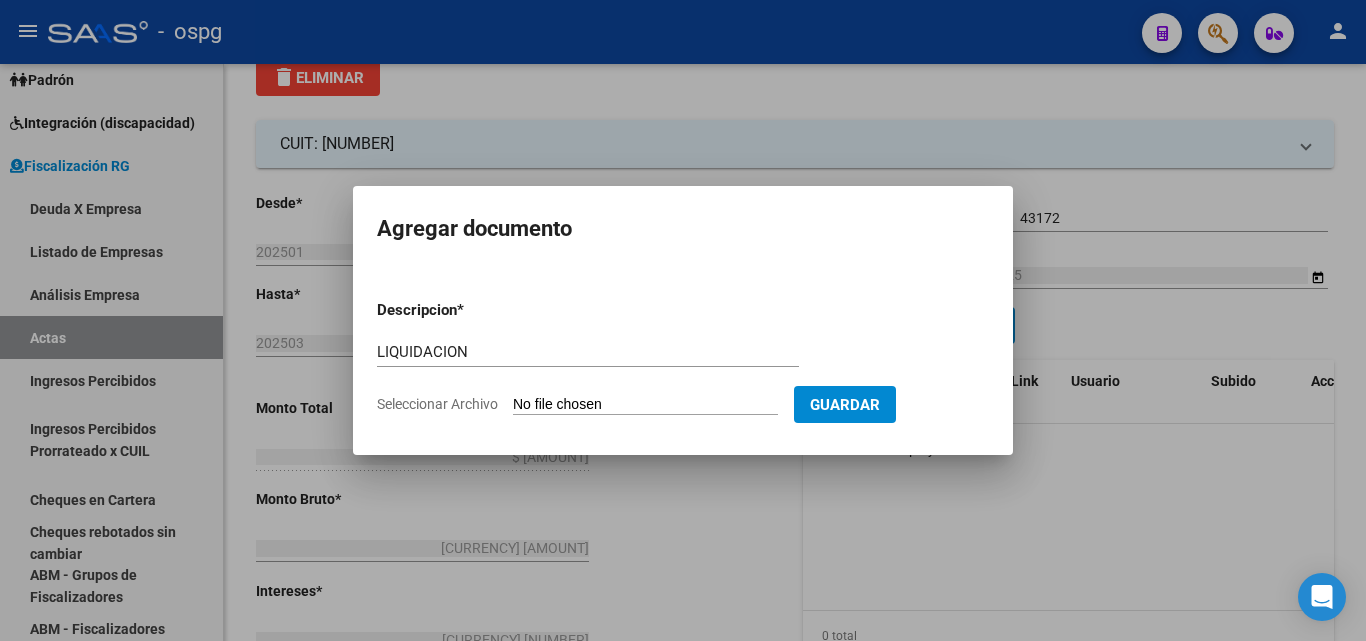 click on "Seleccionar Archivo" at bounding box center [645, 405] 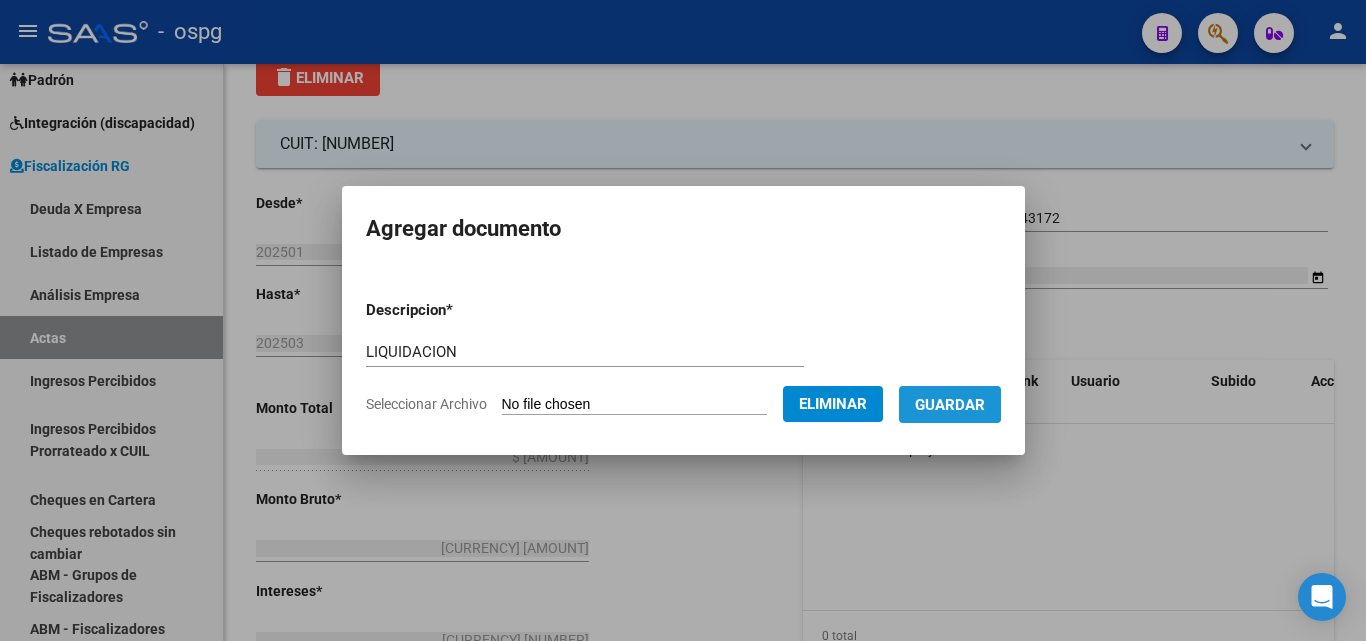 click on "Guardar" at bounding box center [950, 405] 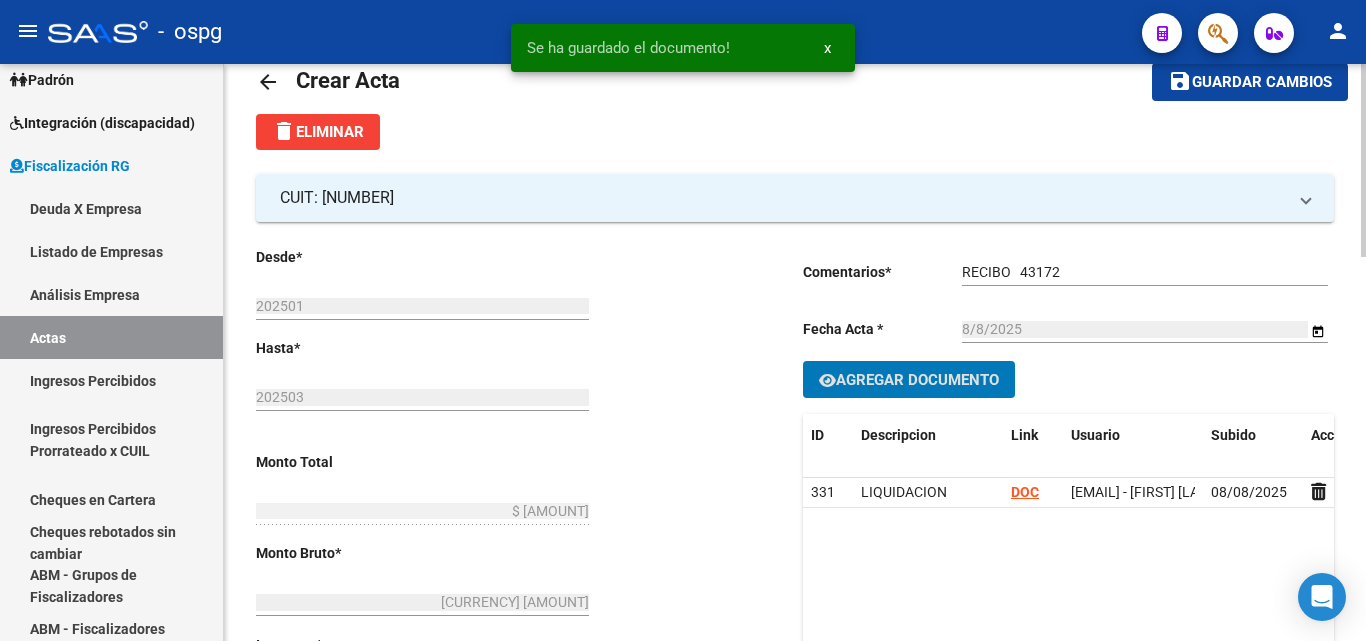 scroll, scrollTop: 0, scrollLeft: 0, axis: both 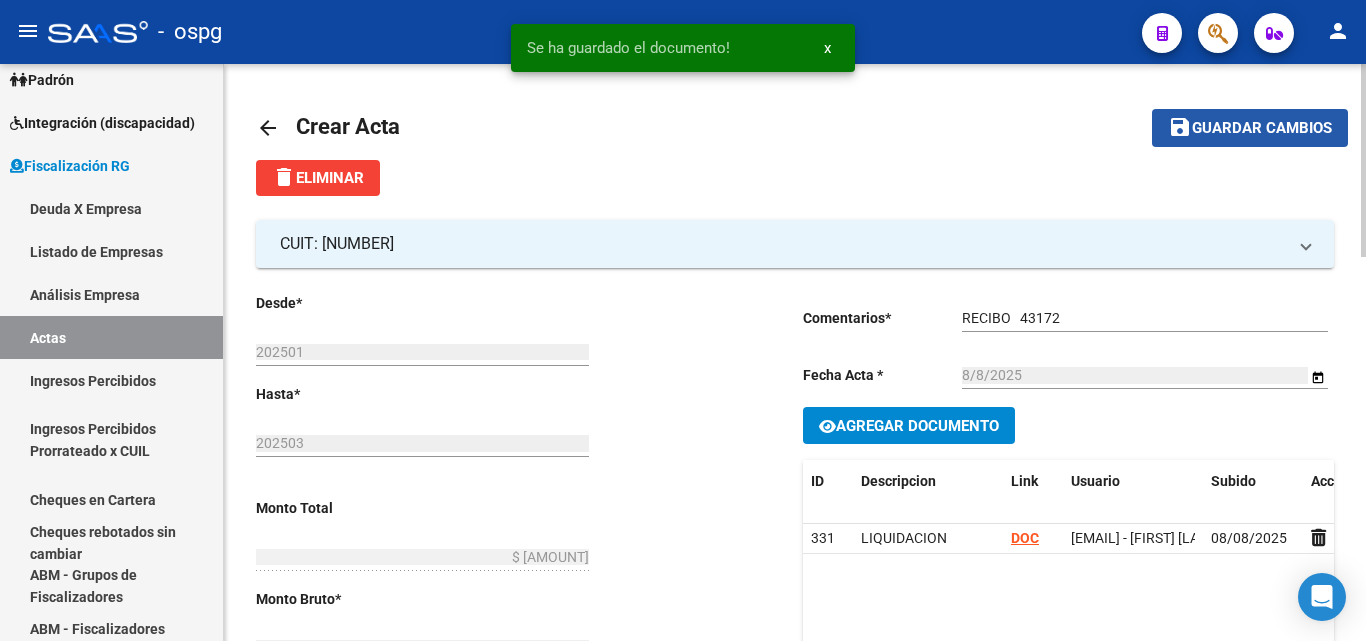 click on "Guardar cambios" 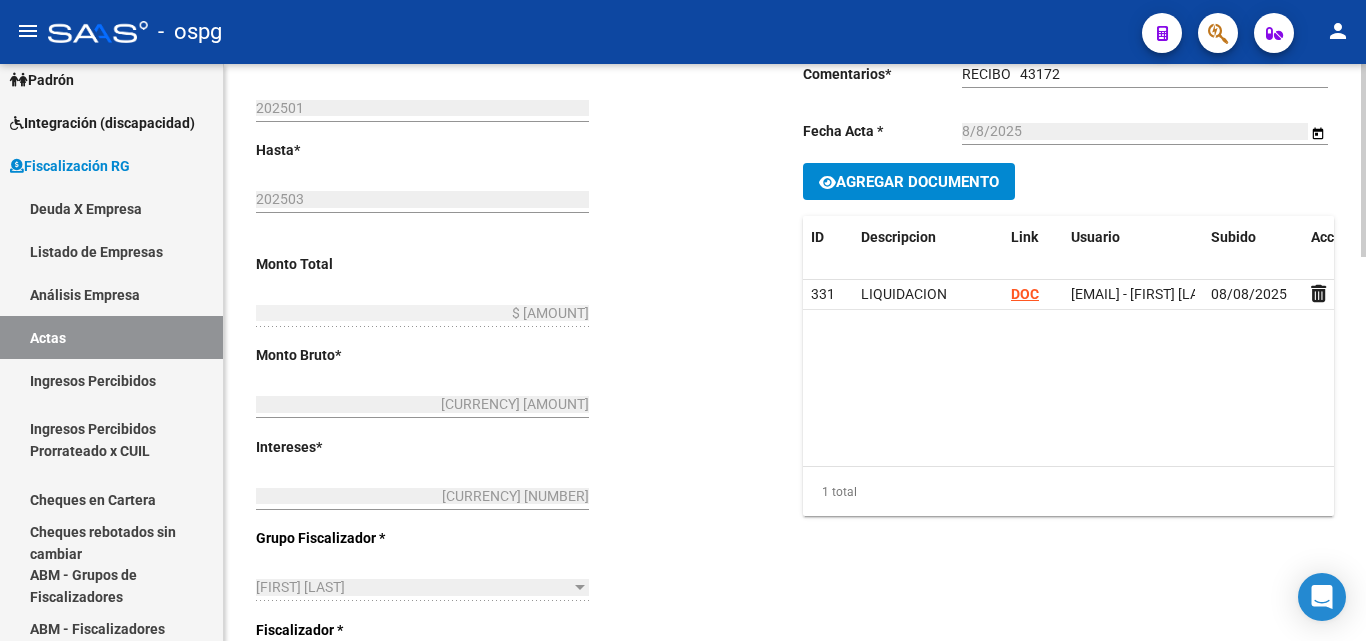 scroll, scrollTop: 144, scrollLeft: 0, axis: vertical 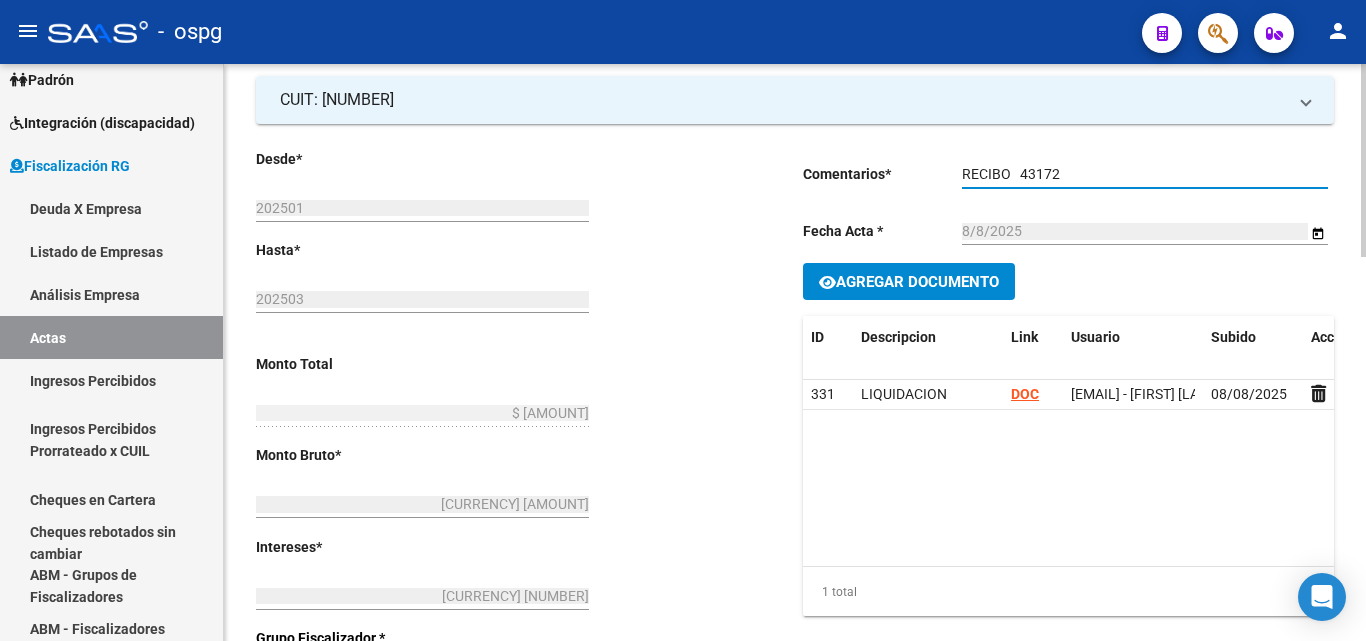 click on "RECIBO   43172" at bounding box center [1145, 174] 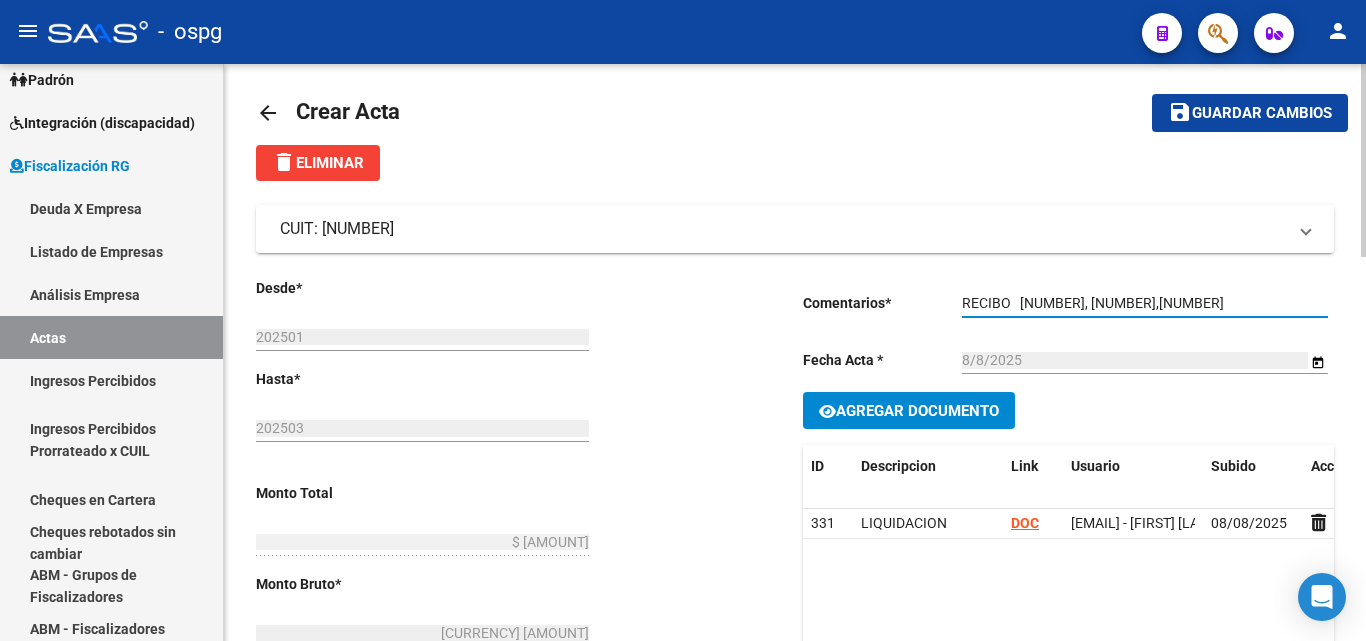scroll, scrollTop: 0, scrollLeft: 0, axis: both 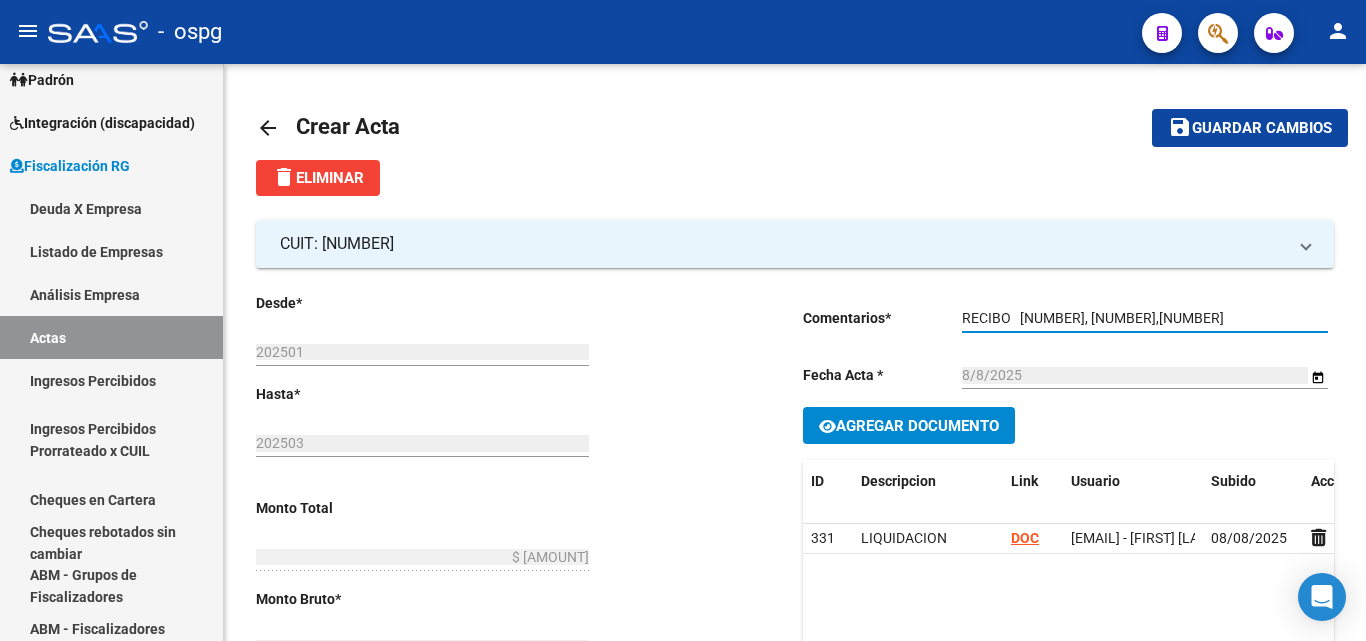 type on "RECIBO   43172, 42961,43083" 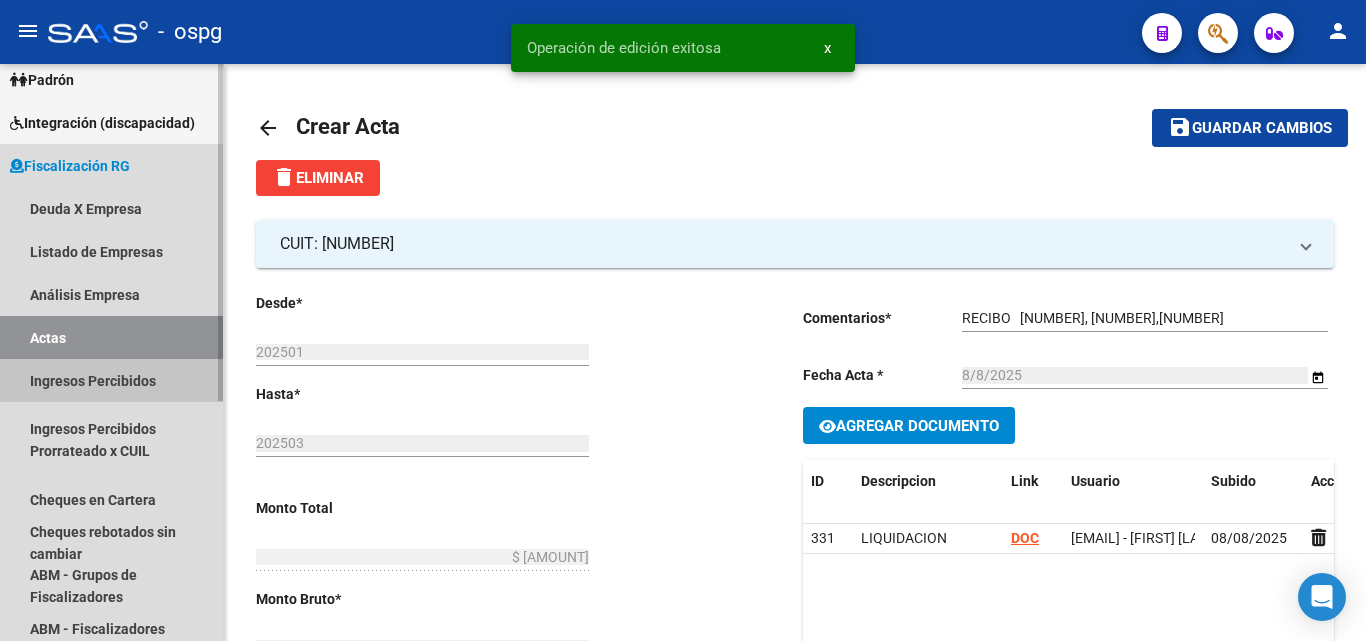 click on "Ingresos Percibidos" at bounding box center (111, 380) 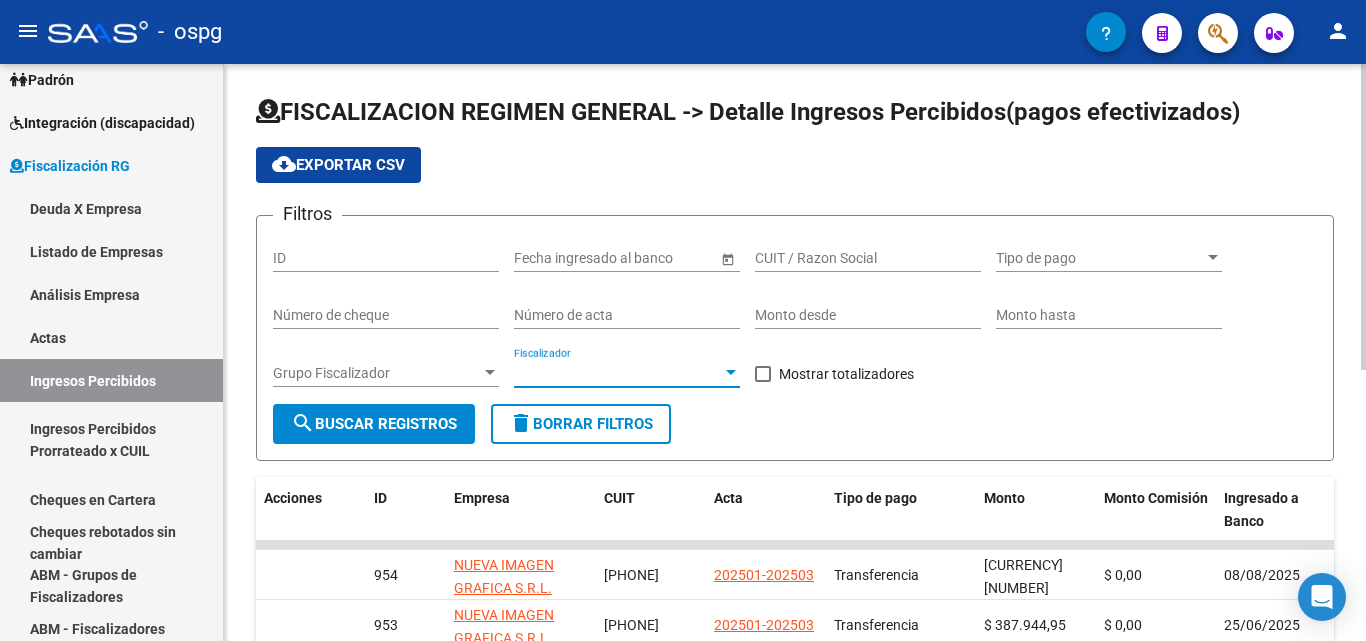 click on "Fiscalizador" at bounding box center [618, 373] 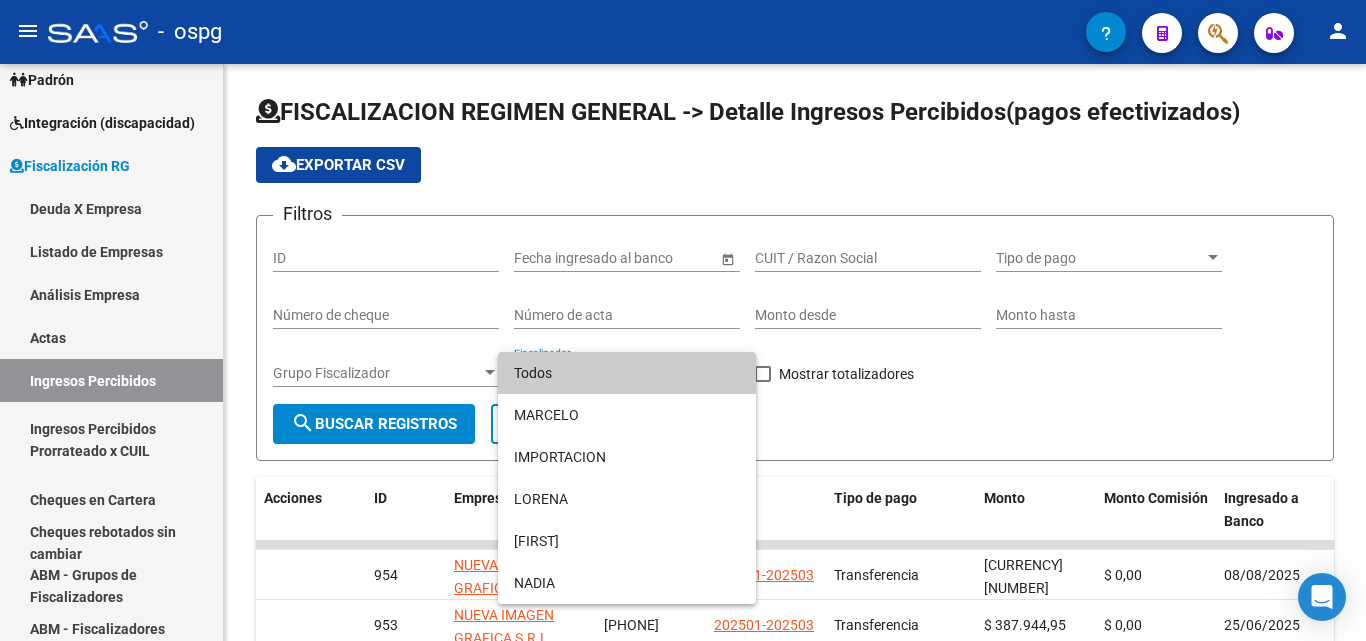 click at bounding box center [683, 320] 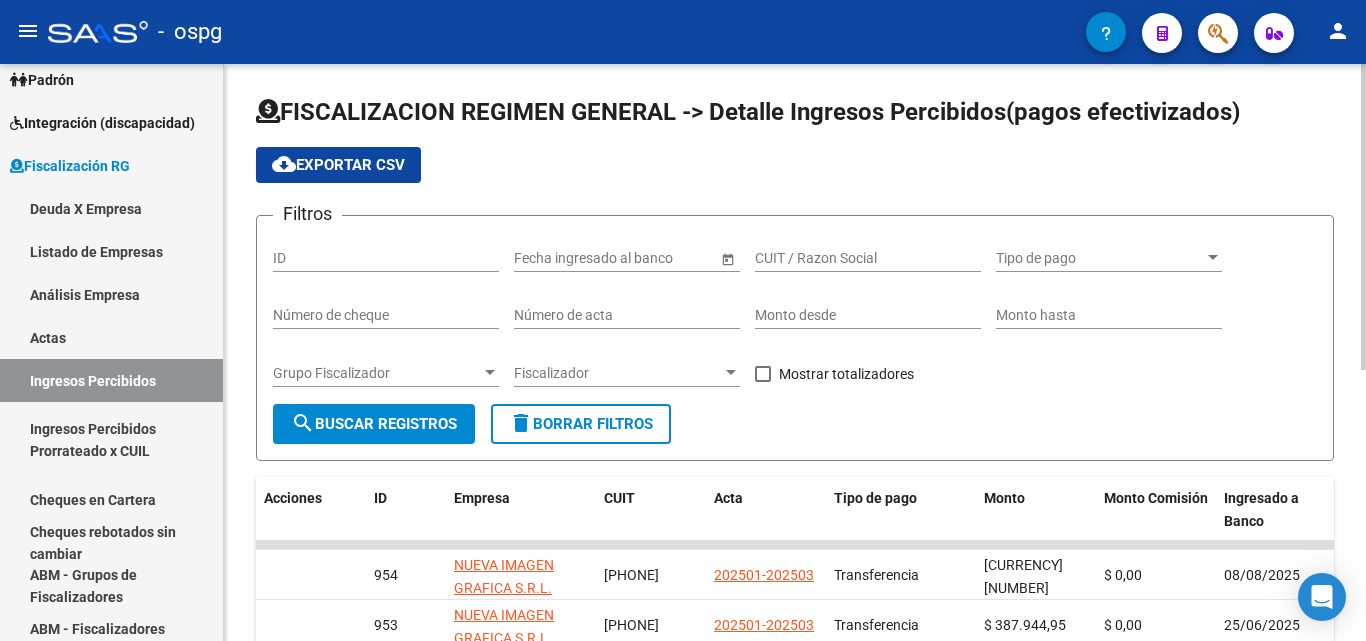 click at bounding box center (763, 374) 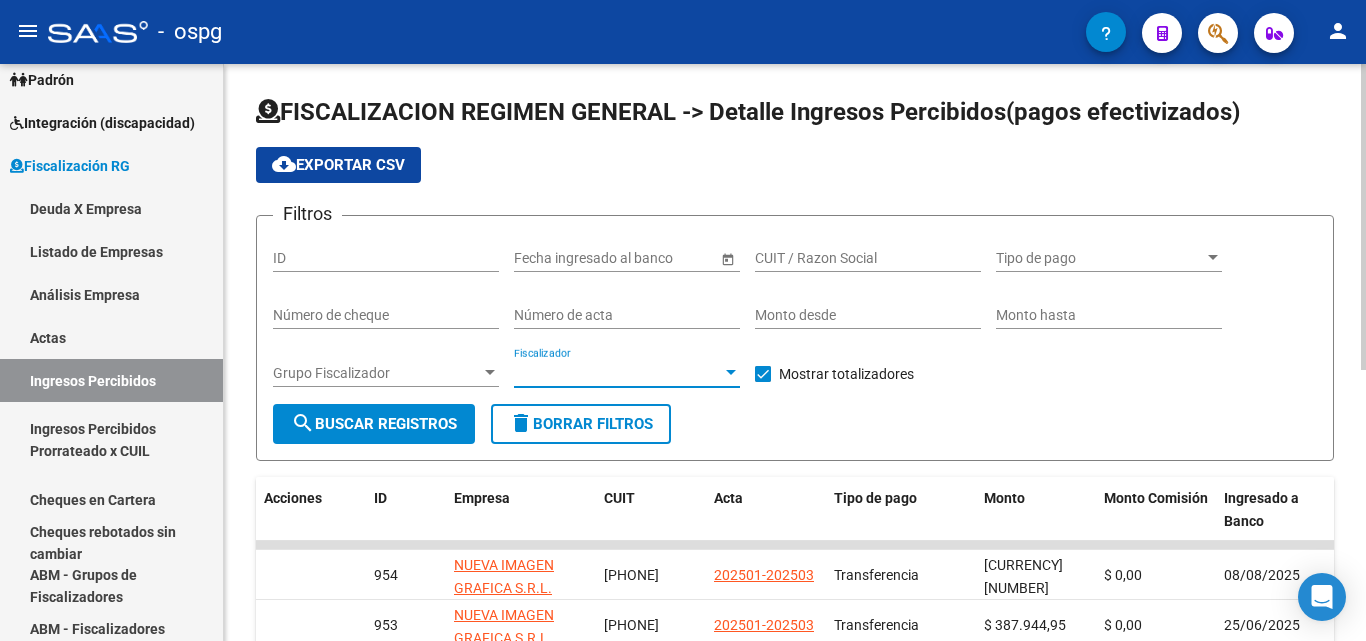 click on "Fiscalizador" at bounding box center (618, 373) 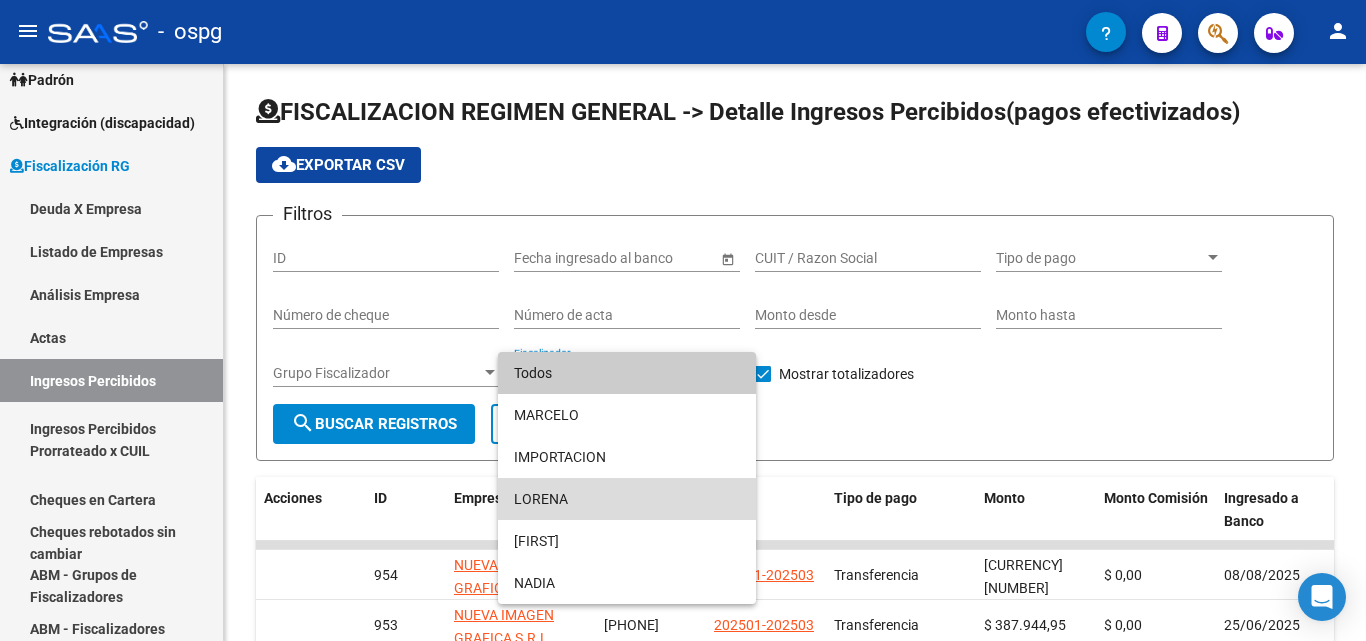click on "LORENA" at bounding box center (627, 499) 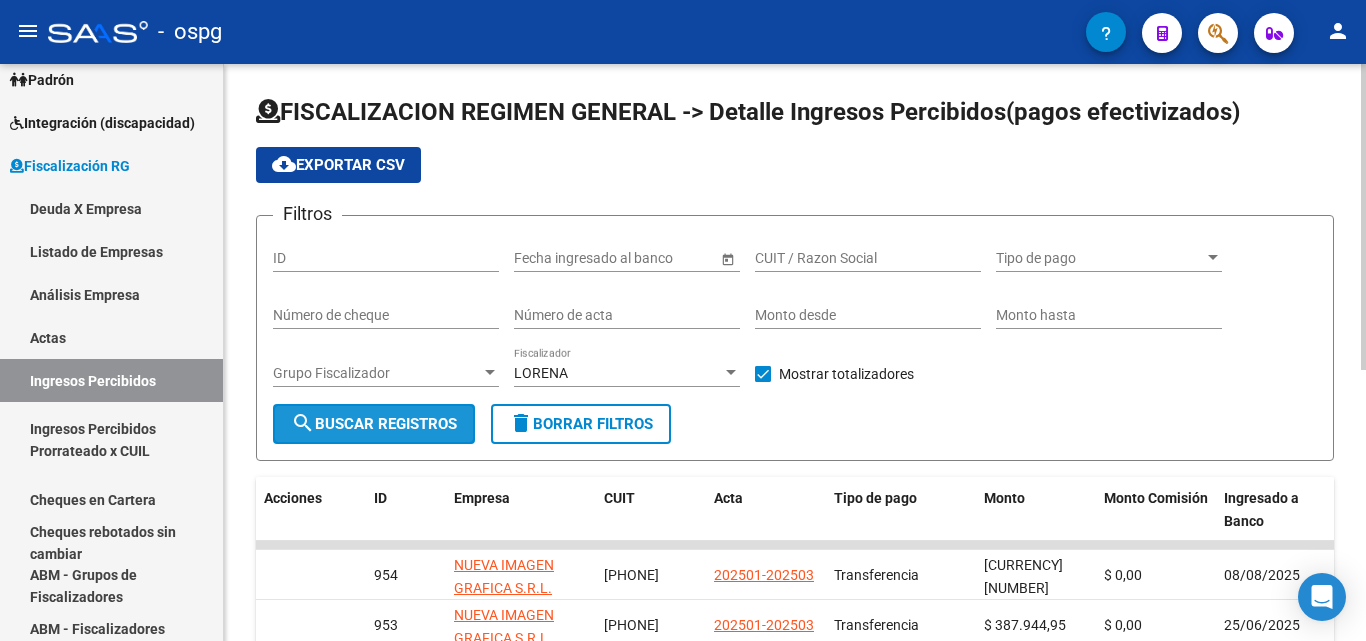 click on "search  Buscar Registros" 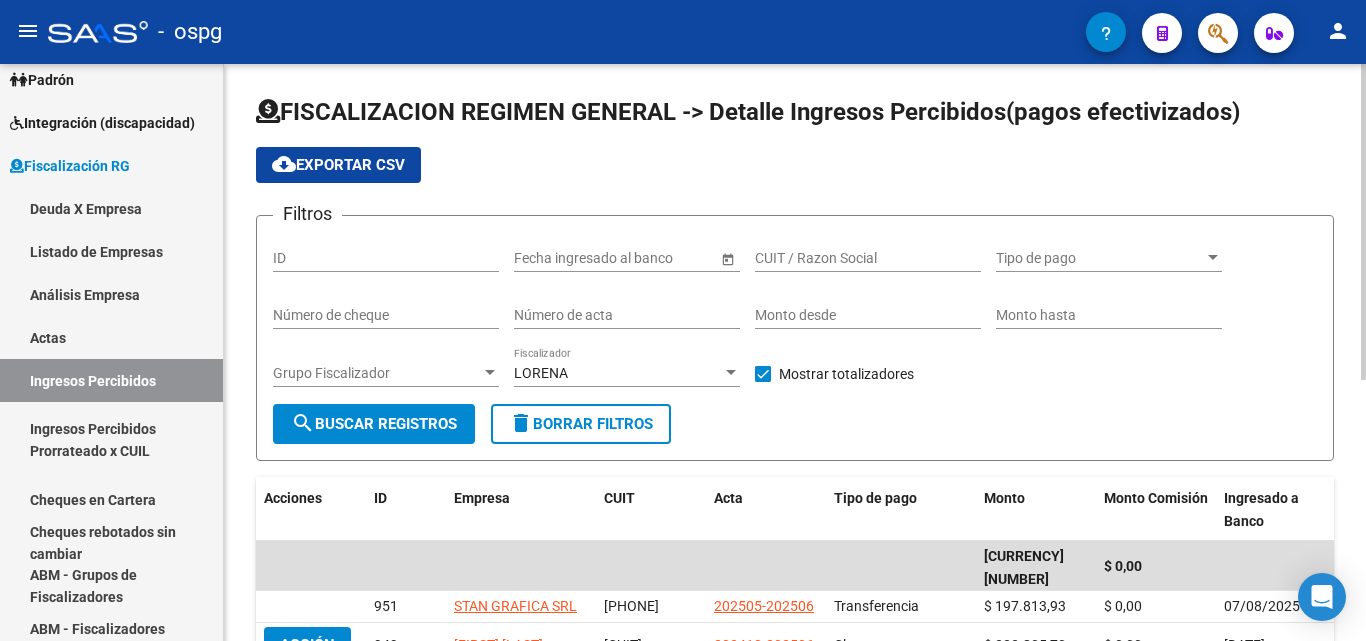 scroll, scrollTop: 100, scrollLeft: 0, axis: vertical 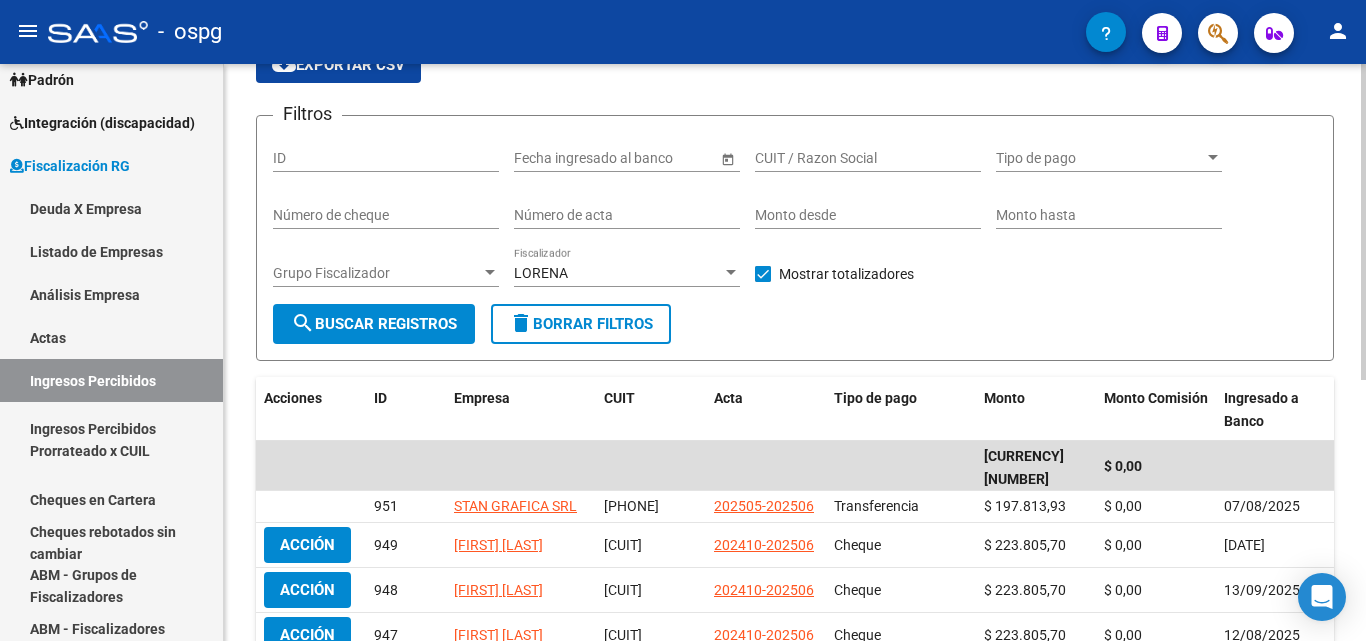 click at bounding box center (731, 272) 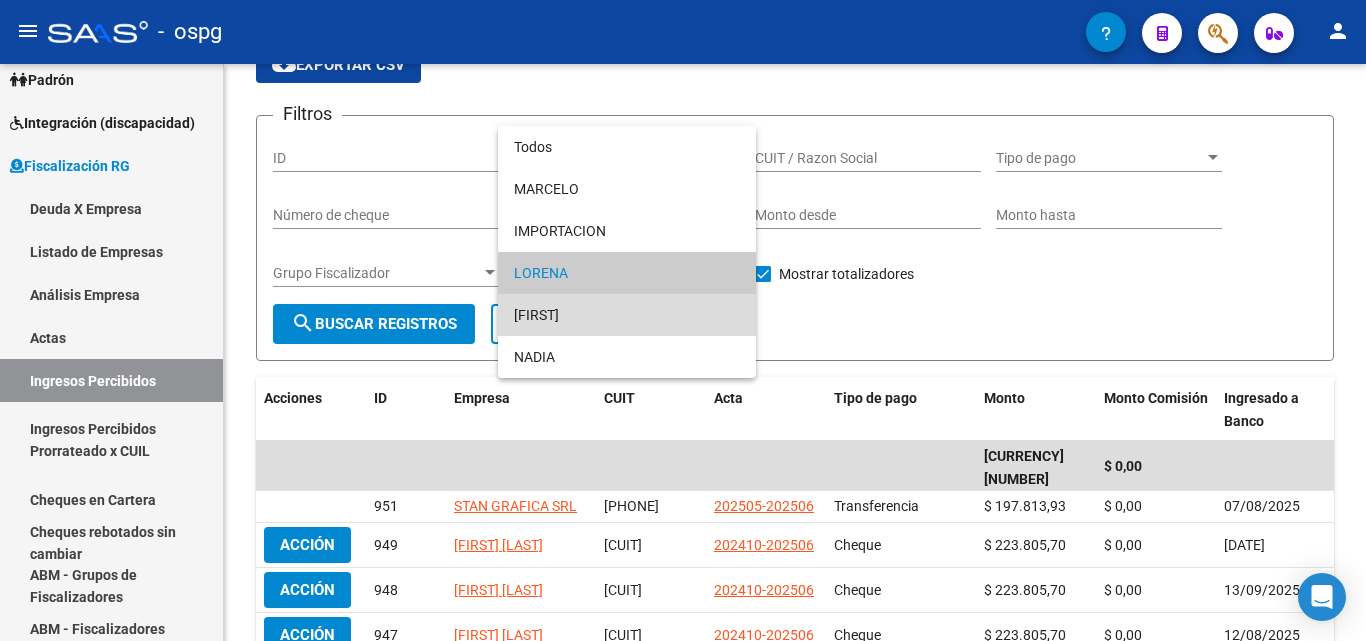 click on "MIGUEL" at bounding box center (627, 315) 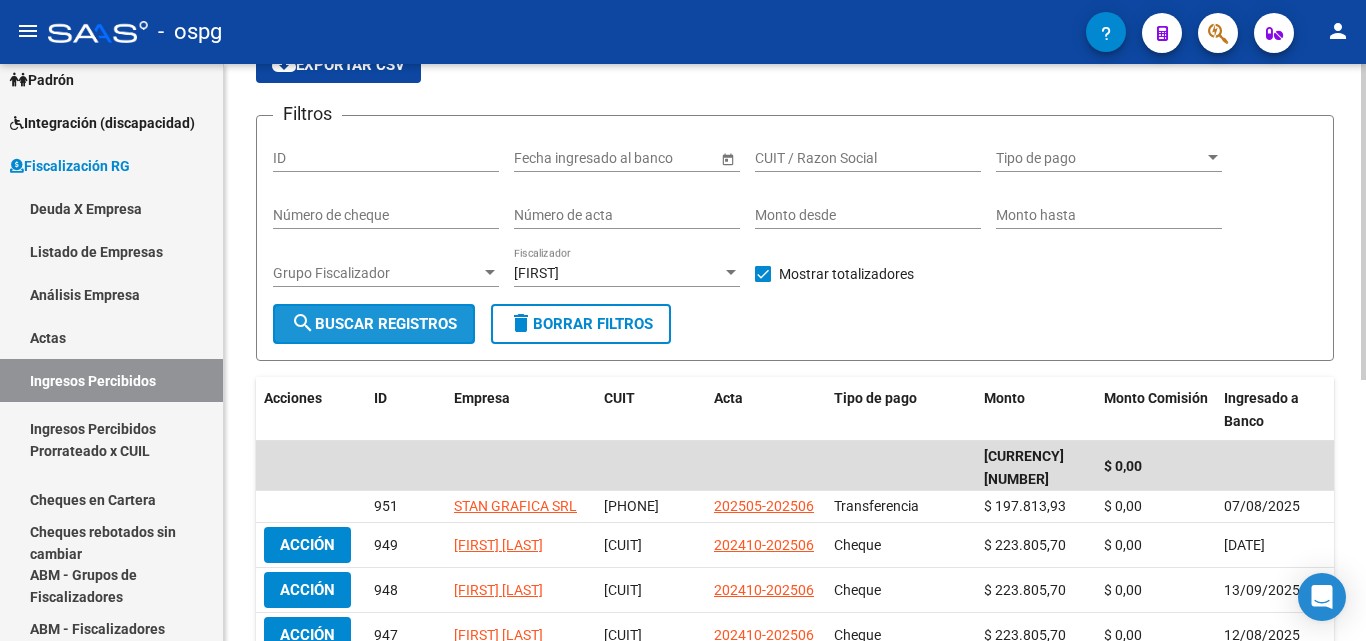 click on "search  Buscar Registros" 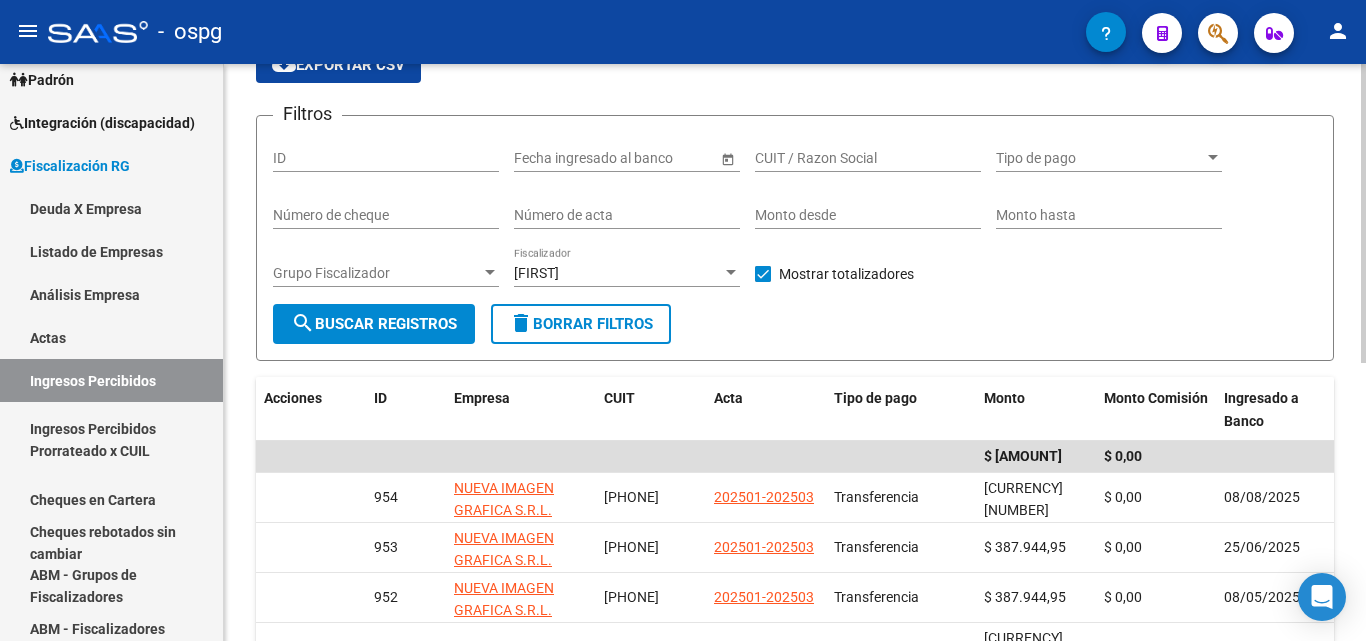 click at bounding box center [731, 272] 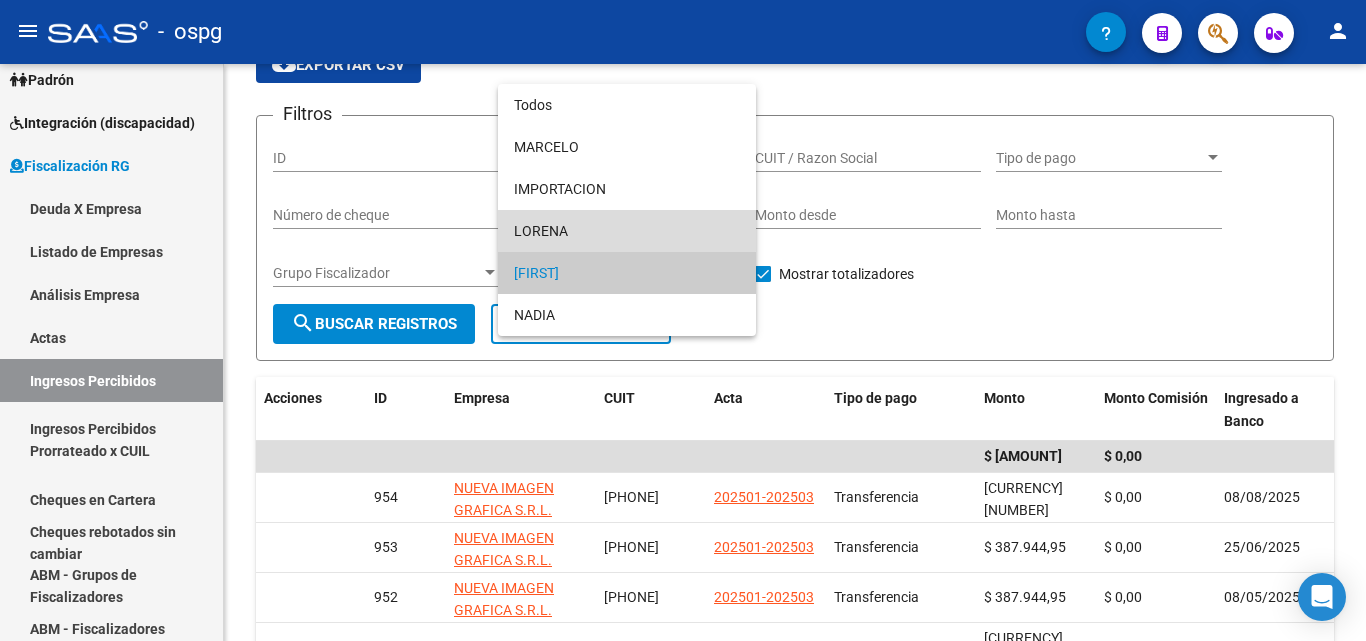 click on "LORENA" at bounding box center (627, 231) 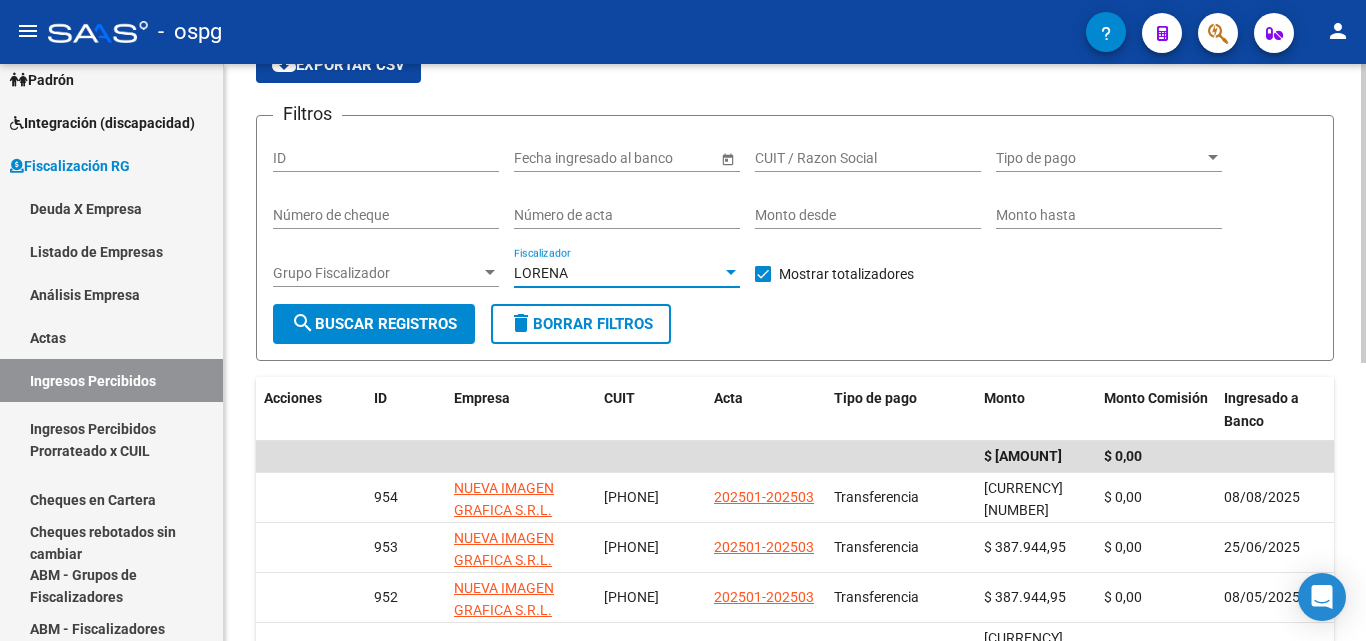 click on "search  Buscar Registros" 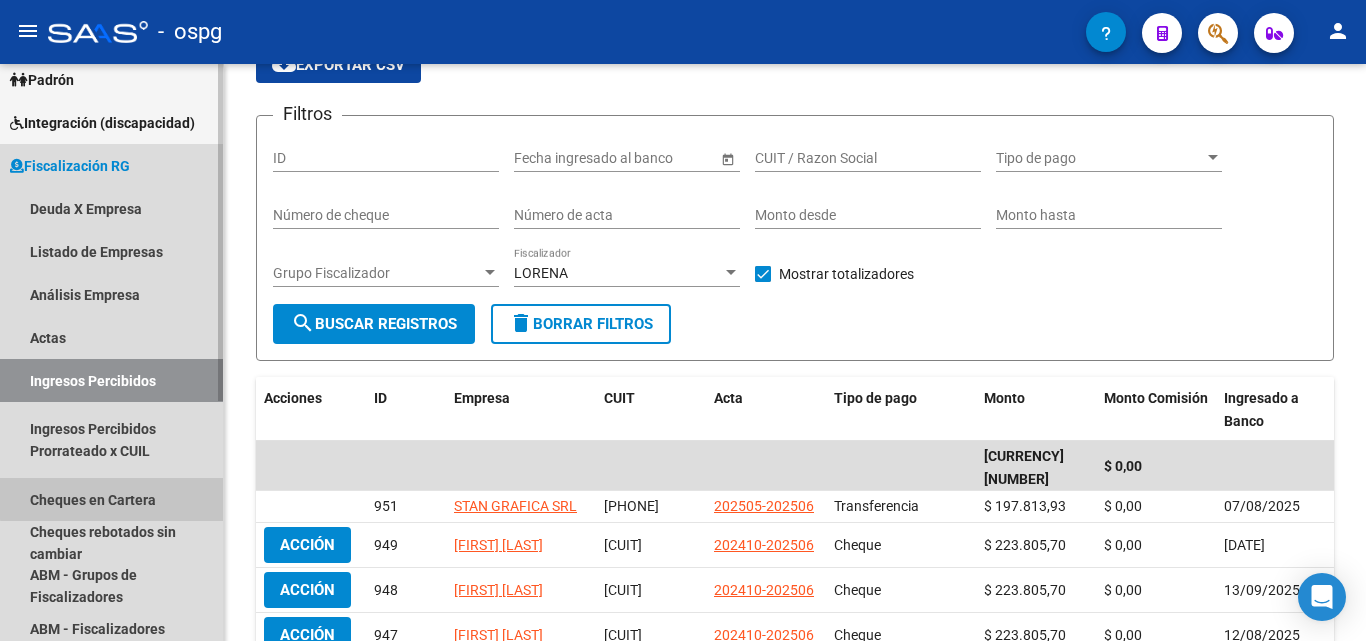 click on "Cheques en Cartera" at bounding box center [111, 499] 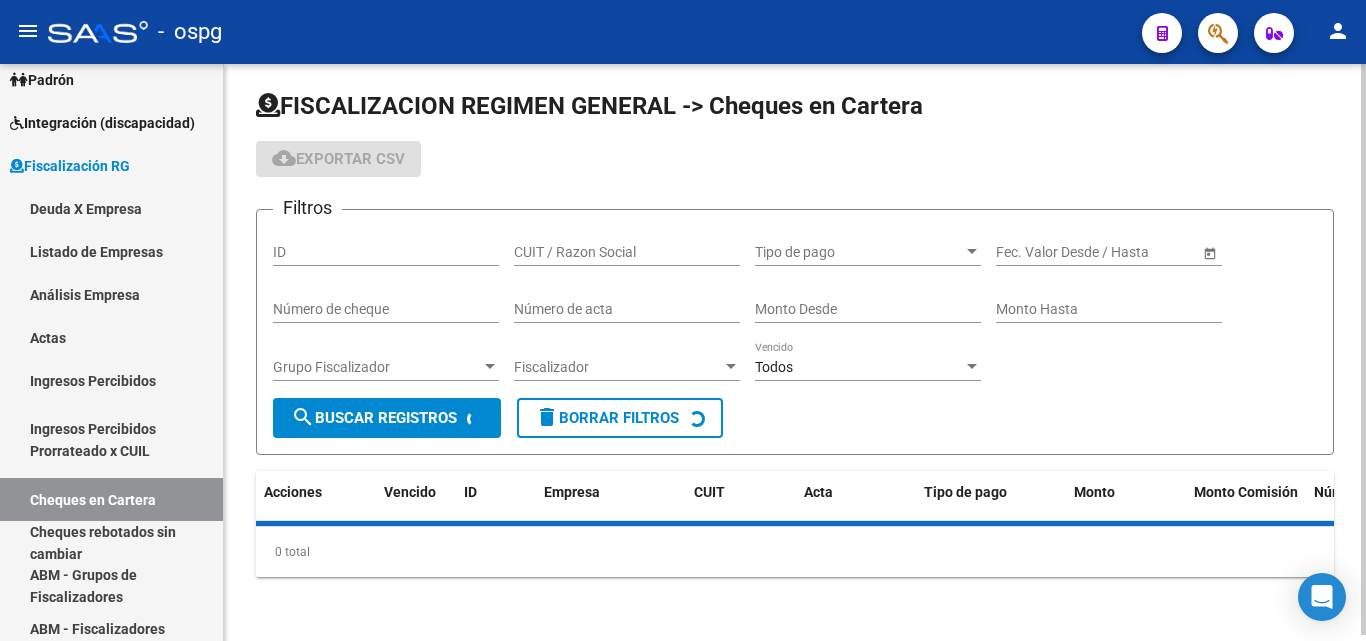 scroll, scrollTop: 100, scrollLeft: 0, axis: vertical 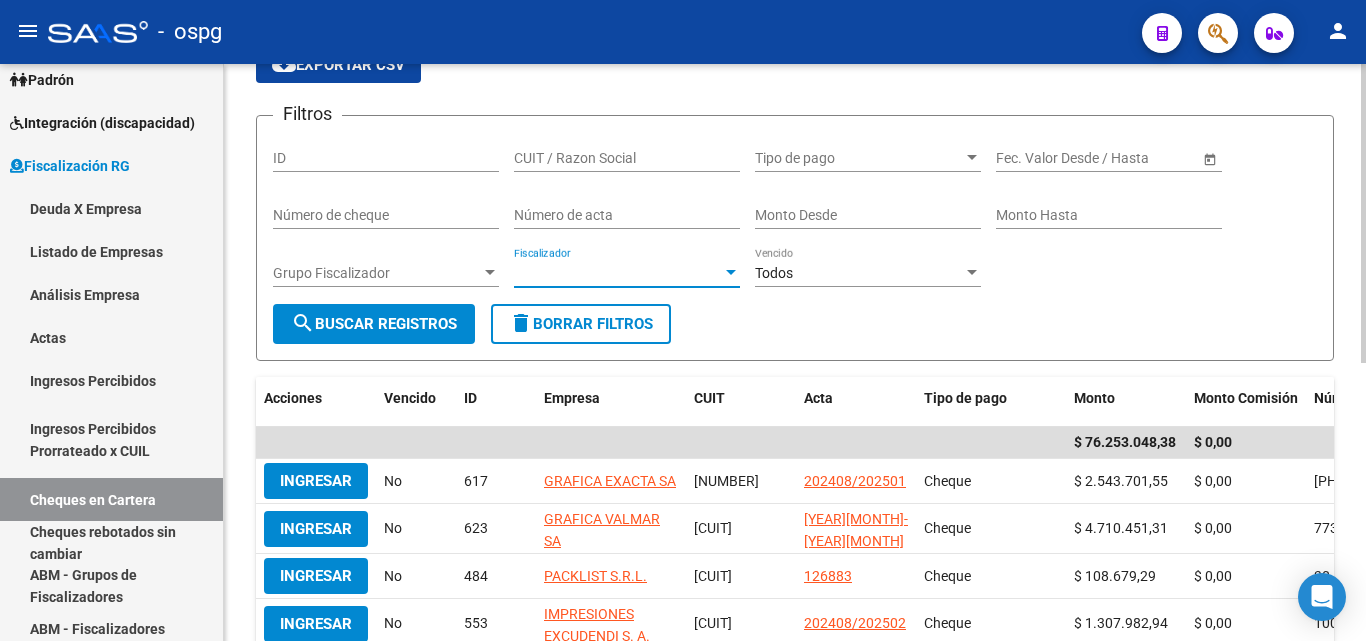 click on "Fiscalizador" at bounding box center (618, 273) 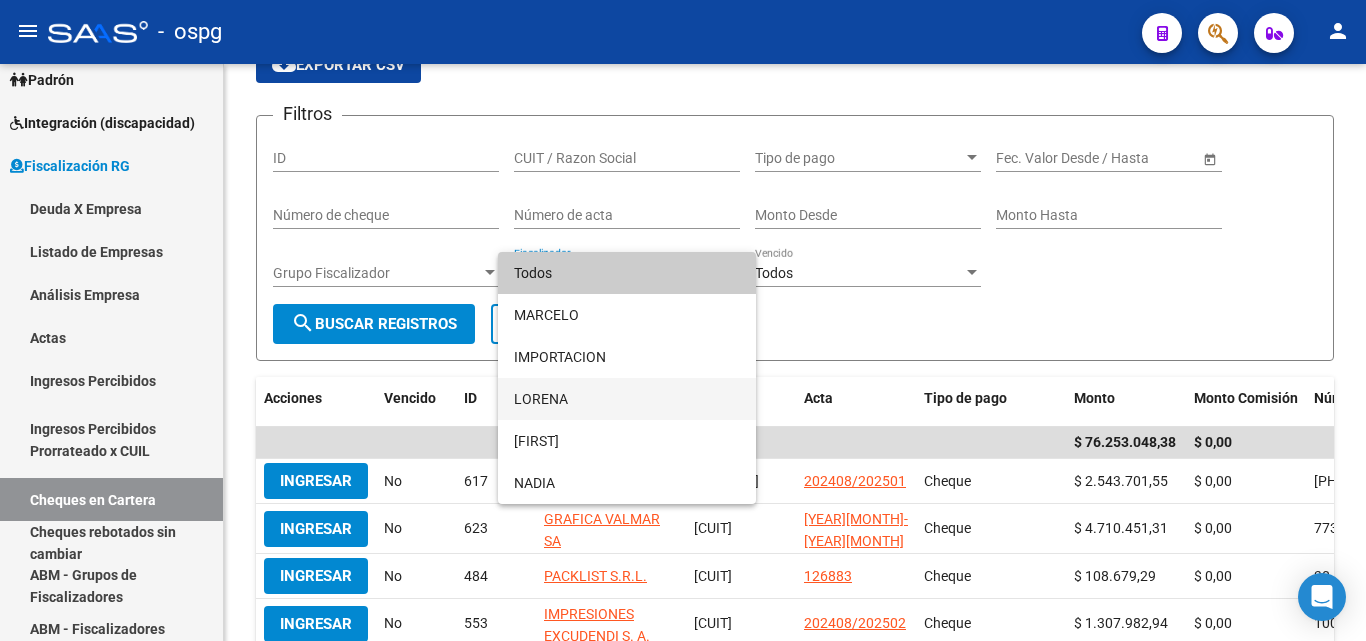 click on "LORENA" at bounding box center (627, 399) 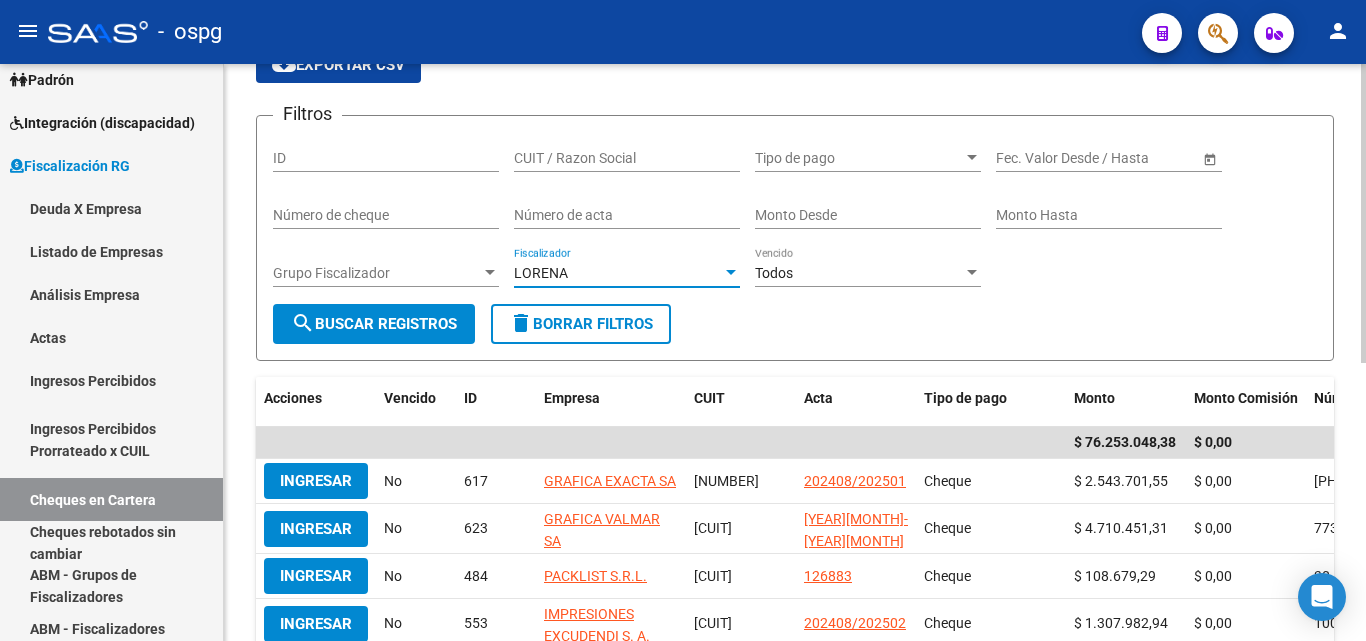 click on "search  Buscar Registros" 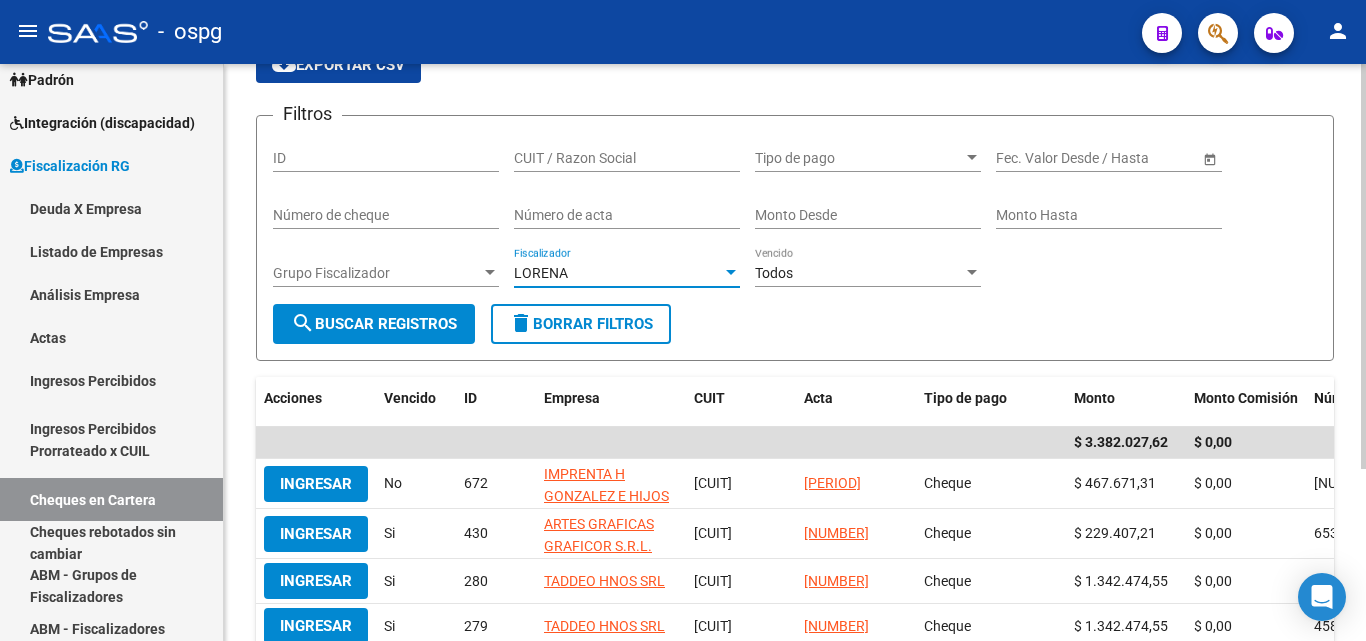 click at bounding box center (731, 273) 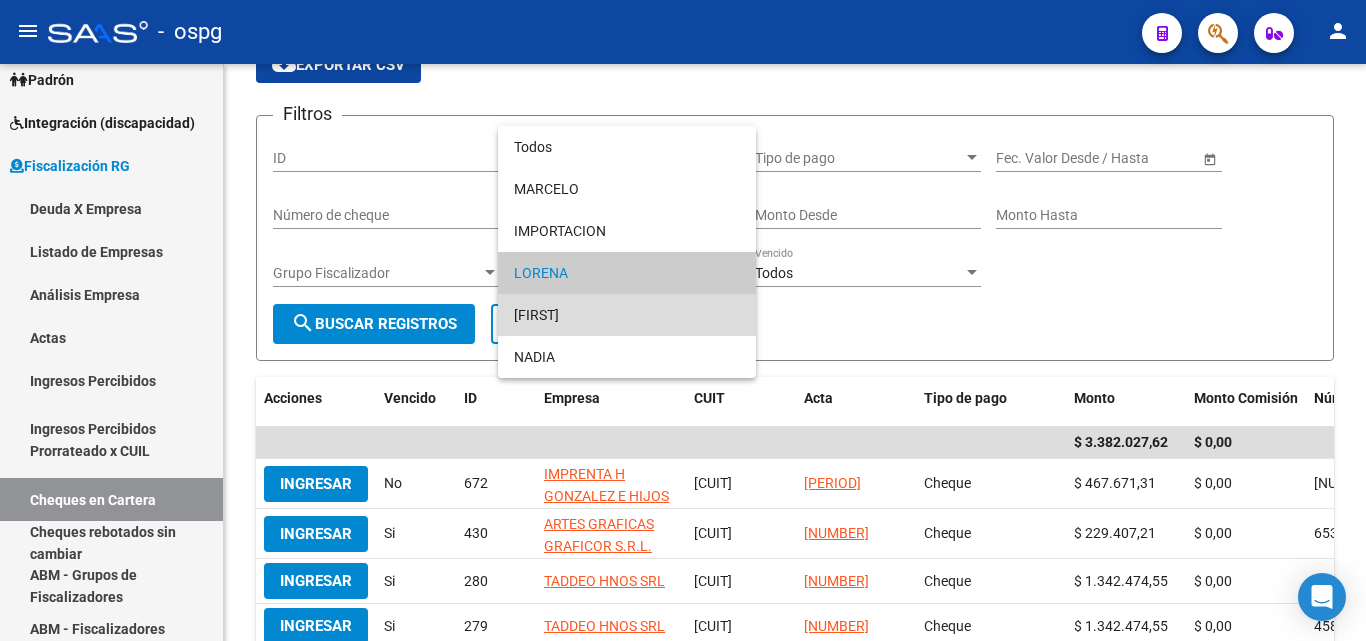 click on "MIGUEL" at bounding box center [627, 315] 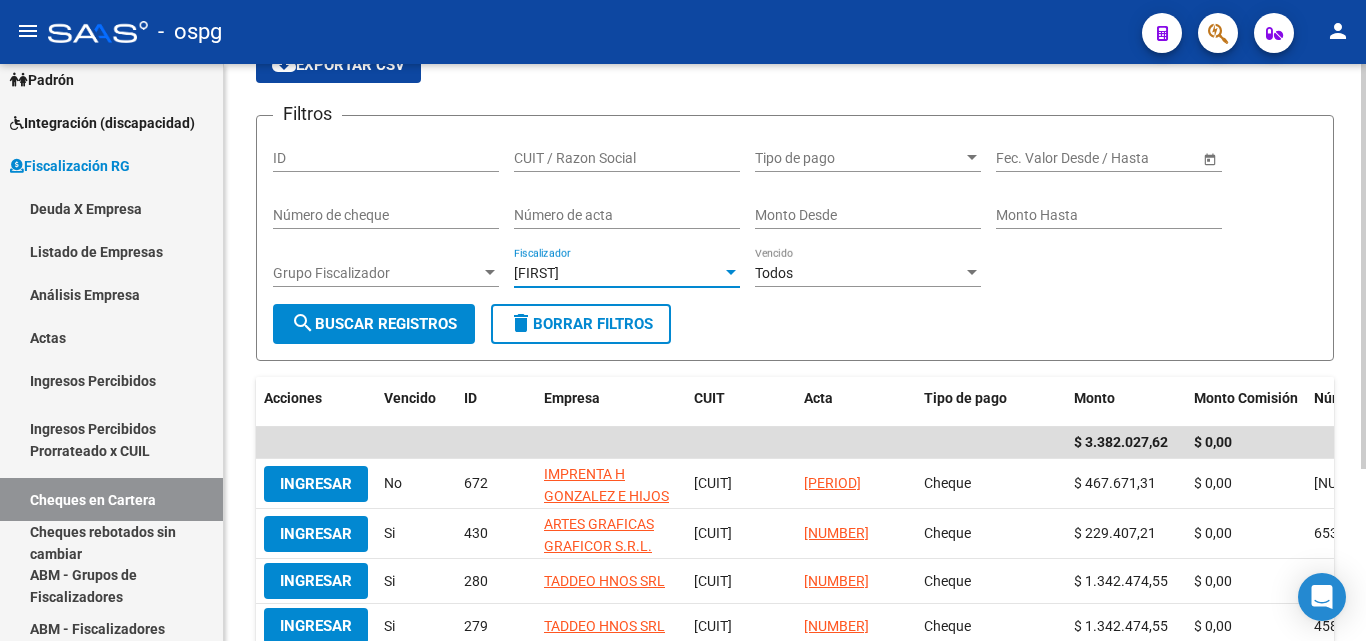 click on "search  Buscar Registros" 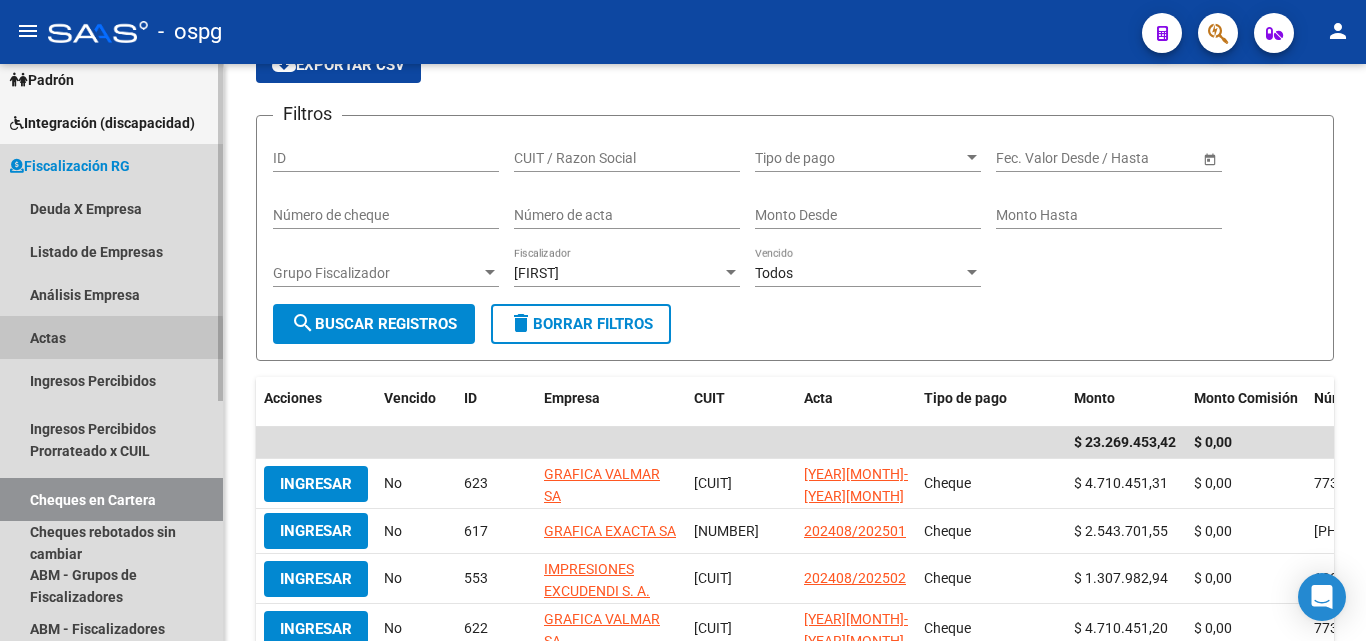 click on "Actas" at bounding box center (111, 337) 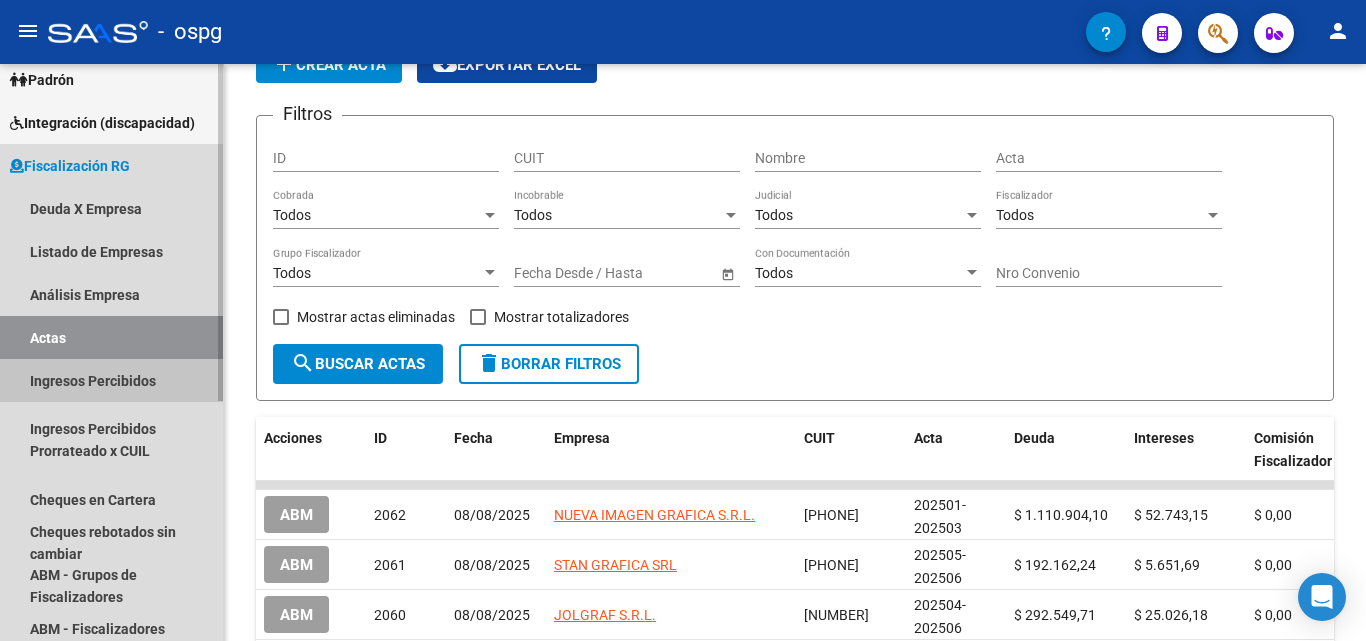 click on "Ingresos Percibidos" at bounding box center (111, 380) 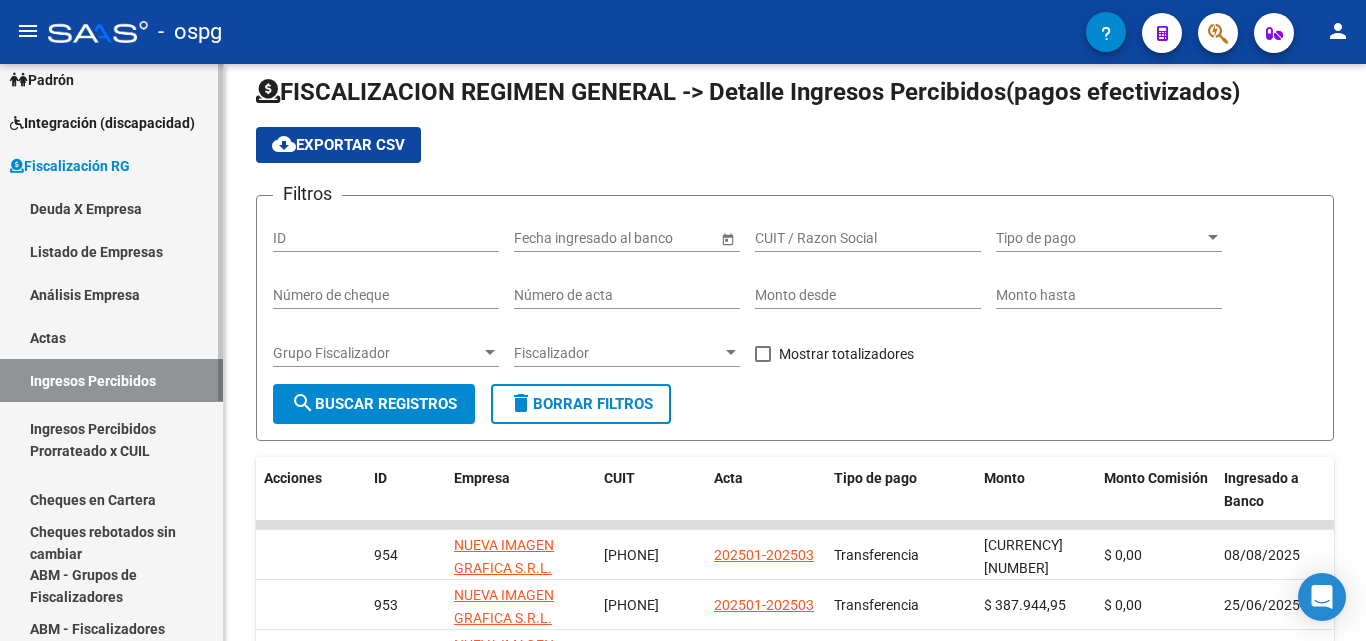 scroll, scrollTop: 100, scrollLeft: 0, axis: vertical 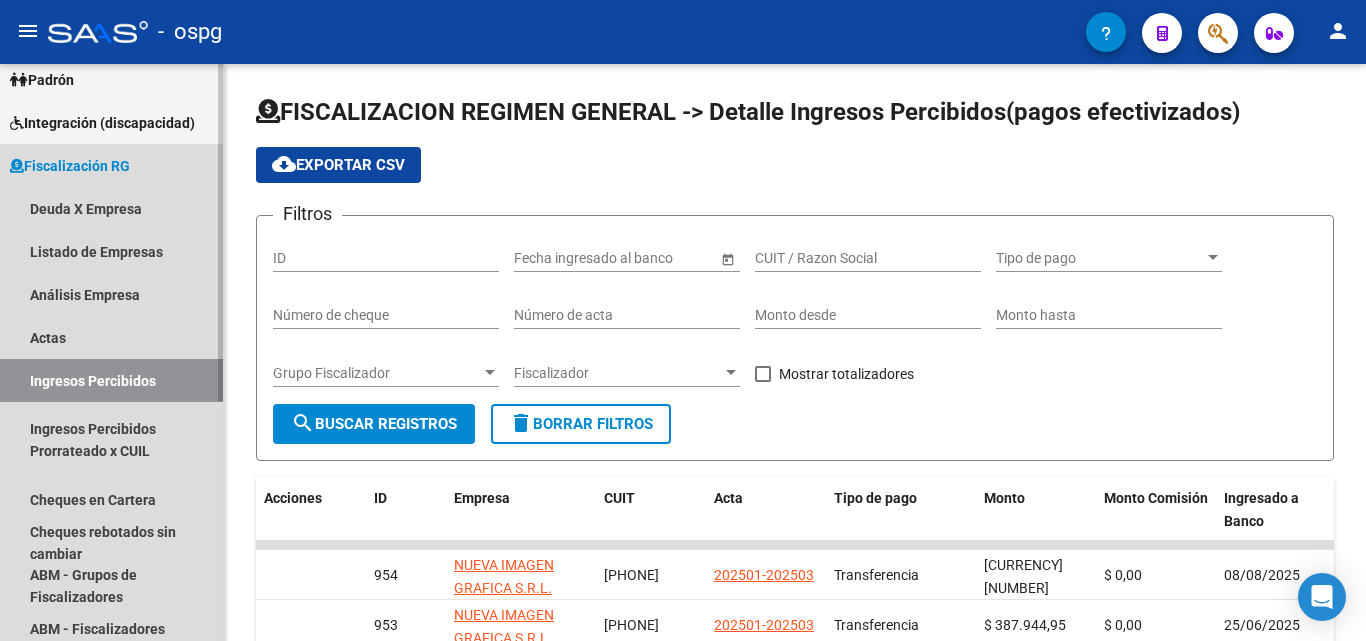 click on "Ingresos Percibidos" at bounding box center (111, 380) 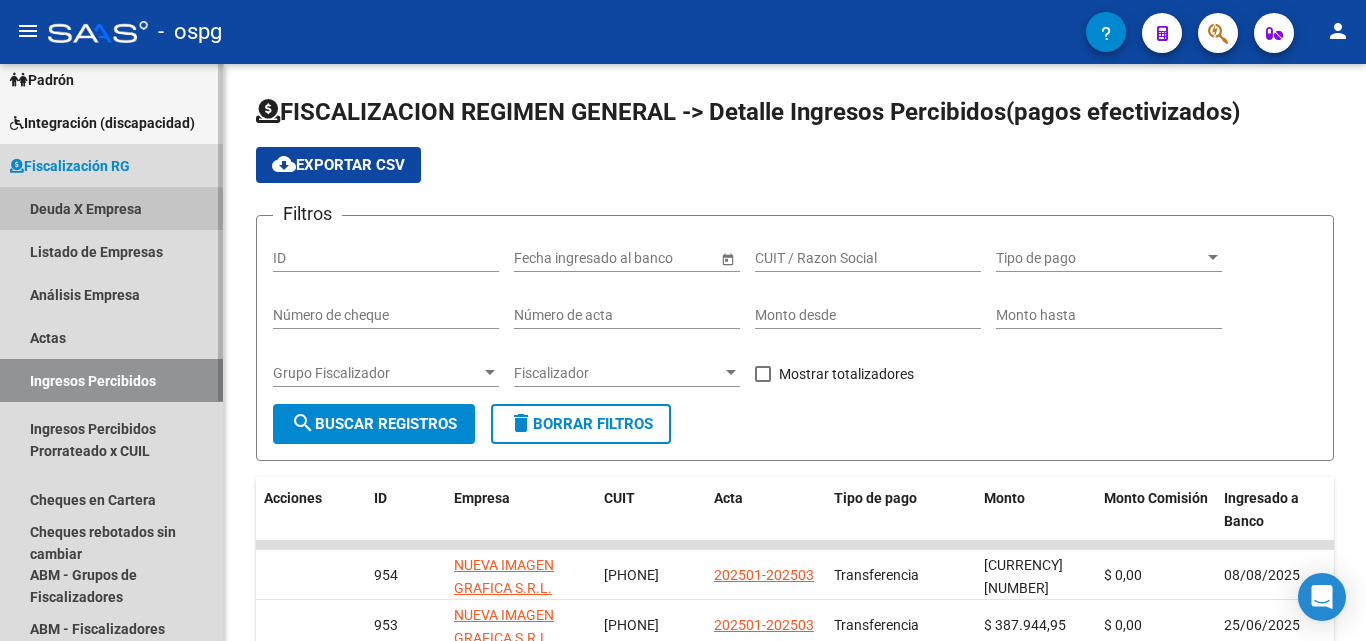 click on "Deuda X Empresa" at bounding box center [111, 208] 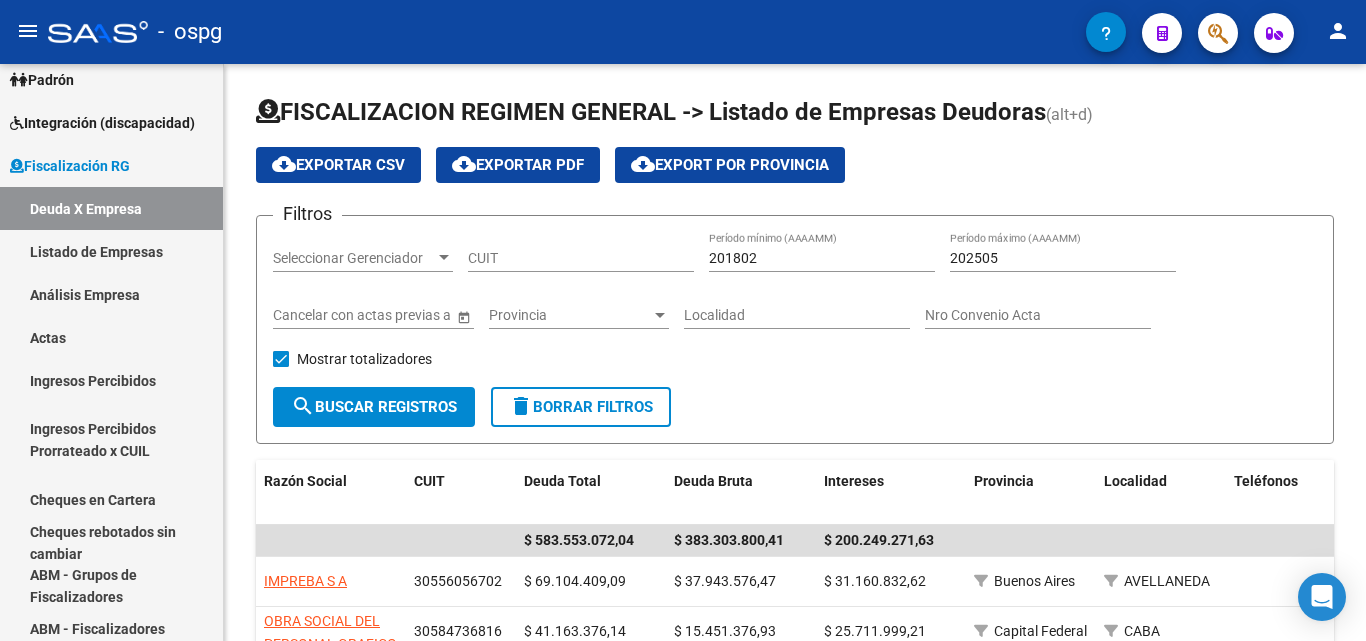 click 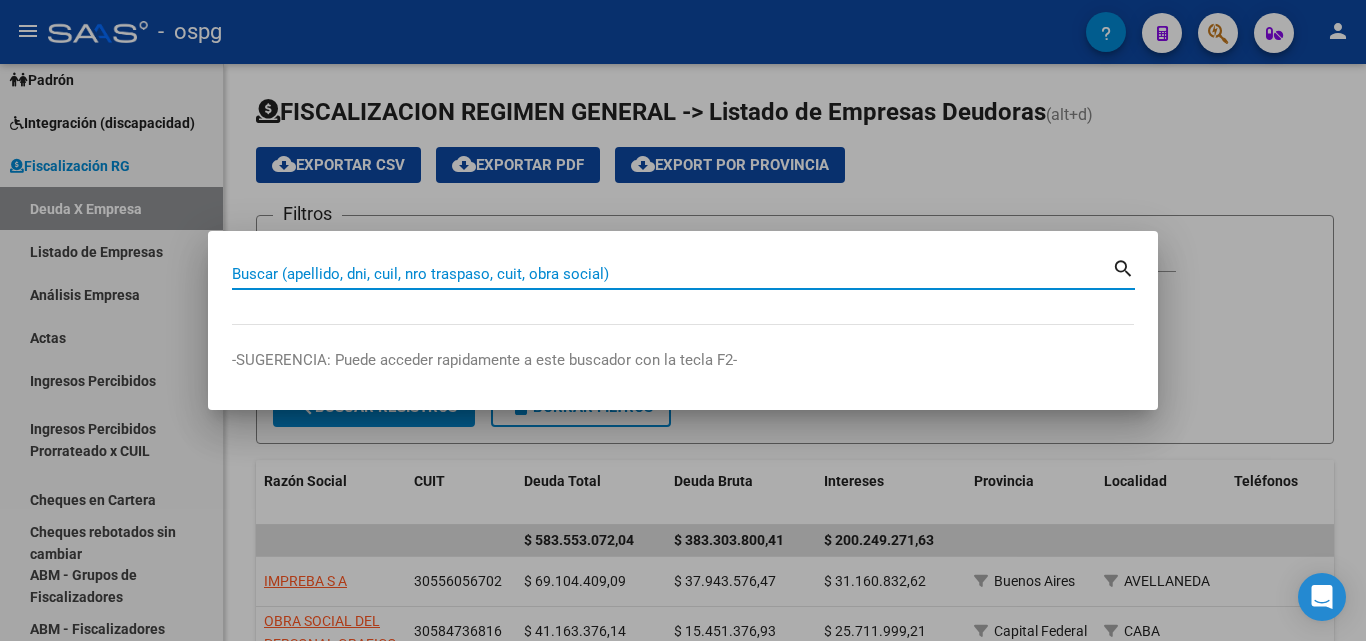 click on "Buscar (apellido, dni, cuil, nro traspaso, cuit, obra social)" at bounding box center [672, 274] 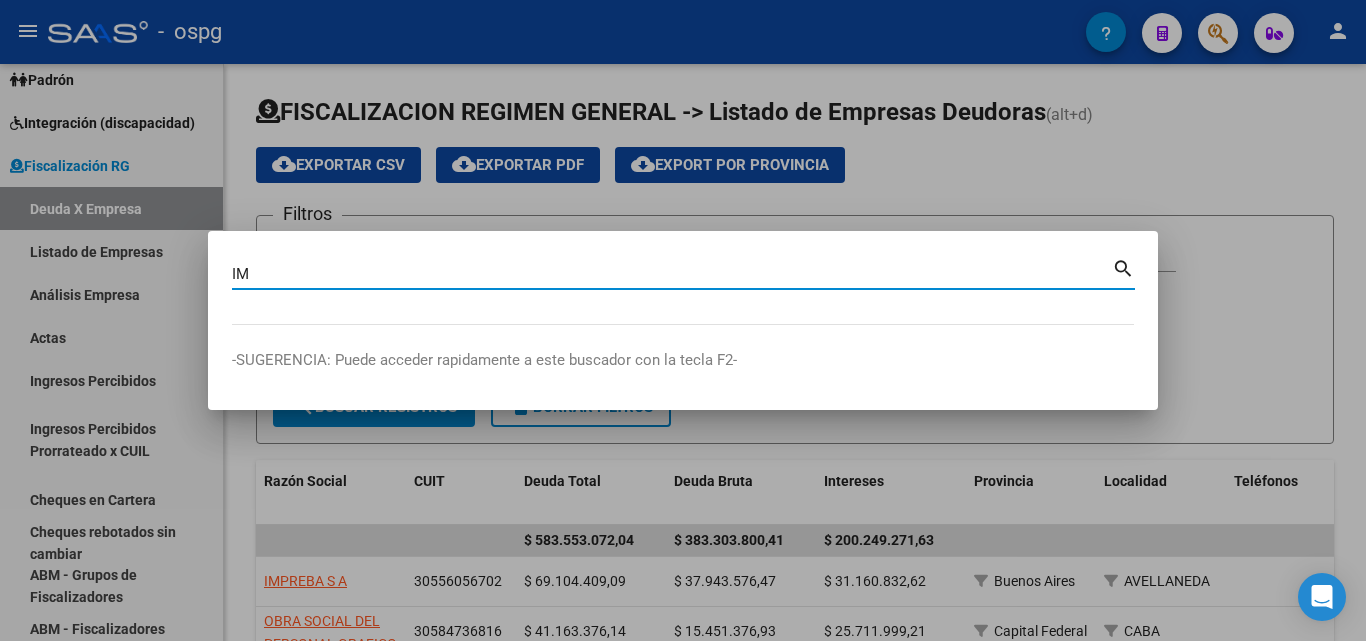 type on "I" 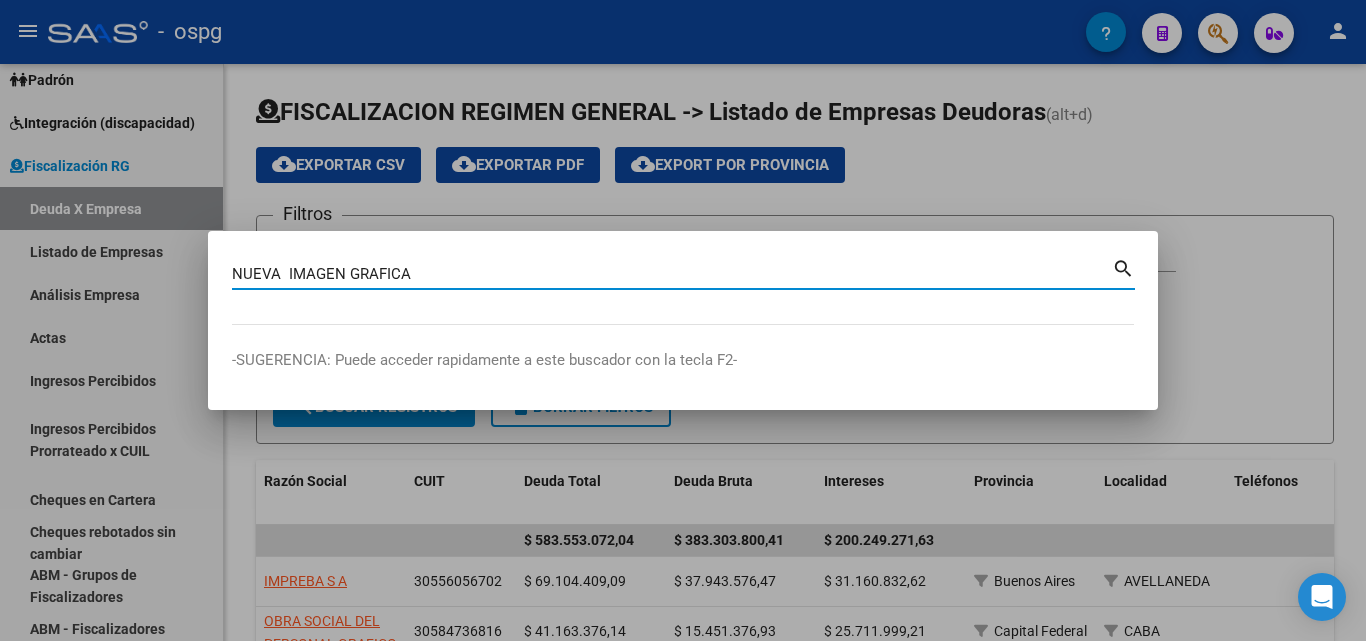 click on "NUEVA  IMAGEN GRAFICA" at bounding box center [672, 274] 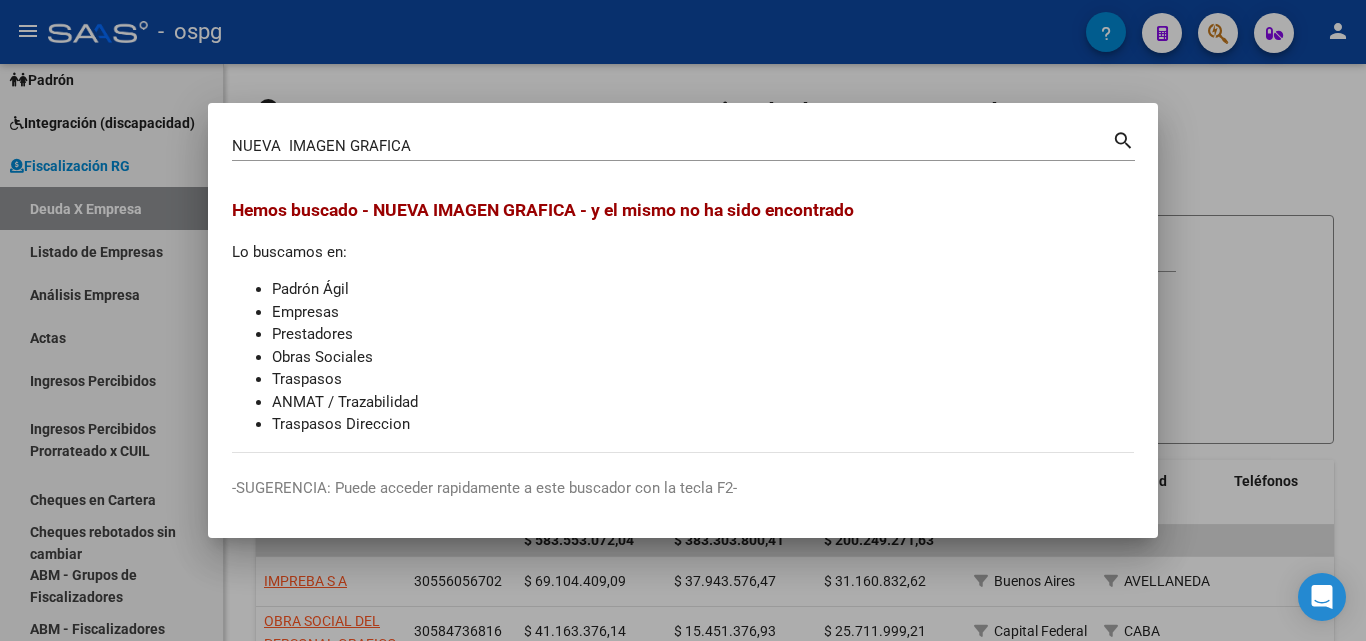 click at bounding box center (683, 320) 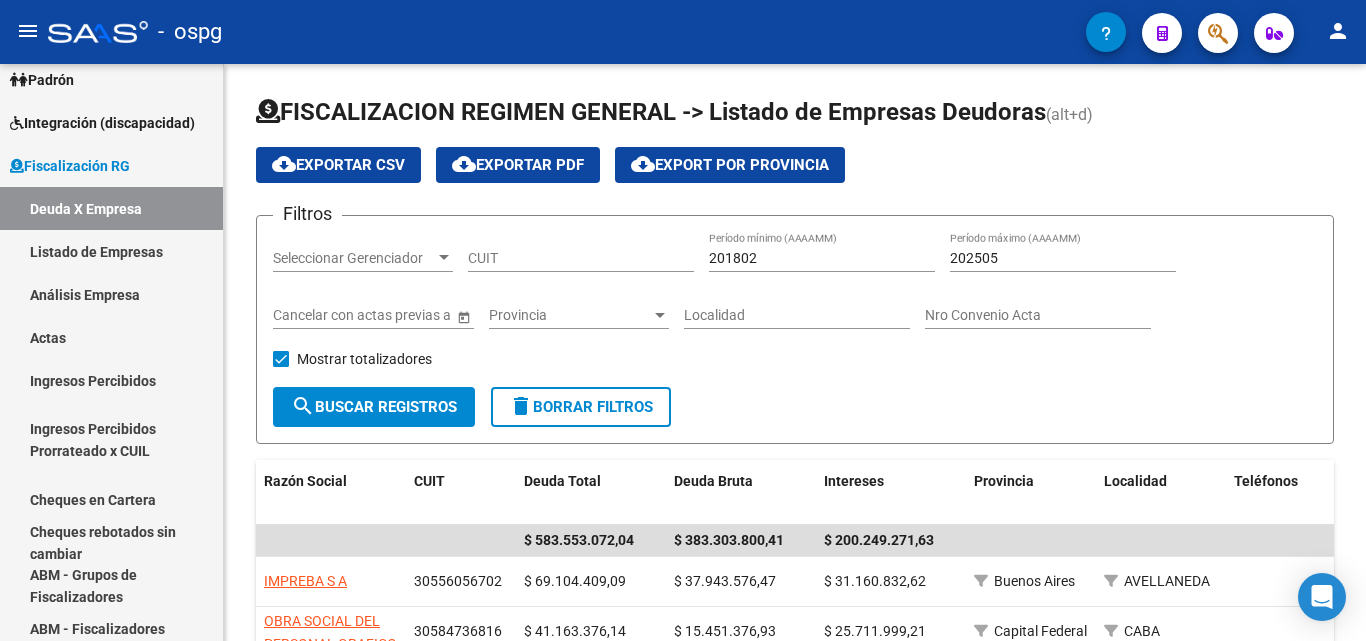 click 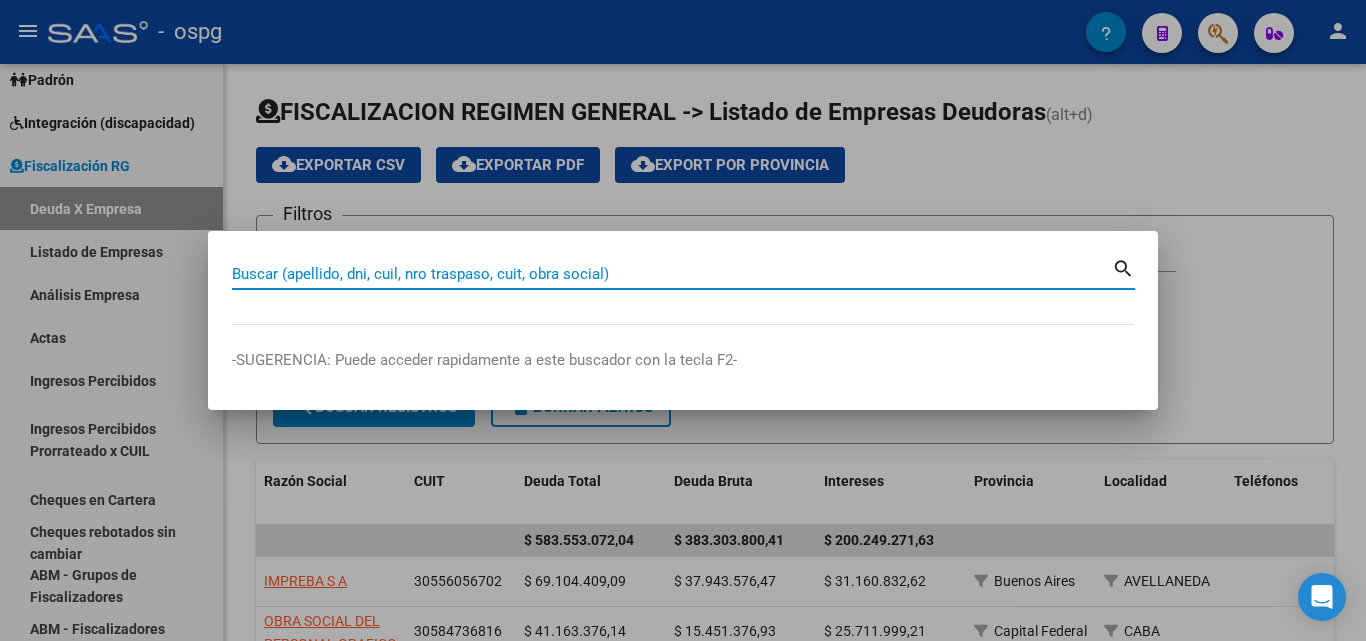 click on "Buscar (apellido, dni, cuil, nro traspaso, cuit, obra social)" at bounding box center [672, 274] 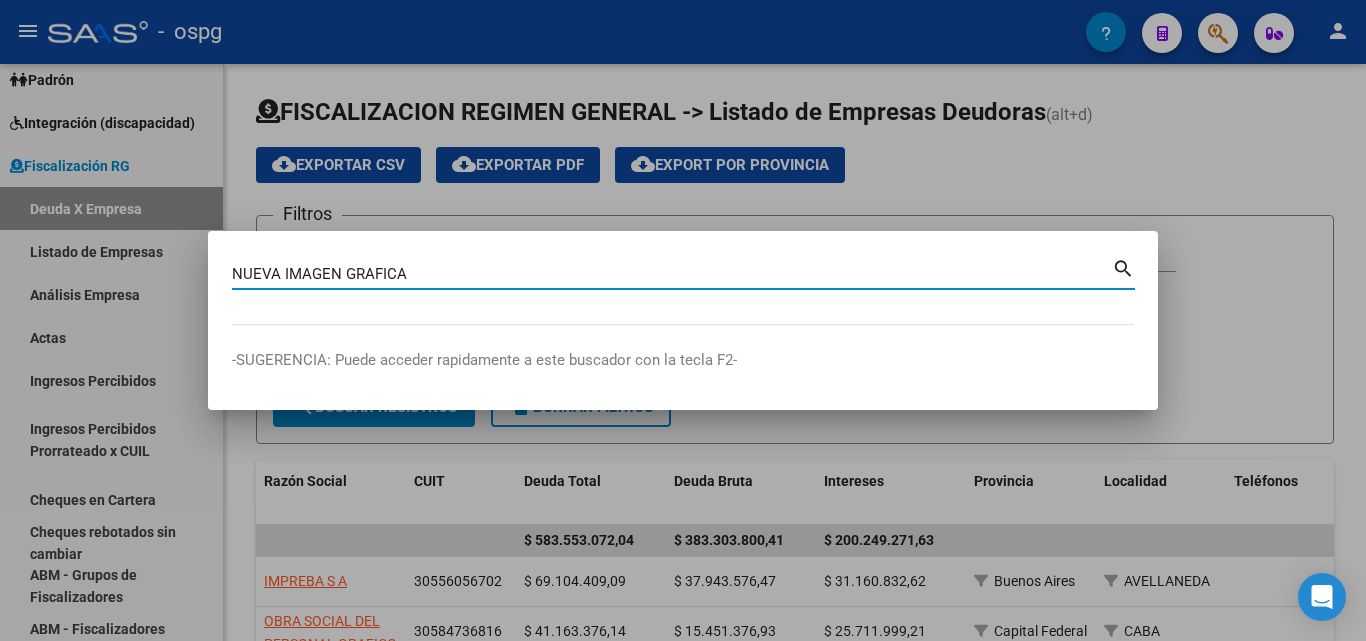 drag, startPoint x: 342, startPoint y: 268, endPoint x: 452, endPoint y: 262, distance: 110.16351 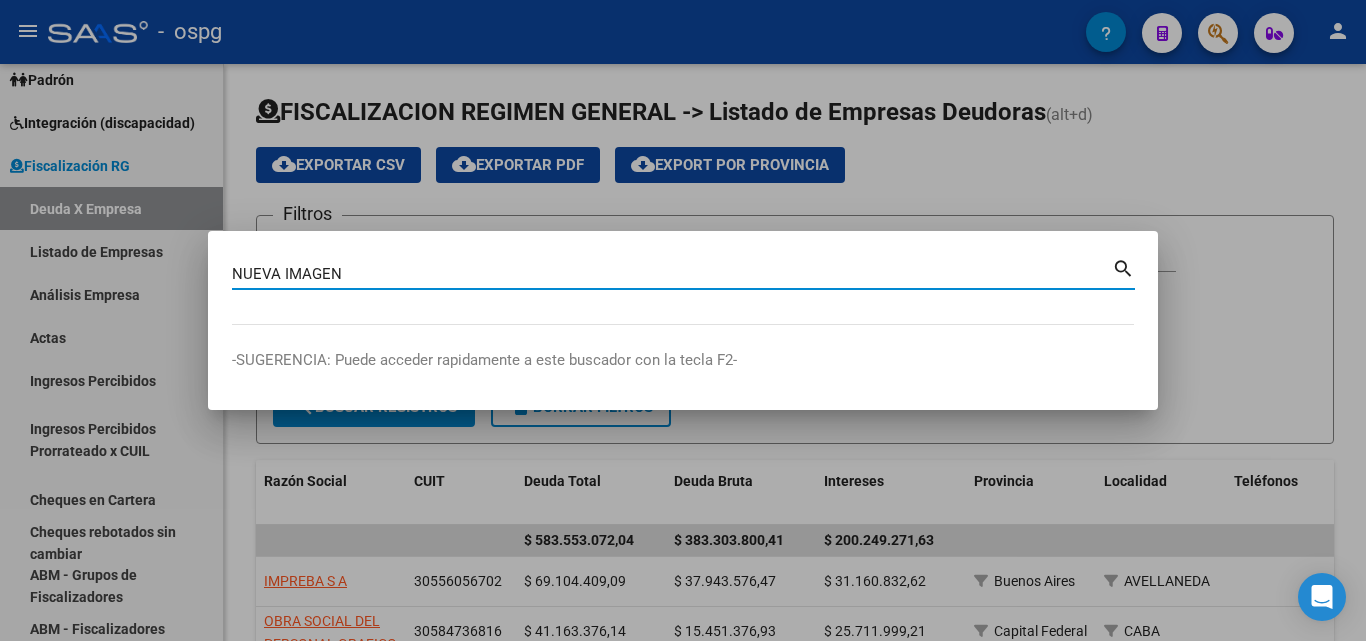 type on "NUEVA IMAGEN" 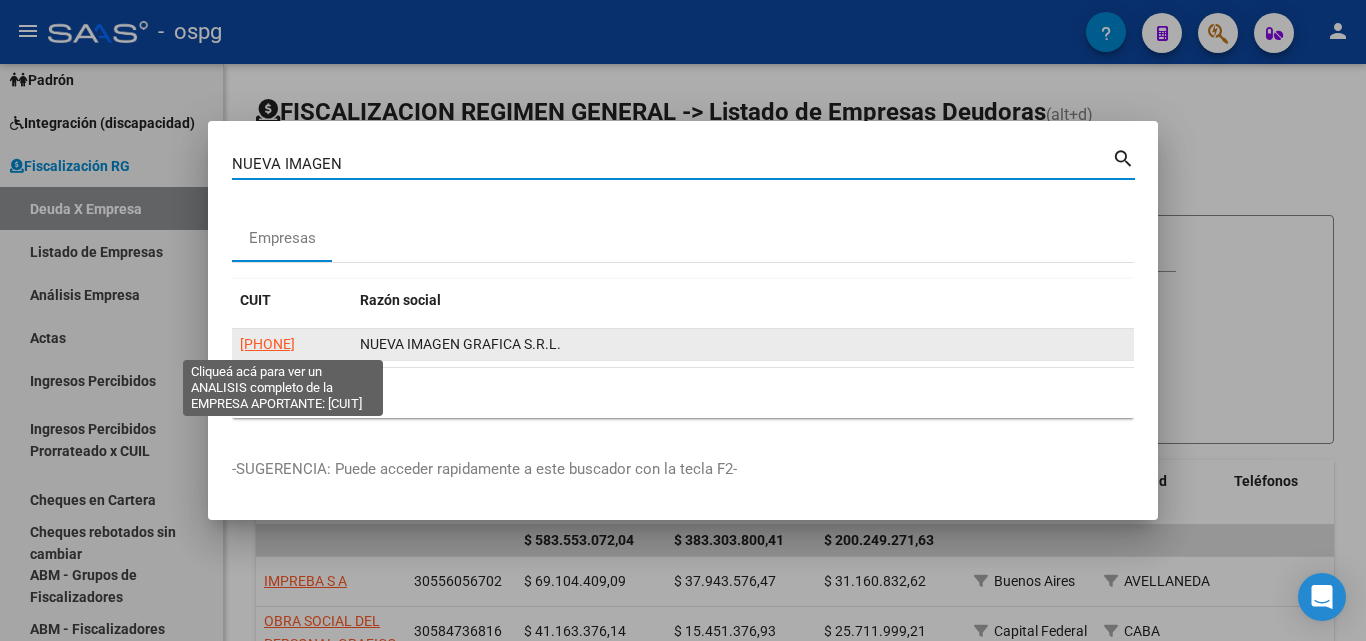click on "[NUMBER]" 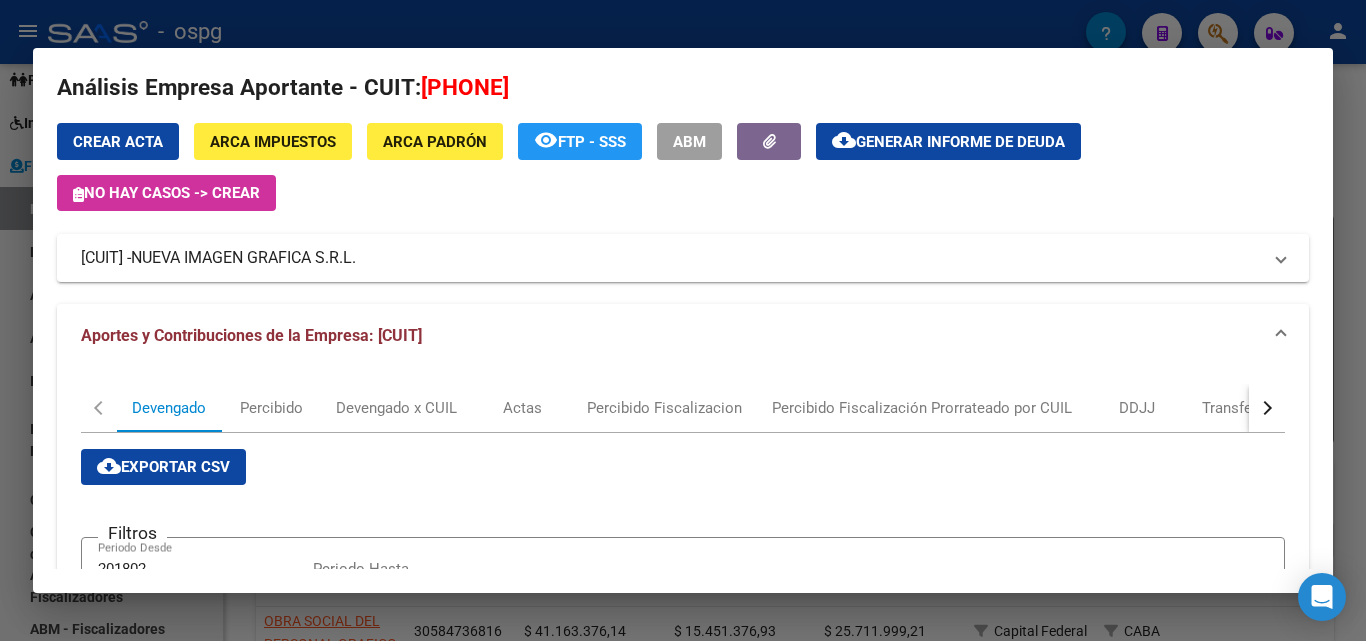 scroll, scrollTop: 0, scrollLeft: 0, axis: both 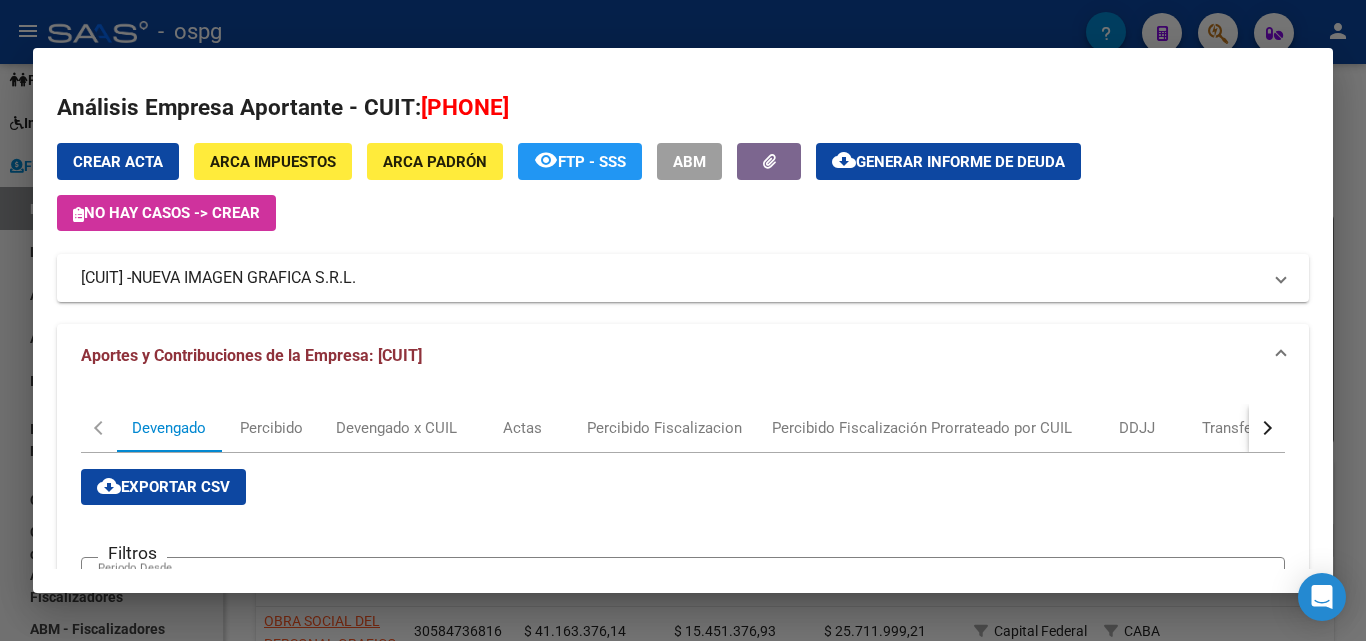 click at bounding box center (683, 320) 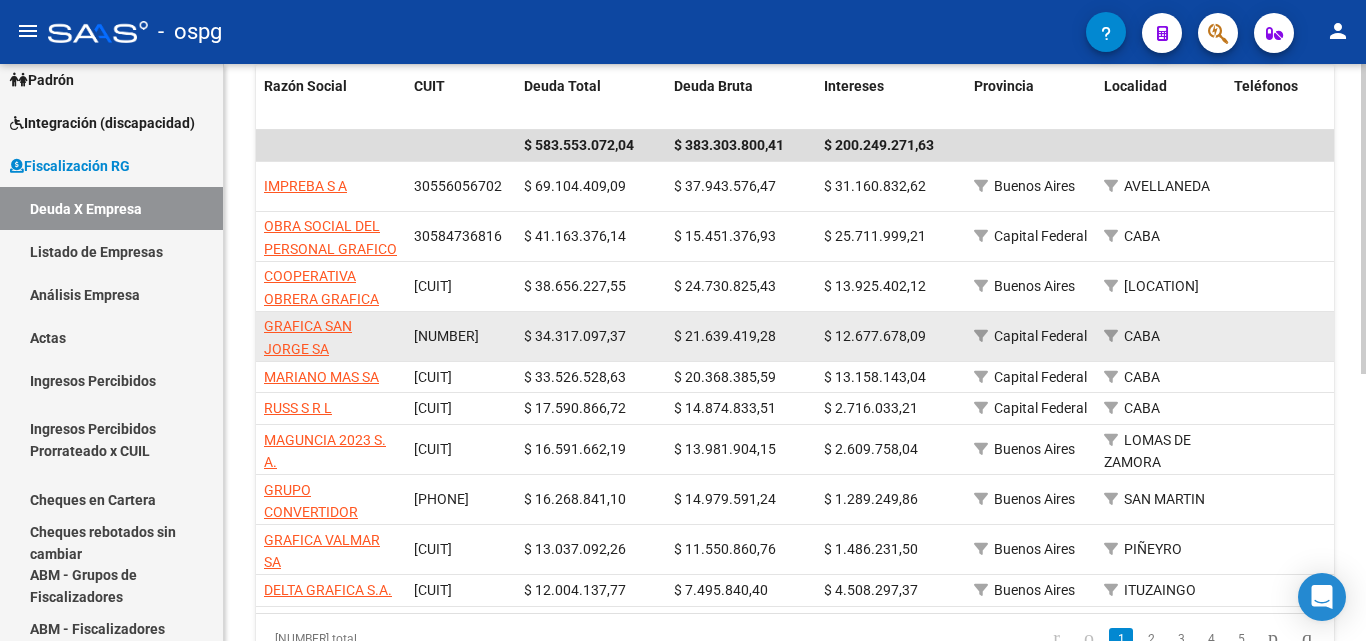 scroll, scrollTop: 498, scrollLeft: 0, axis: vertical 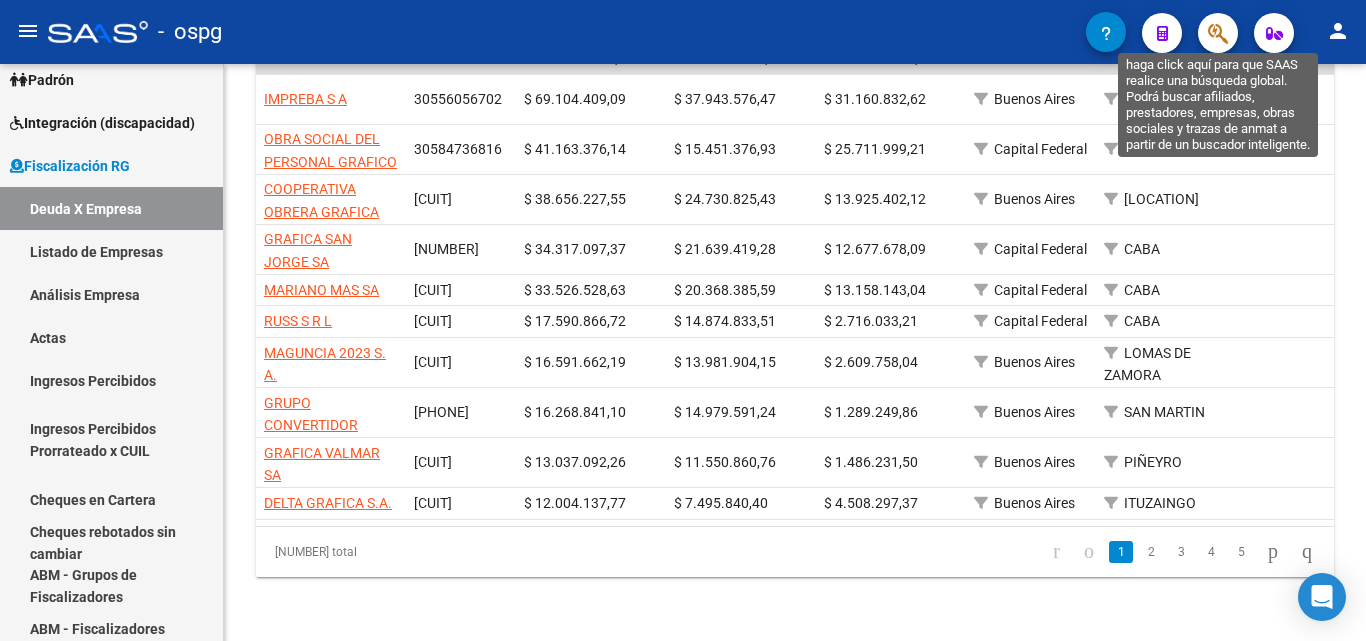 click 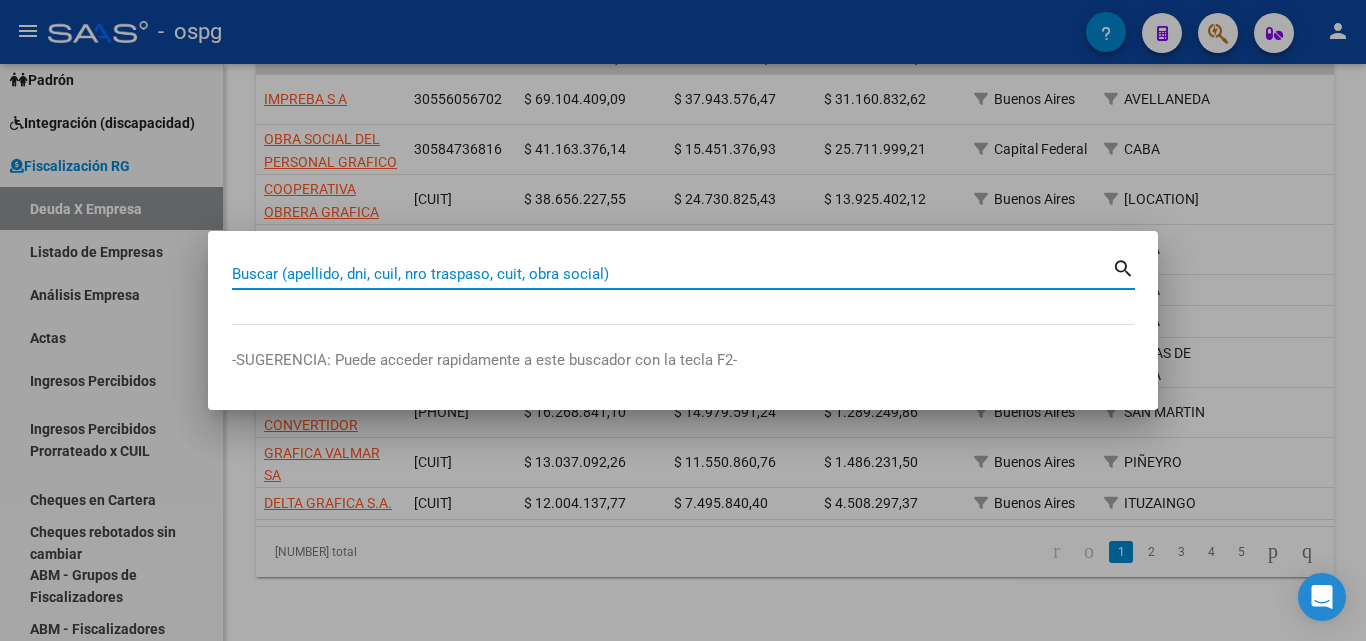 click at bounding box center [683, 320] 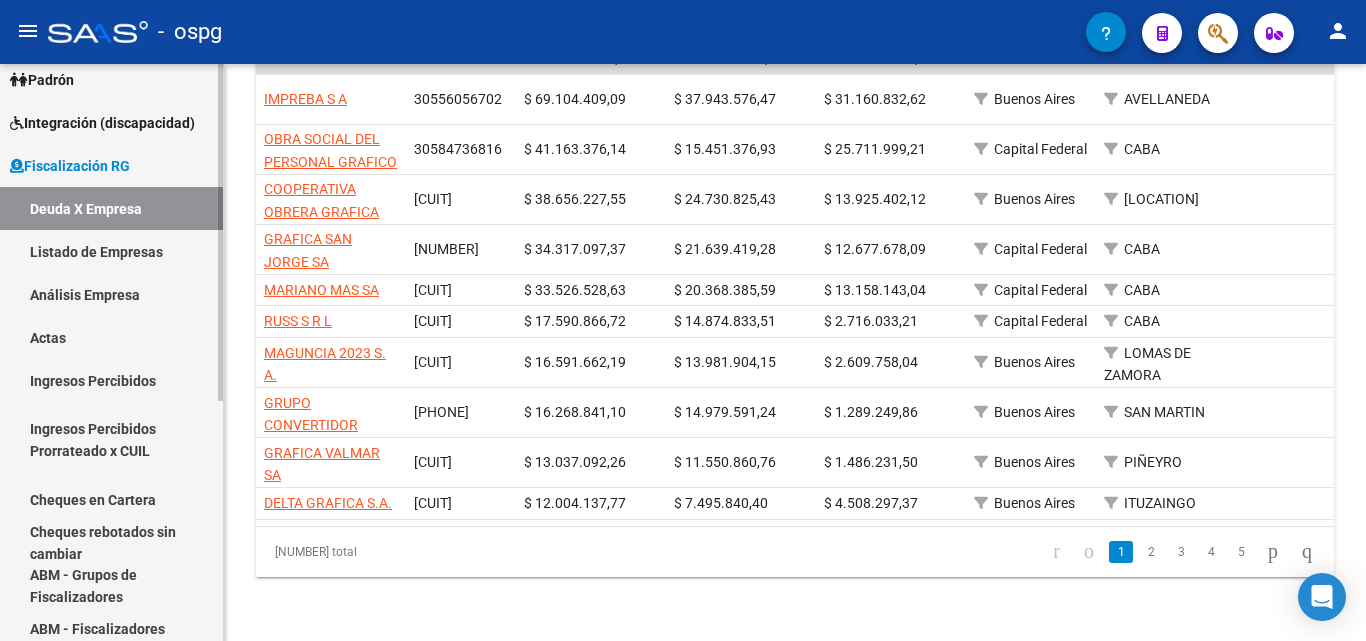 click on "Deuda X Empresa" at bounding box center (111, 208) 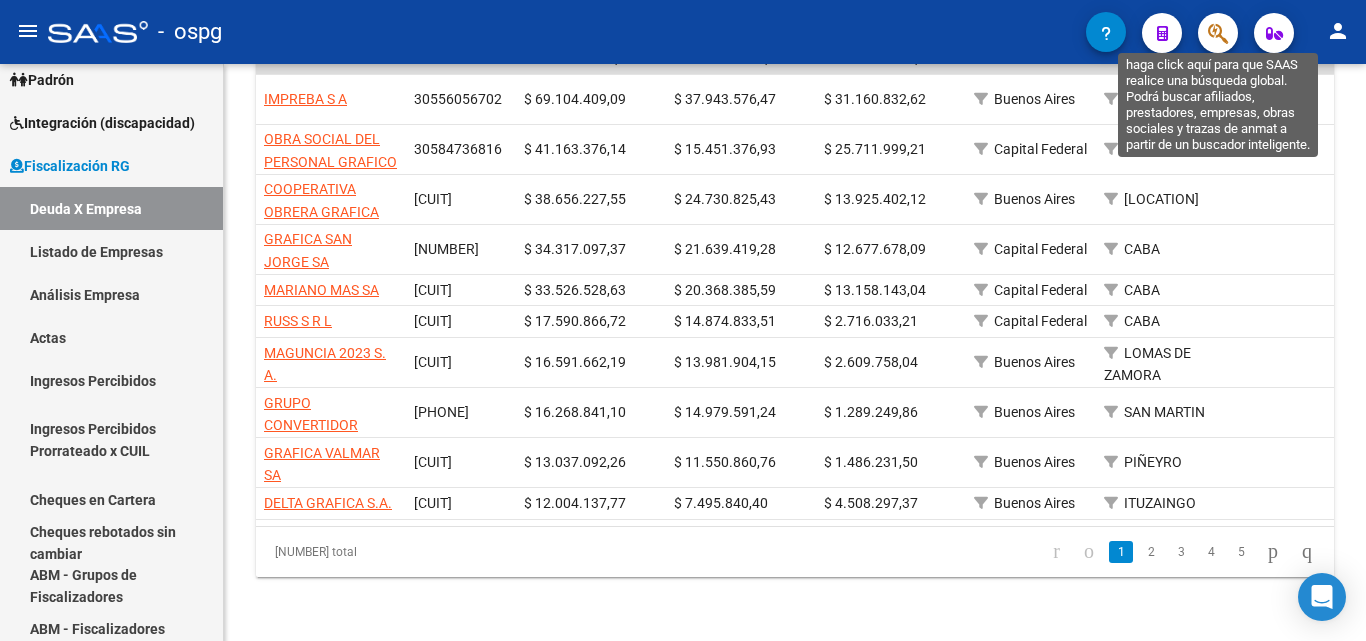 click 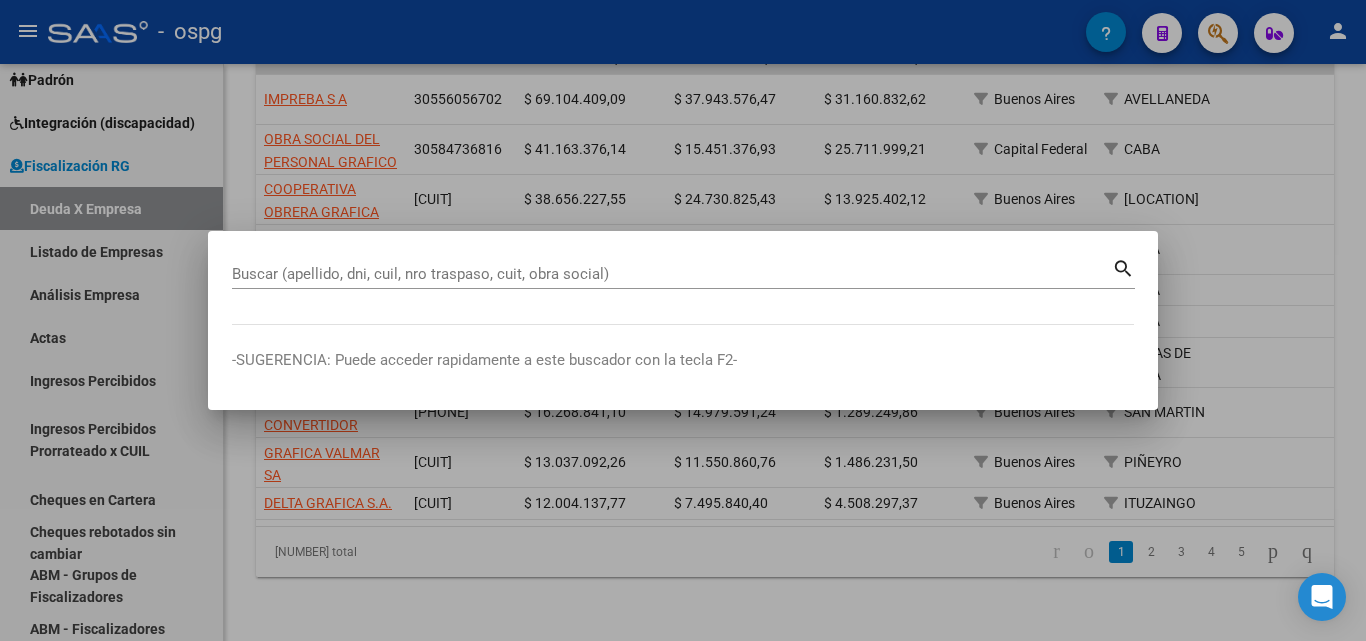 click at bounding box center [683, 320] 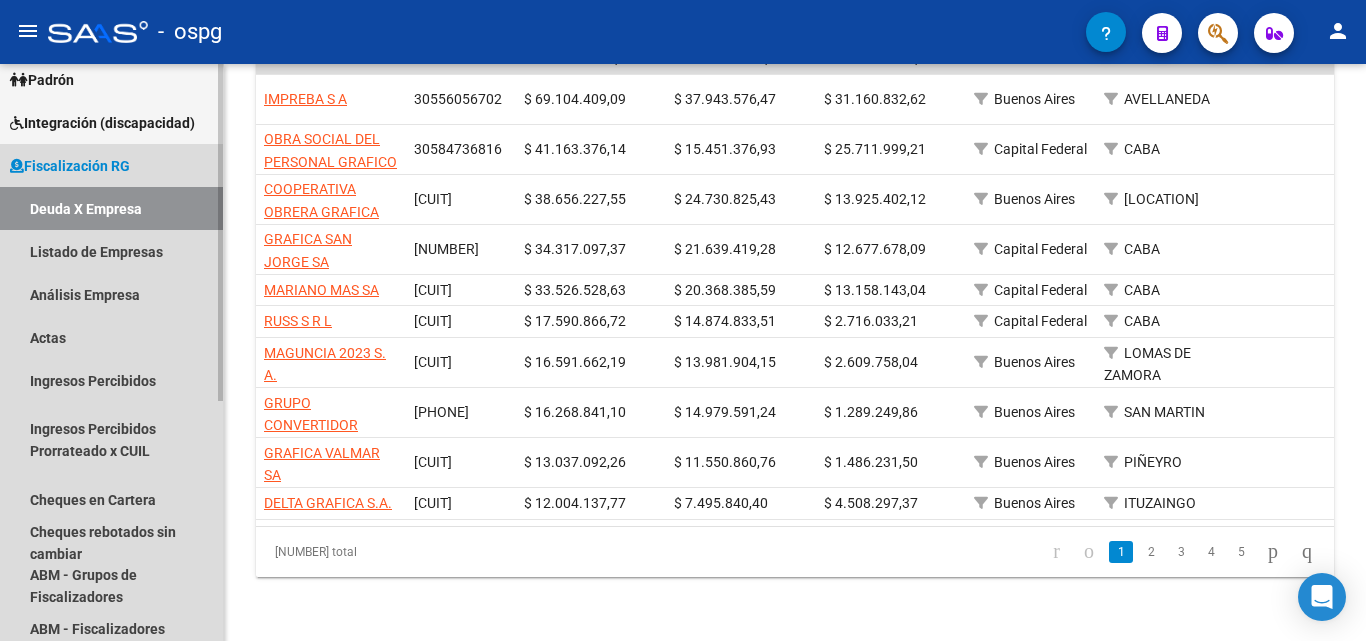 click on "Deuda X Empresa" at bounding box center [111, 208] 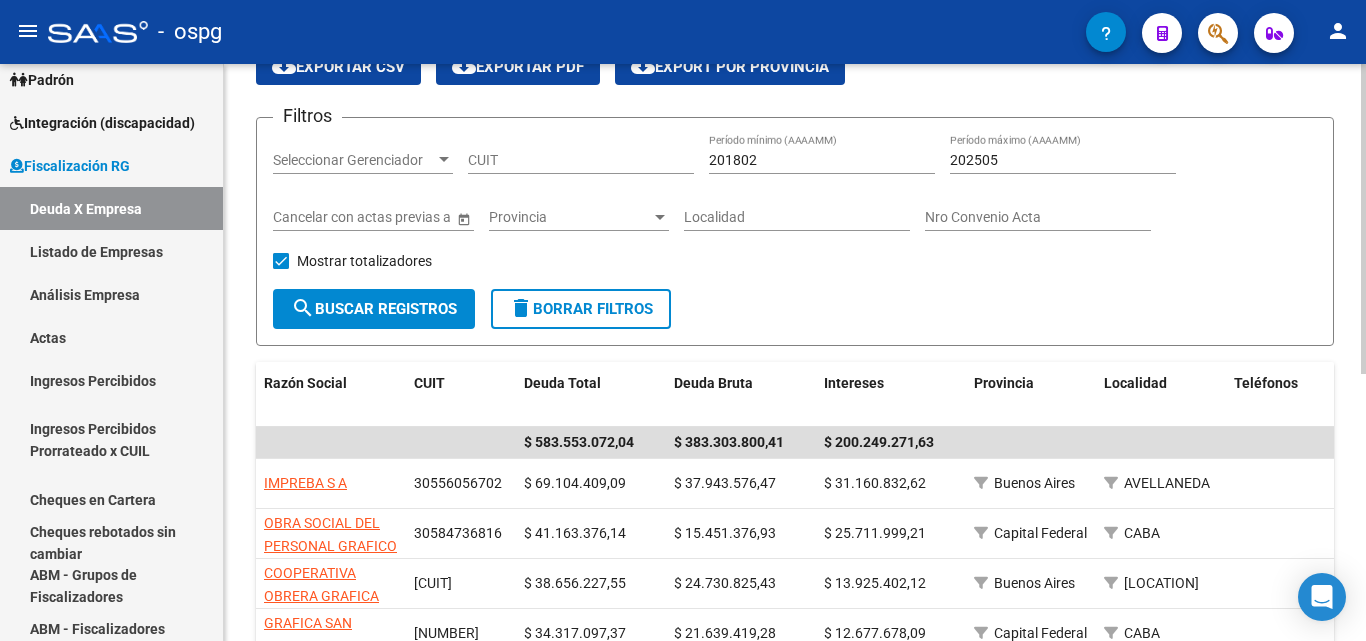 scroll, scrollTop: 0, scrollLeft: 0, axis: both 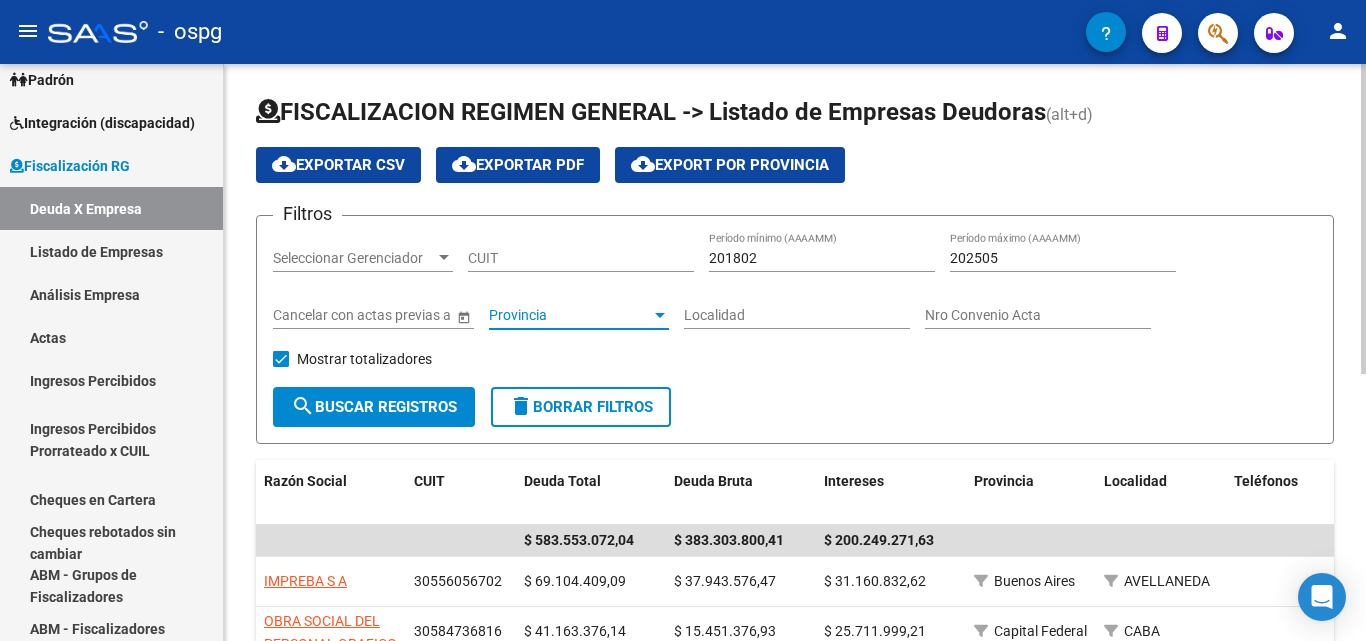 click on "Provincia" at bounding box center (570, 315) 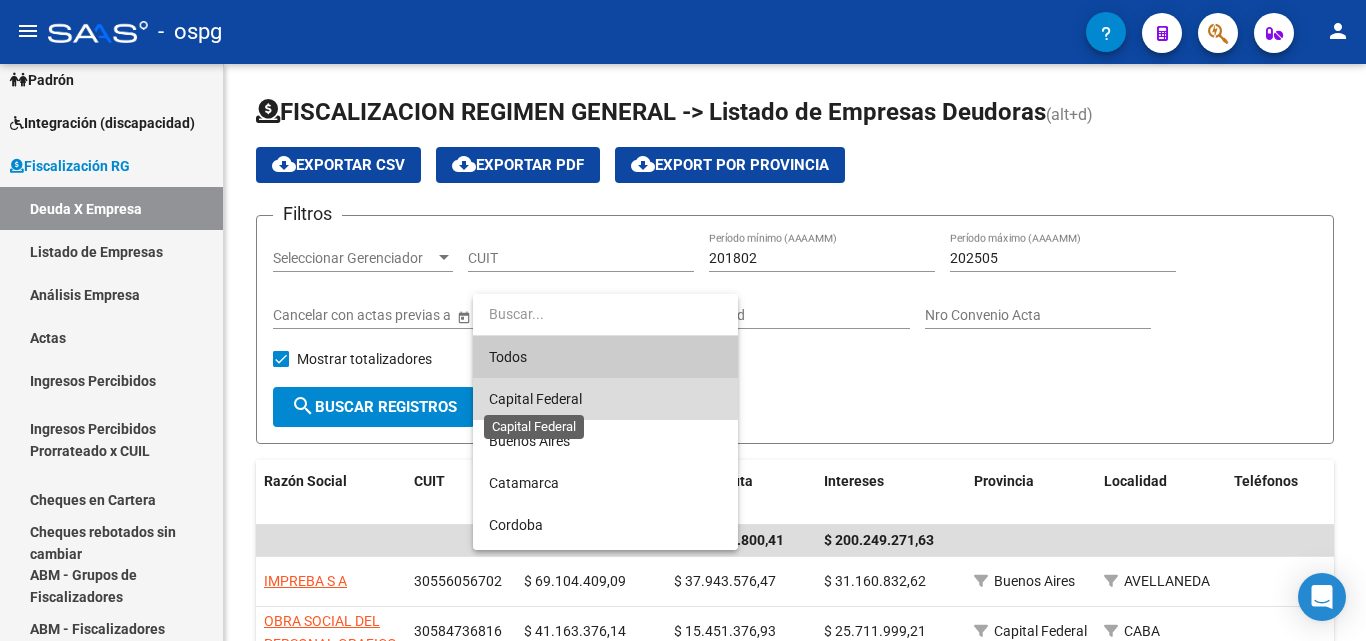 click on "Capital Federal" at bounding box center [535, 399] 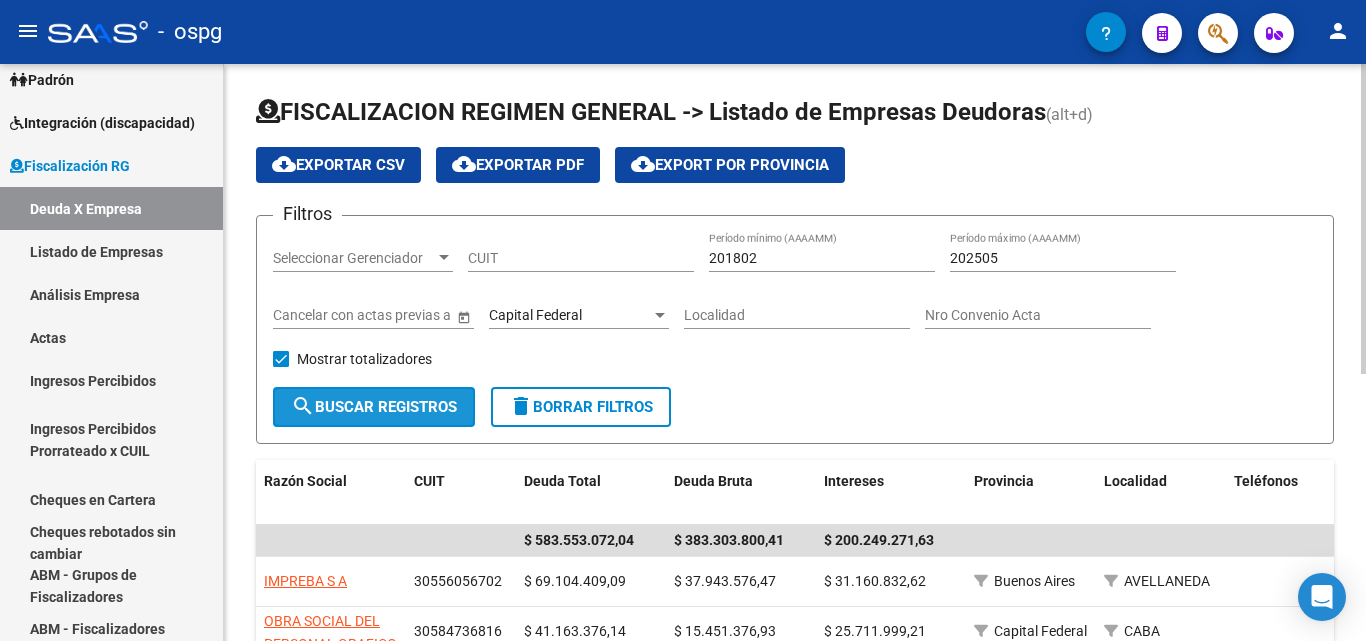 click on "search  Buscar Registros" 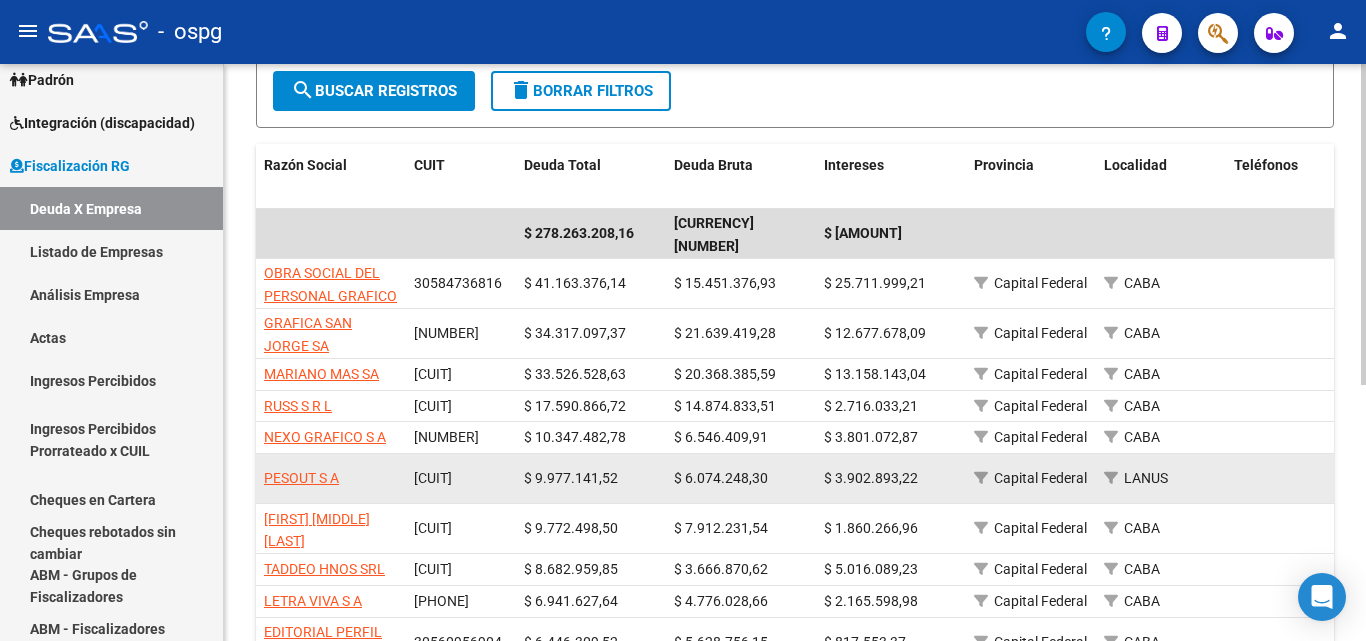 scroll, scrollTop: 461, scrollLeft: 0, axis: vertical 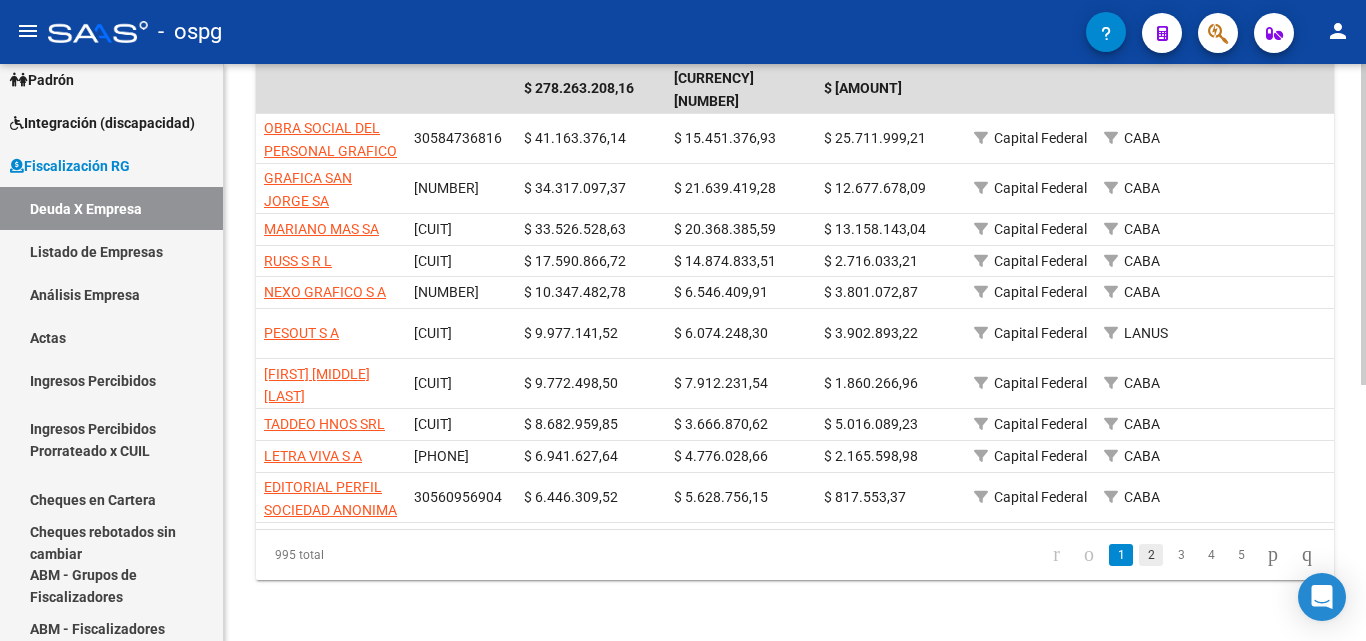 click on "2" 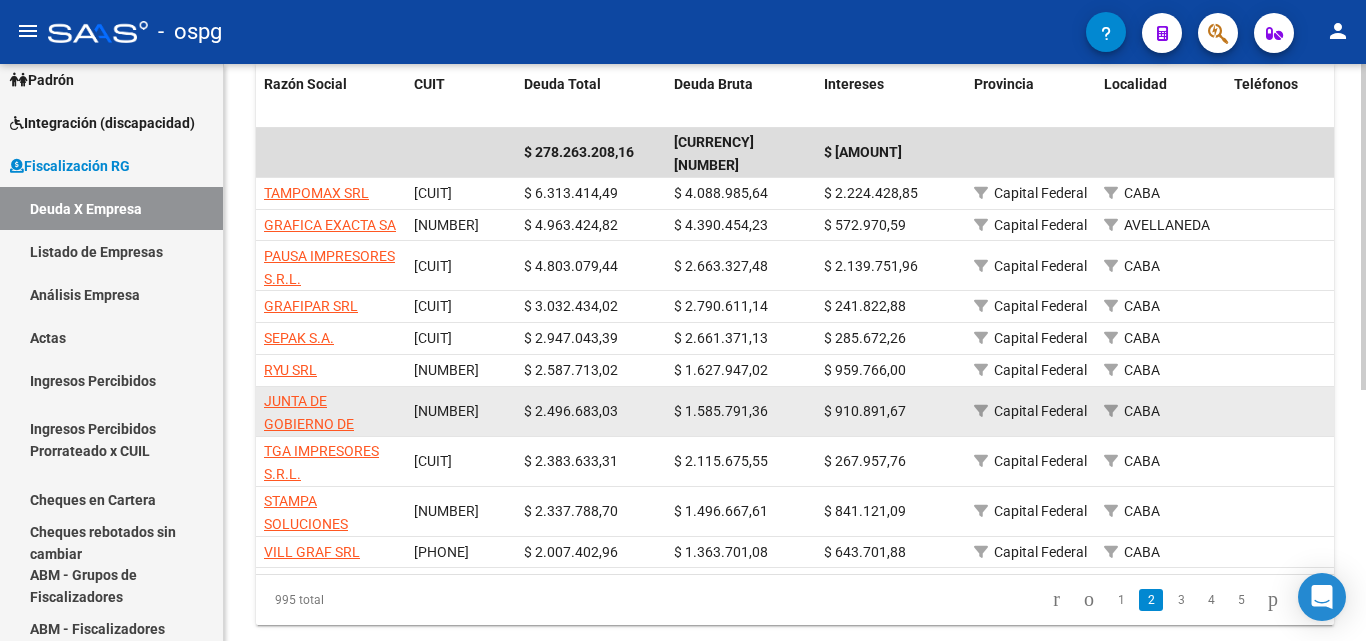 scroll, scrollTop: 443, scrollLeft: 0, axis: vertical 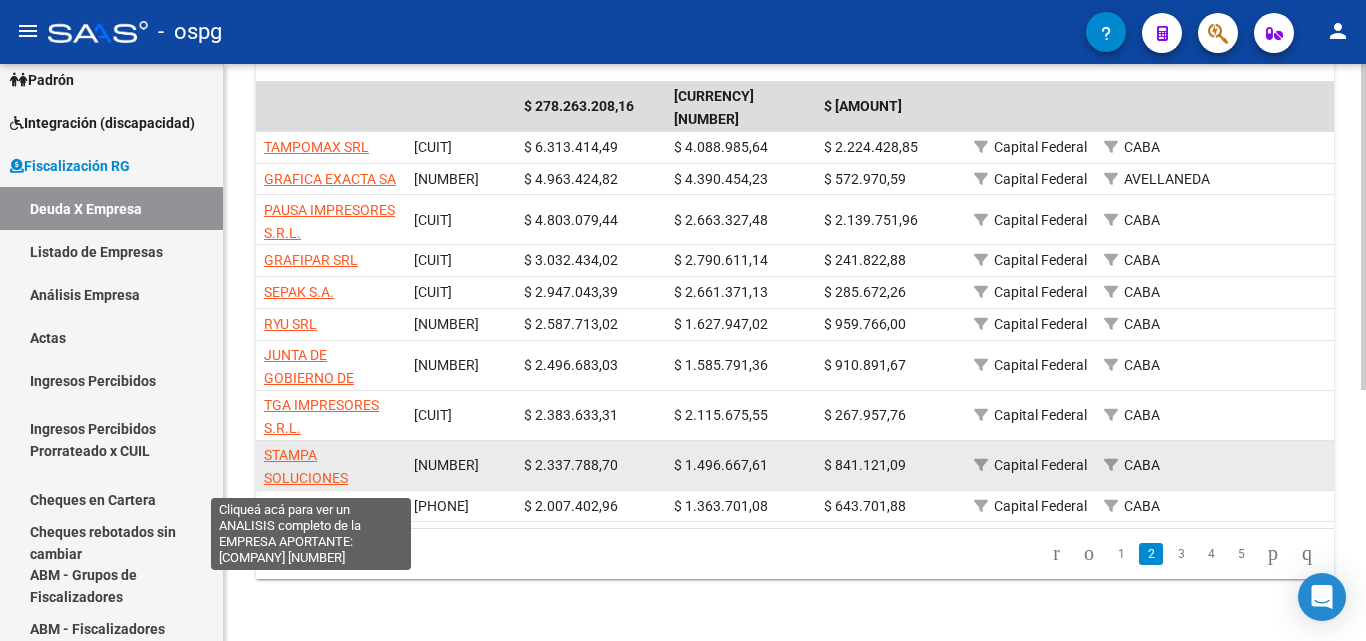 click on "STAMPA SOLUCIONES GRAFICAS S.A." 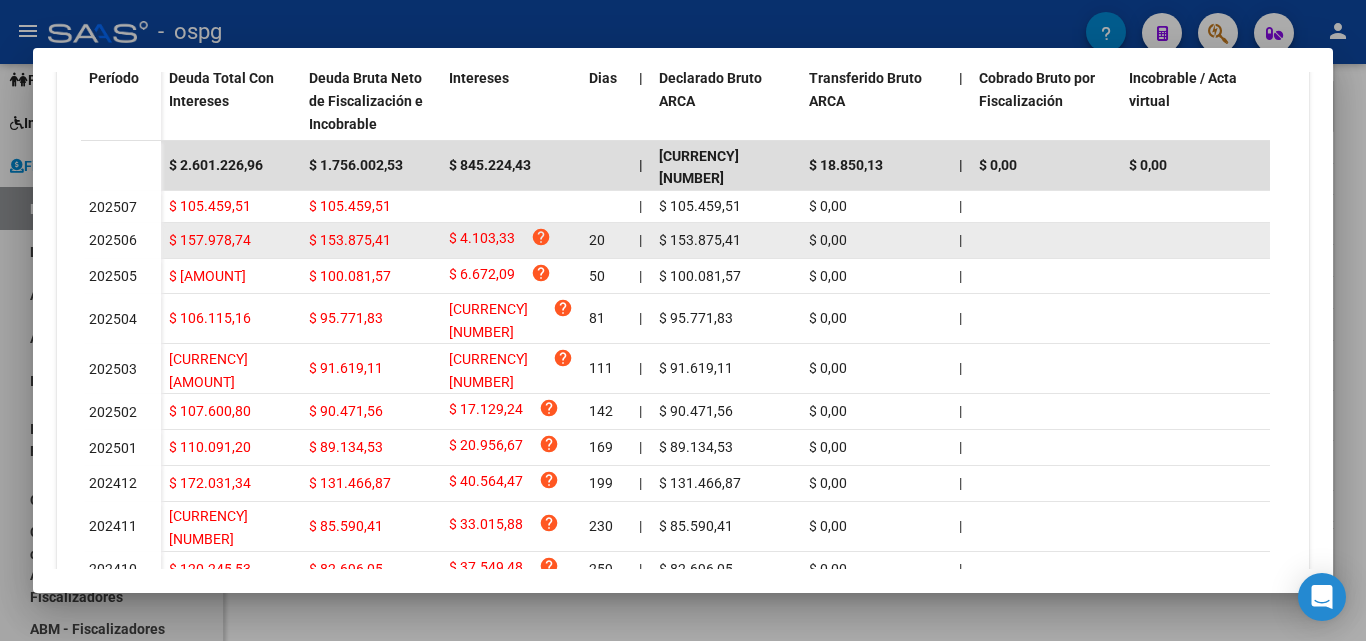 scroll, scrollTop: 726, scrollLeft: 0, axis: vertical 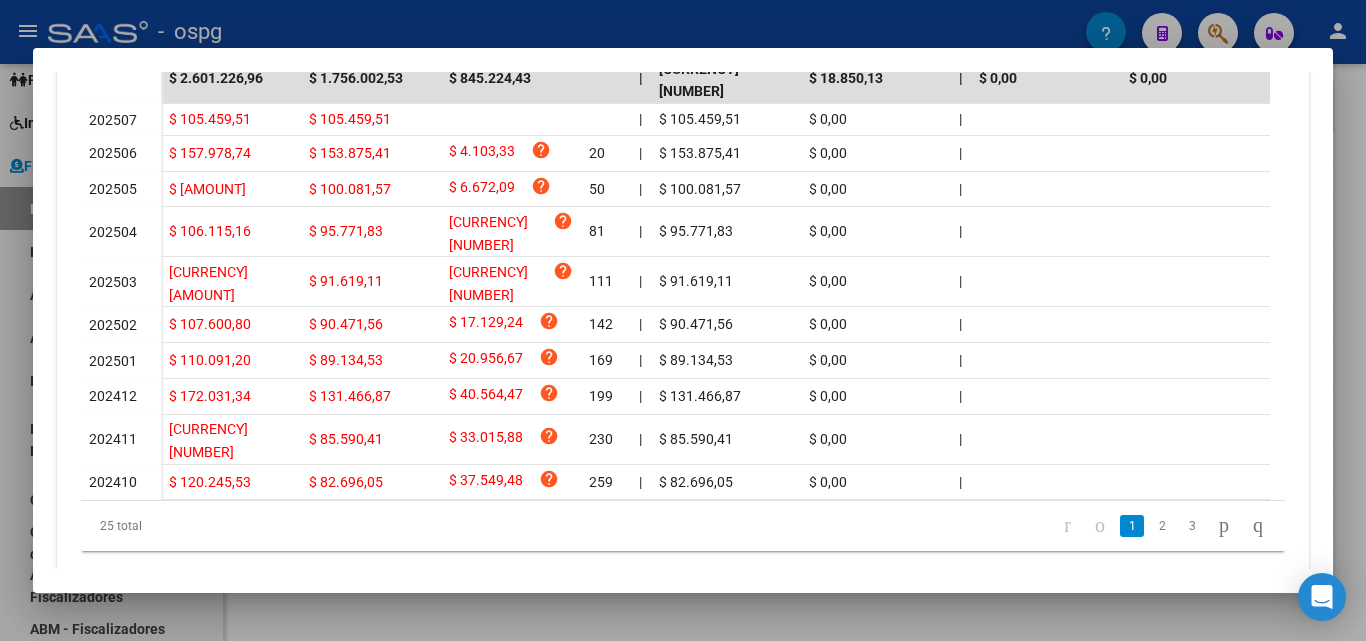 click at bounding box center [683, 320] 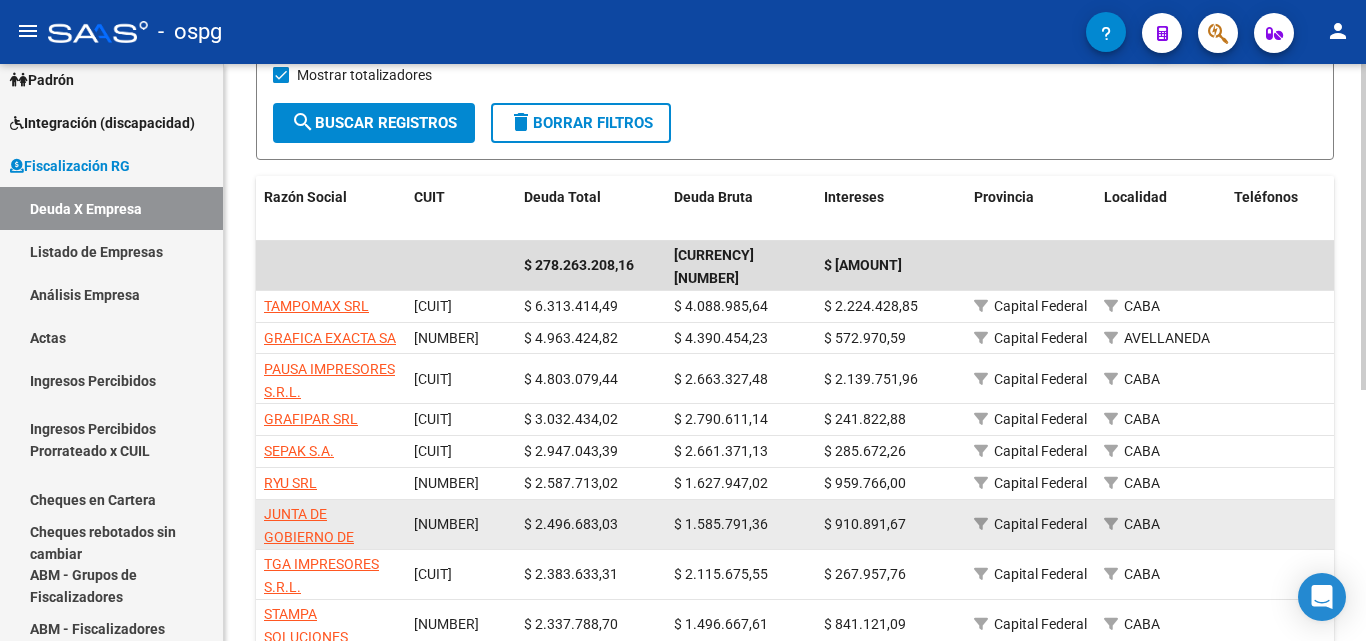 scroll, scrollTop: 443, scrollLeft: 0, axis: vertical 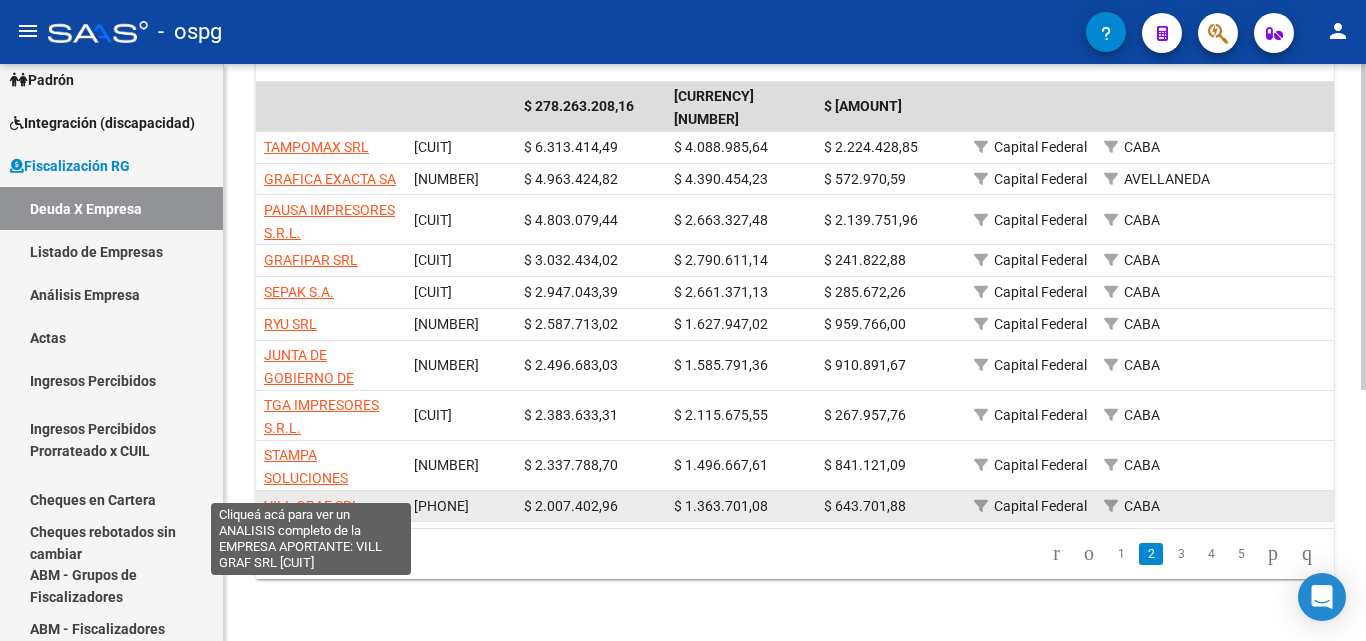 click on "VILL GRAF SRL" 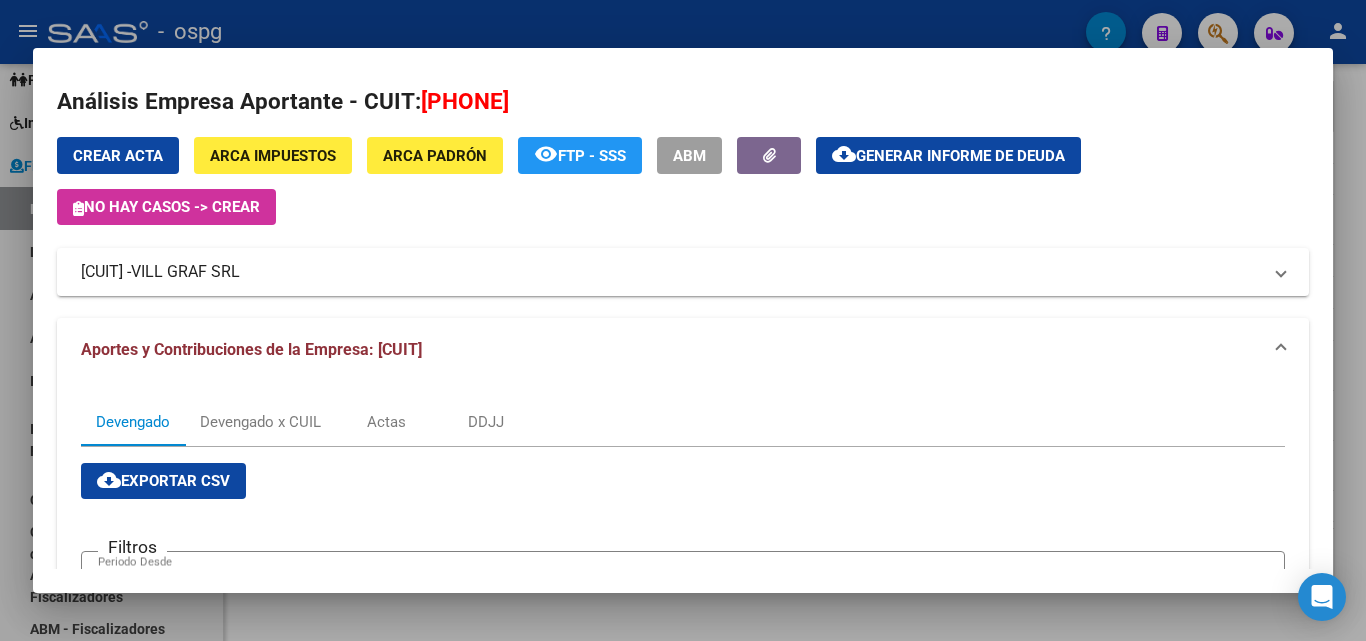 scroll, scrollTop: 0, scrollLeft: 0, axis: both 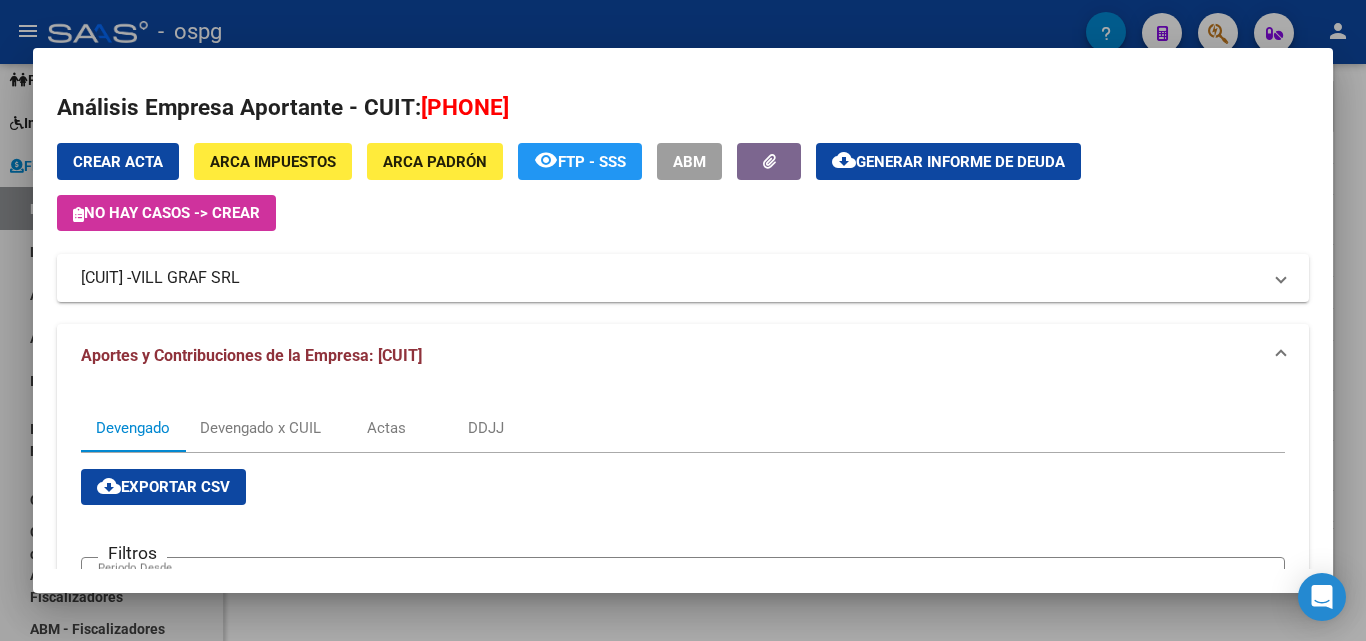 drag, startPoint x: 179, startPoint y: 280, endPoint x: 53, endPoint y: 283, distance: 126.035706 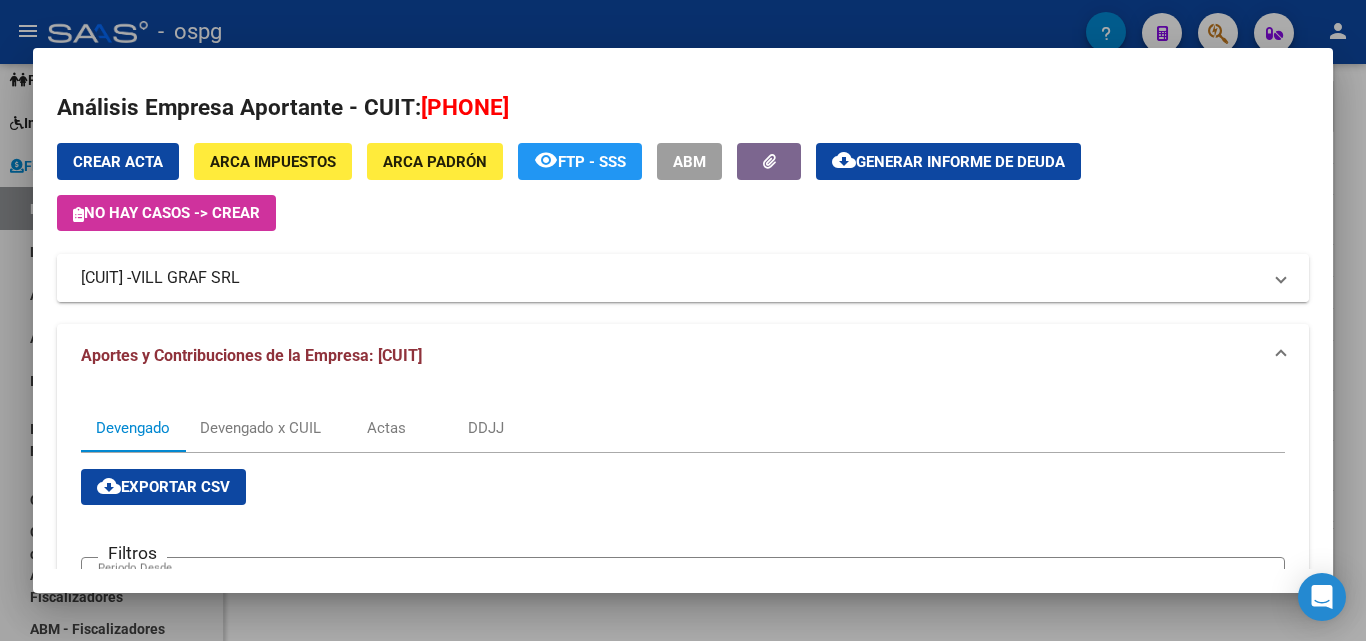 copy on "30592757431" 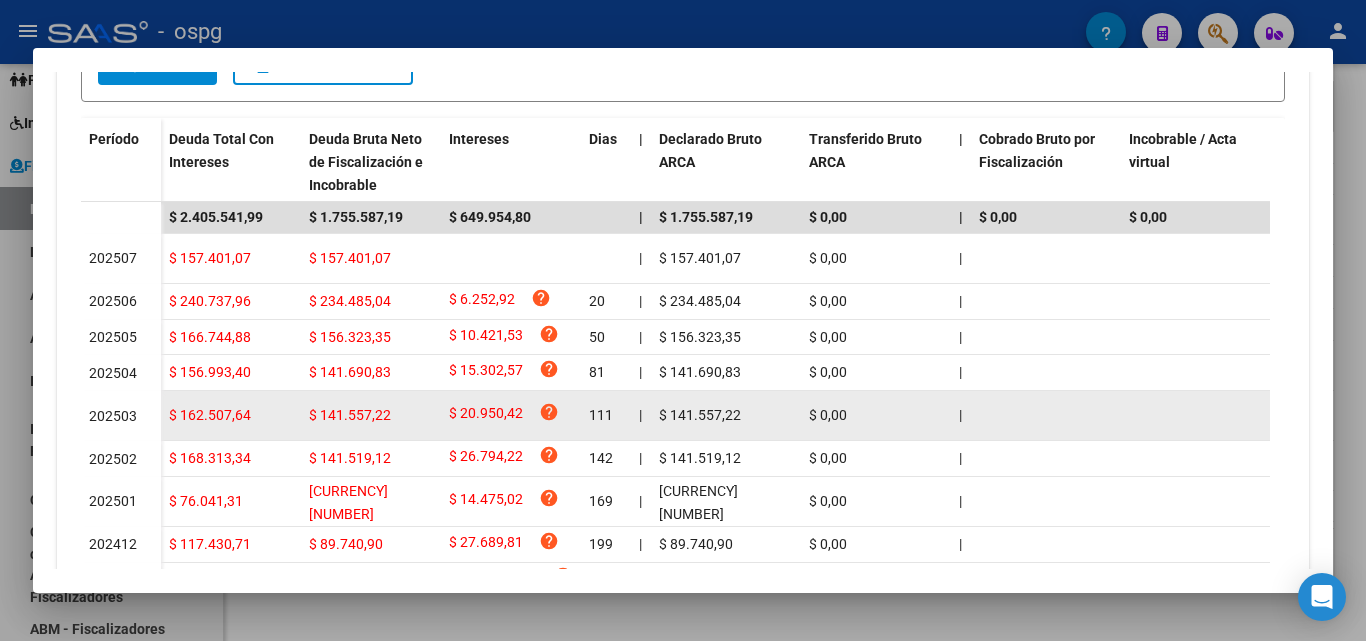 scroll, scrollTop: 600, scrollLeft: 0, axis: vertical 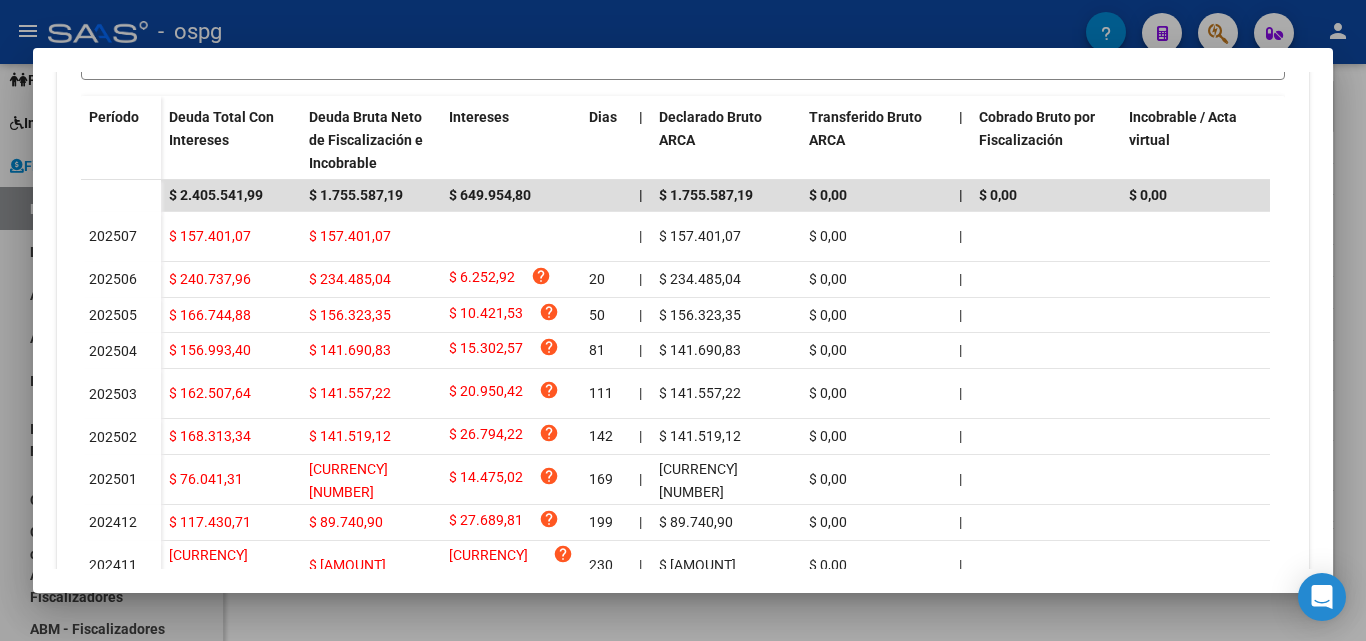 click at bounding box center (683, 320) 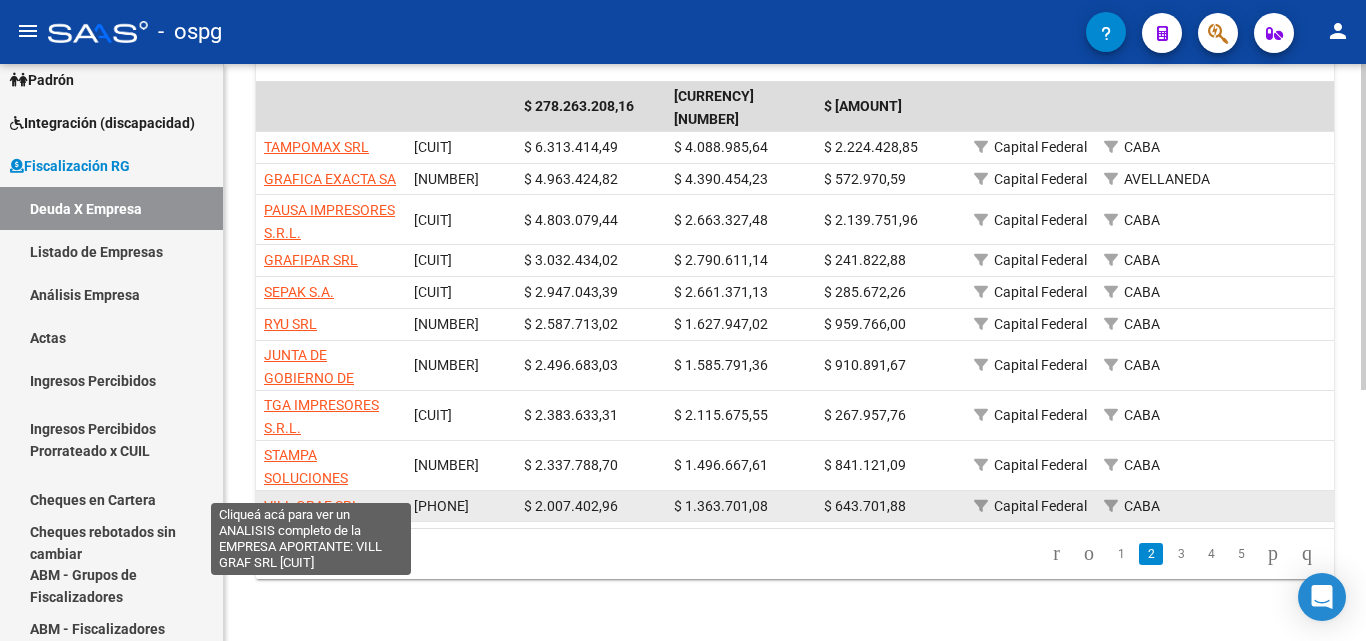 click on "VILL GRAF SRL" 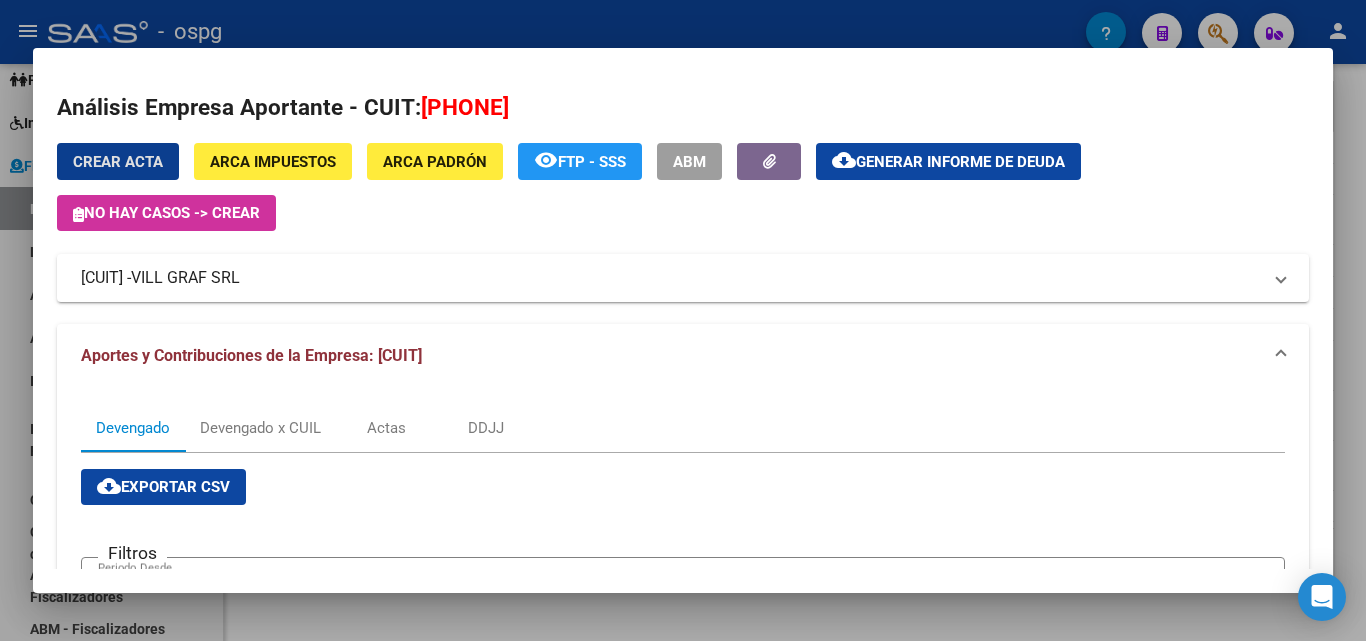 click on "ABM" at bounding box center (689, 162) 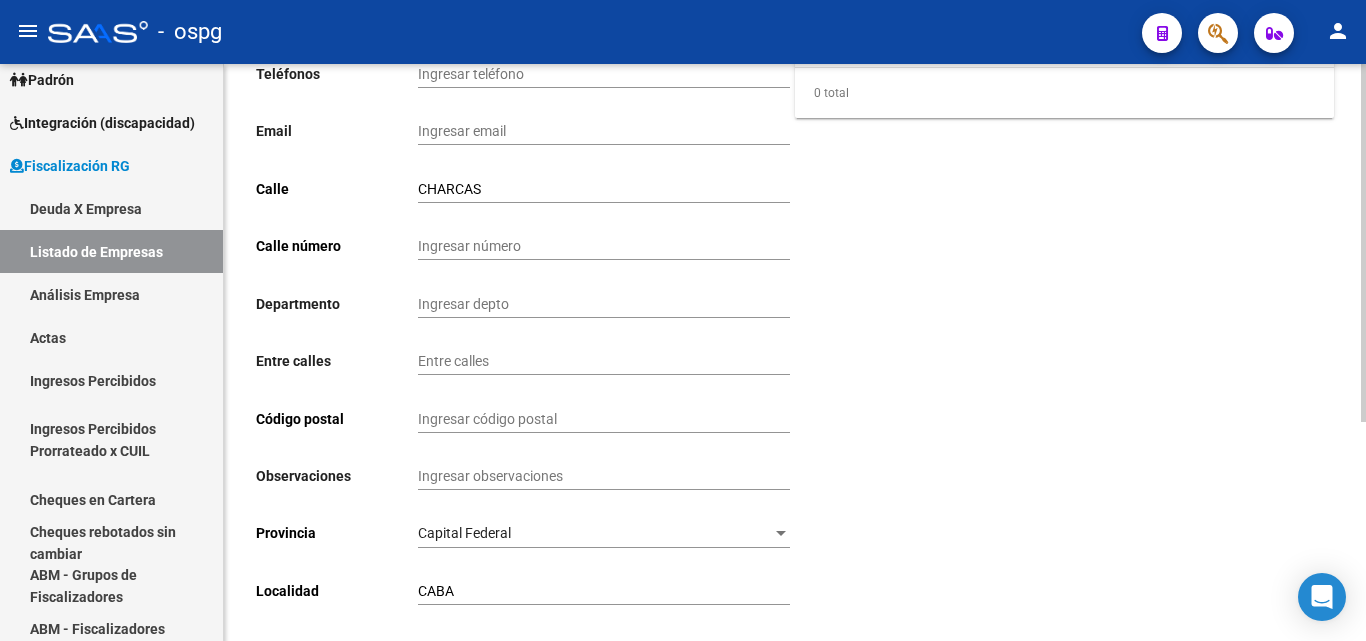 scroll, scrollTop: 352, scrollLeft: 0, axis: vertical 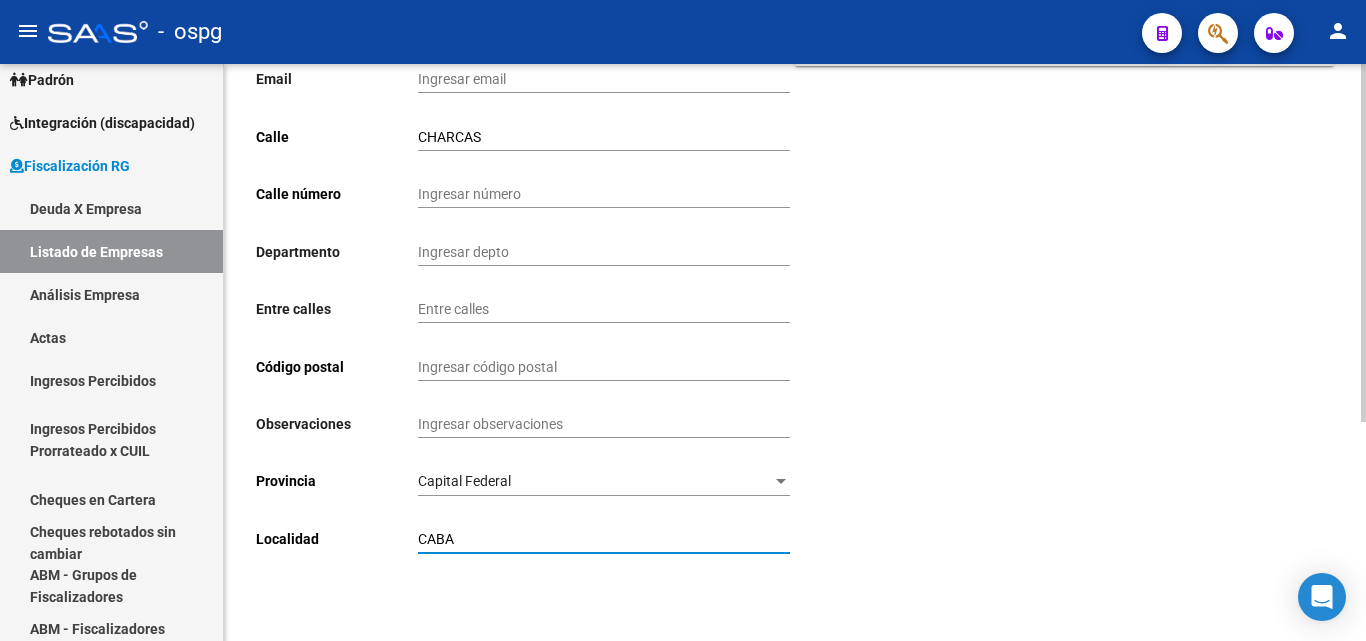 drag, startPoint x: 499, startPoint y: 536, endPoint x: 356, endPoint y: 529, distance: 143.17122 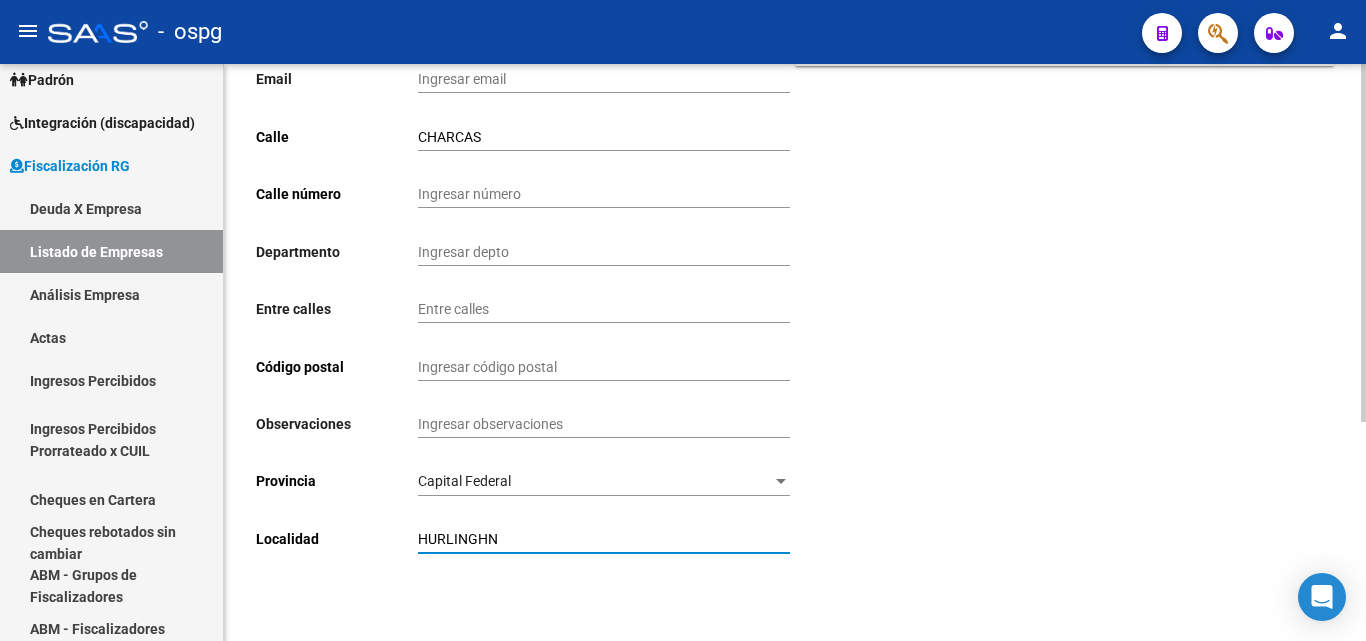 drag, startPoint x: 487, startPoint y: 537, endPoint x: 491, endPoint y: 548, distance: 11.7046995 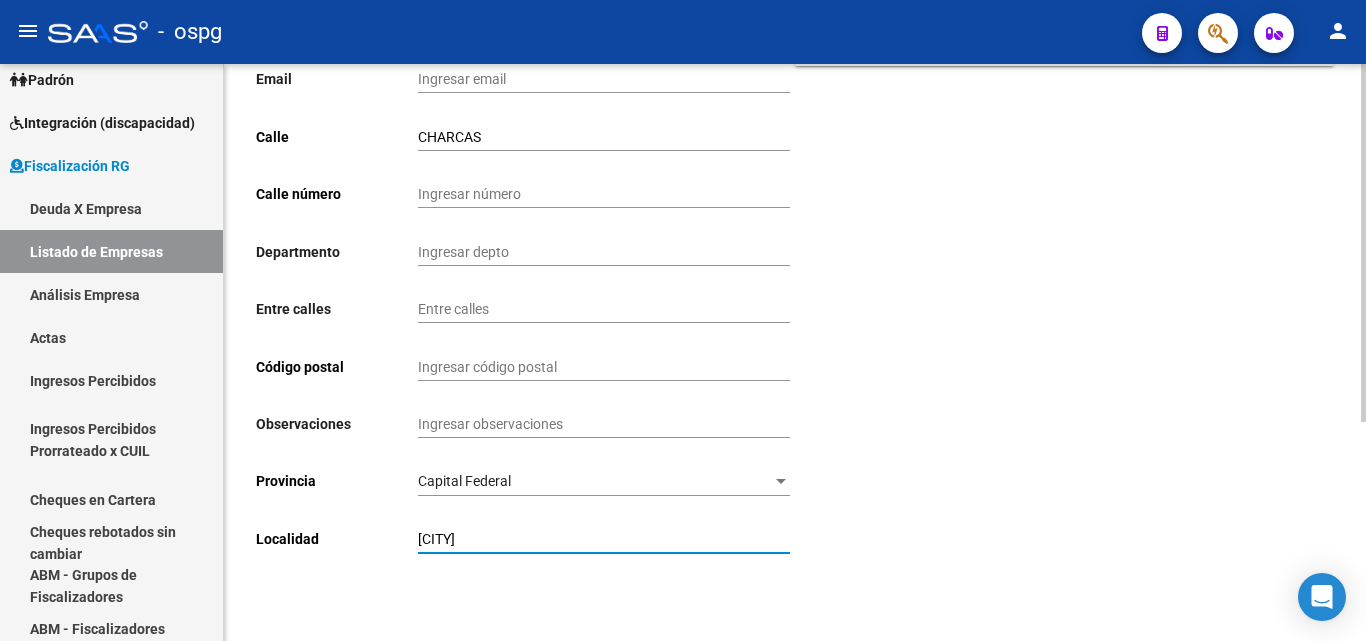 type on "HURLINGHAN" 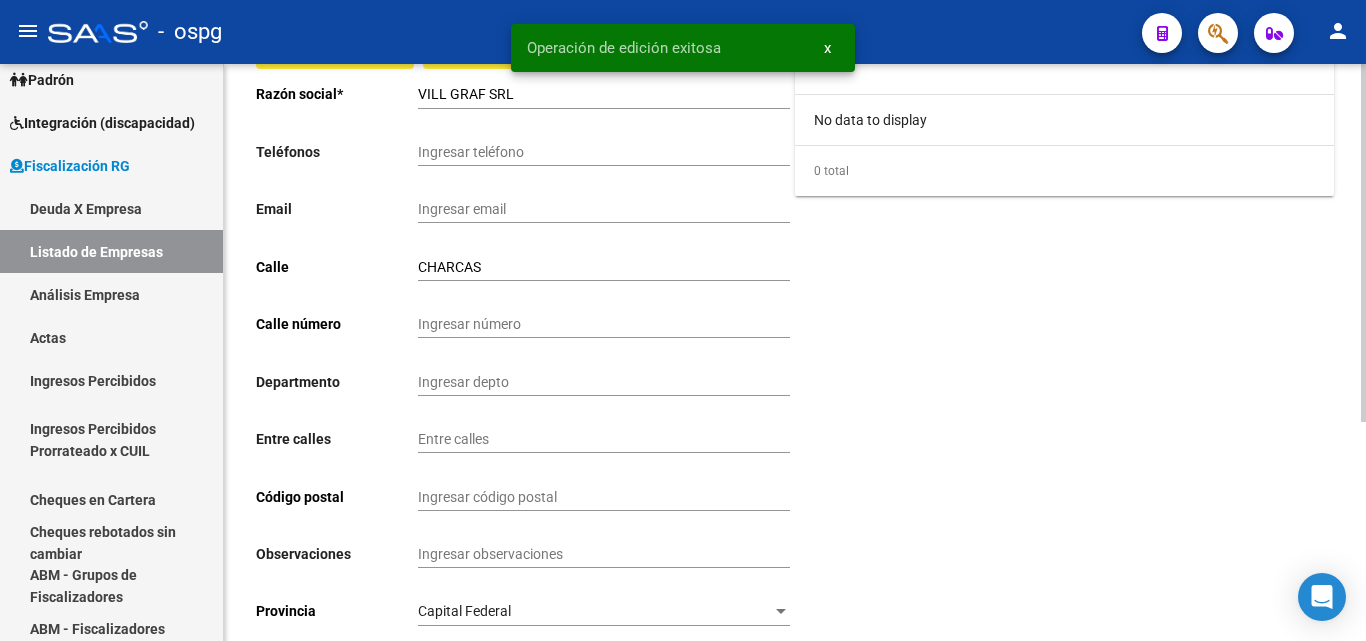 scroll, scrollTop: 0, scrollLeft: 0, axis: both 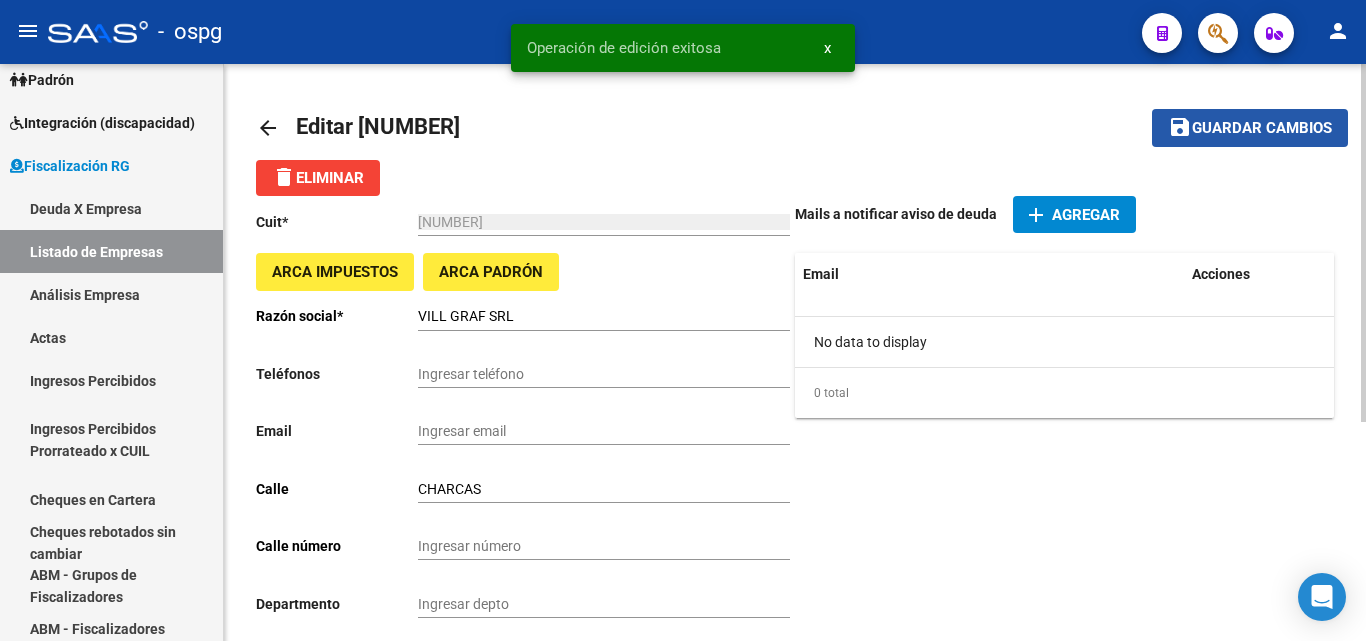 click on "Guardar cambios" 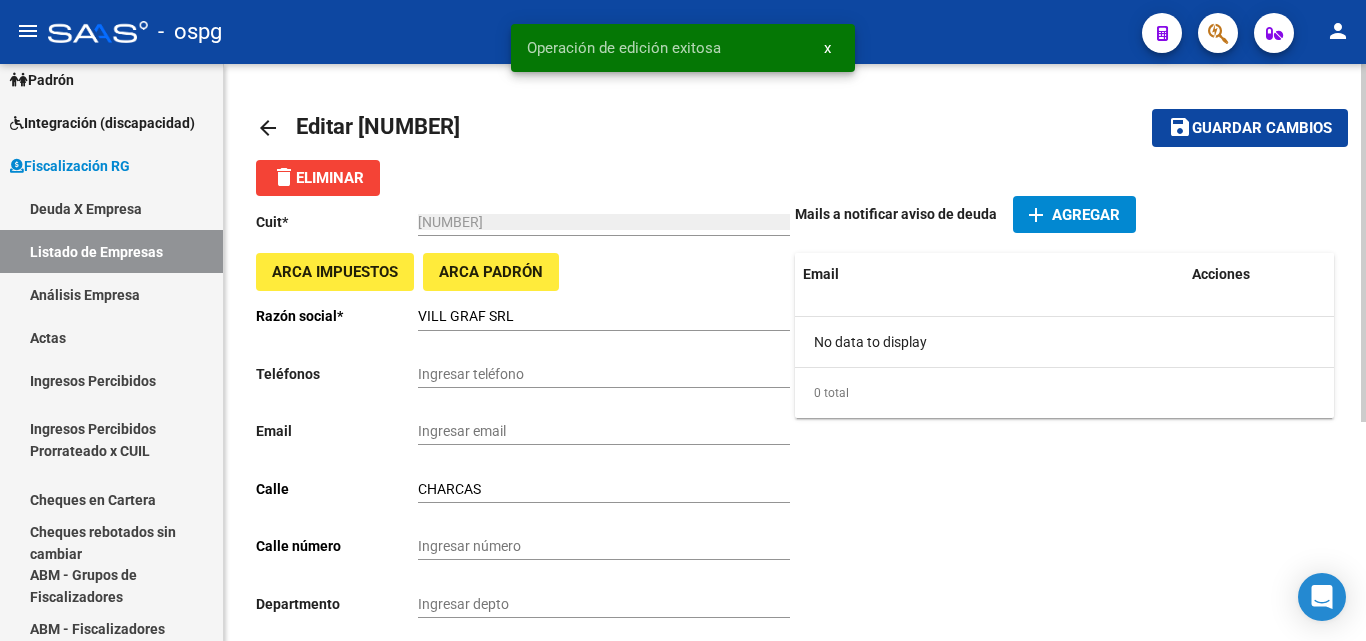 click on "arrow_back" 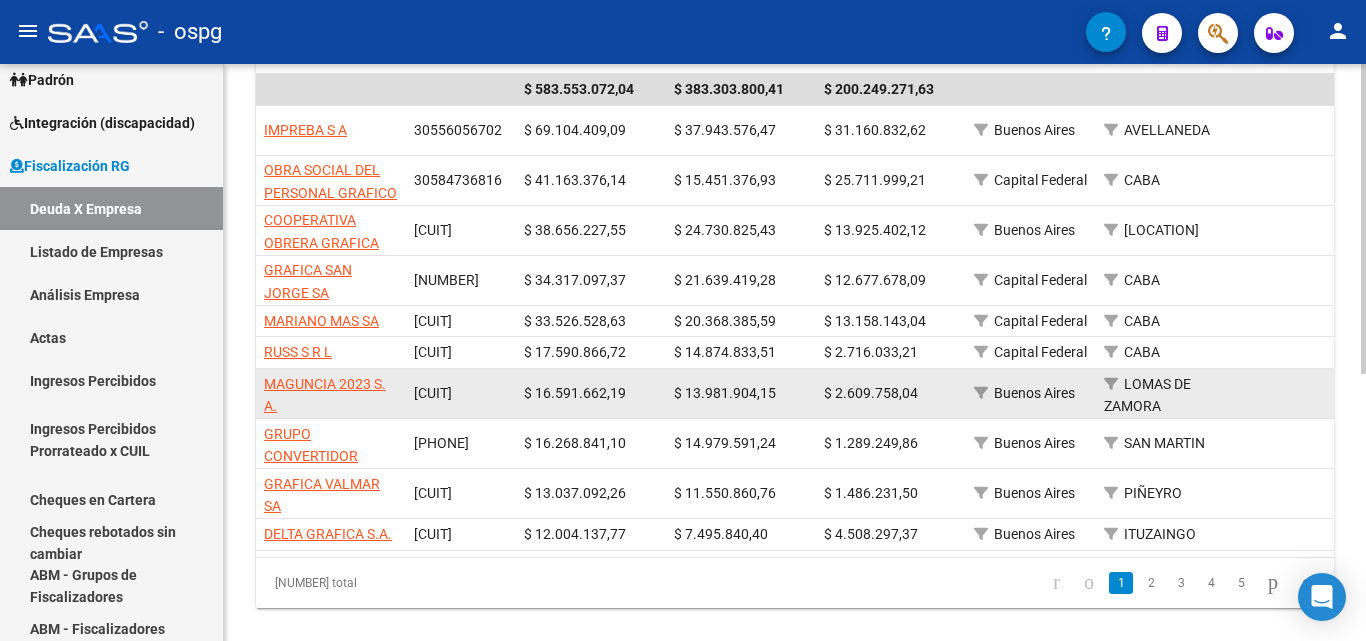 scroll, scrollTop: 498, scrollLeft: 0, axis: vertical 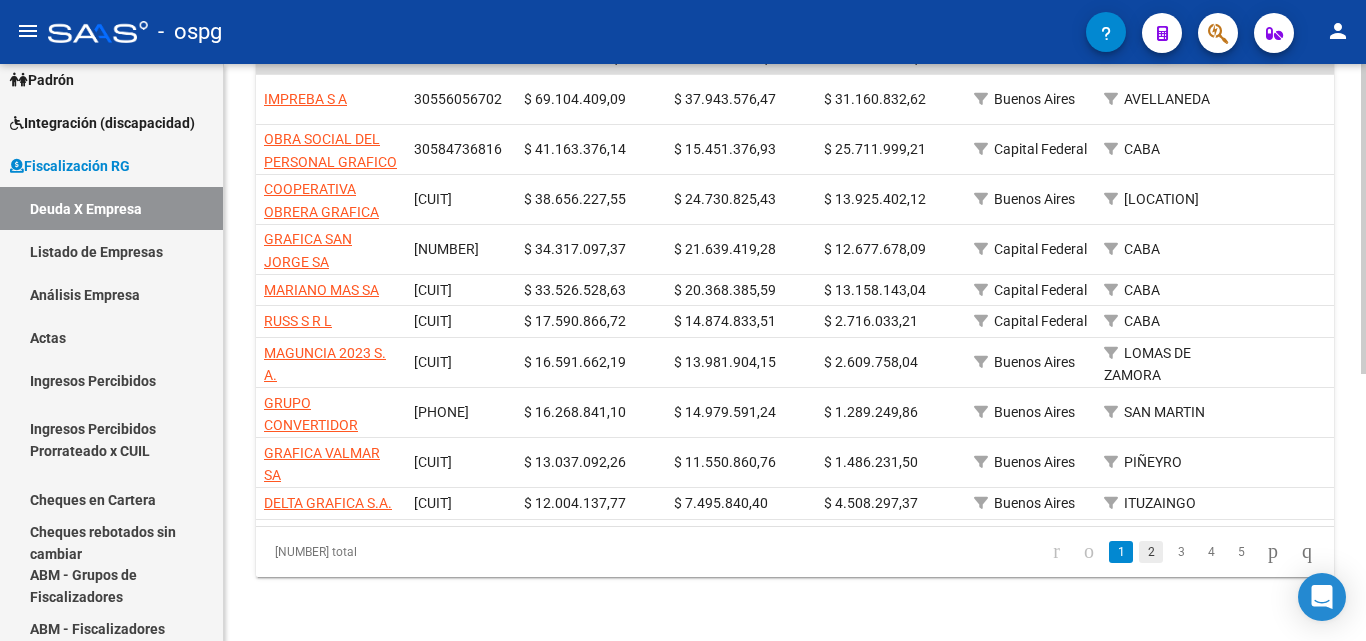 click on "2" 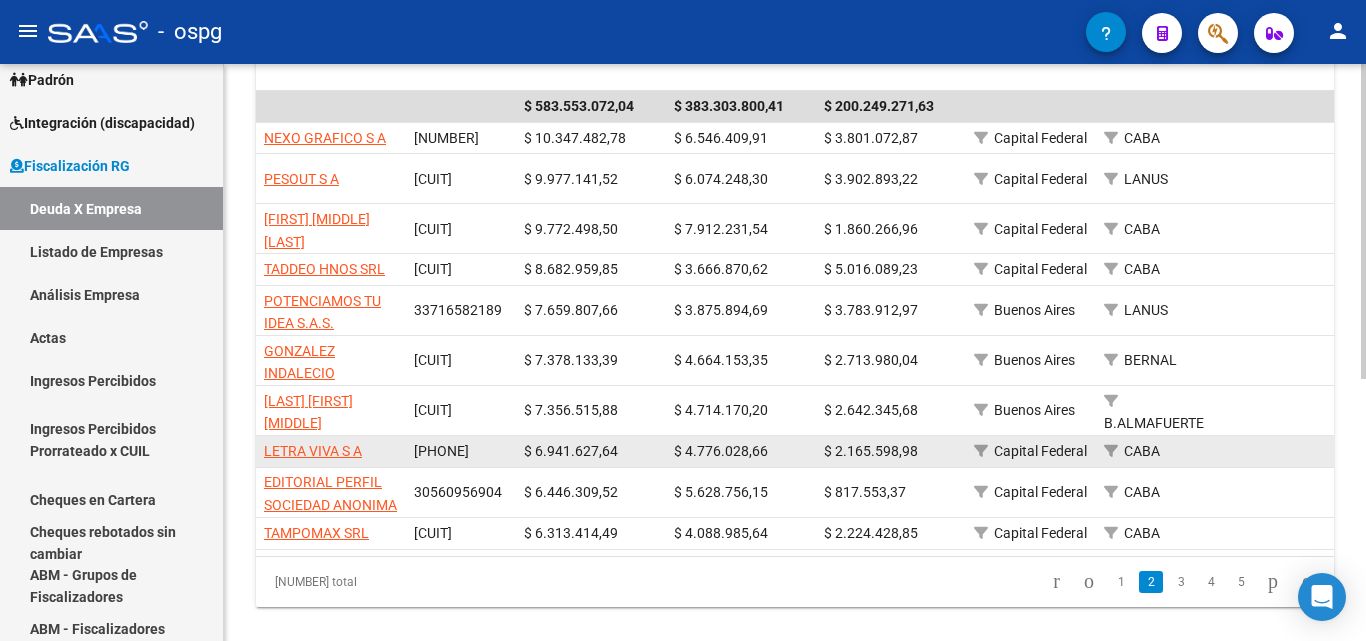 scroll, scrollTop: 480, scrollLeft: 0, axis: vertical 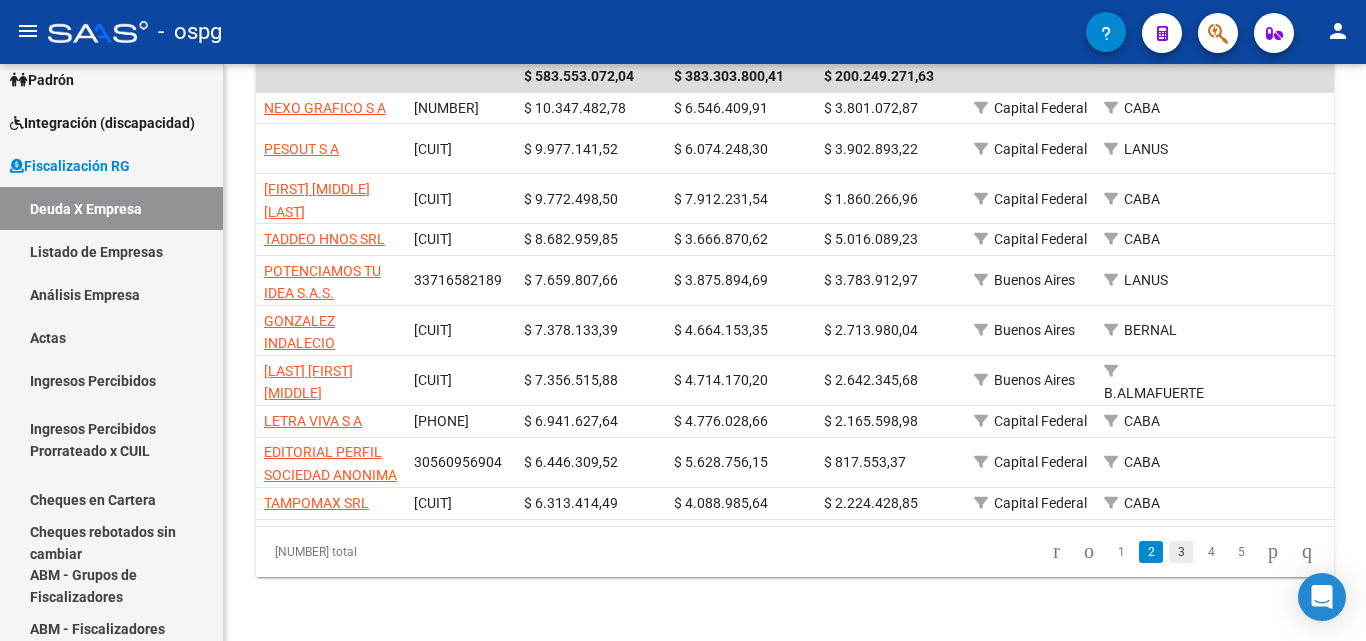 click on "3" 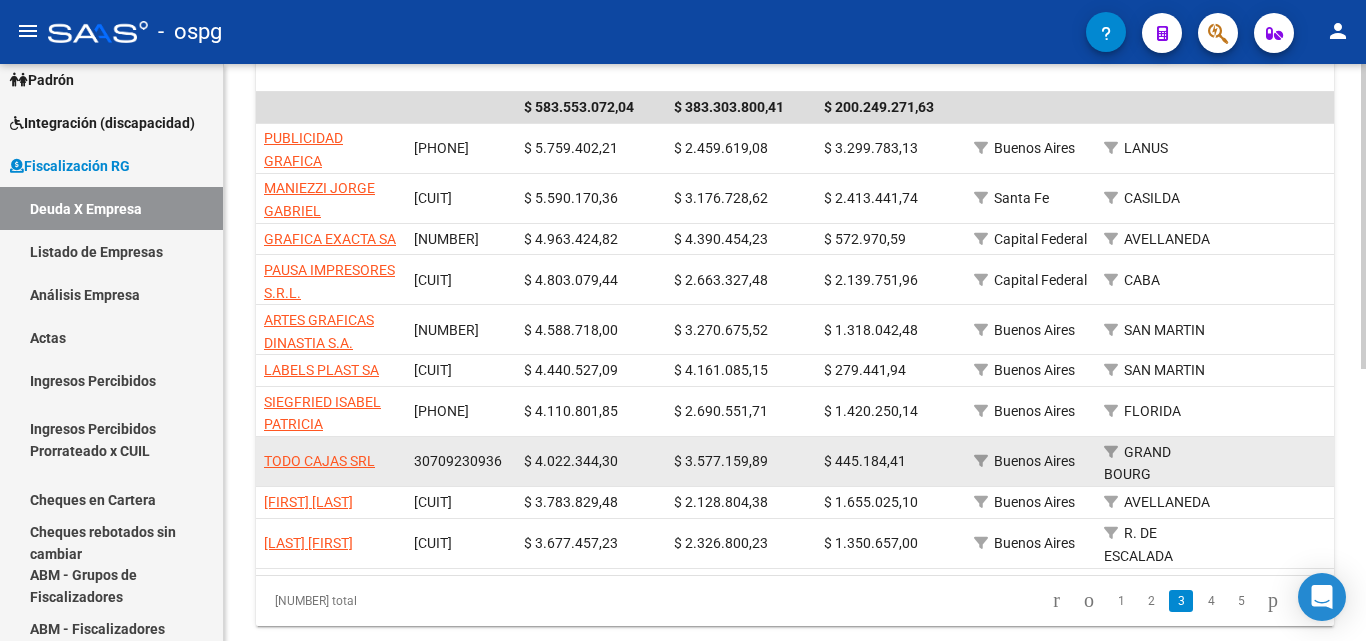 scroll, scrollTop: 480, scrollLeft: 0, axis: vertical 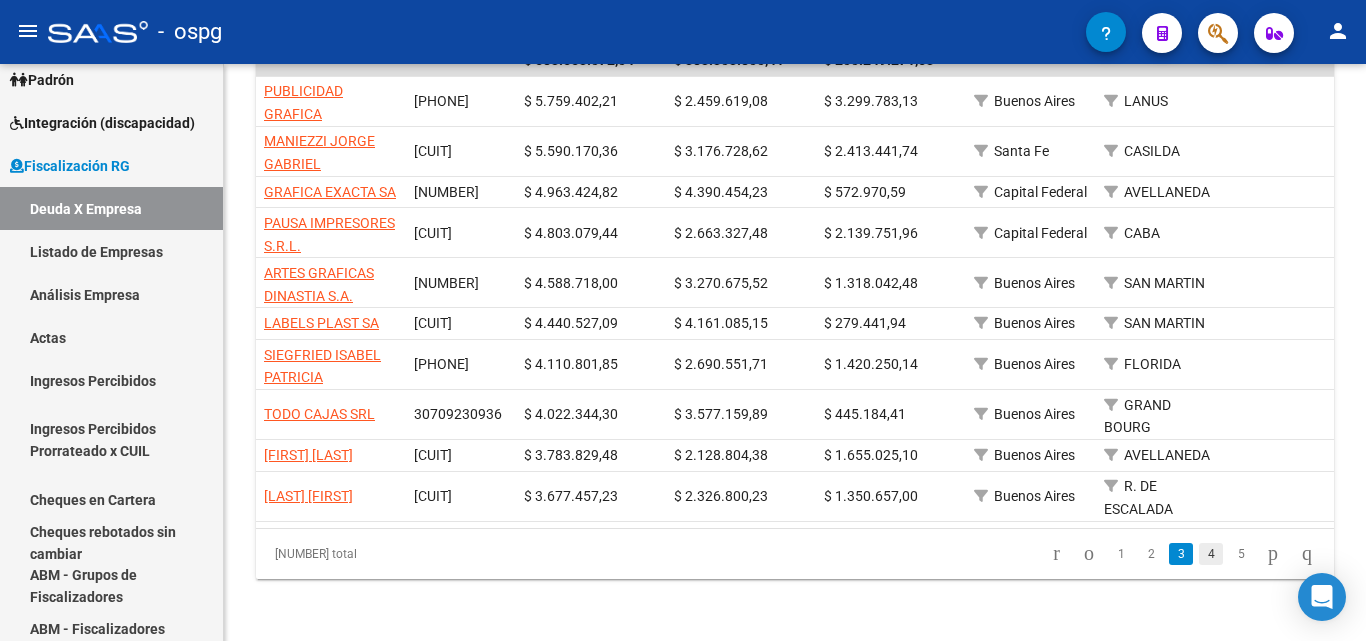 click on "4" 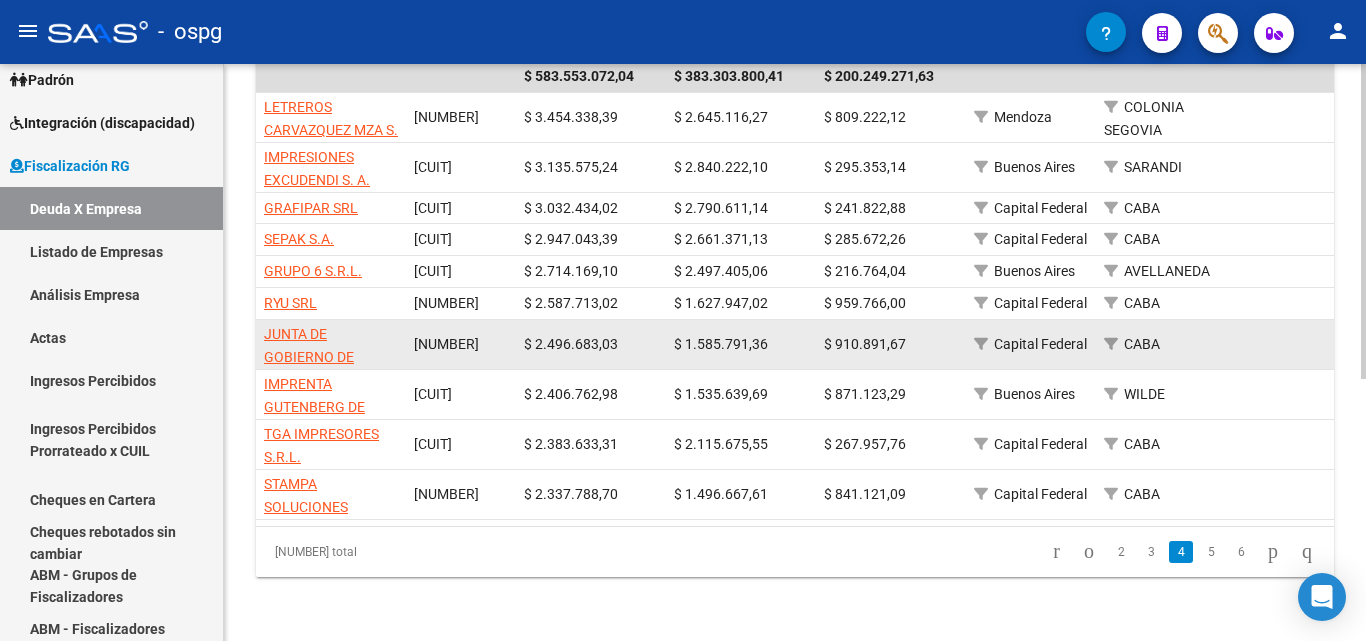 scroll, scrollTop: 380, scrollLeft: 0, axis: vertical 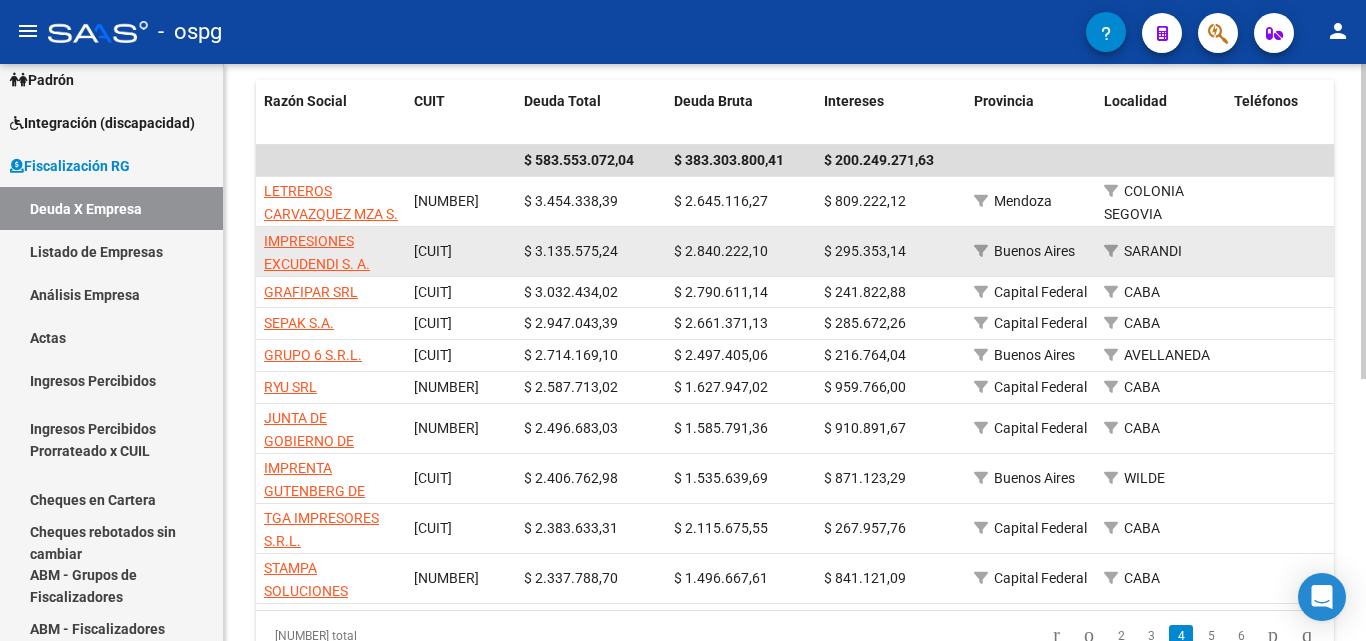 click on "IMPRESIONES EXCUDENDI S. A." 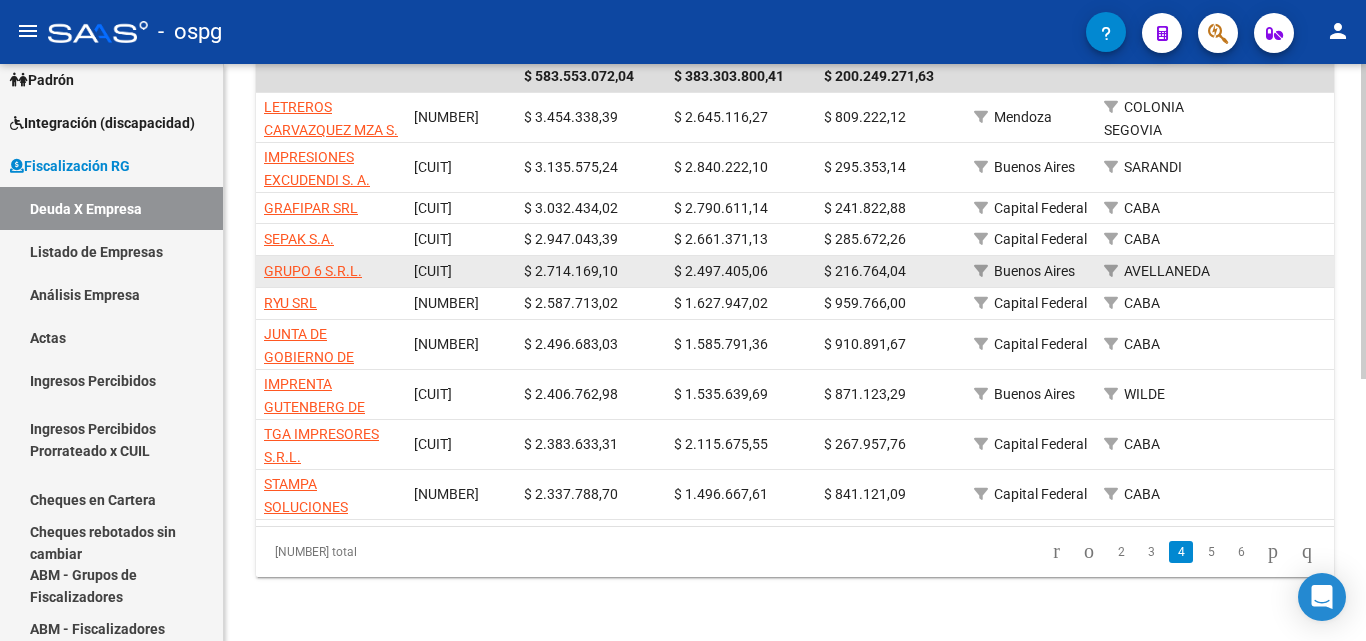 scroll, scrollTop: 480, scrollLeft: 0, axis: vertical 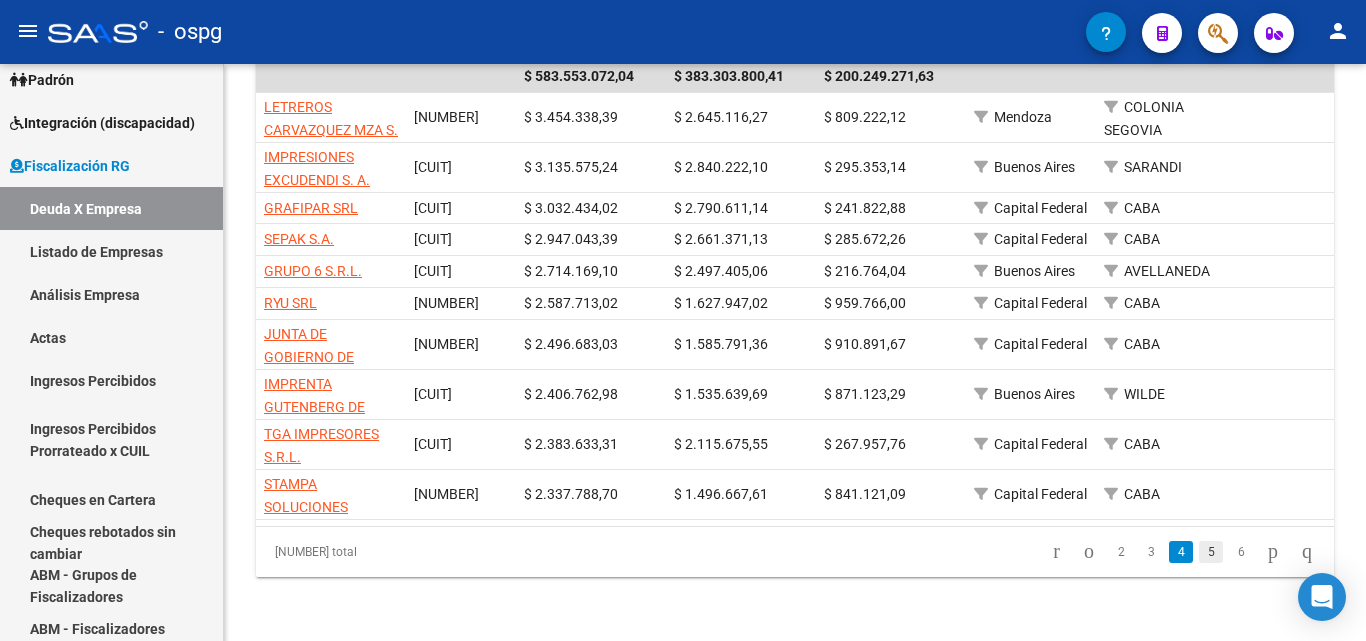 click on "5" 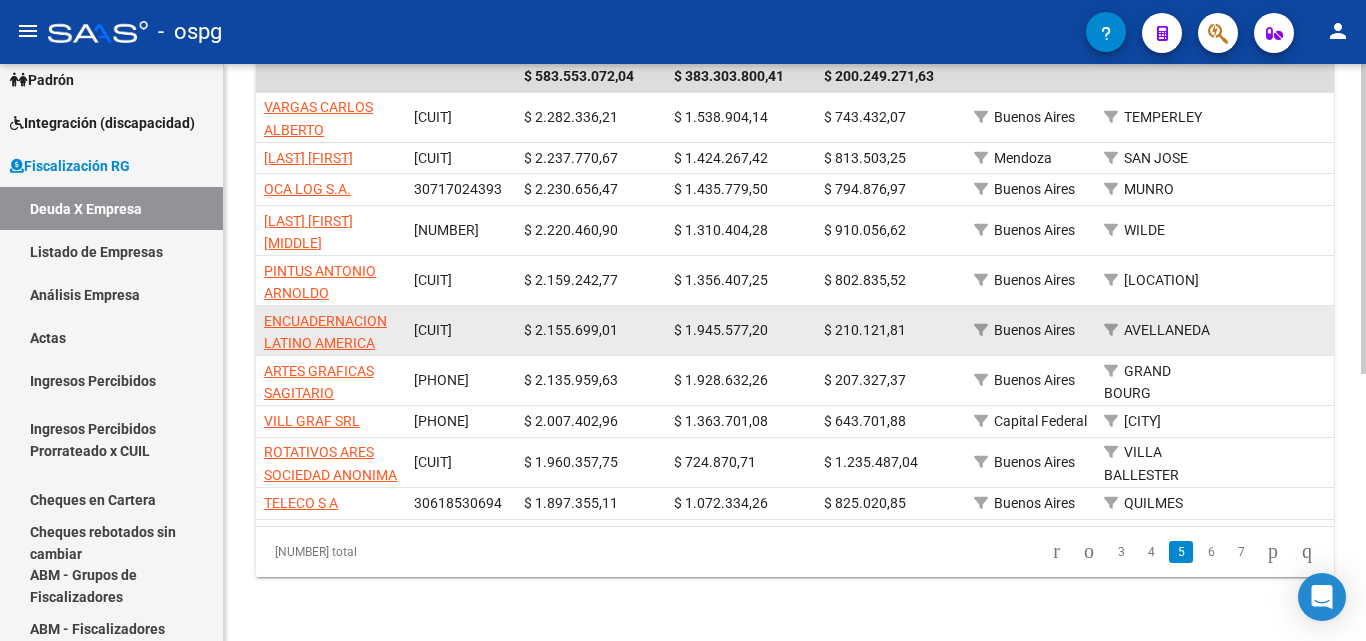 scroll, scrollTop: 380, scrollLeft: 0, axis: vertical 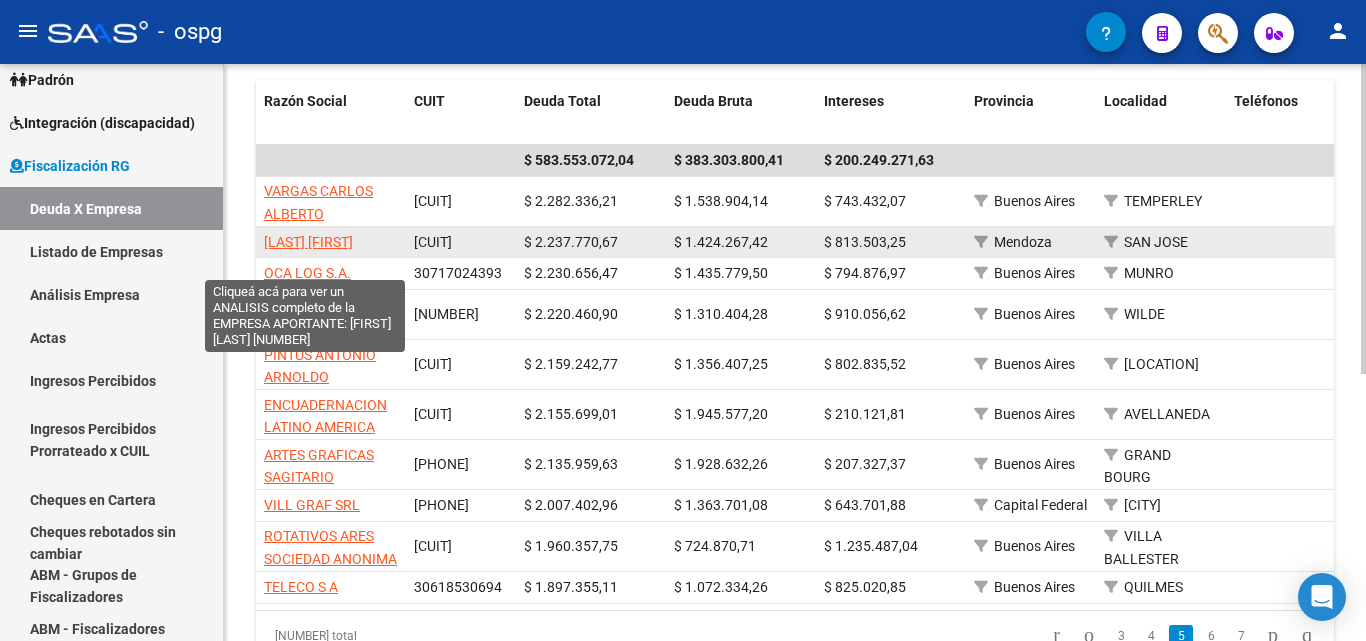 click on "PONCE JOSE ALBERTO" 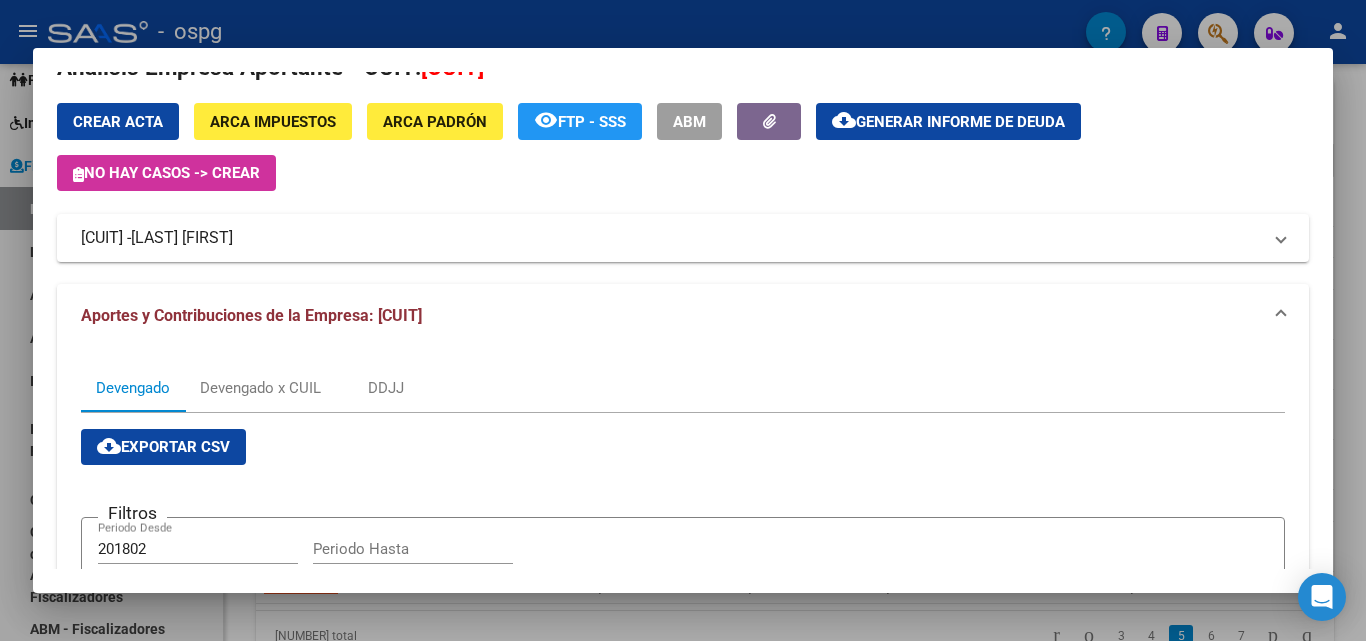 scroll, scrollTop: 0, scrollLeft: 0, axis: both 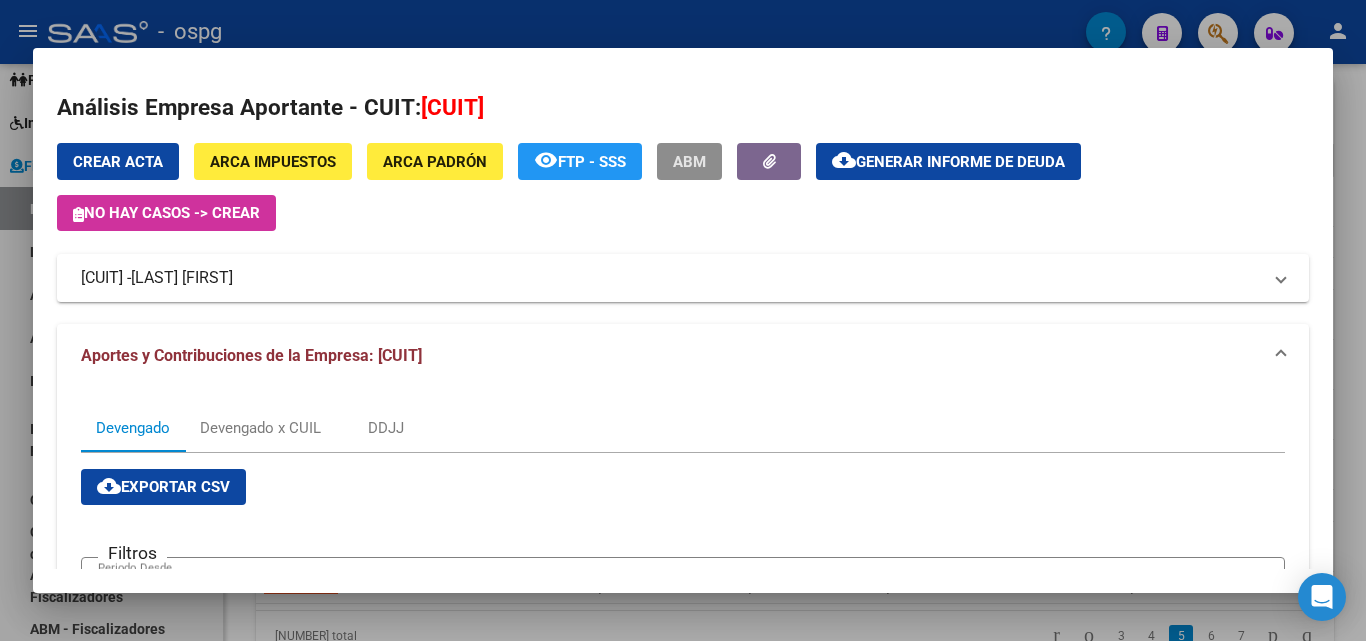 click on "ABM" at bounding box center [689, 162] 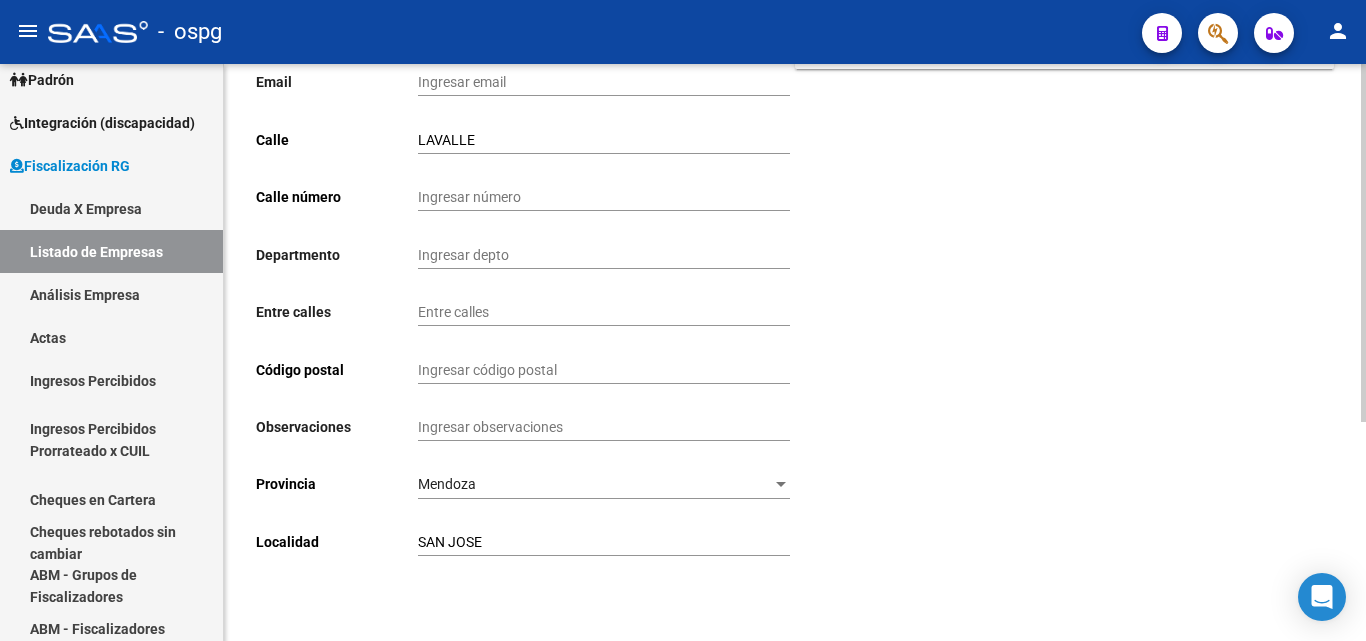 scroll, scrollTop: 352, scrollLeft: 0, axis: vertical 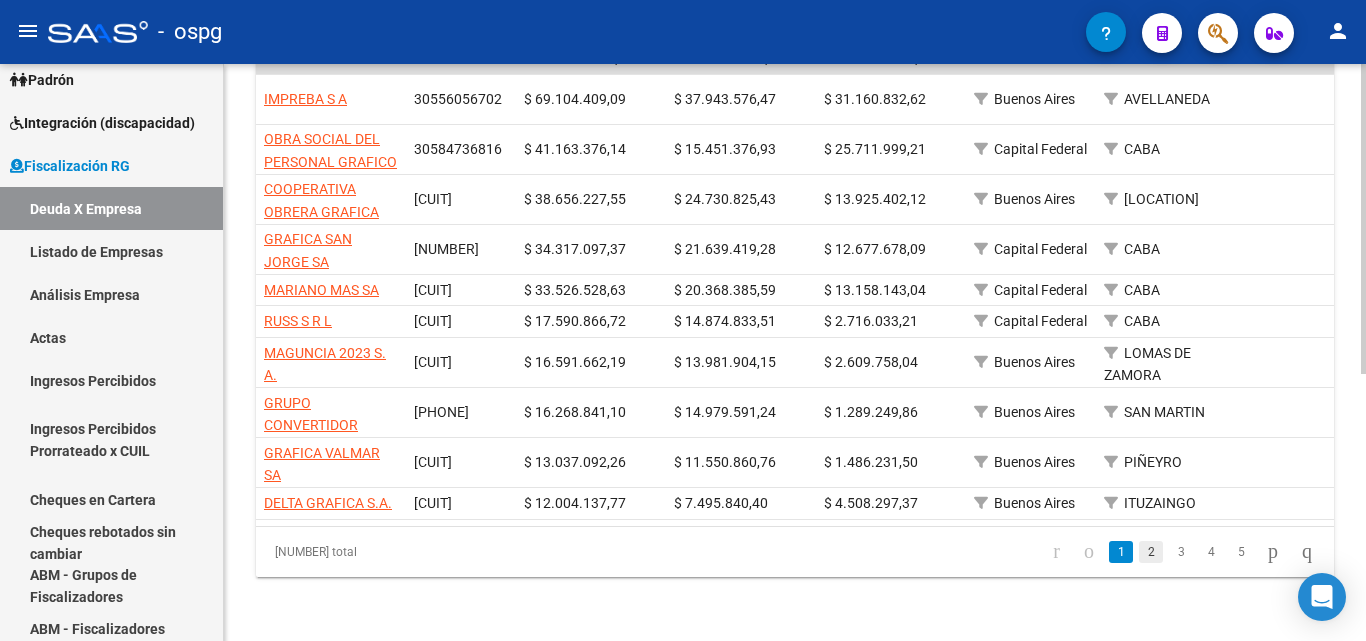 click on "2" 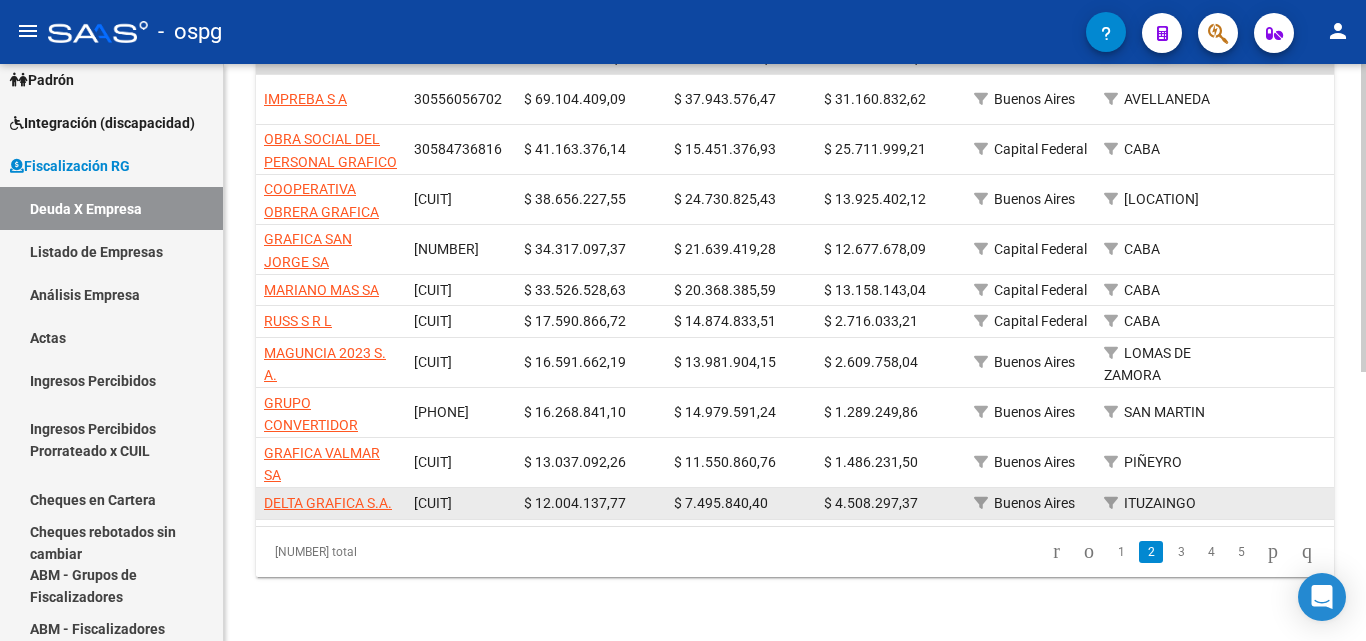 scroll, scrollTop: 480, scrollLeft: 0, axis: vertical 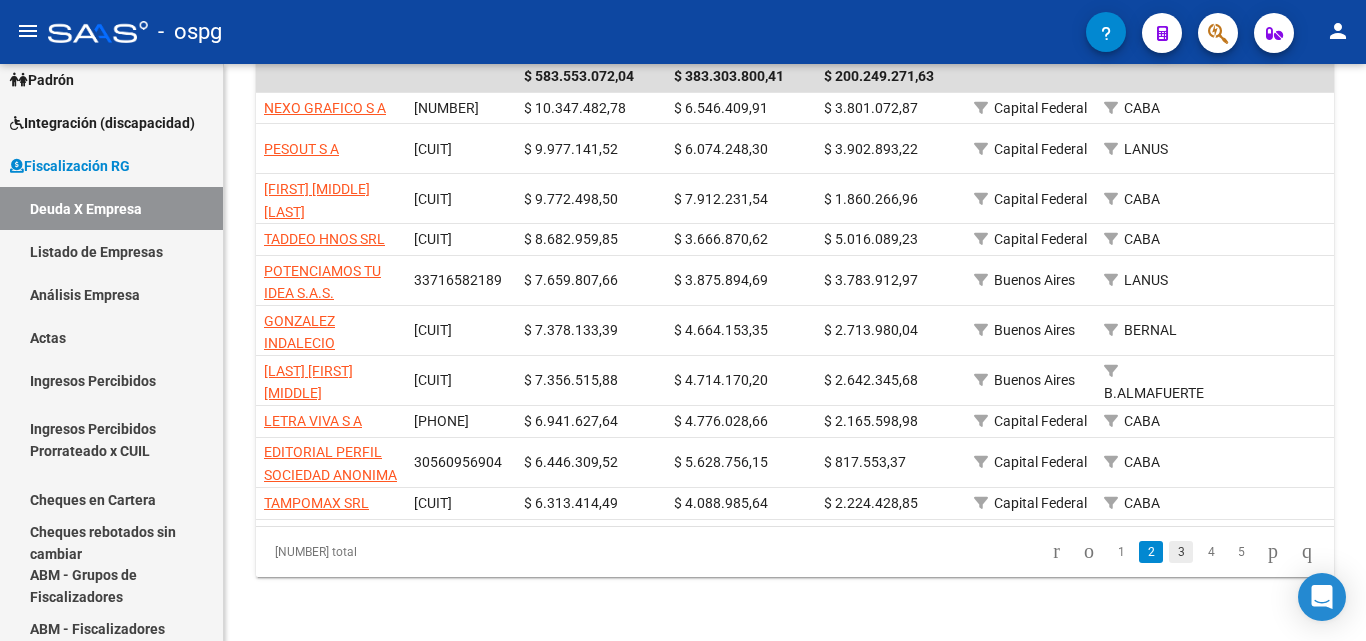 click on "3" 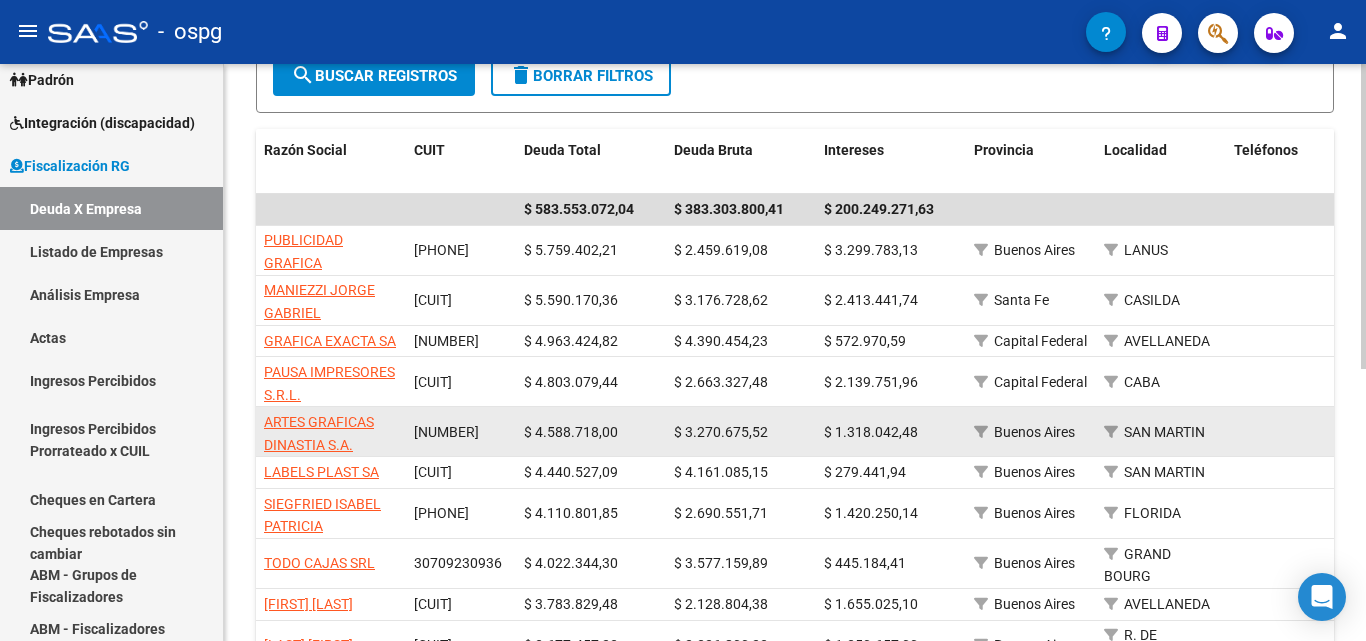 scroll, scrollTop: 380, scrollLeft: 0, axis: vertical 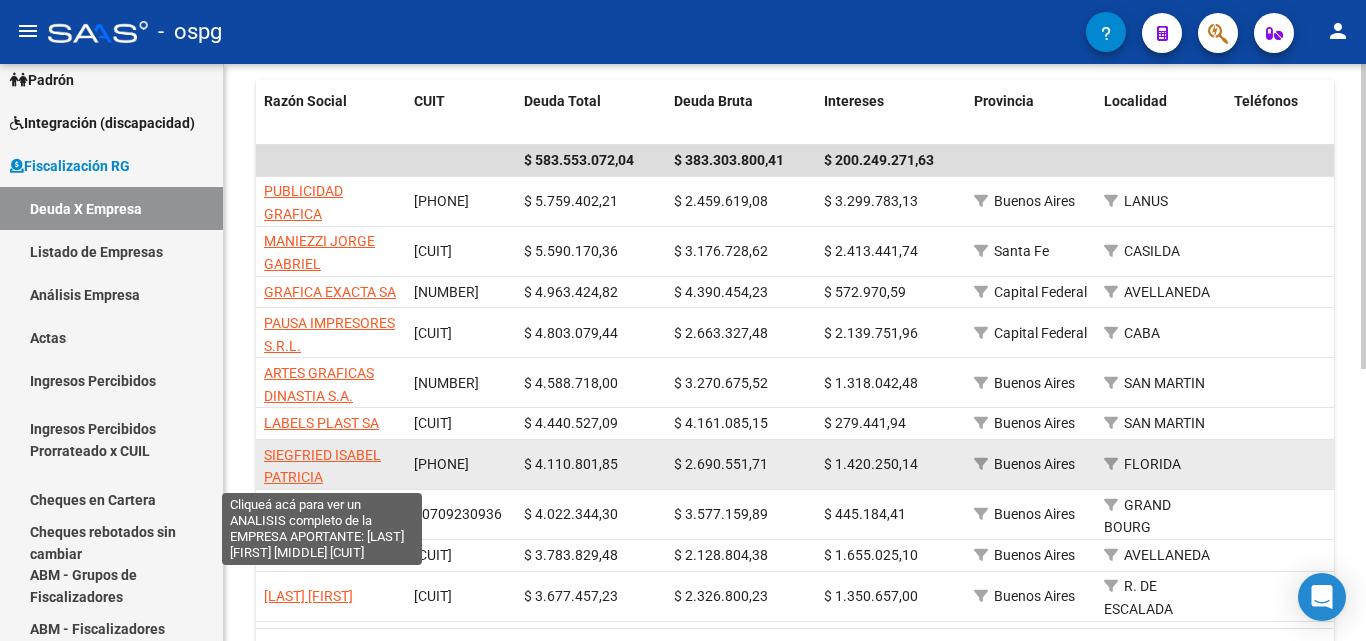click on "[FIRST] [LAST]" 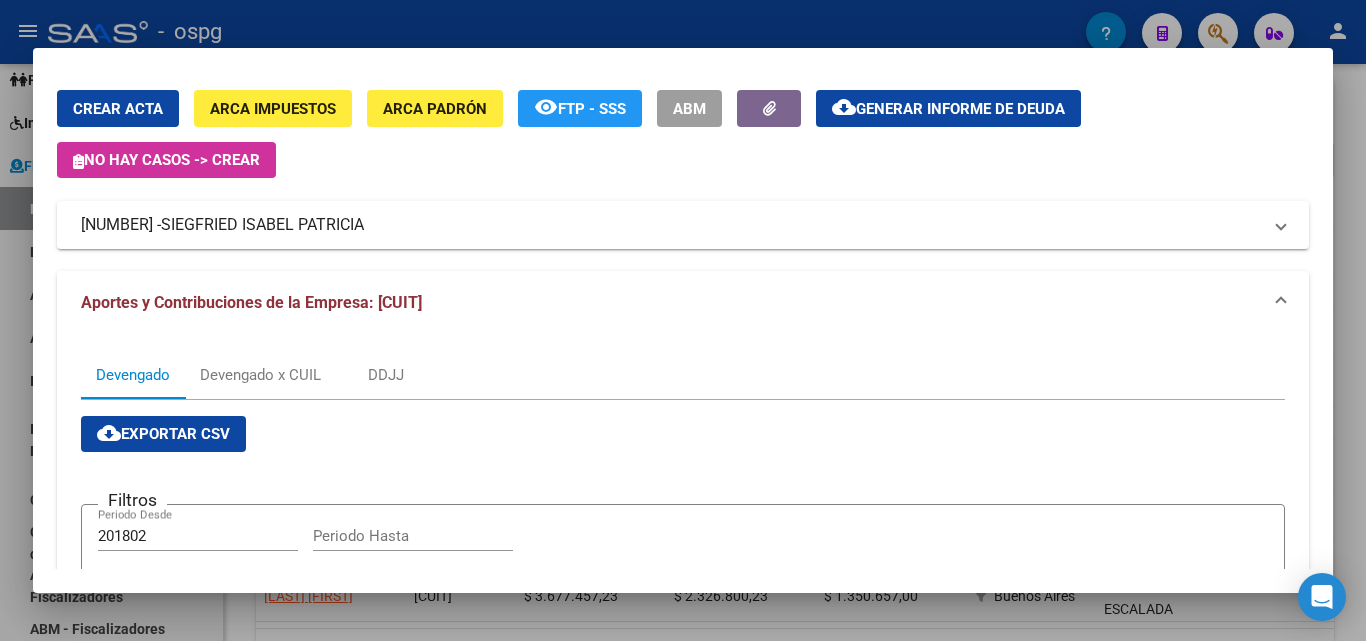 scroll, scrollTop: 31, scrollLeft: 0, axis: vertical 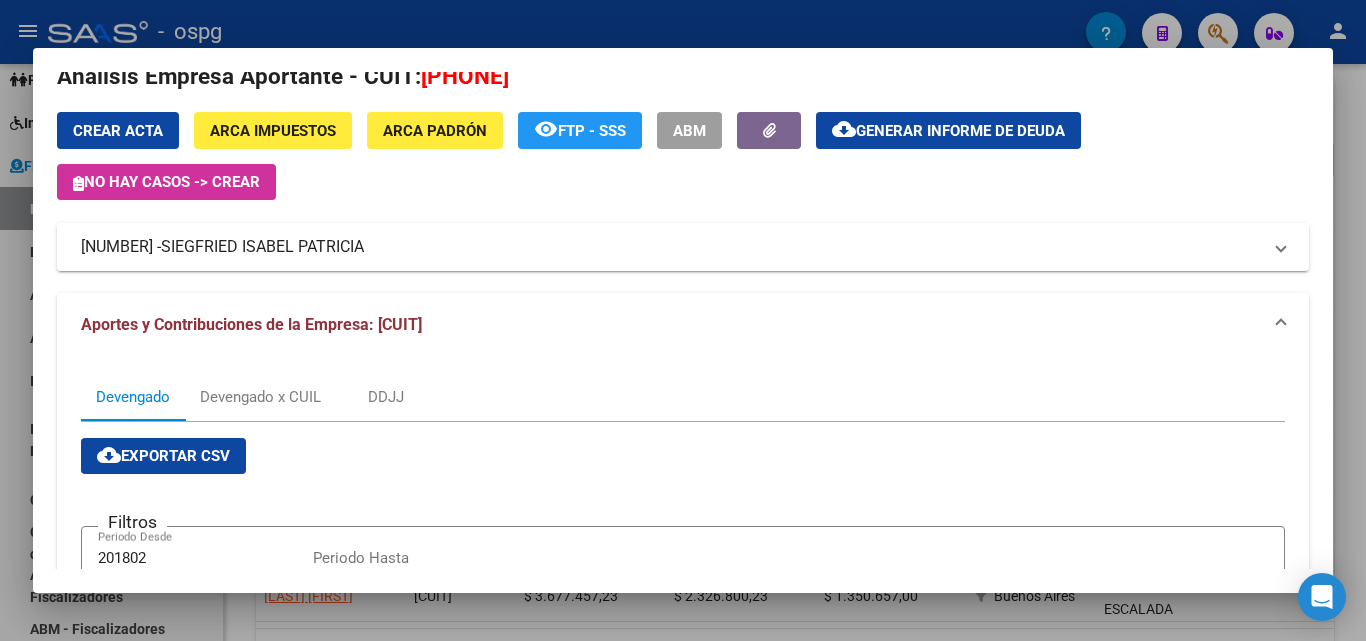 drag, startPoint x: 183, startPoint y: 250, endPoint x: 63, endPoint y: 238, distance: 120.59851 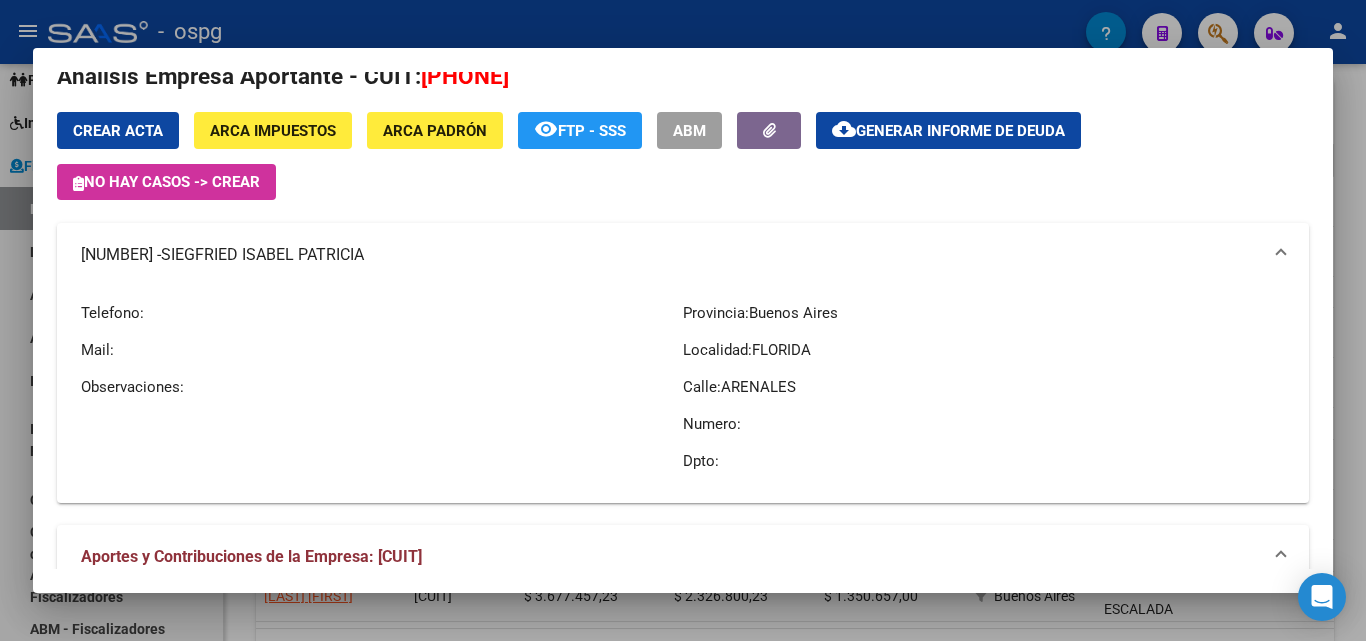 click at bounding box center [683, 320] 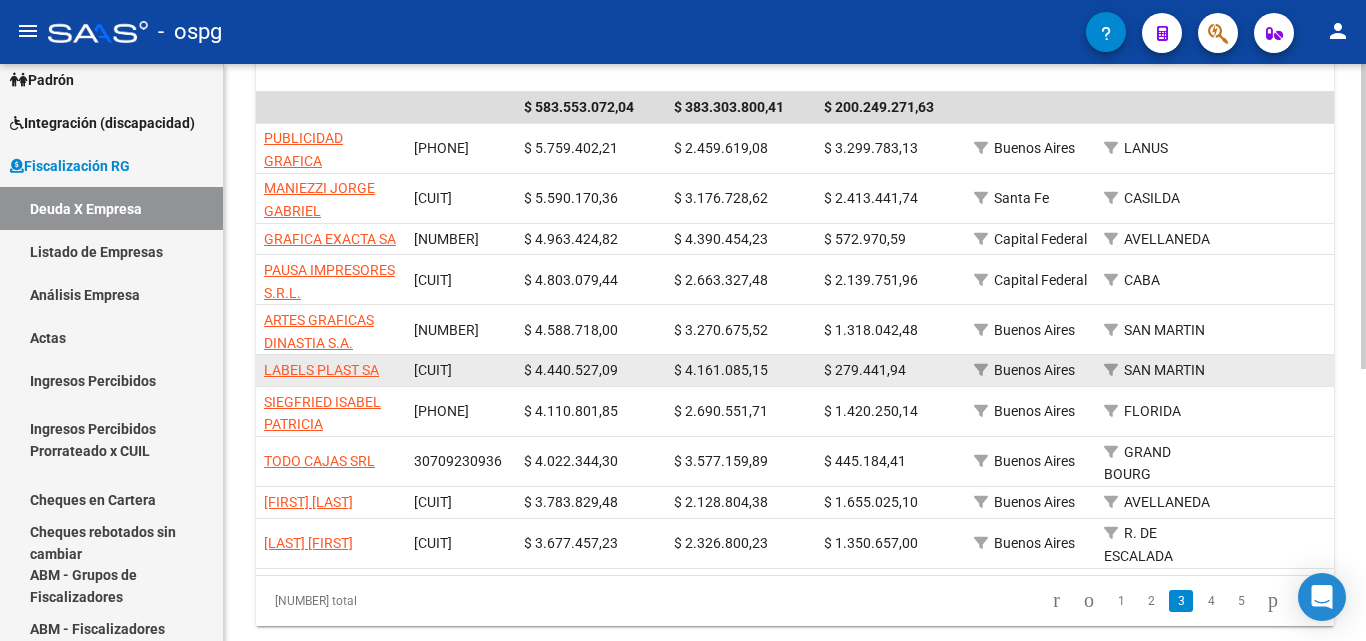 scroll, scrollTop: 480, scrollLeft: 0, axis: vertical 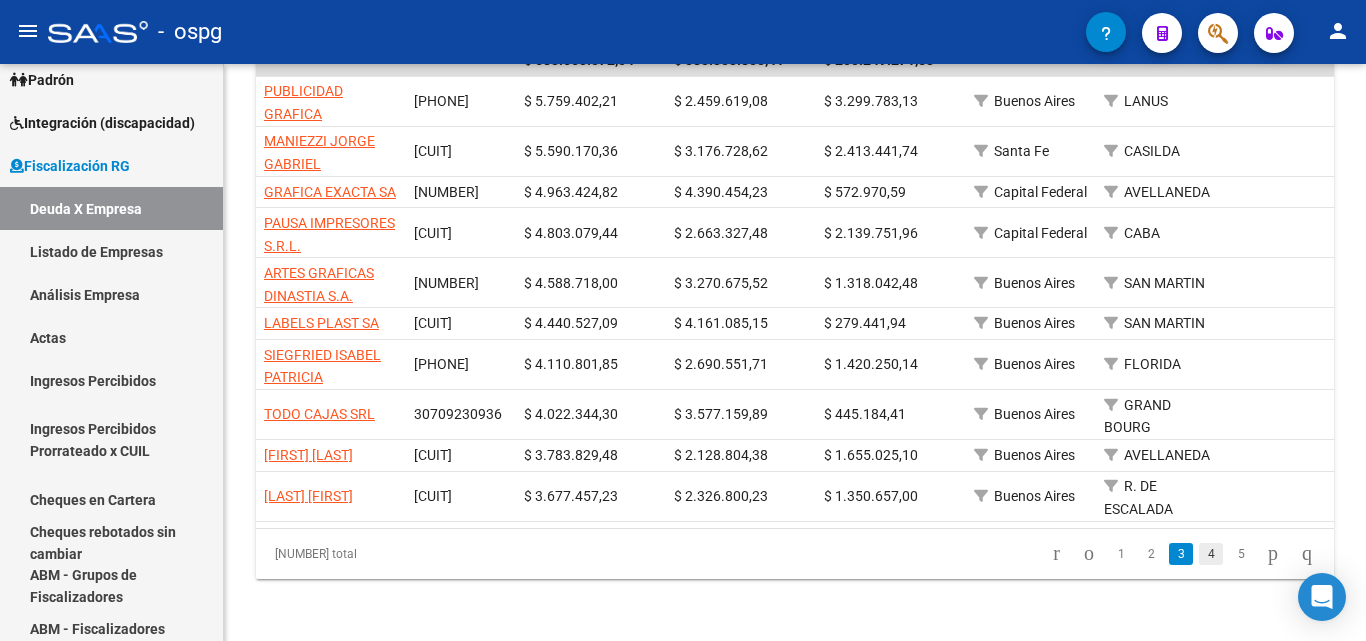 click on "4" 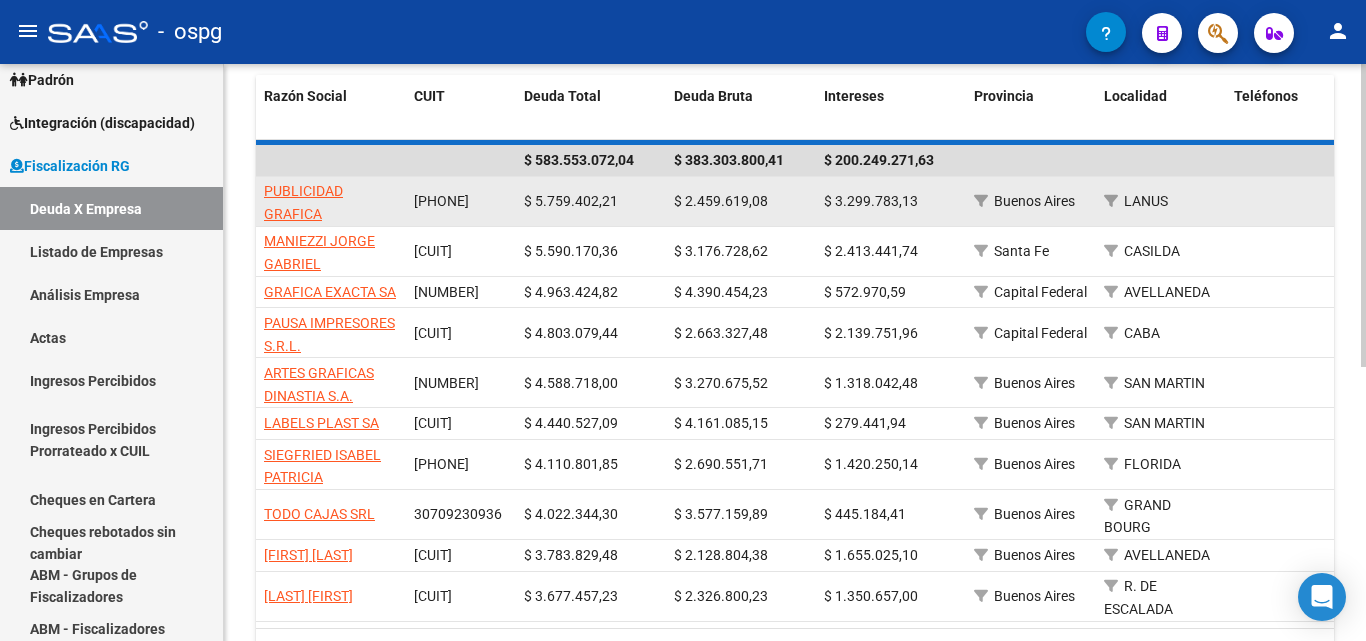 scroll, scrollTop: 485, scrollLeft: 0, axis: vertical 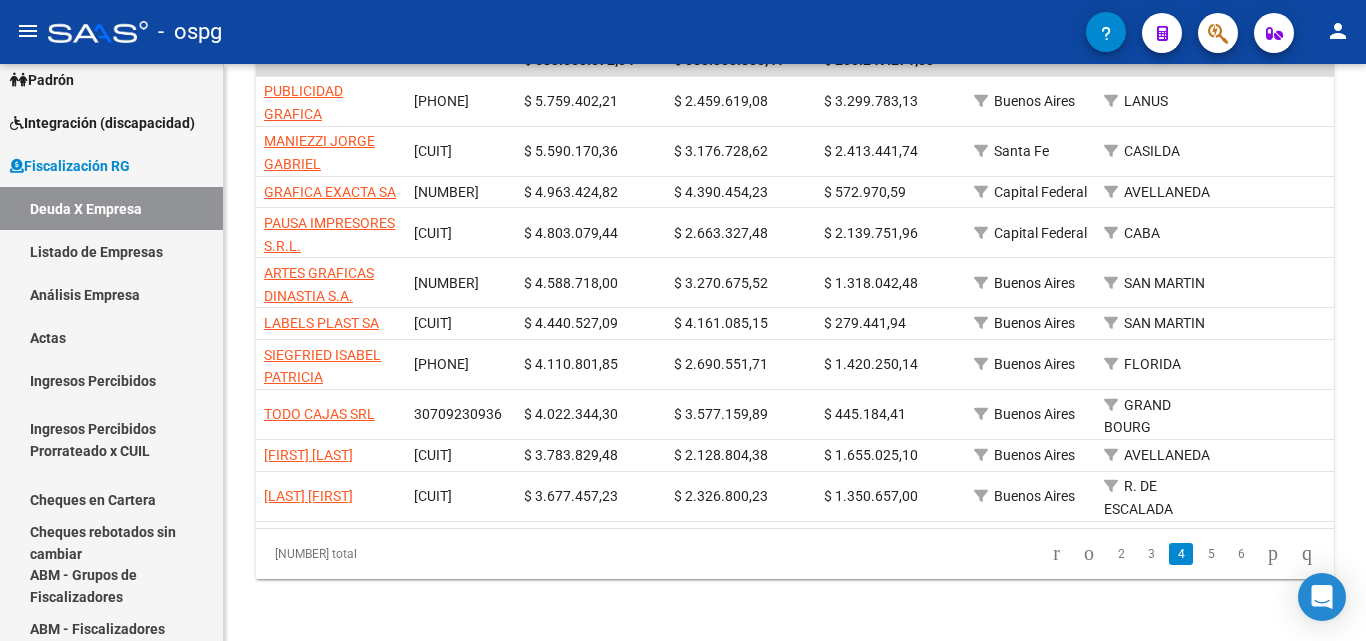 click on "1499 total   2   3   4   5   6" 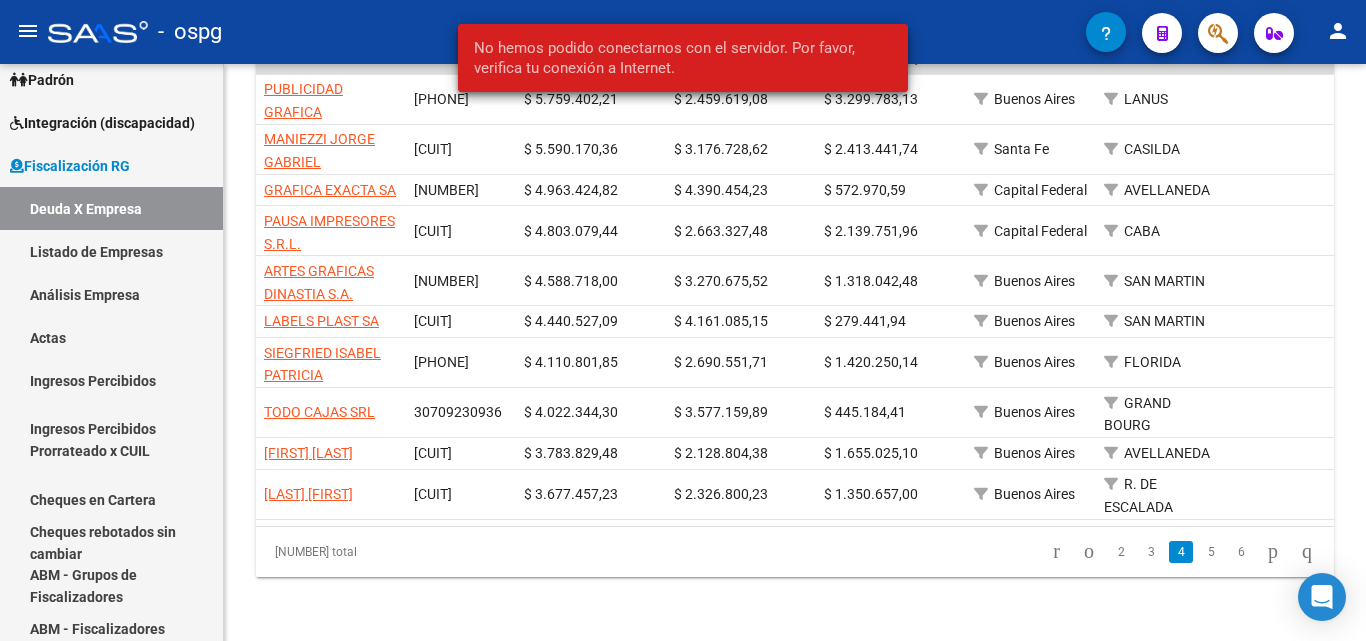 scroll, scrollTop: 480, scrollLeft: 0, axis: vertical 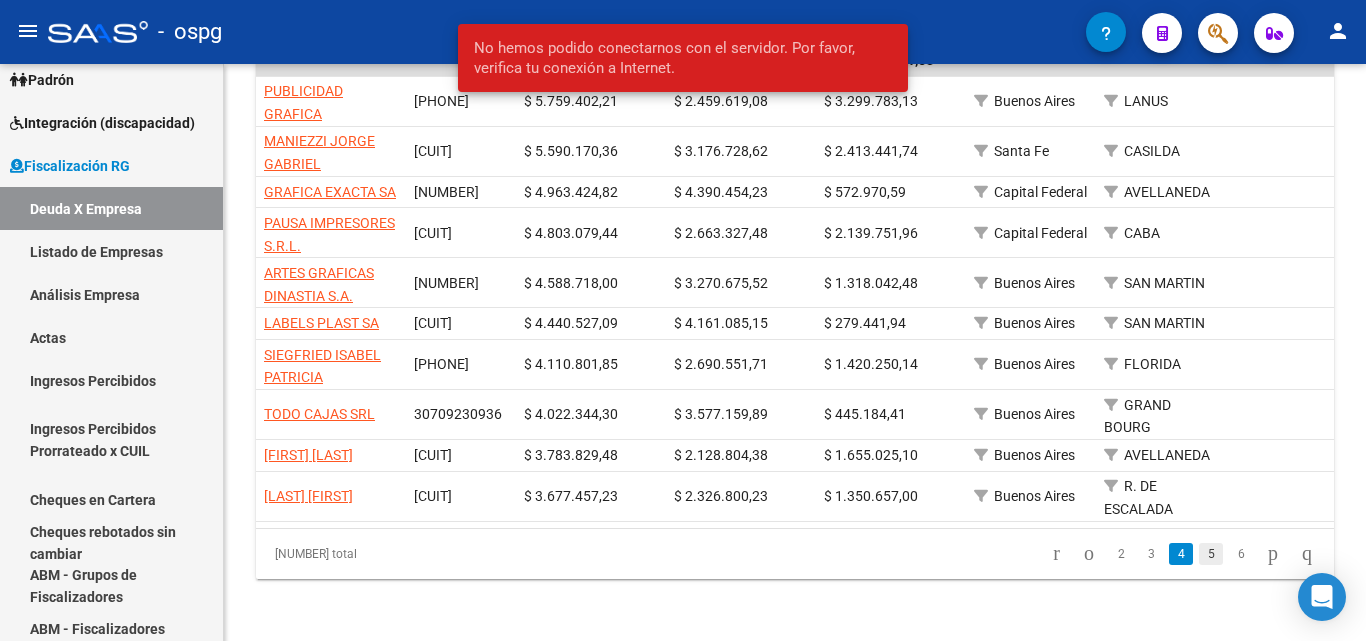 click on "5" 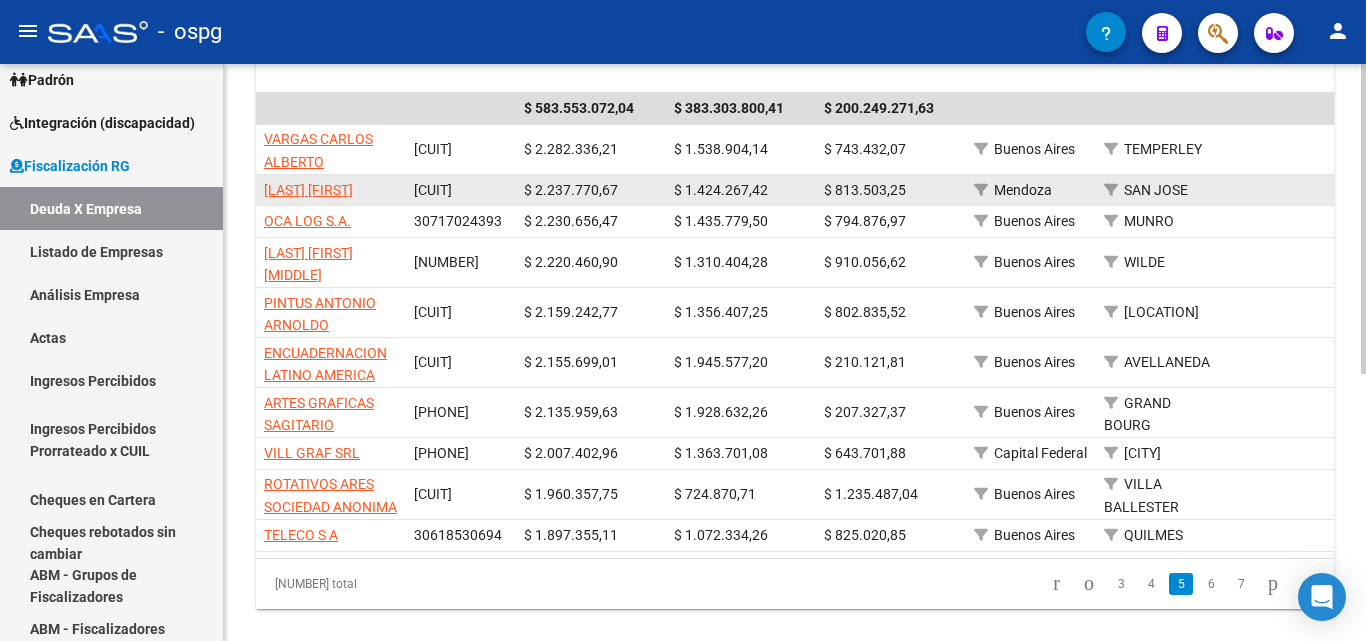 scroll, scrollTop: 480, scrollLeft: 0, axis: vertical 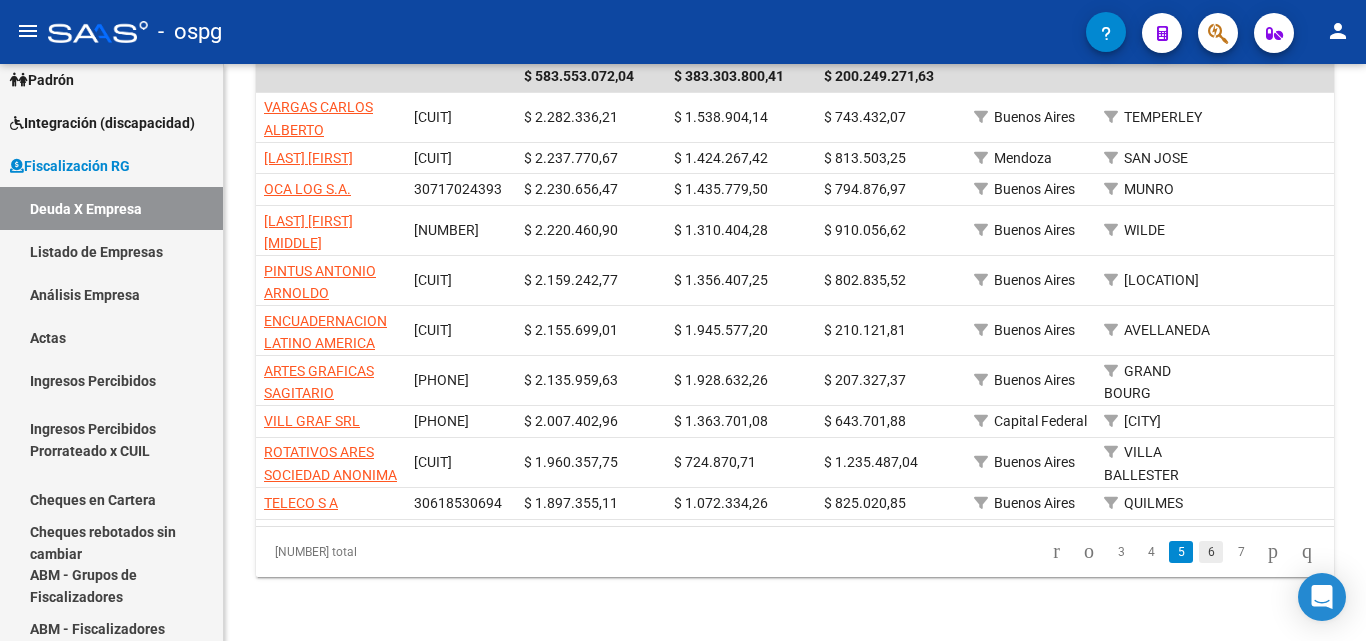 click on "6" 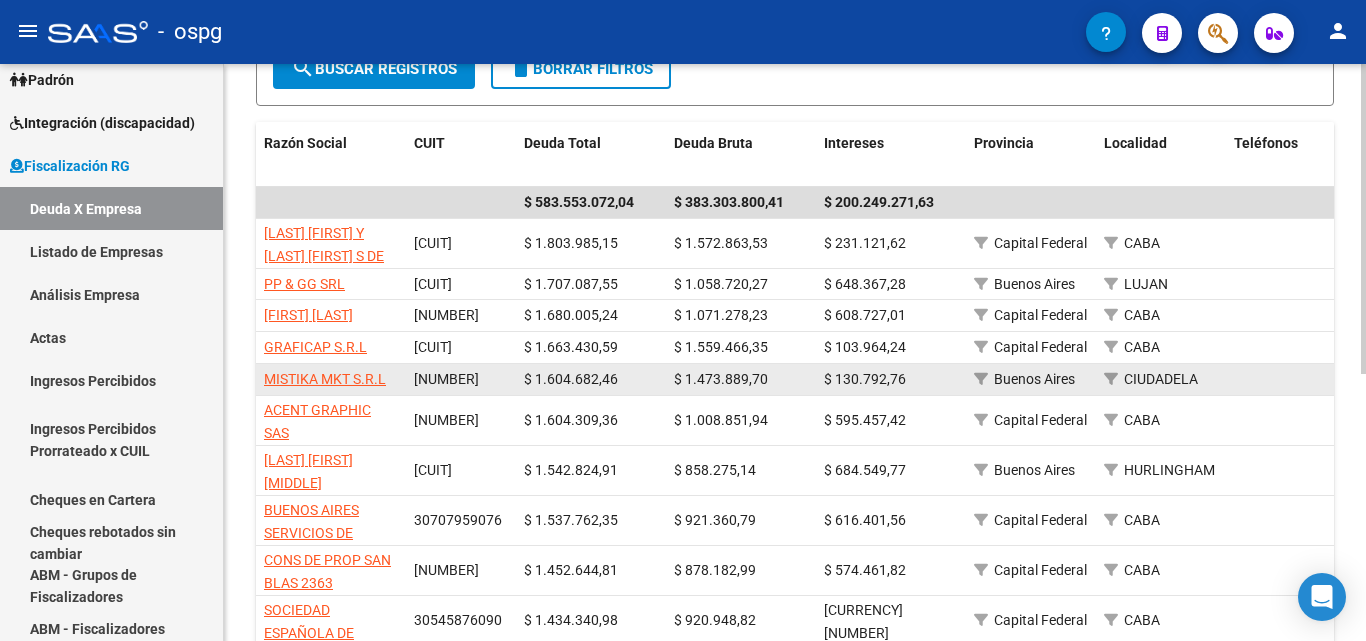 scroll, scrollTop: 380, scrollLeft: 0, axis: vertical 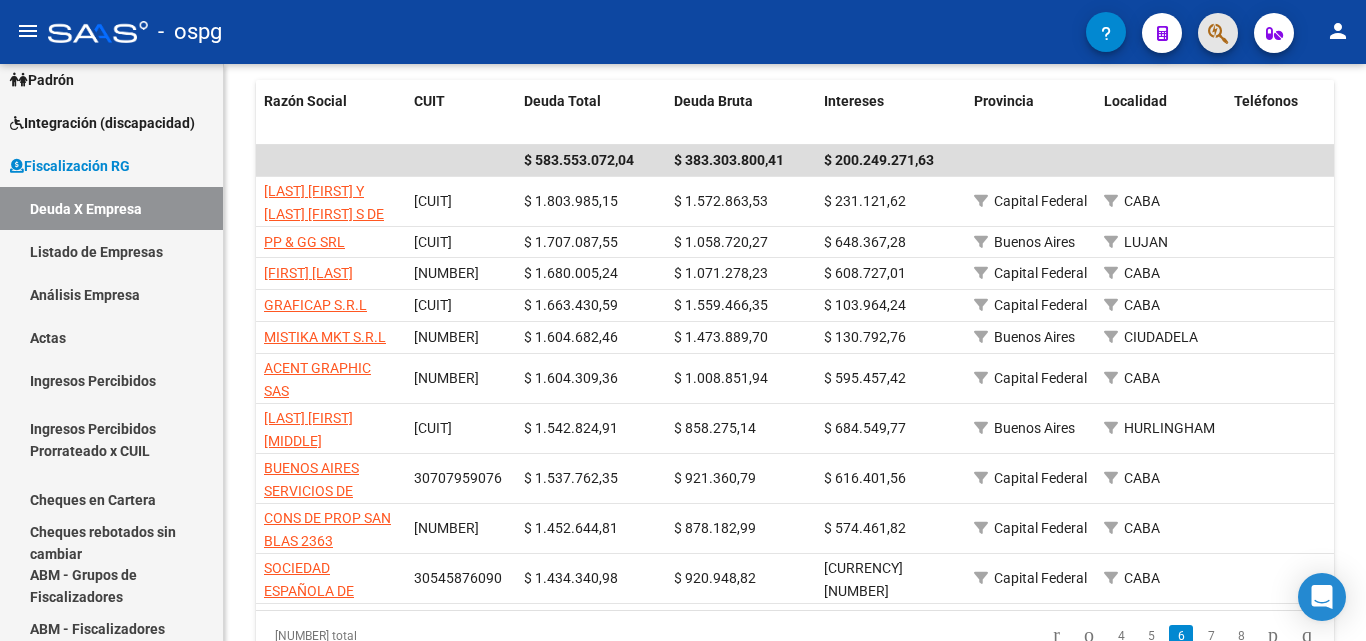 click 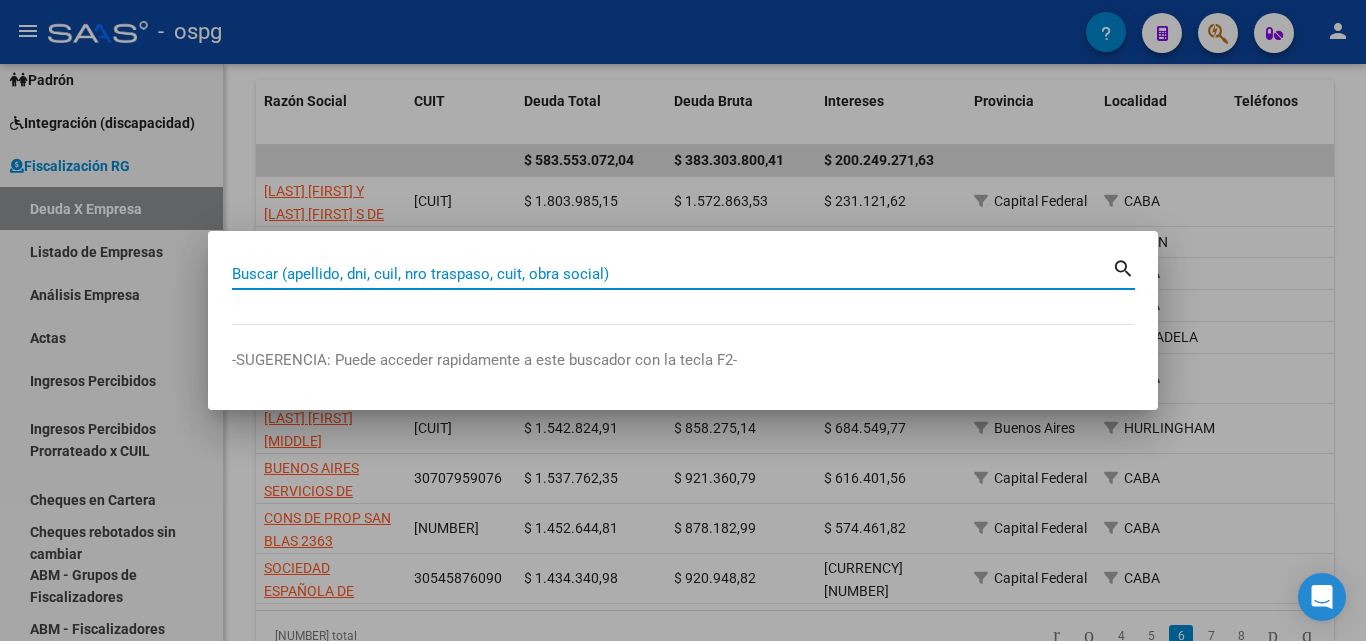 click on "Buscar (apellido, dni, cuil, nro traspaso, cuit, obra social)" at bounding box center (672, 274) 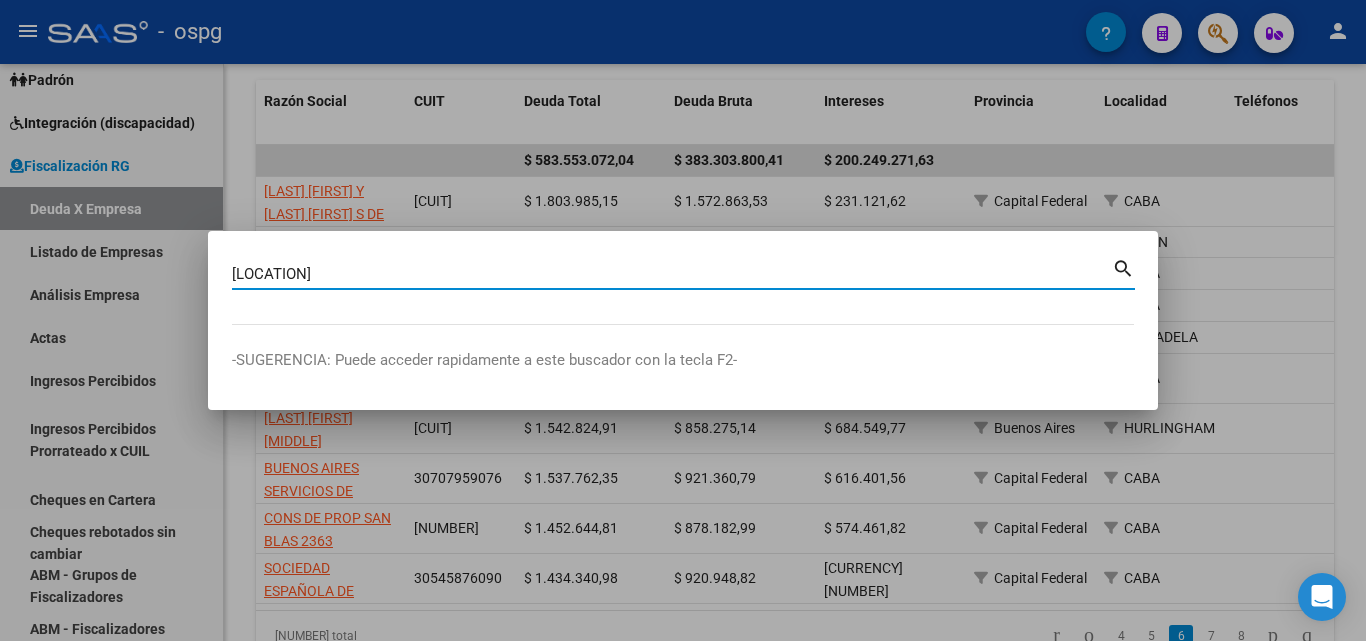 type on "IARAI" 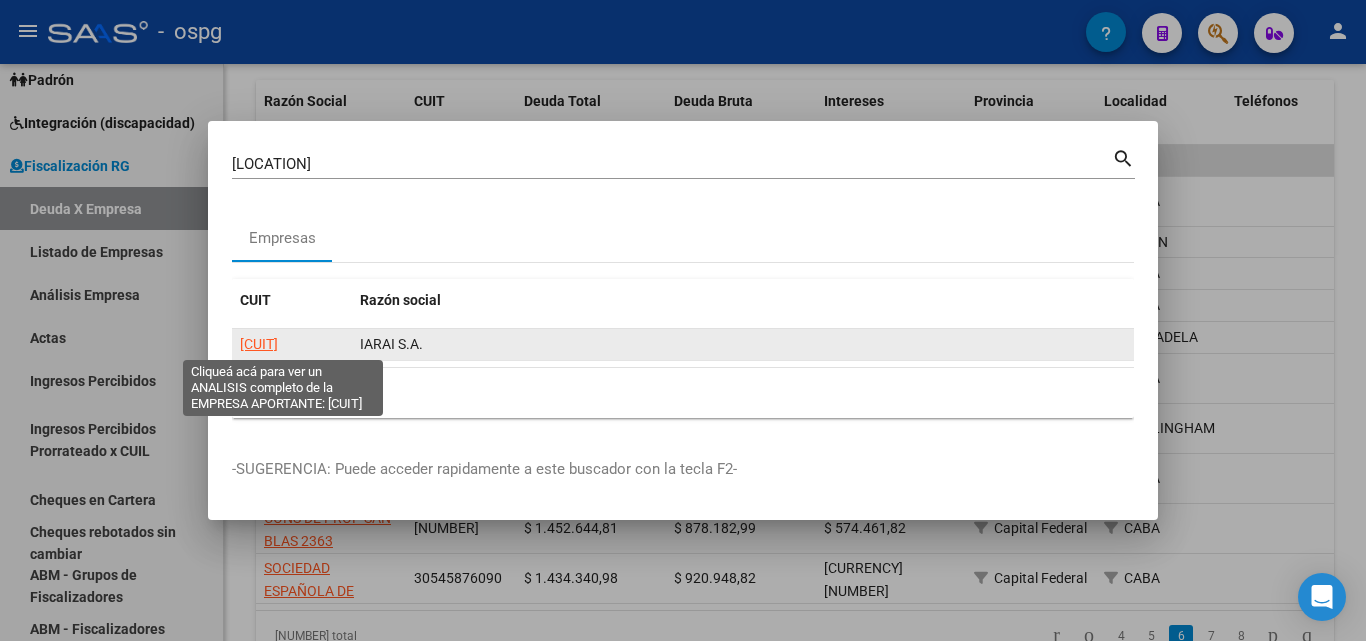 click on "30708744480" 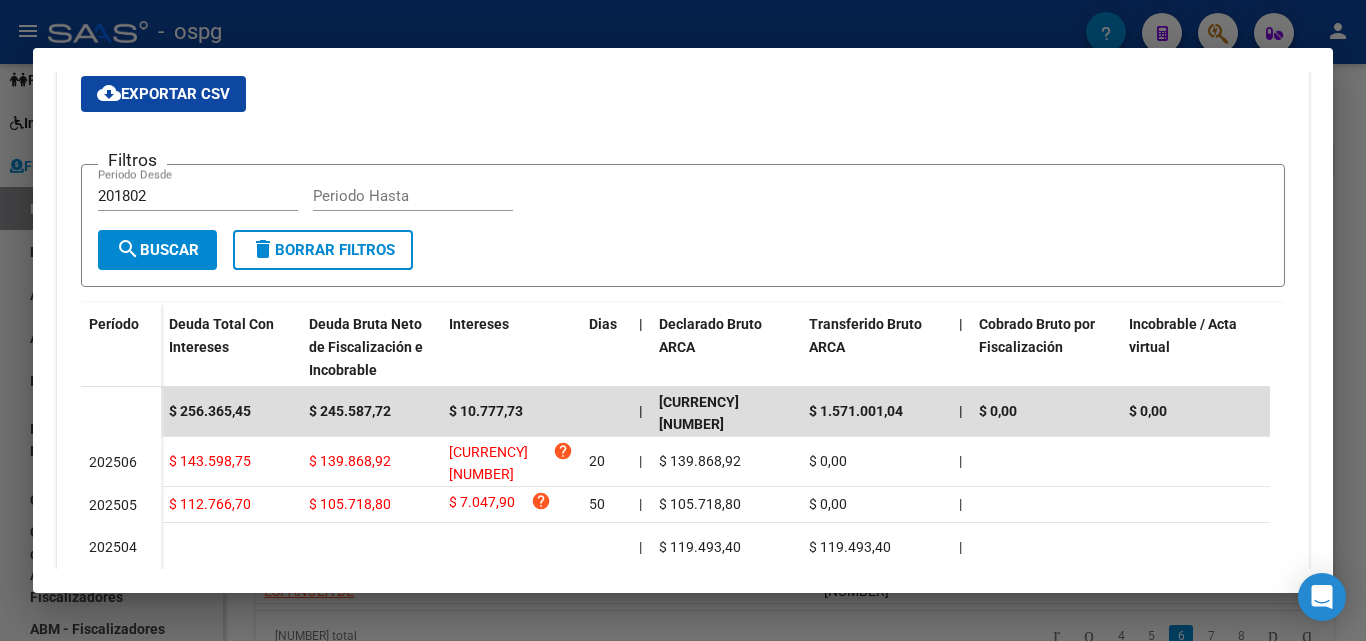 scroll, scrollTop: 442, scrollLeft: 0, axis: vertical 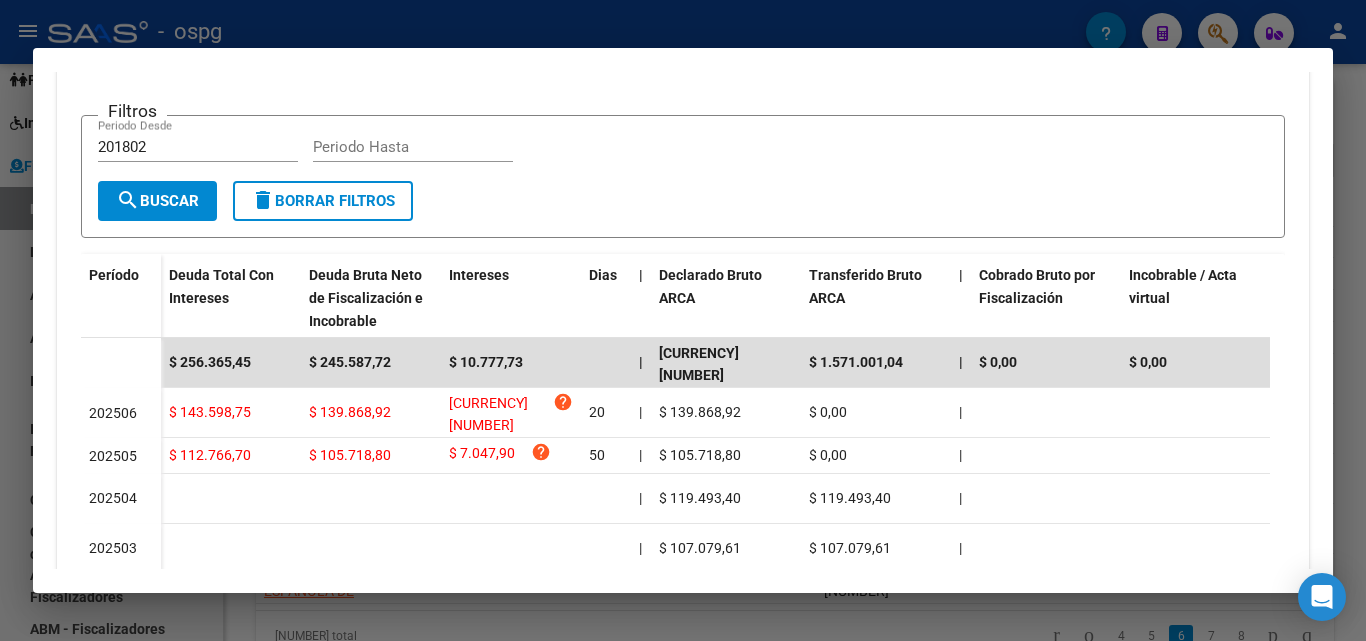 click at bounding box center [683, 320] 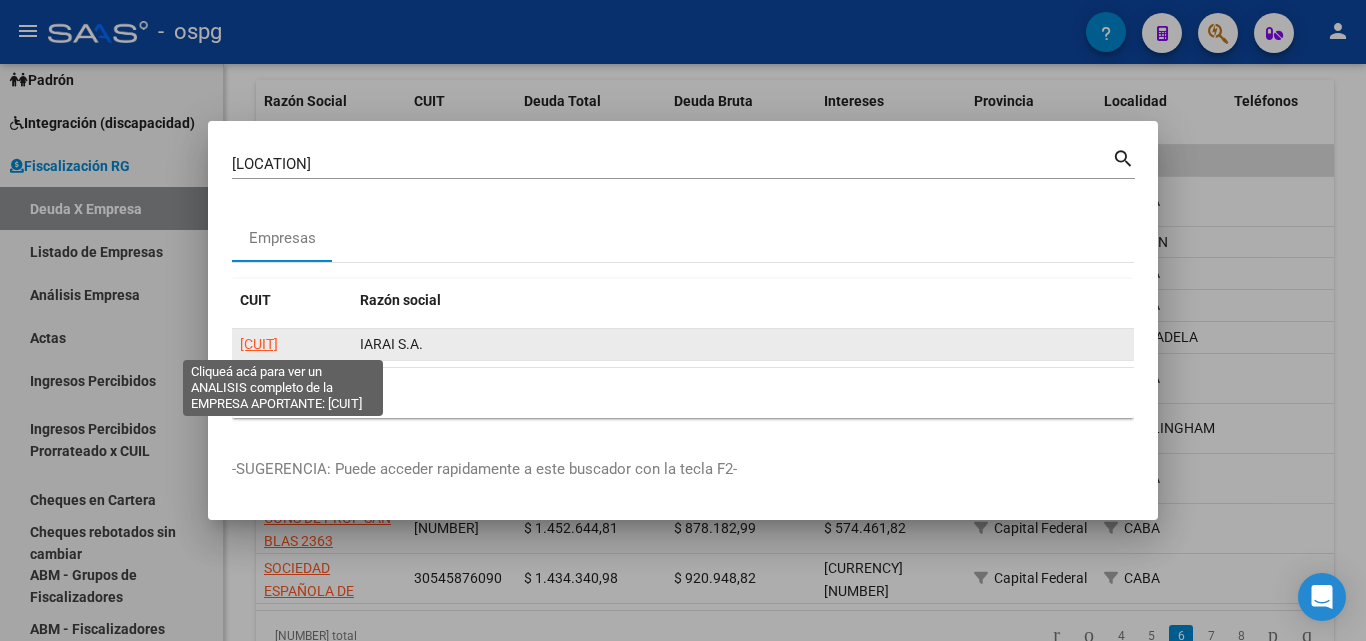 click on "30708744480" 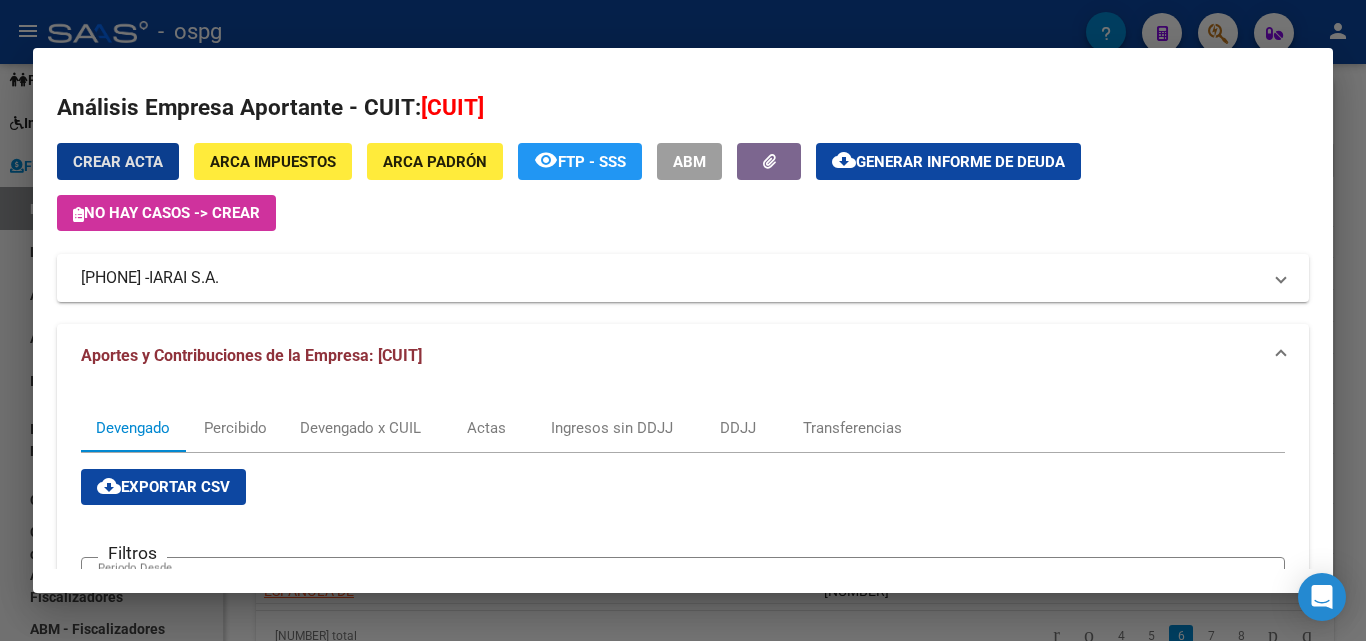 click at bounding box center (683, 320) 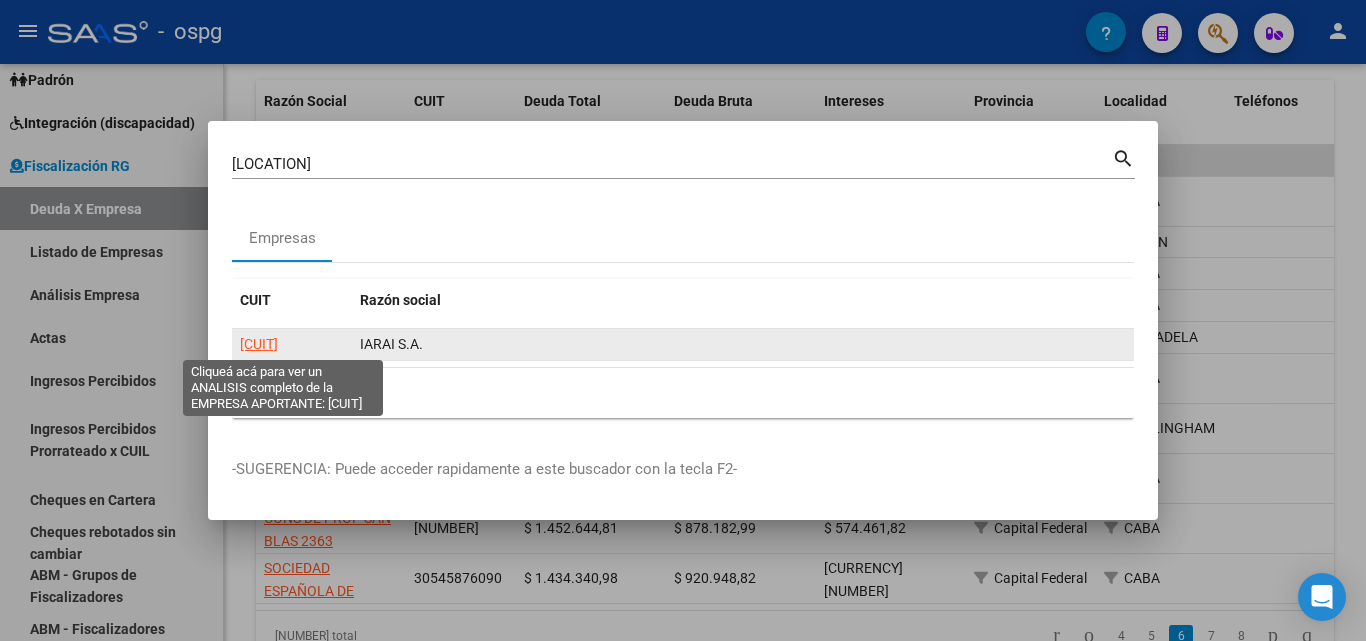 click on "30708744480" 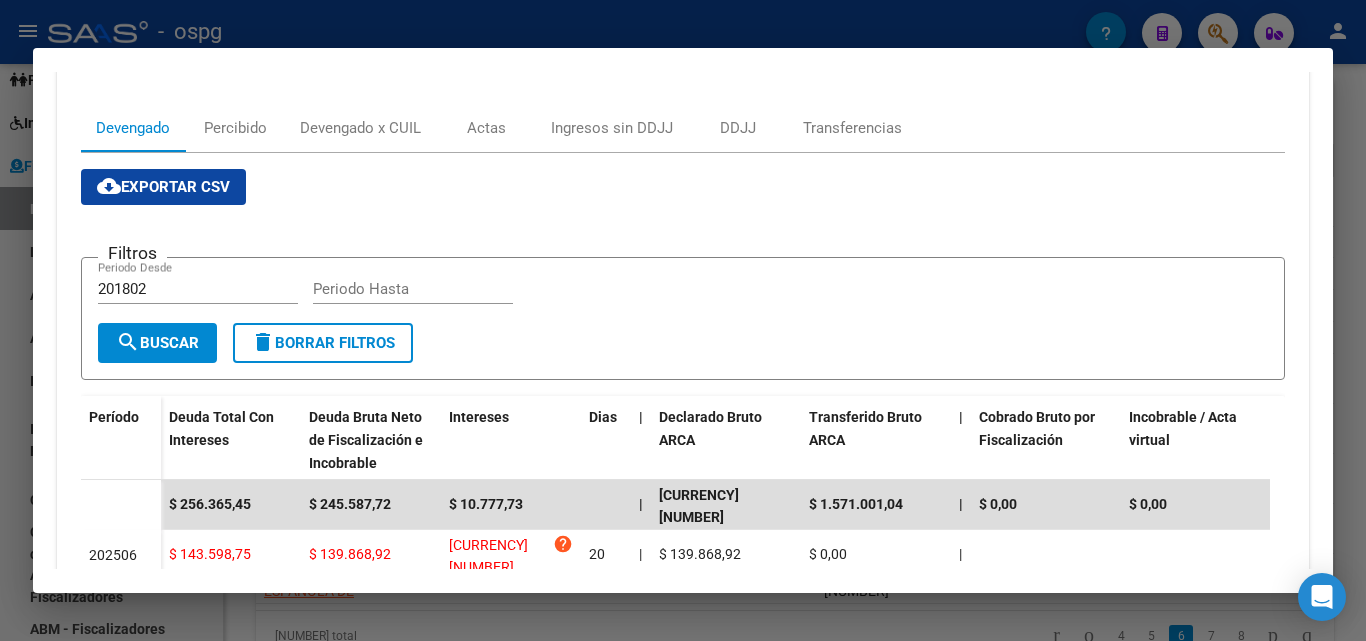 scroll, scrollTop: 400, scrollLeft: 0, axis: vertical 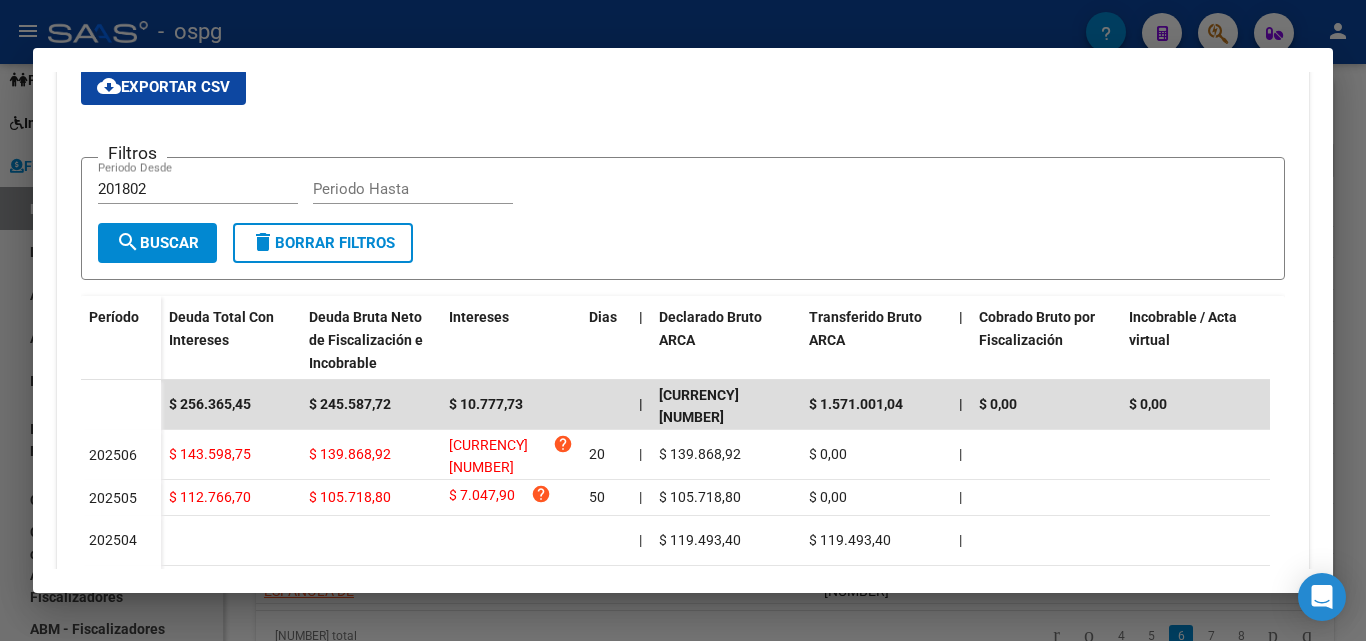 click at bounding box center (683, 320) 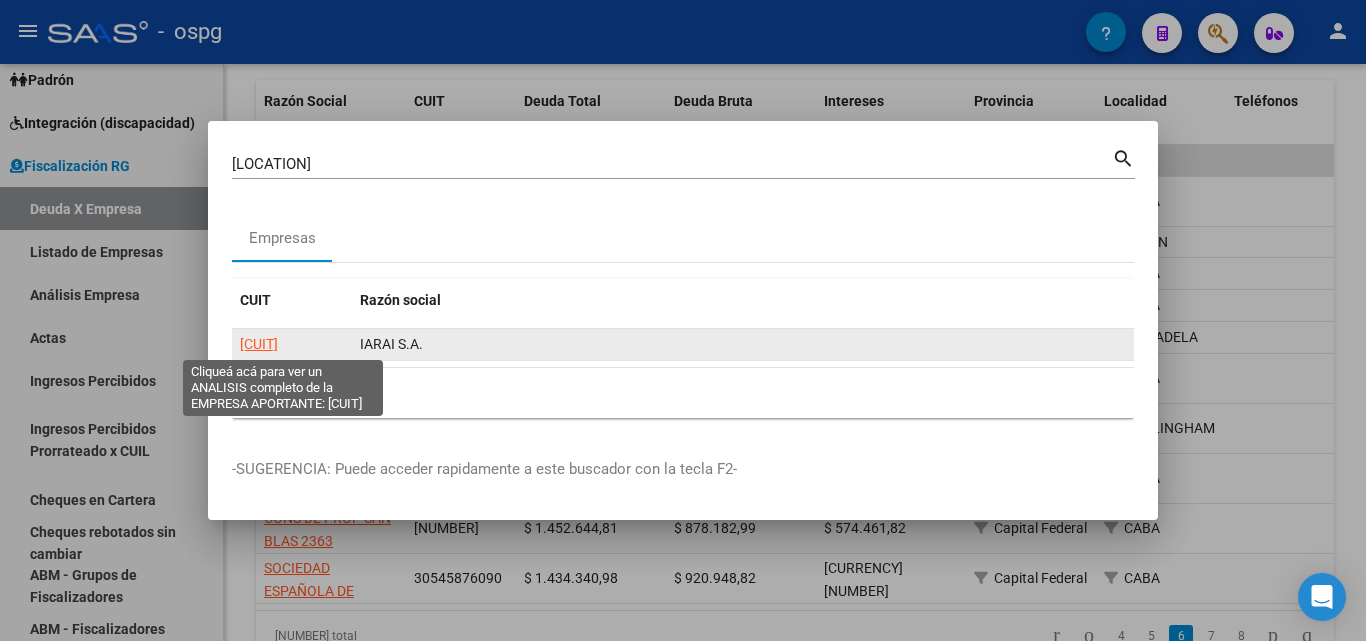 click on "30708744480" 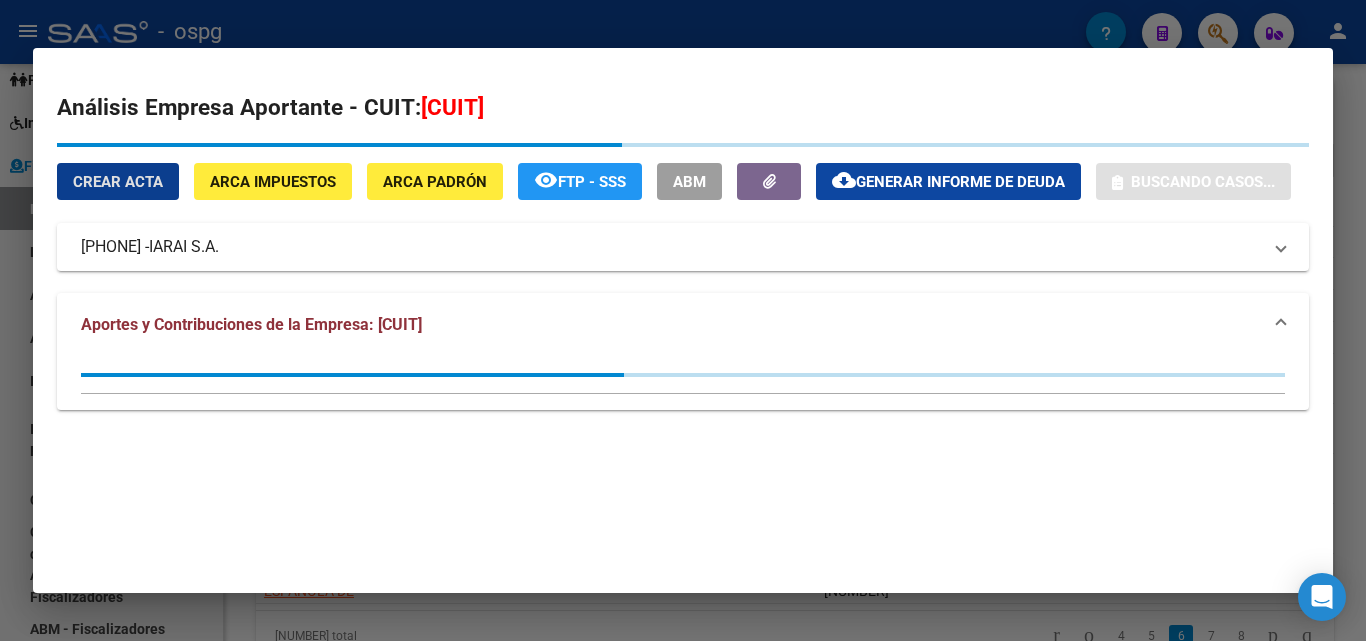 click on "Análisis Empresa Aportante - CUIT:  30708744480 Crear Acta ARCA Impuestos ARCA Padrón remove_red_eye  FTP - SSS  ABM  cloud_download  Generar informe de deuda    Buscando casos...  30708744480 -   IARAI S.A. Telefono:  Mail:  Observaciones:  Provincia:  Capital Federal Localidad:  CABA Calle:  TACUARI Numero:  Dpto:  Aportes y Contribuciones de la Empresa: 30708744480" at bounding box center (683, 320) 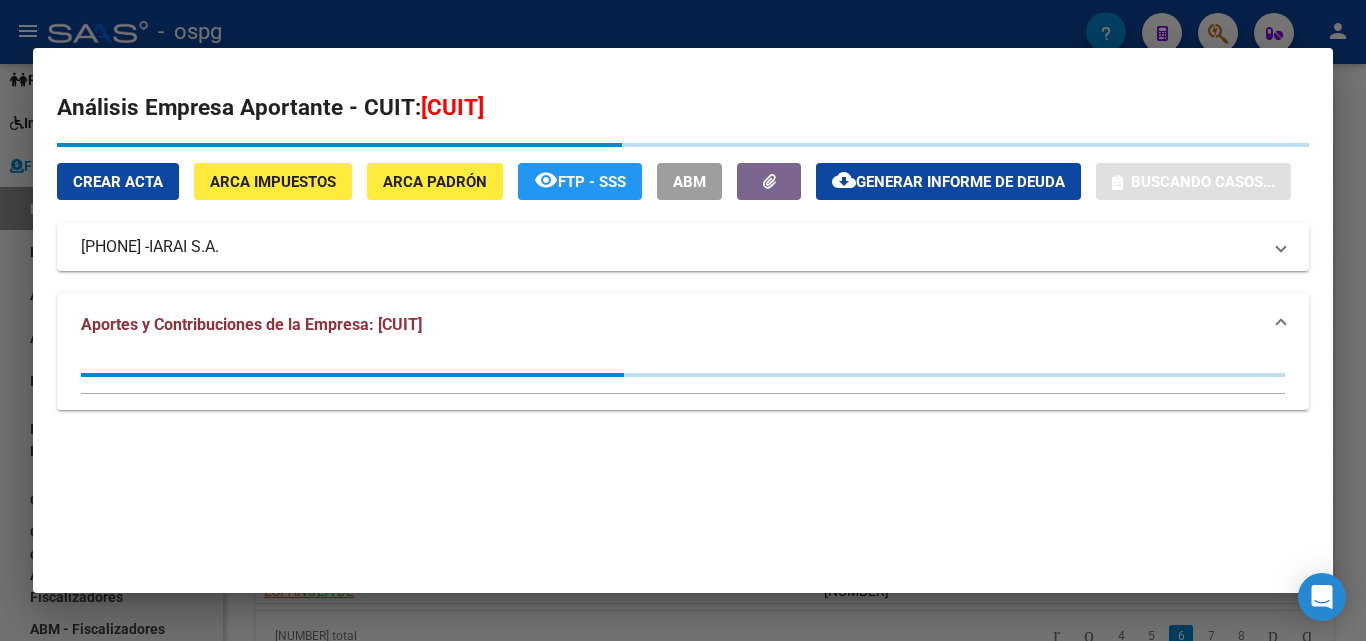 click at bounding box center [683, 320] 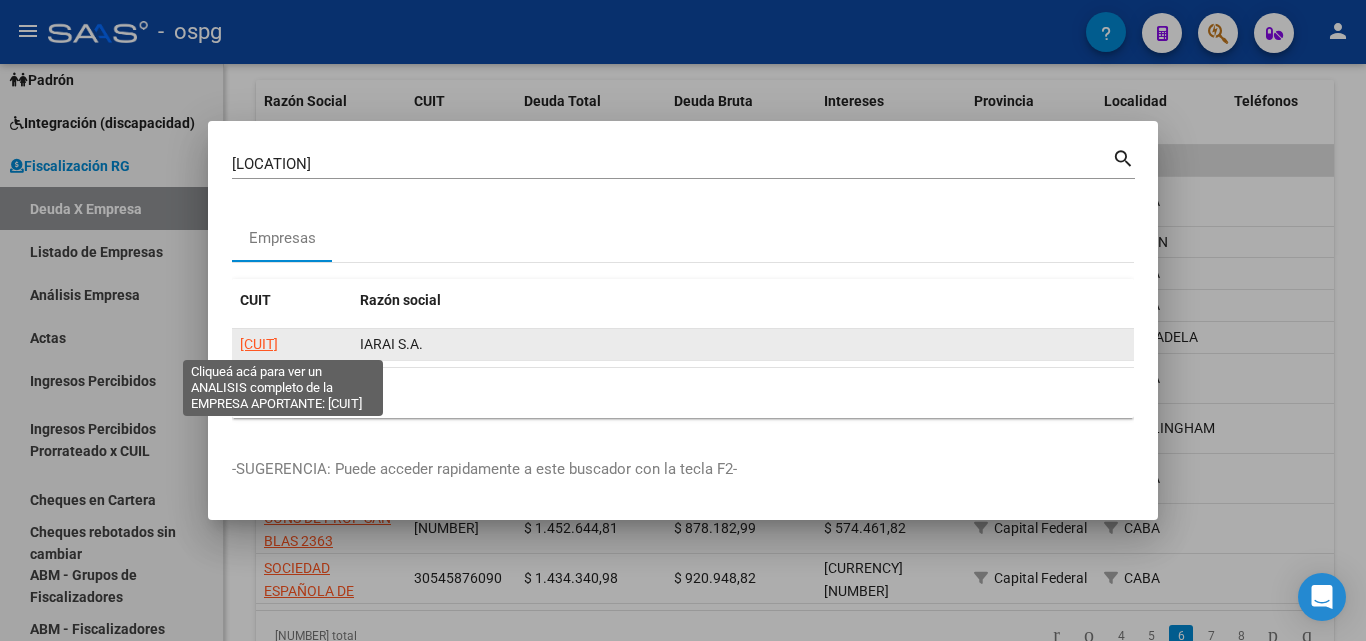 click on "30708744480" 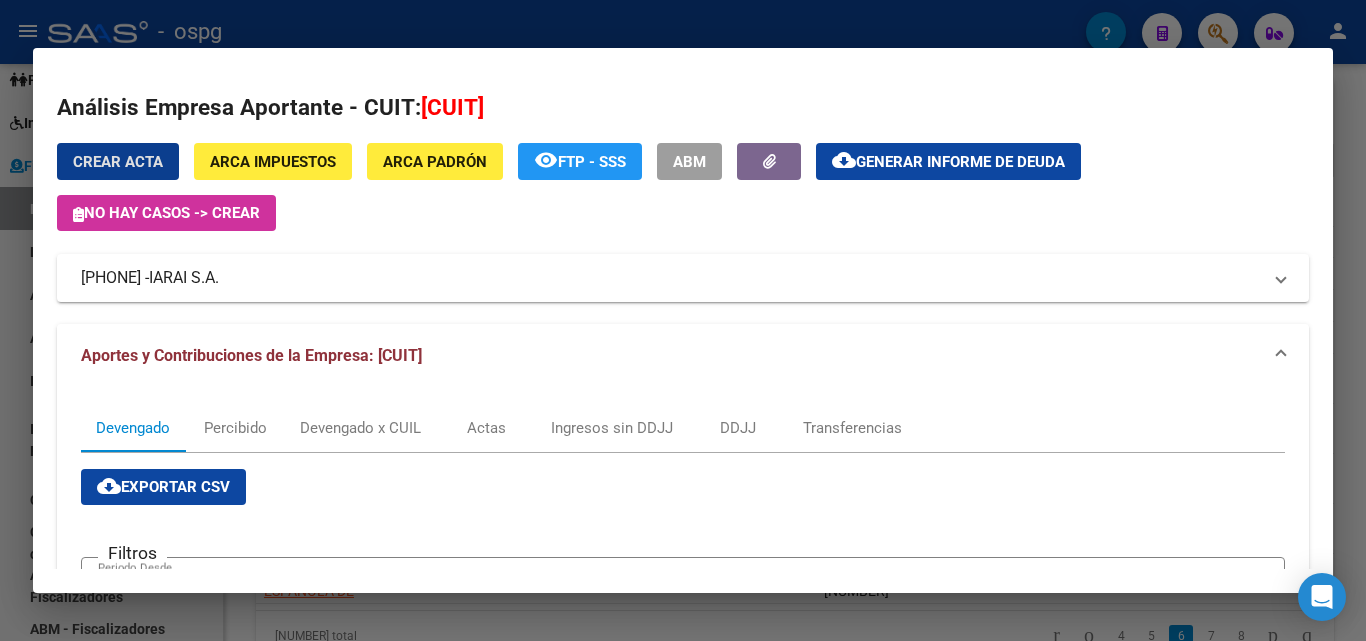 scroll, scrollTop: 600, scrollLeft: 0, axis: vertical 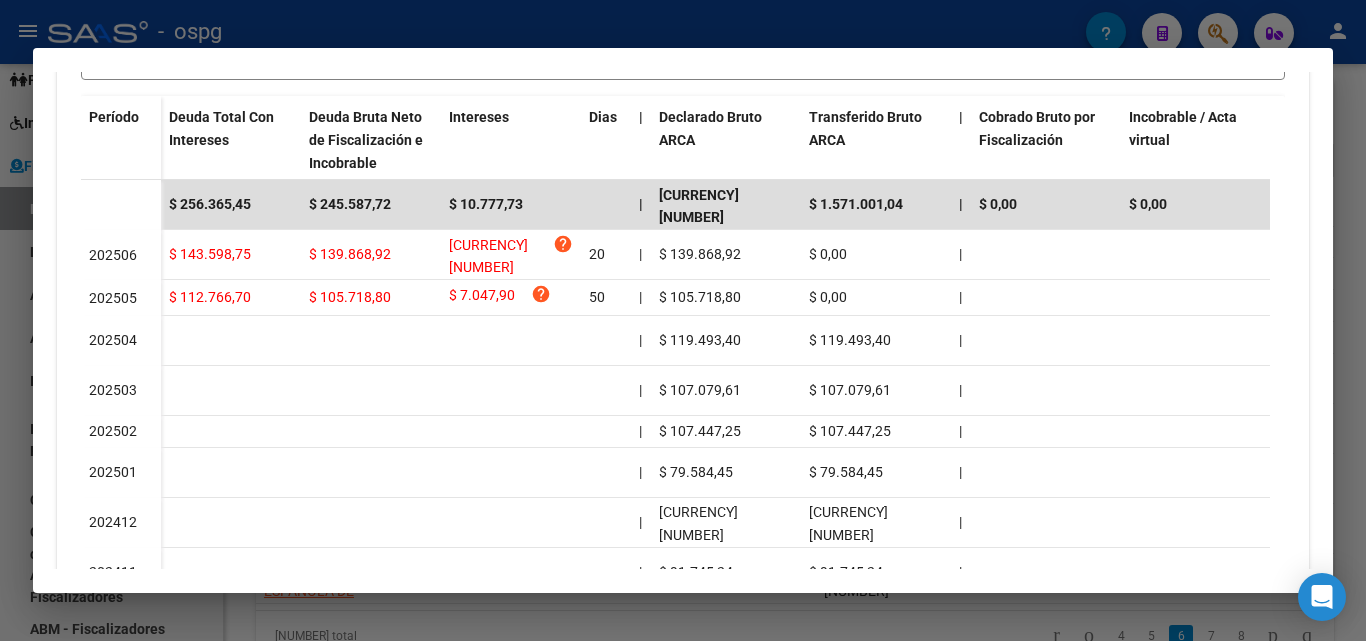 click at bounding box center (683, 320) 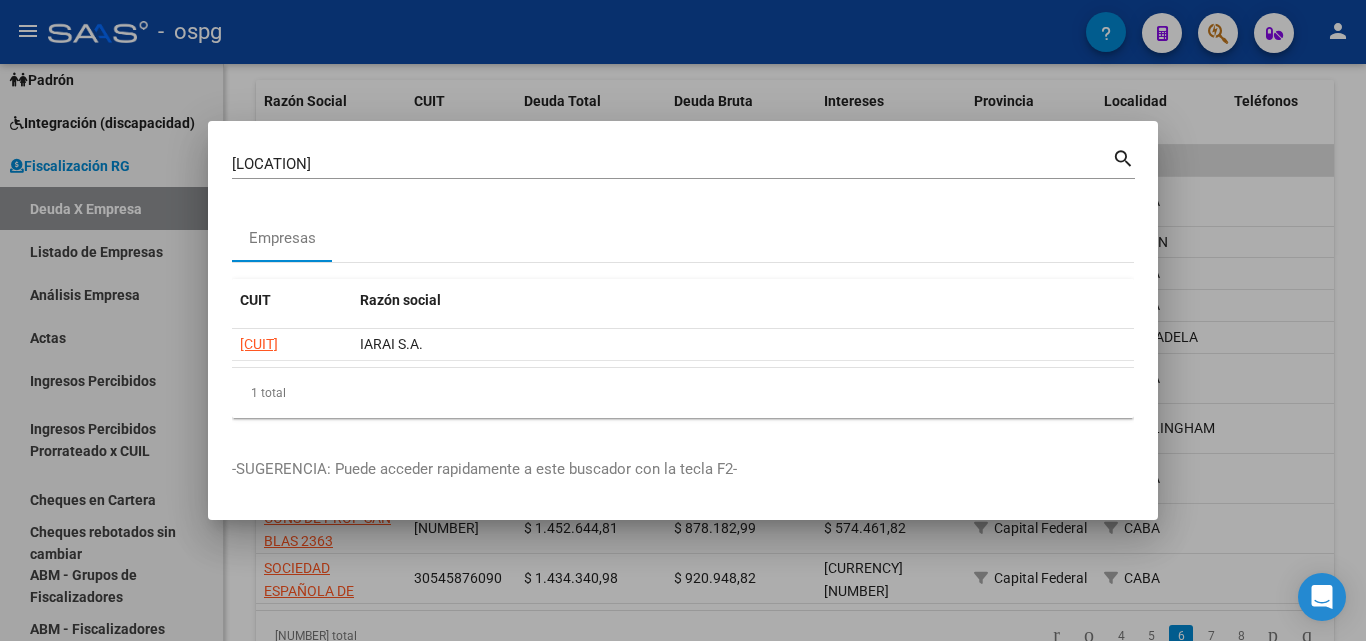 click at bounding box center (683, 320) 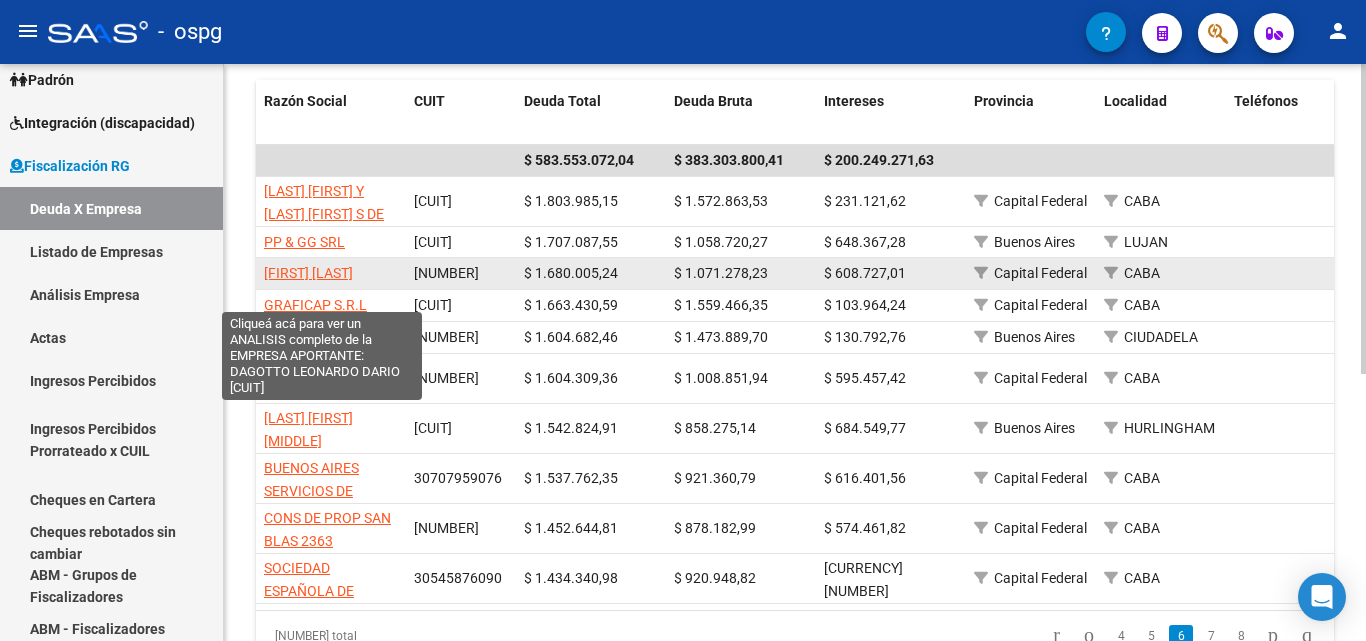 click on "[FULL_NAME]" 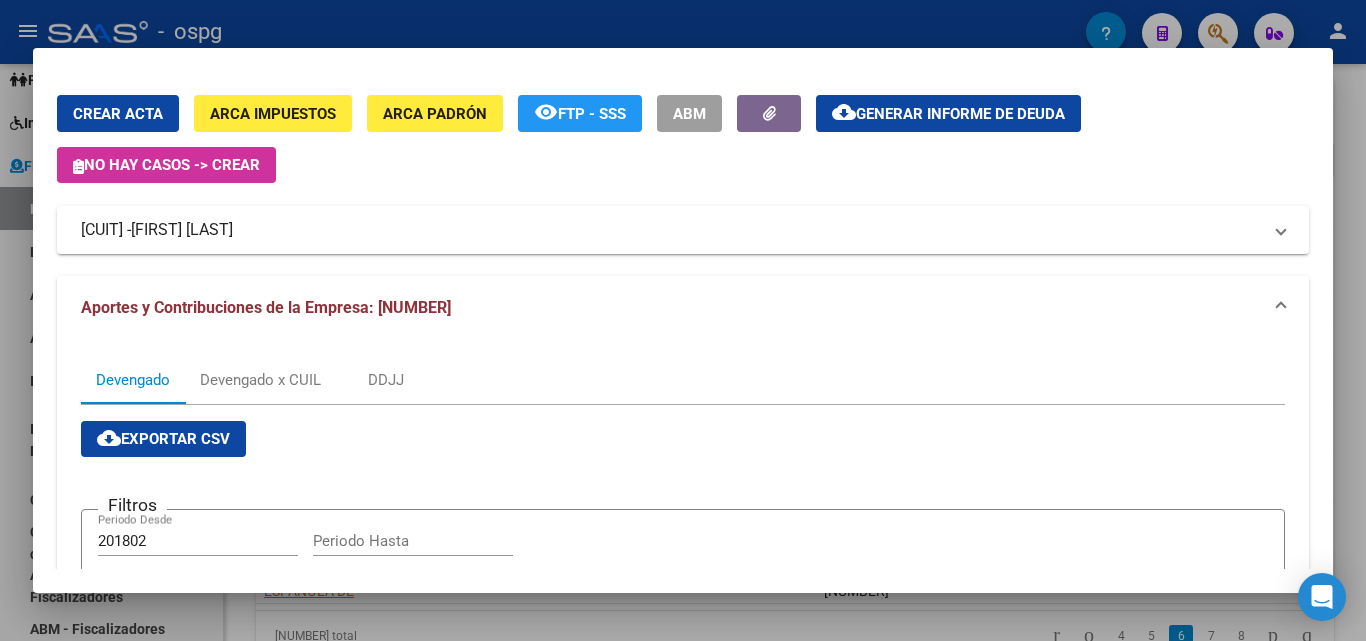 scroll, scrollTop: 0, scrollLeft: 0, axis: both 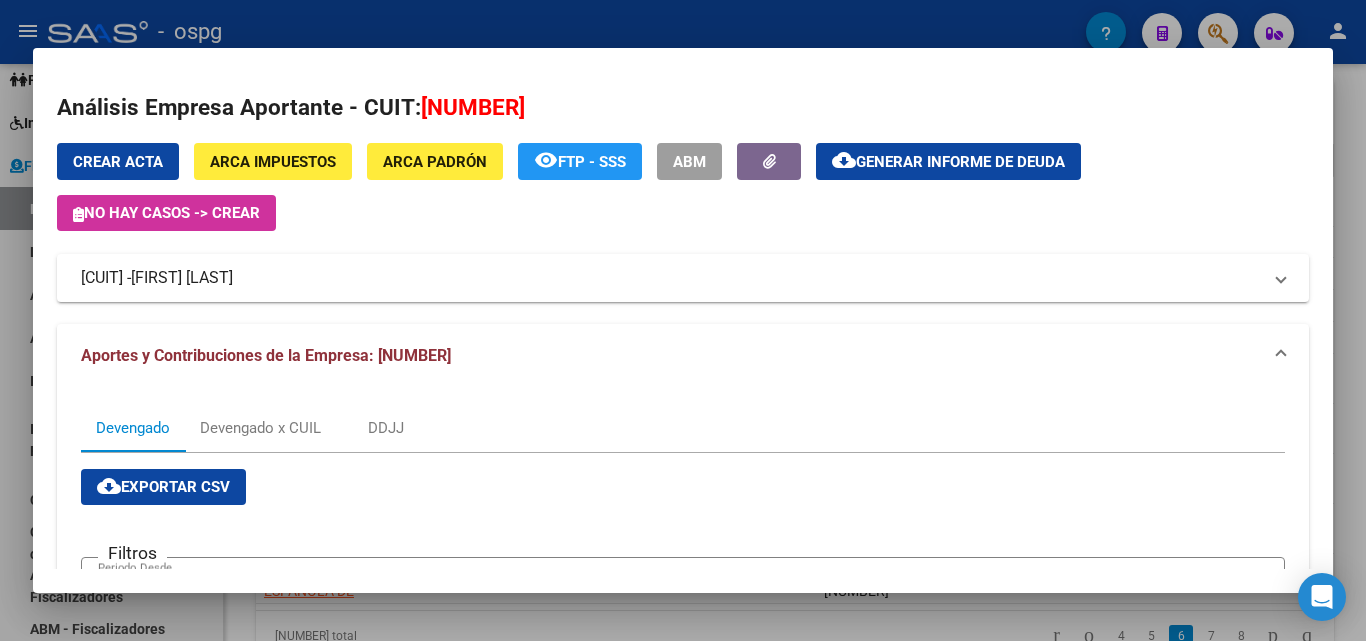 drag, startPoint x: 182, startPoint y: 281, endPoint x: 51, endPoint y: 280, distance: 131.00381 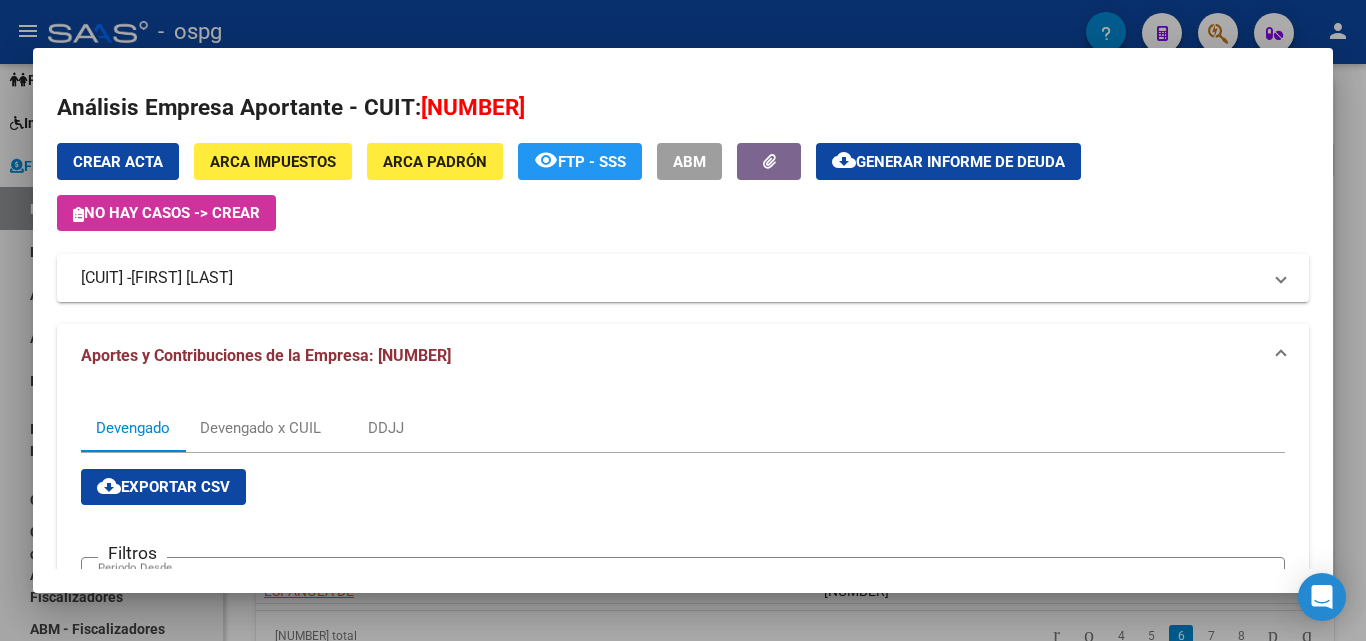 copy on "[NUMBER]" 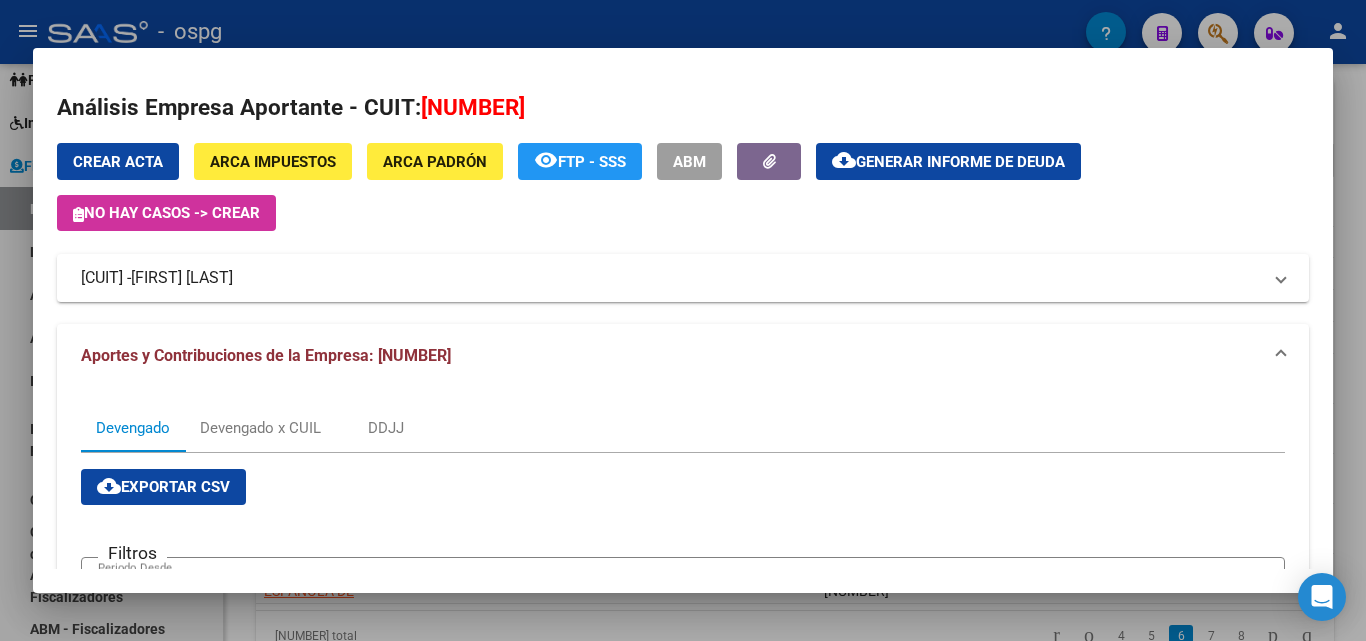 click at bounding box center [683, 320] 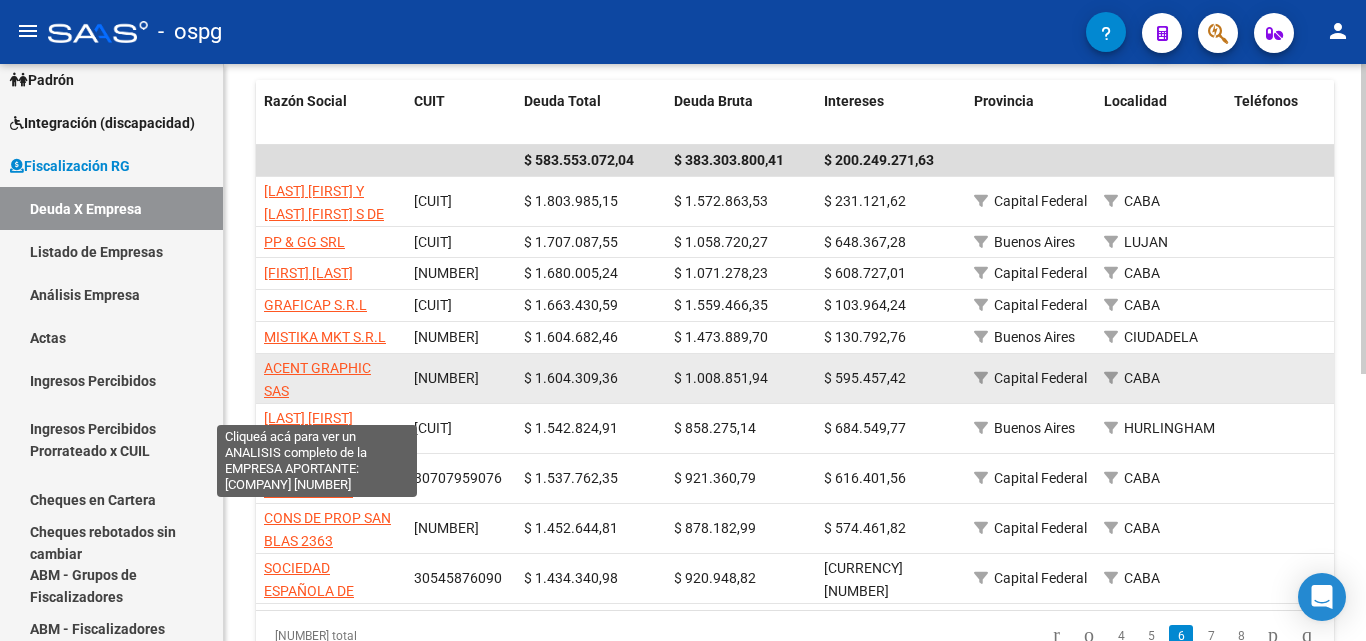 click on "ACENT GRAPHIC SAS" 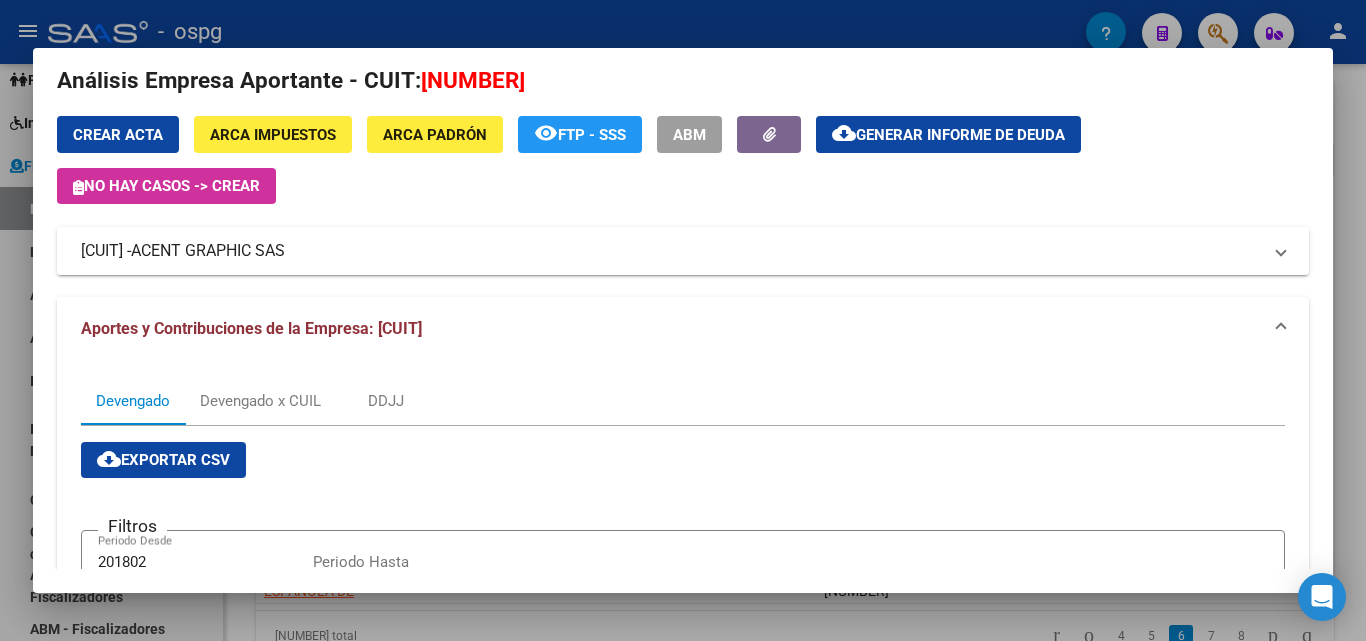 scroll, scrollTop: 0, scrollLeft: 0, axis: both 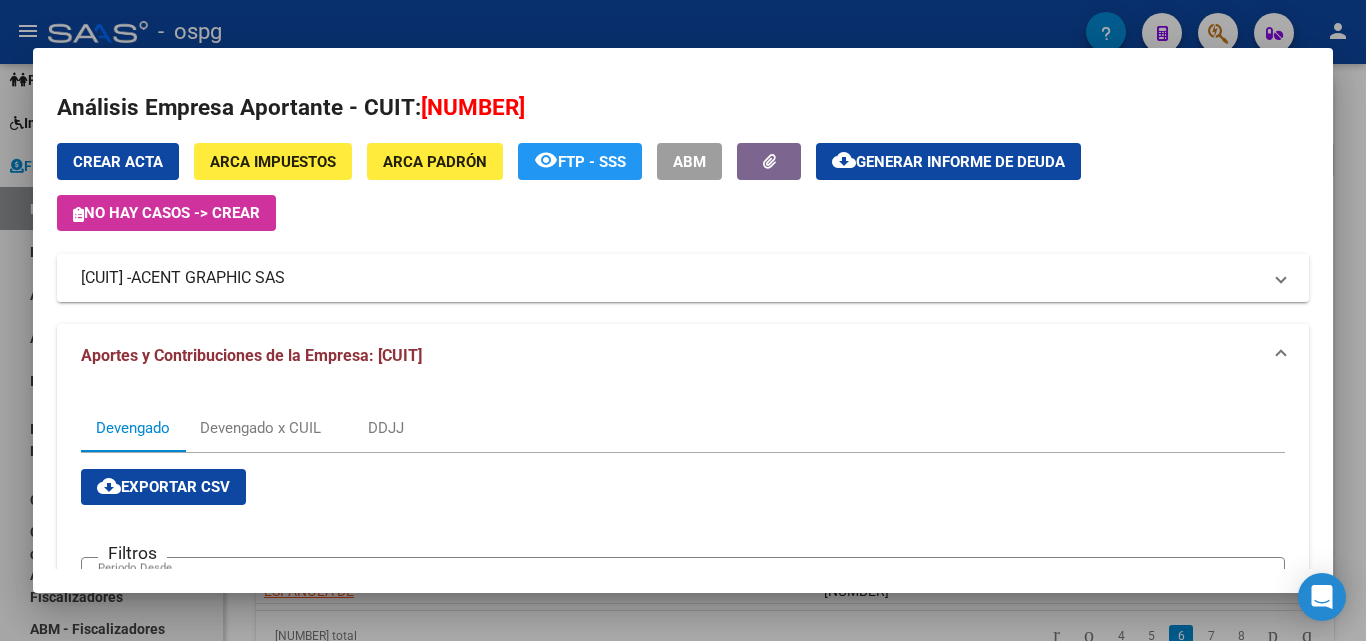 drag, startPoint x: 180, startPoint y: 277, endPoint x: 59, endPoint y: 285, distance: 121.264175 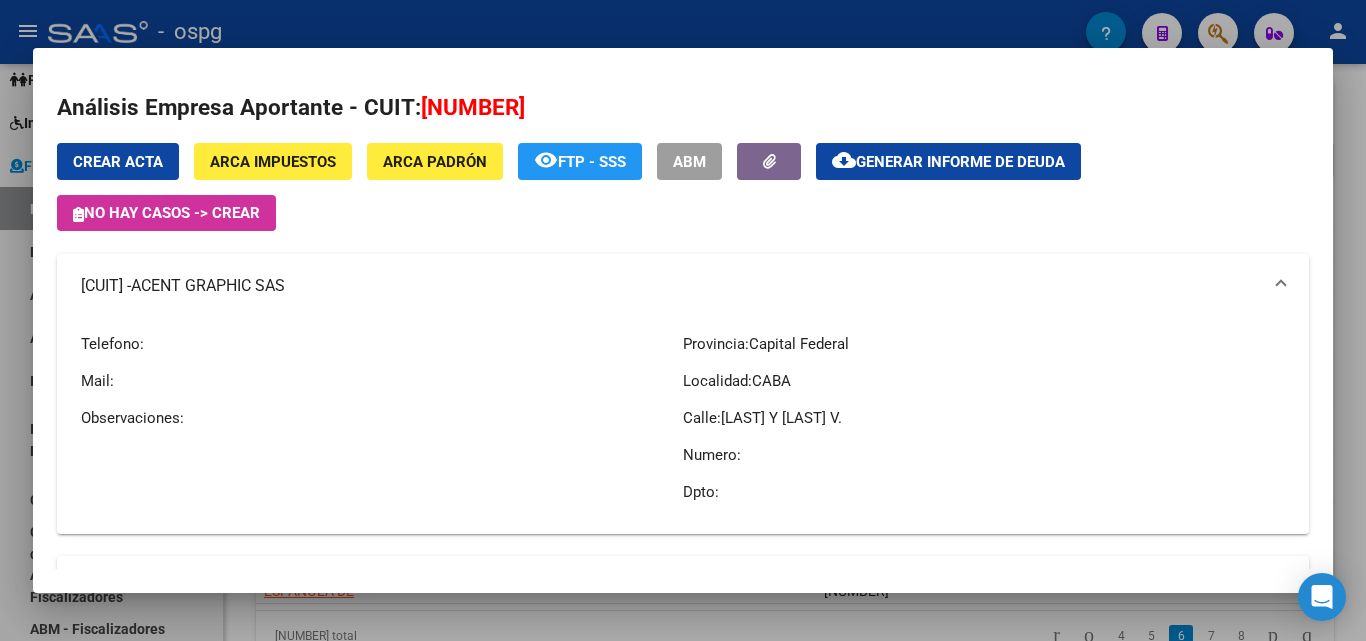 copy on "[NUMBER]" 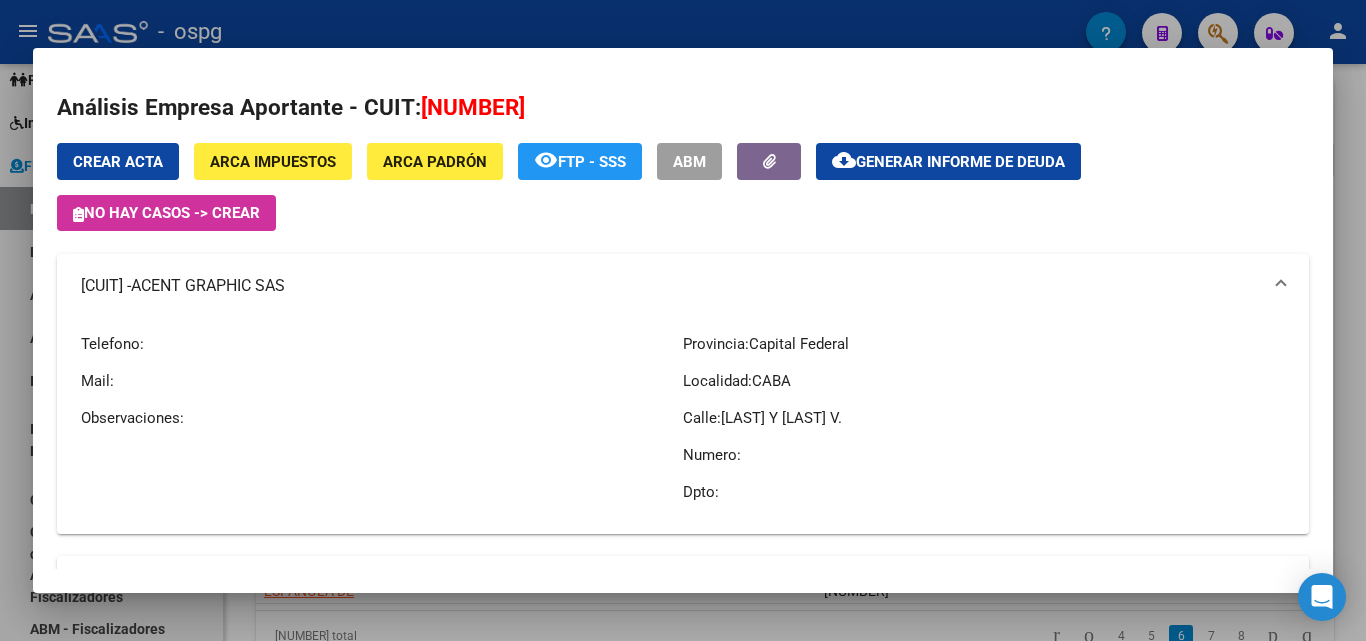 click at bounding box center (683, 320) 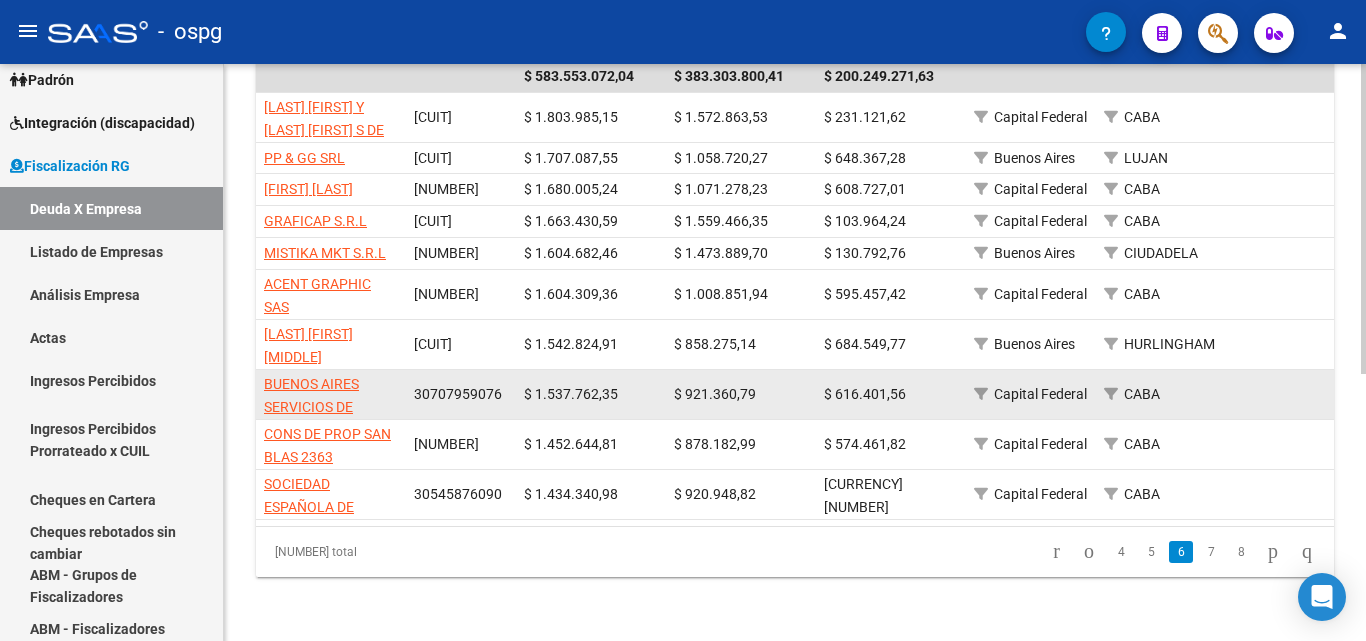 scroll, scrollTop: 498, scrollLeft: 0, axis: vertical 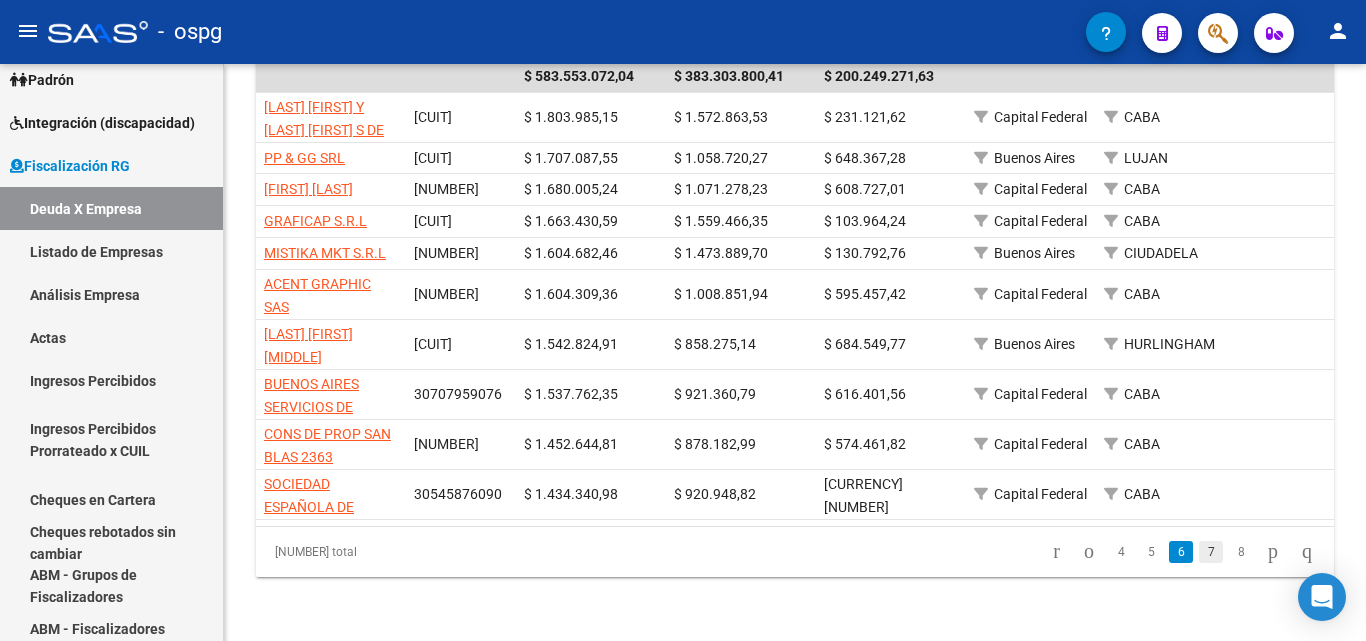 click on "7" 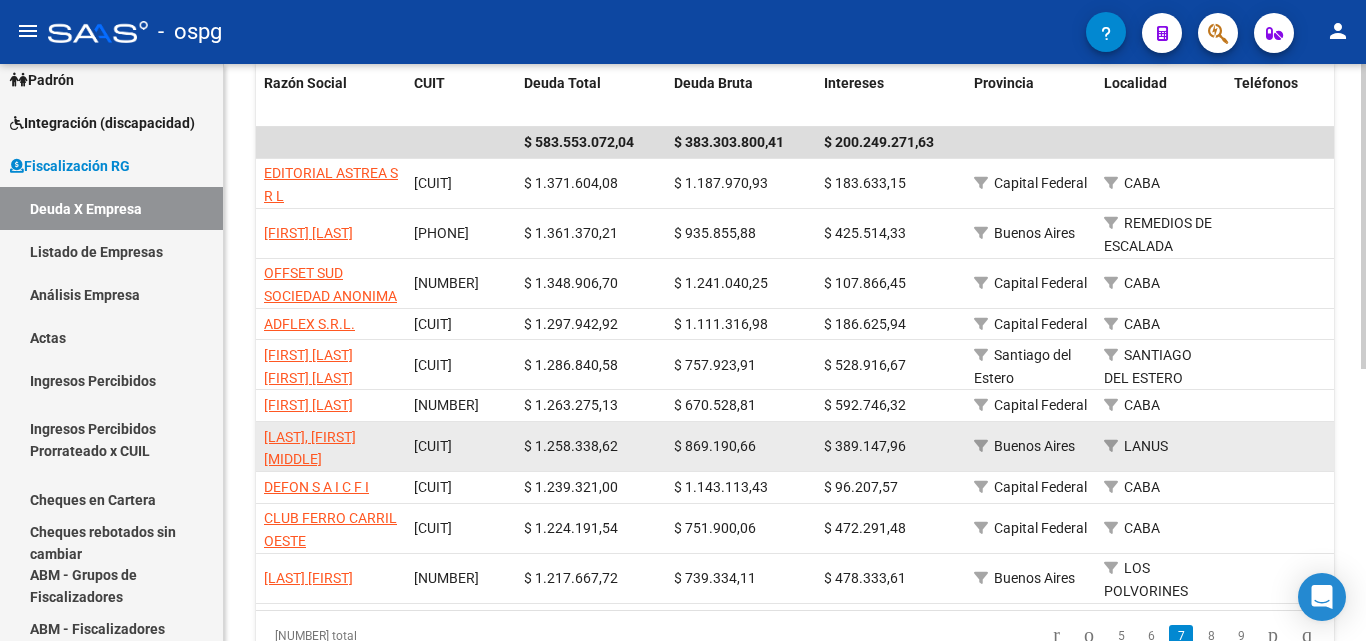 scroll, scrollTop: 298, scrollLeft: 0, axis: vertical 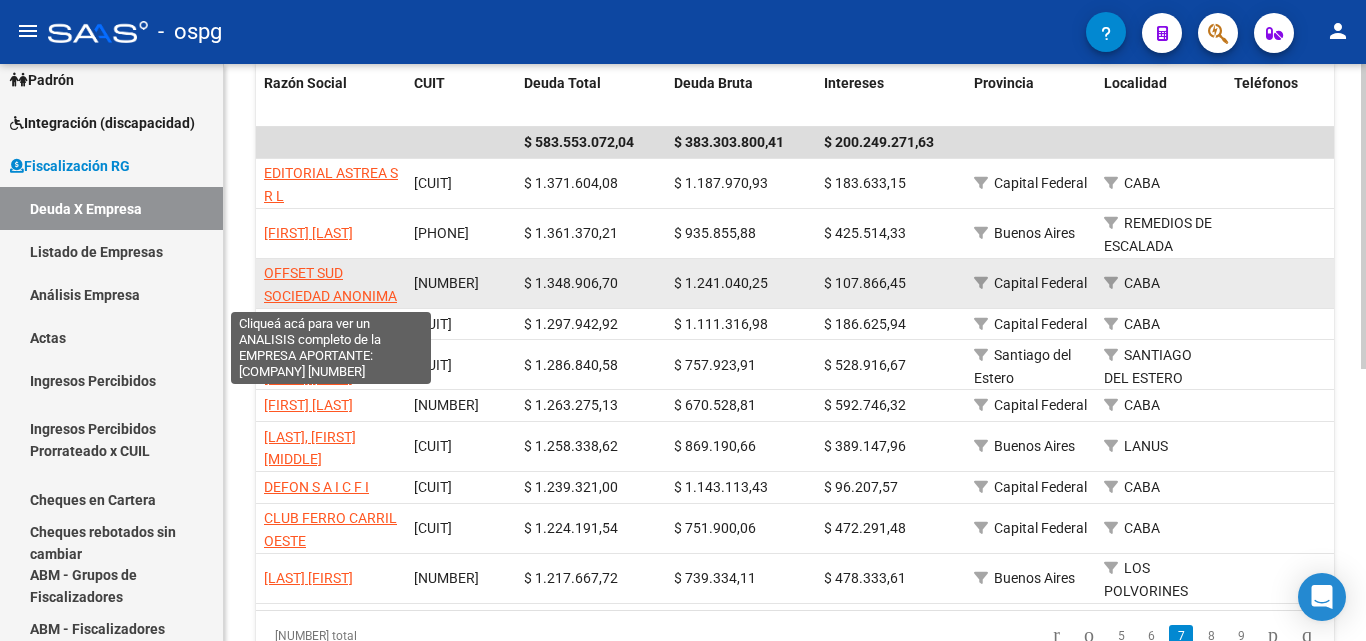 click on "OFFSET SUD SOCIEDAD ANONIMA" 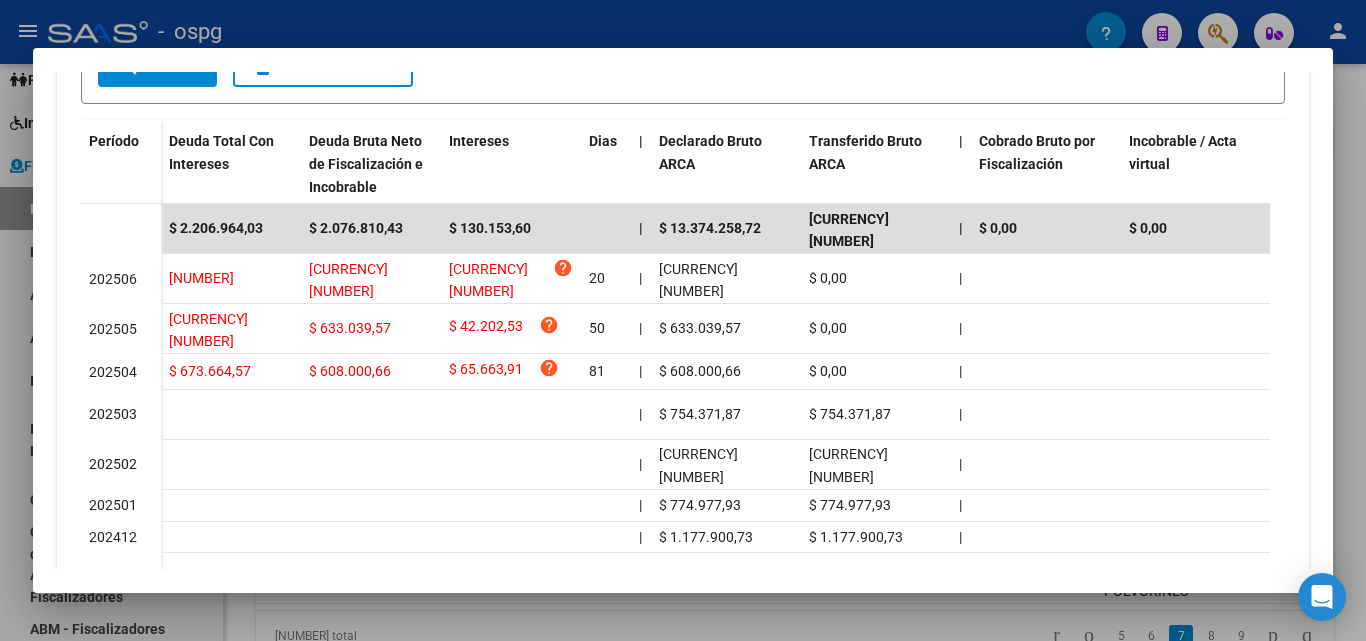 scroll, scrollTop: 600, scrollLeft: 0, axis: vertical 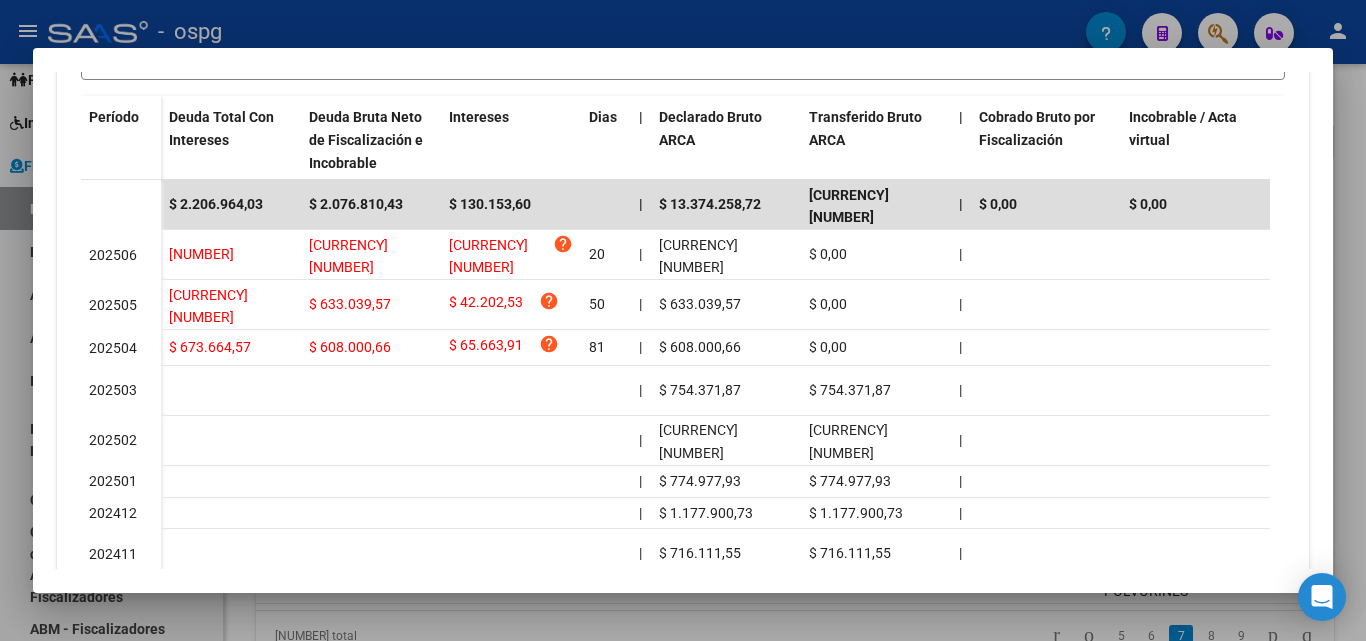 click at bounding box center (683, 320) 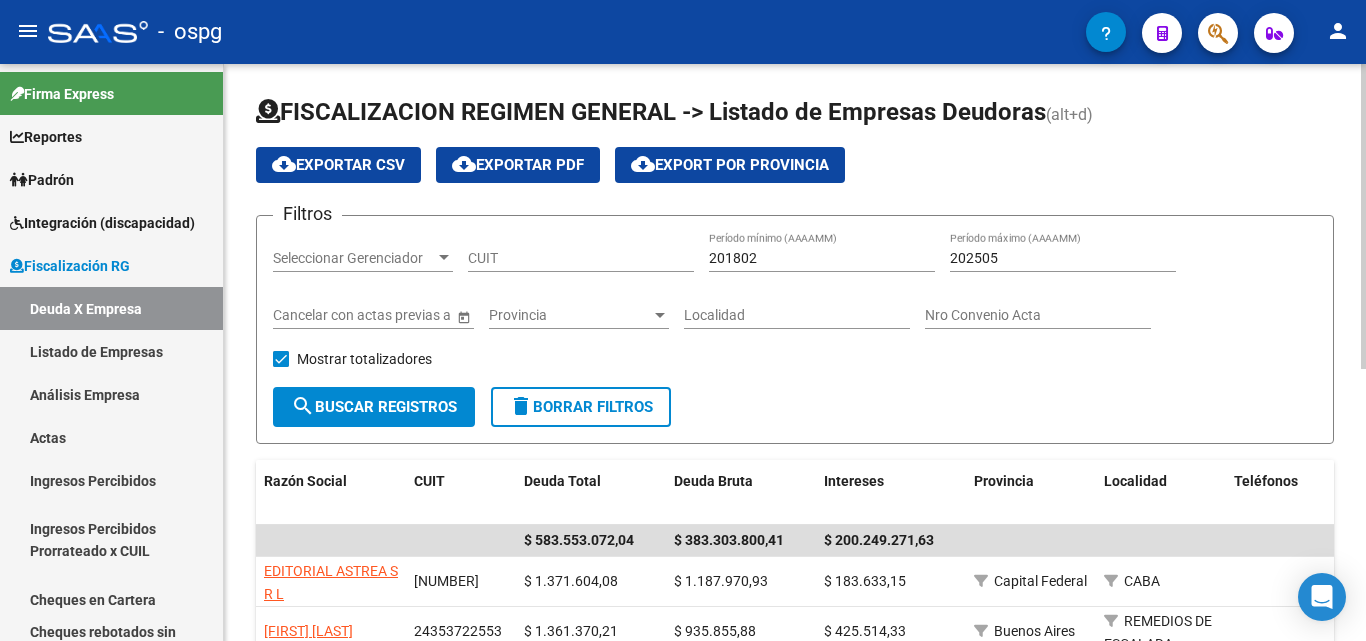 scroll, scrollTop: 0, scrollLeft: 0, axis: both 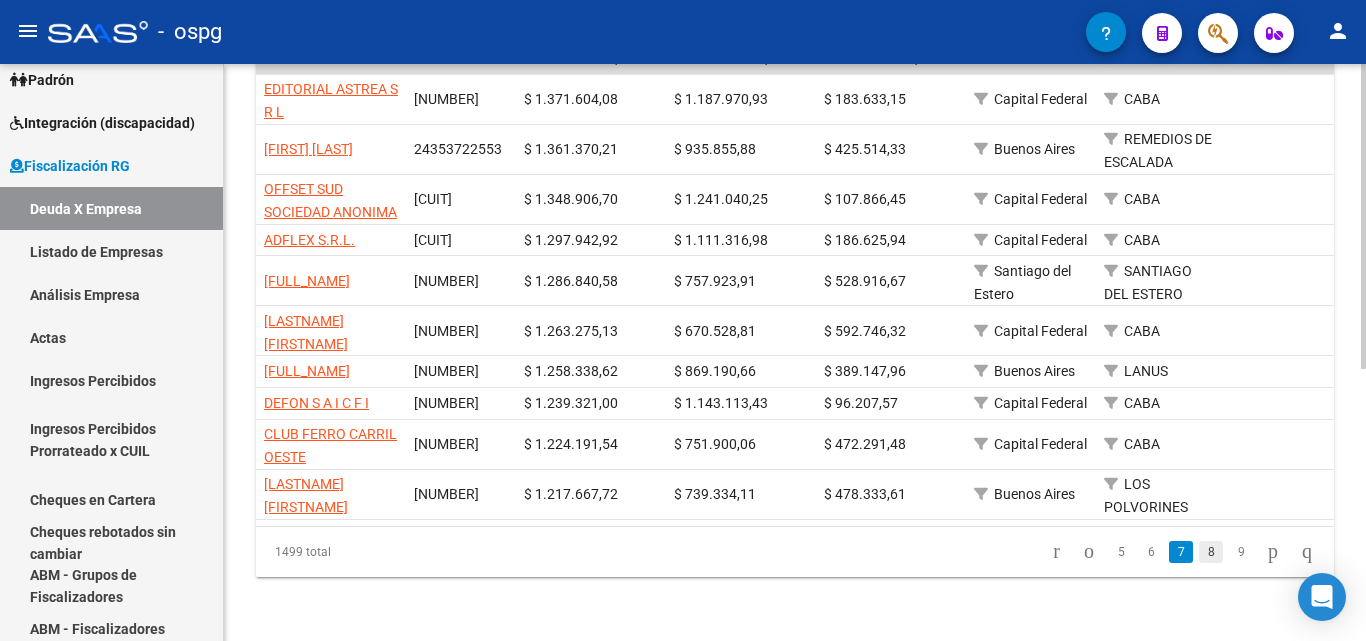 click on "8" 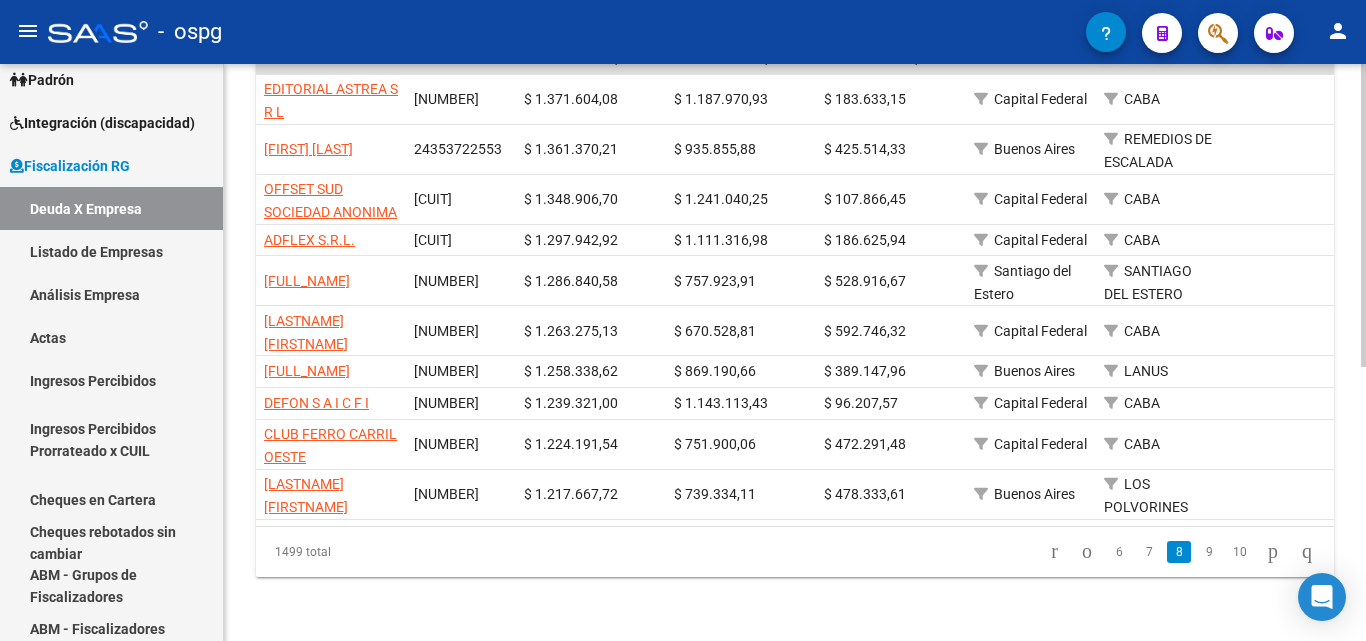 scroll, scrollTop: 503, scrollLeft: 0, axis: vertical 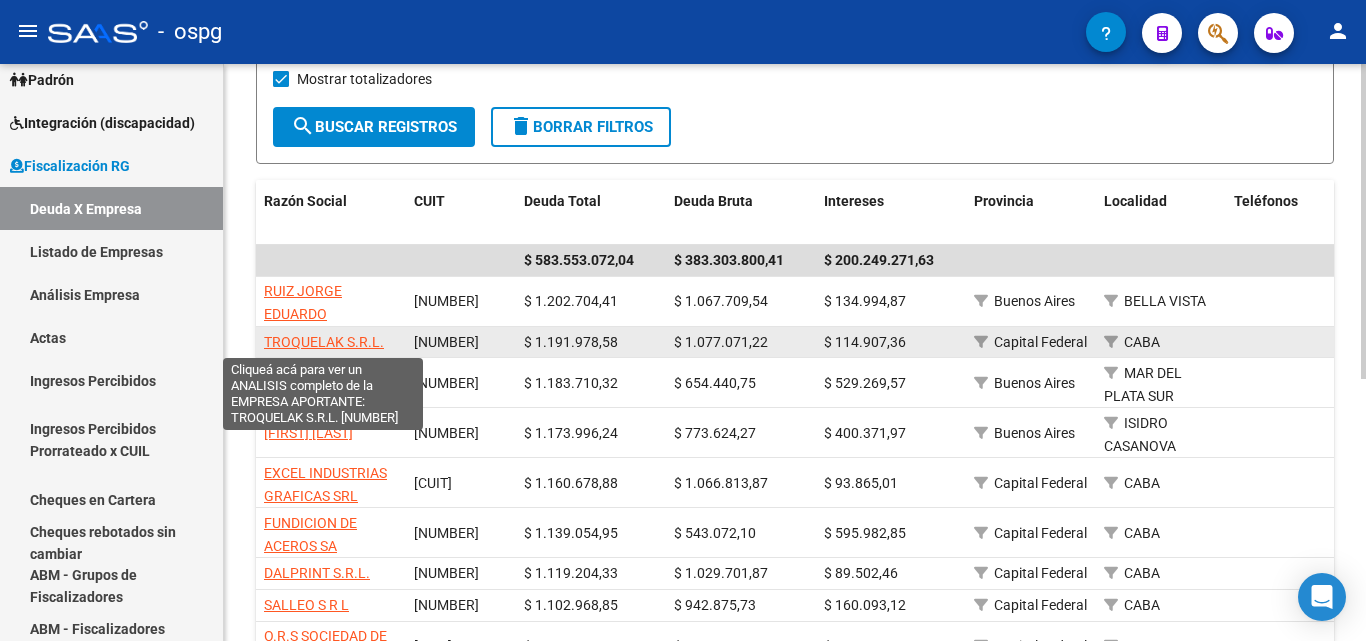 click on "TROQUELAK S.R.L." 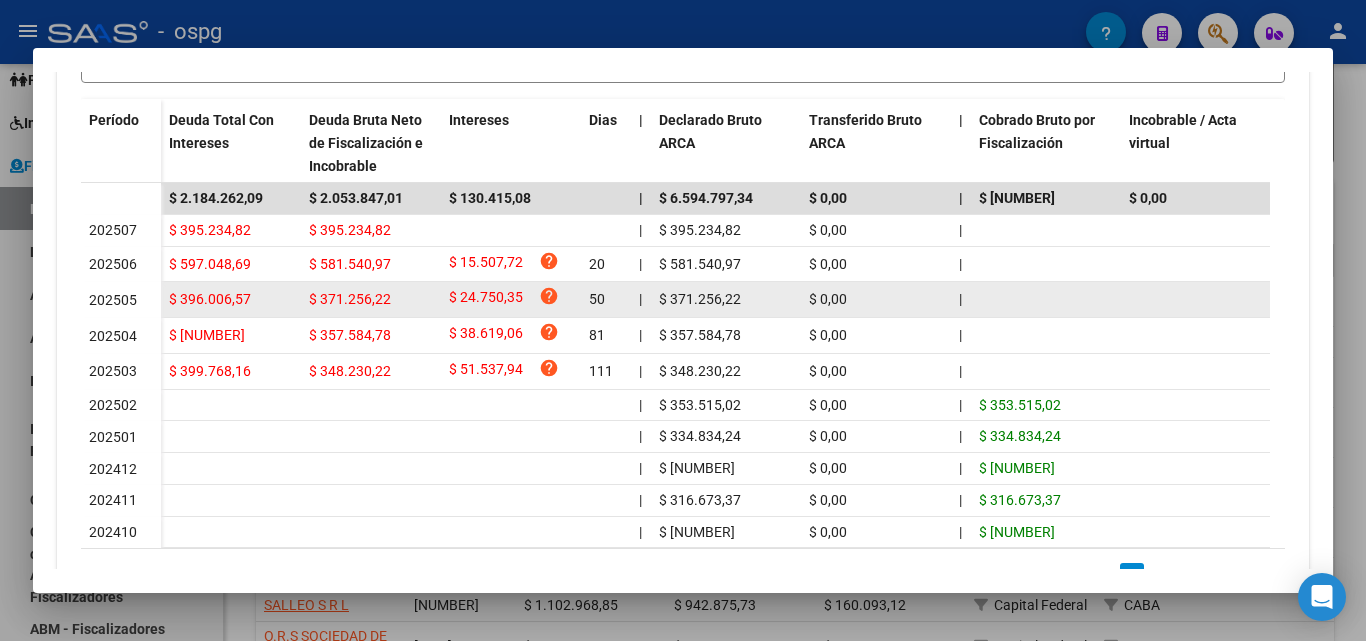 scroll, scrollTop: 700, scrollLeft: 0, axis: vertical 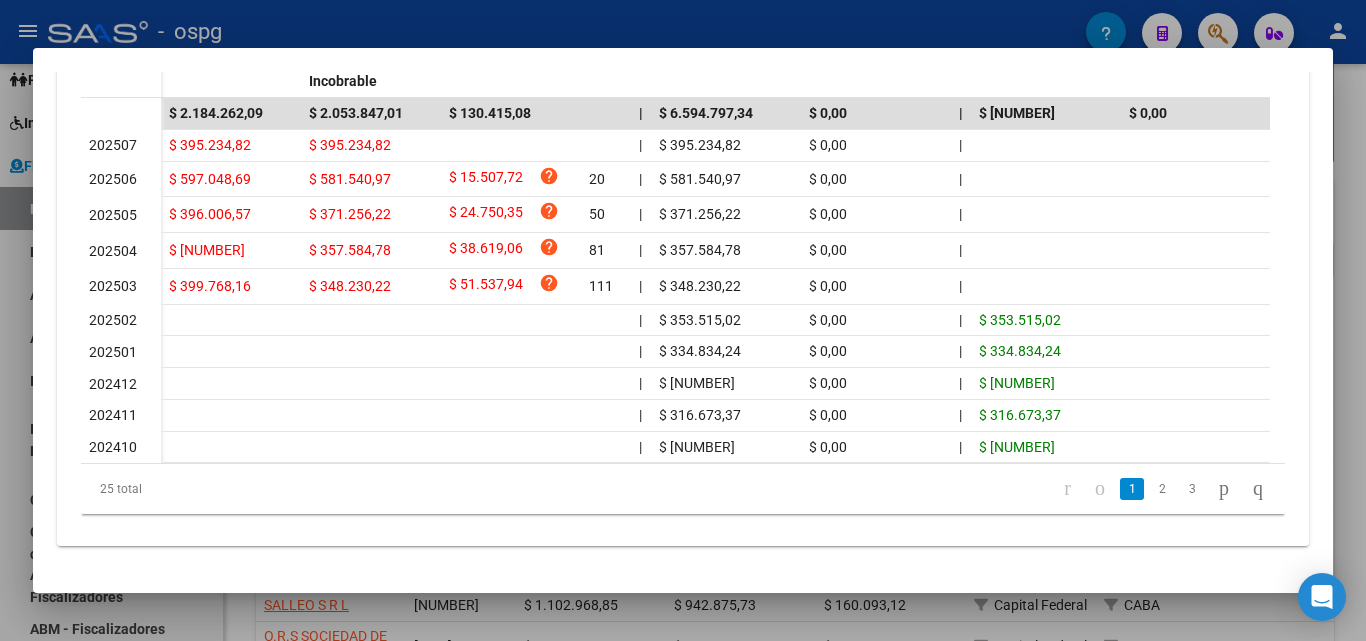 click at bounding box center [683, 320] 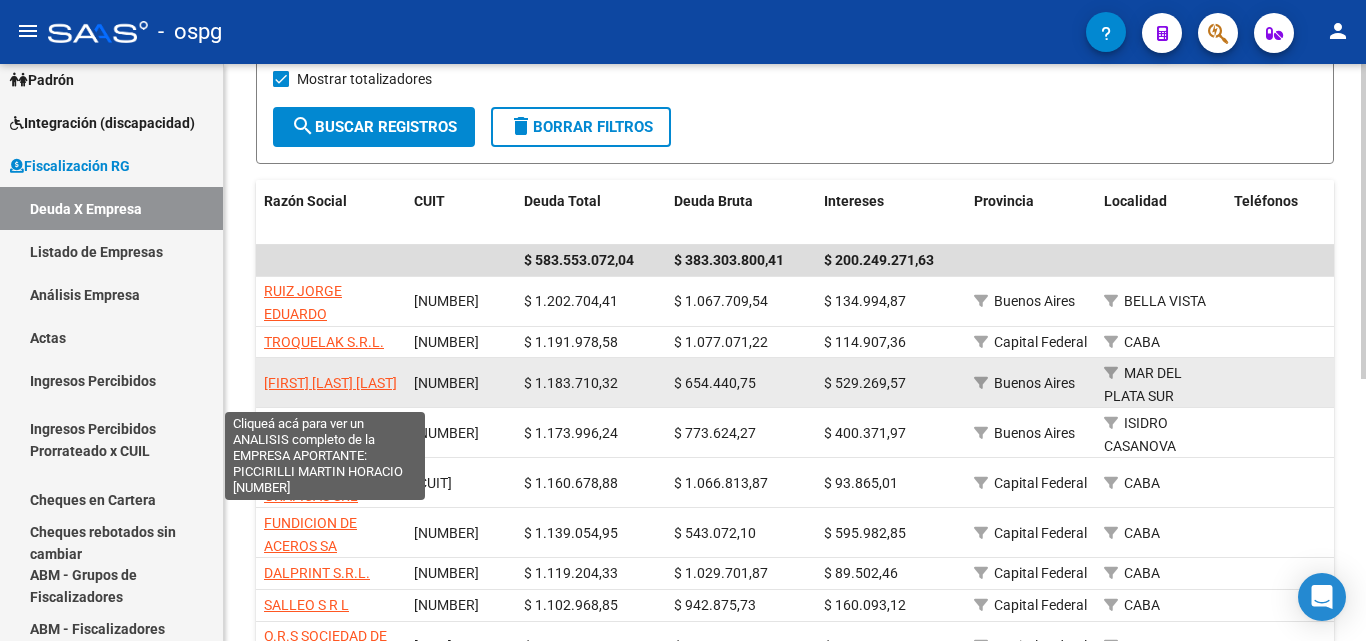 click on "[FIRST] [LAST] [LAST]" 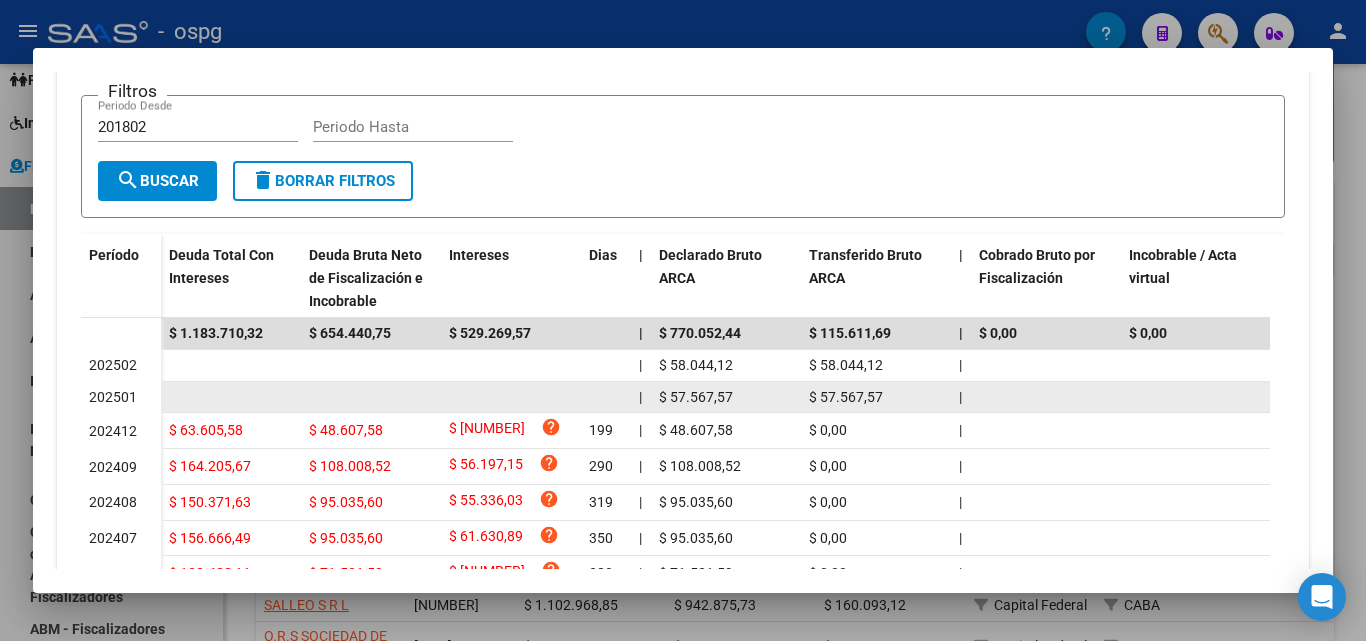 scroll, scrollTop: 700, scrollLeft: 0, axis: vertical 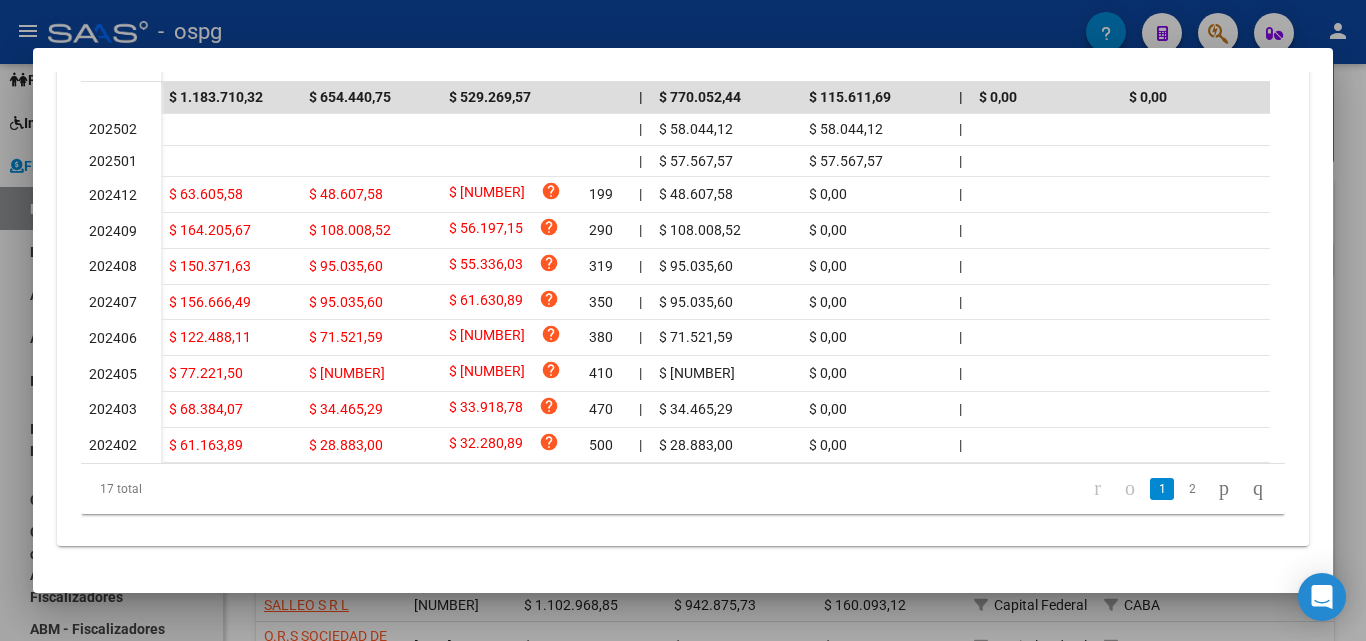 click at bounding box center (683, 320) 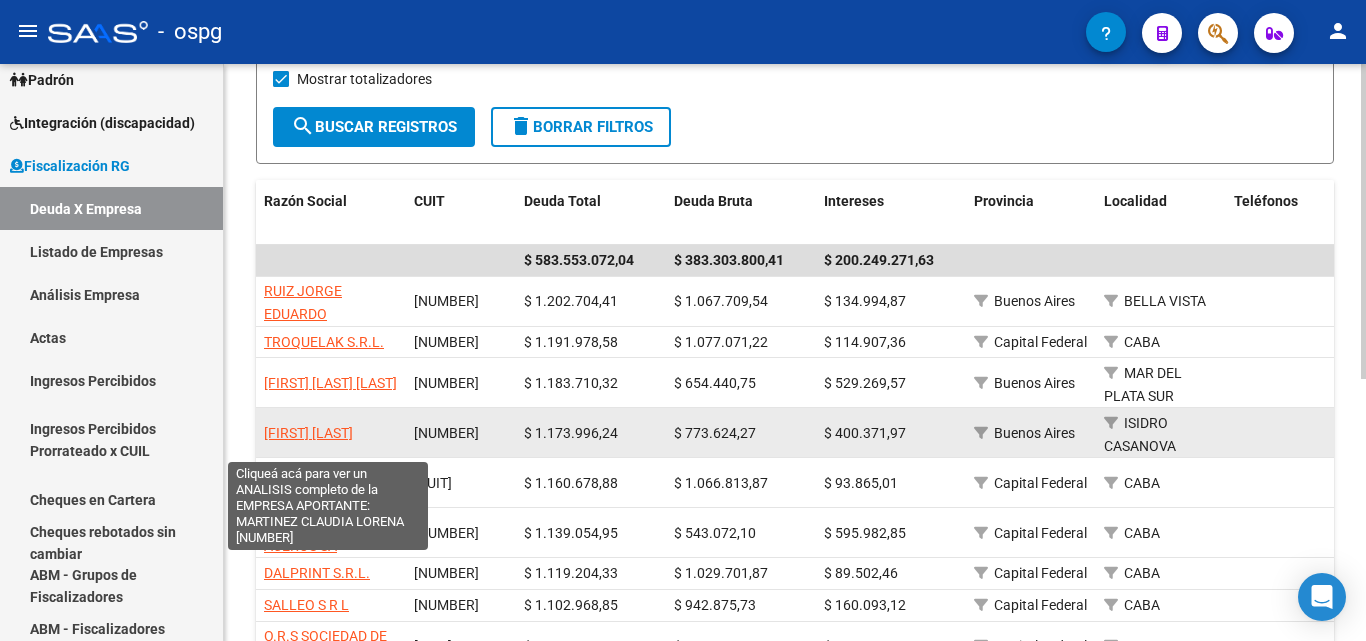 click on "[FIRST] [LAST]" 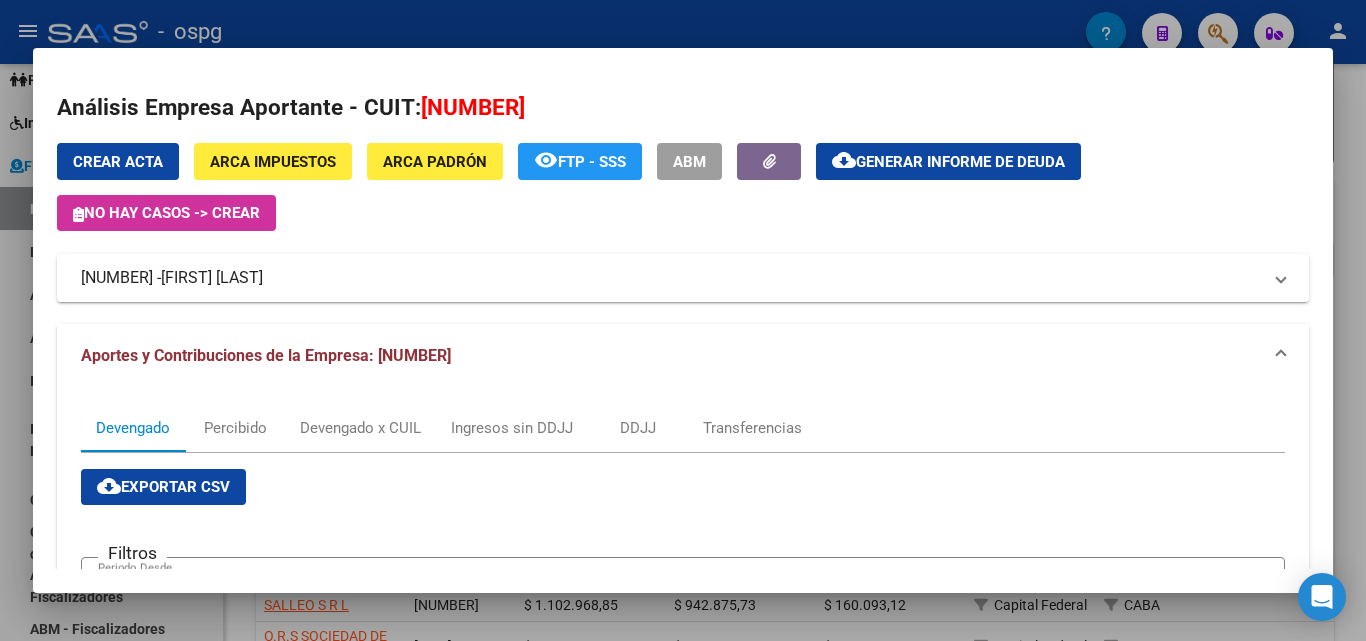 drag, startPoint x: 181, startPoint y: 278, endPoint x: 67, endPoint y: 274, distance: 114.07015 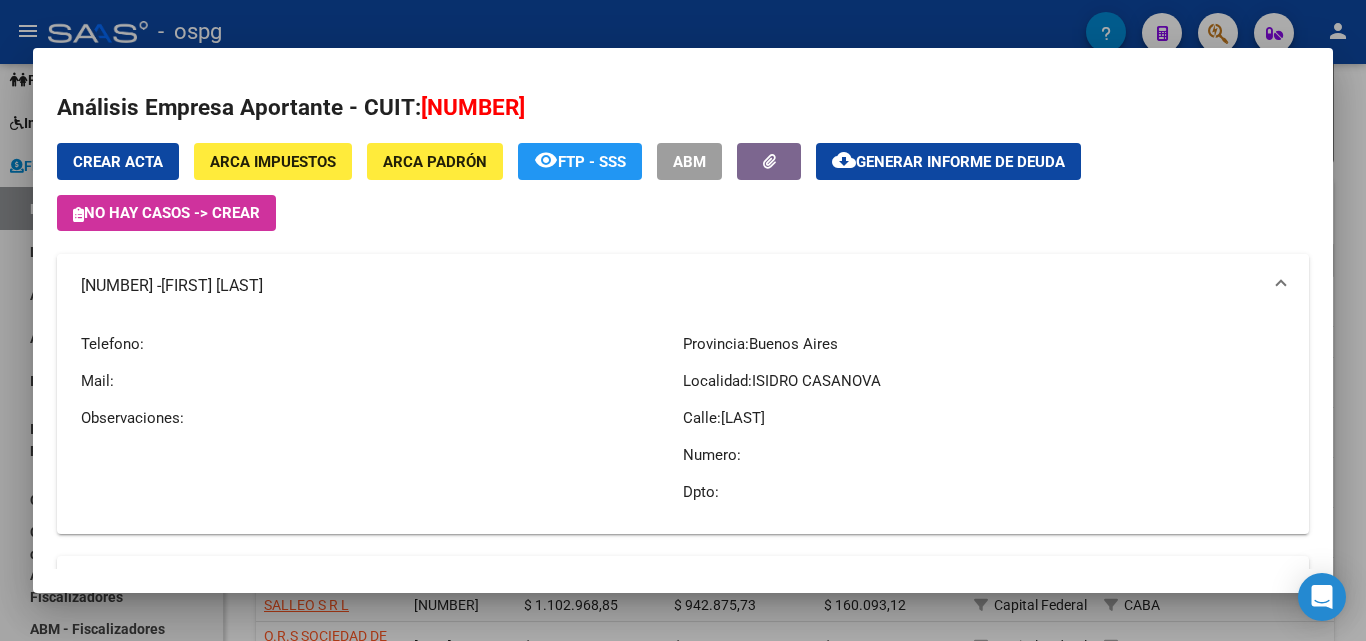 copy on "[NUMBER]" 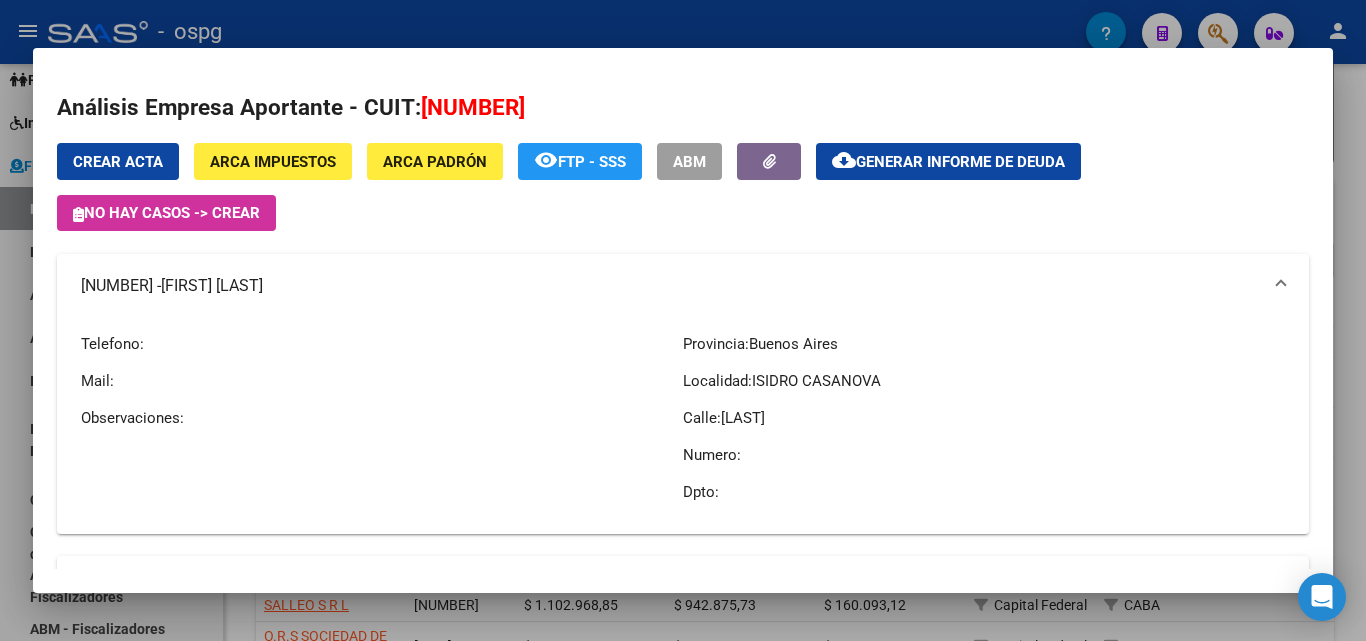 click at bounding box center [683, 320] 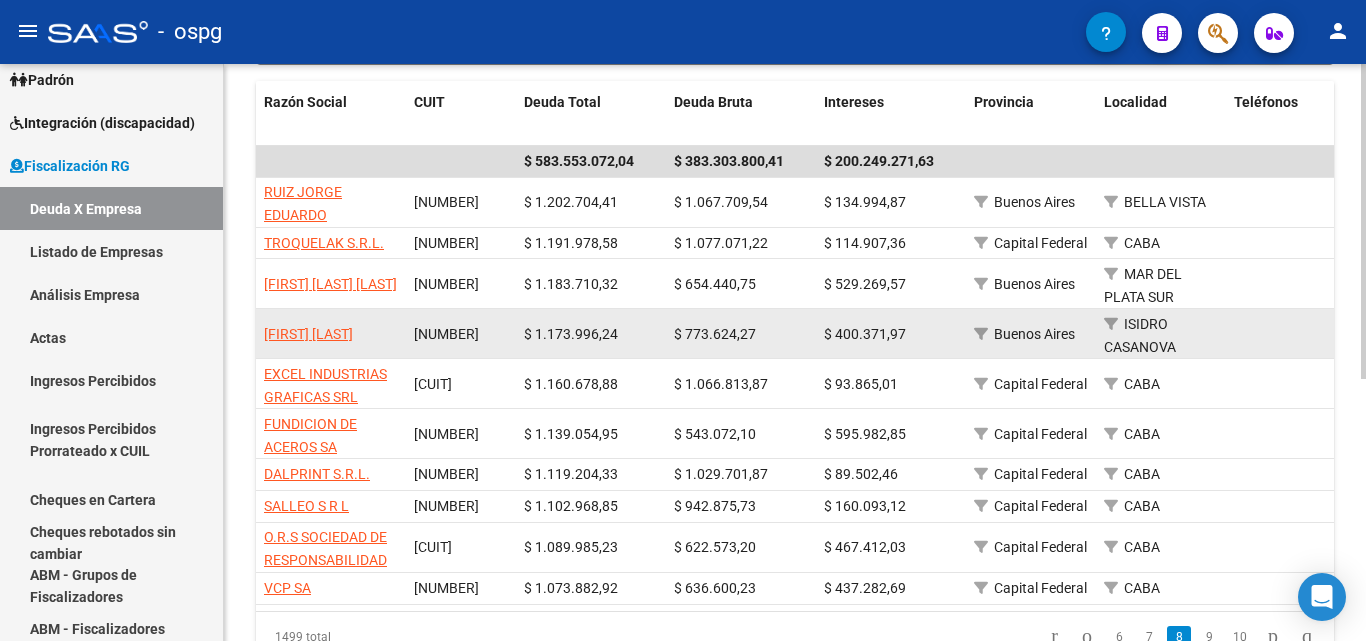 scroll, scrollTop: 380, scrollLeft: 0, axis: vertical 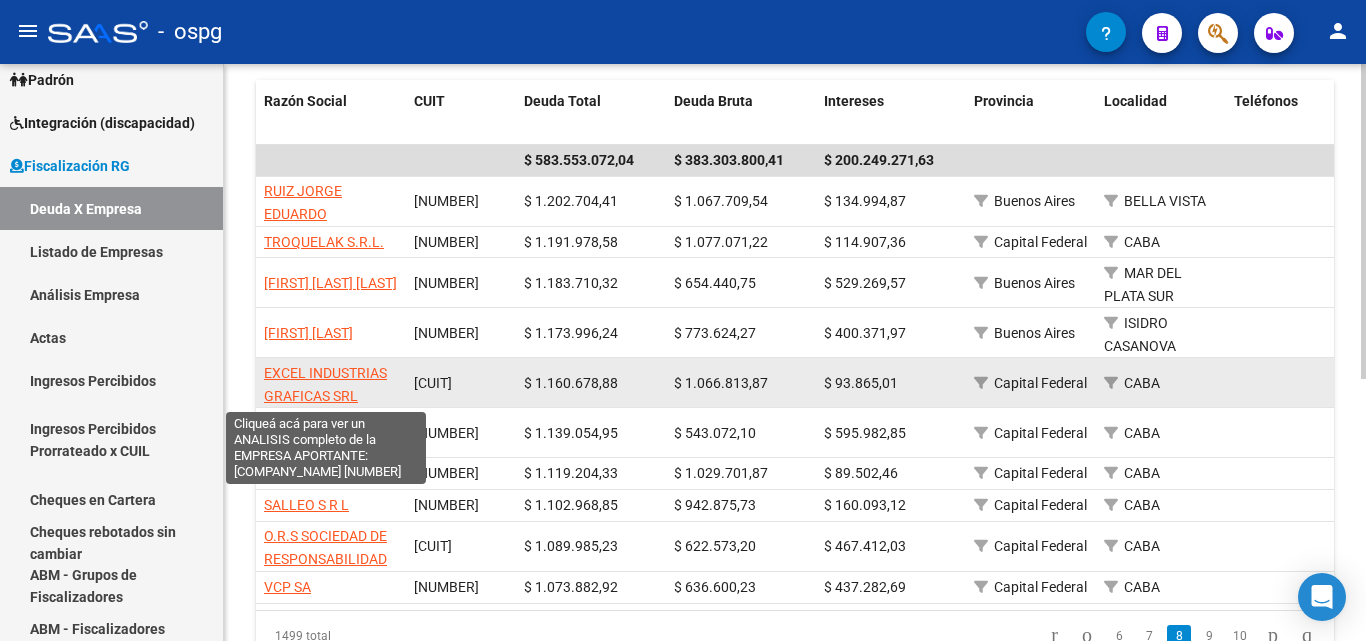 click on "EXCEL INDUSTRIAS GRAFICAS SRL" 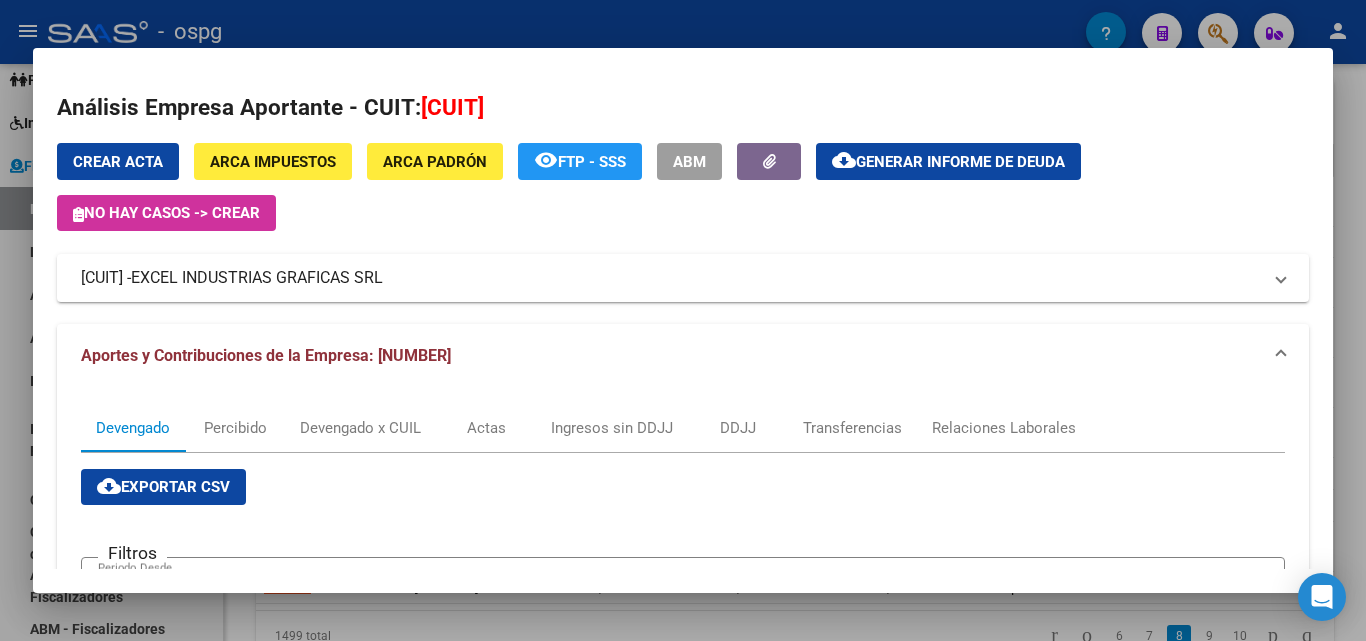 drag, startPoint x: 178, startPoint y: 277, endPoint x: 35, endPoint y: 284, distance: 143.17122 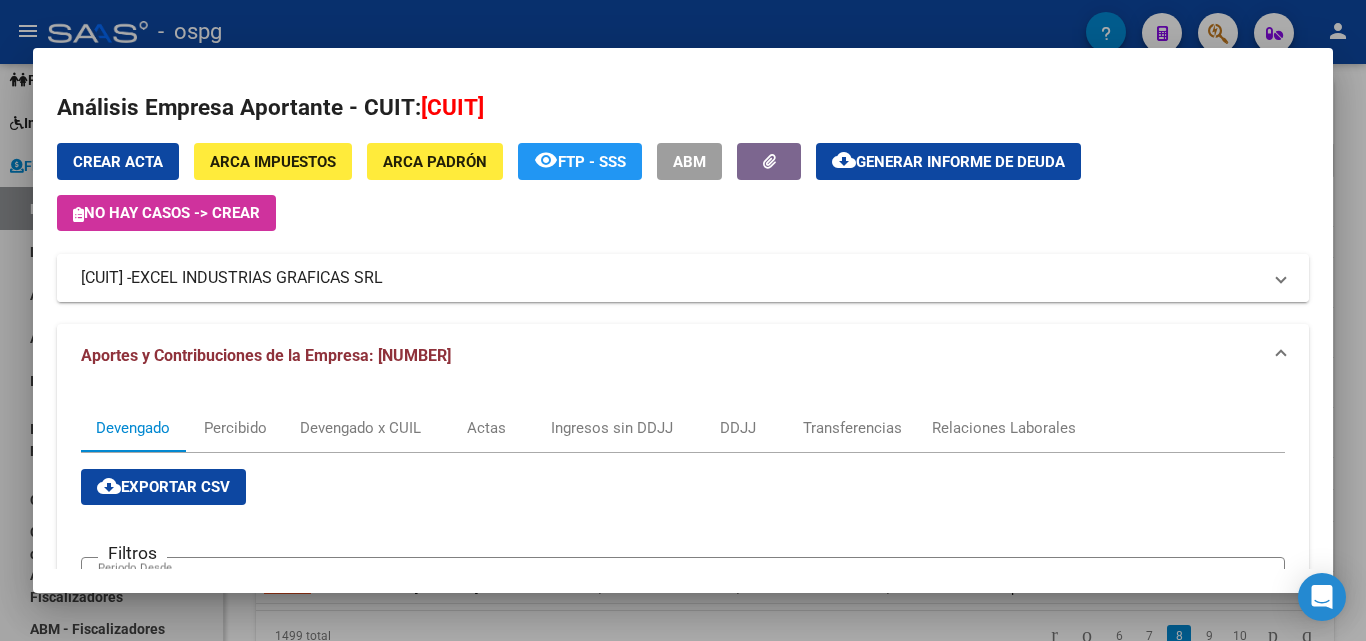 copy on "[CUIT]" 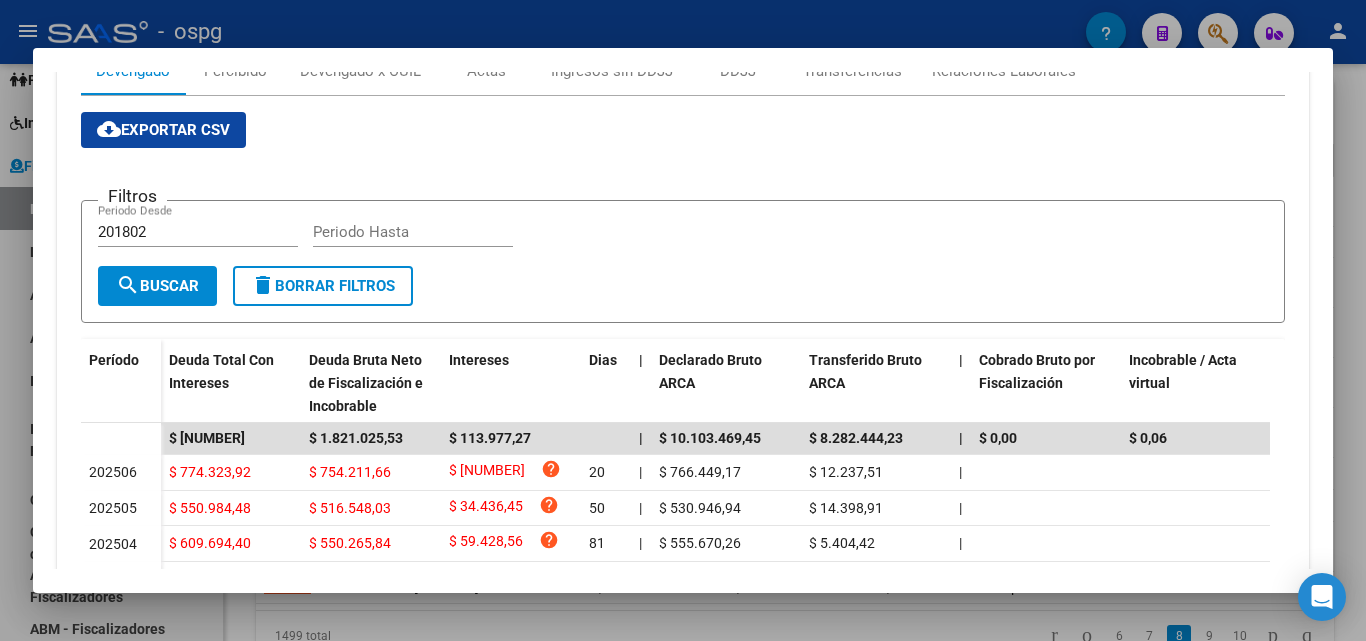 scroll, scrollTop: 400, scrollLeft: 0, axis: vertical 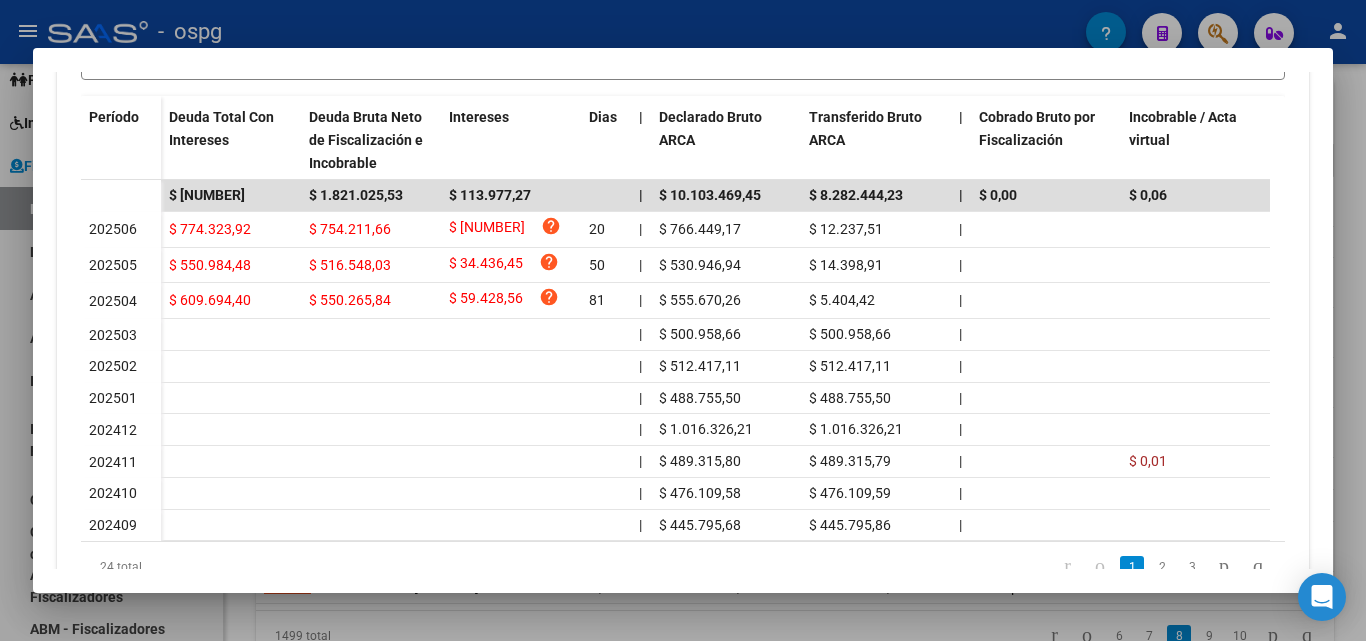 click at bounding box center [683, 320] 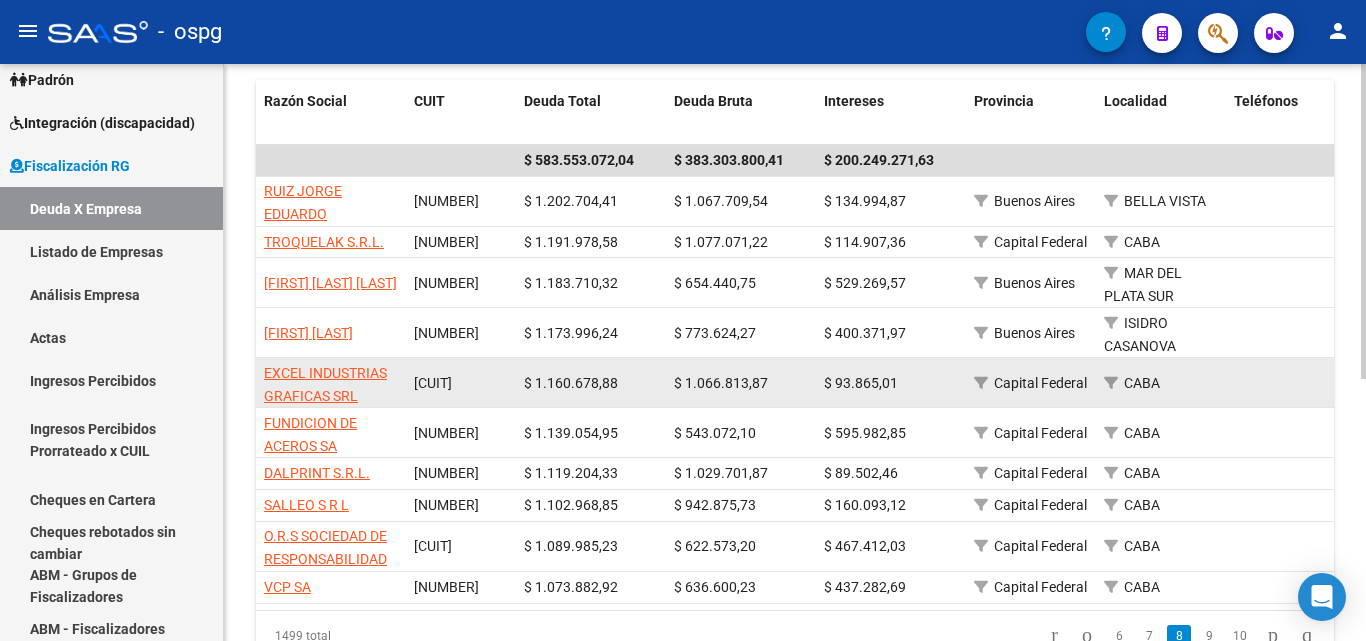 scroll, scrollTop: 480, scrollLeft: 0, axis: vertical 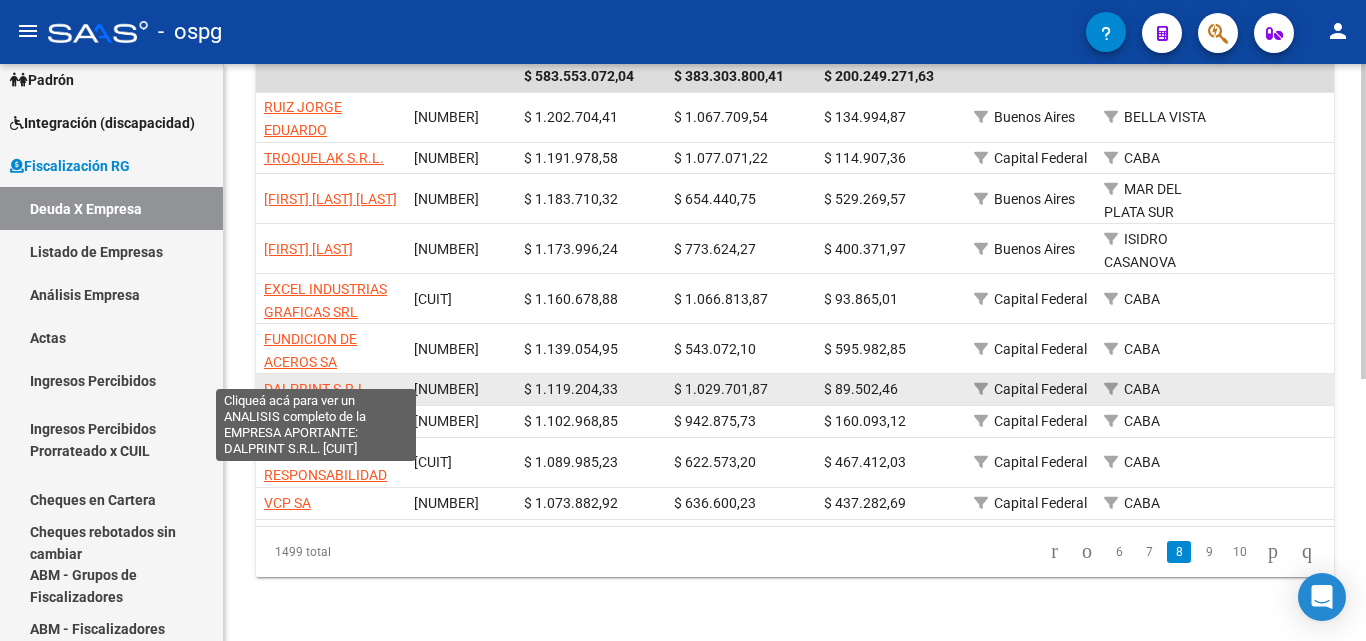 click on "DALPRINT S.R.L." 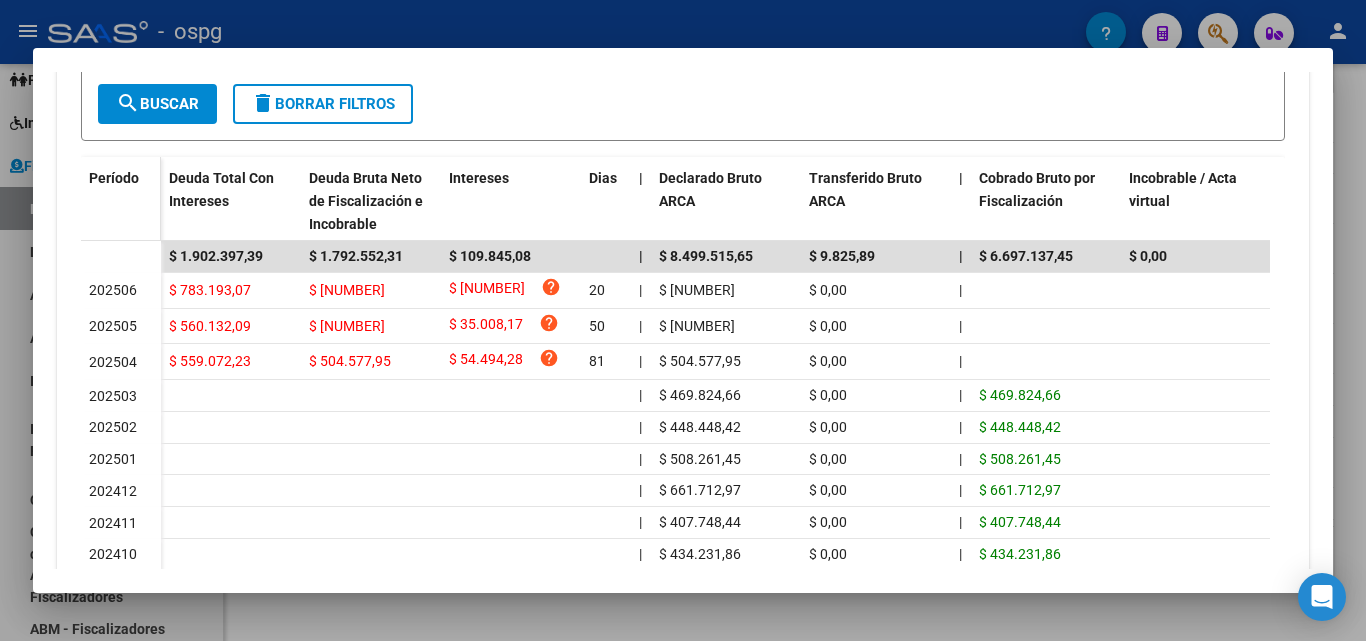 scroll, scrollTop: 400, scrollLeft: 0, axis: vertical 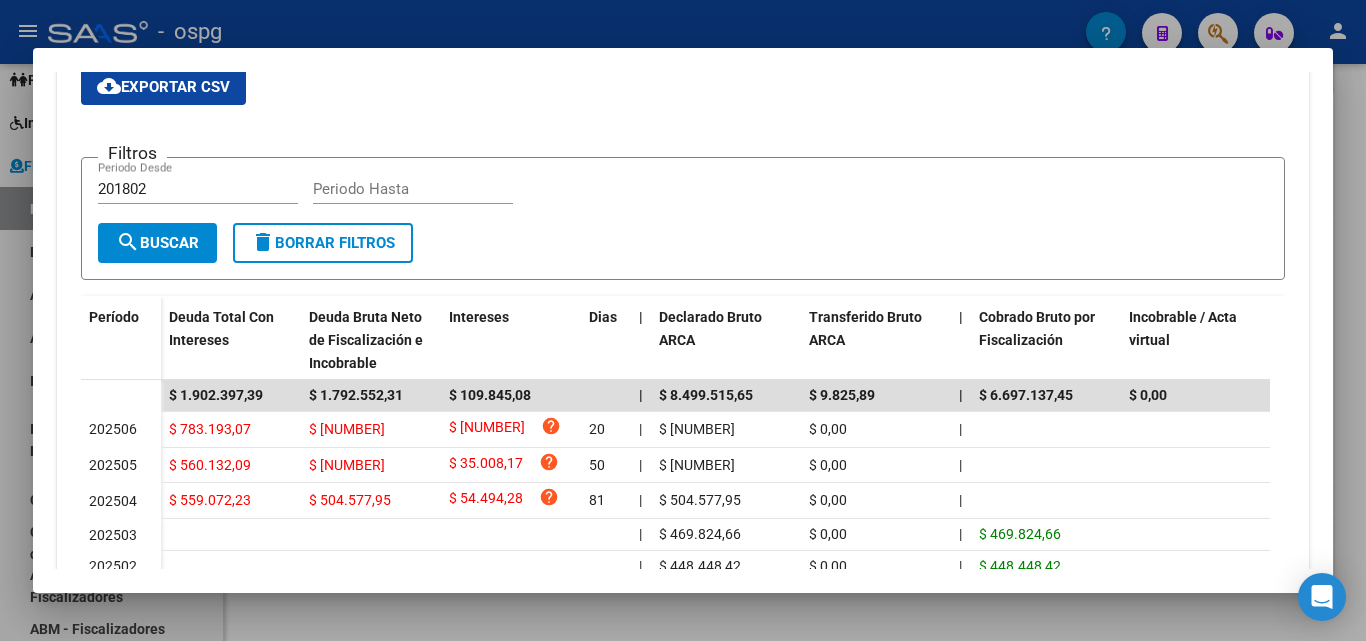 click at bounding box center (683, 320) 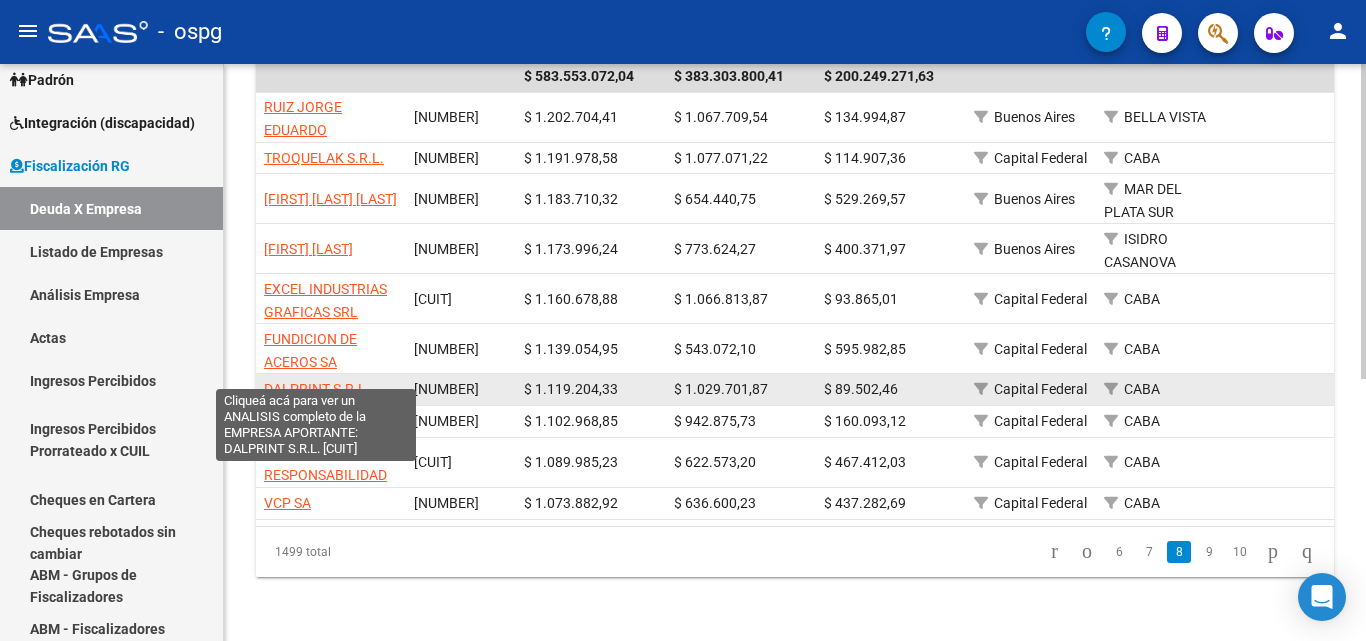 click on "DALPRINT S.R.L." 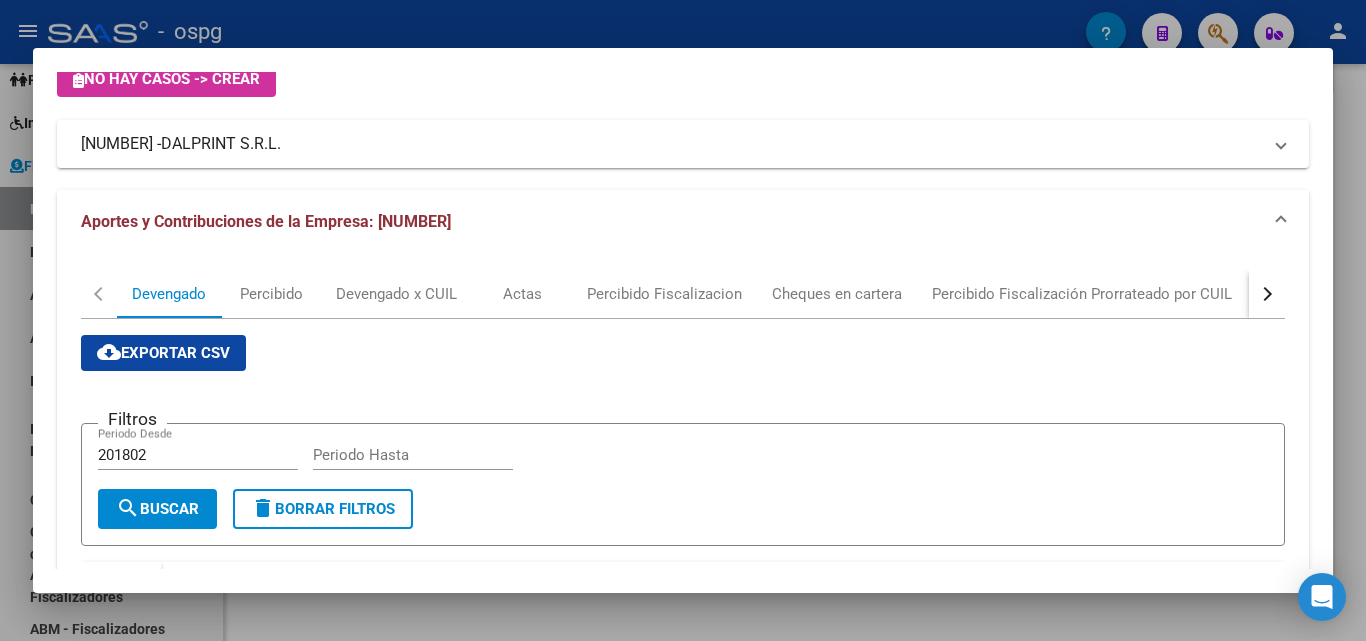 scroll, scrollTop: 0, scrollLeft: 0, axis: both 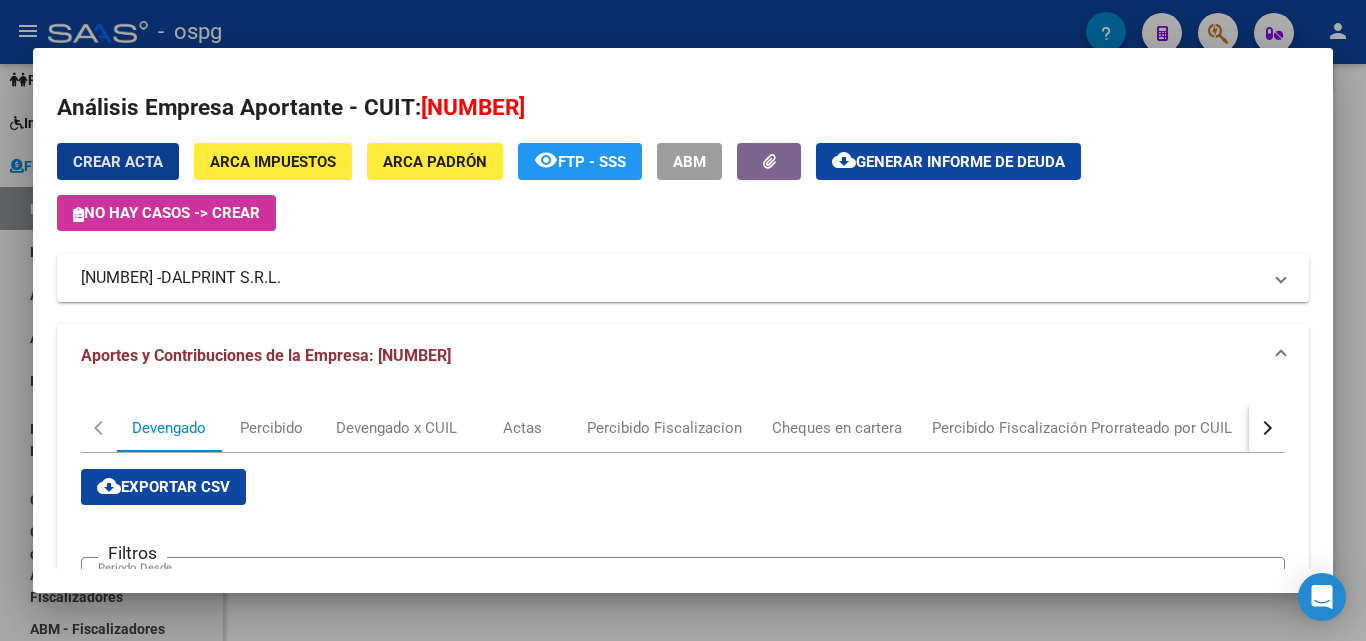 click on "Generar informe de deuda" 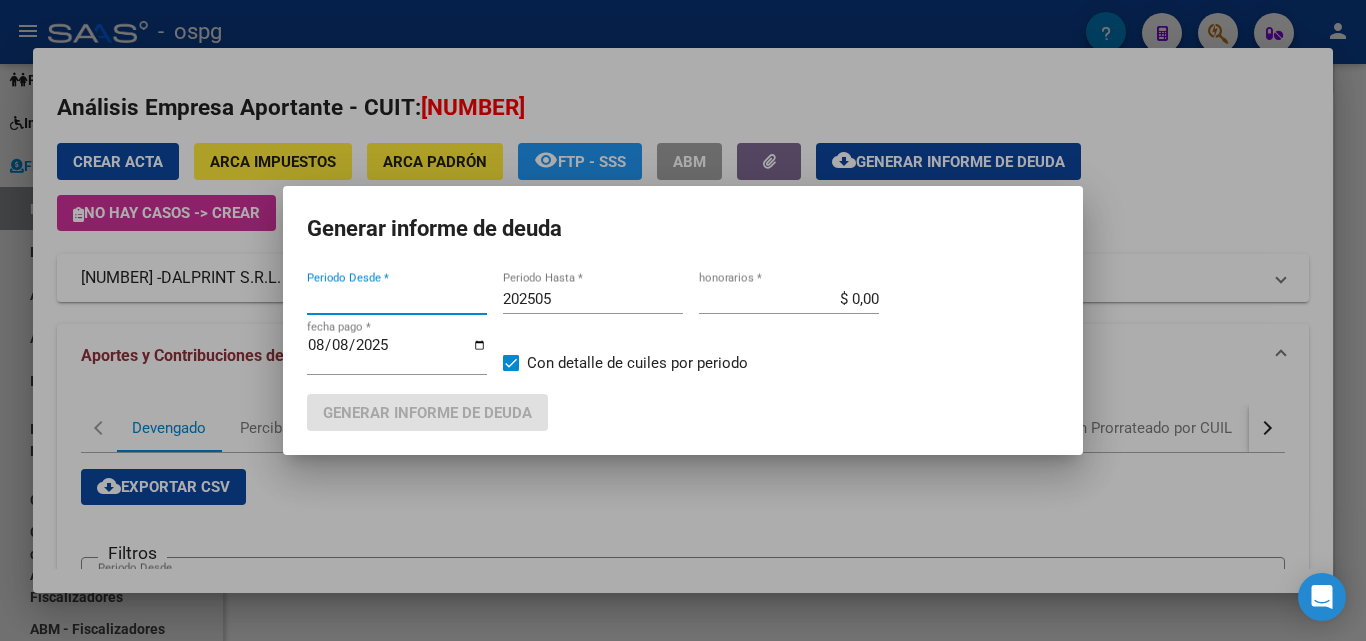 type on "202504" 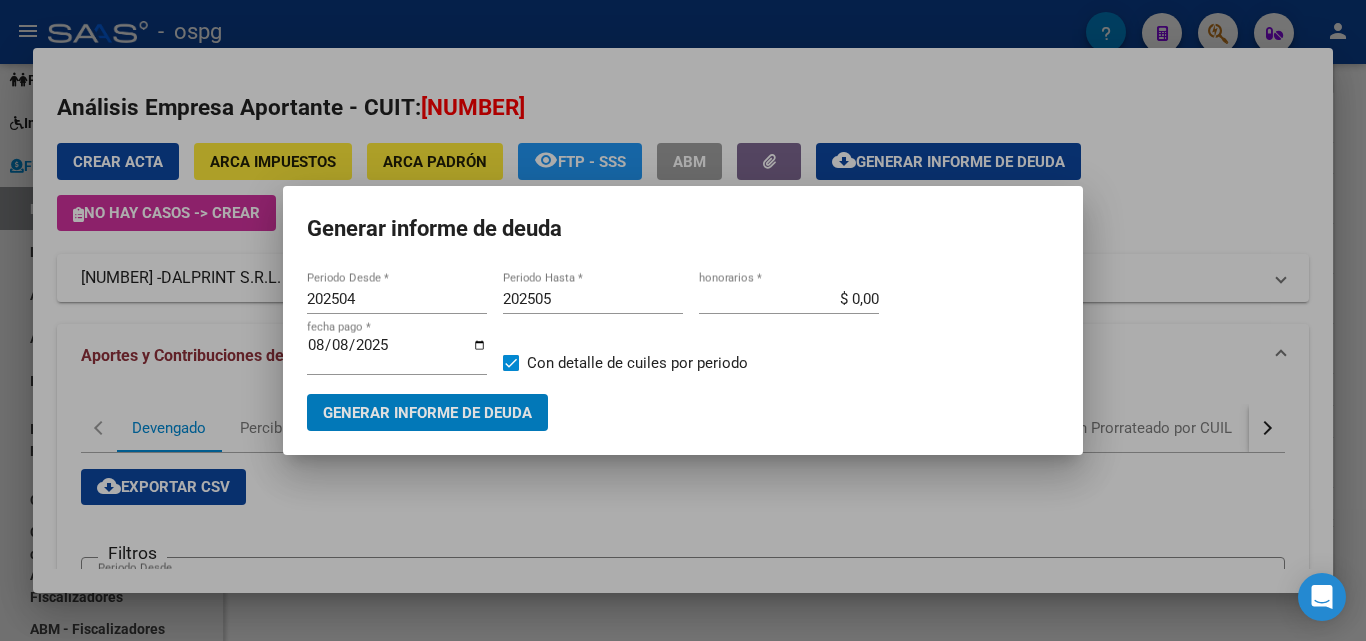 click on "202505" at bounding box center (593, 299) 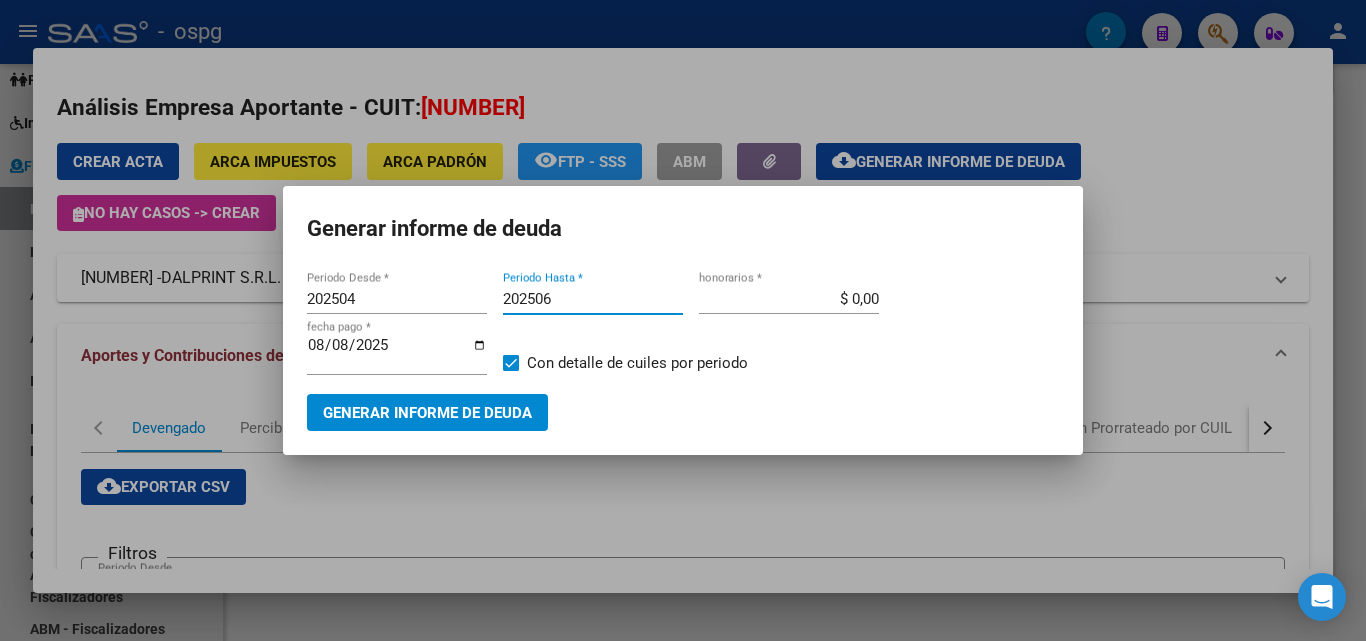 type on "202506" 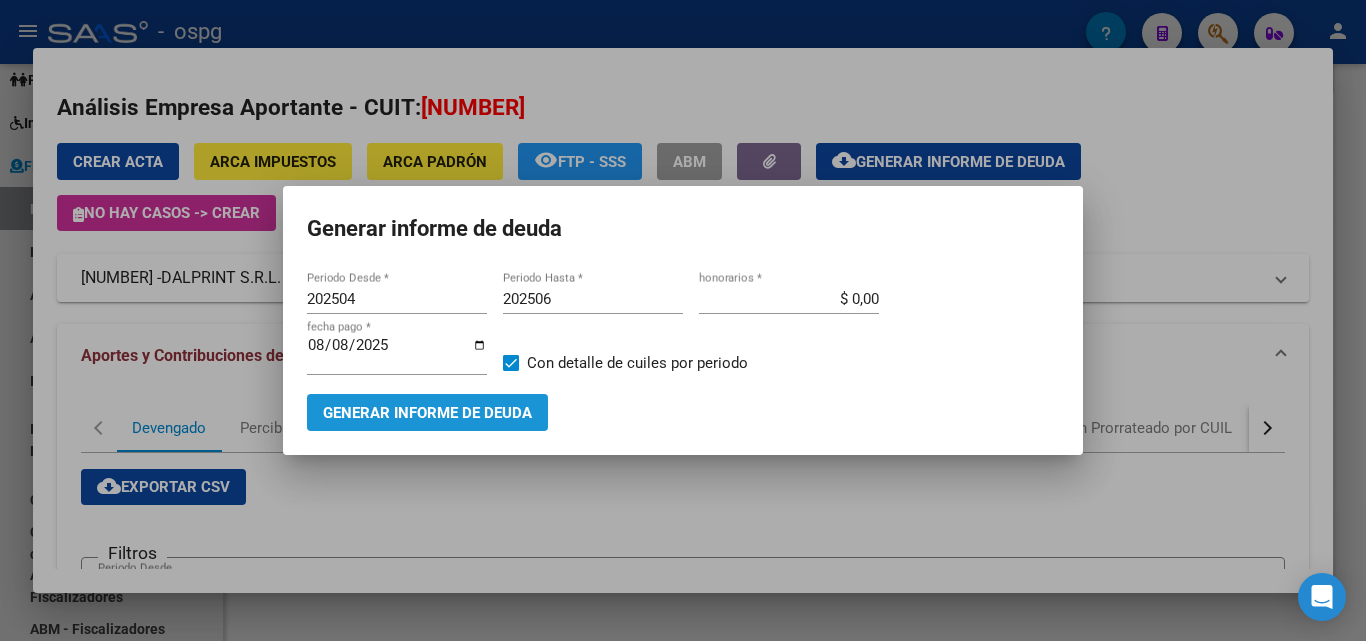 click on "Generar informe de deuda" at bounding box center (427, 413) 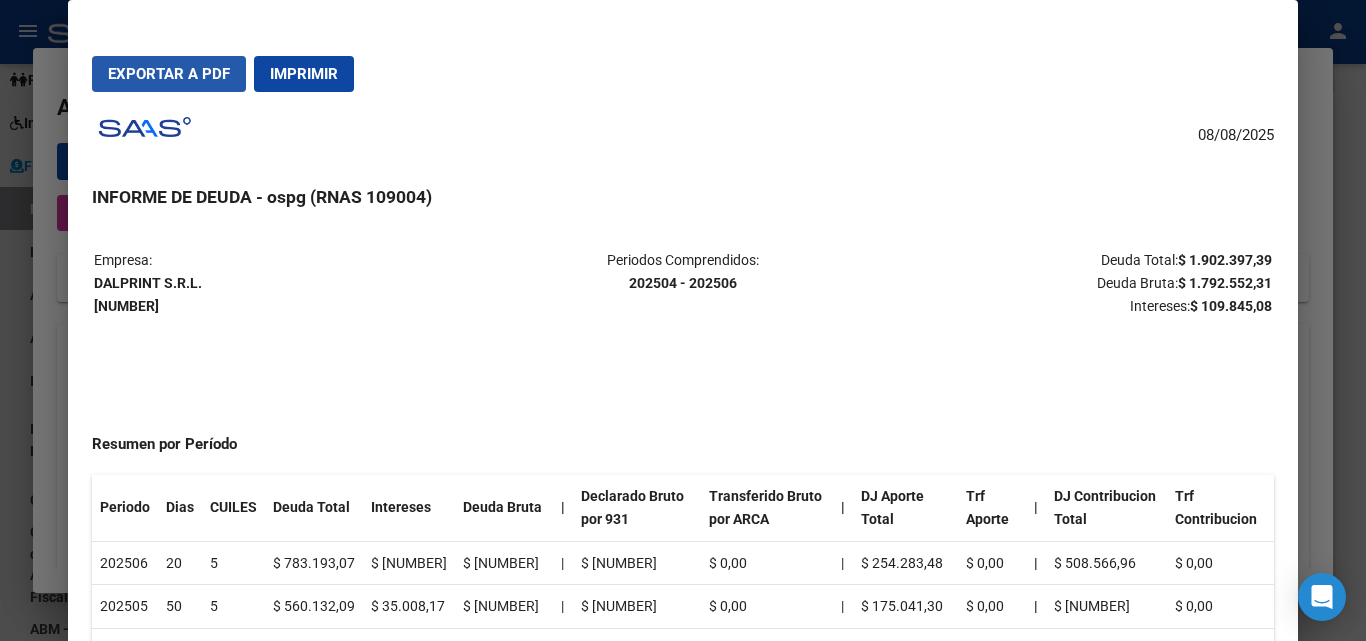 click on "Exportar a PDF" at bounding box center (169, 74) 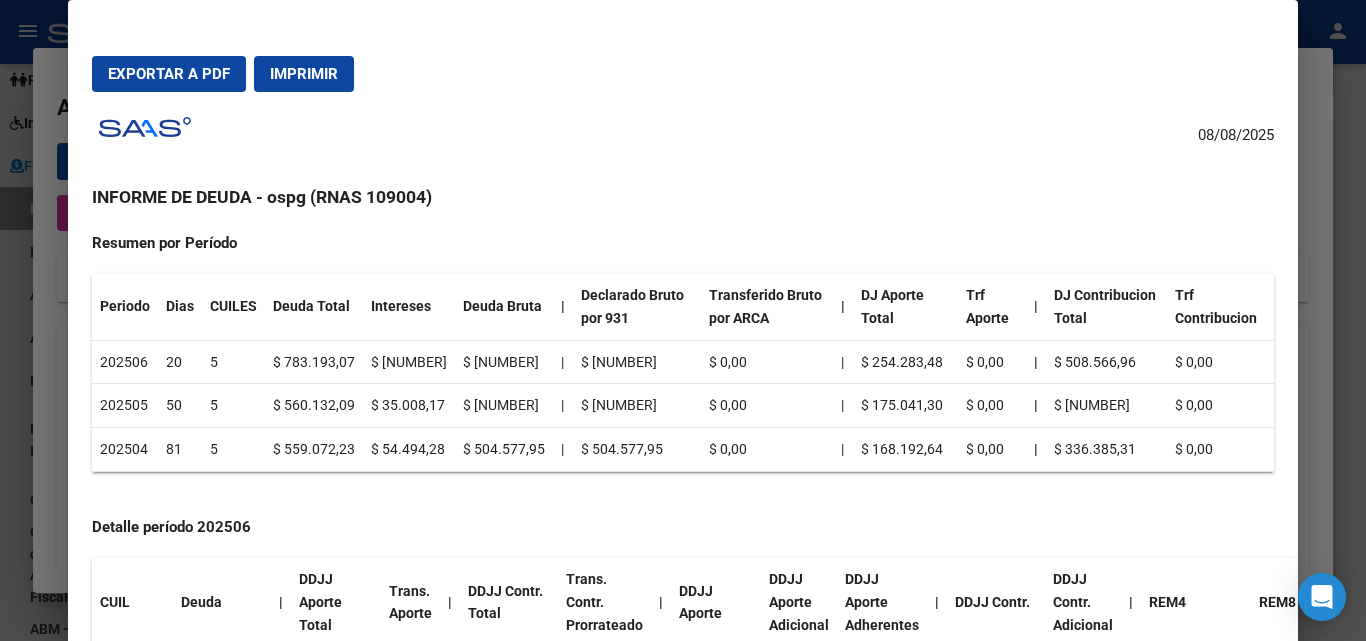 scroll, scrollTop: 200, scrollLeft: 0, axis: vertical 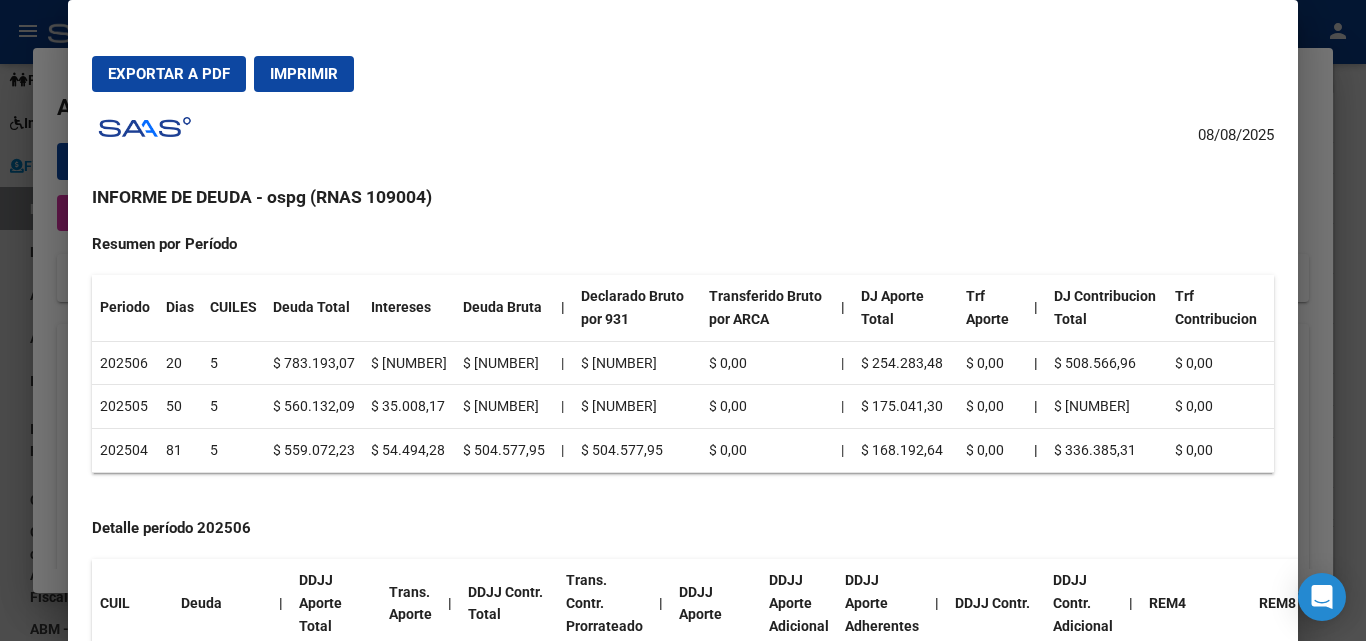 click on "Exportar a PDF" at bounding box center (169, 74) 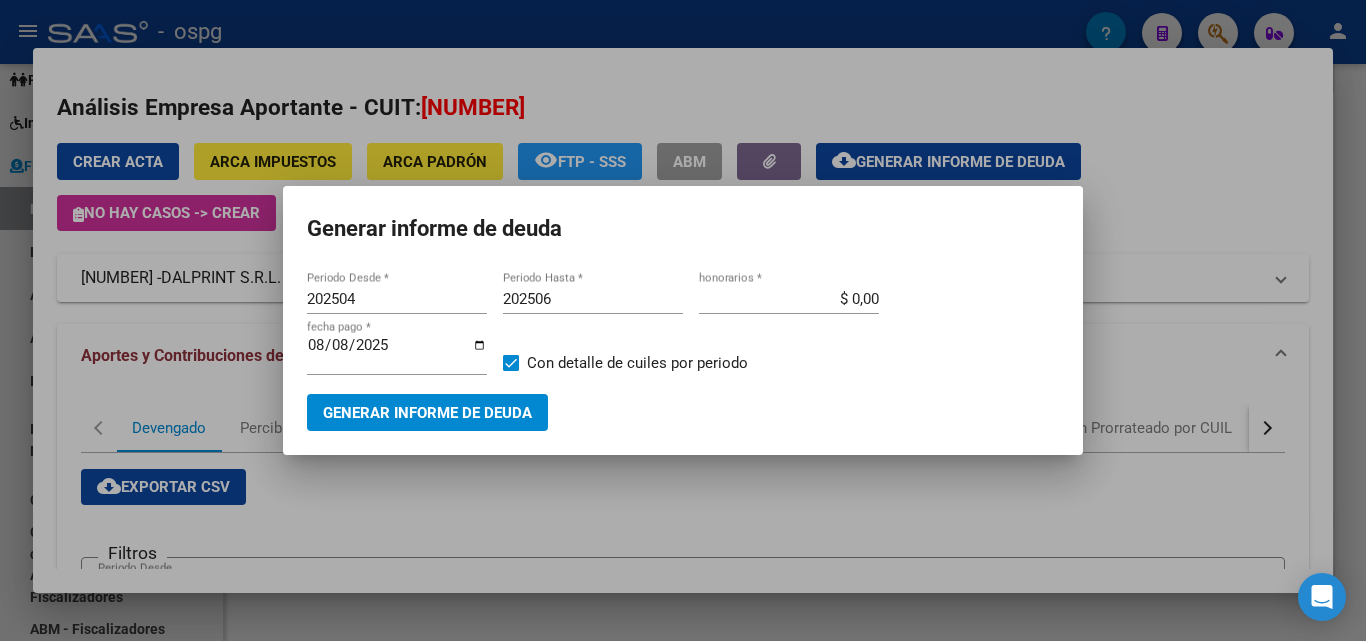 click at bounding box center (683, 320) 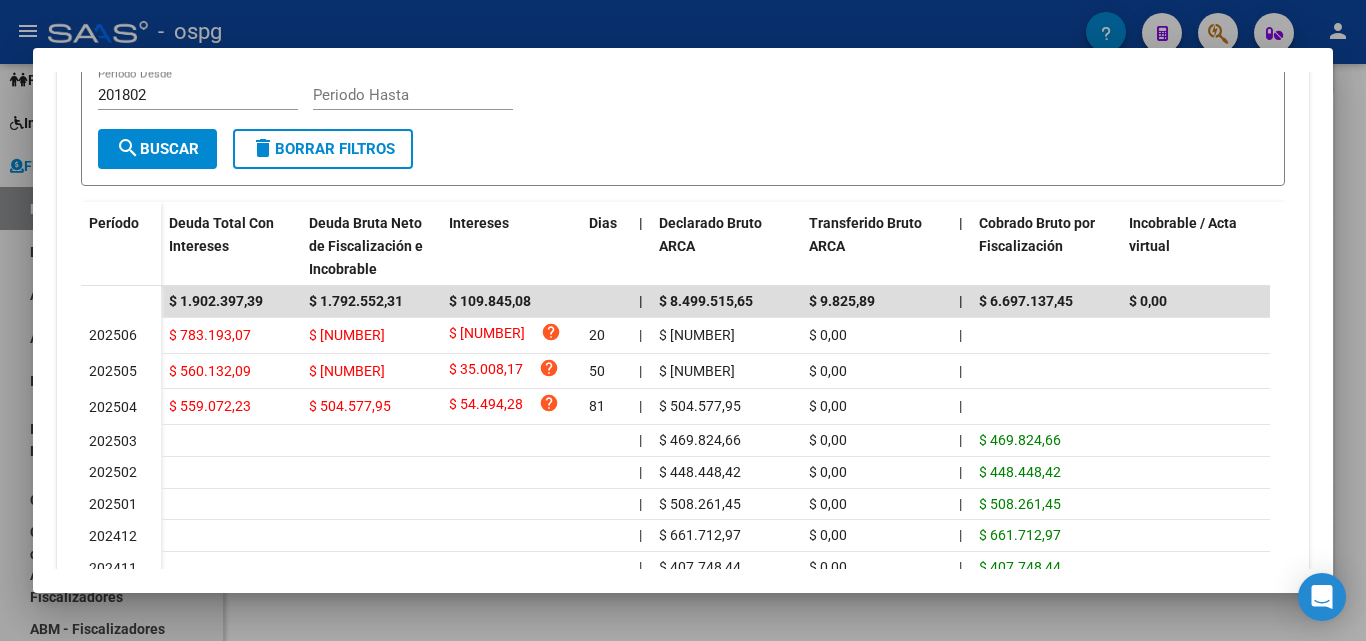 scroll, scrollTop: 500, scrollLeft: 0, axis: vertical 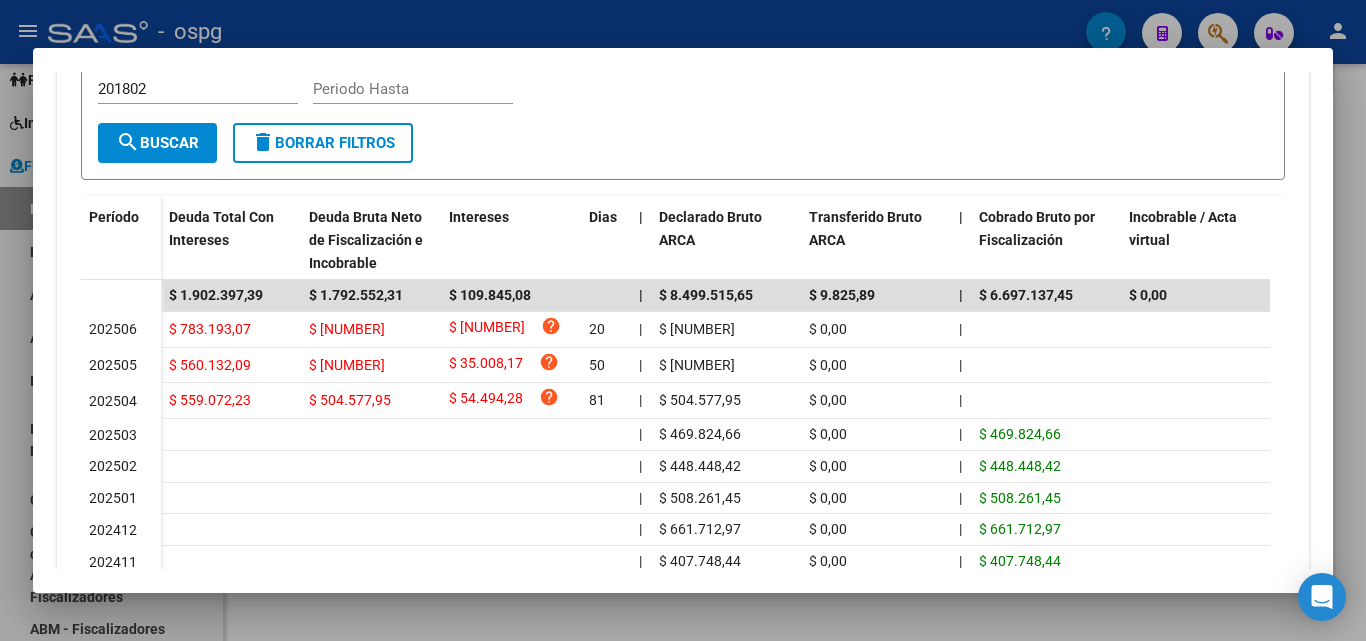 click at bounding box center [683, 320] 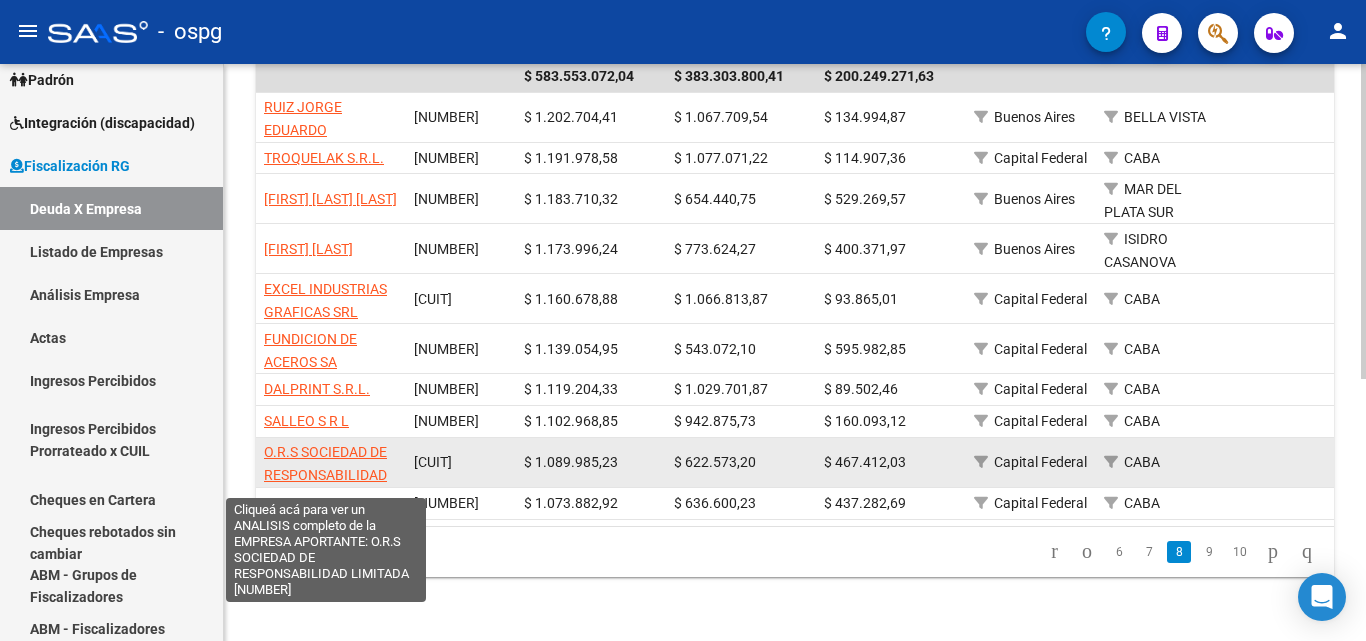 click on "O.R.S SOCIEDAD DE RESPONSABILIDAD LIMITADA" 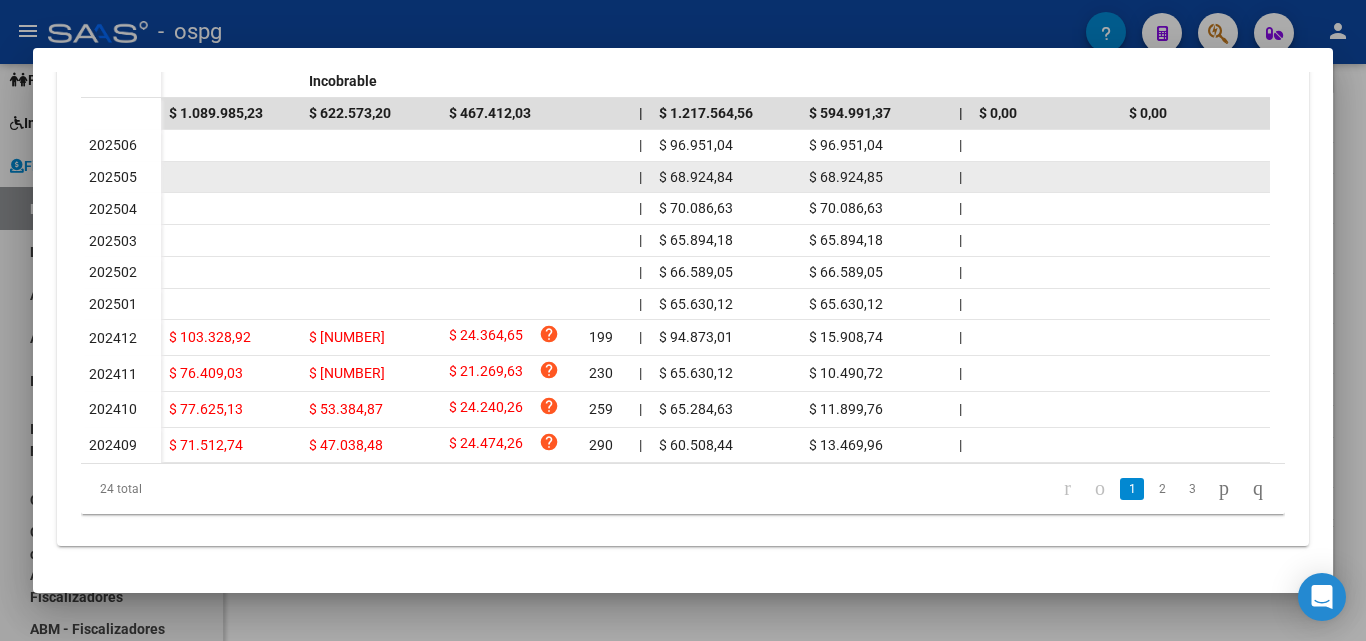 scroll, scrollTop: 701, scrollLeft: 0, axis: vertical 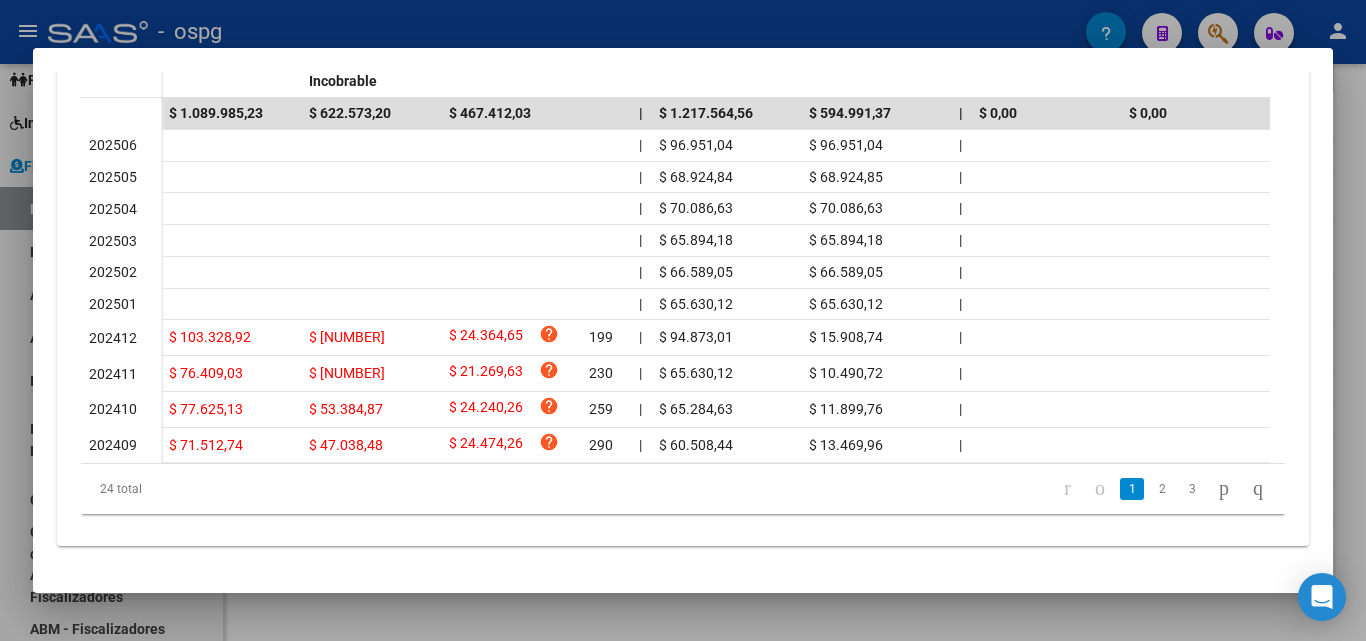 click at bounding box center [683, 320] 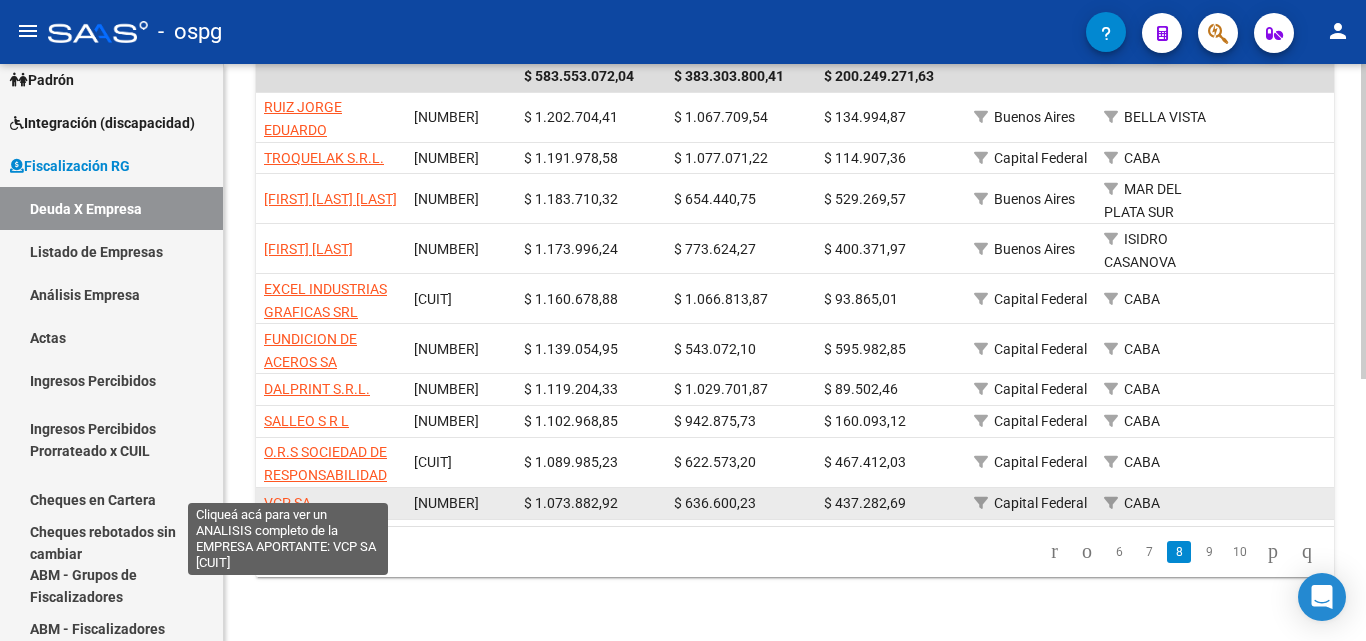 click on "VCP SA" 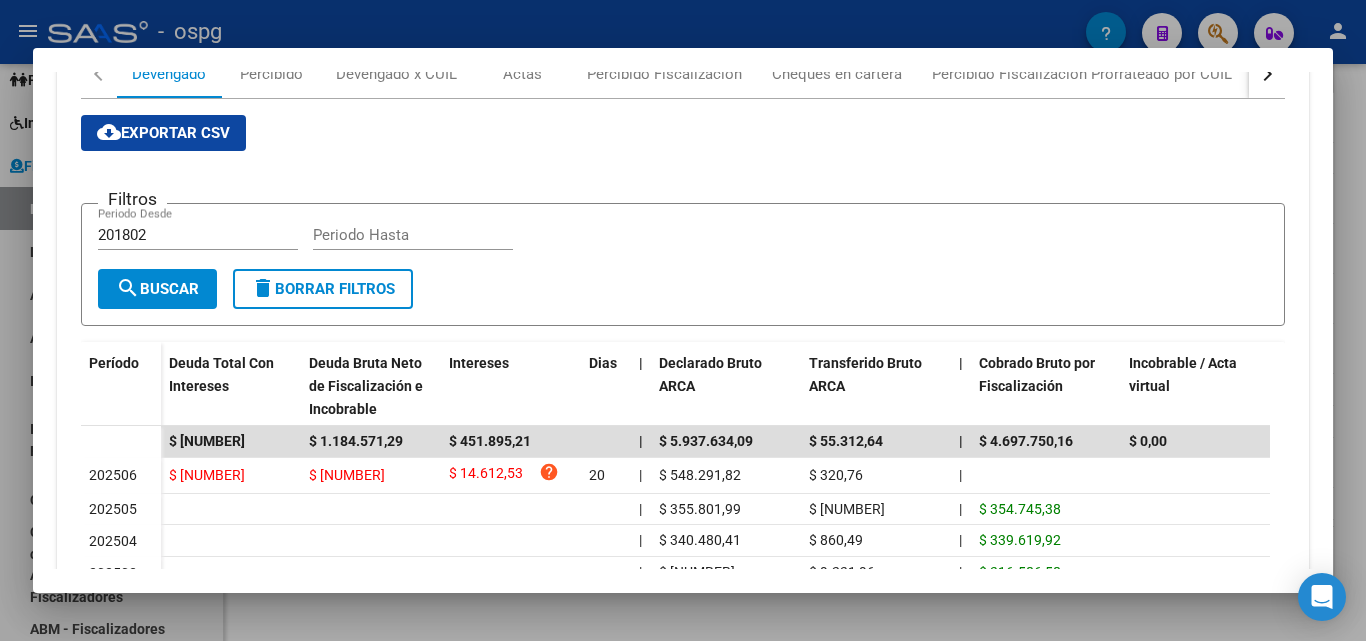 scroll, scrollTop: 400, scrollLeft: 0, axis: vertical 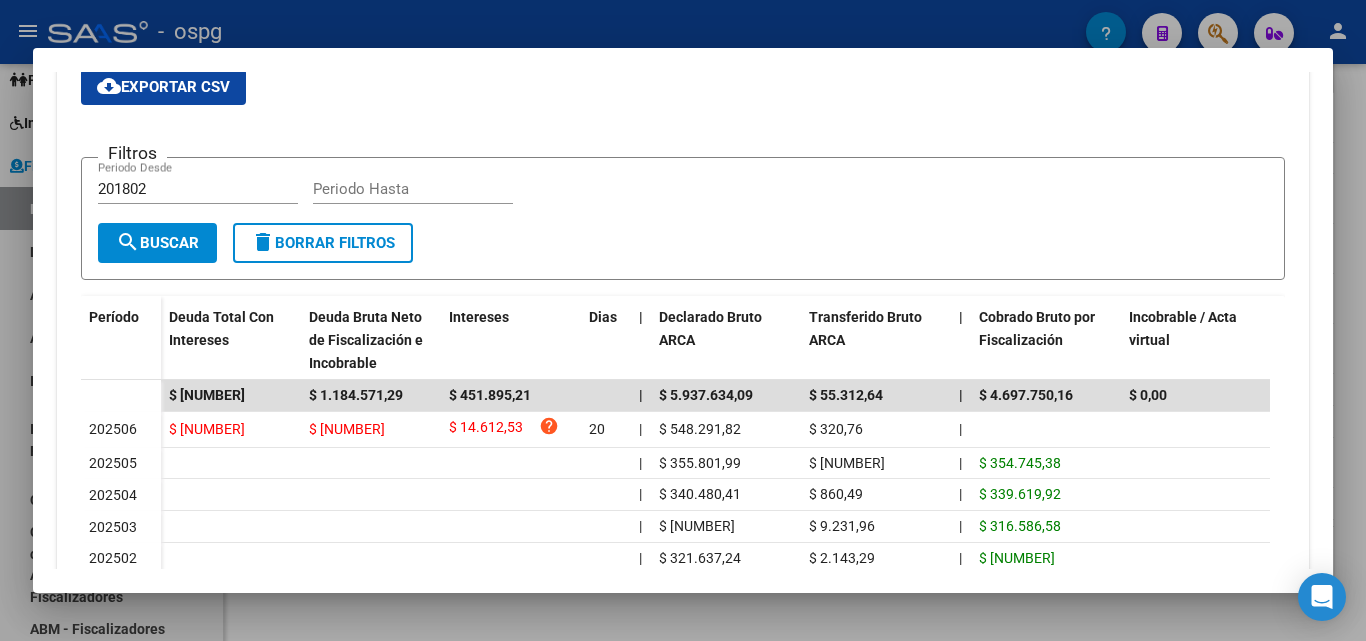 click at bounding box center [683, 320] 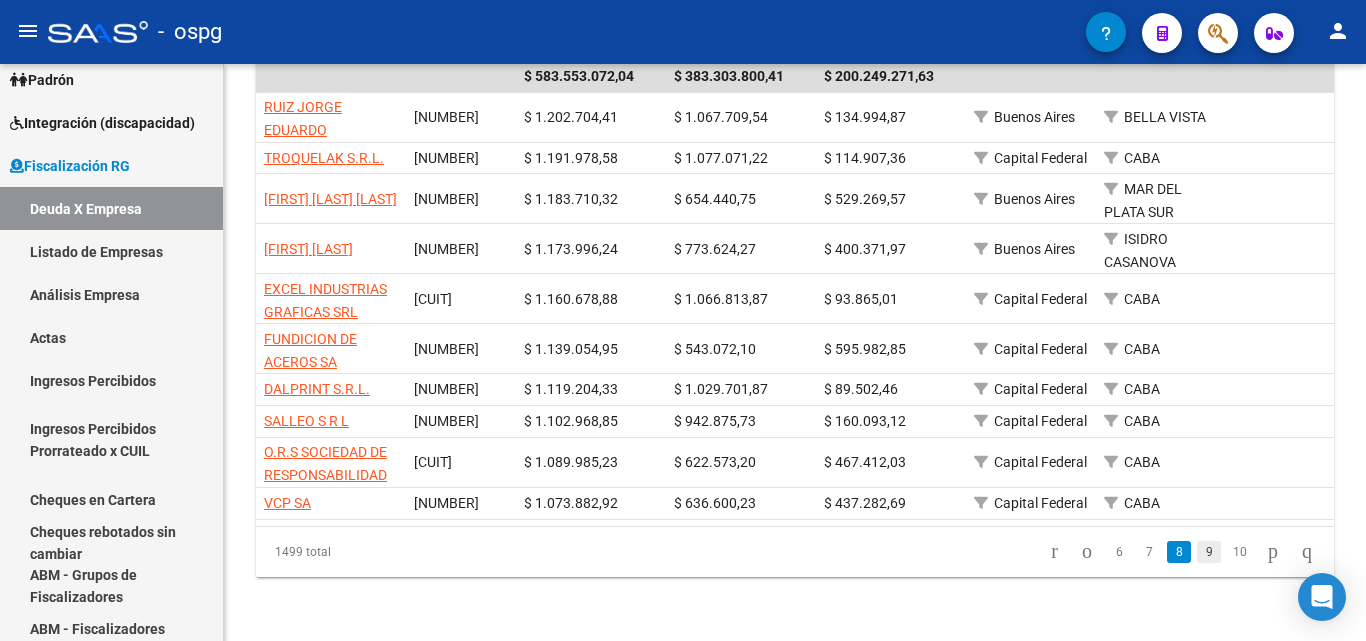 click on "9" 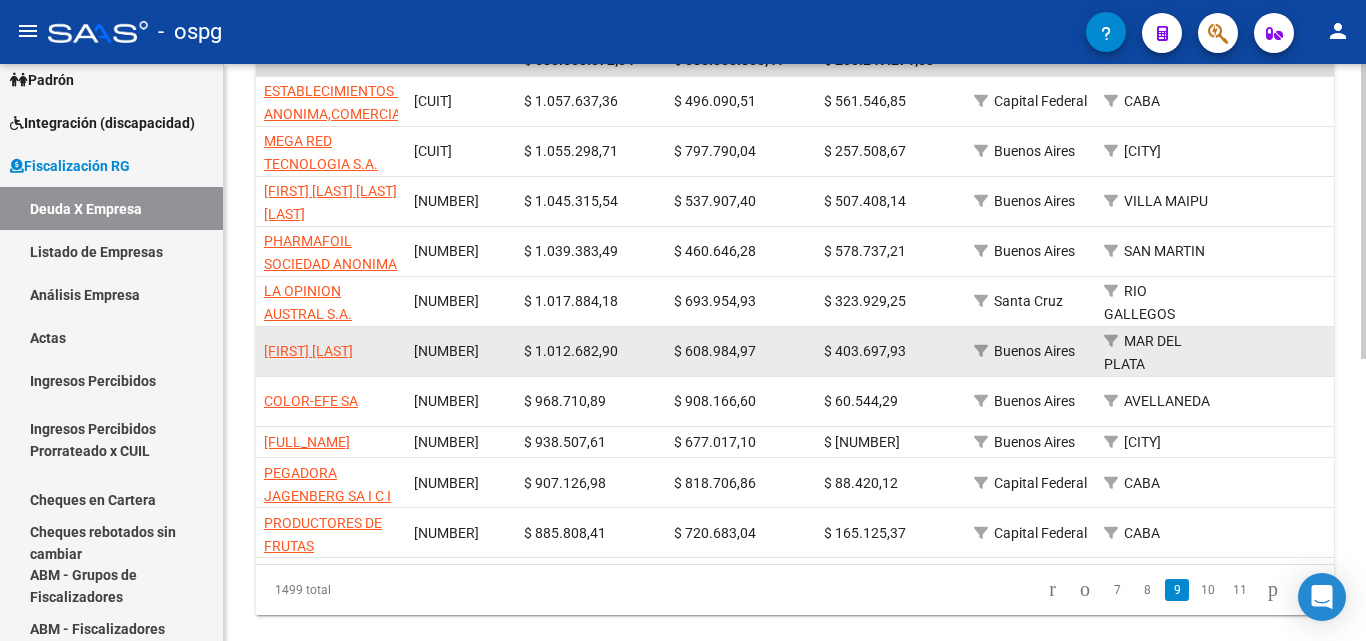 scroll, scrollTop: 380, scrollLeft: 0, axis: vertical 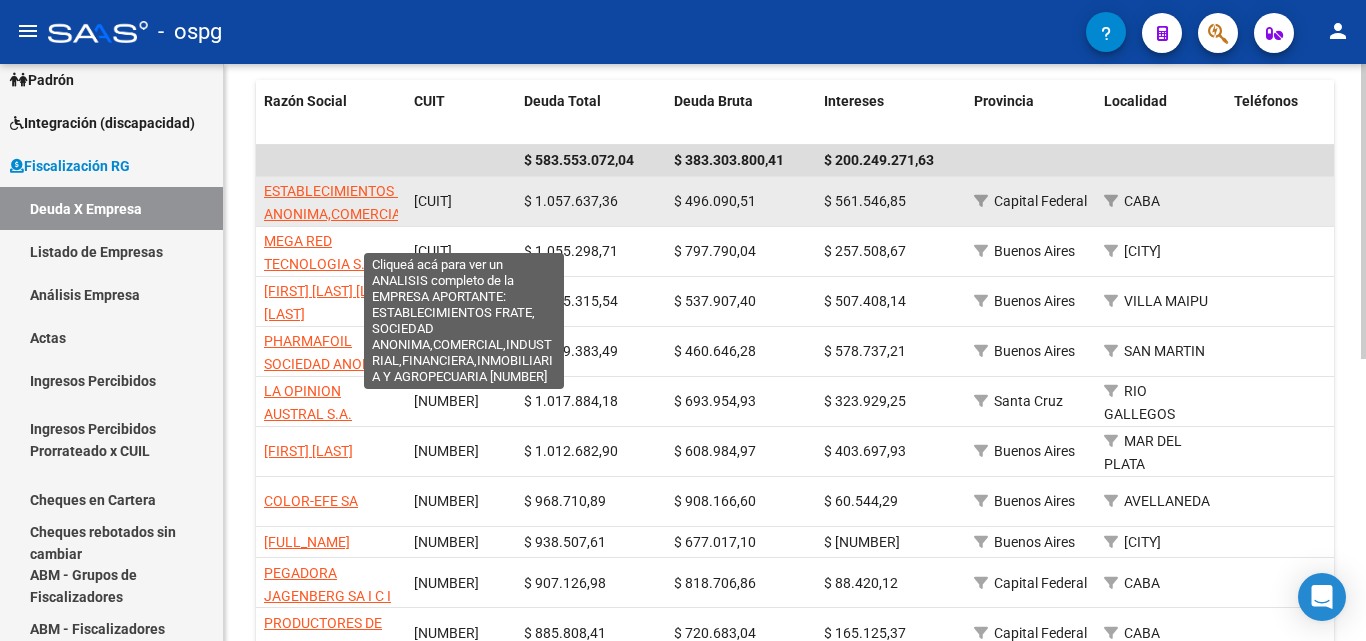 click on "ESTABLECIMIENTOS FRATE, SOCIEDAD ANONIMA,COMERCIAL,INDUSTRIAL,FINANCIERA,INMOBILIARIA Y AGROPECUARIA" 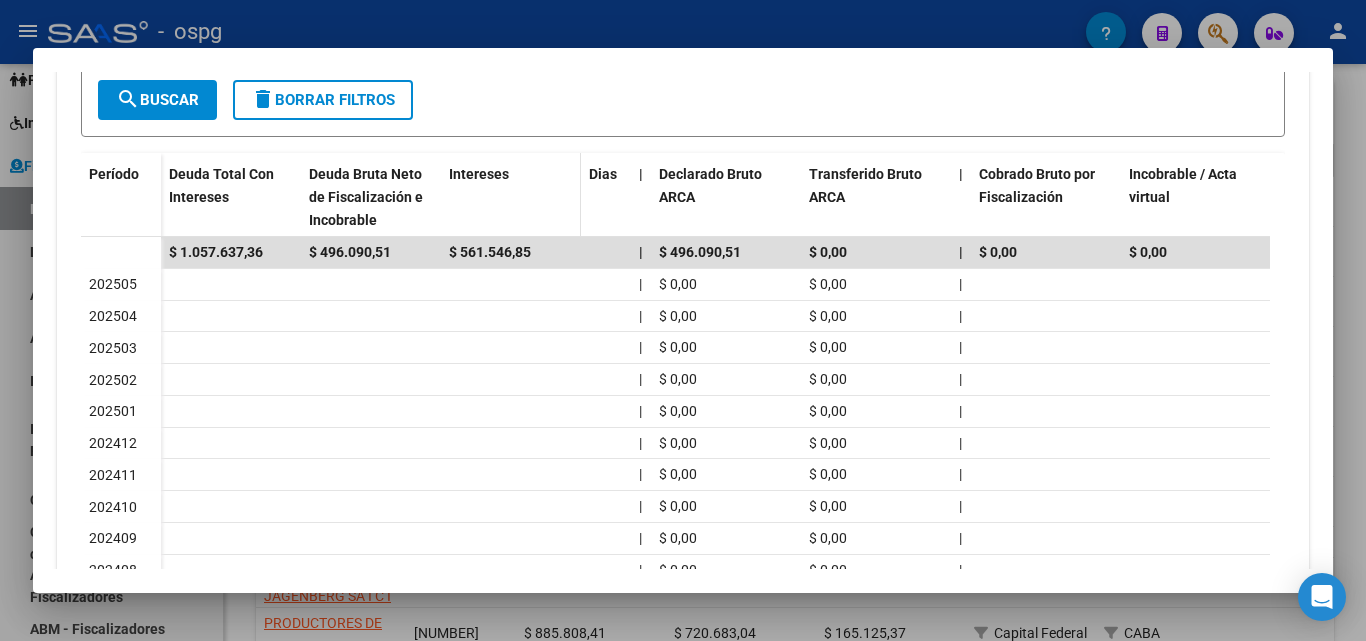 scroll, scrollTop: 600, scrollLeft: 0, axis: vertical 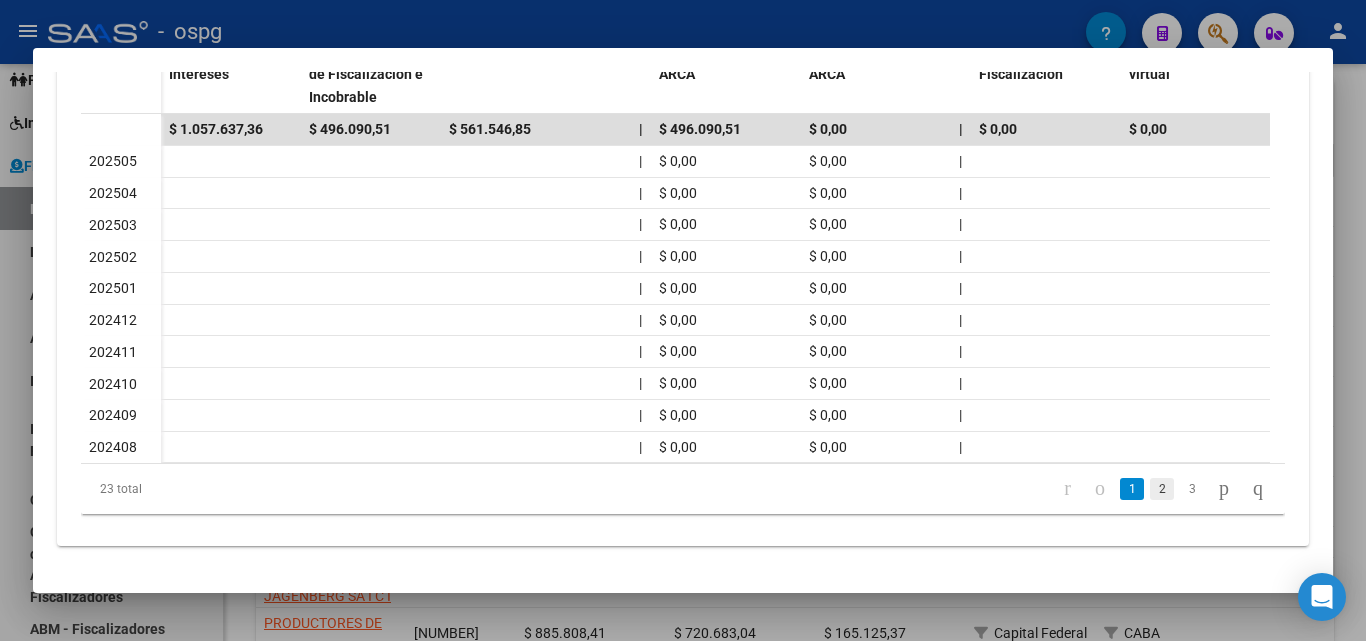 click on "2" 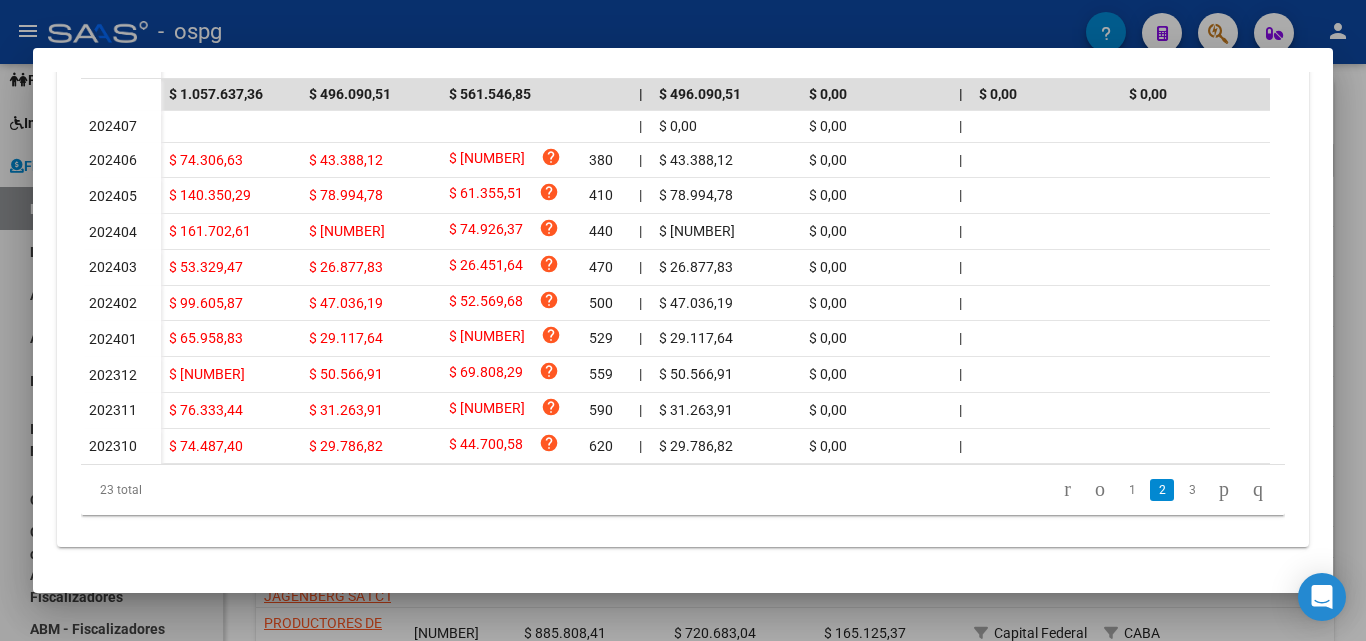 scroll, scrollTop: 681, scrollLeft: 0, axis: vertical 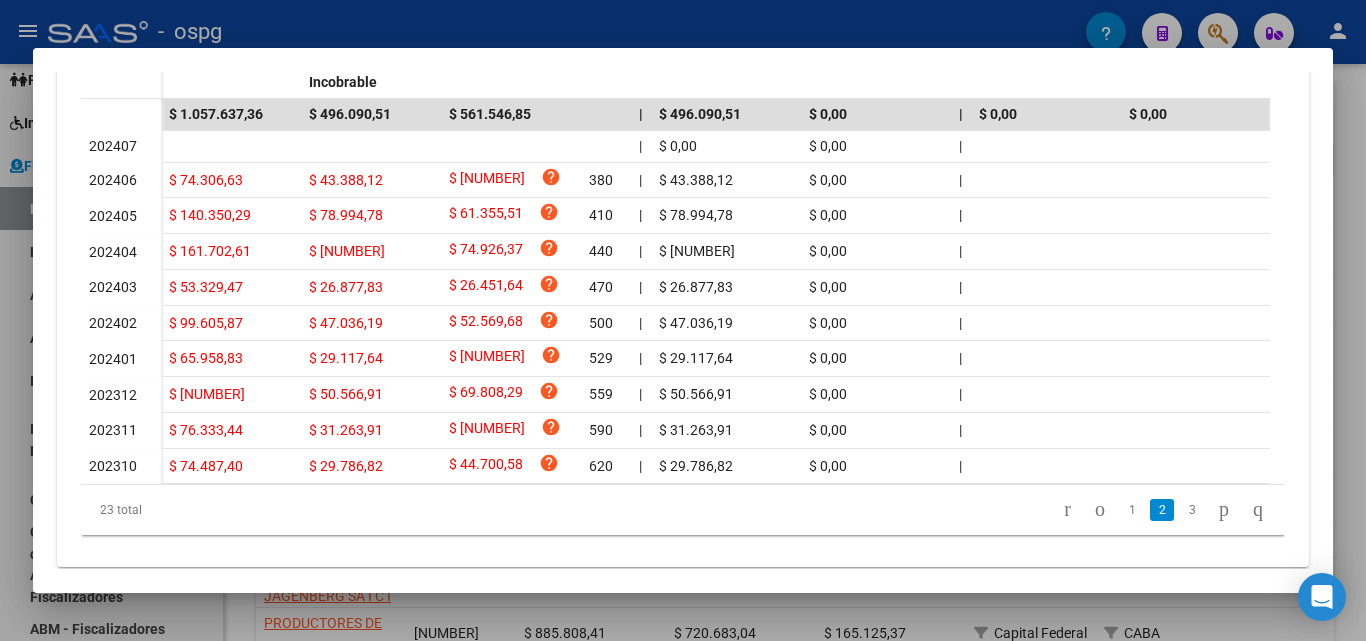 click at bounding box center [683, 320] 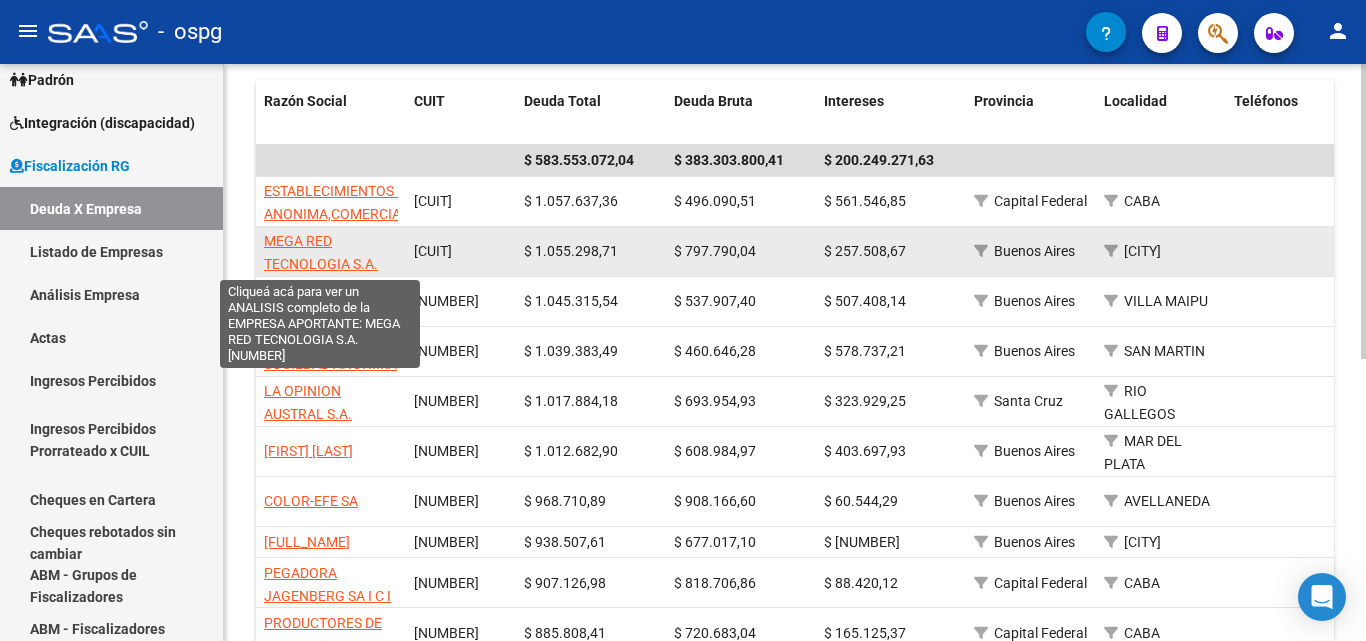 click on "MEGA RED TECNOLOGIA S.A." 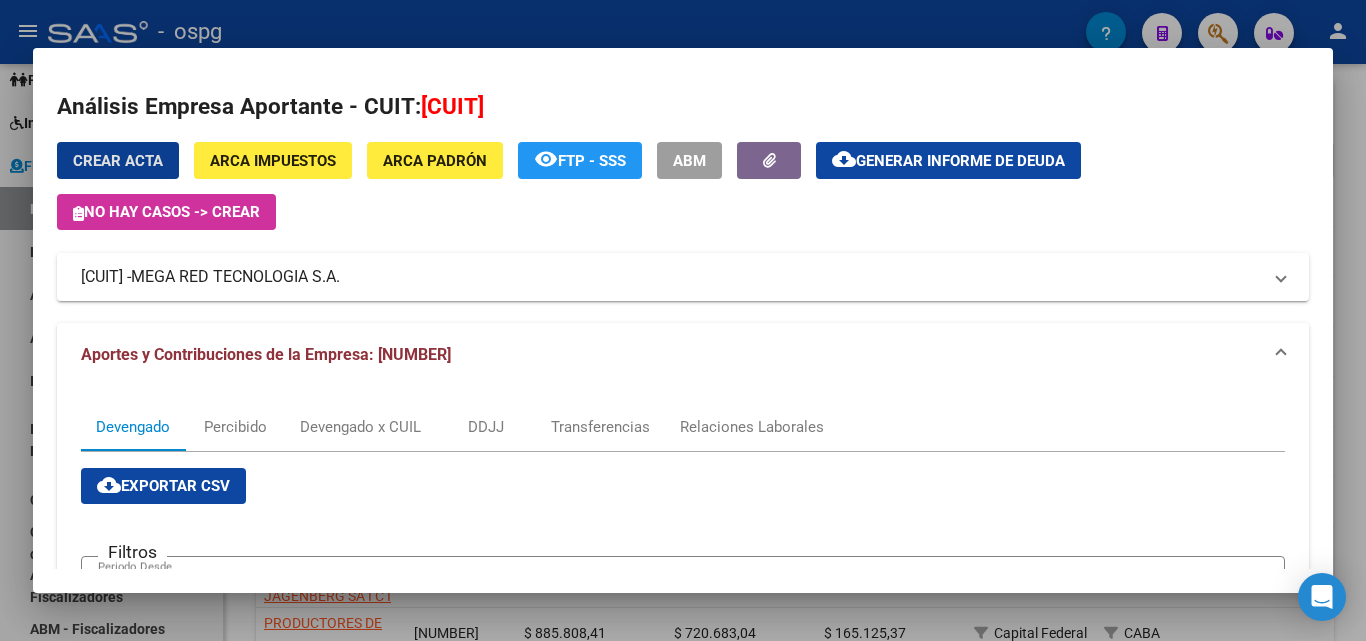 scroll, scrollTop: 0, scrollLeft: 0, axis: both 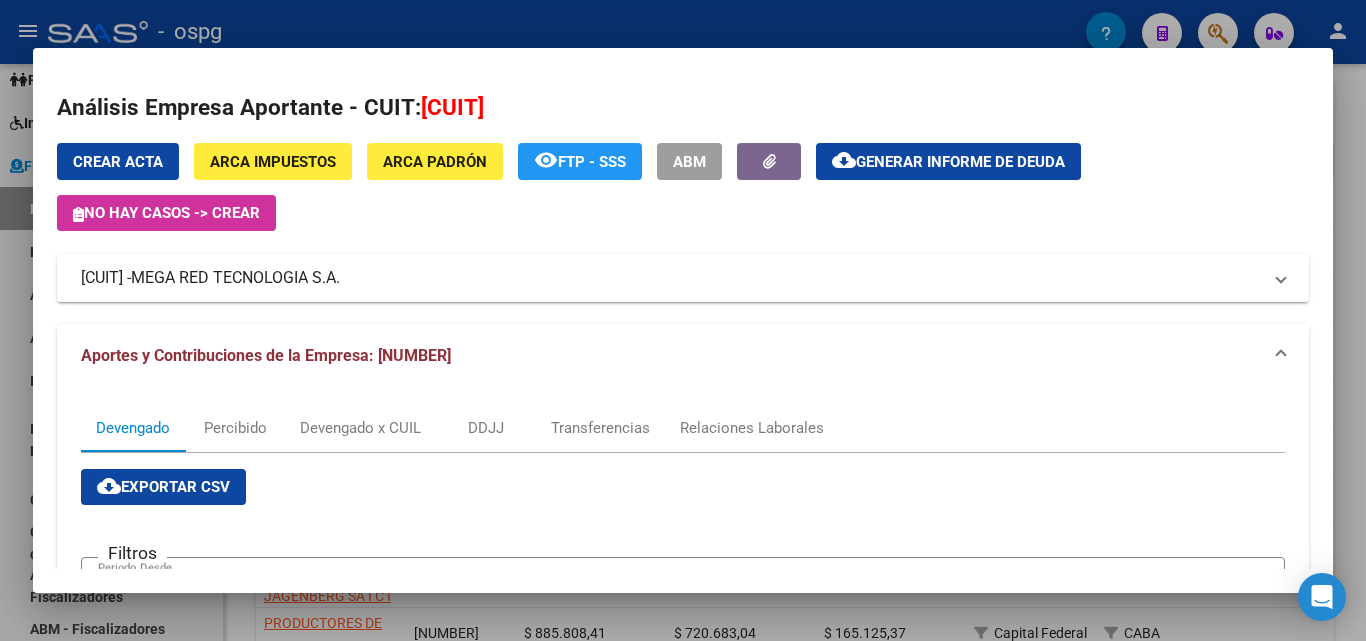 drag, startPoint x: 194, startPoint y: 279, endPoint x: 408, endPoint y: 288, distance: 214.18916 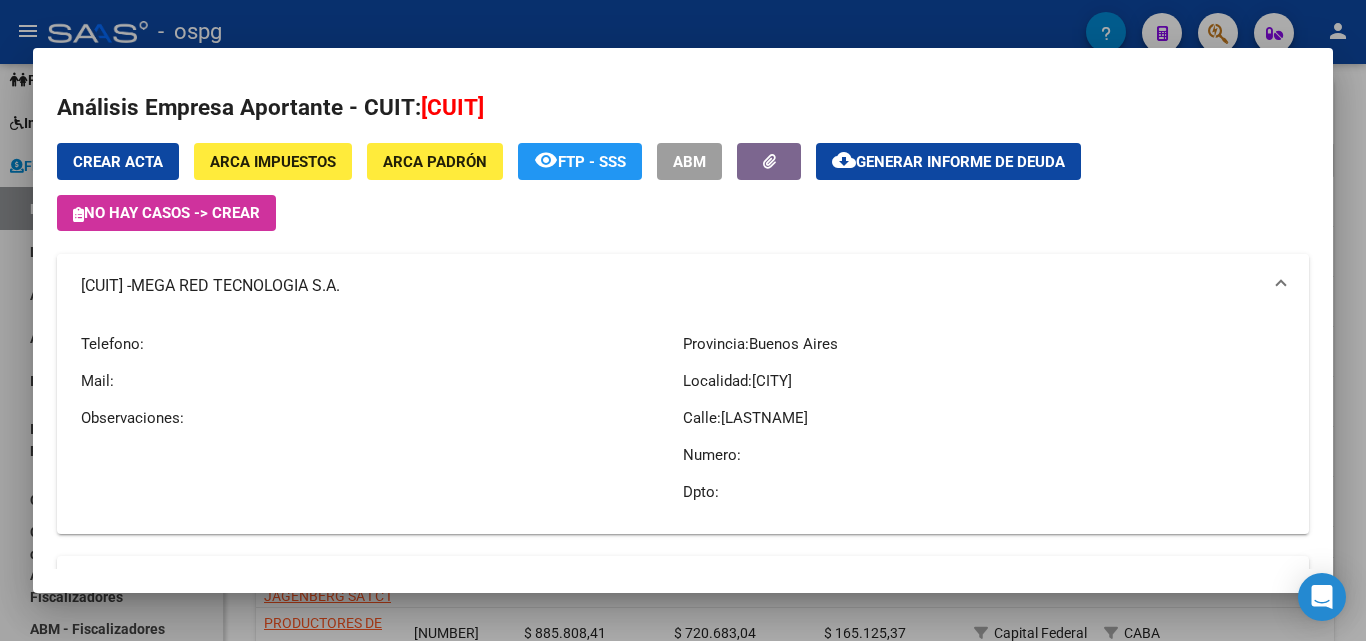 drag, startPoint x: 190, startPoint y: 286, endPoint x: 510, endPoint y: 301, distance: 320.35138 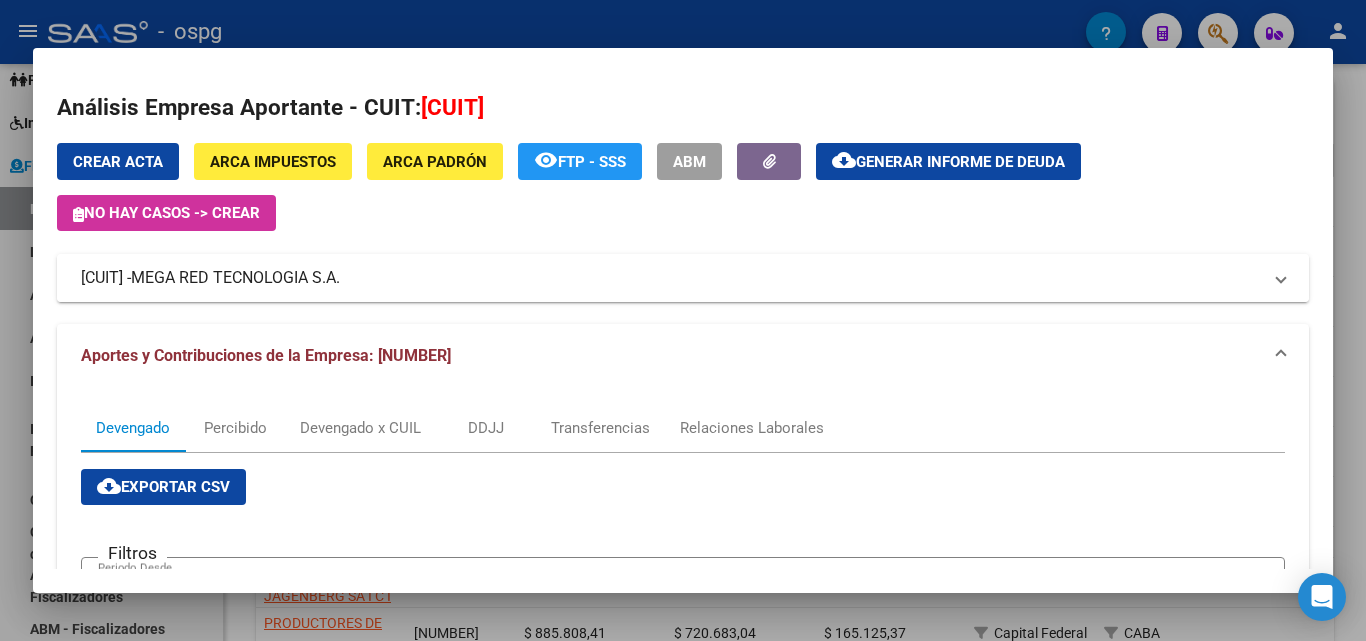 copy on "MEGA RED TECNOLOGIA S.A." 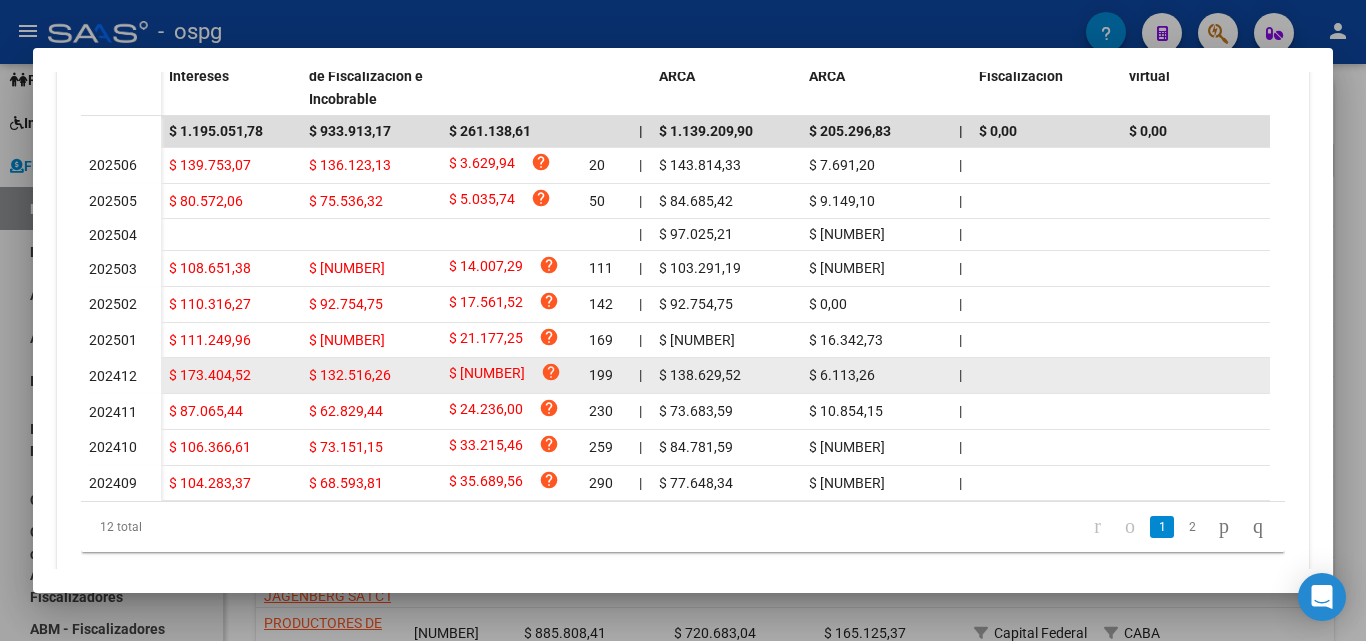 scroll, scrollTop: 726, scrollLeft: 0, axis: vertical 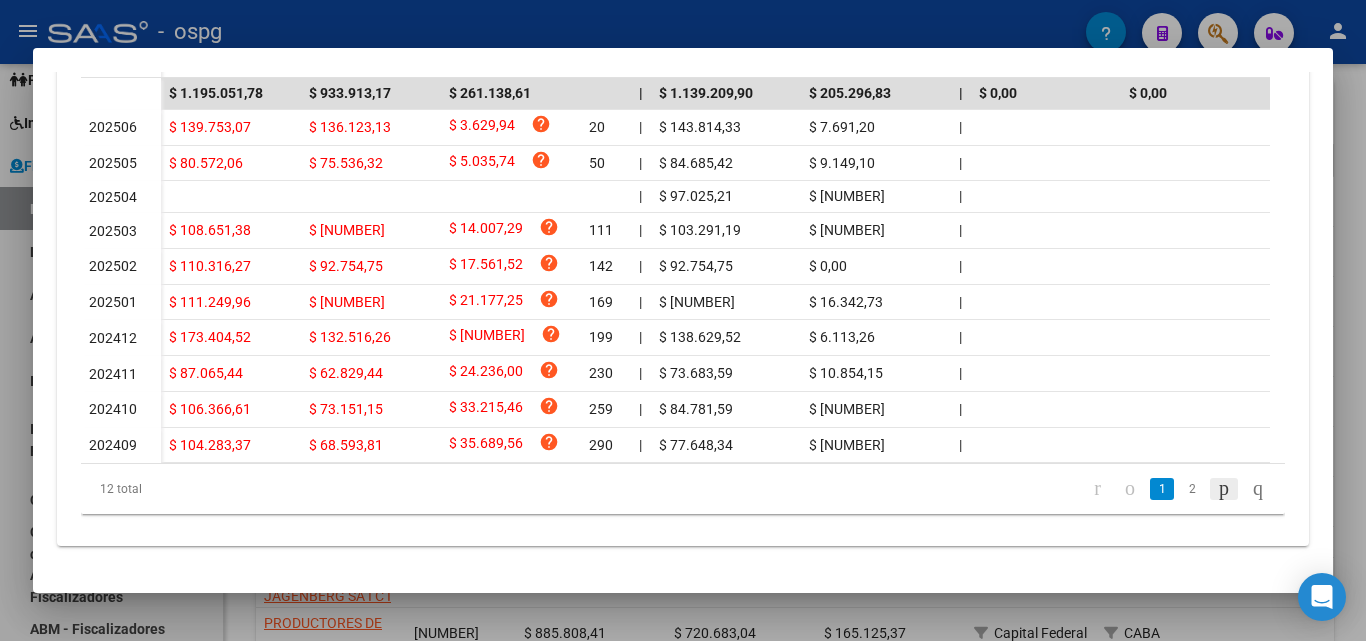 click 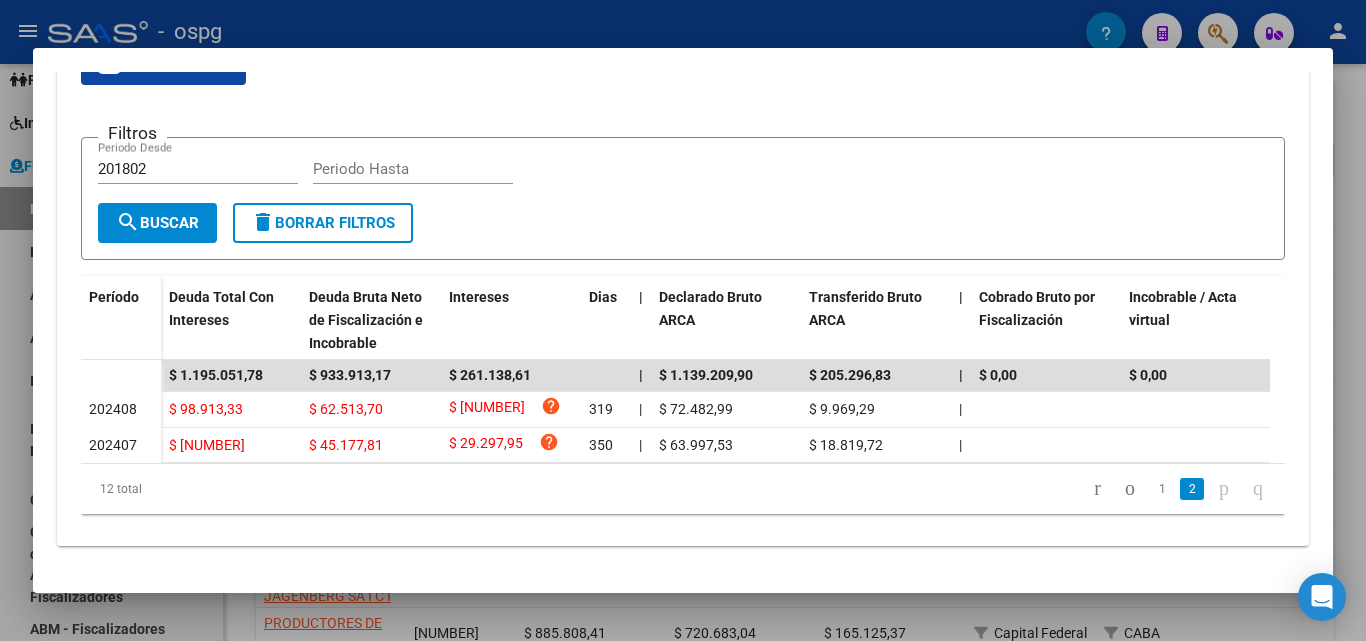 scroll, scrollTop: 437, scrollLeft: 0, axis: vertical 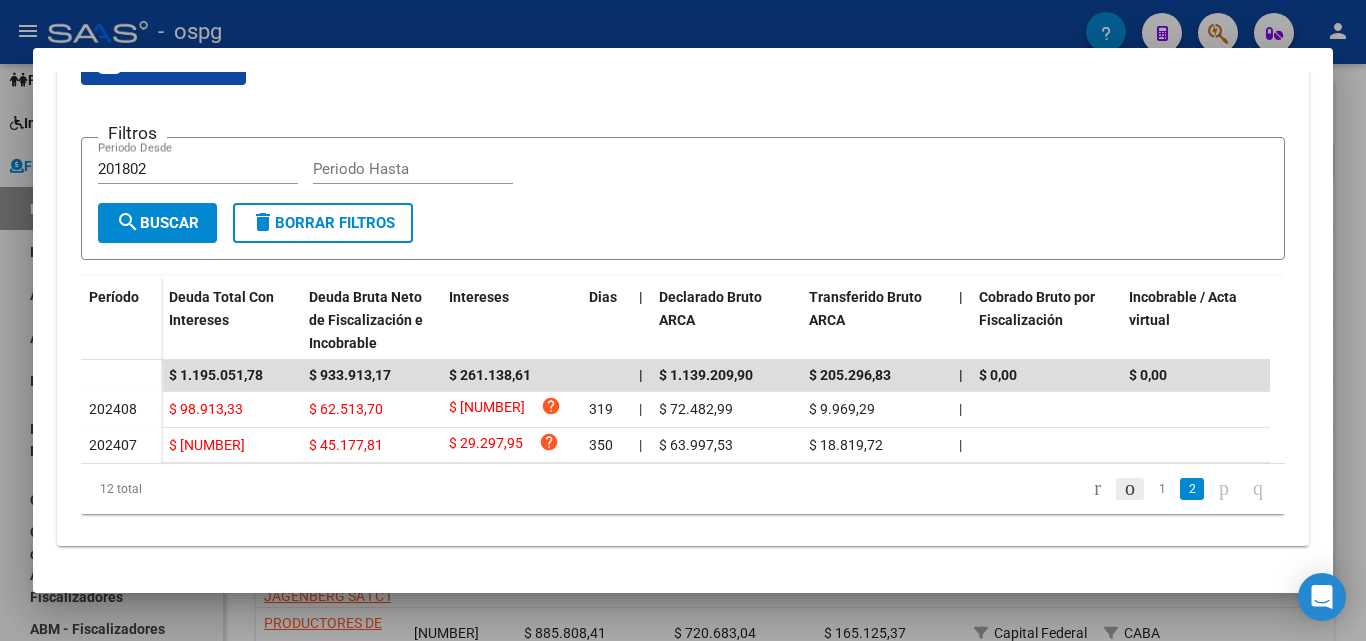 click 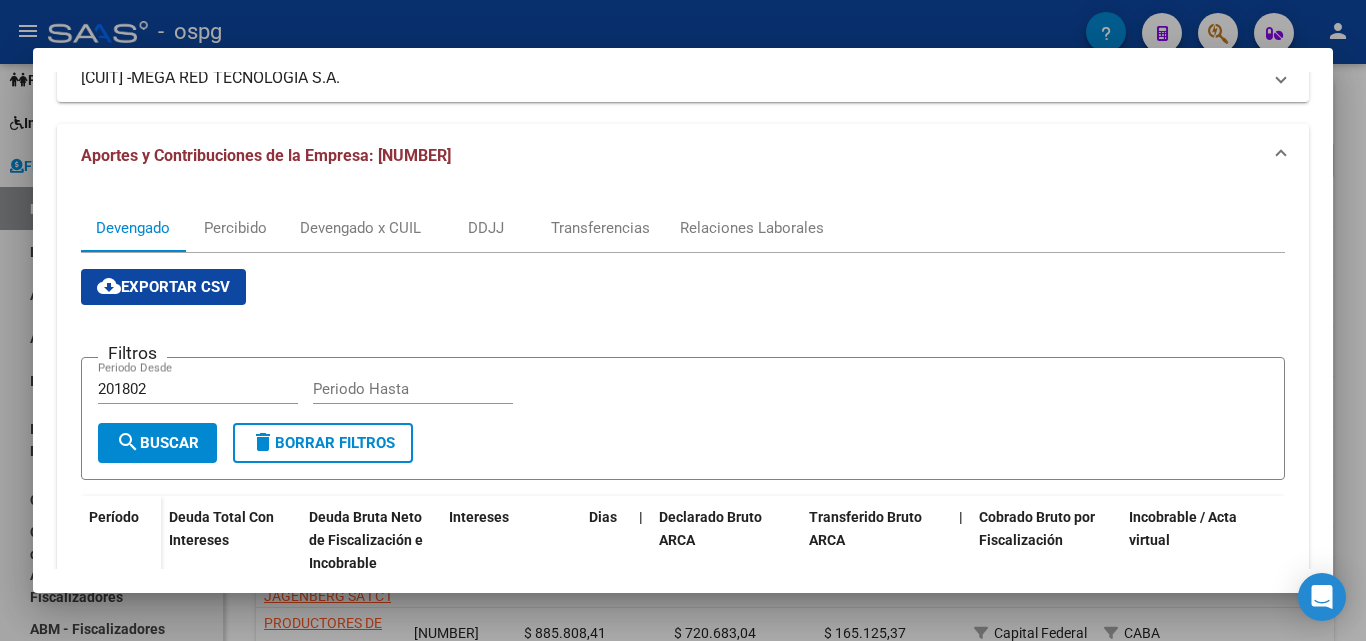 scroll, scrollTop: 137, scrollLeft: 0, axis: vertical 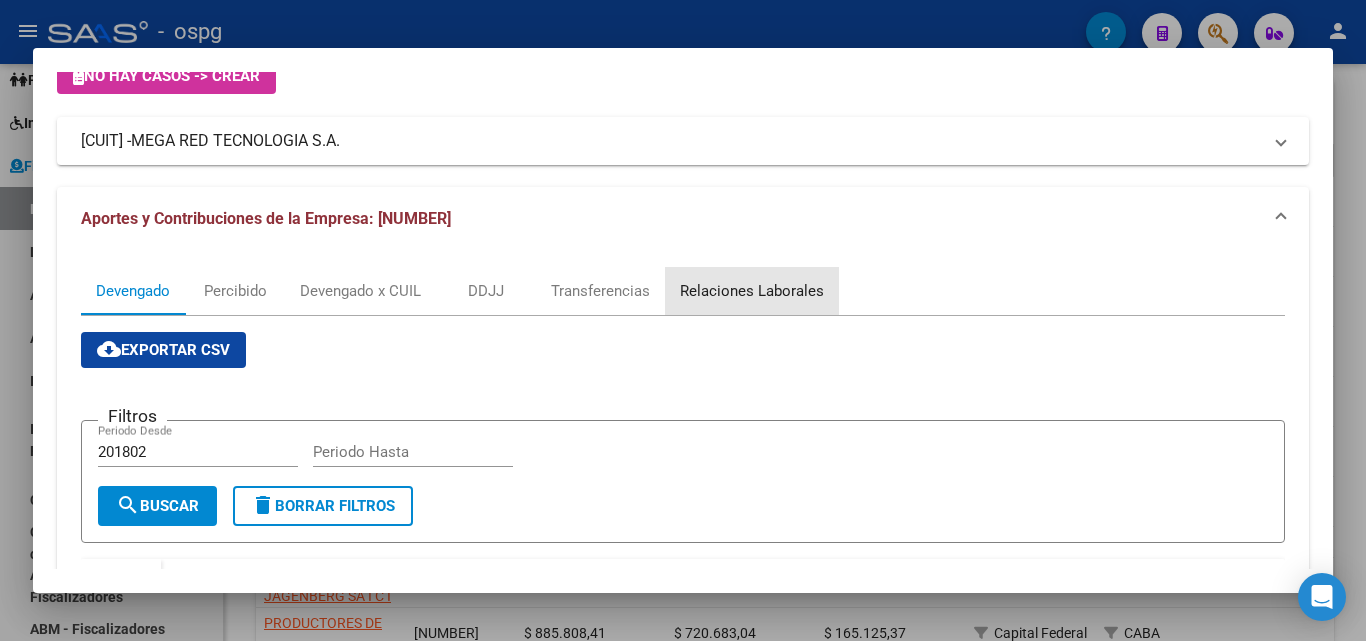 click on "Relaciones Laborales" at bounding box center (752, 291) 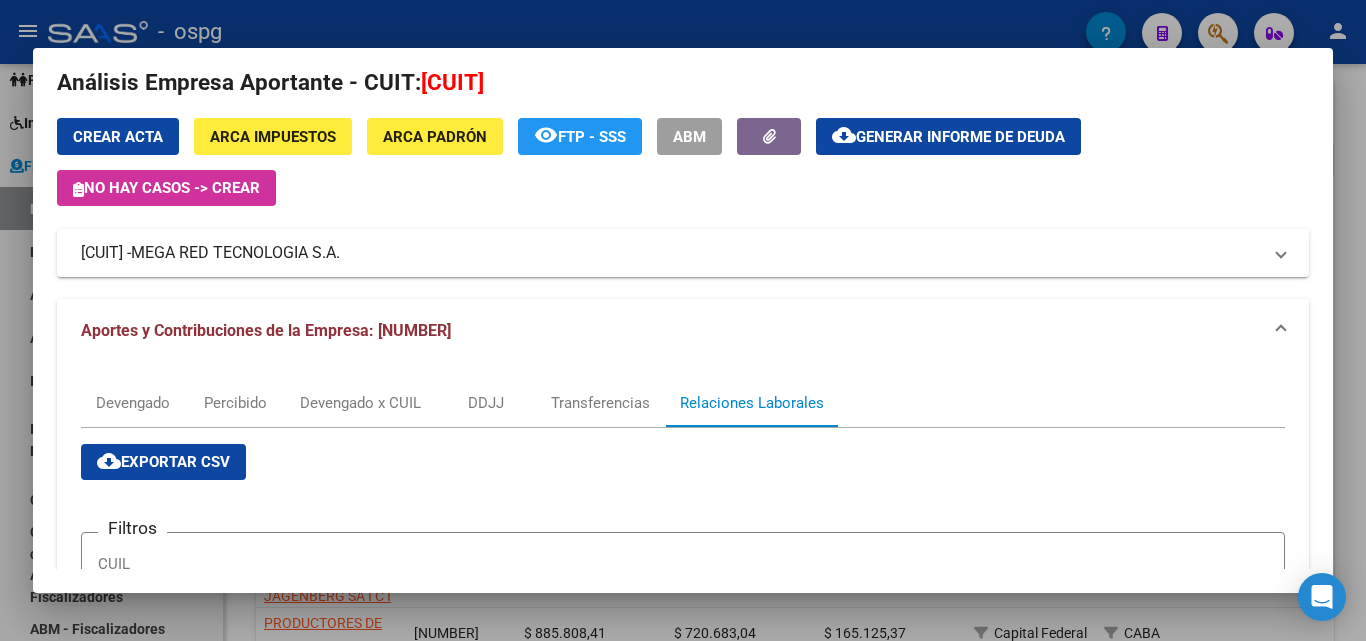 scroll, scrollTop: 0, scrollLeft: 0, axis: both 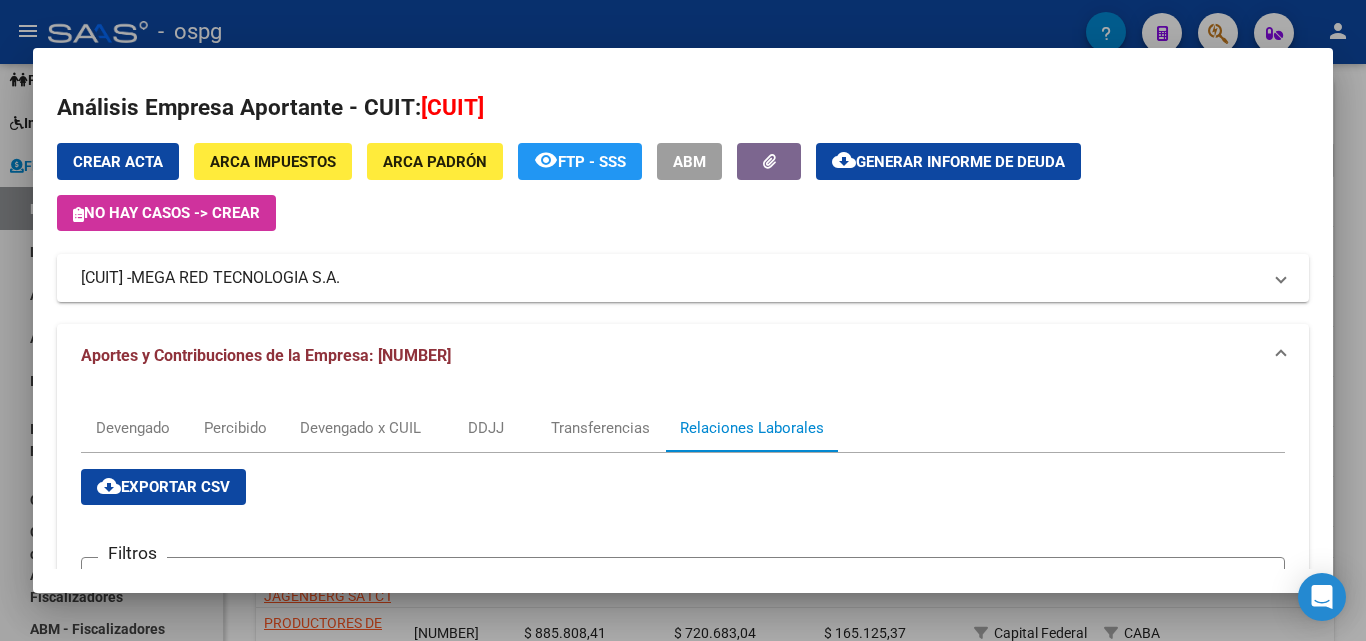 click at bounding box center [683, 320] 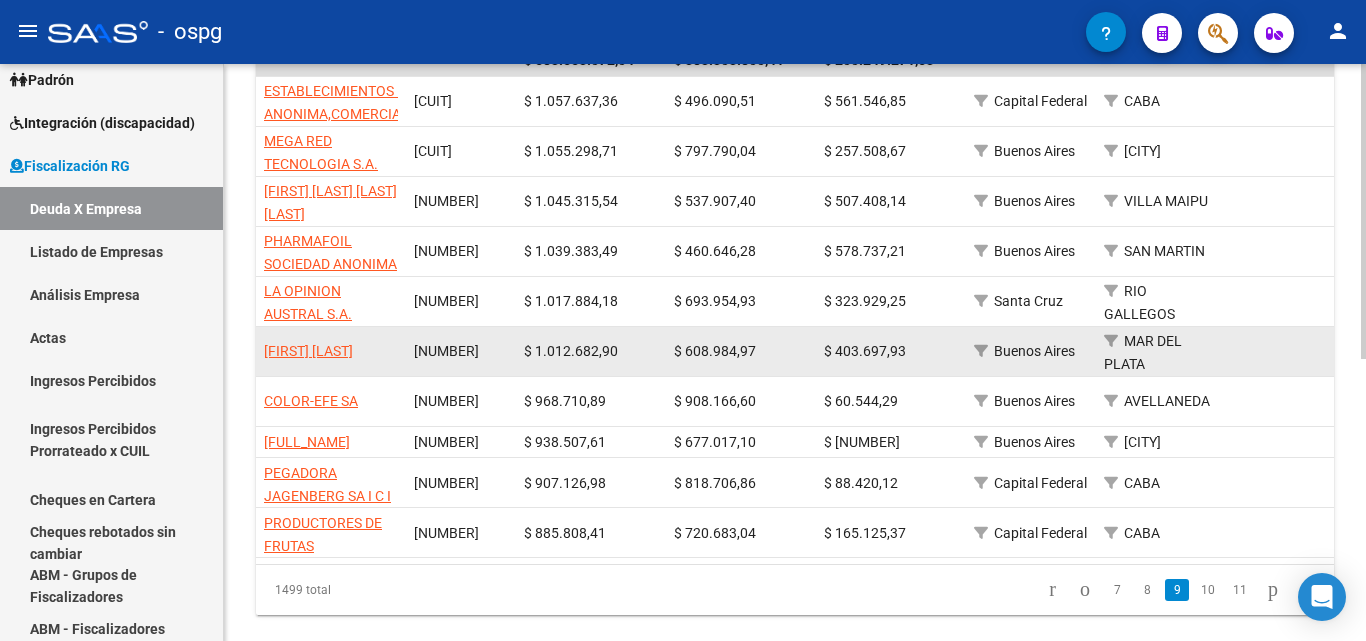 scroll, scrollTop: 553, scrollLeft: 0, axis: vertical 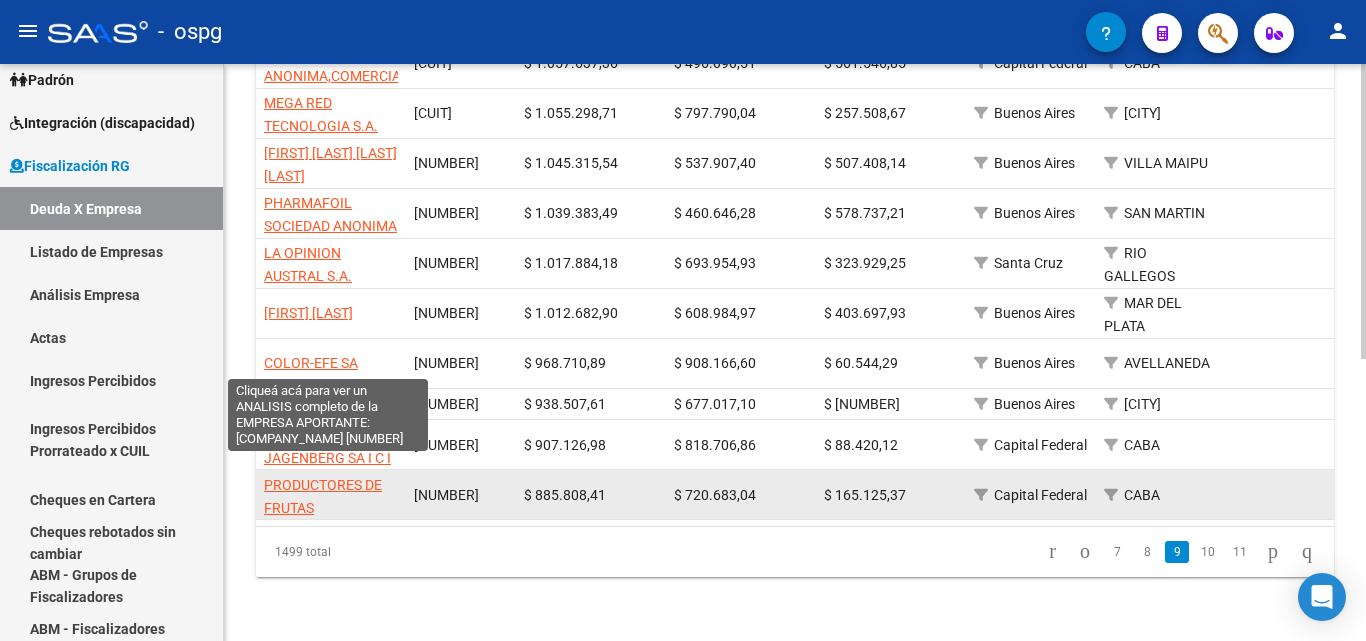 click on "PRODUCTORES DE FRUTAS ARGENTINAS COOPERATIVA  DE SEGUROS LIMITADA" 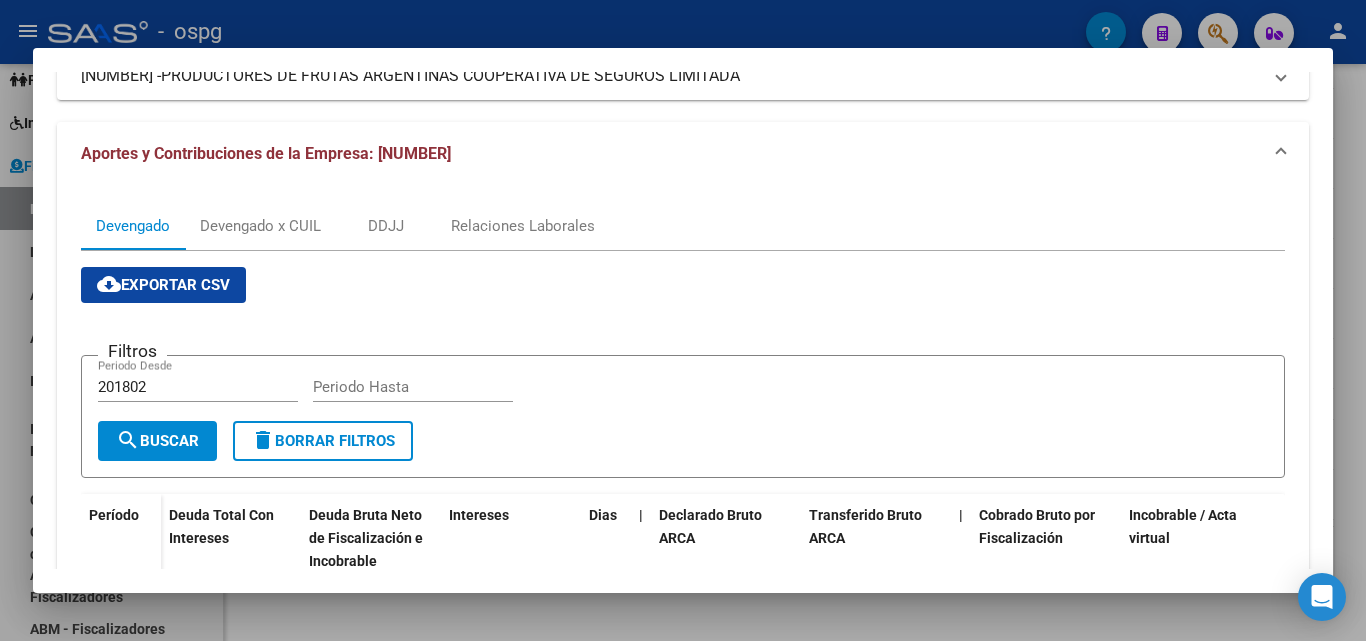 scroll, scrollTop: 184, scrollLeft: 0, axis: vertical 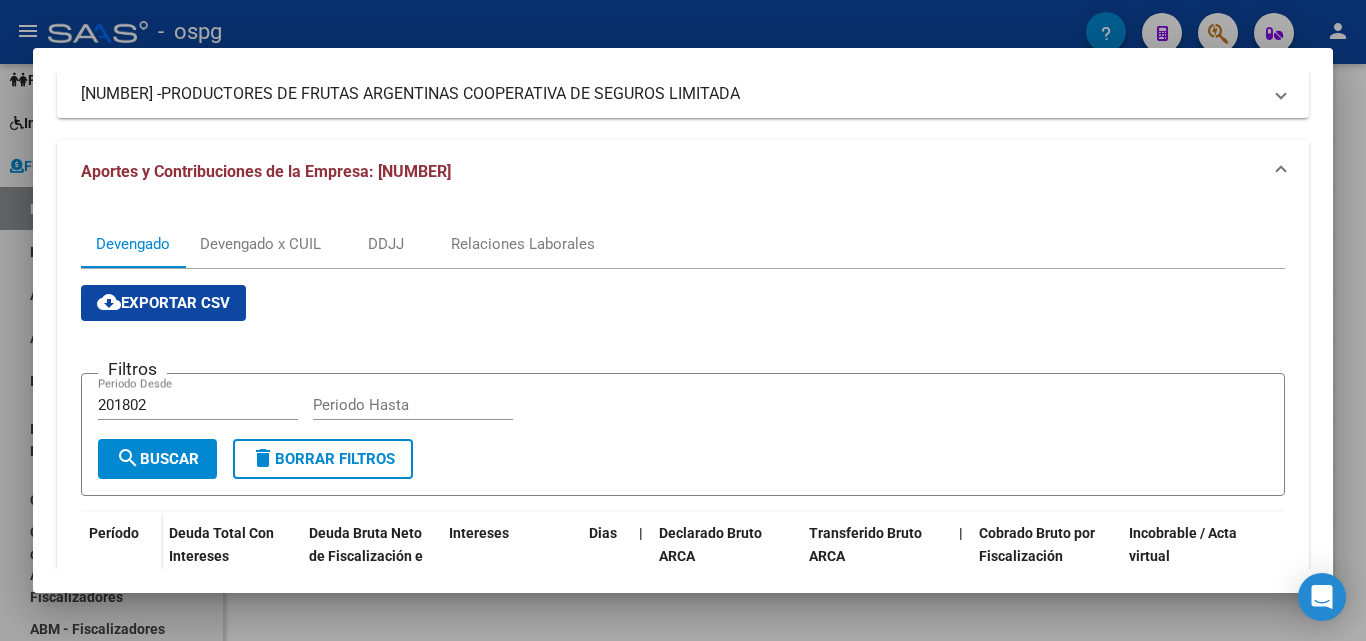click at bounding box center [683, 320] 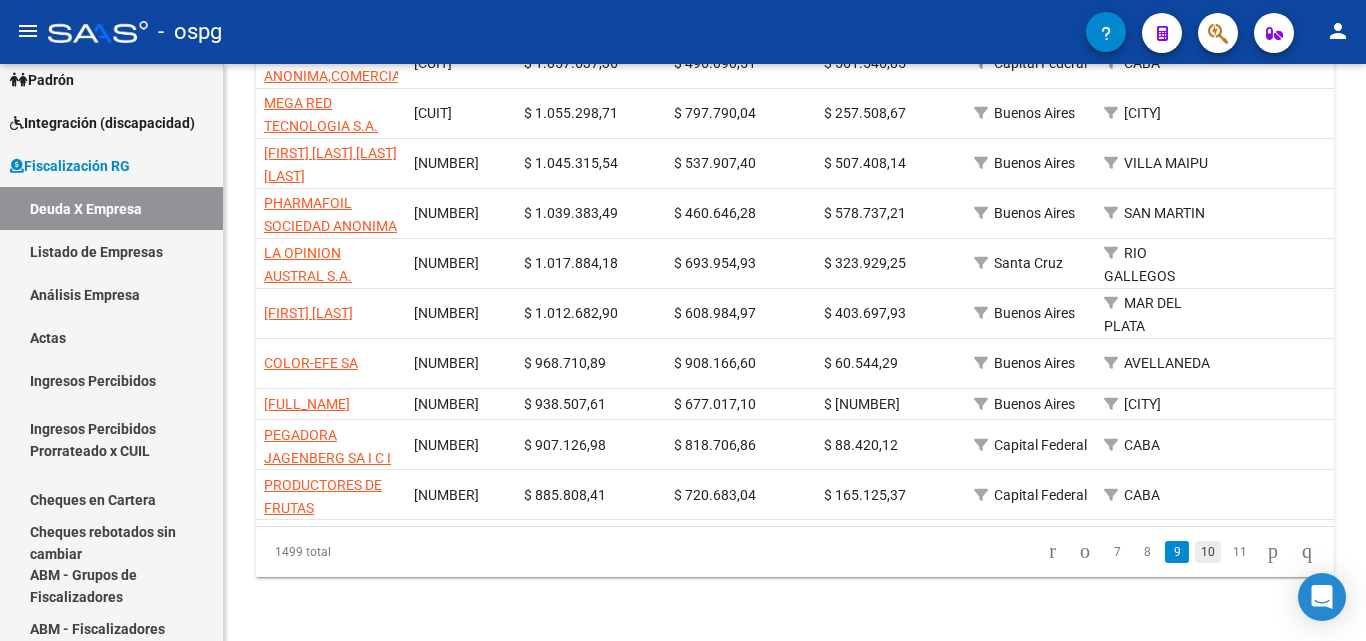 click on "10" 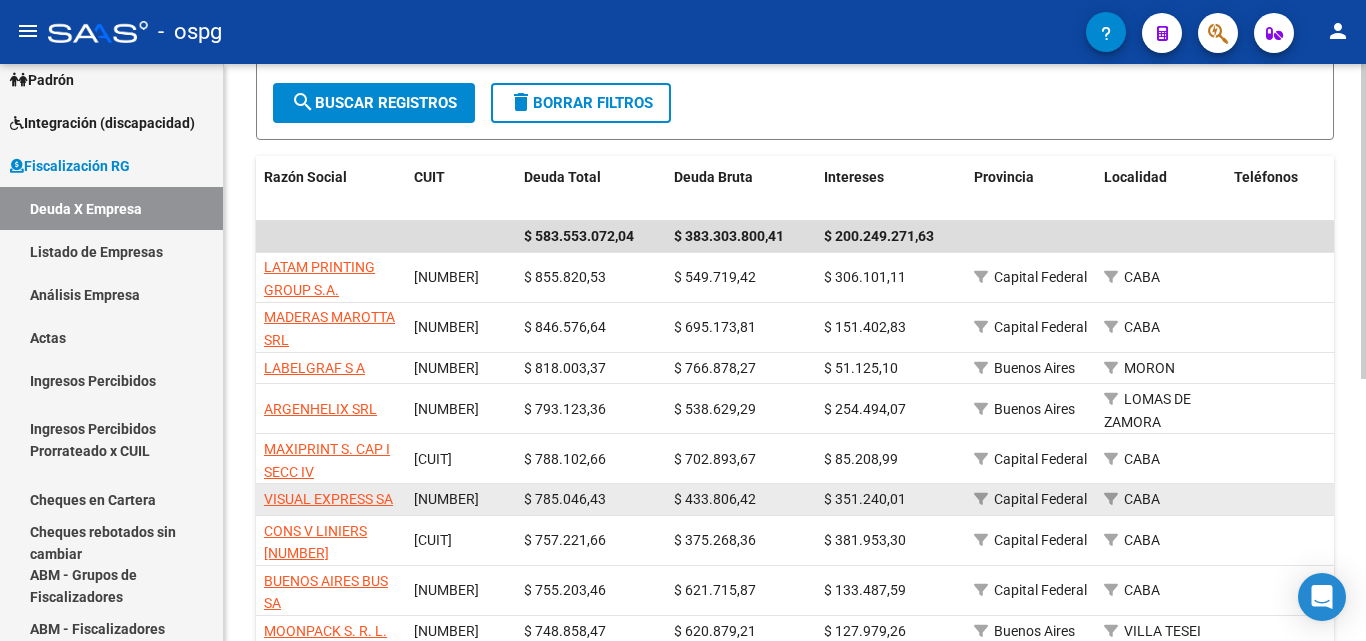 scroll, scrollTop: 280, scrollLeft: 0, axis: vertical 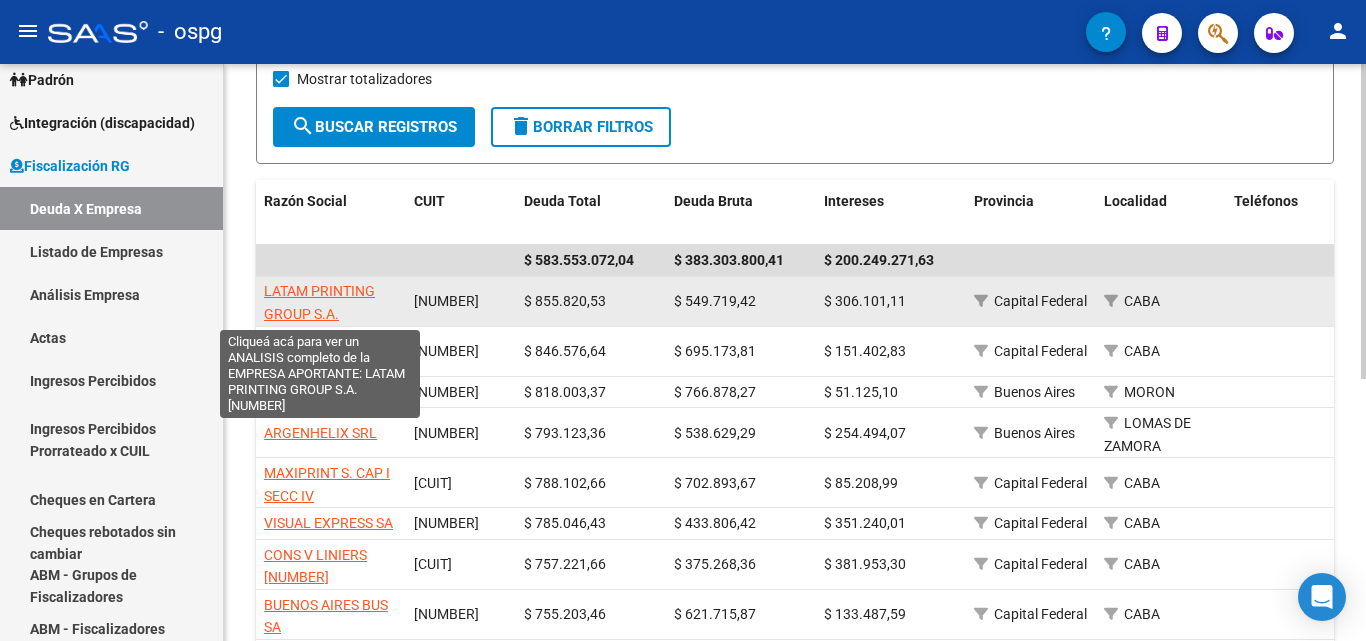 click on "LATAM PRINTING GROUP S.A." 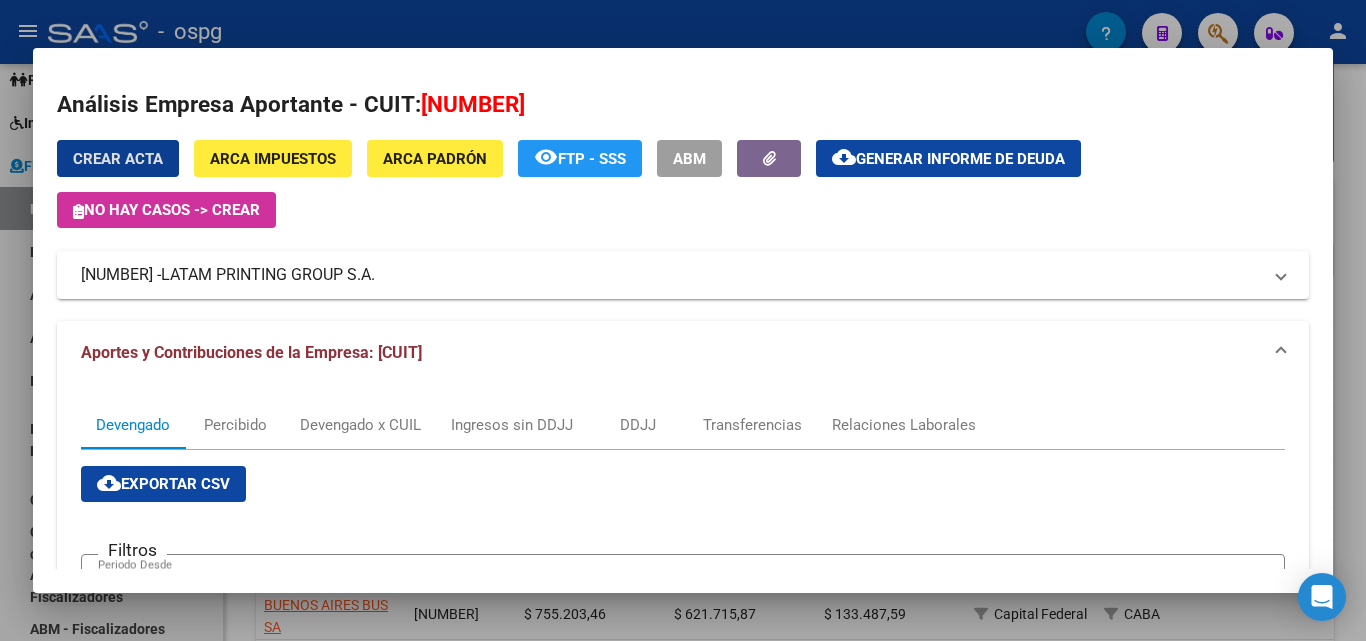scroll, scrollTop: 0, scrollLeft: 0, axis: both 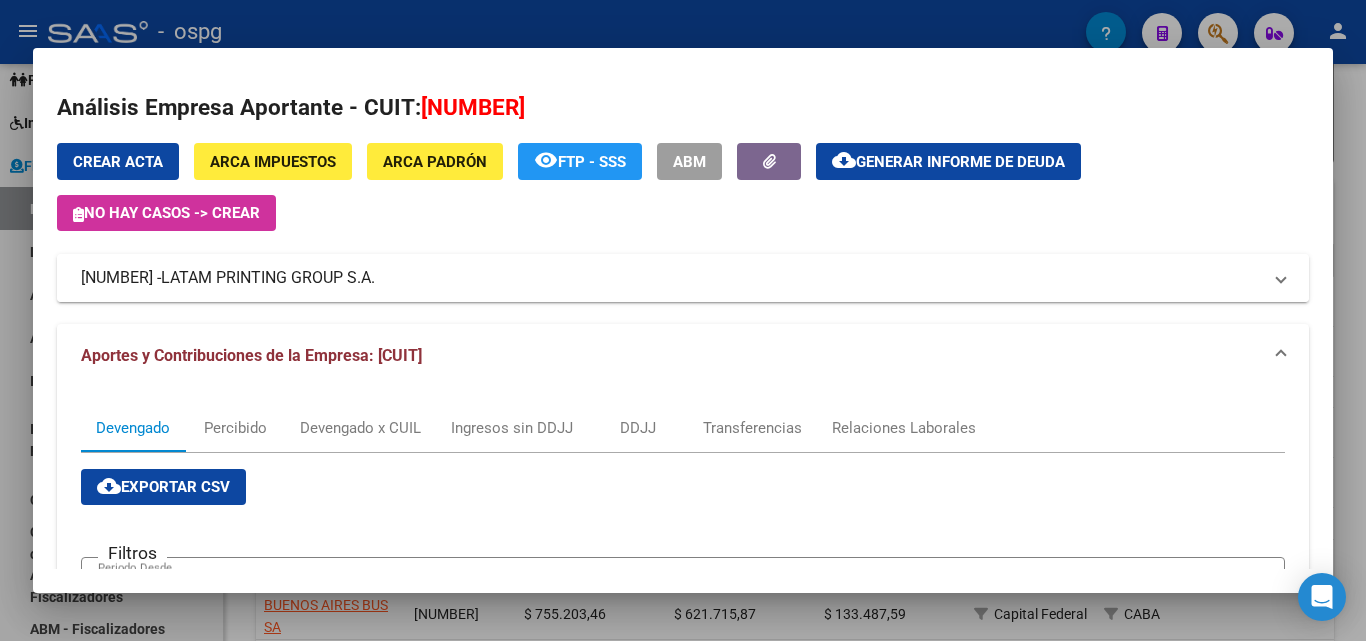 drag, startPoint x: 177, startPoint y: 279, endPoint x: 58, endPoint y: 273, distance: 119.15116 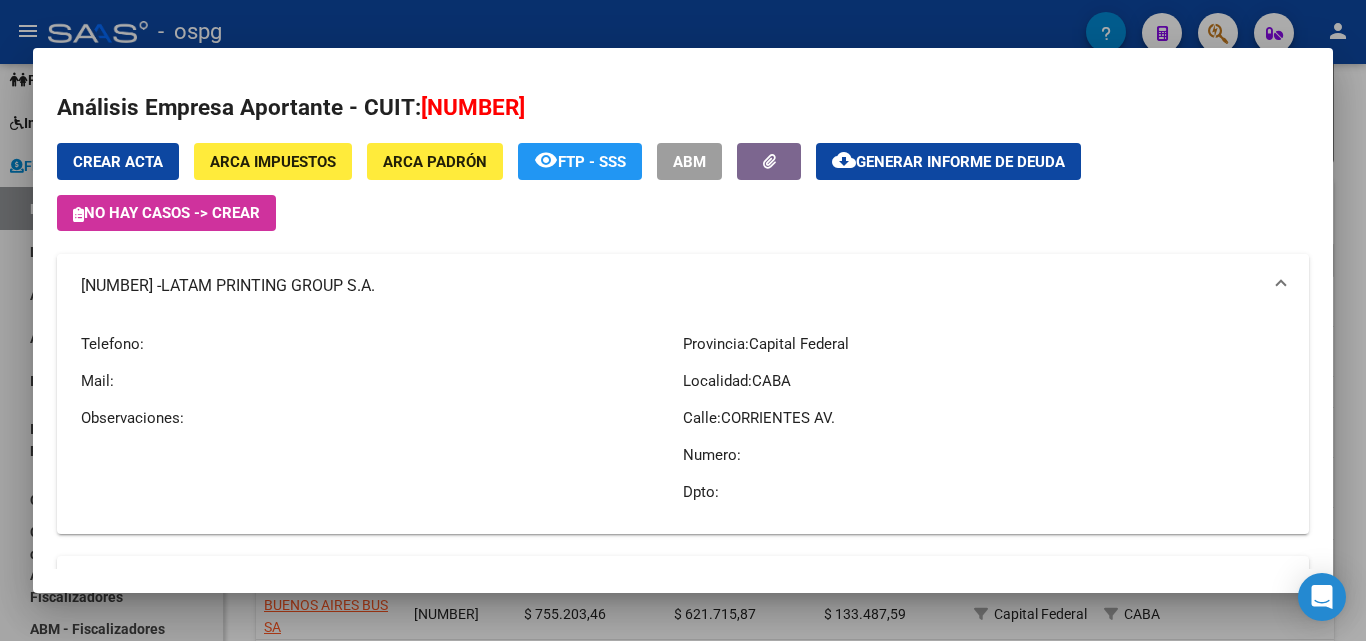 copy on "[NUMBER]" 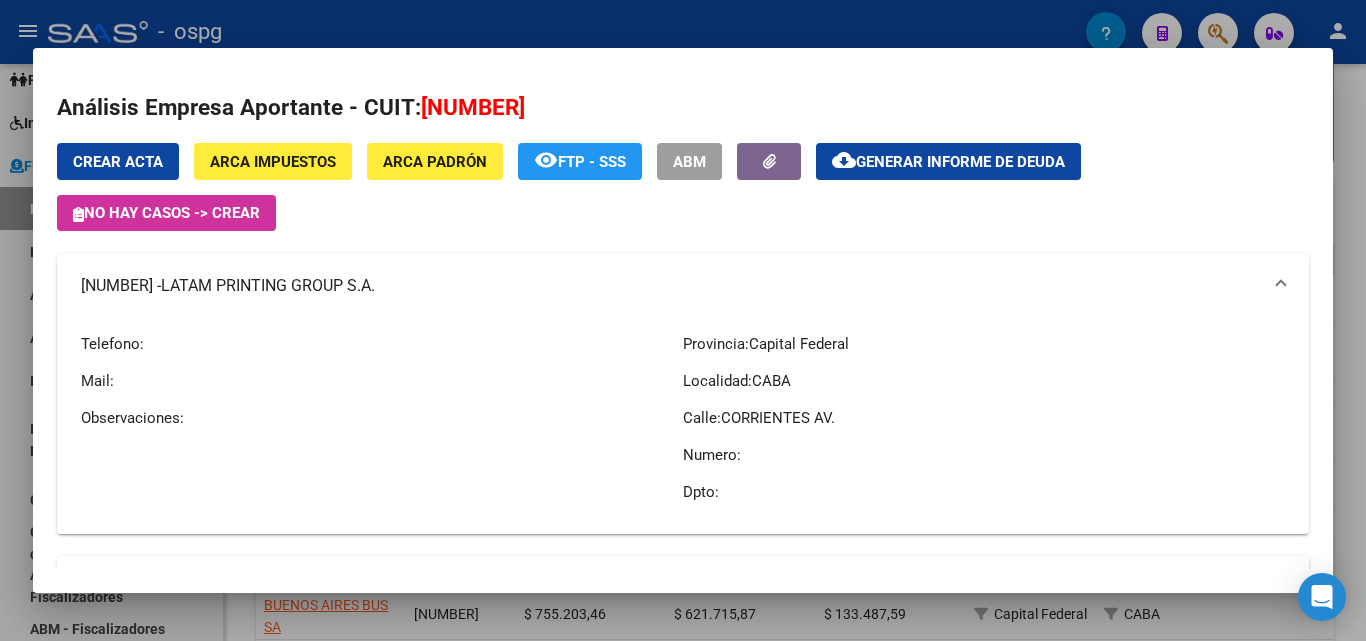 drag, startPoint x: 266, startPoint y: 358, endPoint x: 250, endPoint y: 351, distance: 17.464249 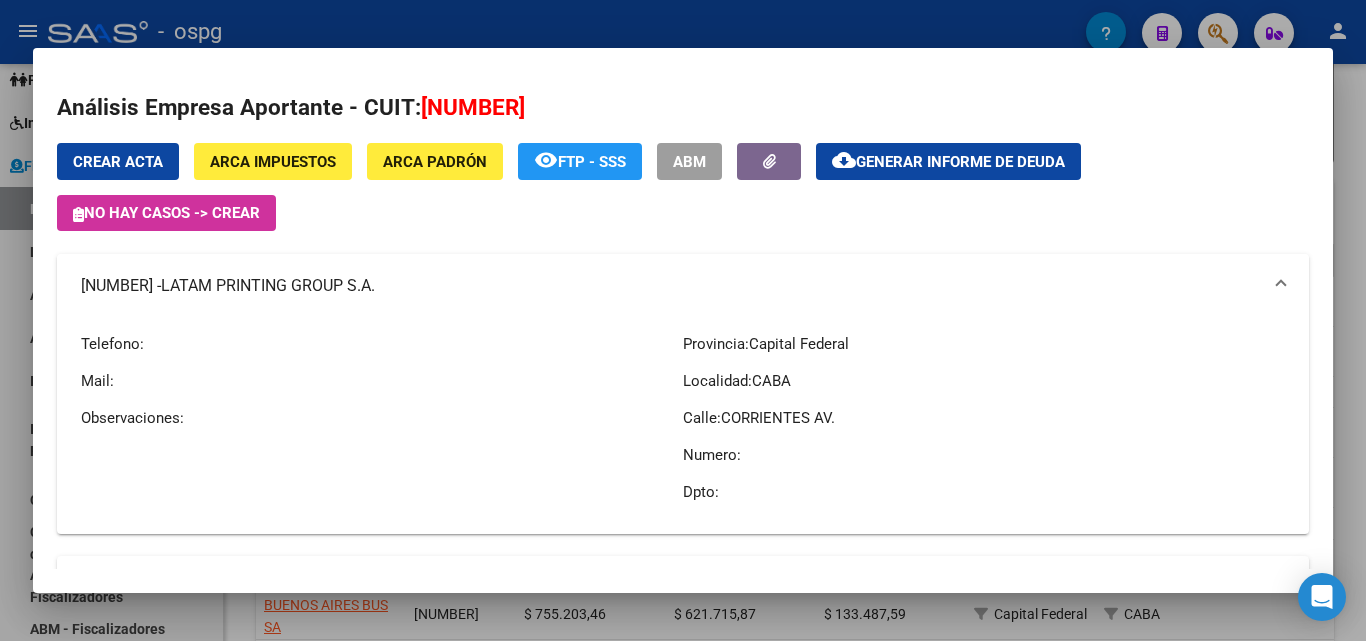 drag, startPoint x: 189, startPoint y: 284, endPoint x: 408, endPoint y: 292, distance: 219.14607 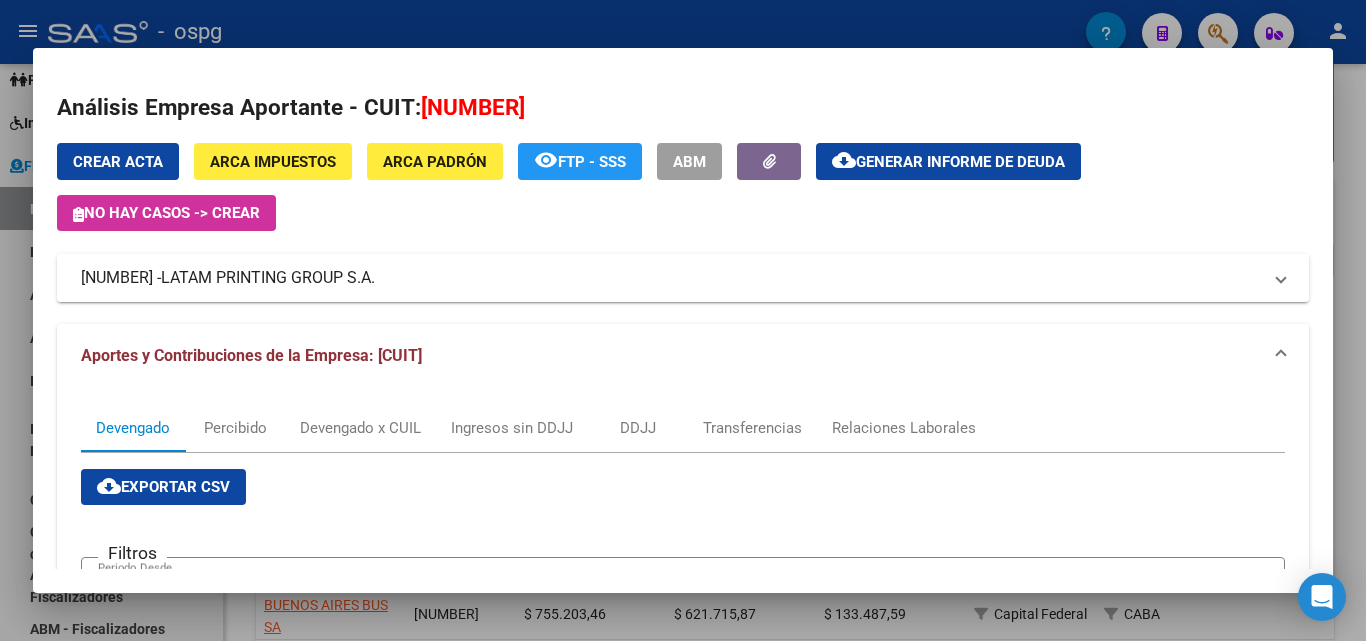 copy on "LATAM PRINTING GROUP S.A." 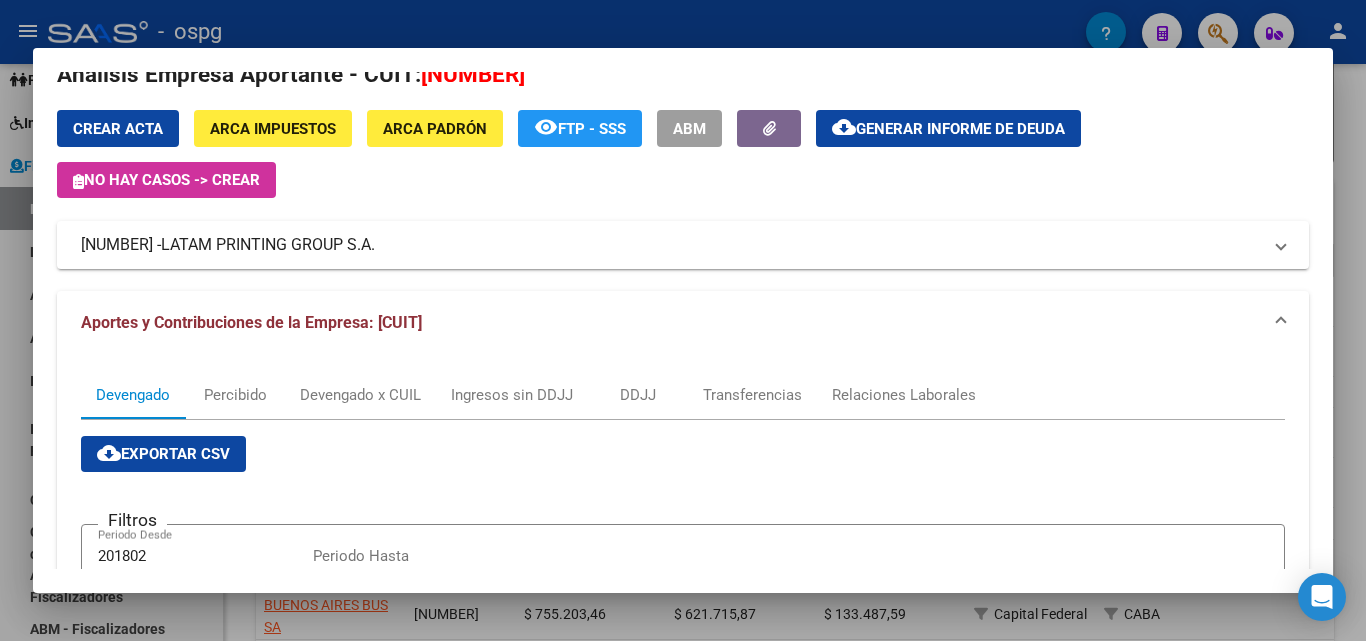 scroll, scrollTop: 0, scrollLeft: 0, axis: both 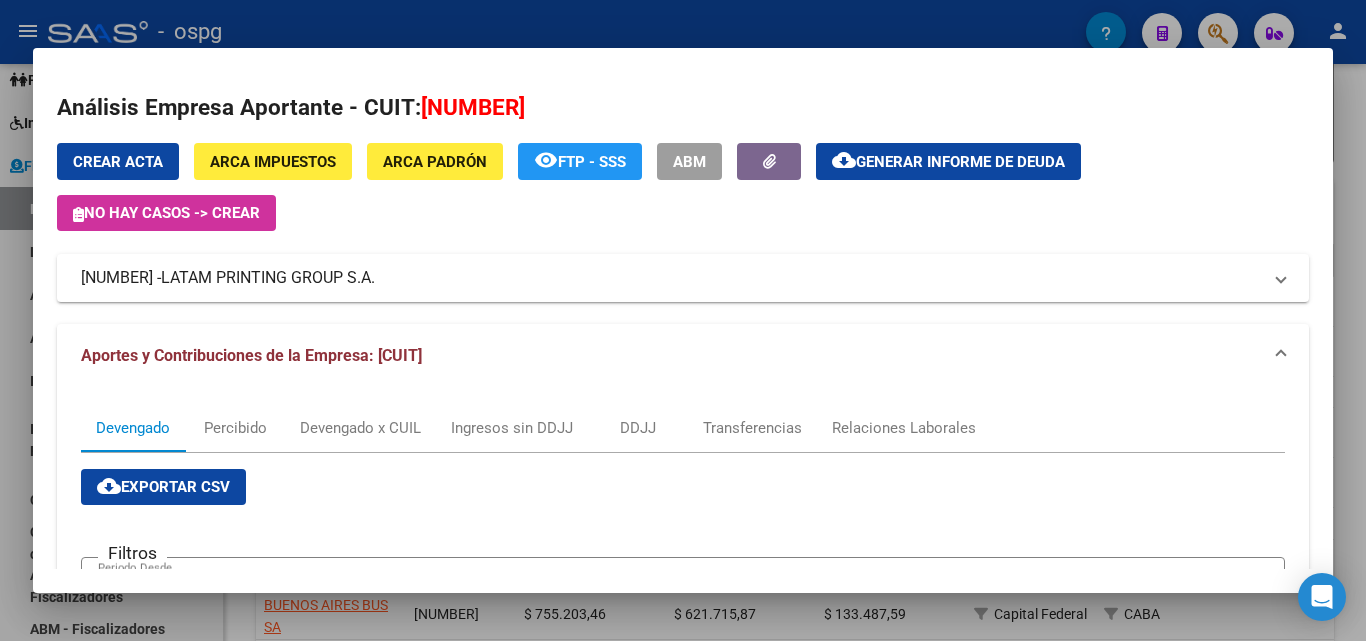 click at bounding box center (683, 320) 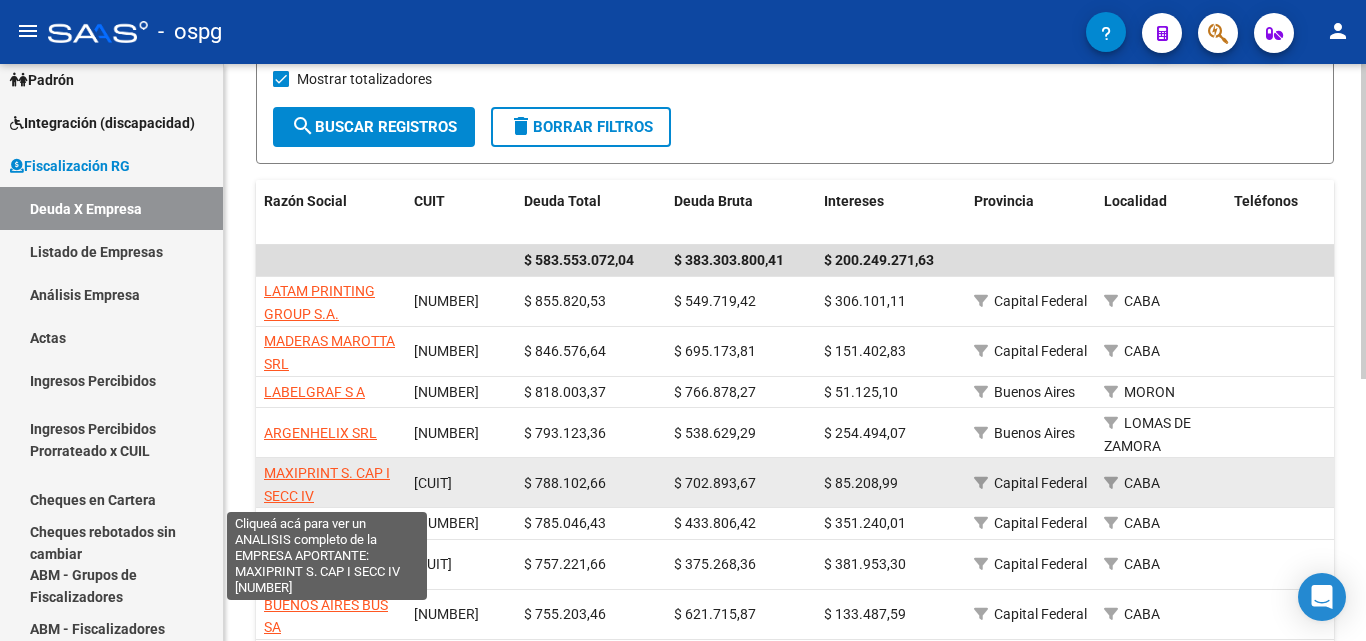click on "MAXIPRINT S. CAP I SECC IV" 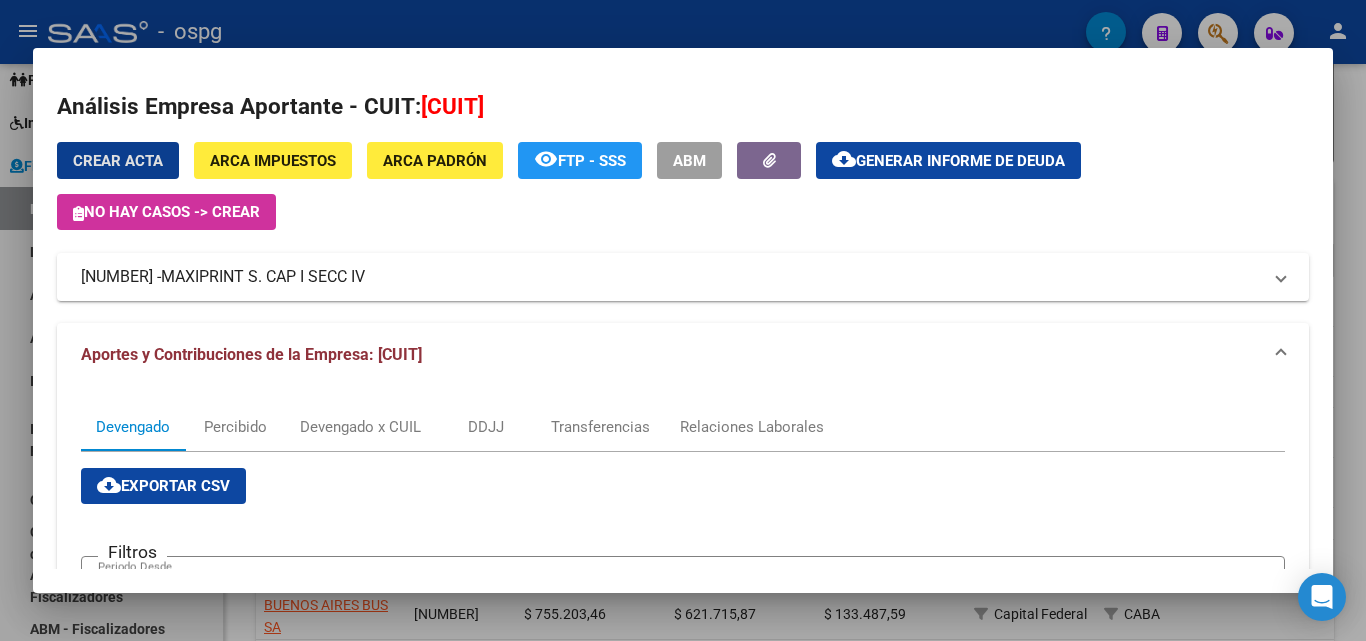 scroll, scrollTop: 0, scrollLeft: 0, axis: both 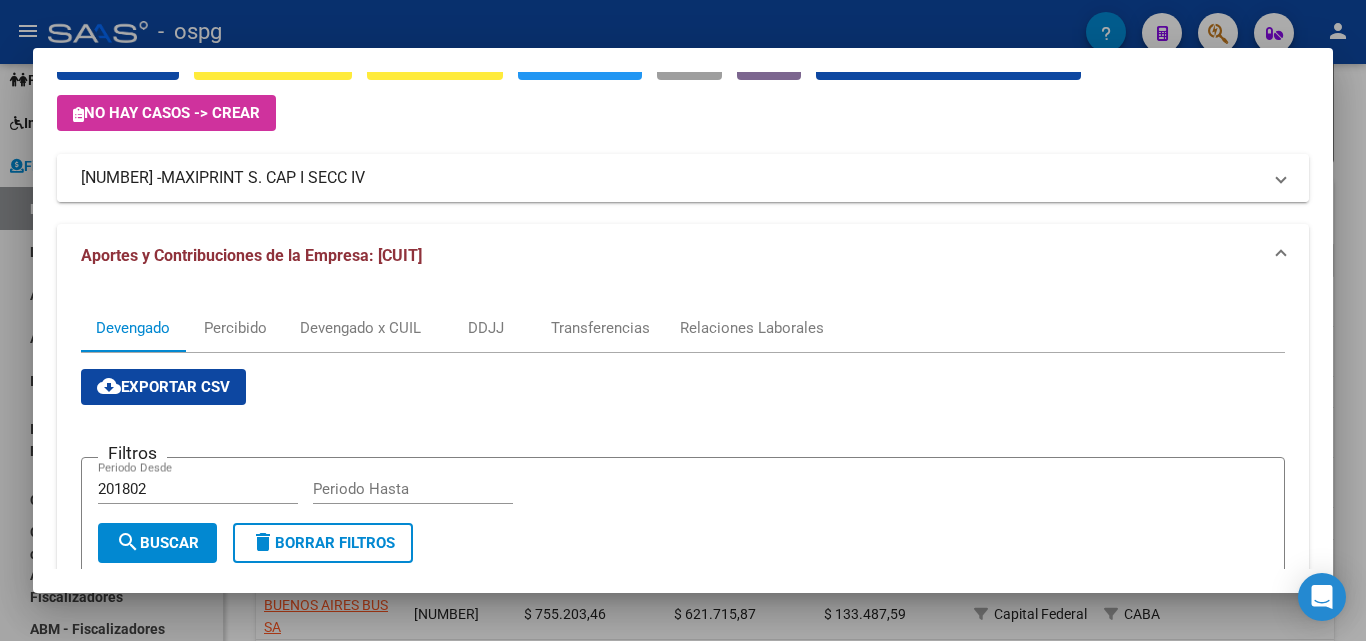 drag, startPoint x: 183, startPoint y: 180, endPoint x: 74, endPoint y: 180, distance: 109 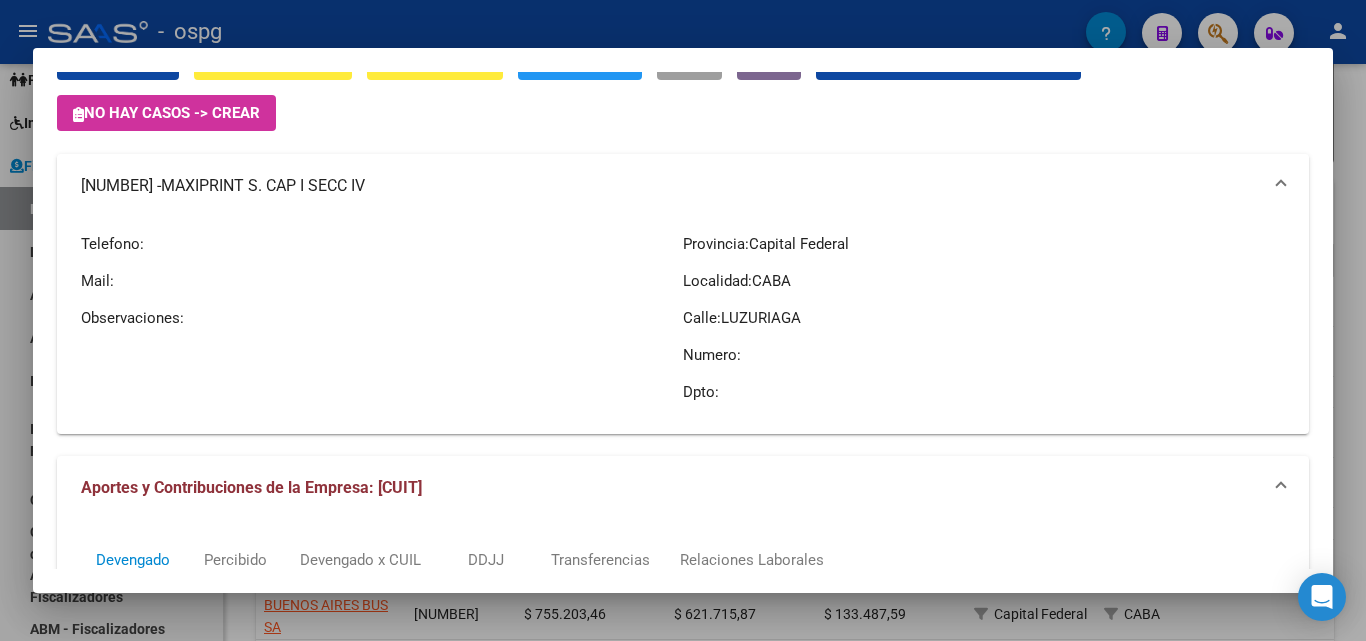 copy on "[CUIT]" 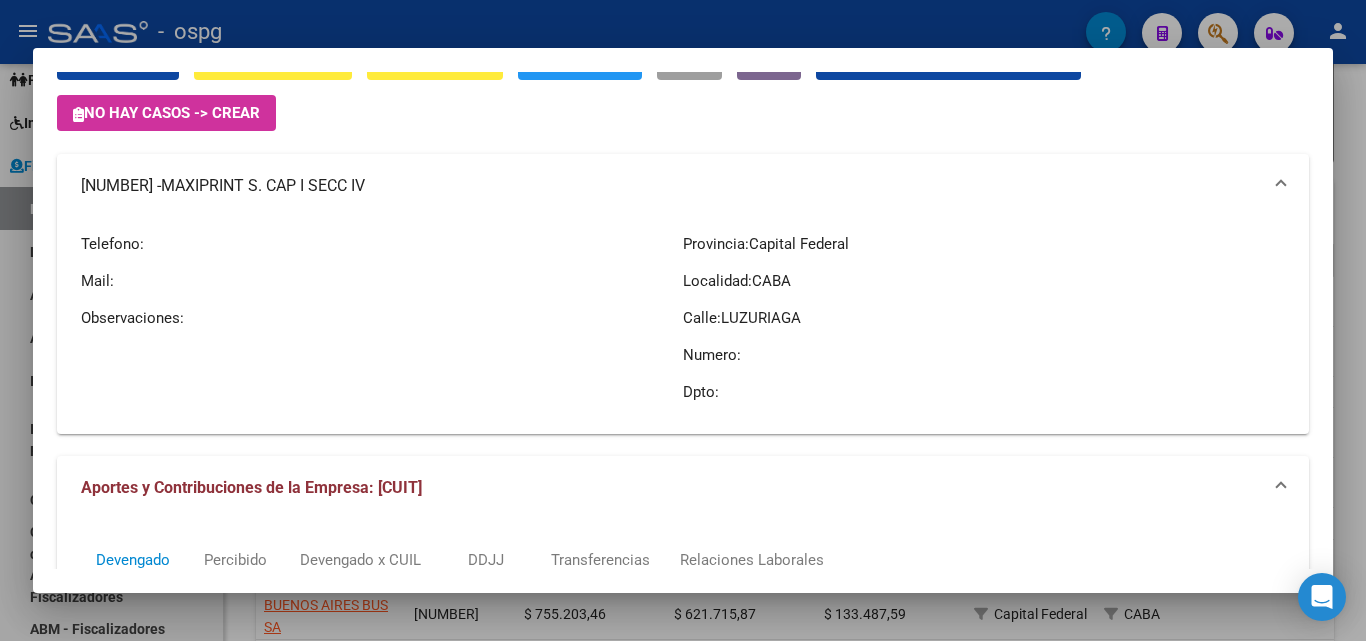 click at bounding box center (683, 320) 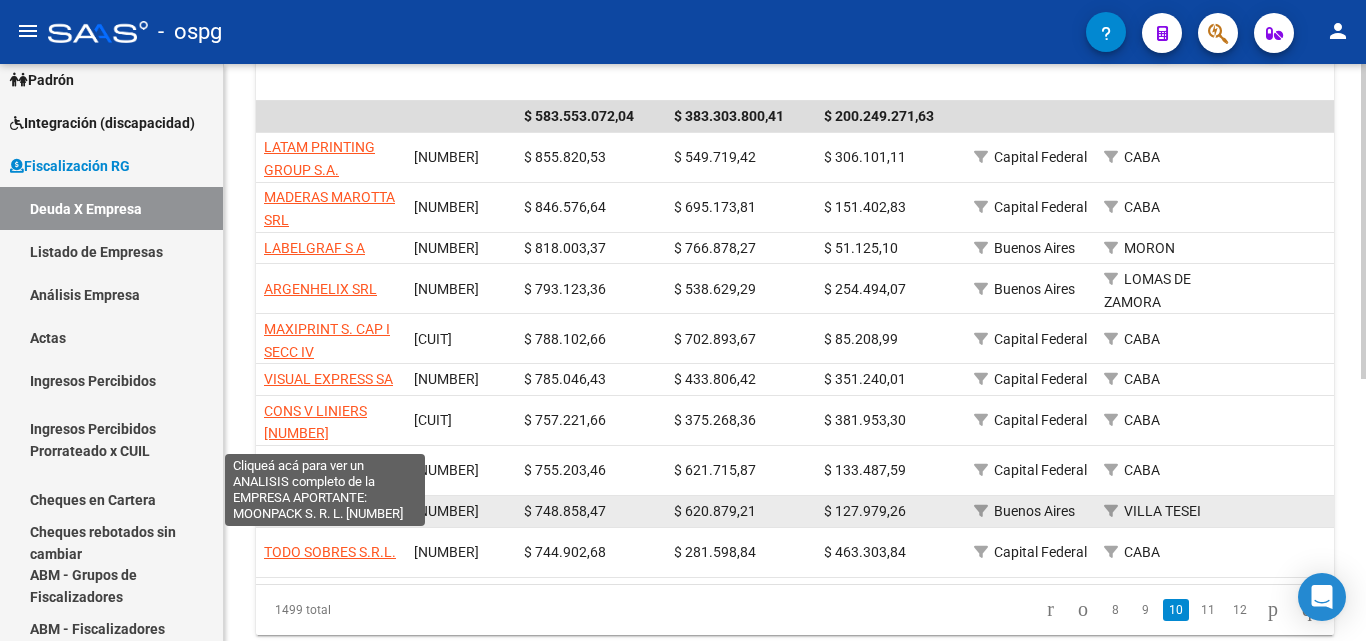 scroll, scrollTop: 480, scrollLeft: 0, axis: vertical 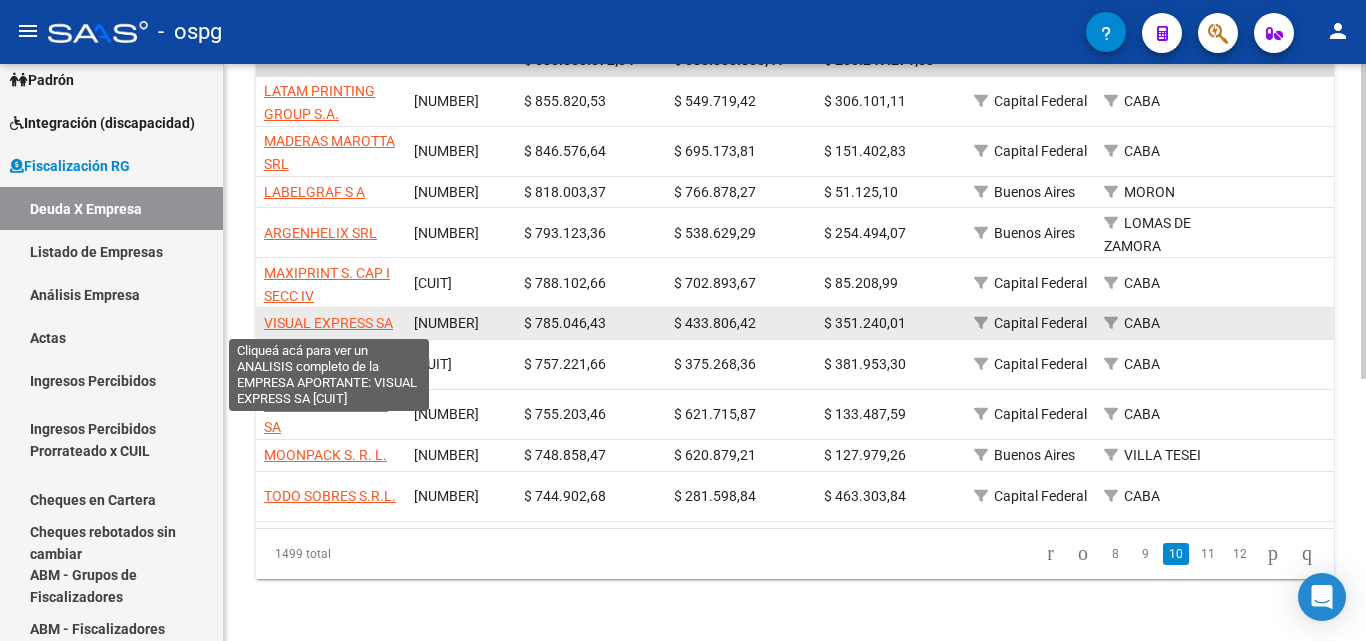 click on "VISUAL EXPRESS SA" 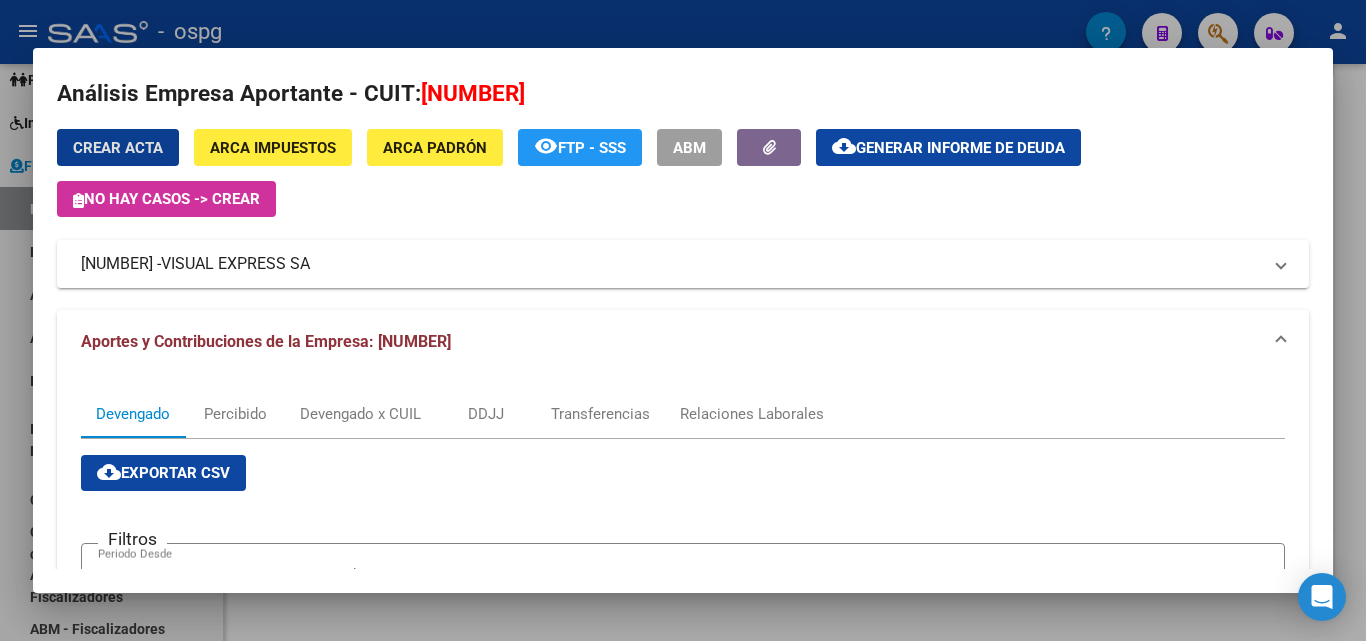 scroll, scrollTop: 0, scrollLeft: 0, axis: both 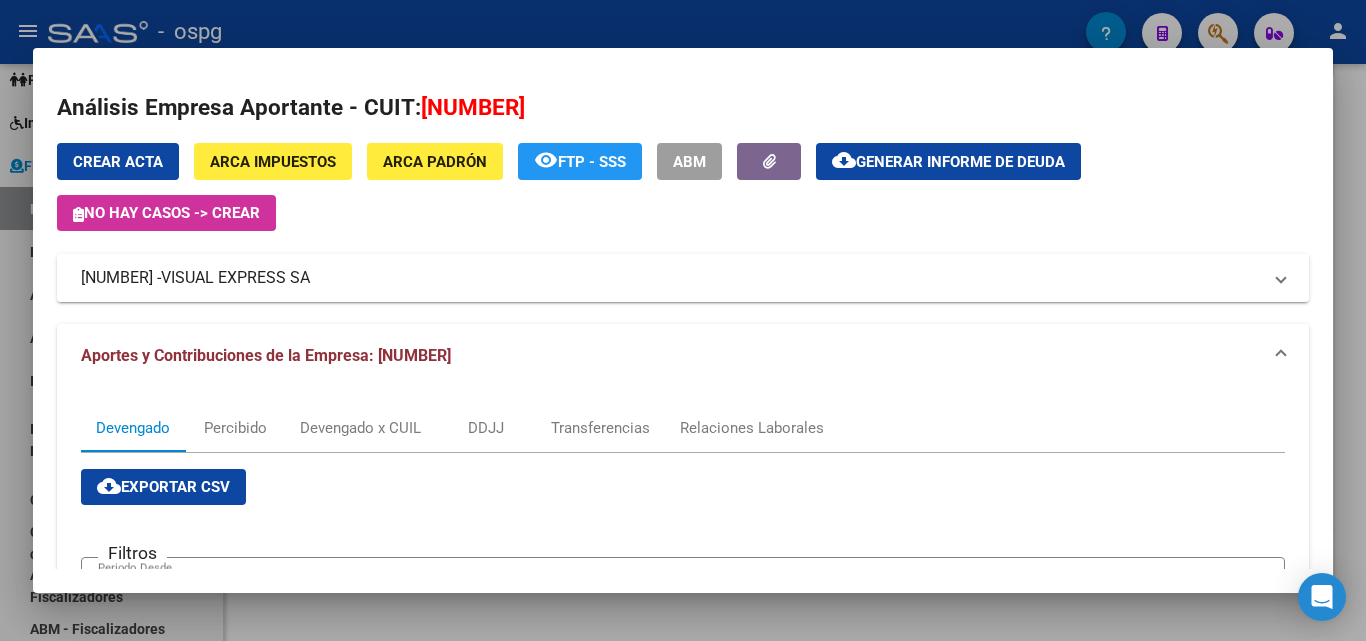 drag, startPoint x: 183, startPoint y: 283, endPoint x: 57, endPoint y: 289, distance: 126.14278 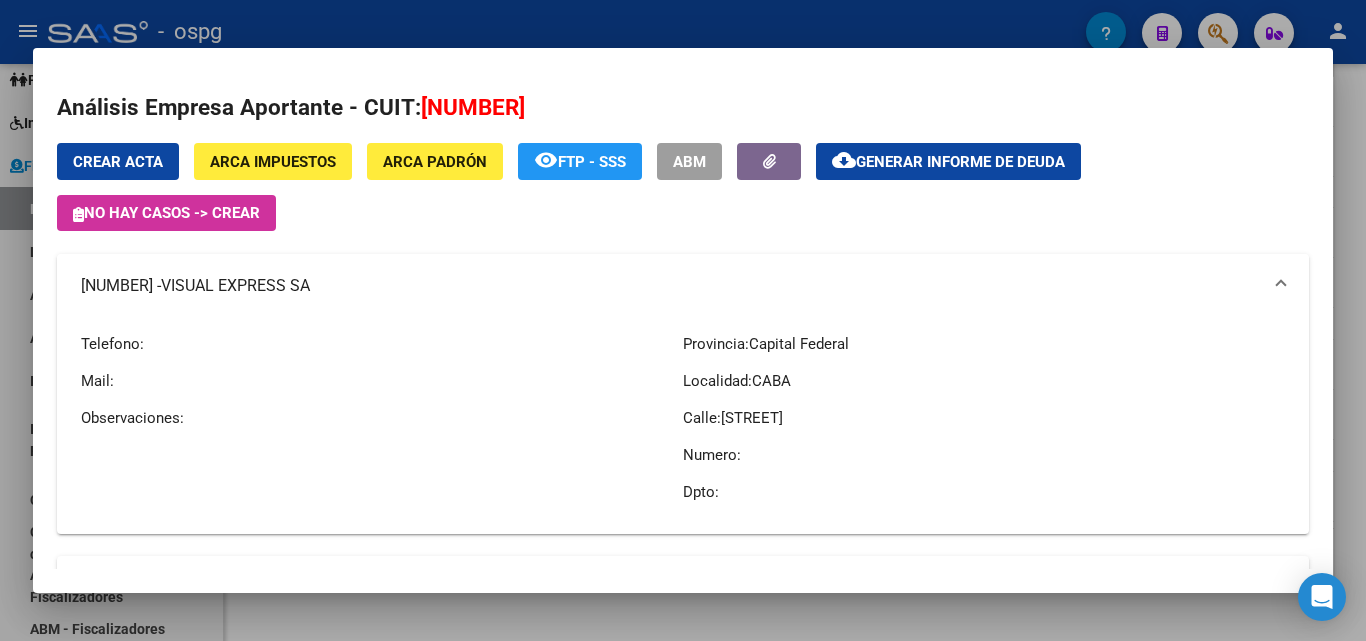 copy on "[NUMBER]" 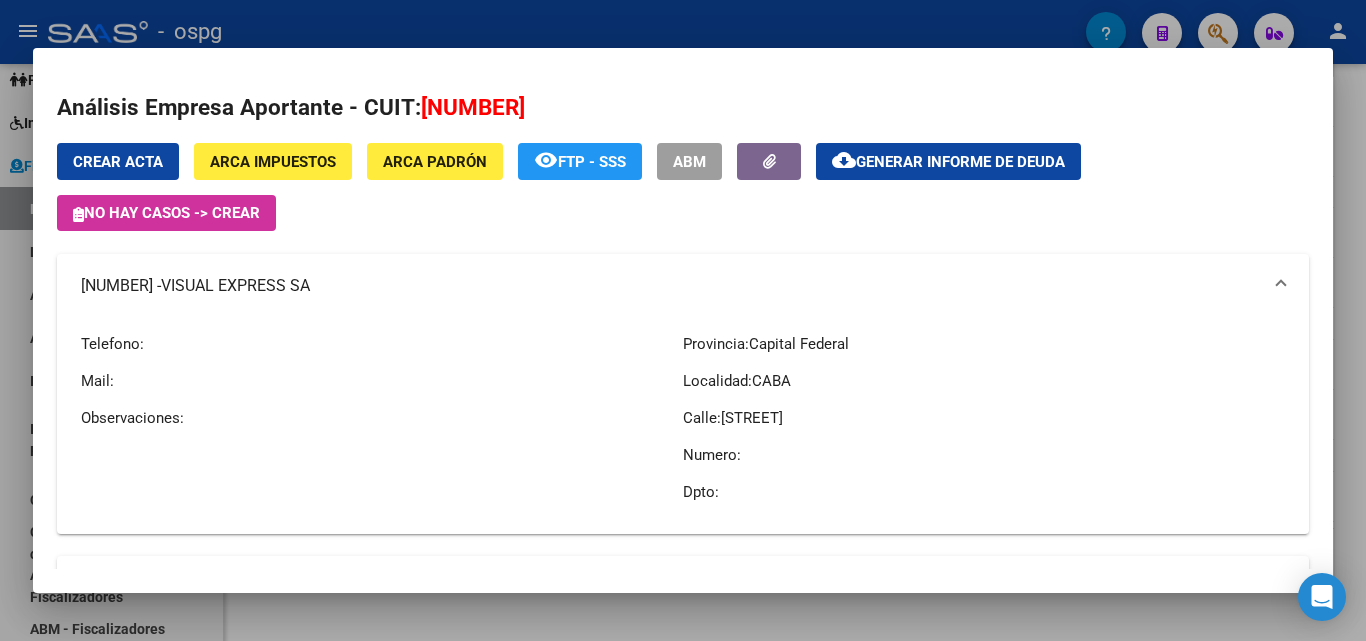 click at bounding box center [683, 320] 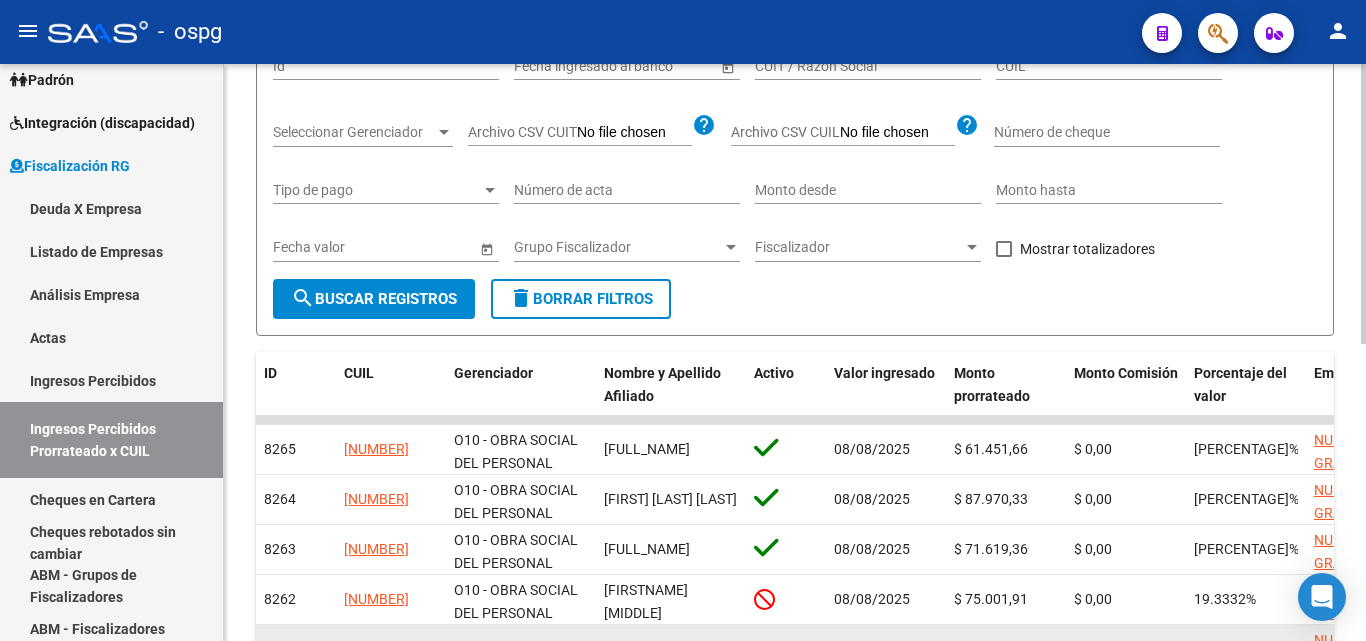 scroll, scrollTop: 0, scrollLeft: 0, axis: both 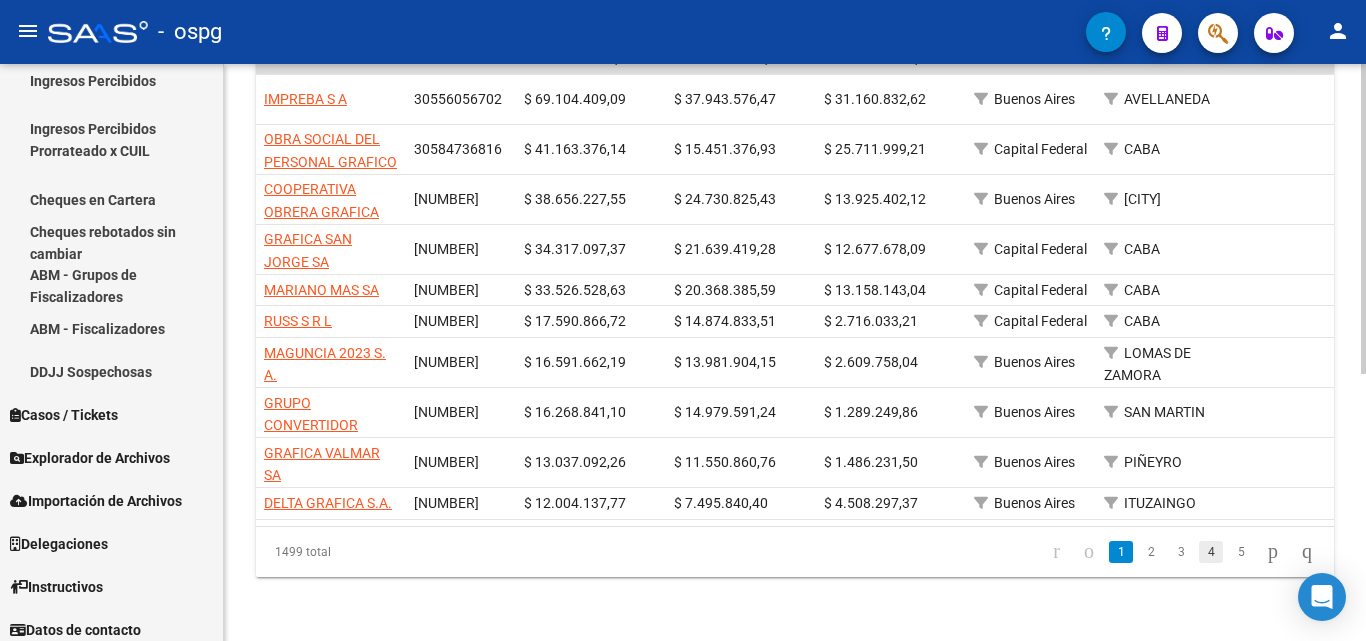 click on "4" 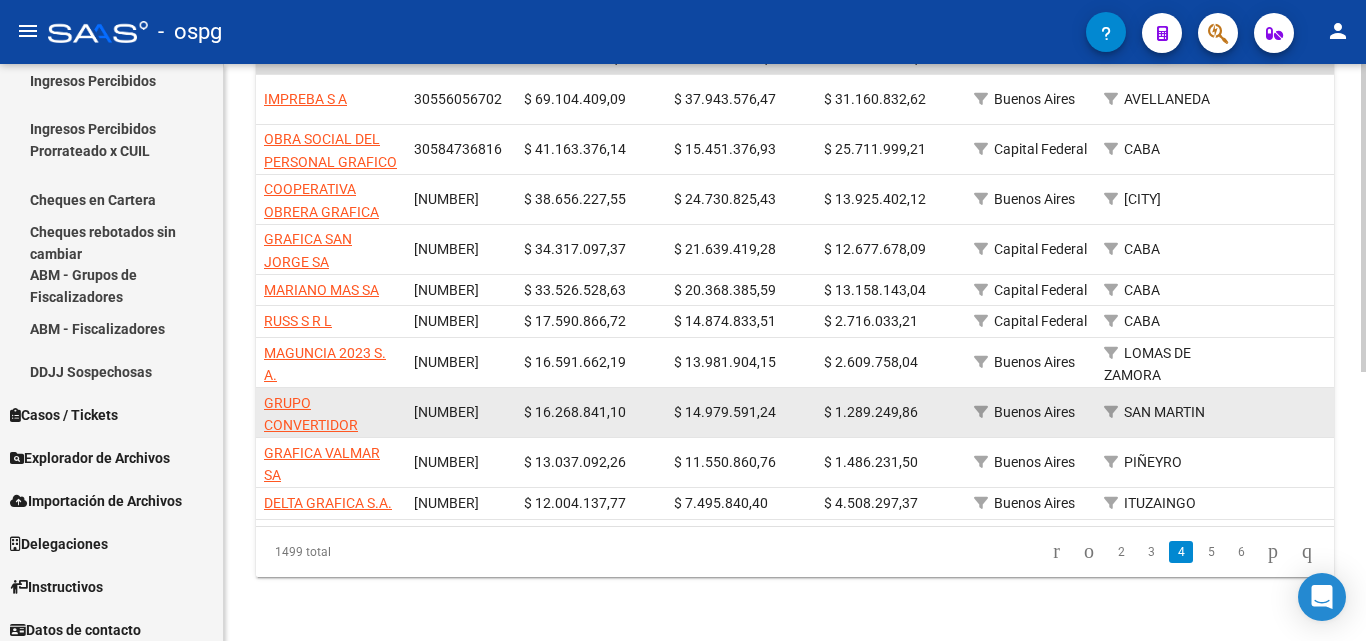 scroll, scrollTop: 480, scrollLeft: 0, axis: vertical 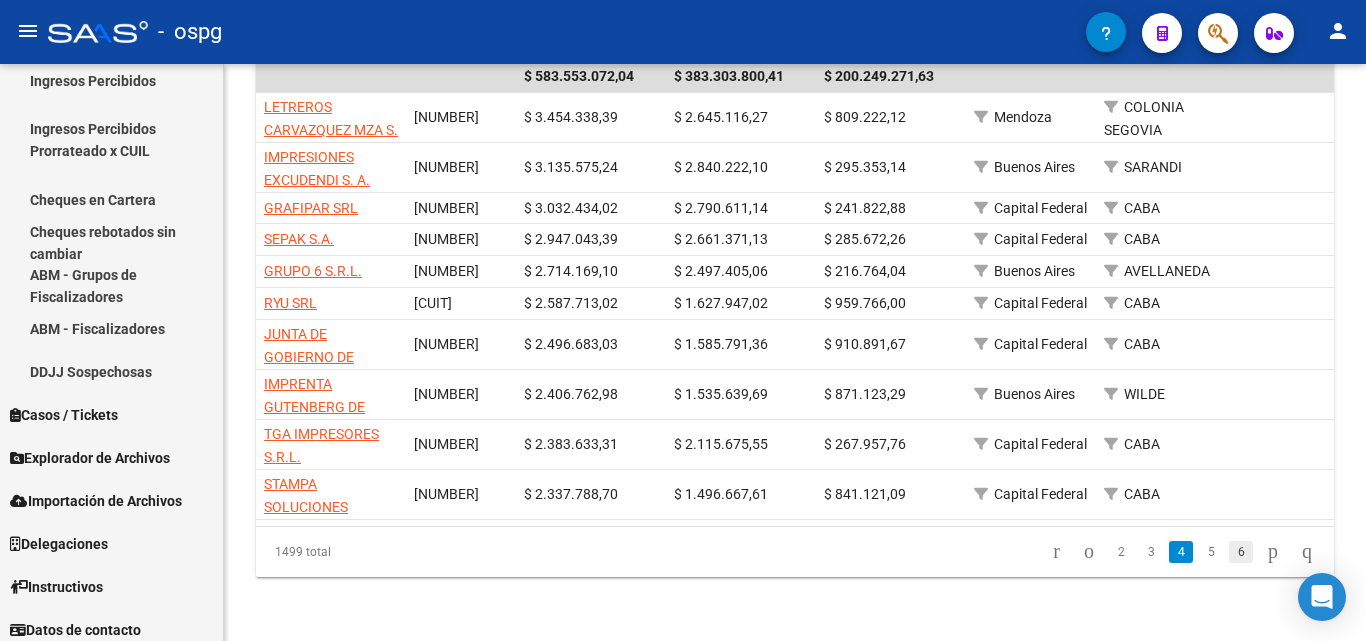 click on "6" 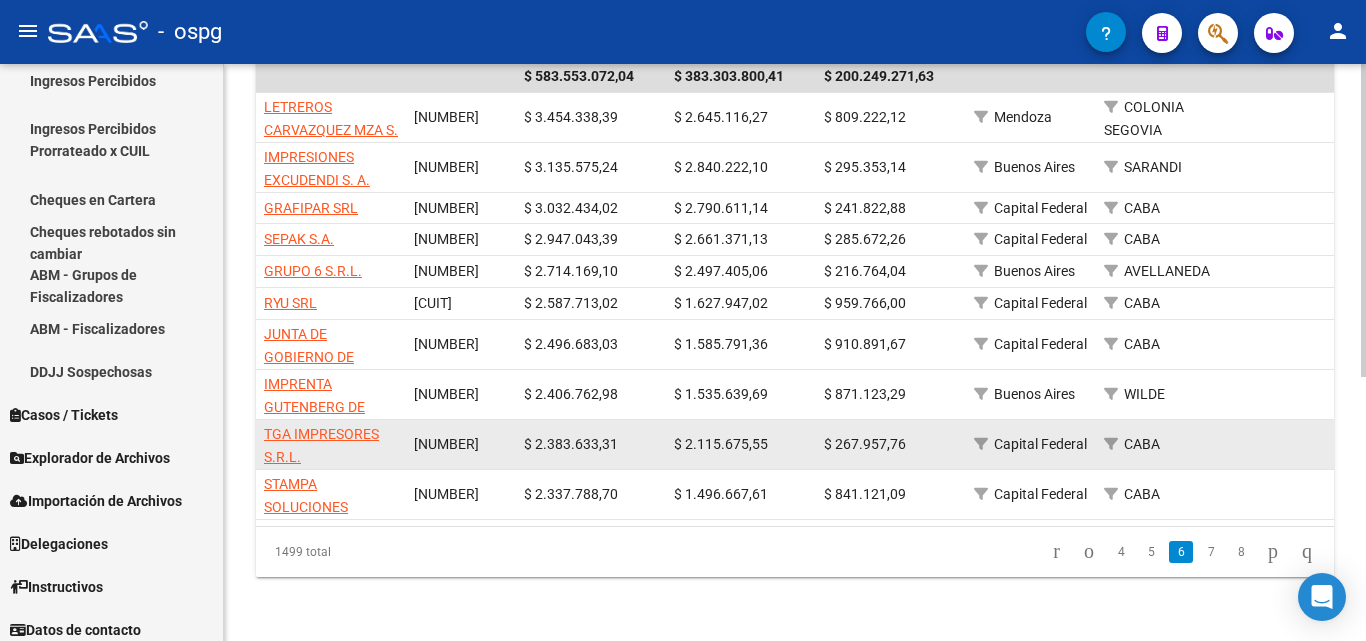scroll, scrollTop: 480, scrollLeft: 0, axis: vertical 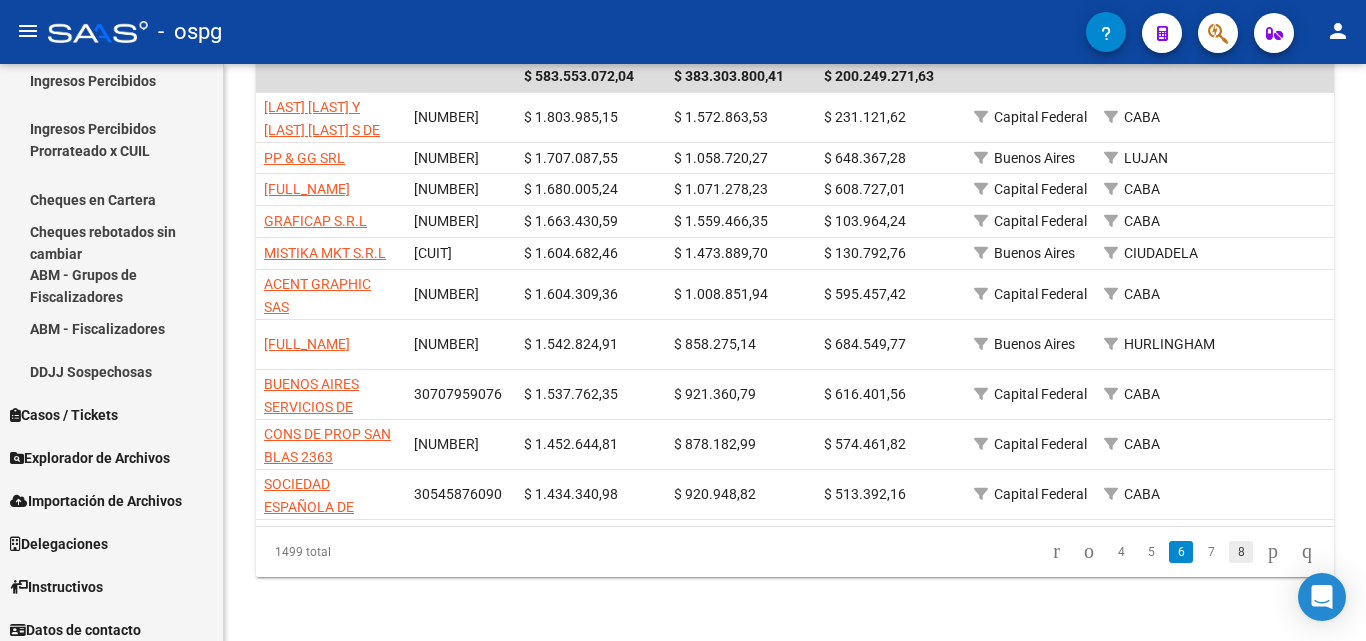 click on "8" 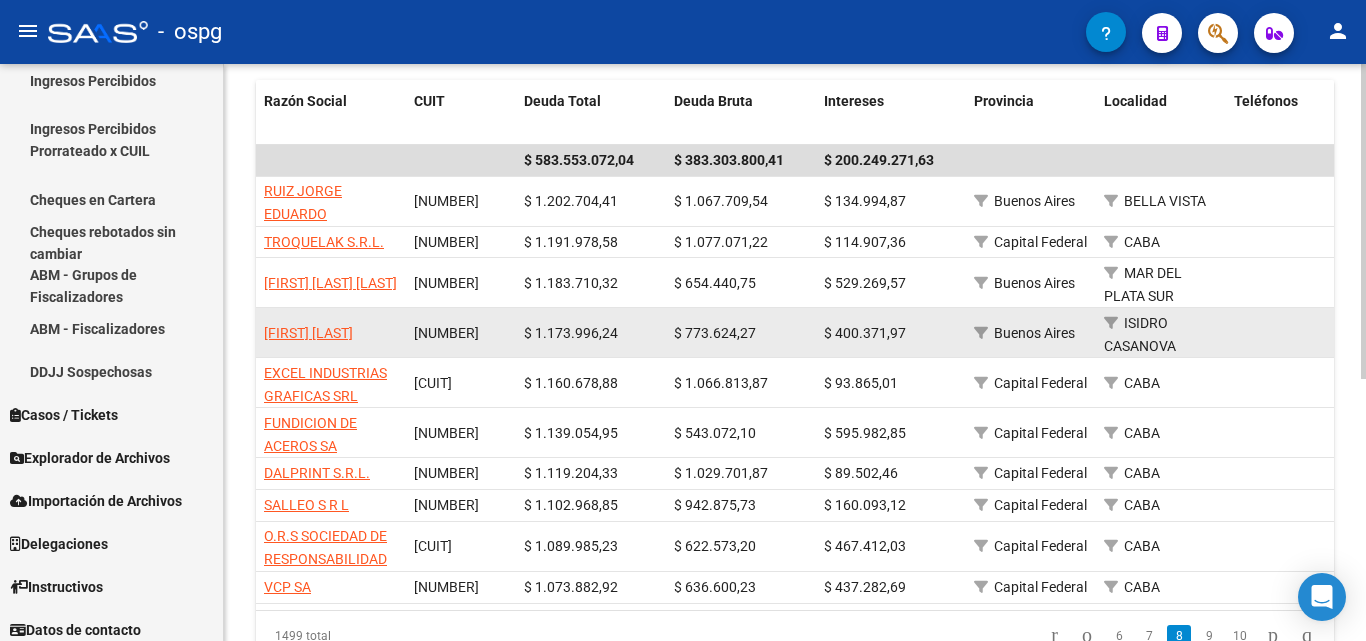 scroll, scrollTop: 480, scrollLeft: 0, axis: vertical 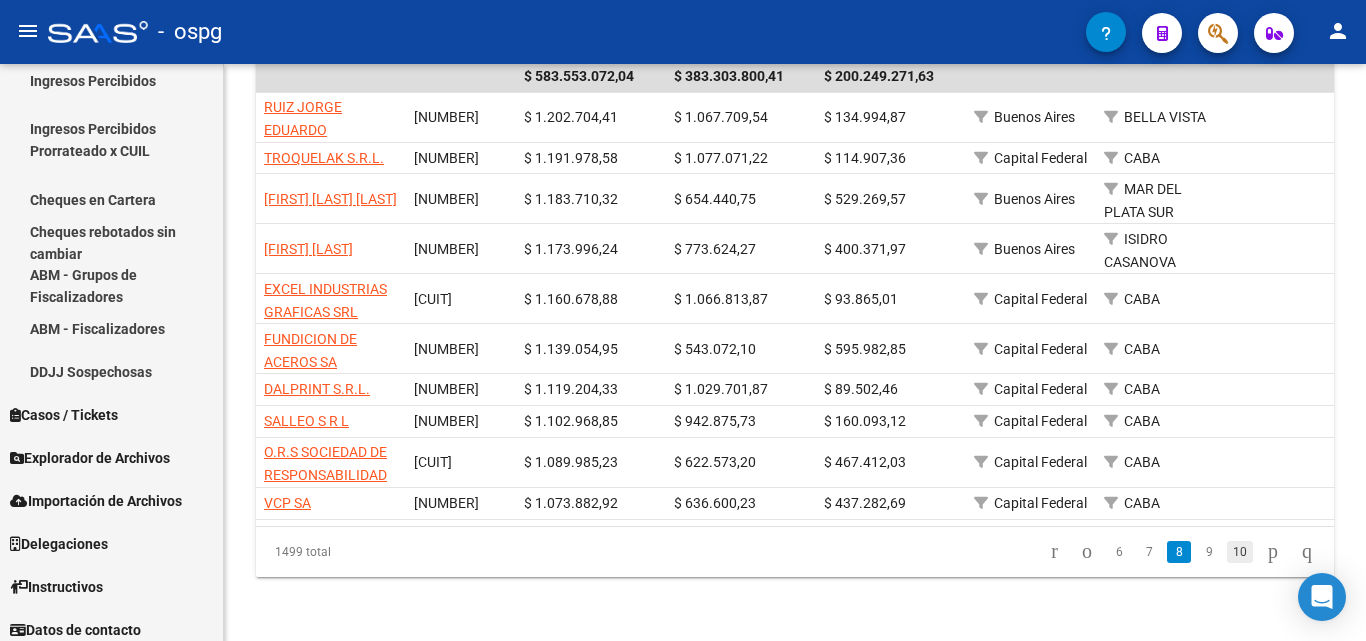 click on "10" 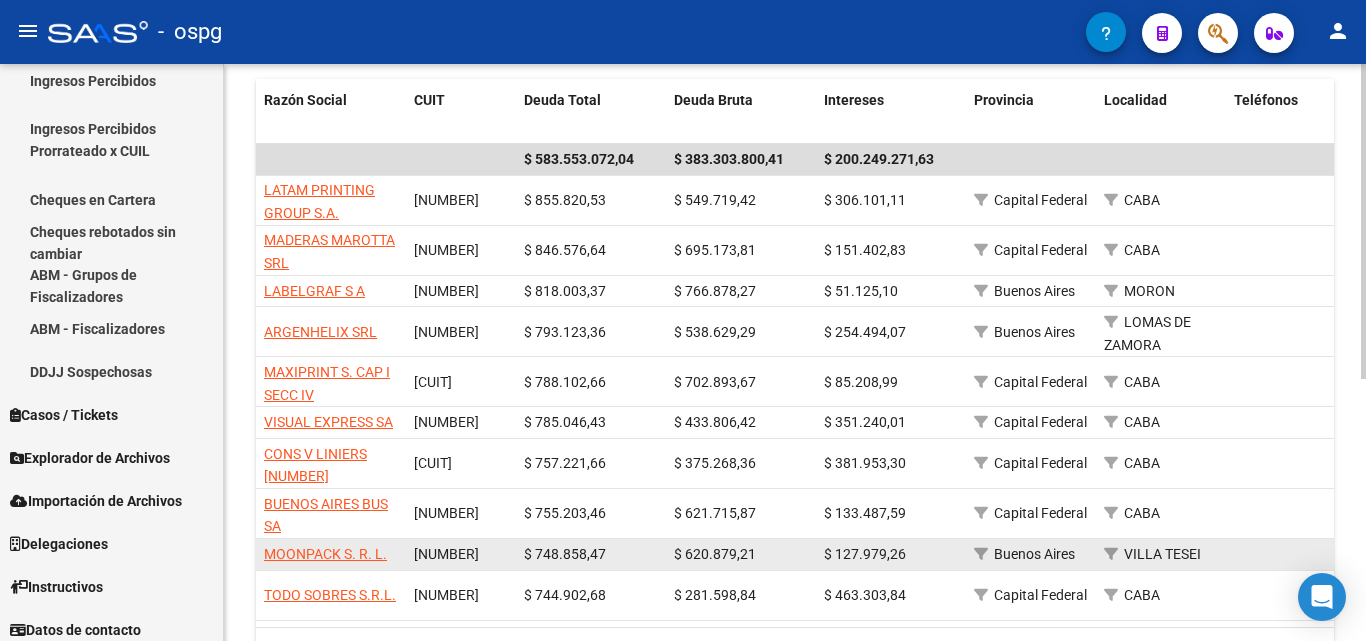 scroll, scrollTop: 380, scrollLeft: 0, axis: vertical 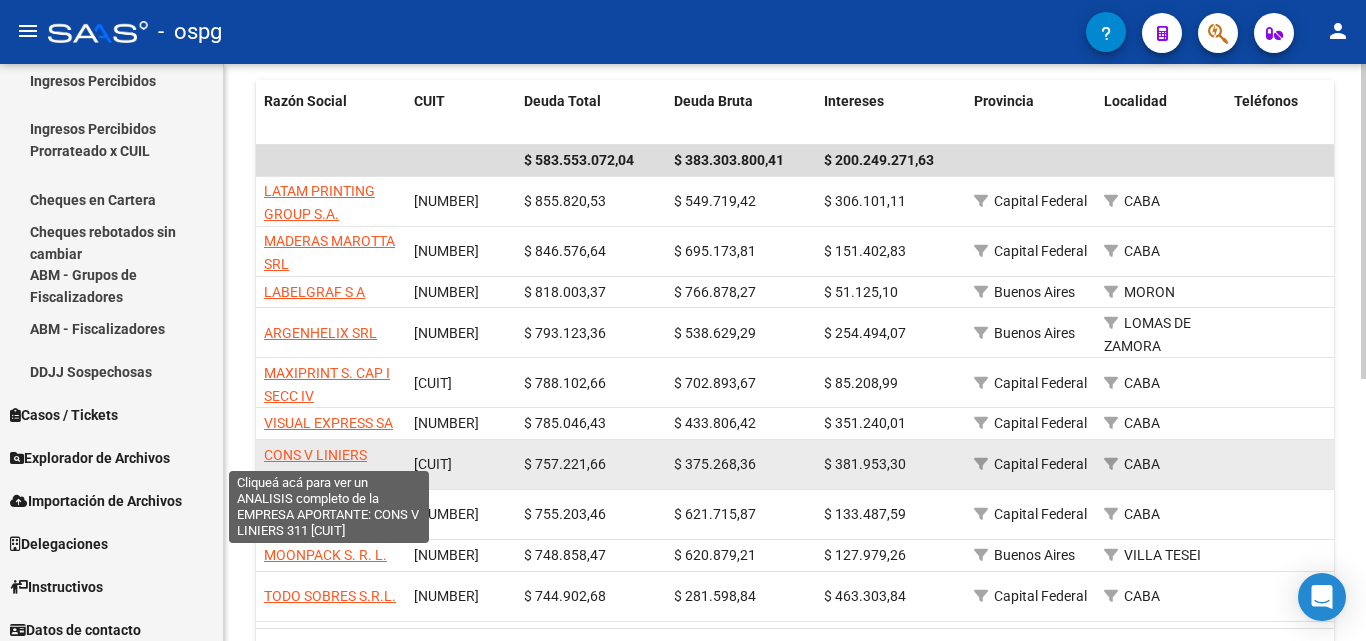 click on "CONS V LINIERS [NUMBER]" 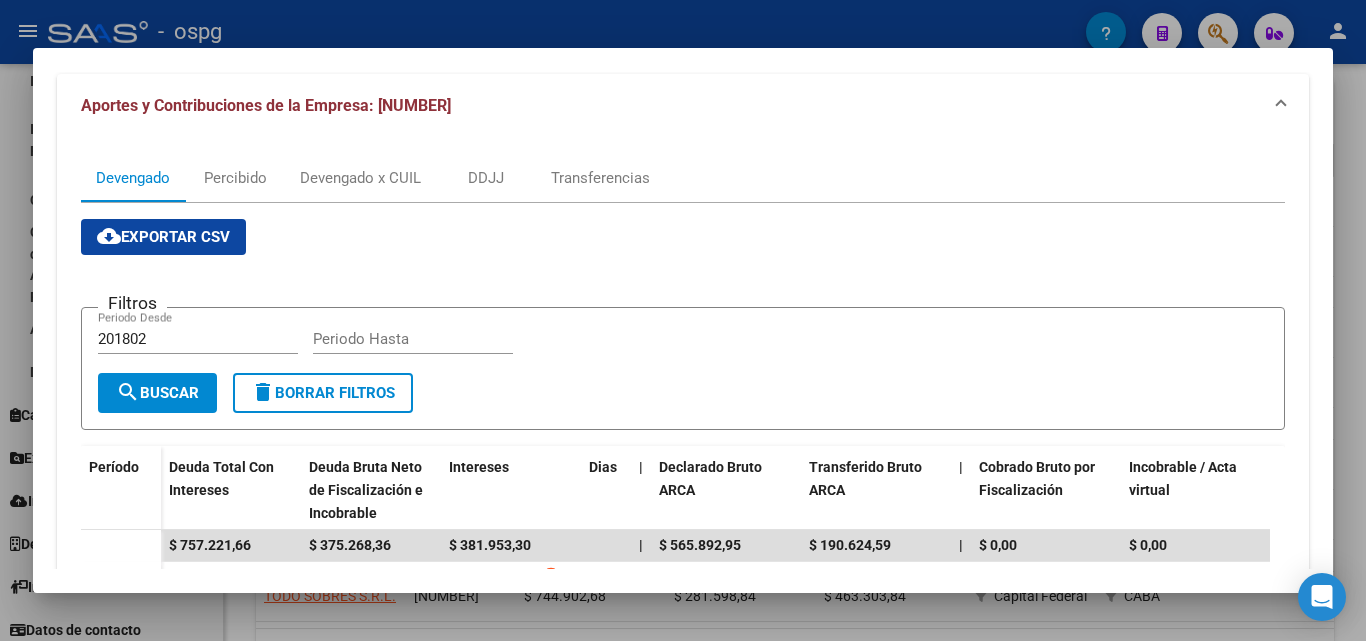 scroll, scrollTop: 242, scrollLeft: 0, axis: vertical 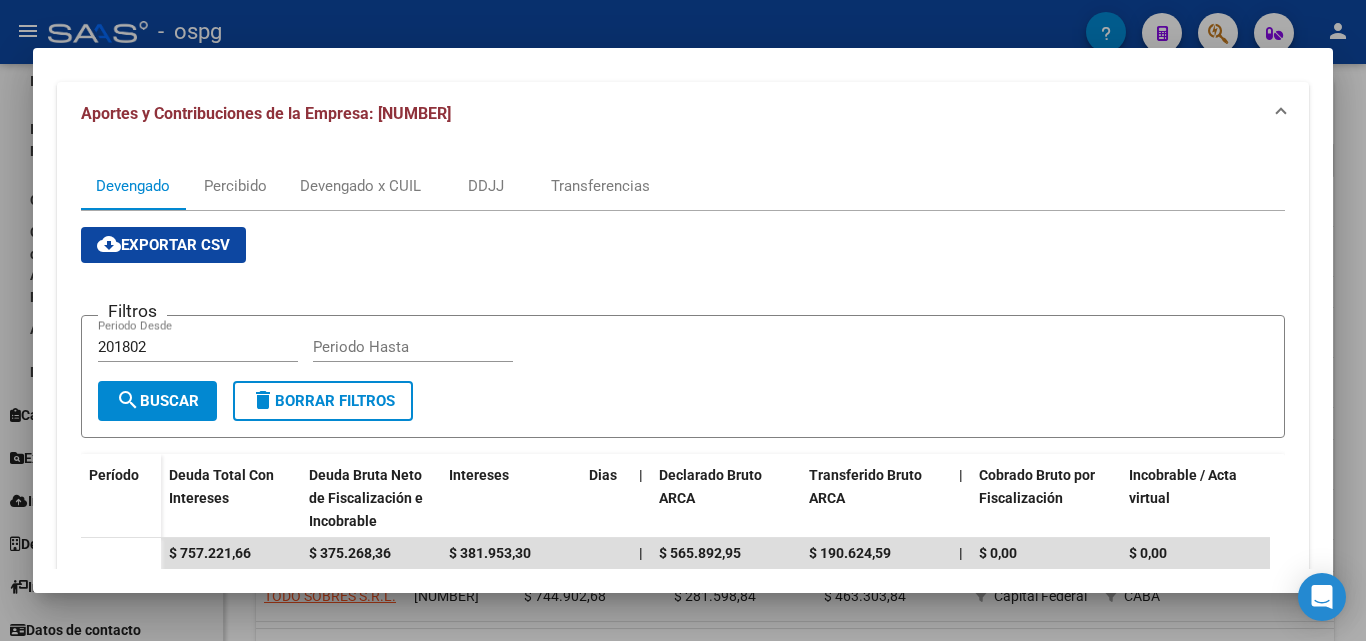 click at bounding box center [683, 320] 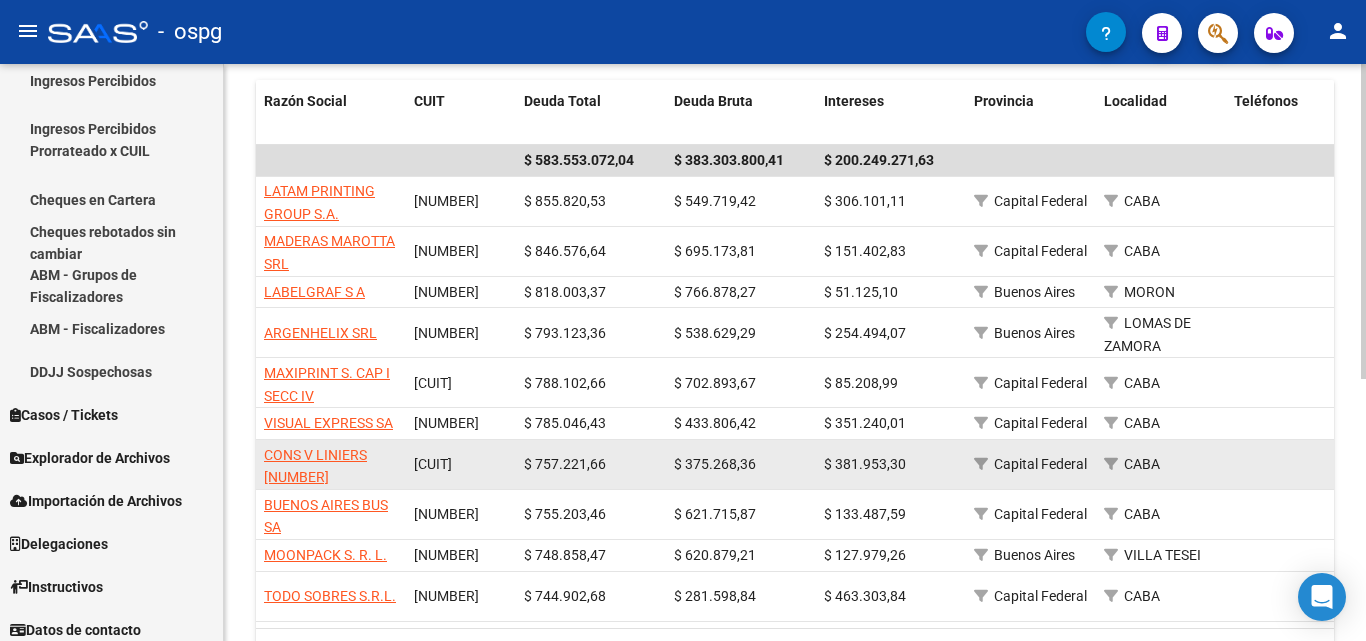 scroll, scrollTop: 480, scrollLeft: 0, axis: vertical 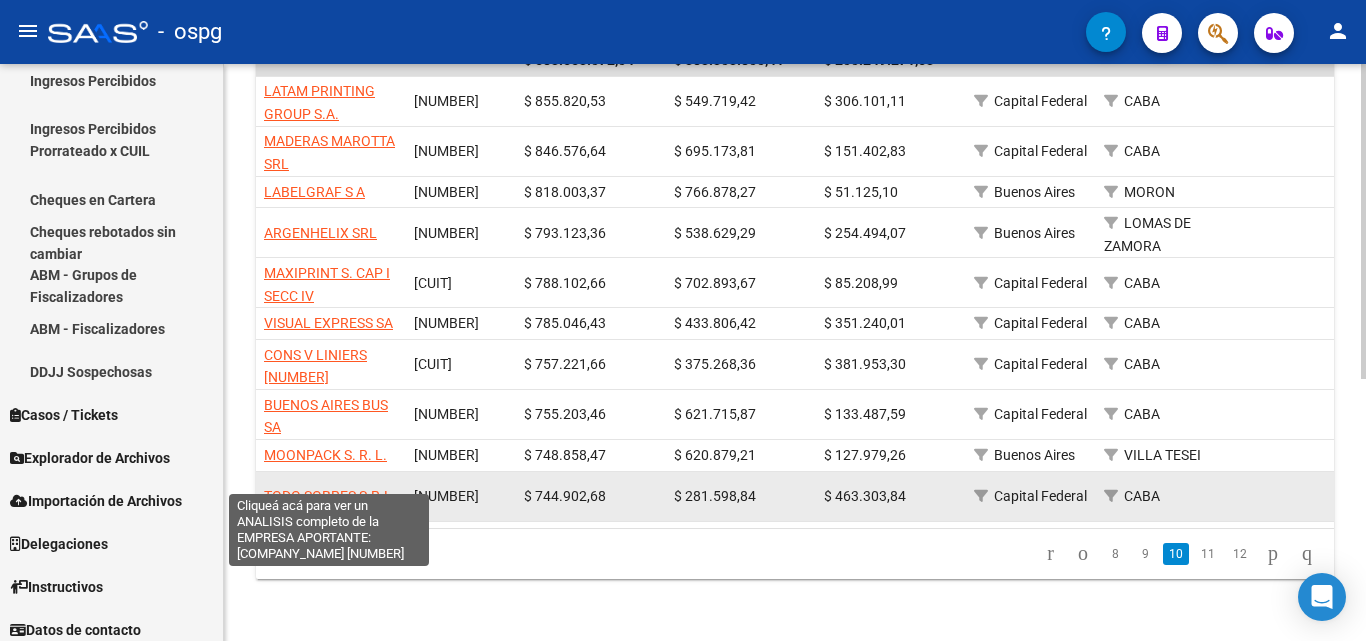 click on "TODO SOBRES S.R.L." 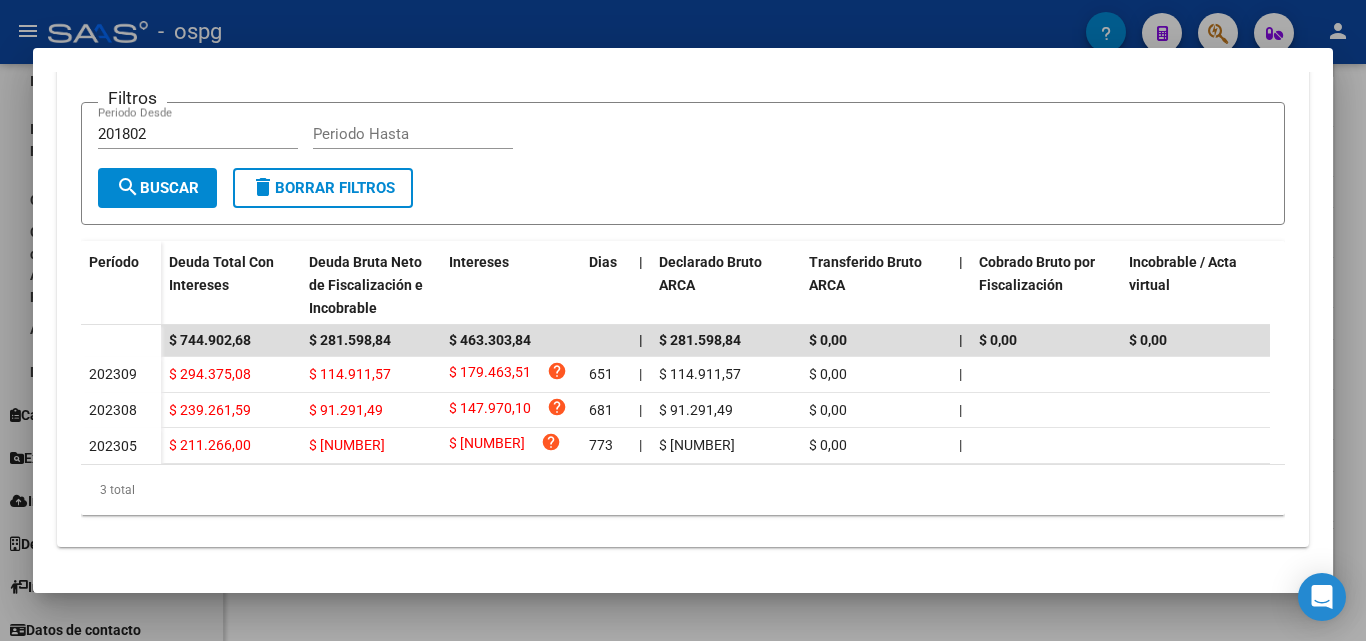 scroll, scrollTop: 473, scrollLeft: 0, axis: vertical 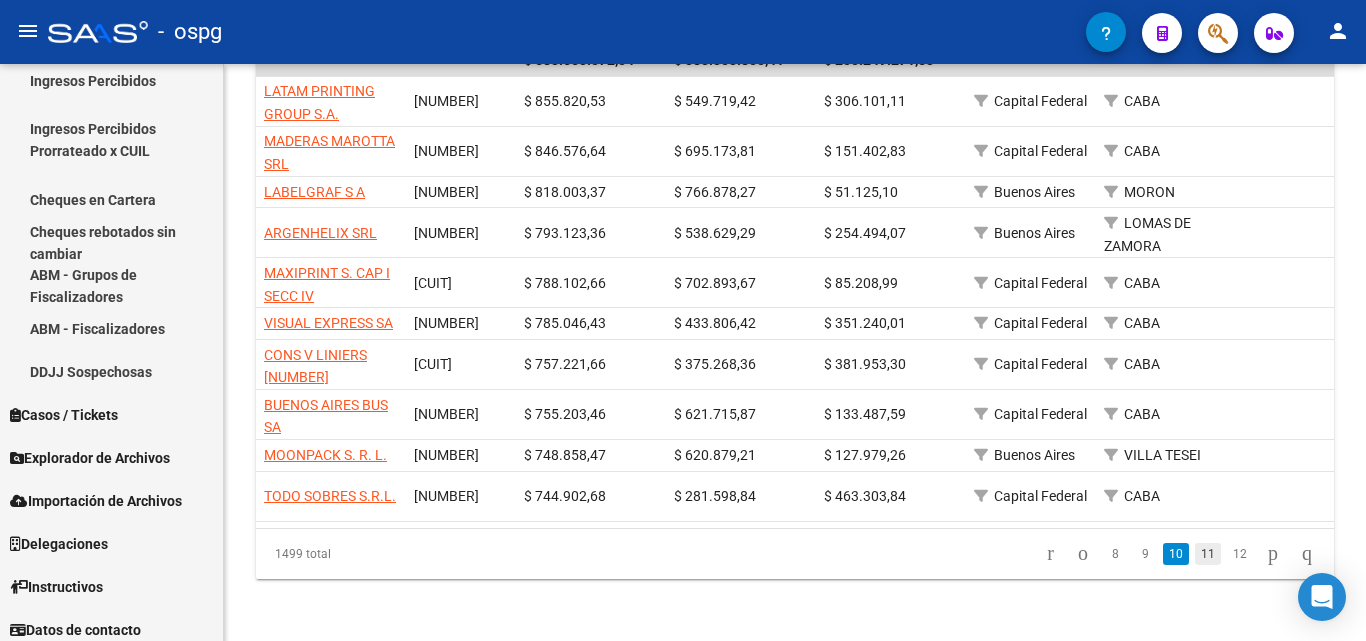 click on "11" 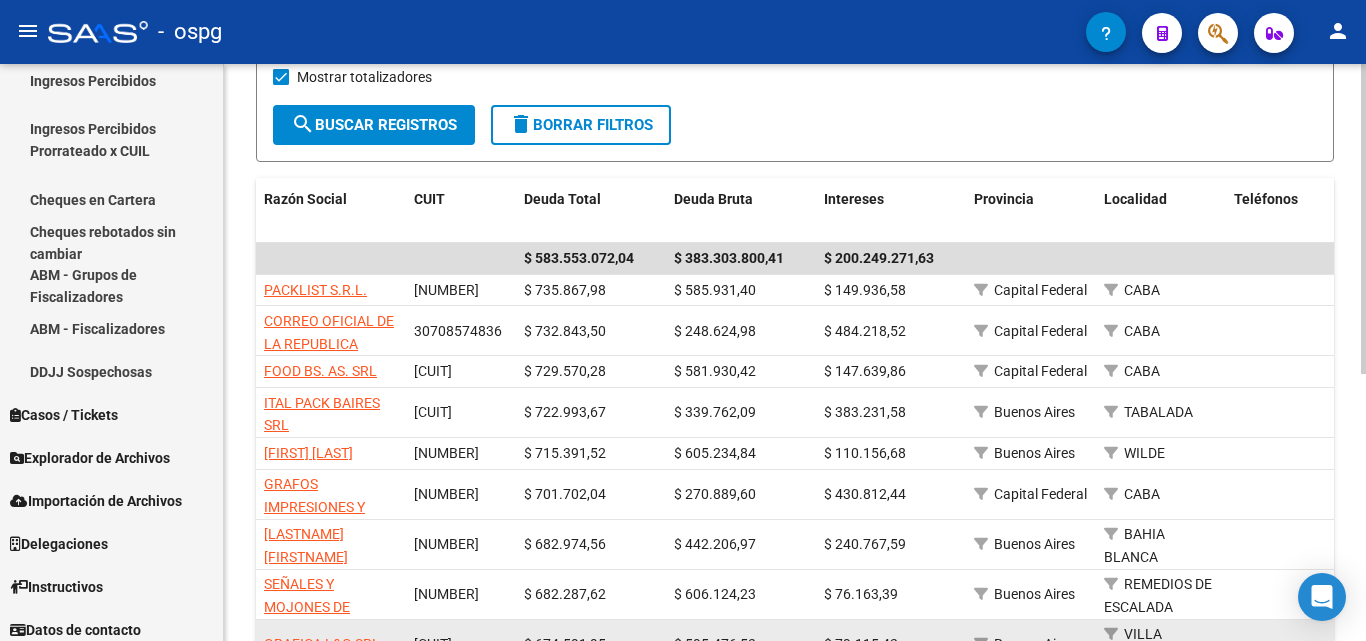 scroll, scrollTop: 280, scrollLeft: 0, axis: vertical 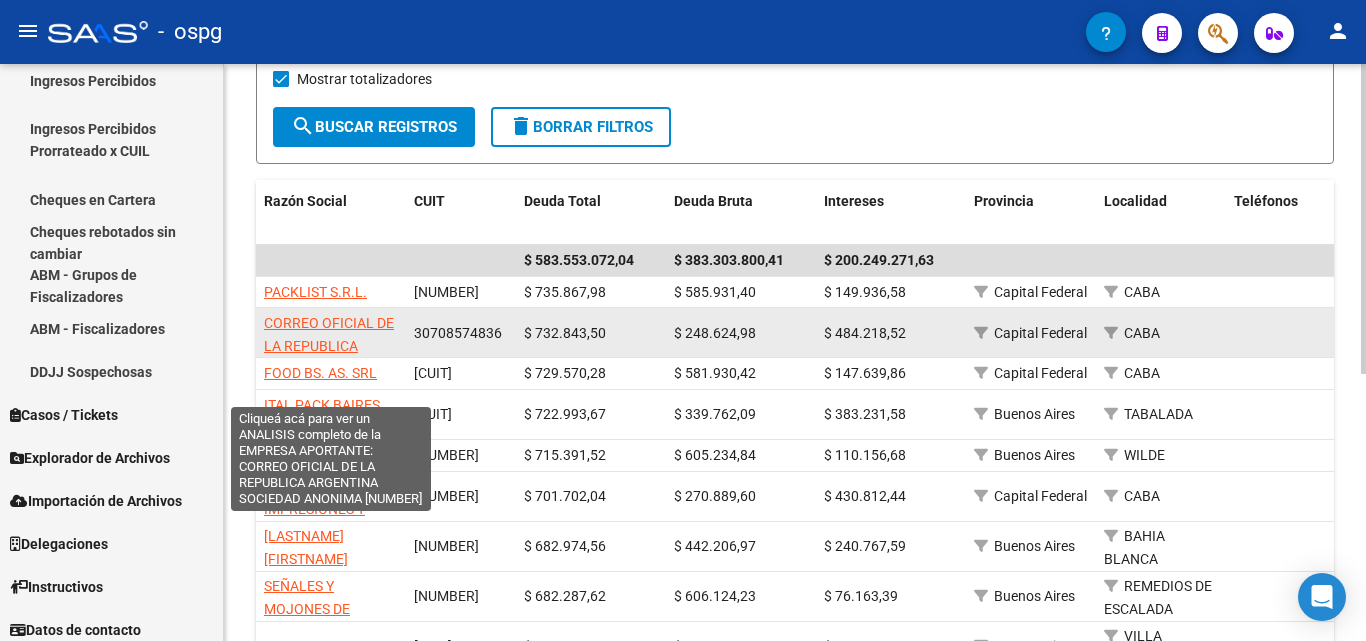 click on "CORREO OFICIAL DE LA REPUBLICA ARGENTINA SOCIEDAD ANONIMA" 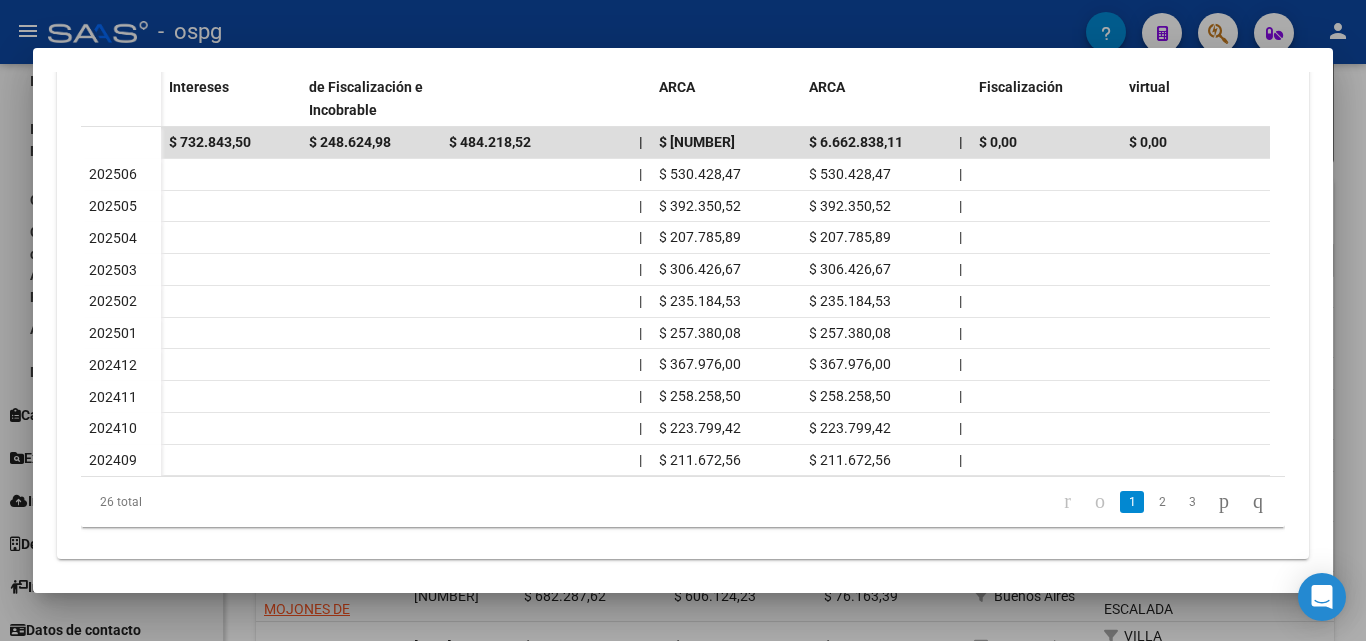 scroll, scrollTop: 681, scrollLeft: 0, axis: vertical 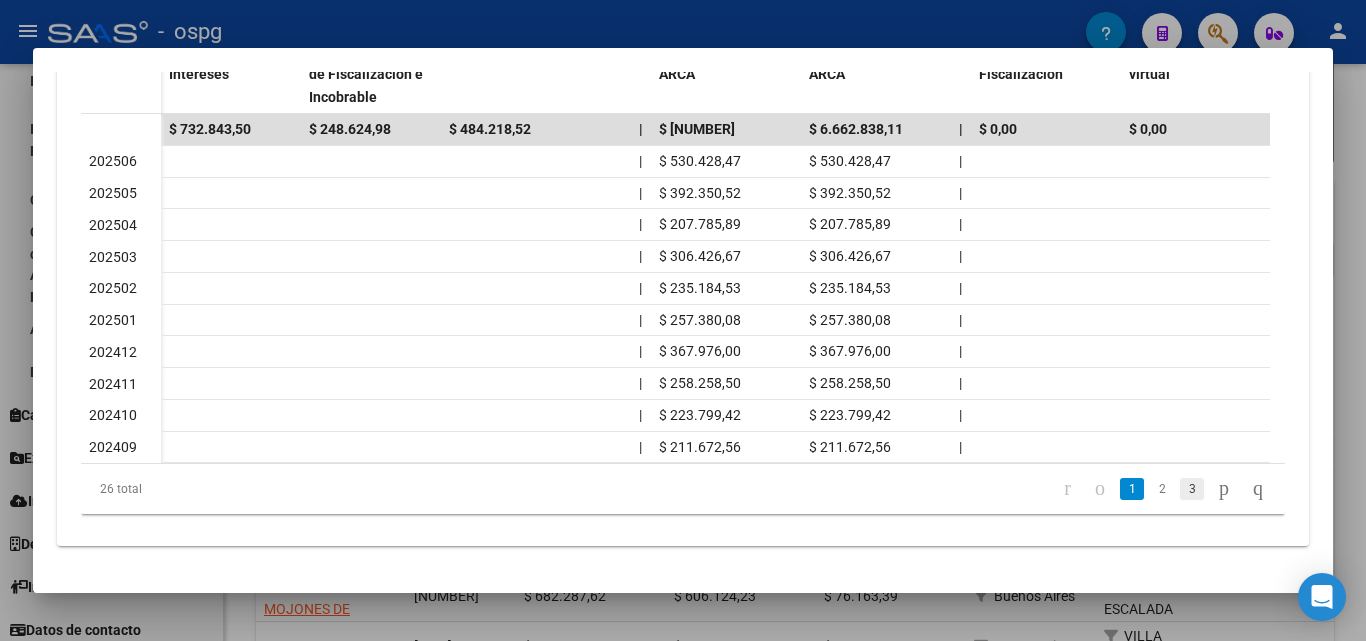 click on "3" 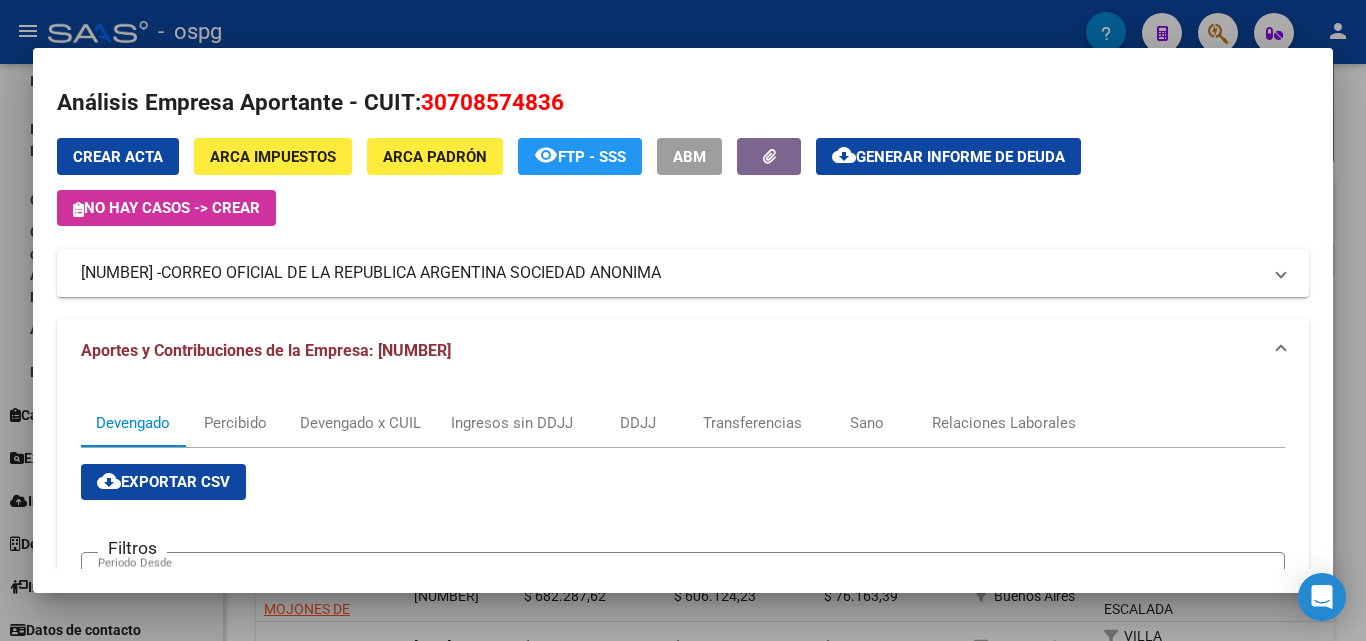 scroll, scrollTop: 0, scrollLeft: 0, axis: both 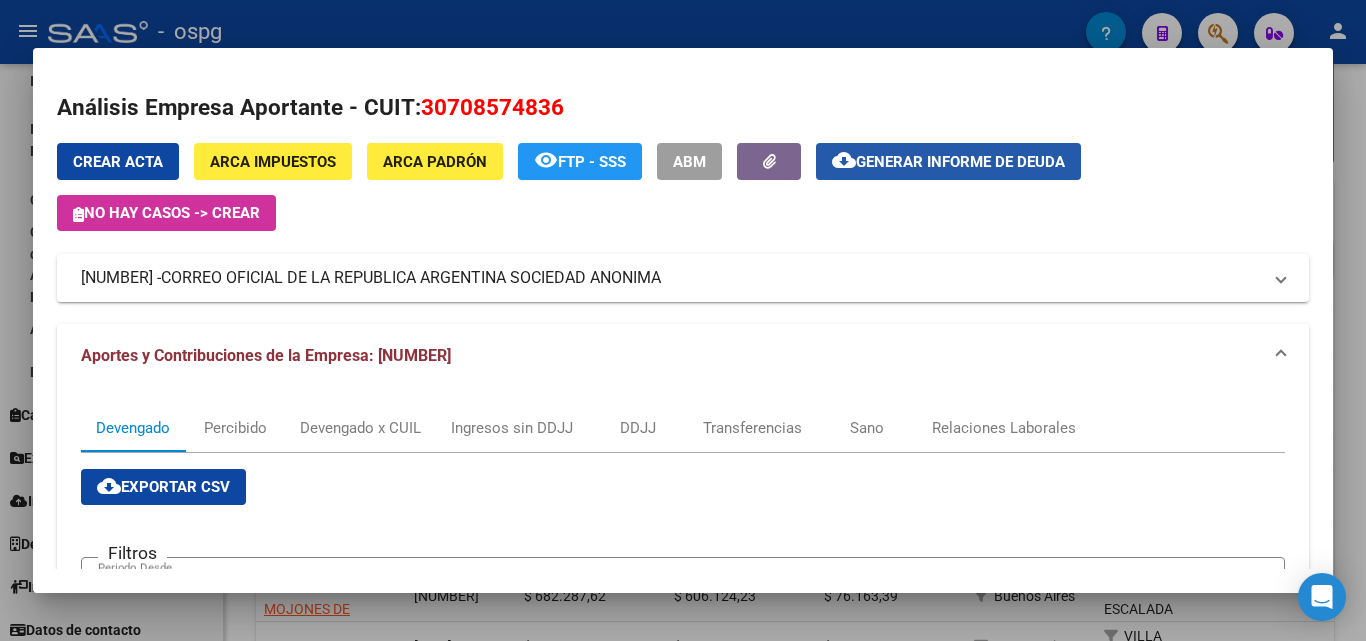 click on "Generar informe de deuda" 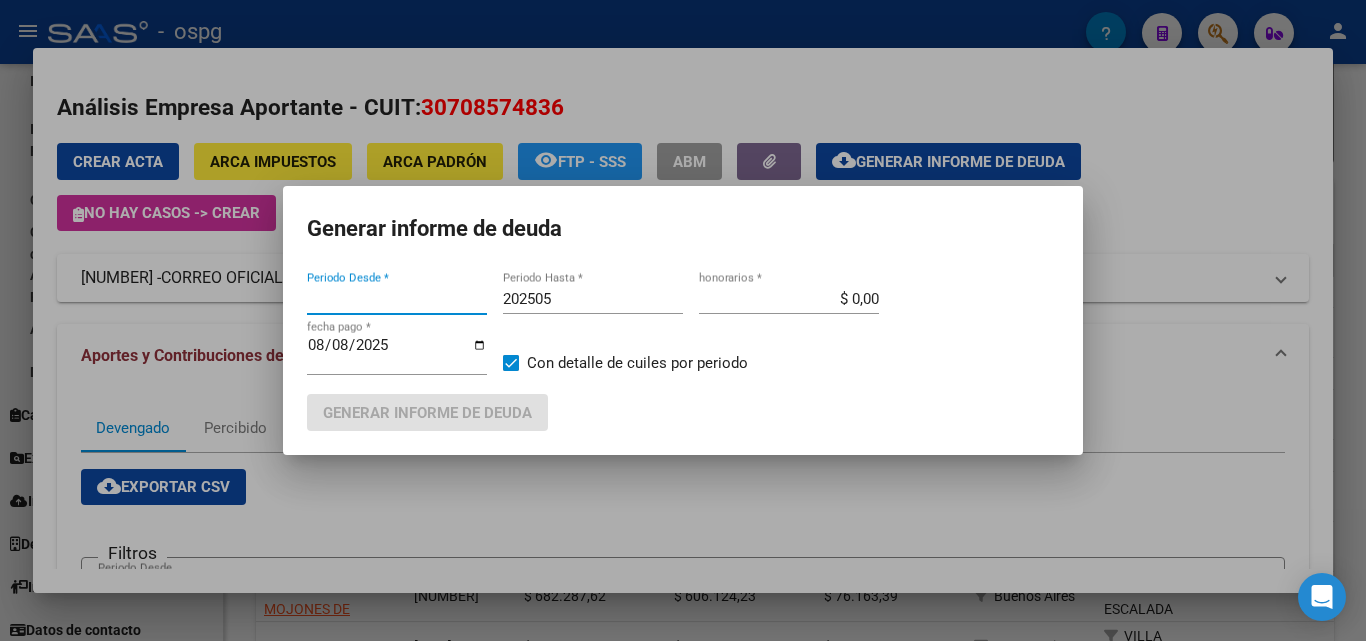 type on "201802" 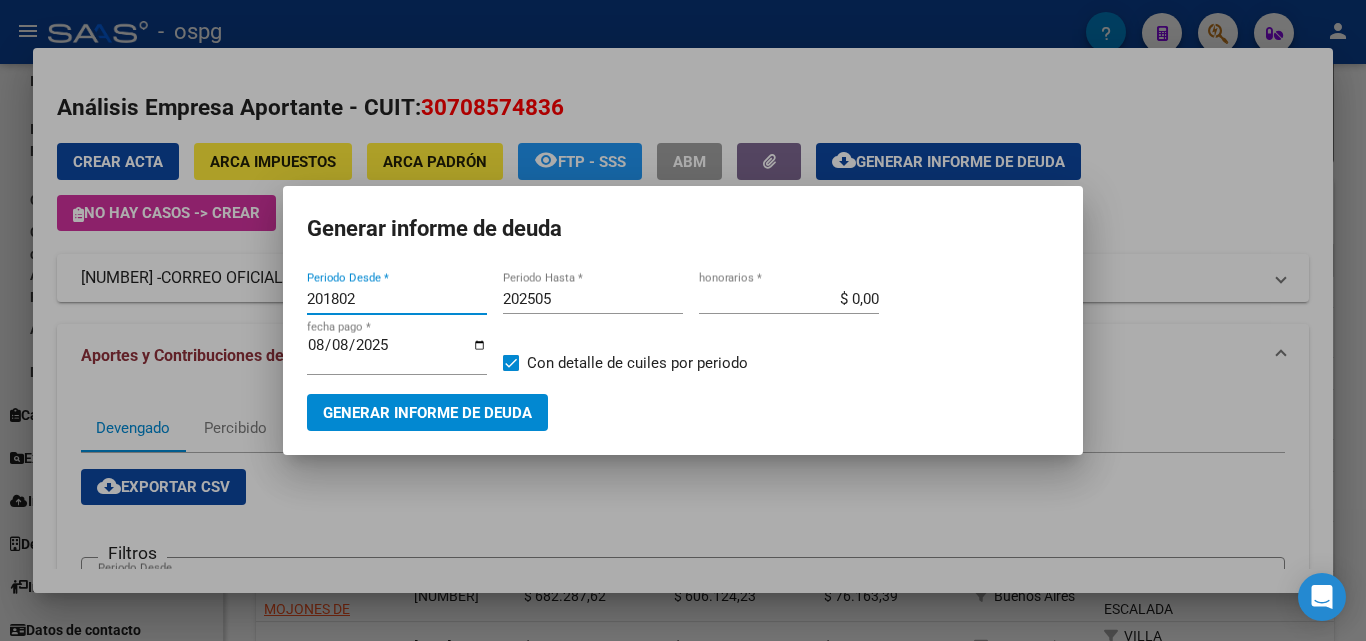 drag, startPoint x: 380, startPoint y: 297, endPoint x: 265, endPoint y: 282, distance: 115.97414 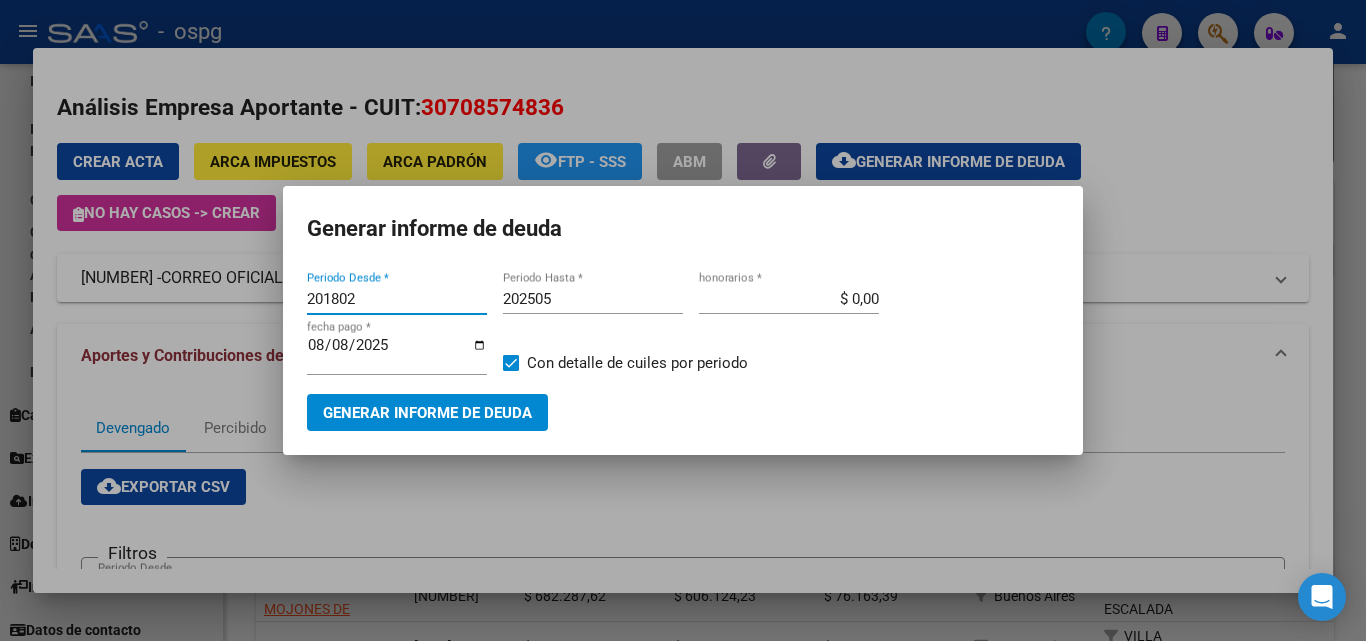 click on "Análisis Empresa Aportante - CUIT:  [CUIT] Crear Acta ARCA Impuestos ARCA Padrón remove_red_eye  FTP - SSS  ABM  cloud_download  Generar informe de deuda   No hay casos -> Crear
[CUIT] -   CORREO OFICIAL DE LA REPUBLICA ARGENTINA SOCIEDAD ANONIMA Telefono:  Mail:  Observaciones:  Provincia:  [STATE] Localidad:  [CITY] Calle:  BRANDSEN Numero:  Dpto:  Aportes y Contribuciones de la Empresa: [CUIT] Devengado Percibido Devengado x CUIL Ingresos sin DDJJ DDJJ Transferencias Sano Relaciones Laborales cloud_download  Exportar CSV  Filtros   201802 Periodo Desde    Periodo Hasta  search  Buscar  delete  Borrar Filtros  Período Deuda Total Con Intereses  Deuda Bruta Neto de Fiscalización e Incobrable Intereses Dias | Declarado Bruto ARCA Transferido Bruto ARCA | Cobrado Bruto por Fiscalización Incobrable / Acta virtual | Transferido De Más | Interés Aporte cobrado por ARCA Interés Contribución cobrado por ARCA | Total cobrado Sin DDJJ | DJ Aporte Trf Aporte DJ Contribucion | | | | |" at bounding box center (683, 320) 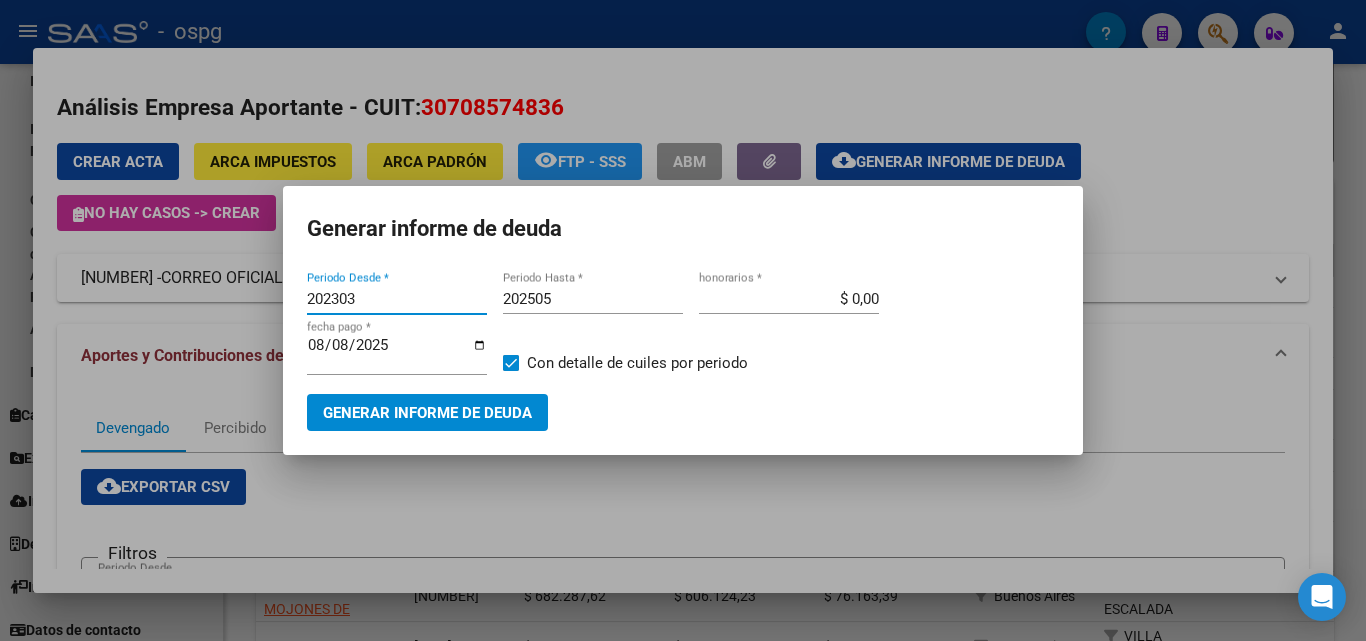 type on "202303" 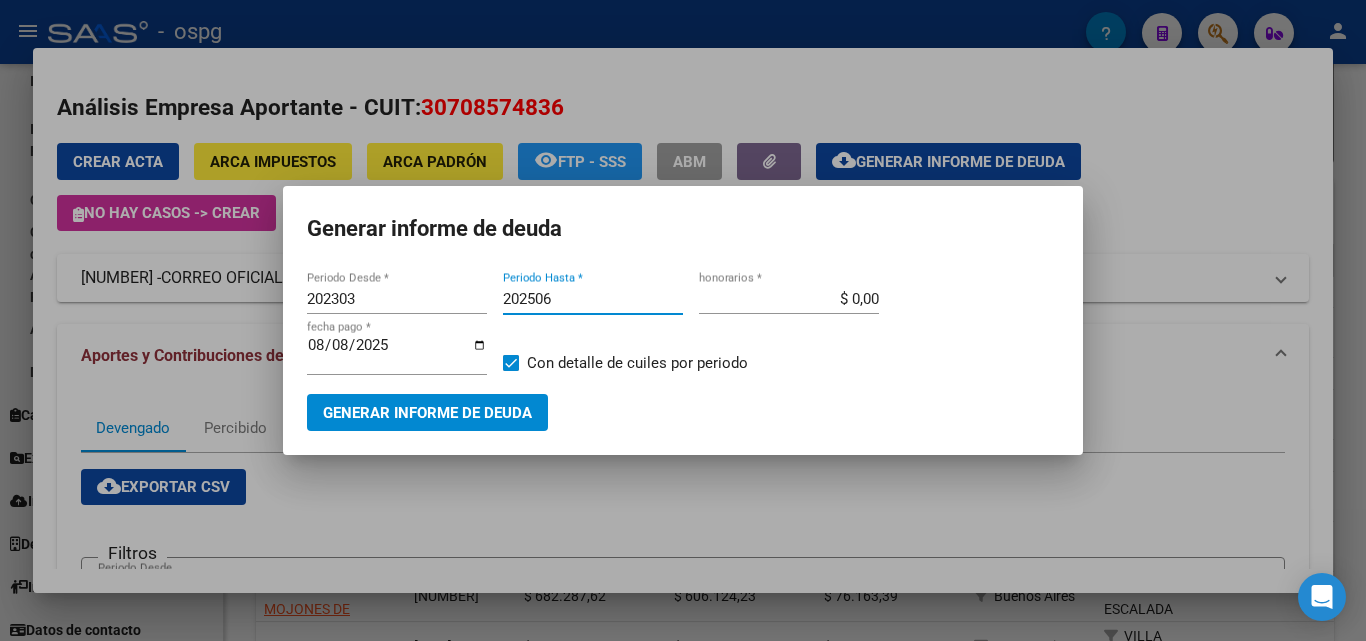 type on "202506" 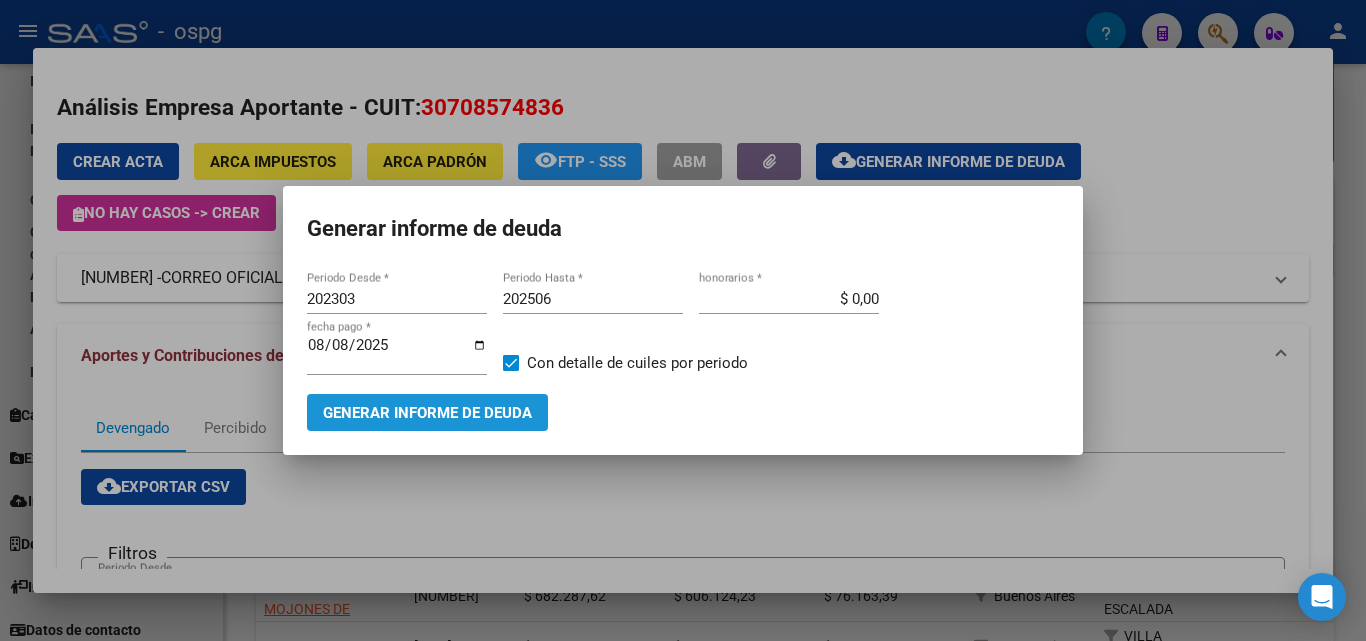 click on "Generar informe de deuda" at bounding box center (427, 413) 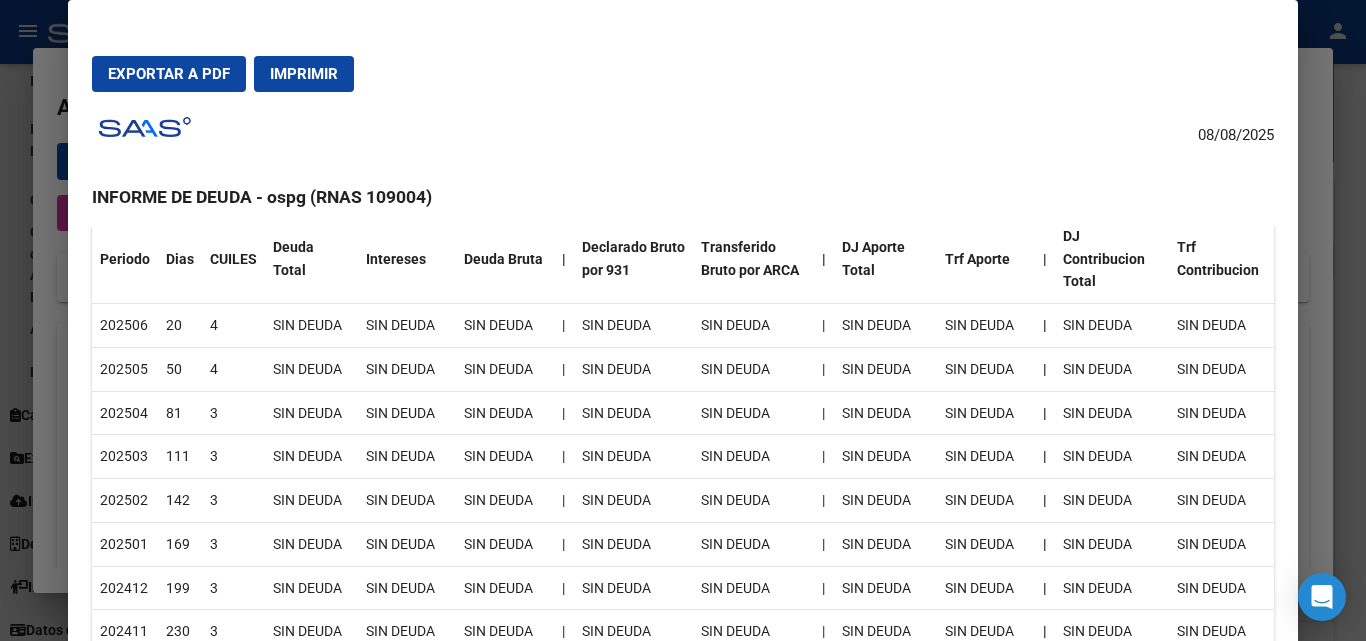 scroll, scrollTop: 208, scrollLeft: 0, axis: vertical 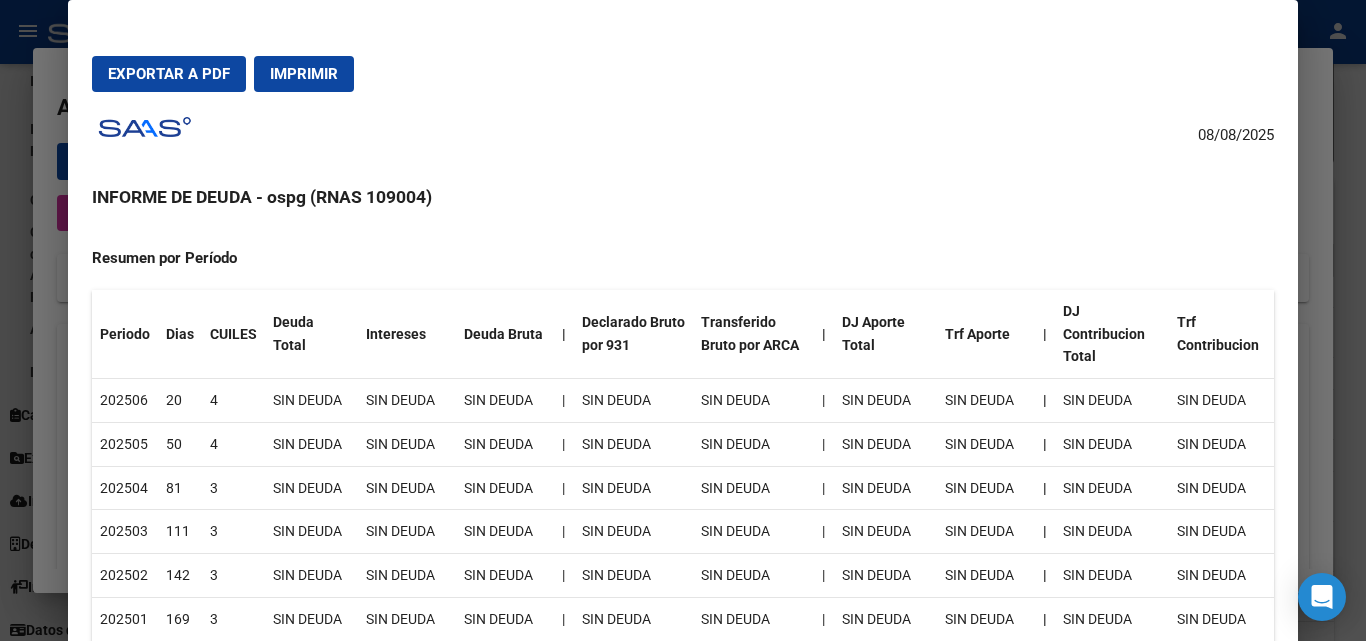 click at bounding box center [683, 320] 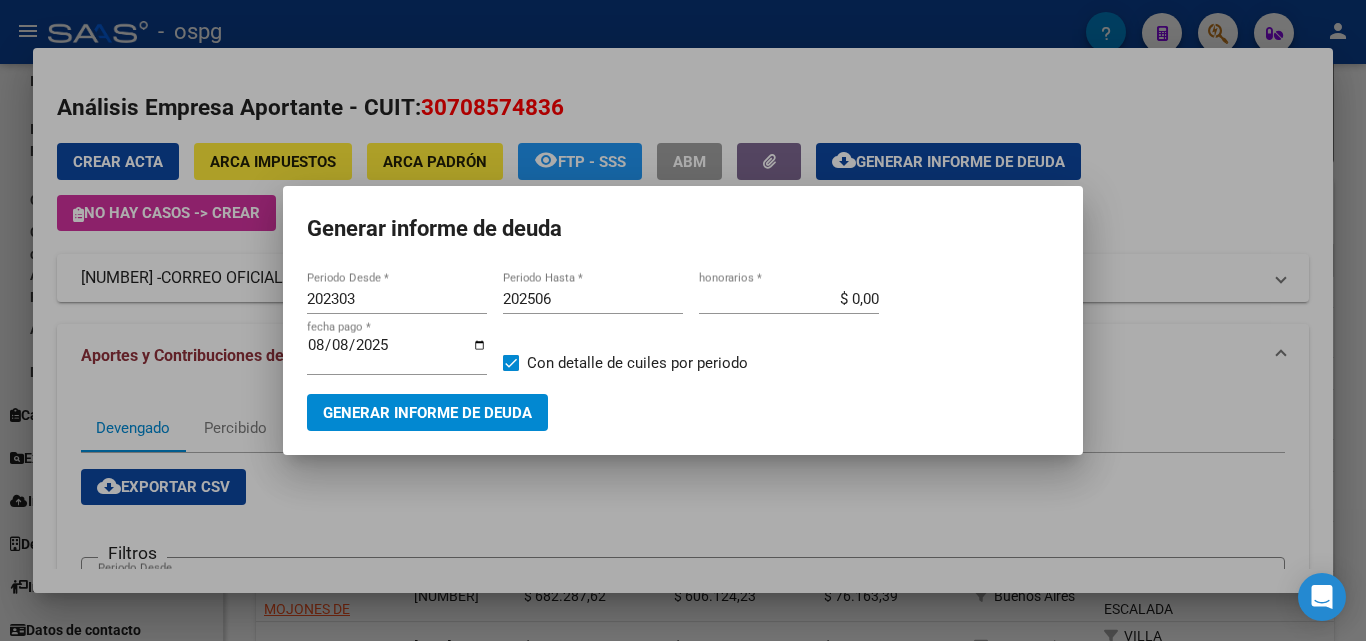 click at bounding box center (683, 320) 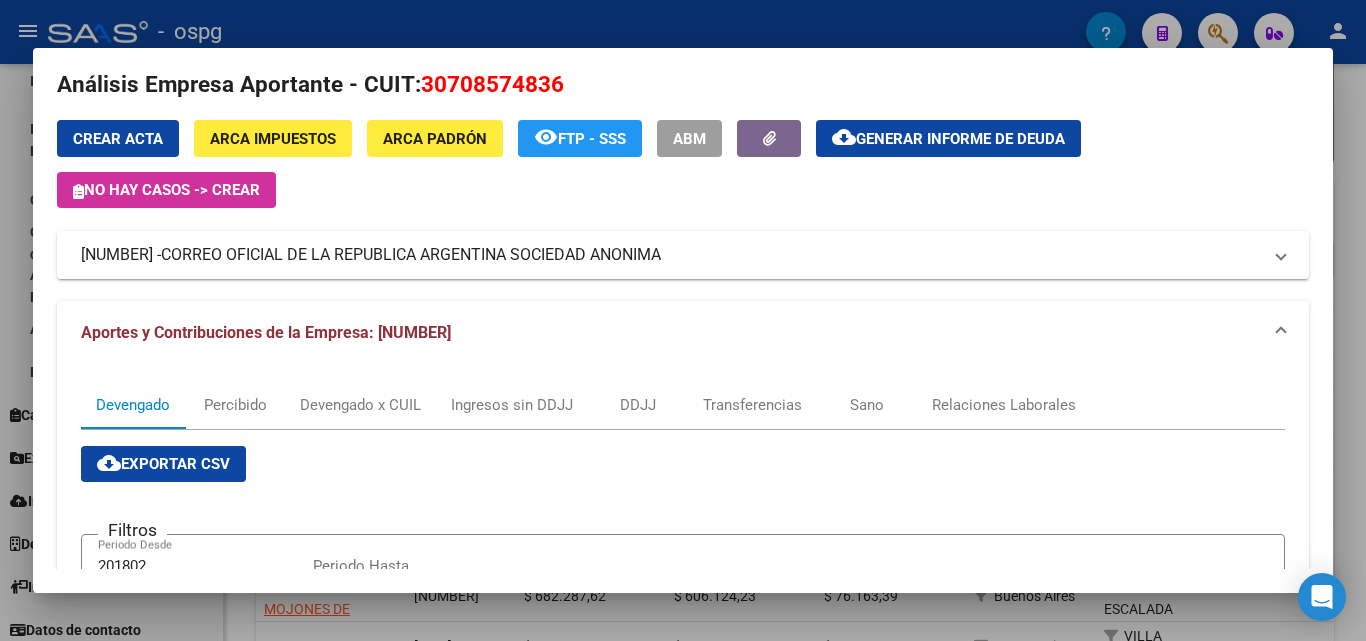 scroll, scrollTop: 0, scrollLeft: 0, axis: both 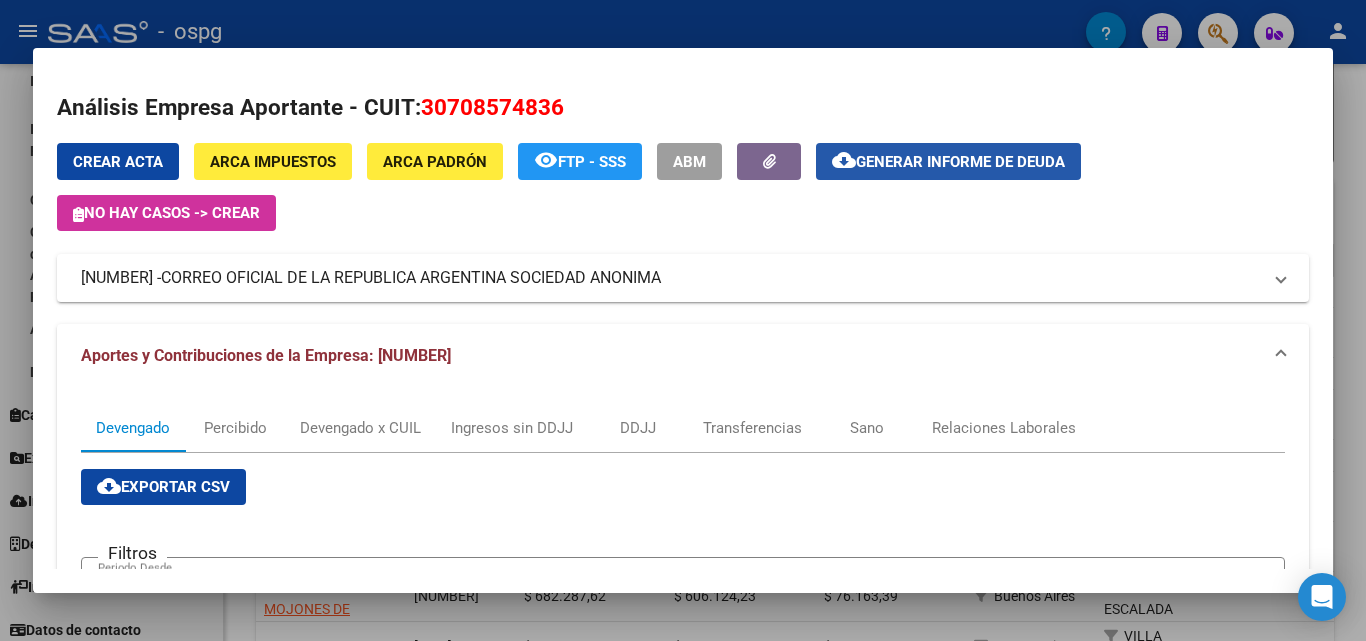 click on "Generar informe de deuda" 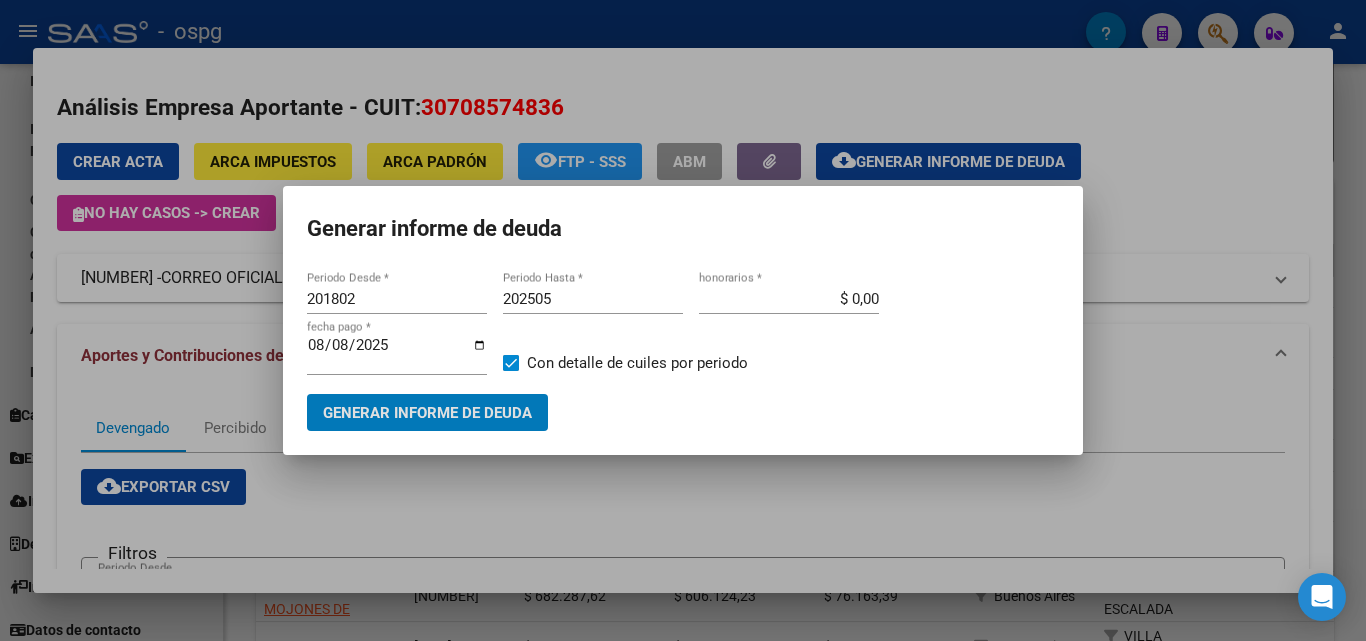 drag, startPoint x: 377, startPoint y: 295, endPoint x: 212, endPoint y: 289, distance: 165.10905 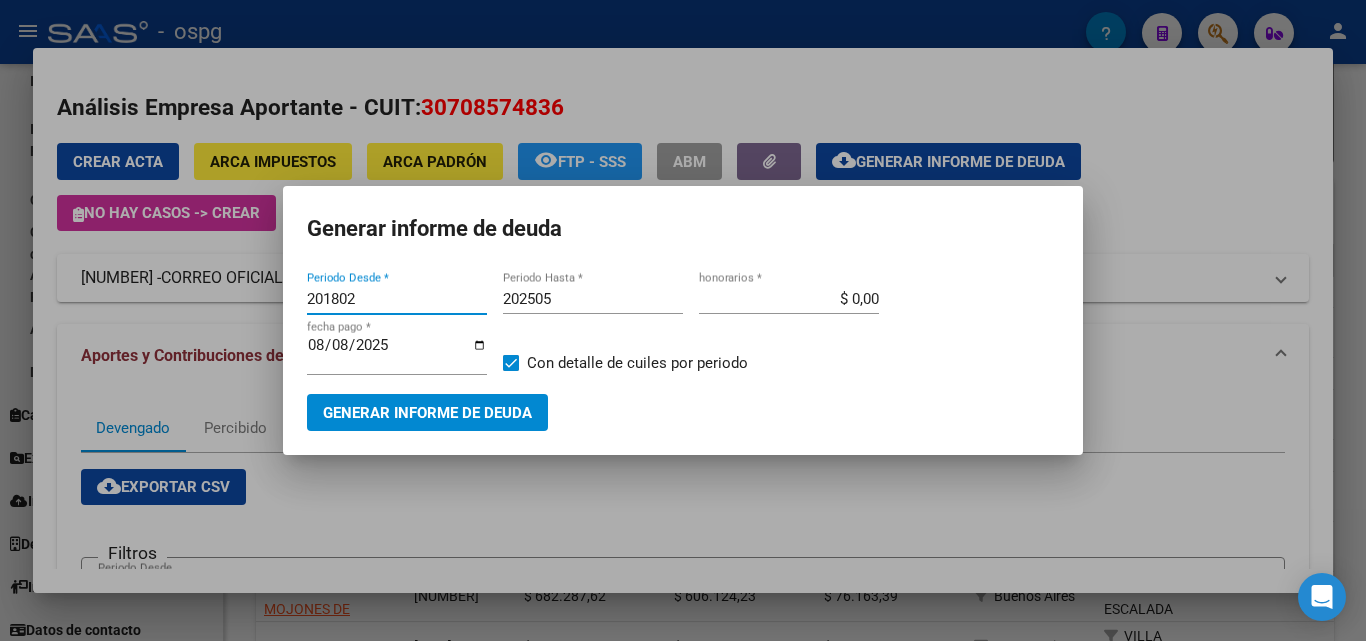 drag, startPoint x: 370, startPoint y: 301, endPoint x: 281, endPoint y: 290, distance: 89.6772 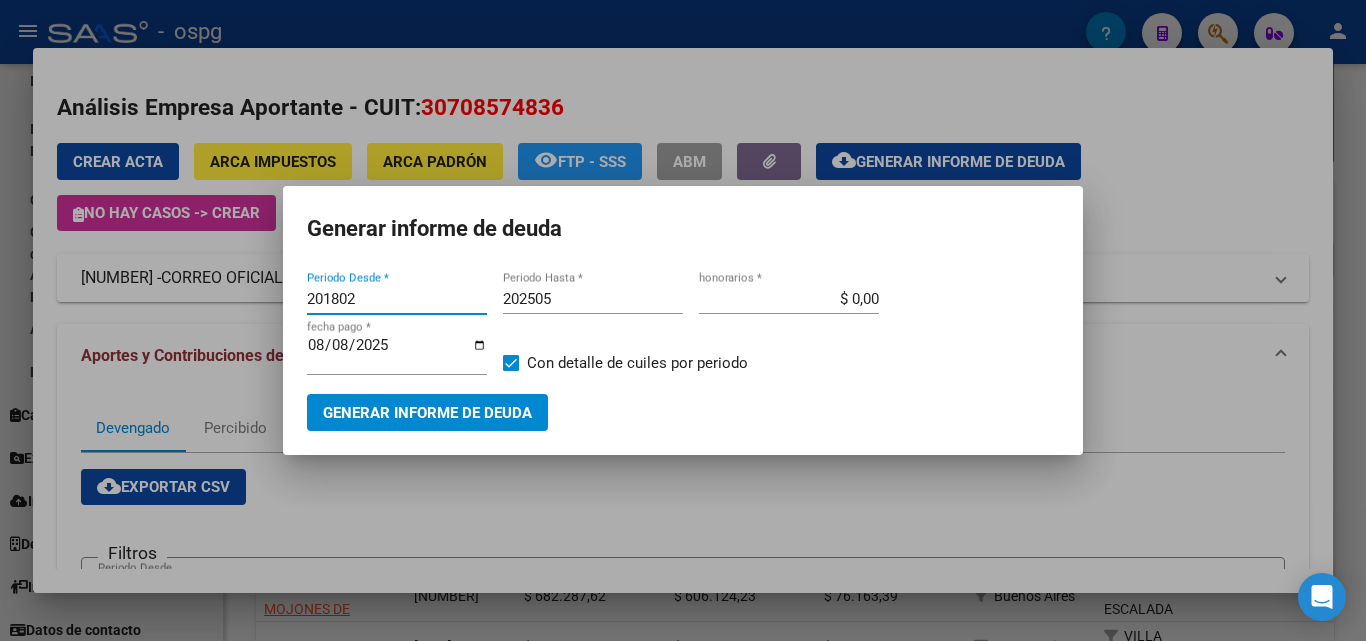 click on "Análisis Empresa Aportante - CUIT:  [CUIT] Crear Acta ARCA Impuestos ARCA Padrón remove_red_eye  FTP - SSS  ABM  cloud_download  Generar informe de deuda   No hay casos -> Crear
[CUIT] -   CORREO OFICIAL DE LA REPUBLICA ARGENTINA SOCIEDAD ANONIMA Telefono:  Mail:  Observaciones:  Provincia:  [STATE] Localidad:  [CITY] Calle:  BRANDSEN Numero:  Dpto:  Aportes y Contribuciones de la Empresa: [CUIT] Devengado Percibido Devengado x CUIL Ingresos sin DDJJ DDJJ Transferencias Sano Relaciones Laborales cloud_download  Exportar CSV  Filtros   201802 Periodo Desde    Periodo Hasta  search  Buscar  delete  Borrar Filtros  Período Deuda Total Con Intereses  Deuda Bruta Neto de Fiscalización e Incobrable Intereses Dias | Declarado Bruto ARCA Transferido Bruto ARCA | Cobrado Bruto por Fiscalización Incobrable / Acta virtual | Transferido De Más | Interés Aporte cobrado por ARCA Interés Contribución cobrado por ARCA | Total cobrado Sin DDJJ | DJ Aporte Trf Aporte DJ Contribucion | | | | |" at bounding box center (683, 320) 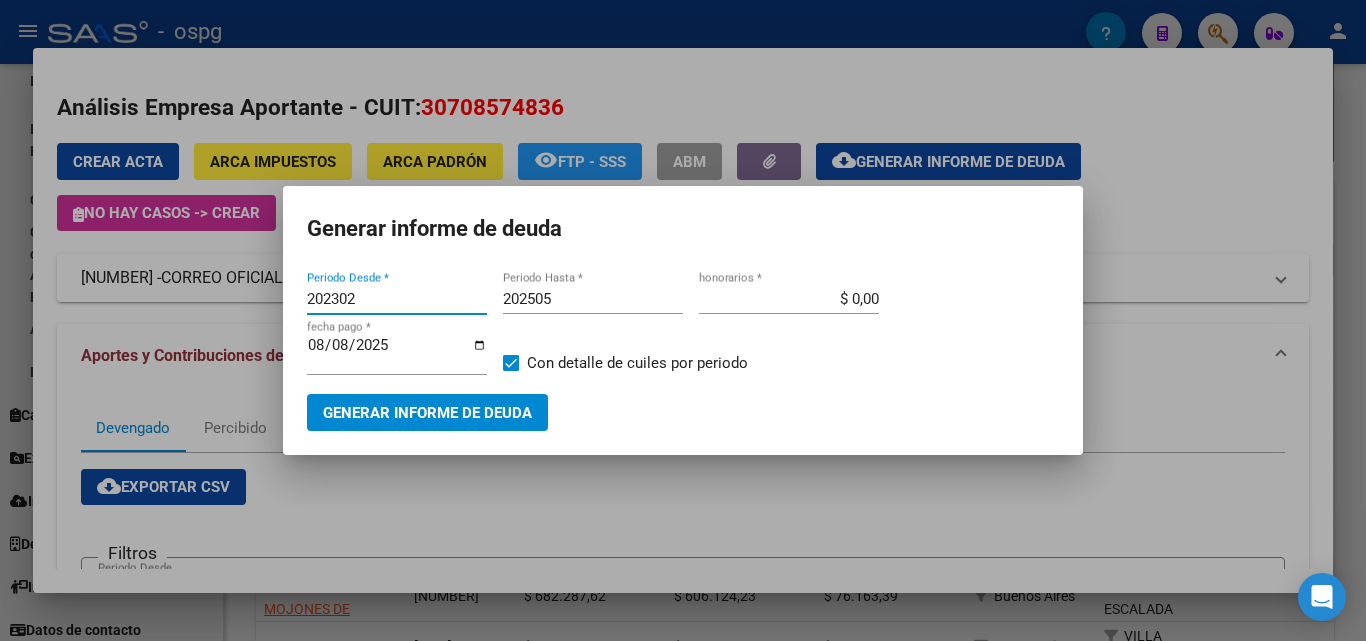 type on "202302" 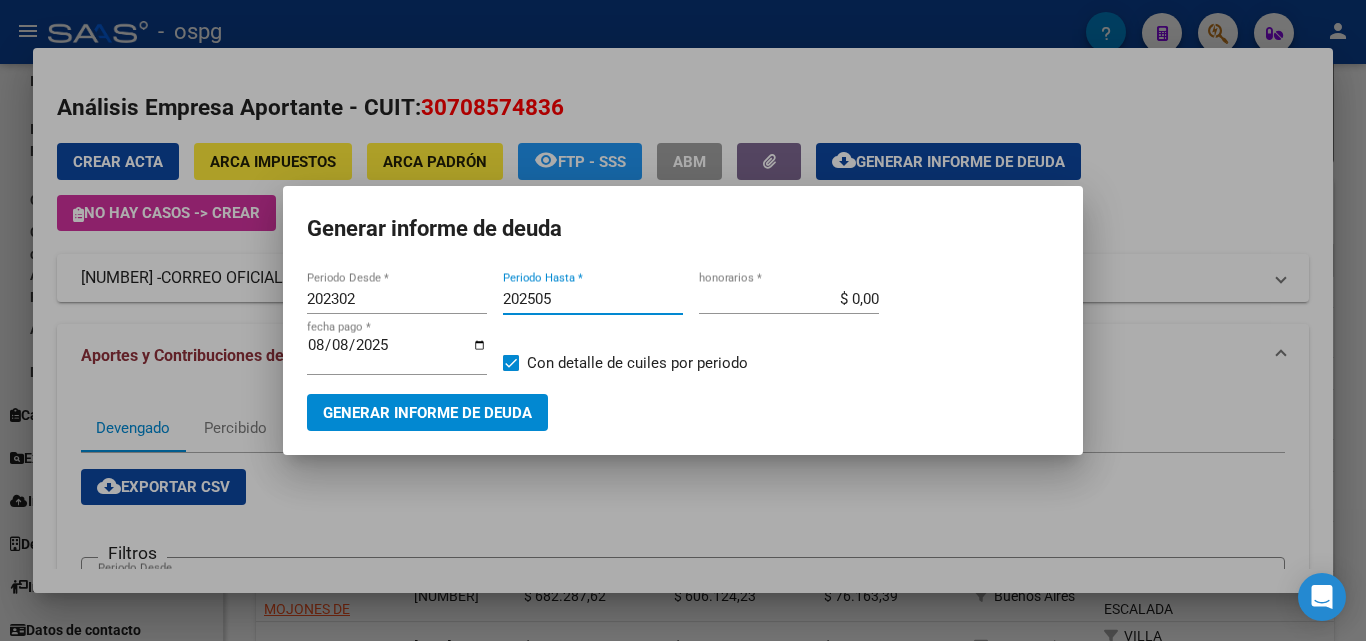 click on "202505" at bounding box center [593, 299] 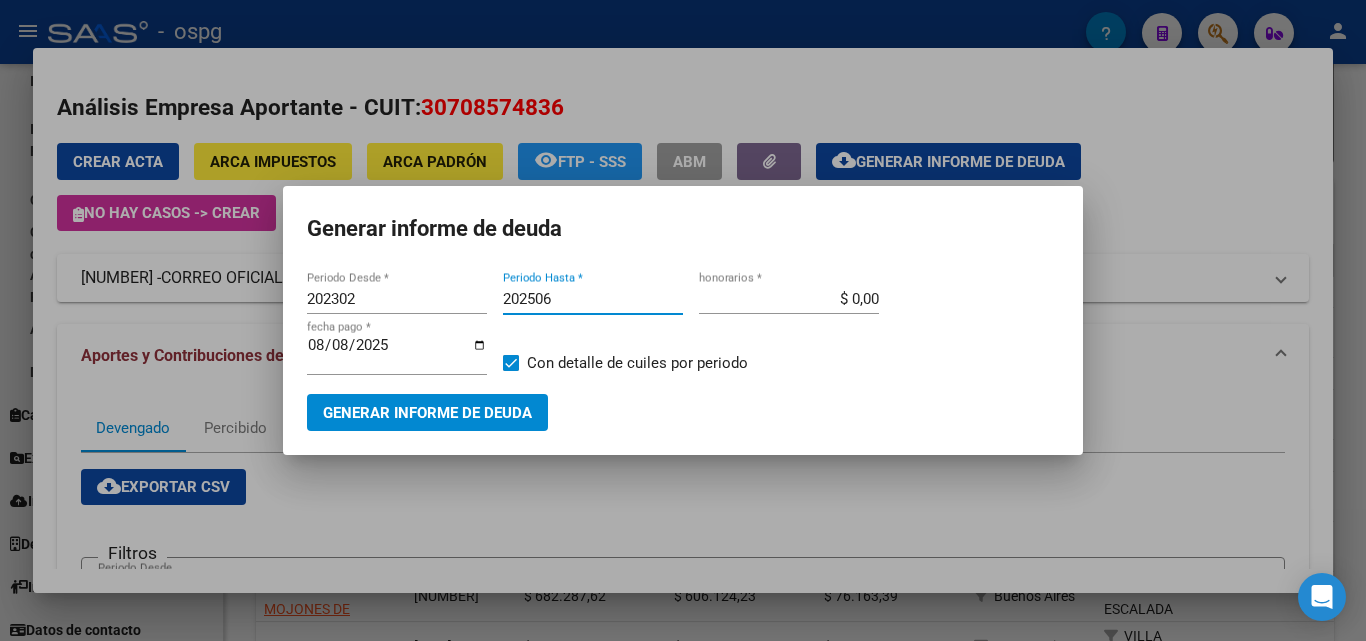 type on "202506" 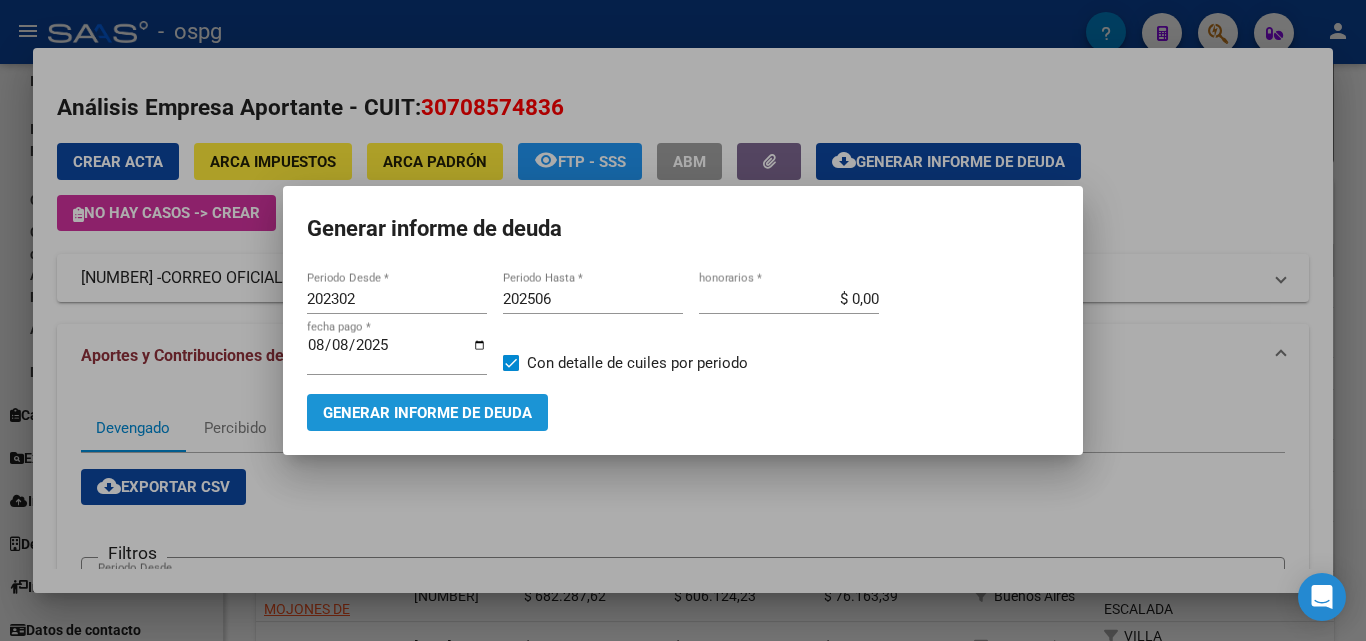 click on "Generar informe de deuda" at bounding box center (427, 413) 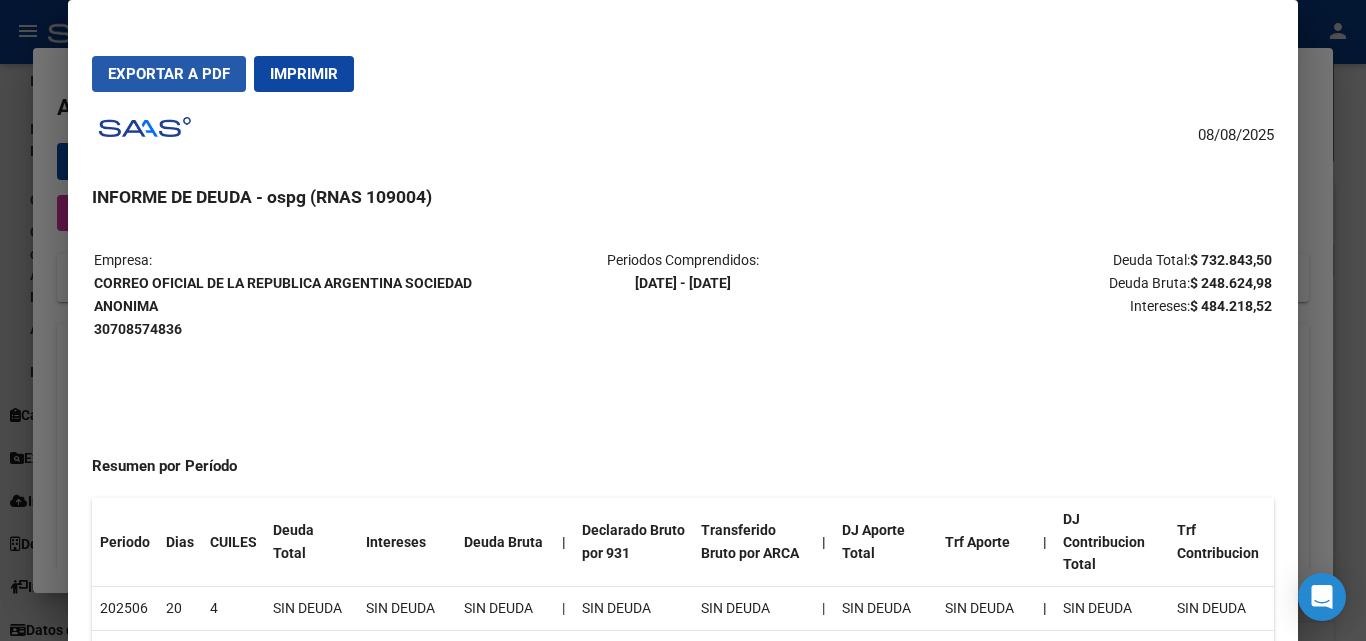 click on "Exportar a PDF" at bounding box center [169, 74] 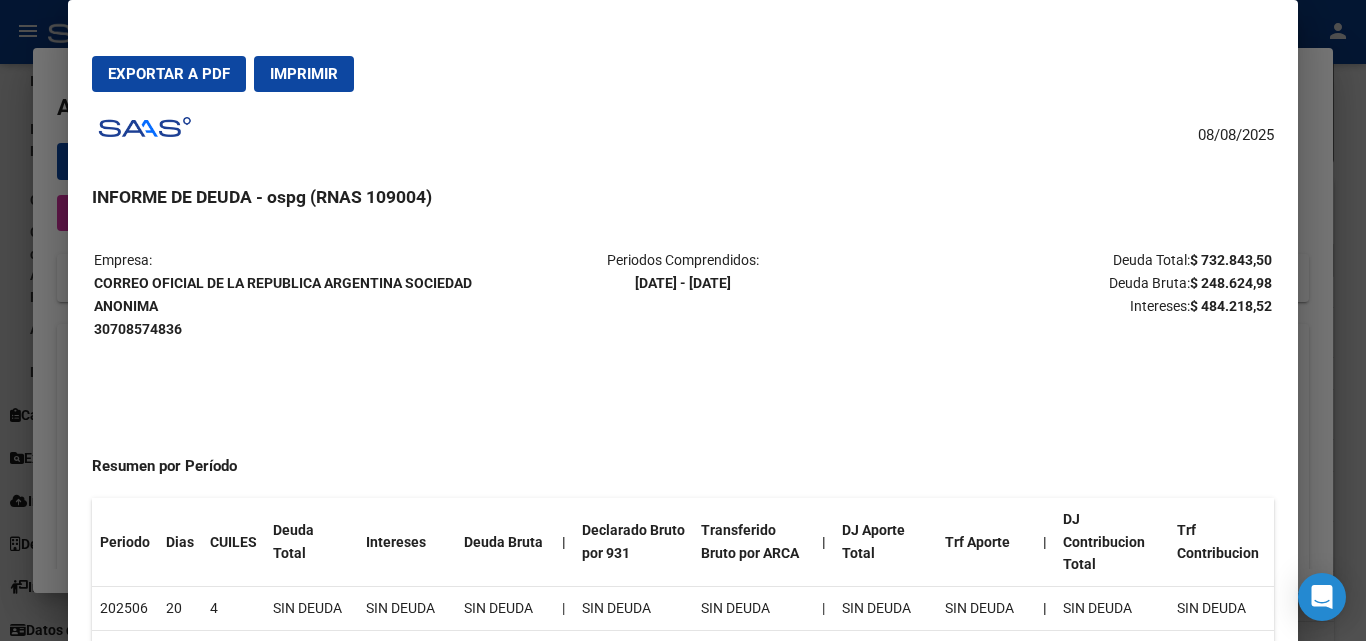 click at bounding box center (683, 320) 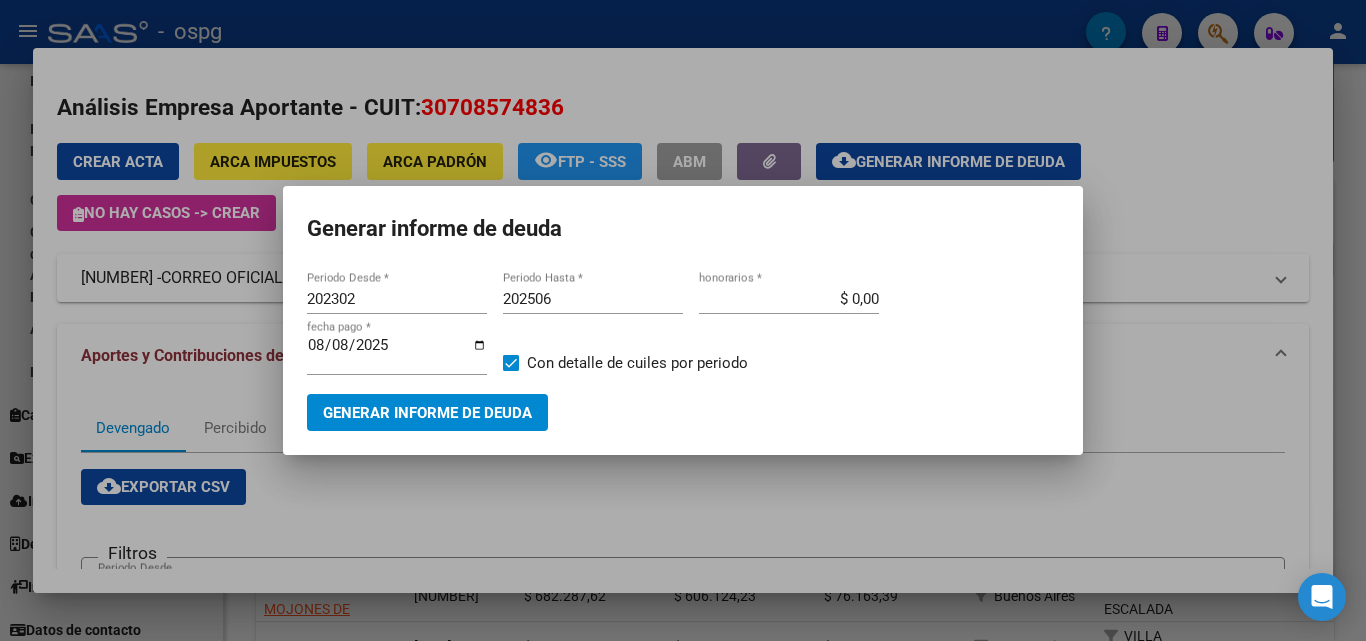 click at bounding box center (683, 320) 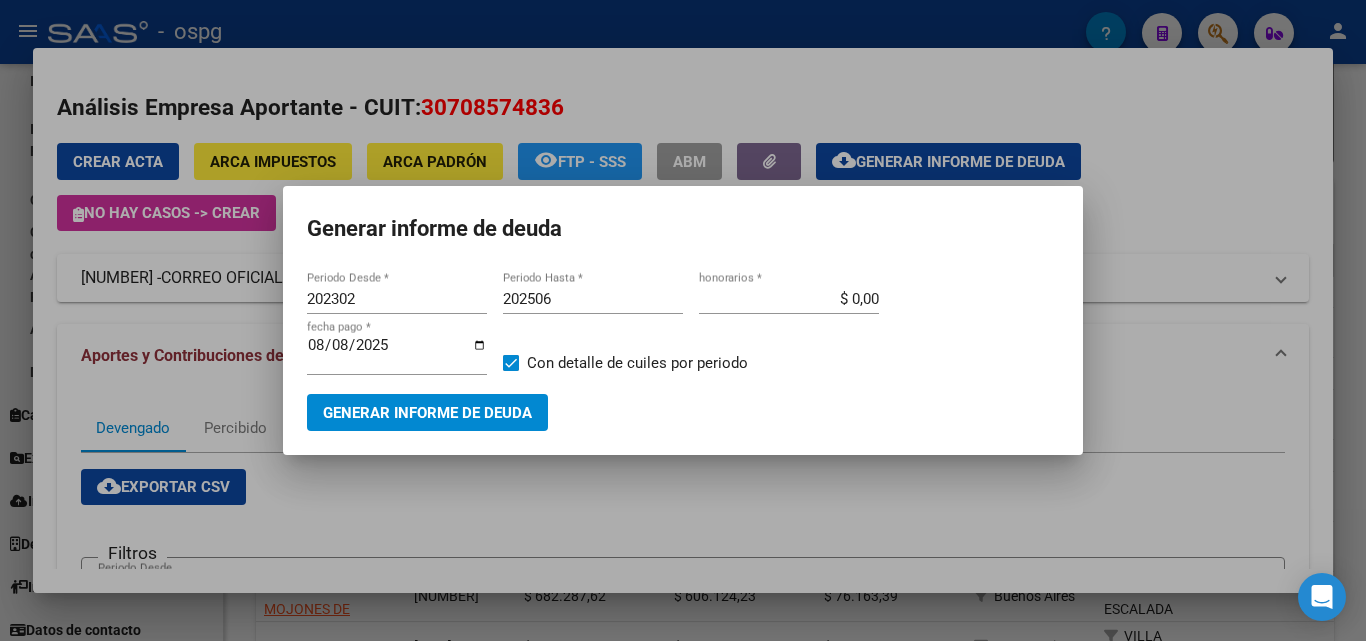 click at bounding box center [683, 320] 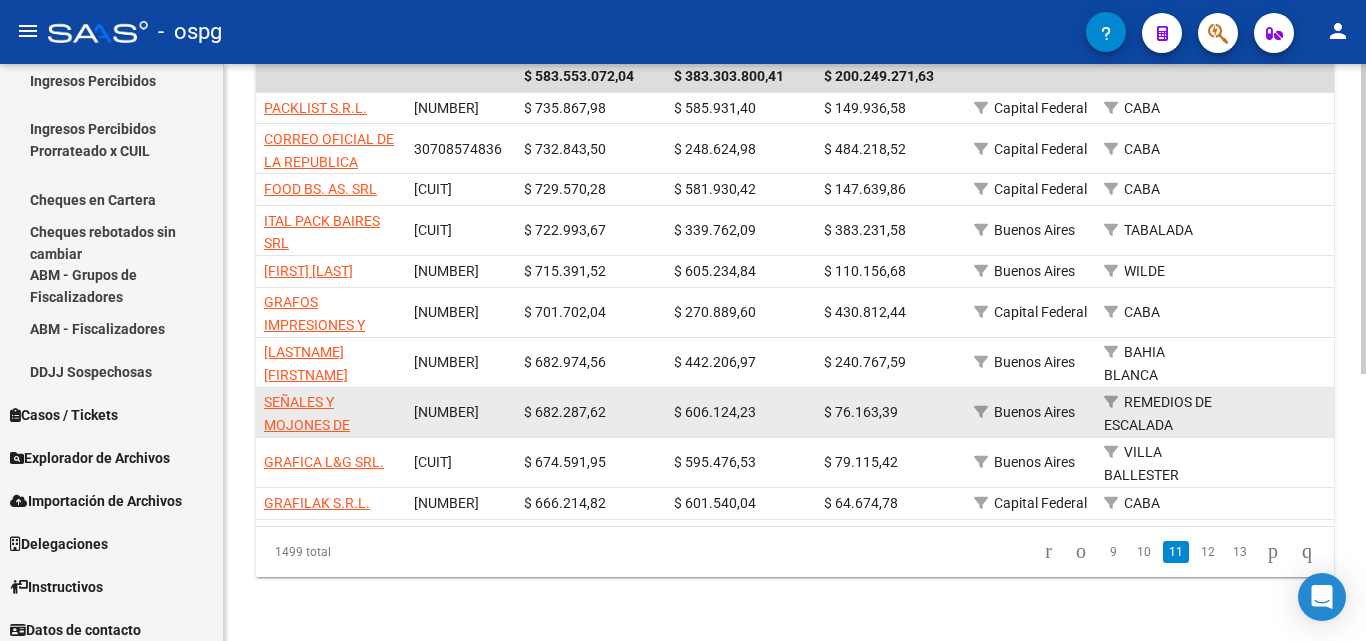 scroll, scrollTop: 480, scrollLeft: 0, axis: vertical 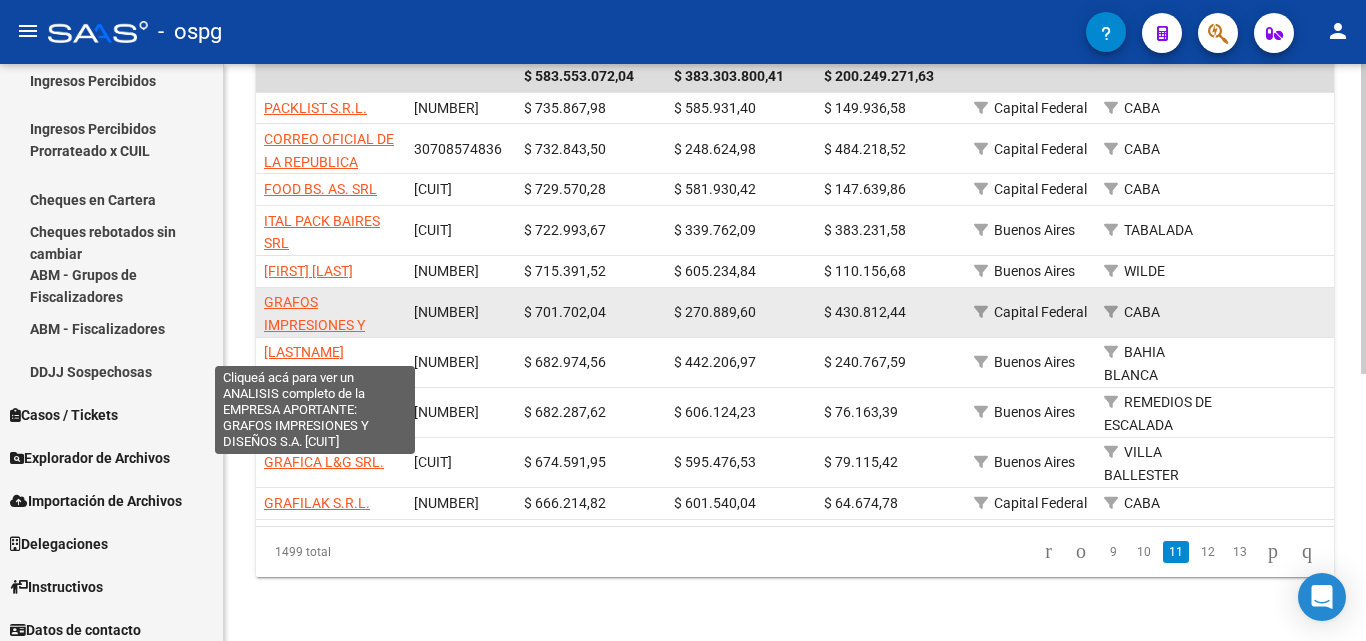 click on "GRAFOS IMPRESIONES Y DISEÑOS S.A." 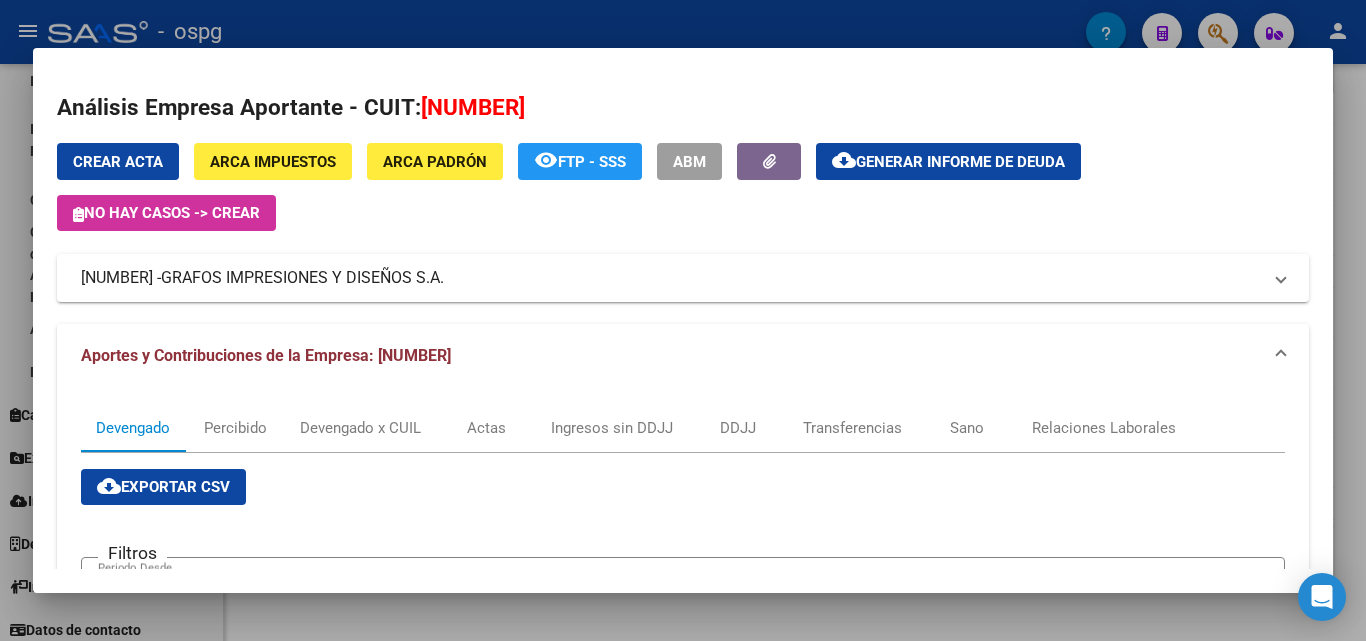 scroll, scrollTop: 686, scrollLeft: 0, axis: vertical 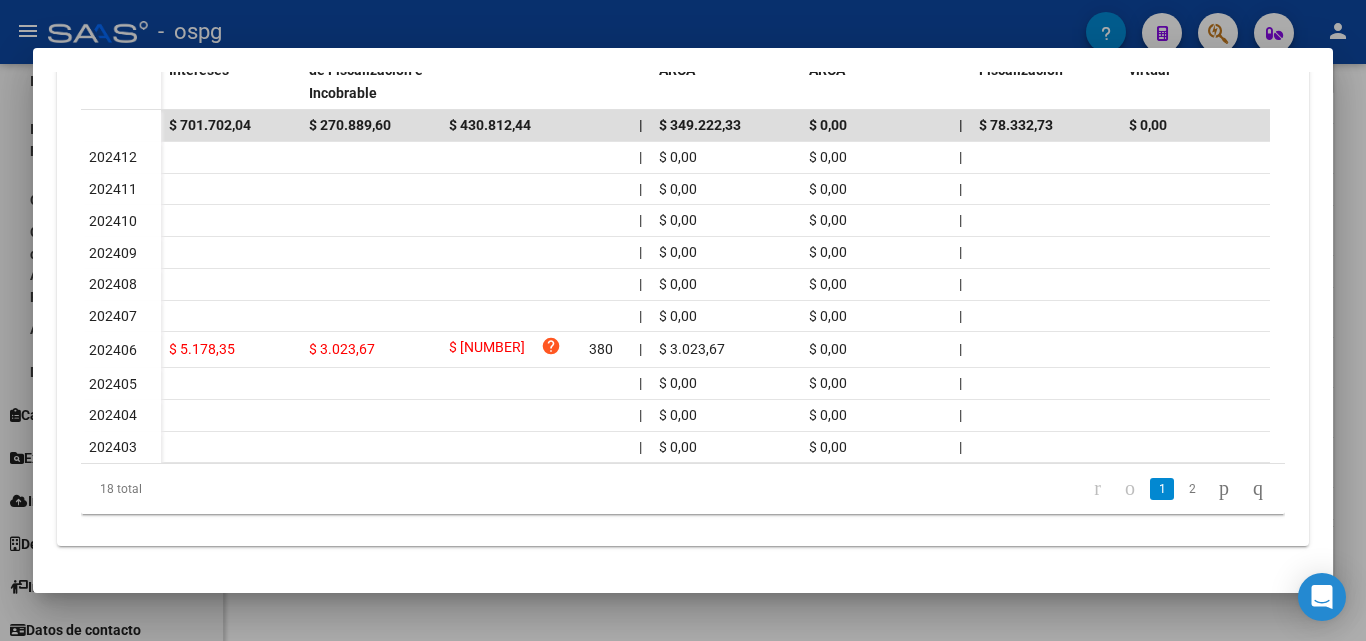 click at bounding box center [683, 320] 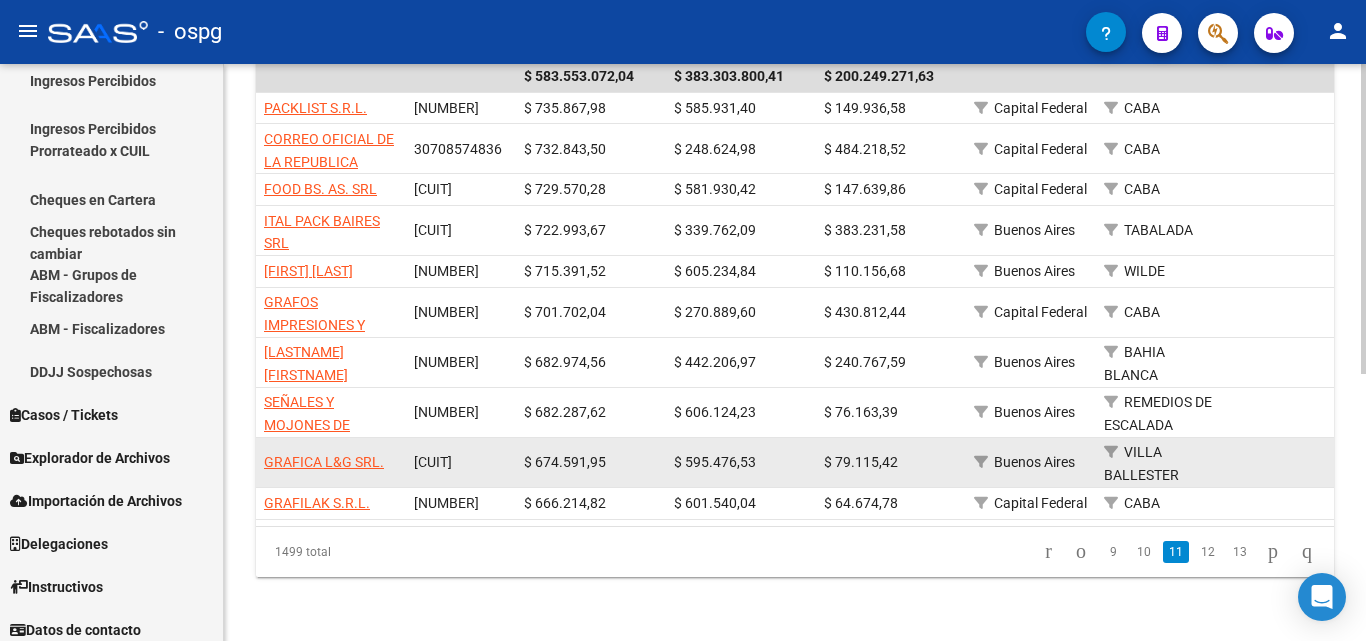 scroll, scrollTop: 498, scrollLeft: 0, axis: vertical 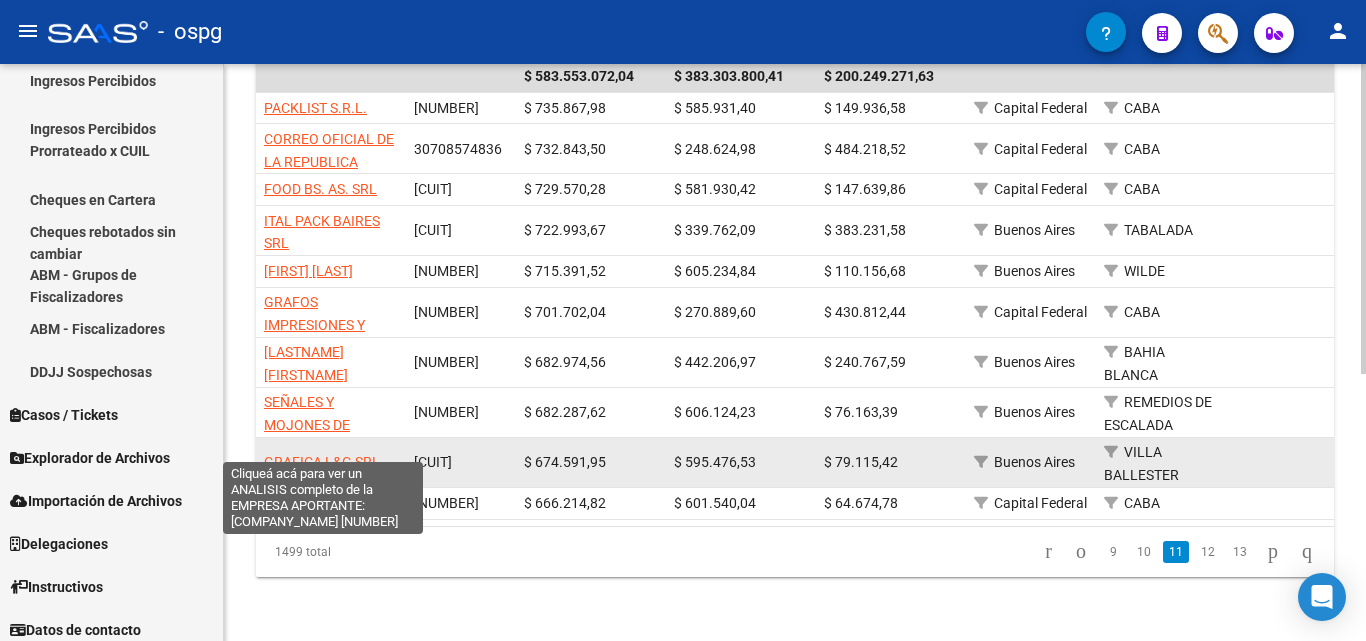 click on "GRAFICA L&G SRL." 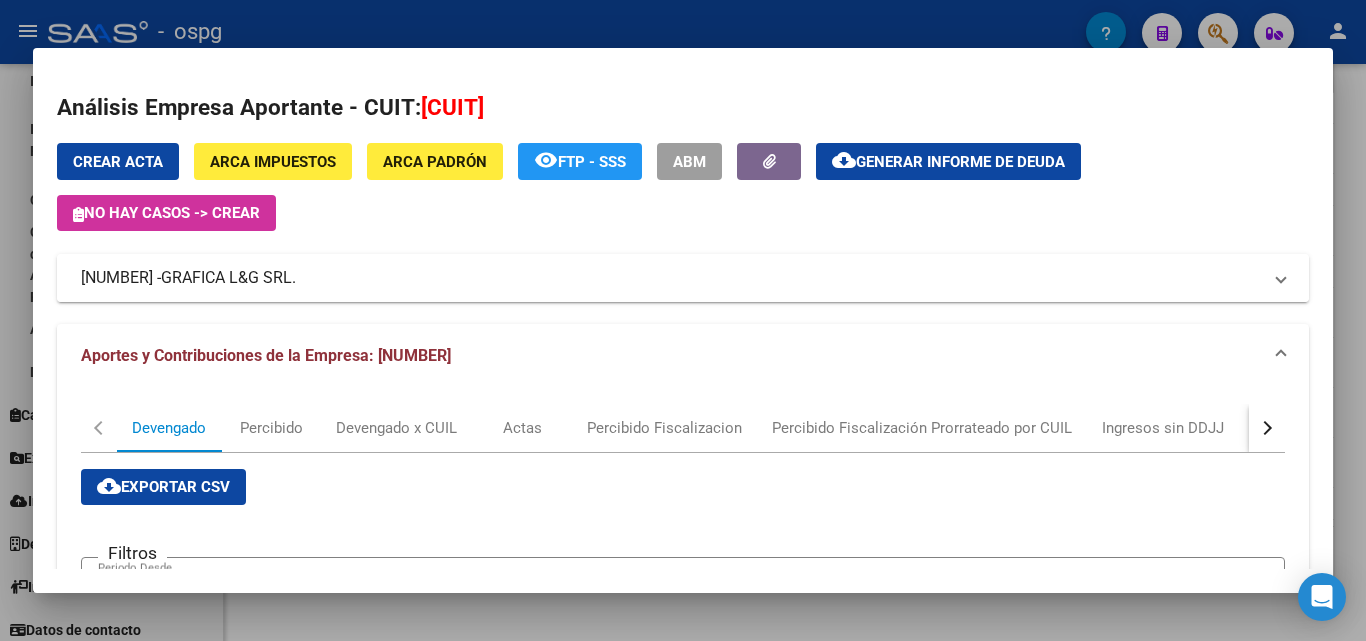 drag, startPoint x: 182, startPoint y: 276, endPoint x: 69, endPoint y: 279, distance: 113.03982 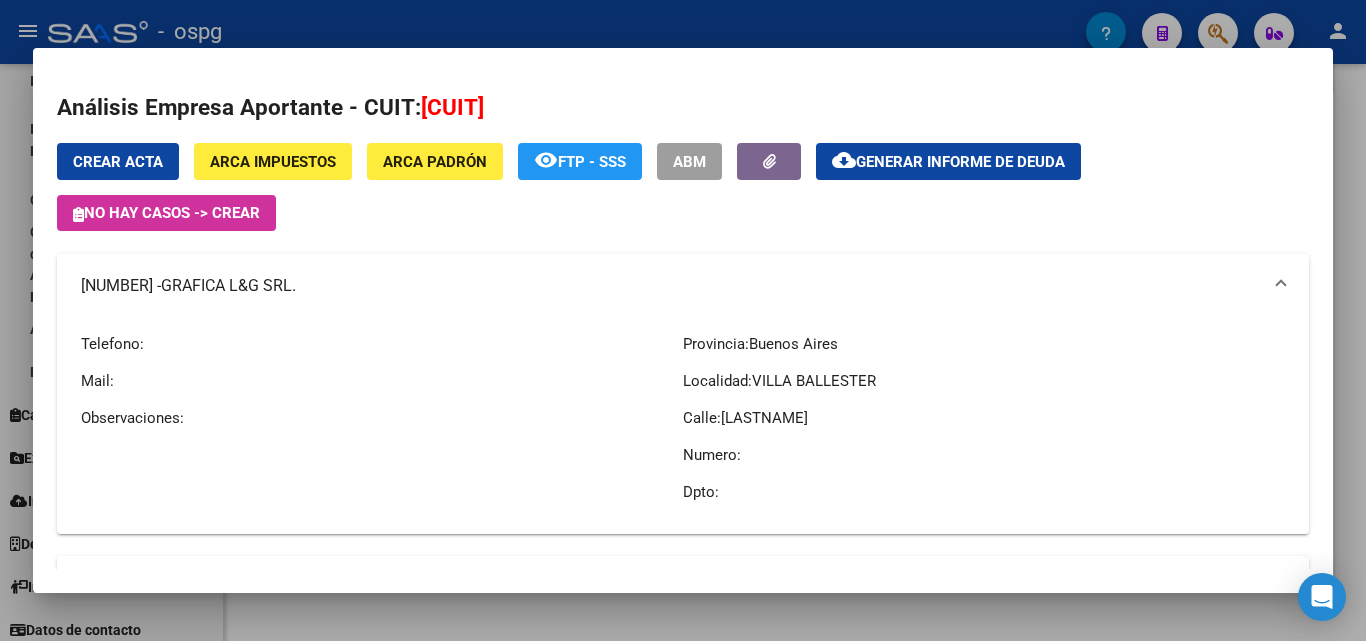 copy on "[CUIT]" 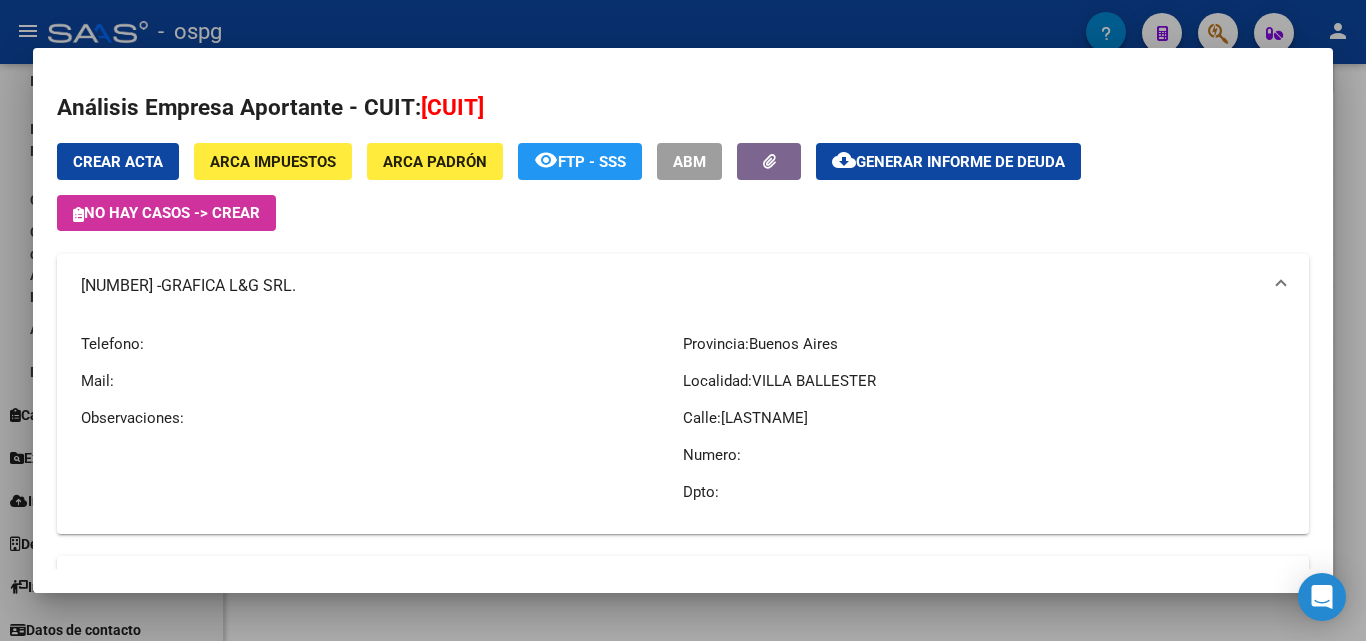 click at bounding box center (683, 320) 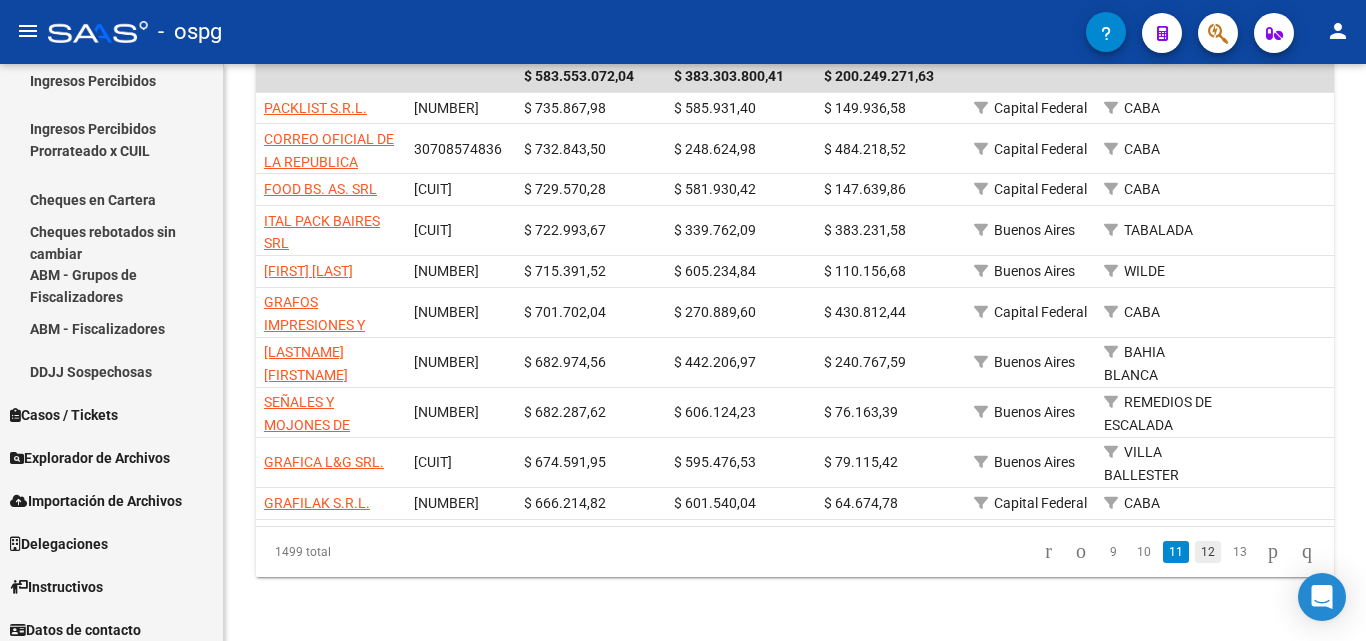 click on "12" 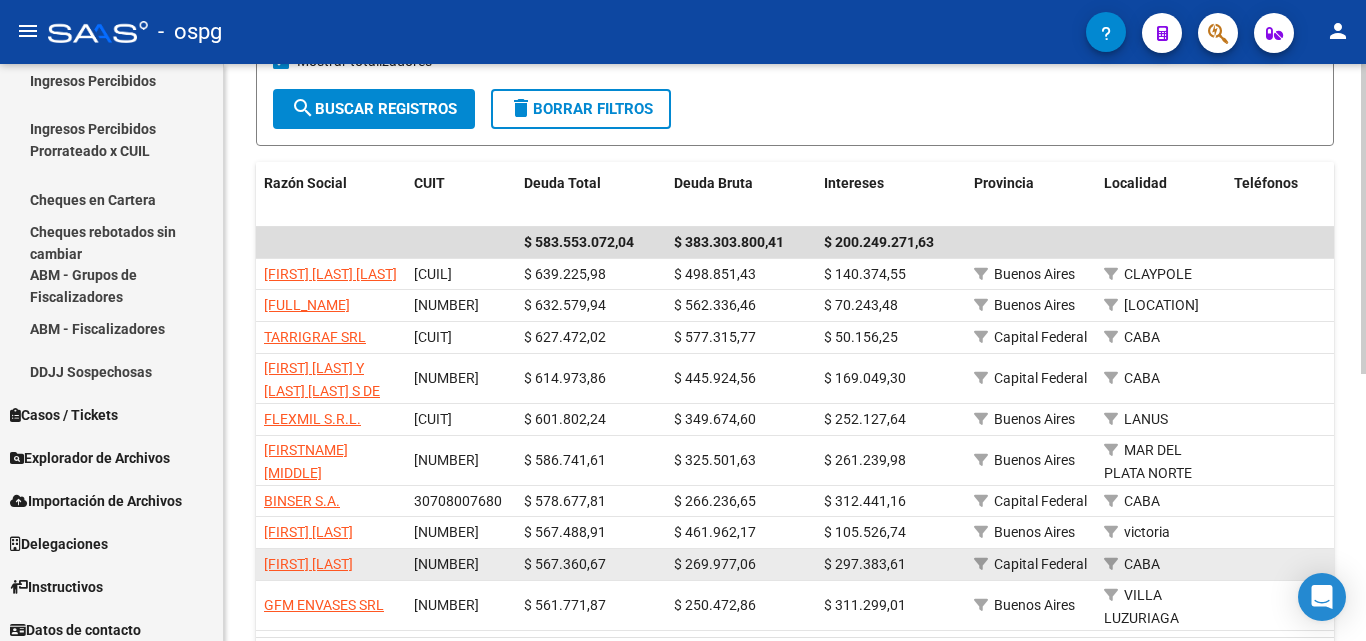 scroll, scrollTop: 297, scrollLeft: 0, axis: vertical 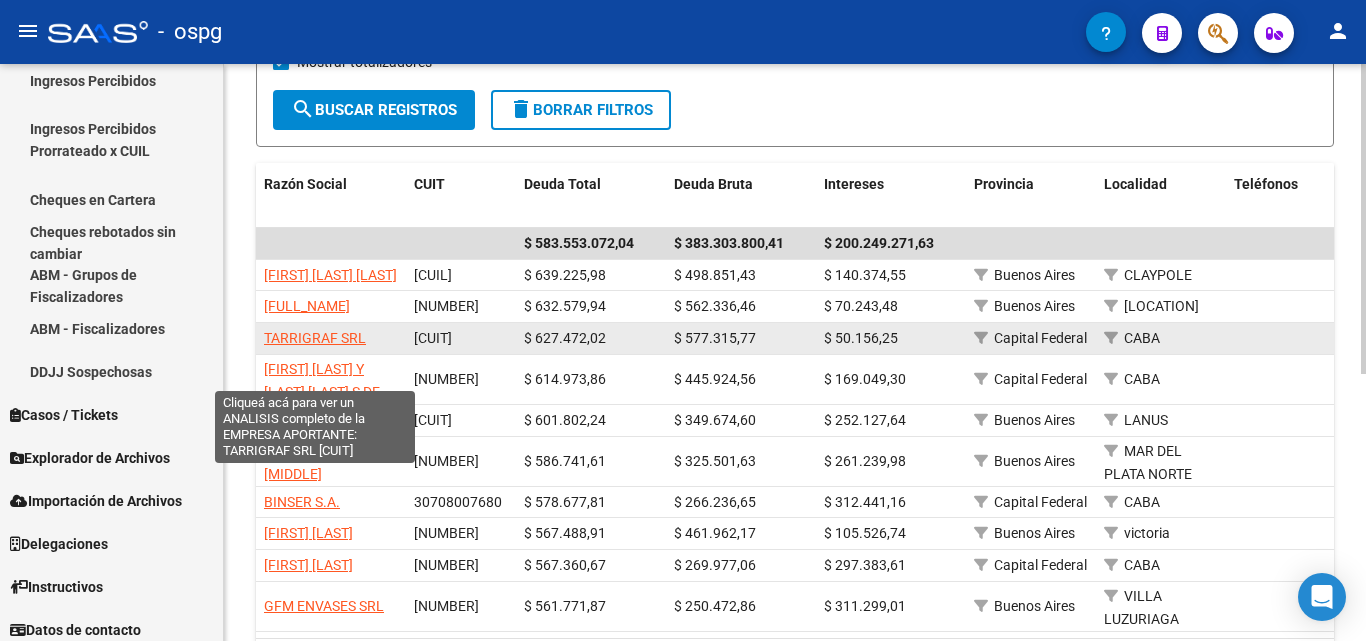 click on "TARRIGRAF SRL" 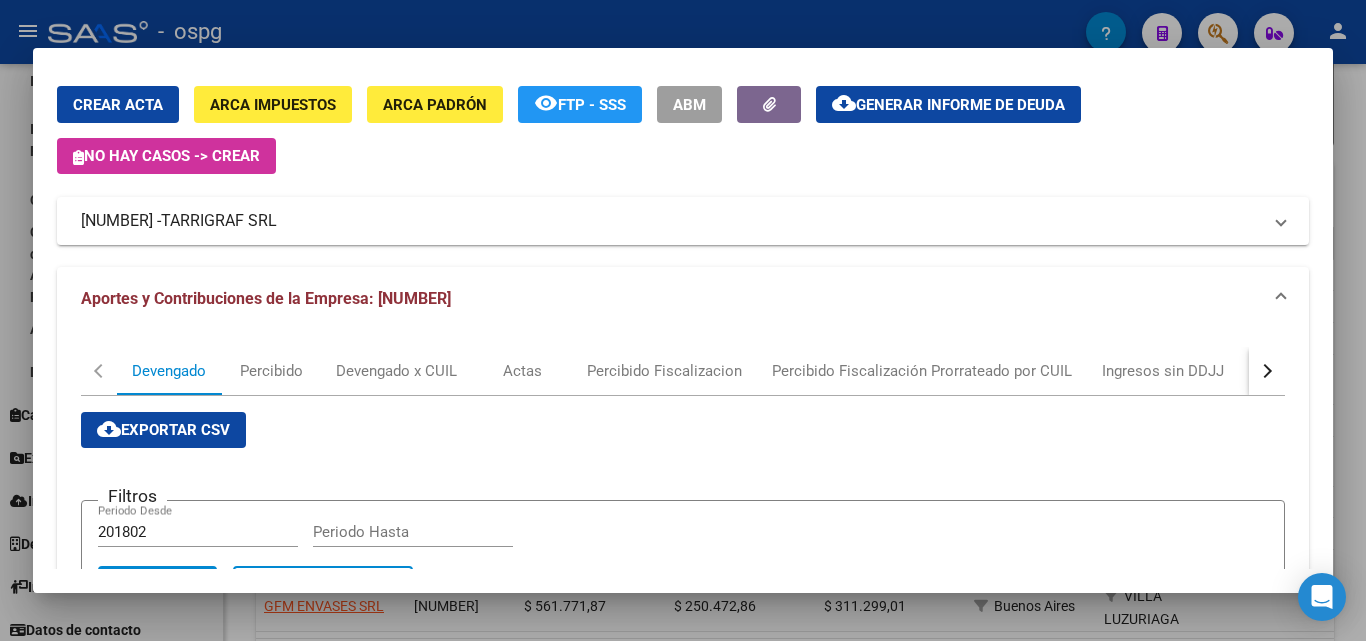scroll, scrollTop: 0, scrollLeft: 0, axis: both 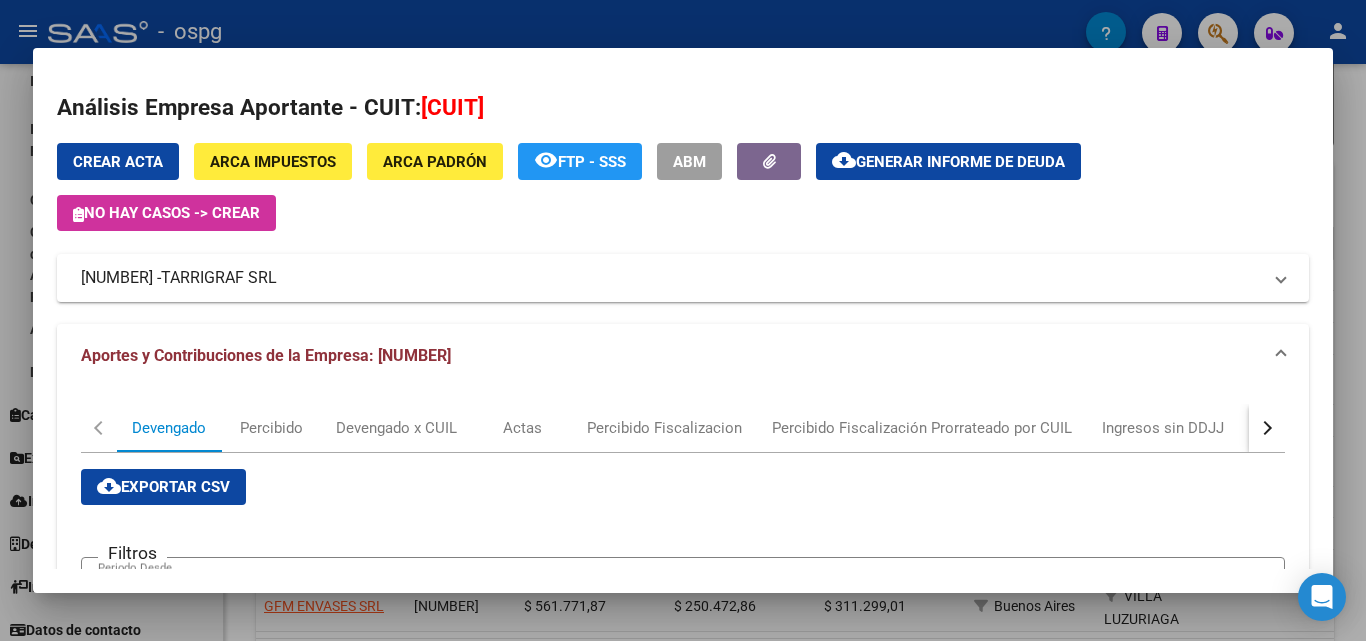 click at bounding box center [683, 320] 